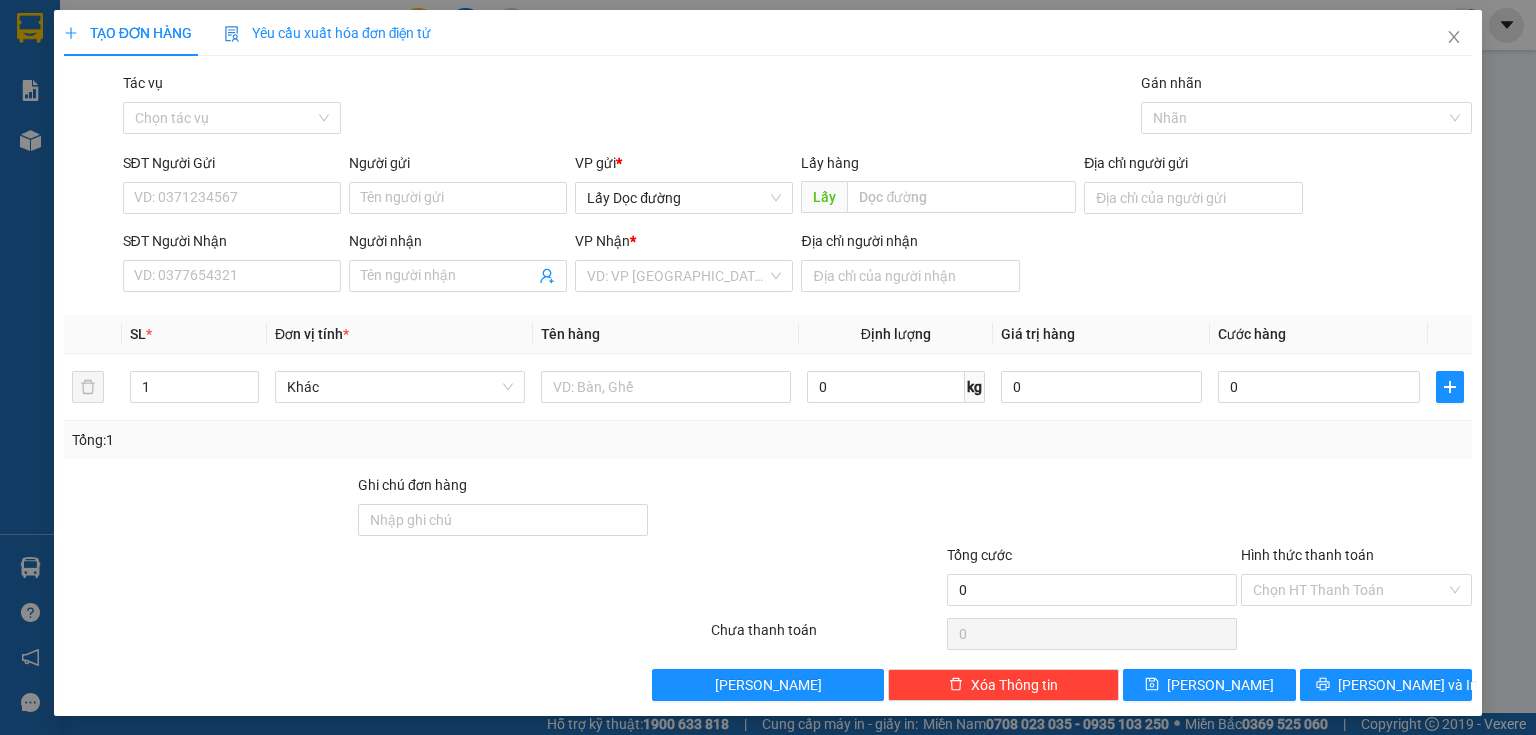 scroll, scrollTop: 0, scrollLeft: 0, axis: both 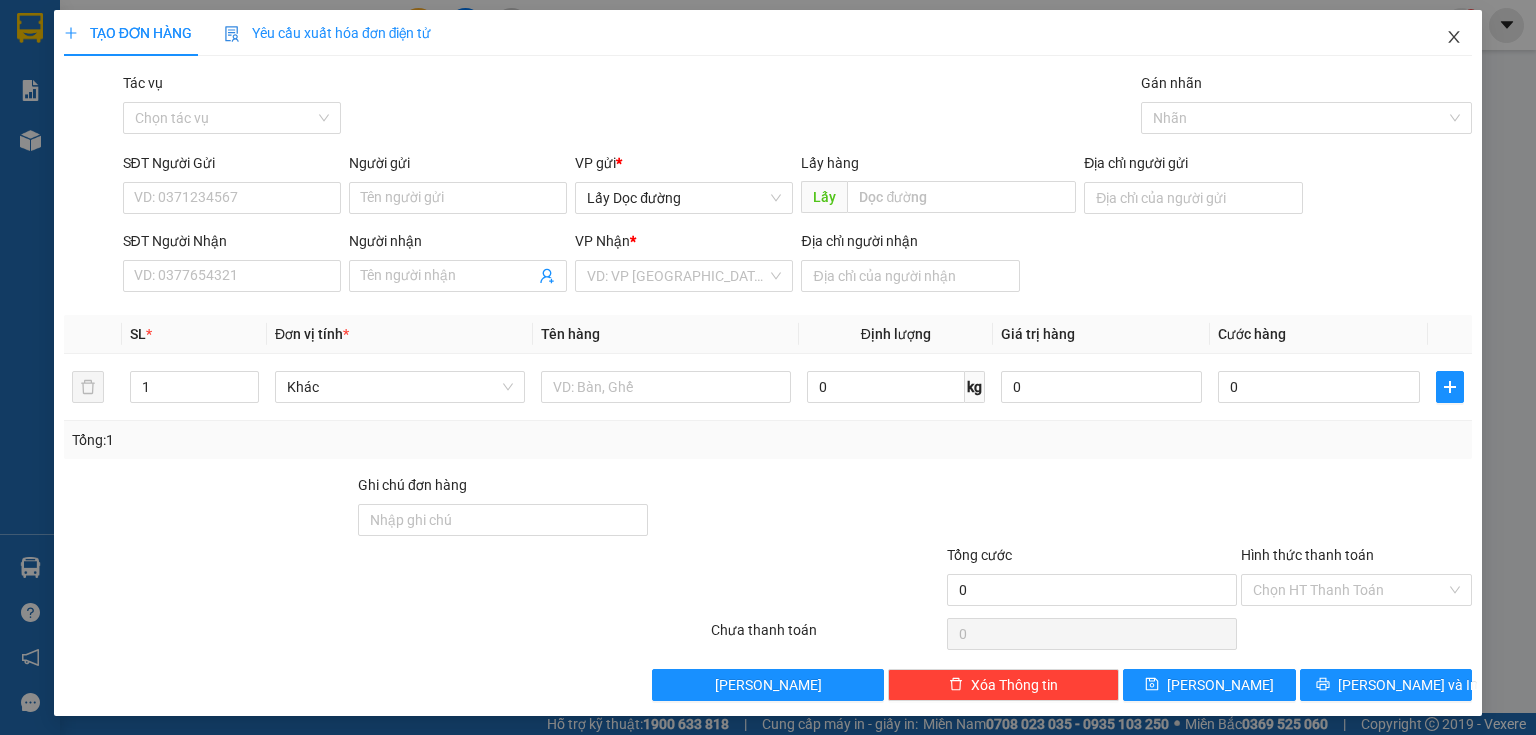 click at bounding box center [1454, 38] 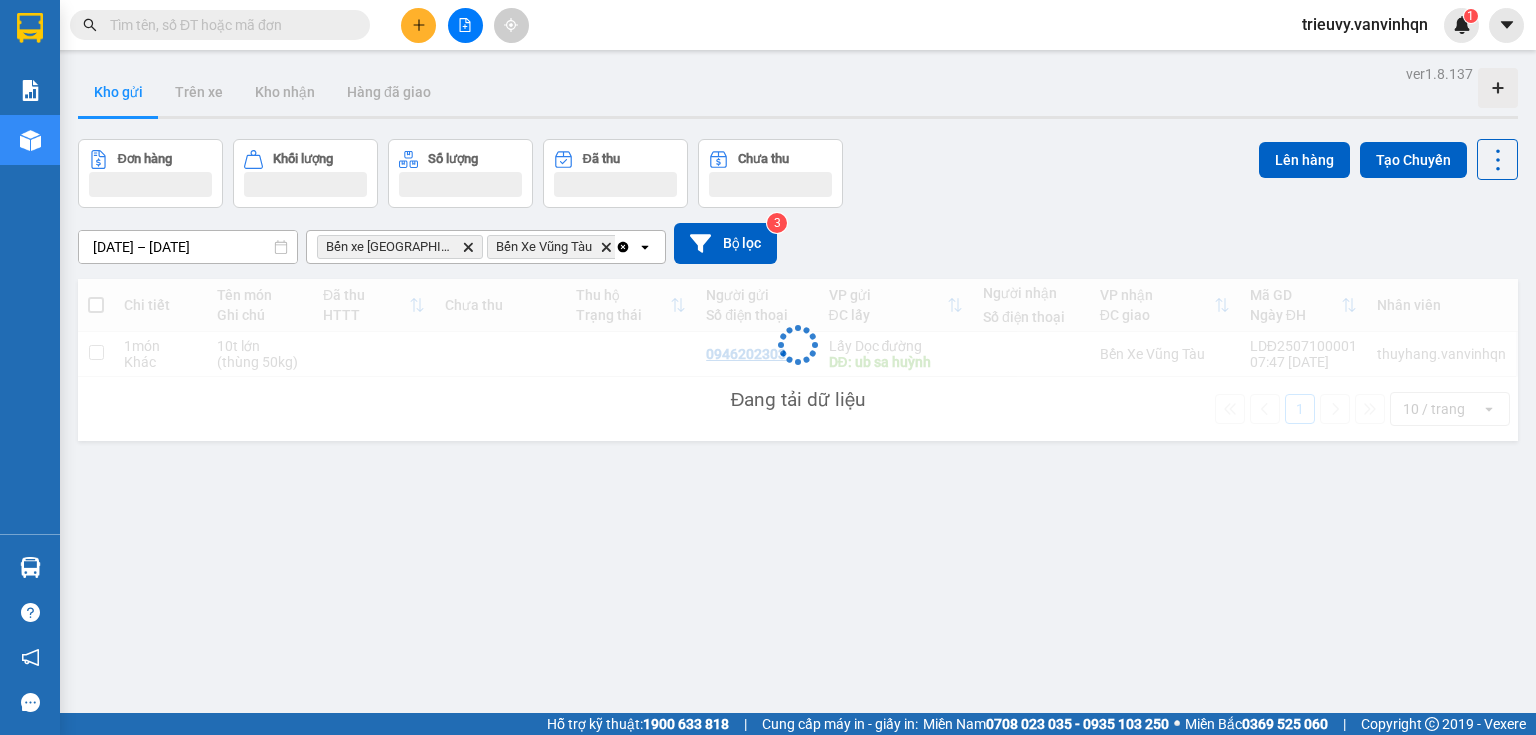 click at bounding box center [220, 25] 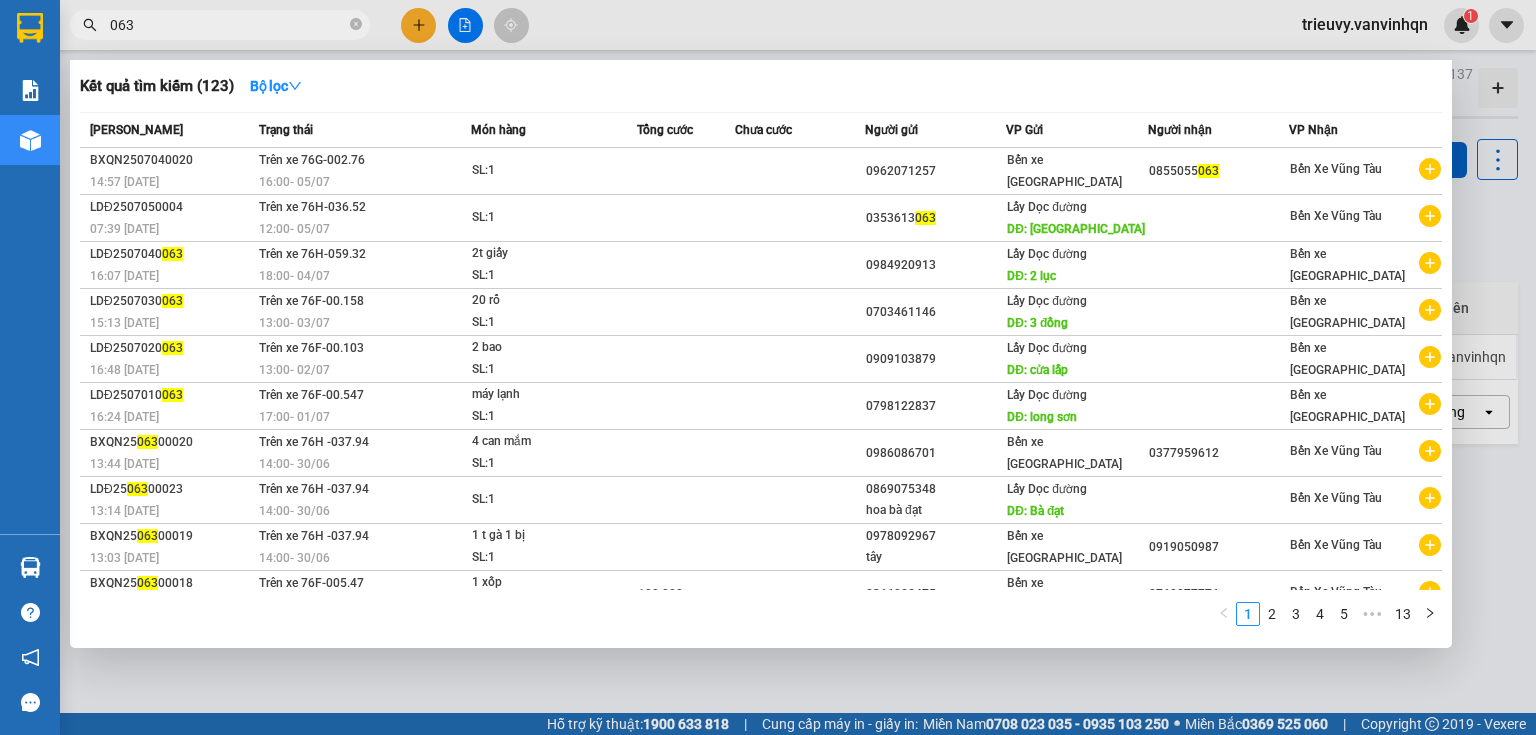 type on "063" 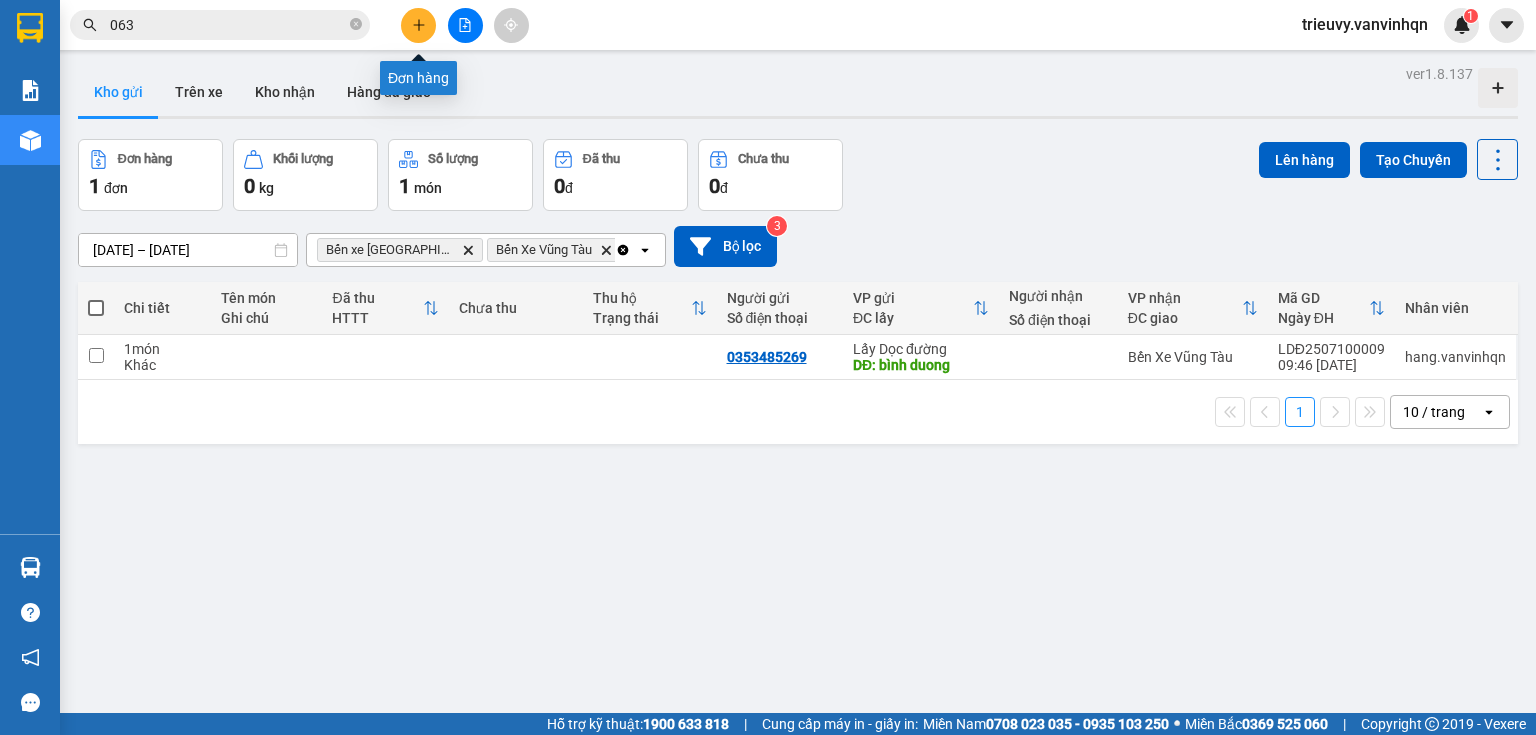 click 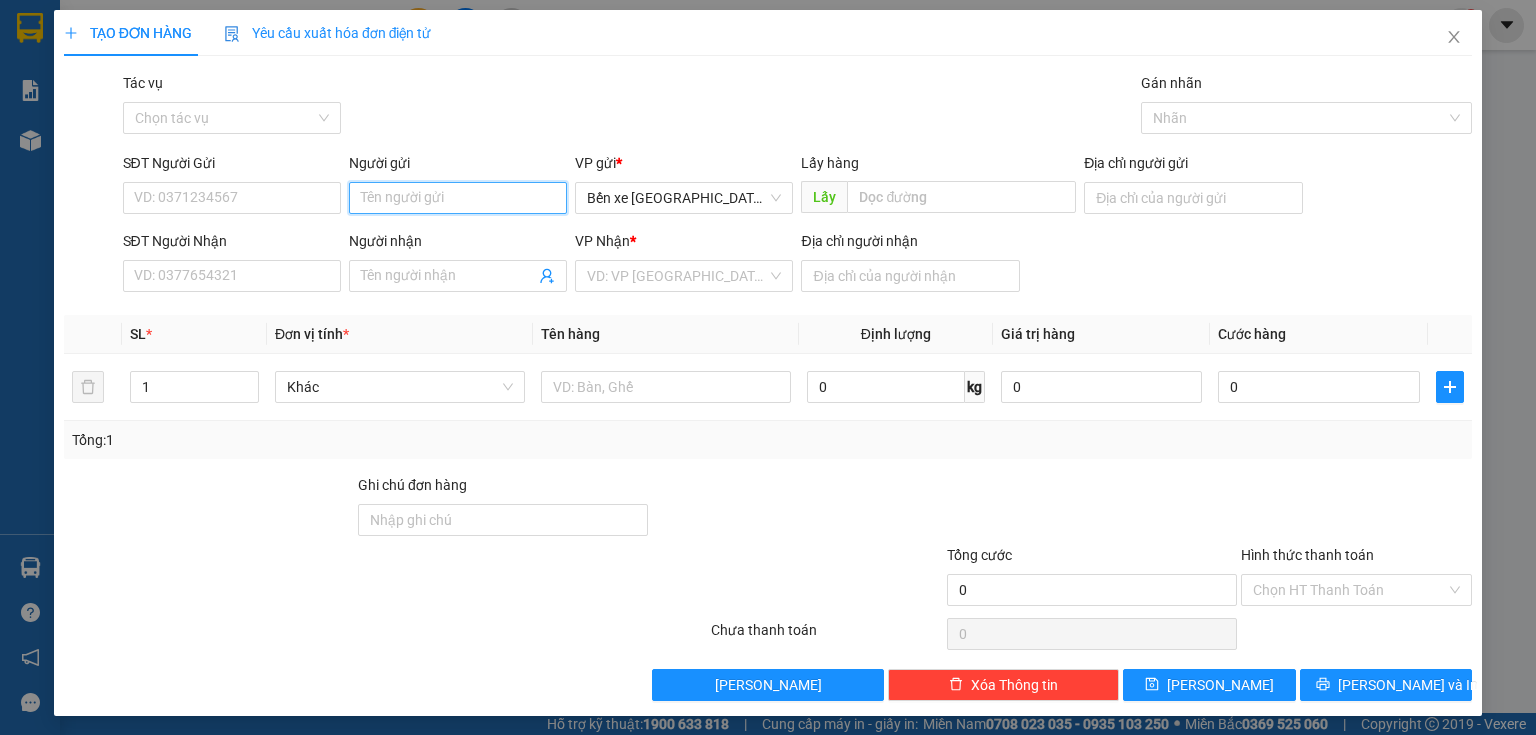 click on "Người gửi" at bounding box center [458, 198] 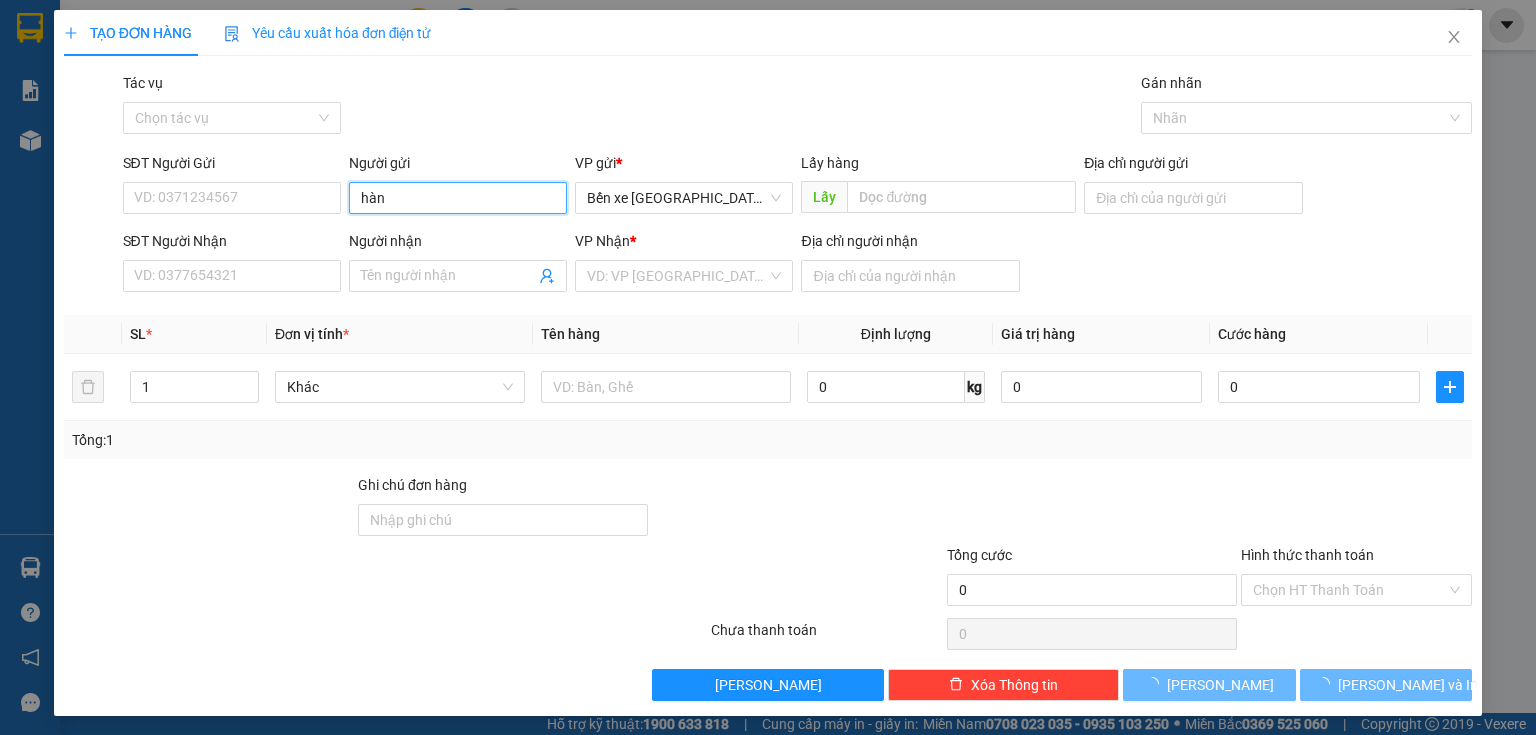 type on "hàng" 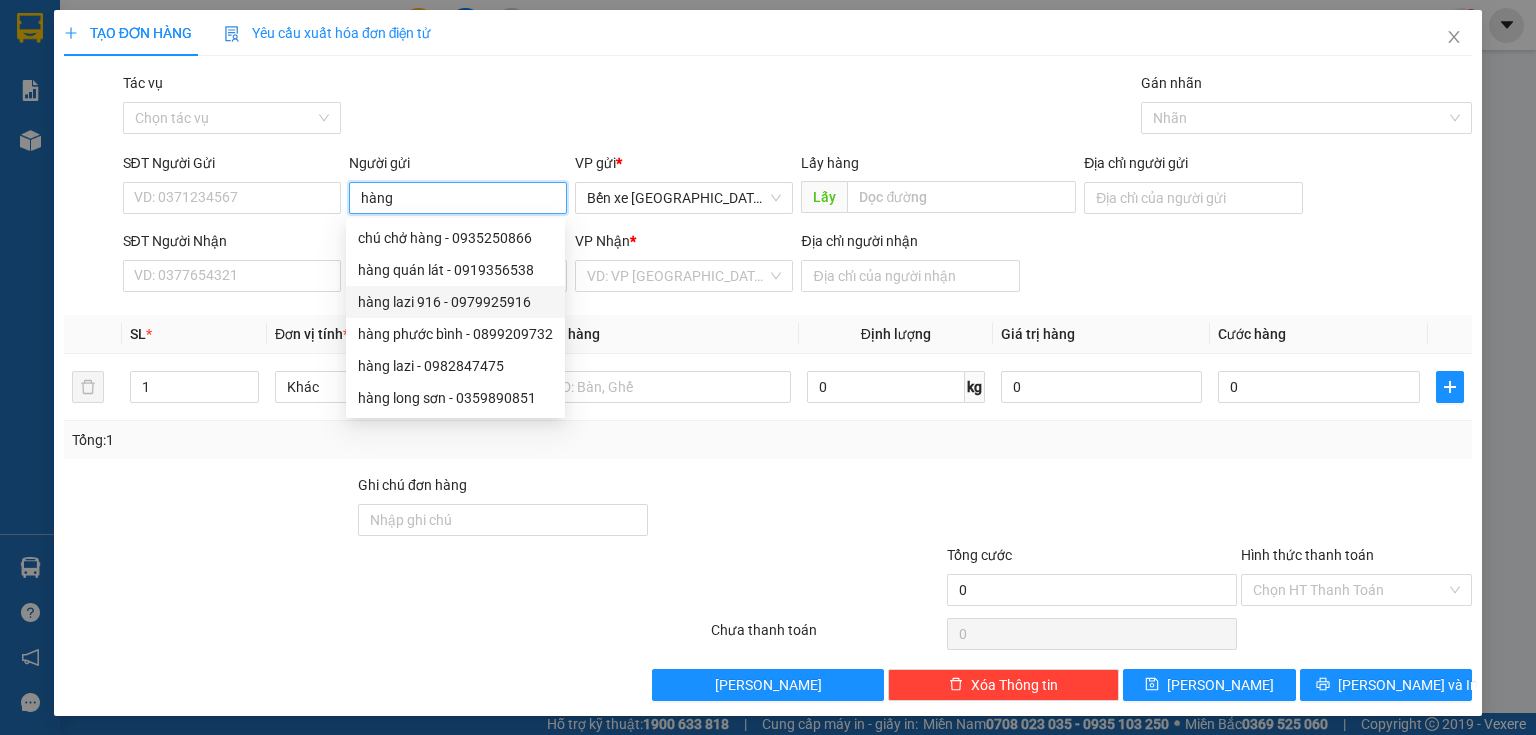 click on "hàng lazi 916 - 0979925916" at bounding box center (455, 302) 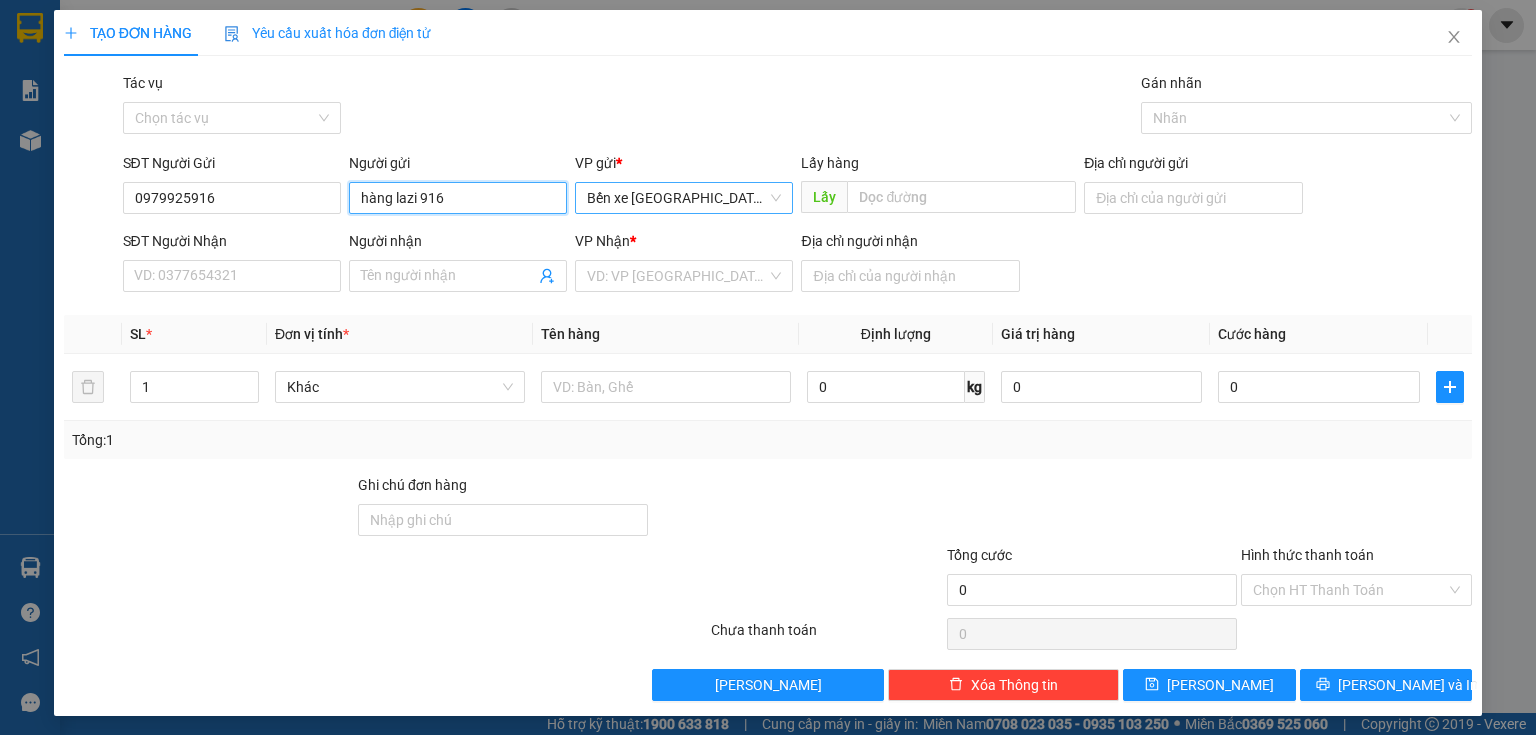 click on "Bến xe [GEOGRAPHIC_DATA]" at bounding box center [684, 198] 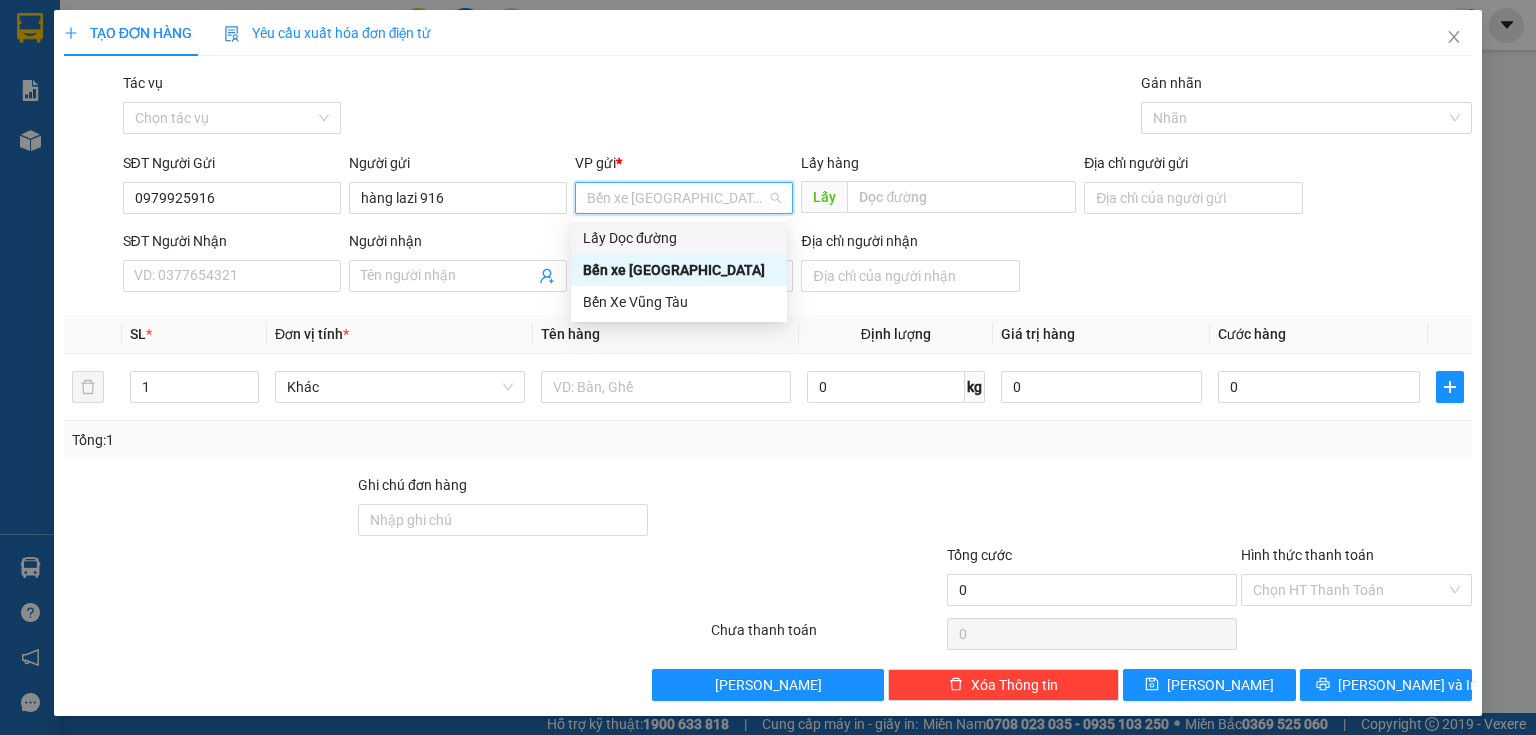 click on "Lấy Dọc đường" at bounding box center (679, 238) 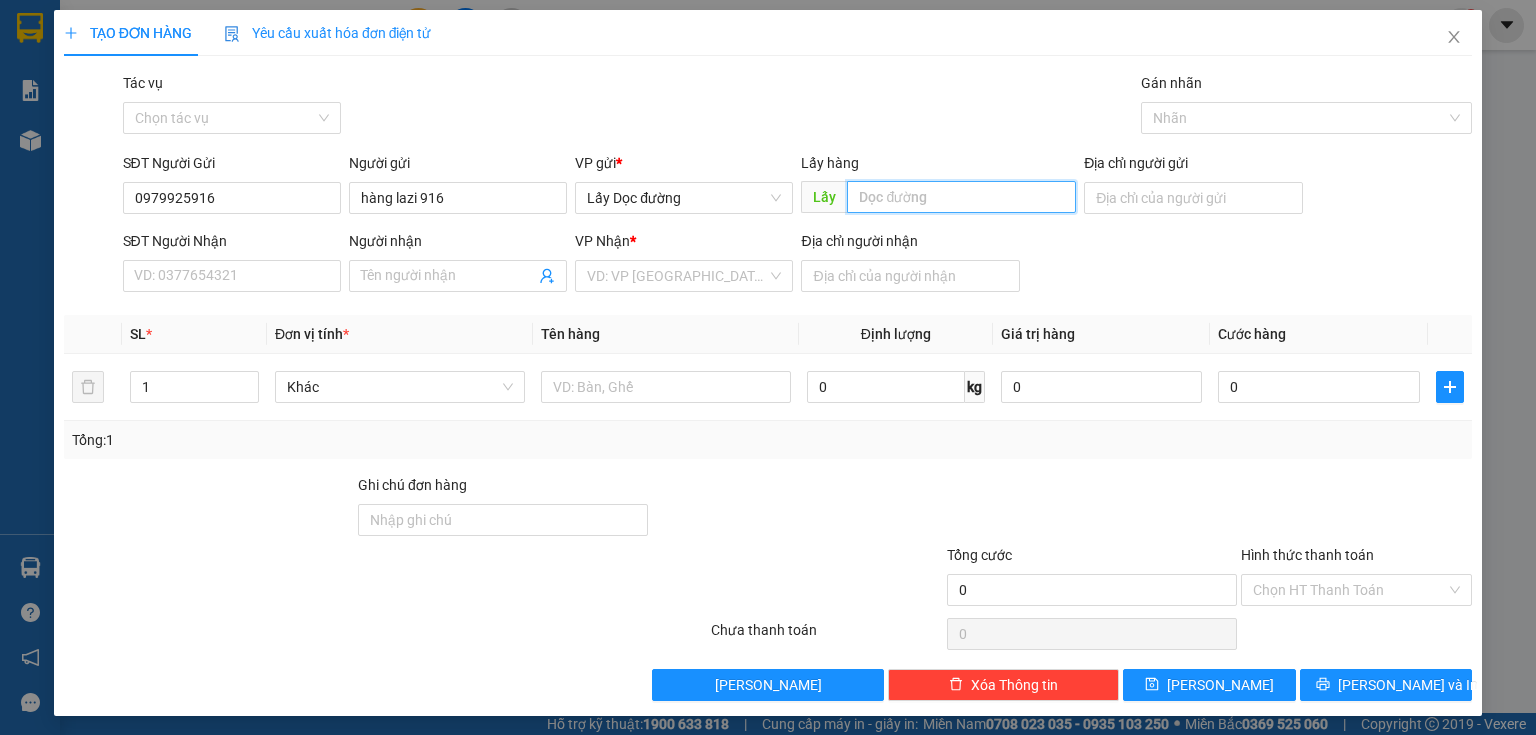 click at bounding box center [961, 197] 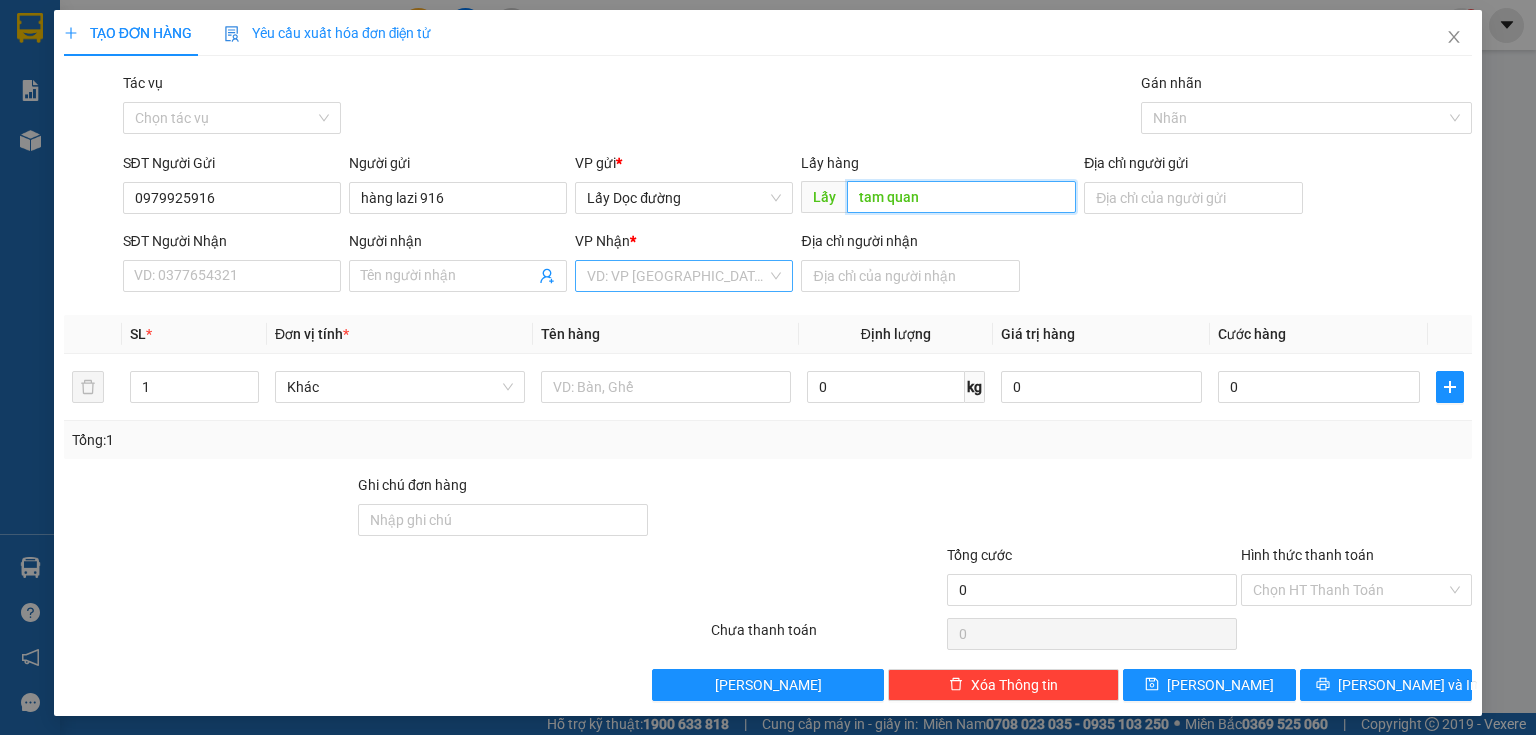 type on "tam quan" 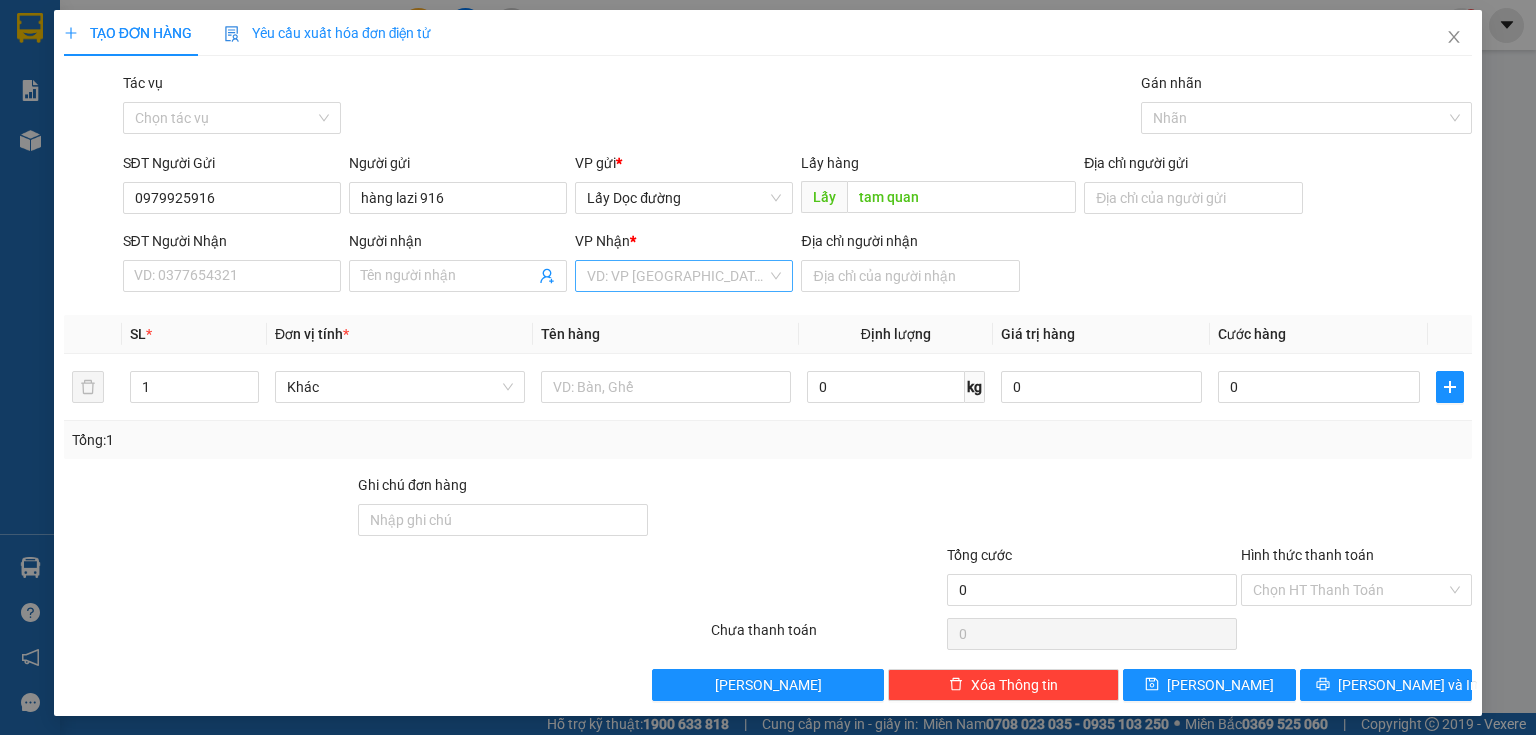 click at bounding box center (677, 276) 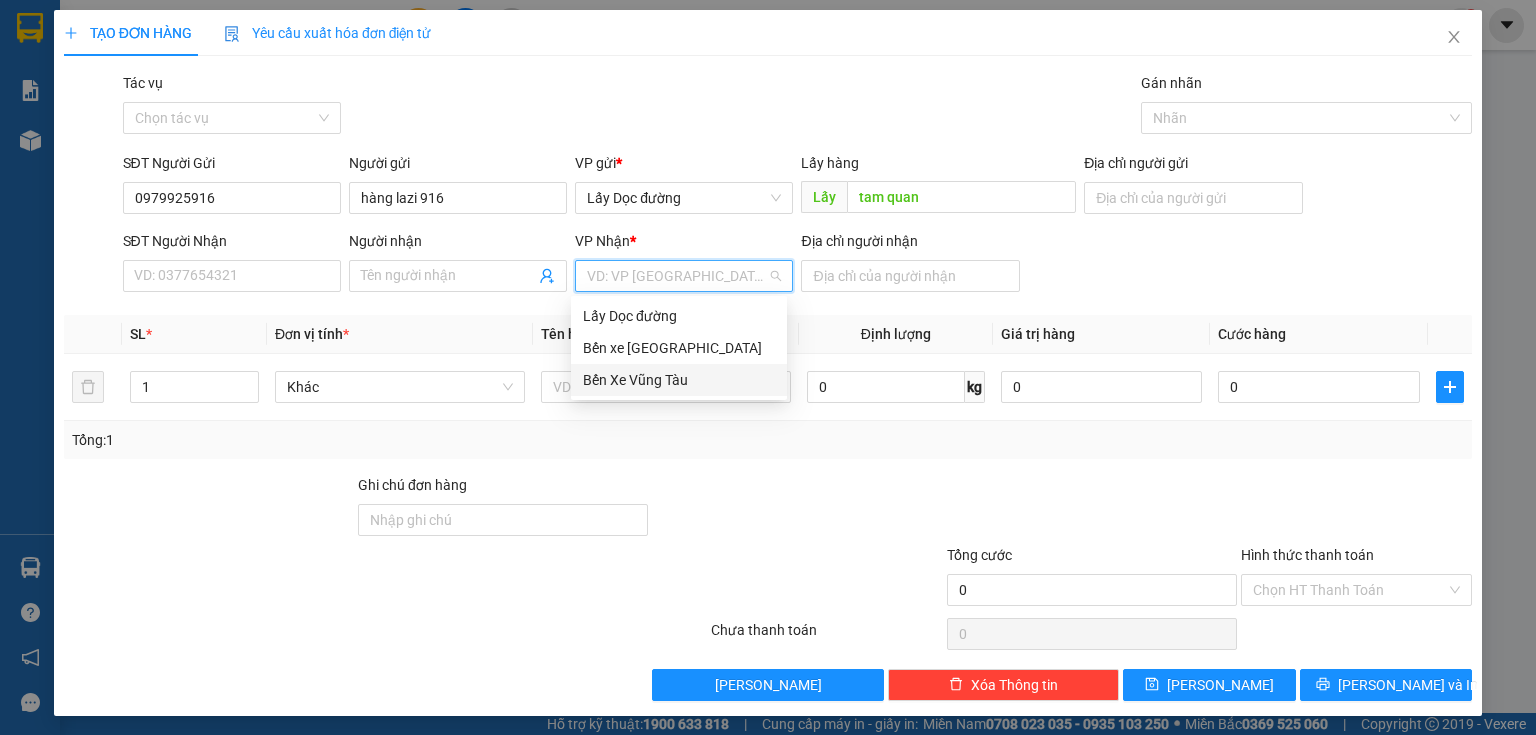drag, startPoint x: 672, startPoint y: 377, endPoint x: 837, endPoint y: 300, distance: 182.0824 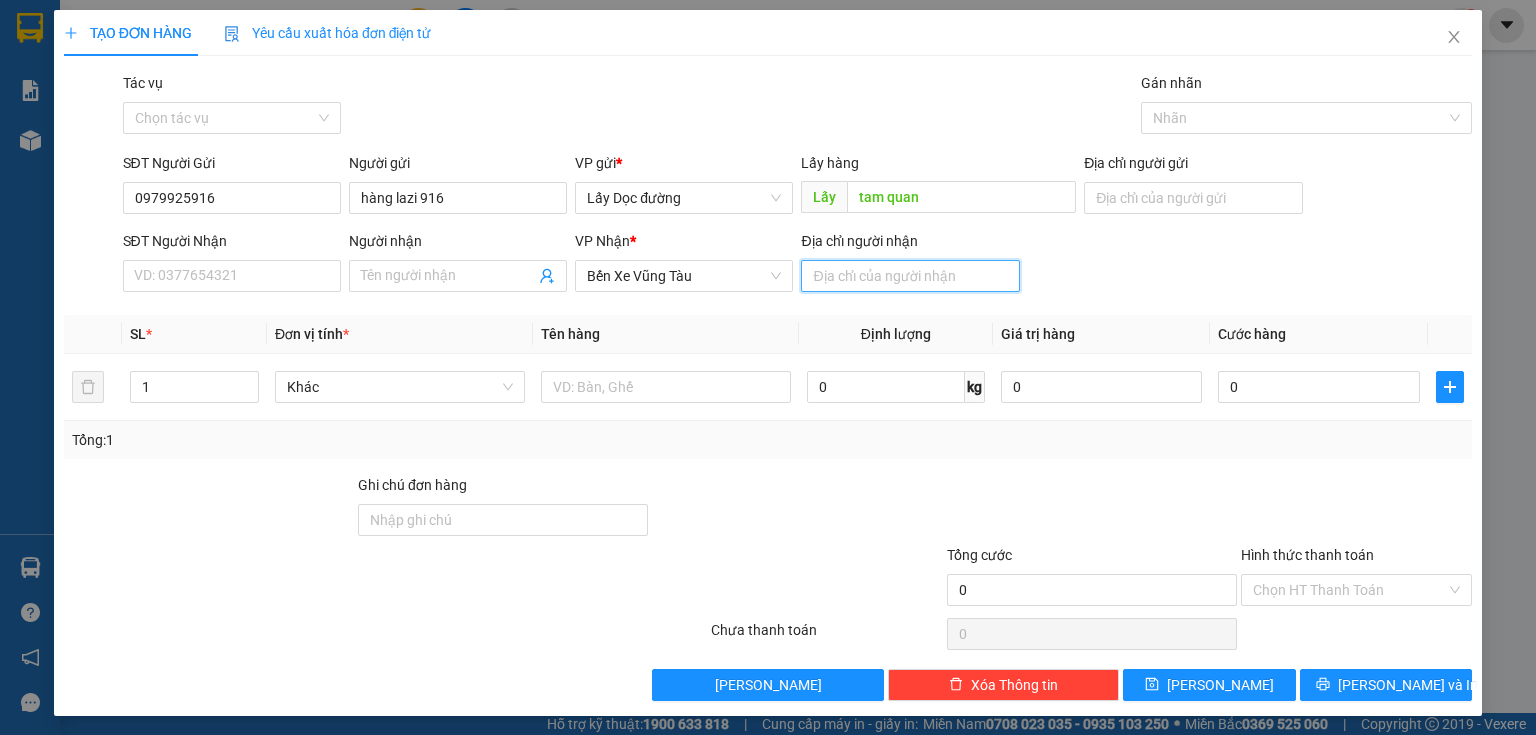 click on "Địa chỉ người nhận" at bounding box center (910, 276) 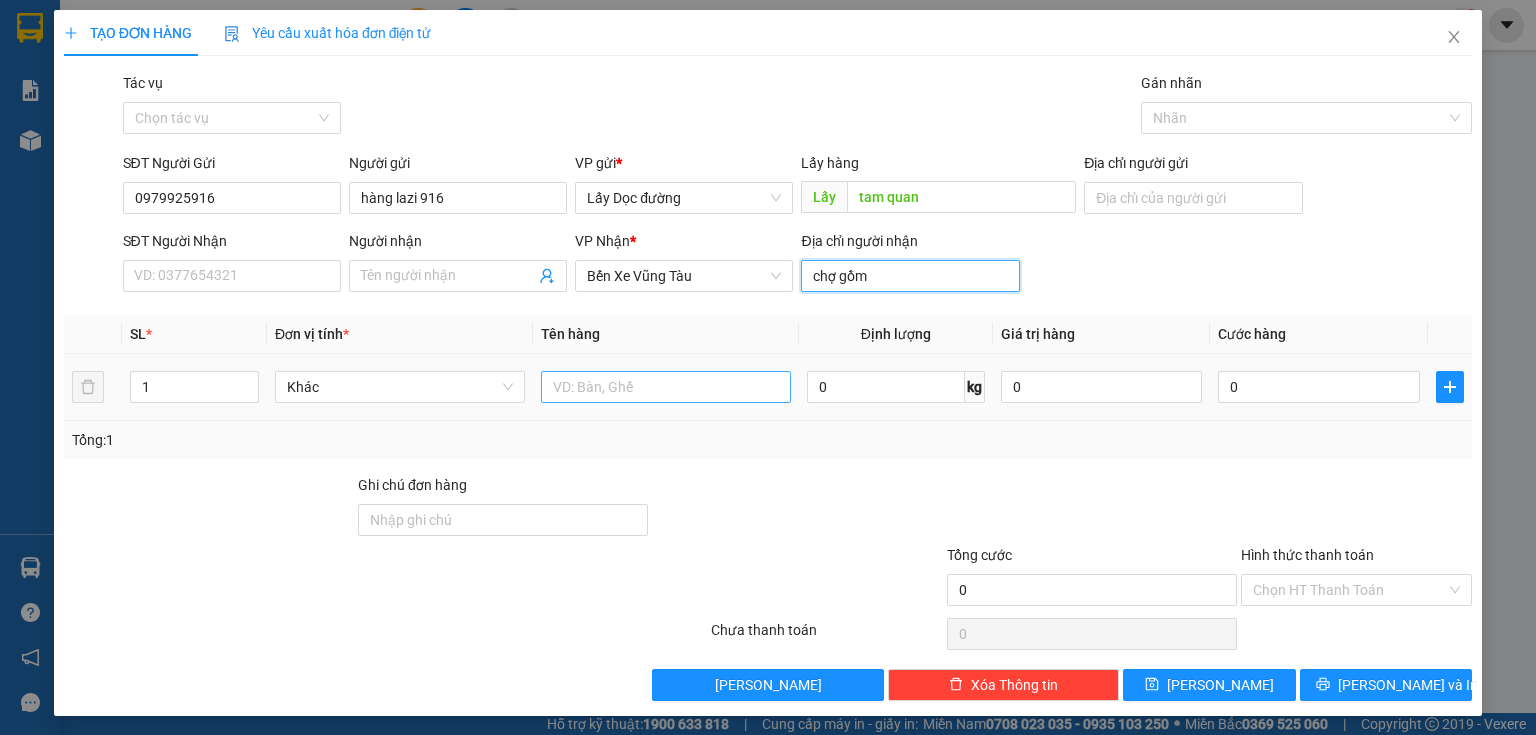 type on "chợ gồm" 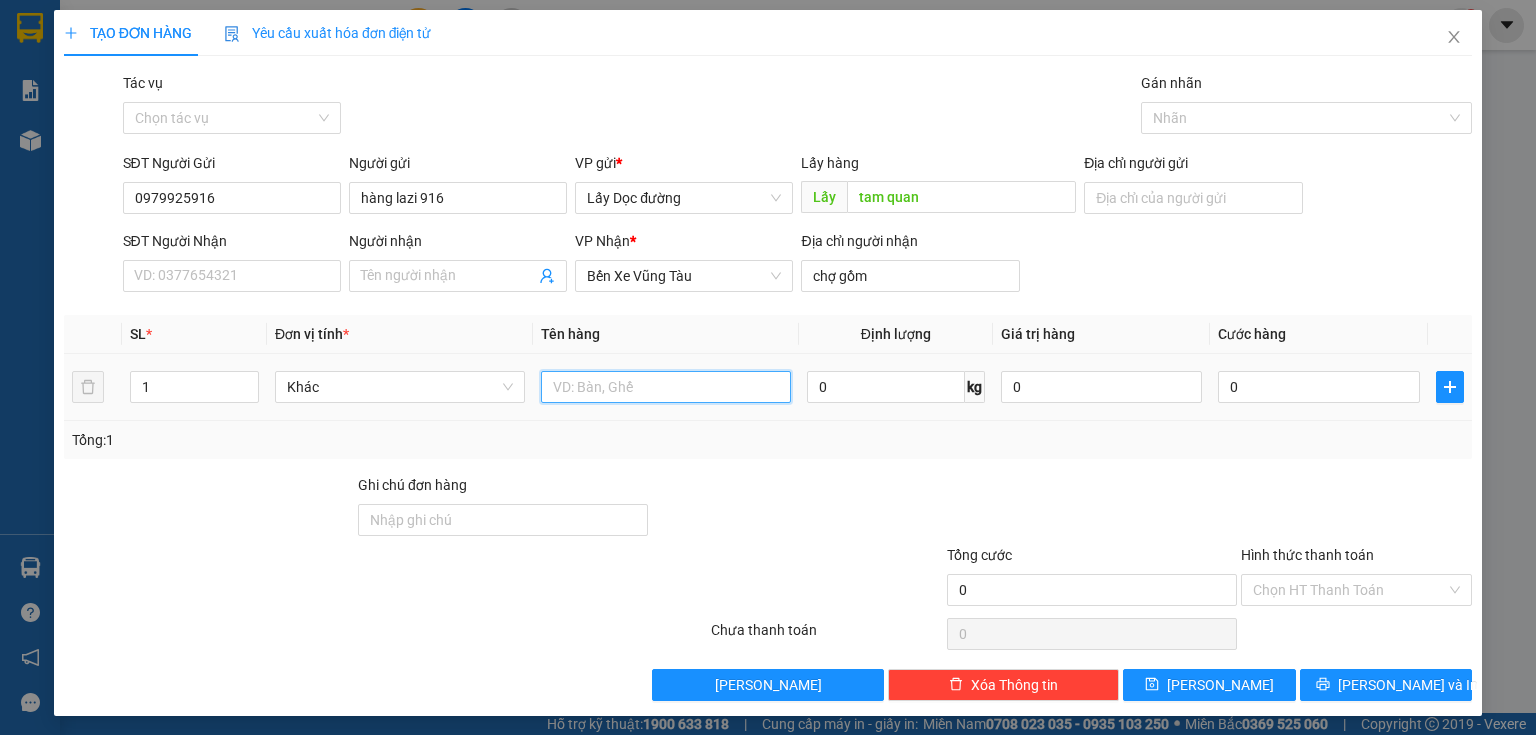 click at bounding box center [666, 387] 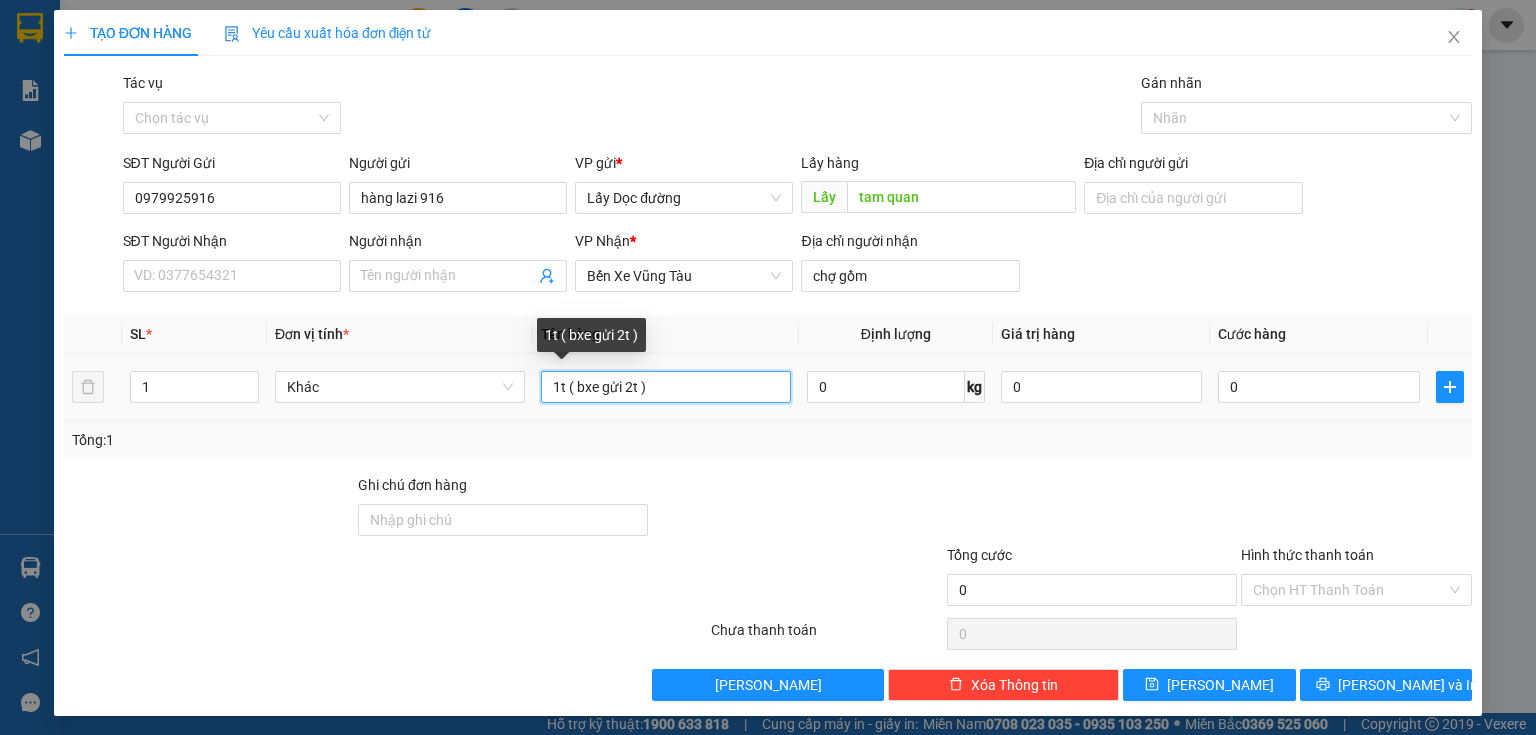 click on "1t ( bxe gửi 2t )" at bounding box center [666, 387] 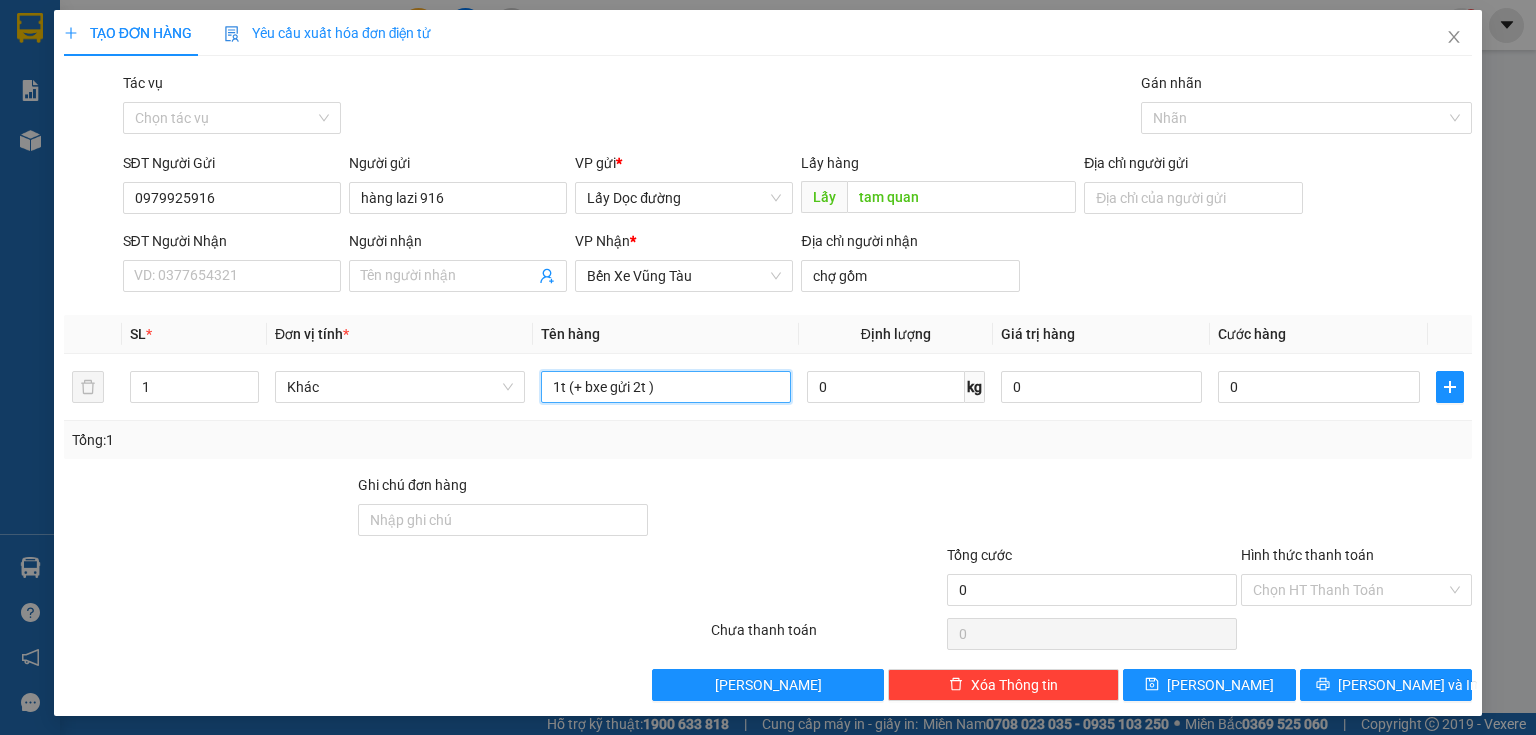 type on "1t (+ bxe gửi 2t )" 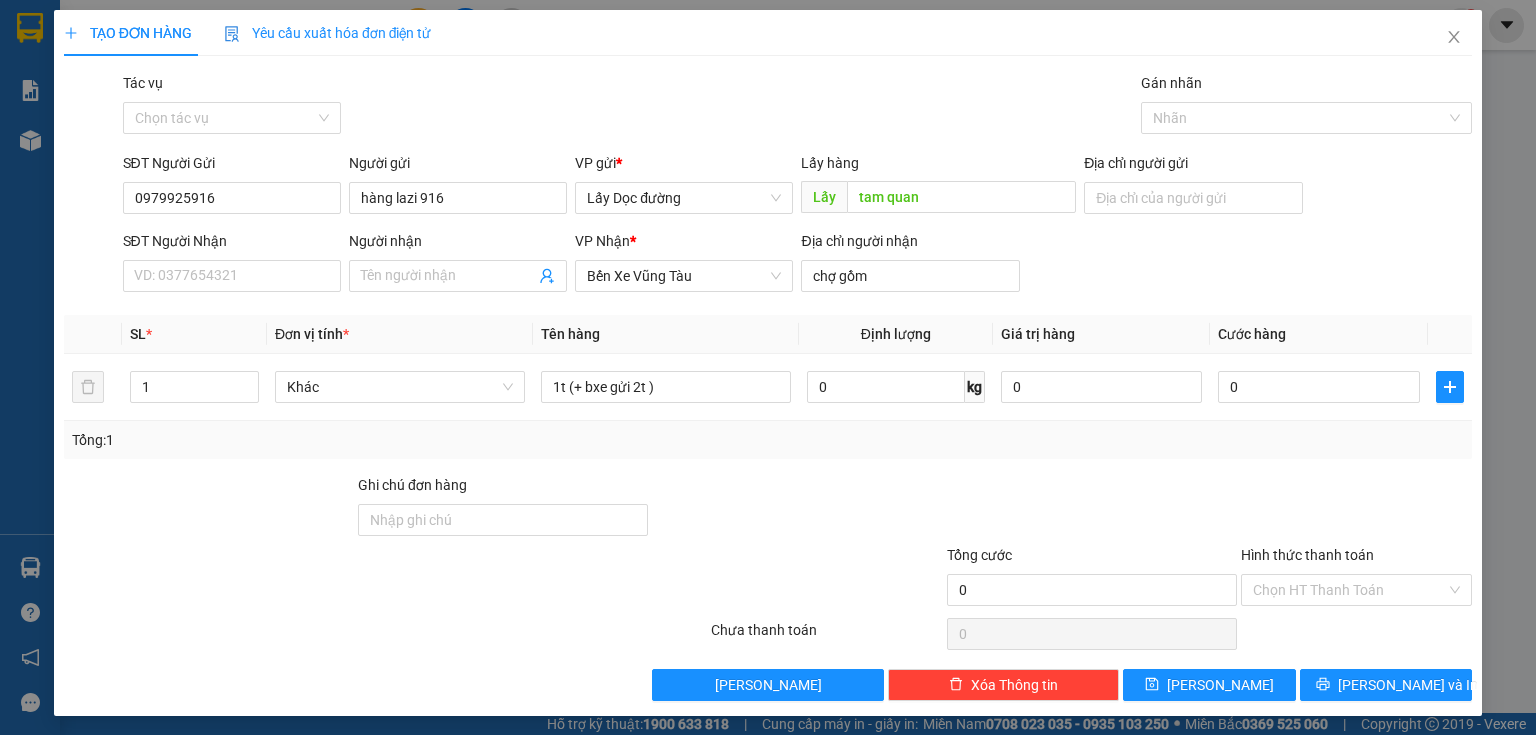click on "TẠO ĐƠN HÀNG Yêu cầu xuất hóa đơn điện tử Transit Pickup Surcharge Ids Transit Deliver Surcharge Ids Transit Deliver Surcharge Transit Deliver Surcharge Tác vụ Chọn tác vụ Gán nhãn   Nhãn SĐT Người Gửi 0979925916 Người gửi hàng lazi 916 VP gửi  * Lấy Dọc đường Lấy hàng Lấy tam quan Địa chỉ người gửi SĐT Người Nhận VD: 0377654321 Người nhận Tên người nhận VP Nhận  * Bến Xe Vũng Tàu  Địa chỉ người nhận chợ gồm SL  * Đơn vị tính  * Tên hàng  Định lượng Giá trị hàng Cước hàng                 1 Khác 1t (+ bxe gửi 2t ) 0 kg 0 0 Tổng:  1 Ghi chú đơn hàng Tổng cước 0 Hình thức thanh toán Chọn HT Thanh Toán Số tiền thu trước 0 Chưa thanh toán 0 Chọn HT Thanh Toán Lưu nháp Xóa Thông tin [PERSON_NAME] và In 1t (+ bxe gửi 2t )" at bounding box center (768, 363) 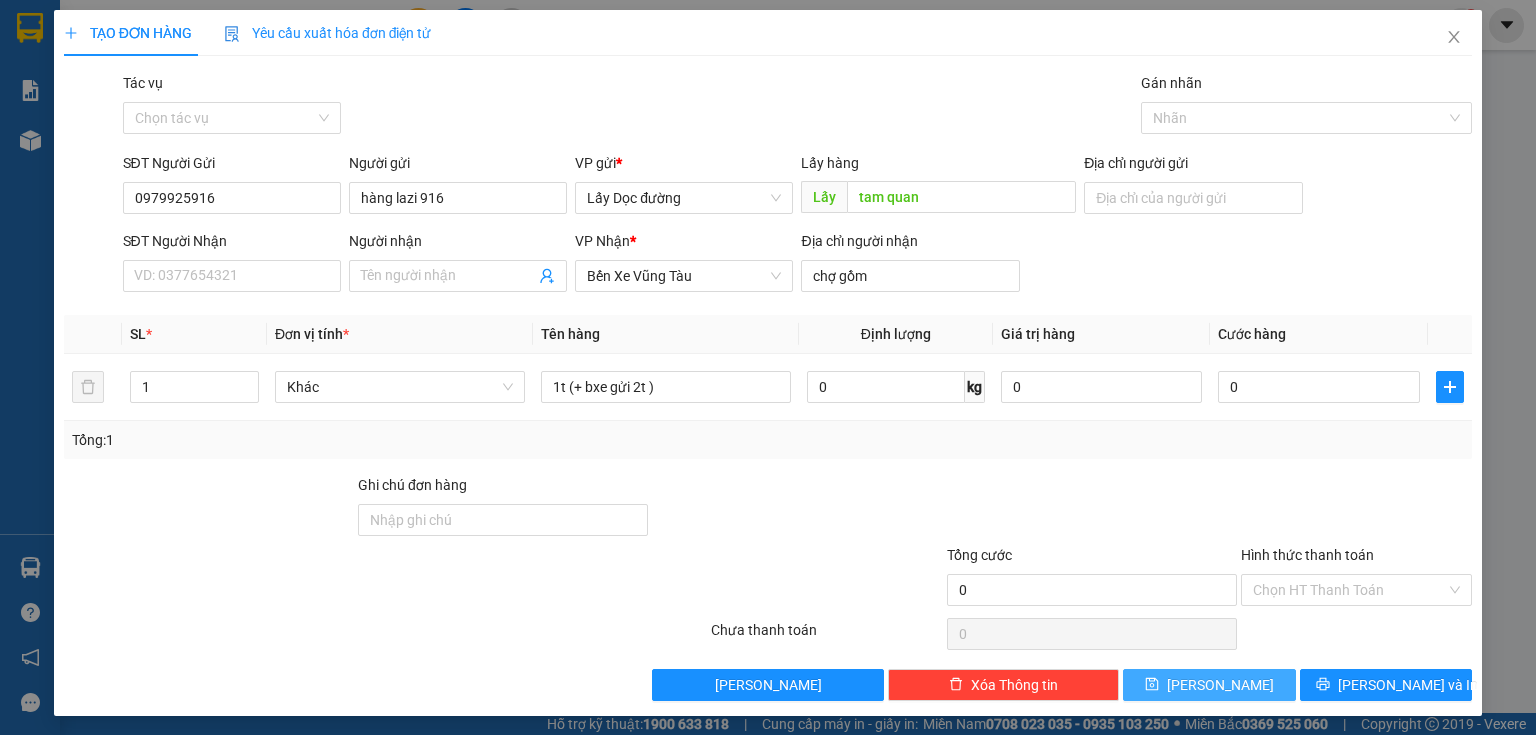 click on "[PERSON_NAME]" at bounding box center (1209, 685) 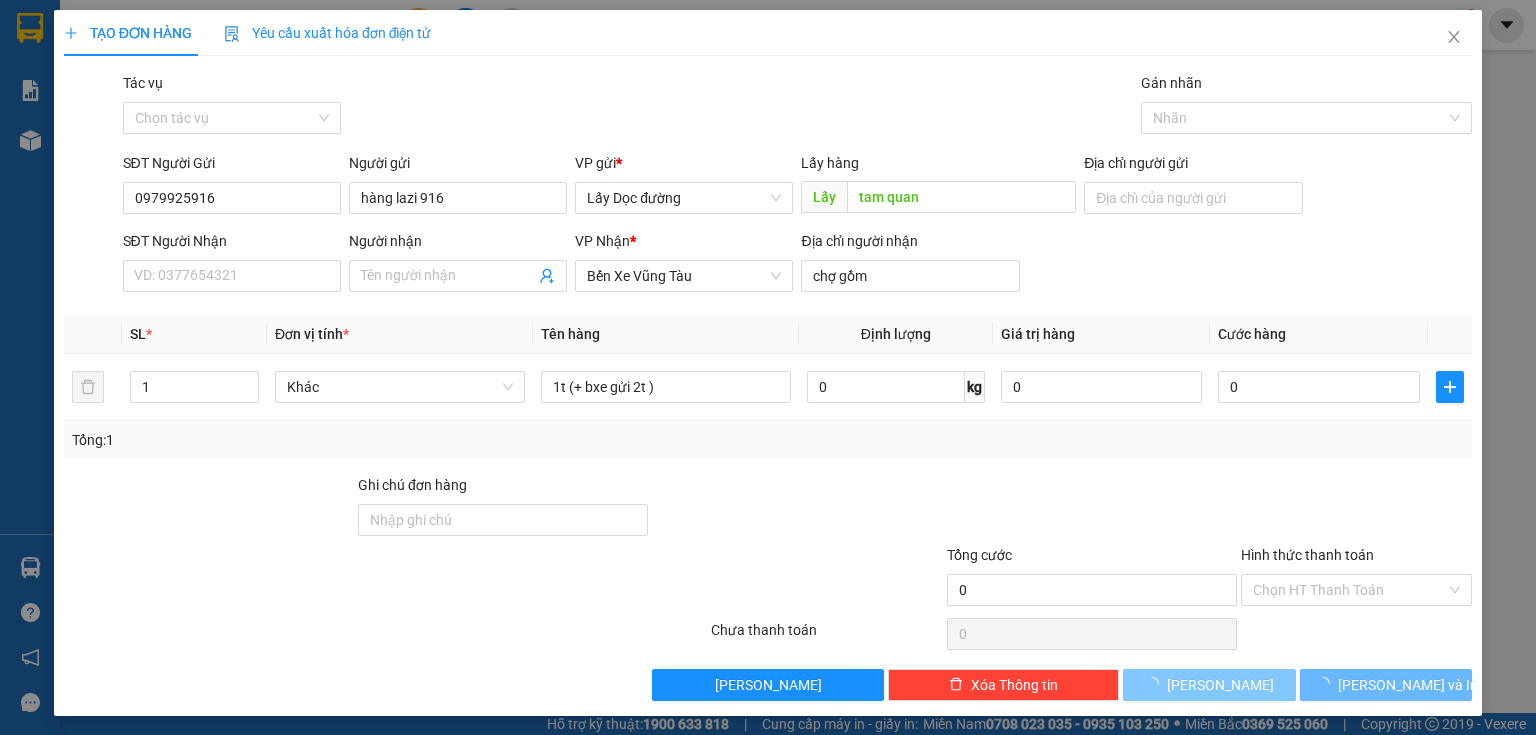 type 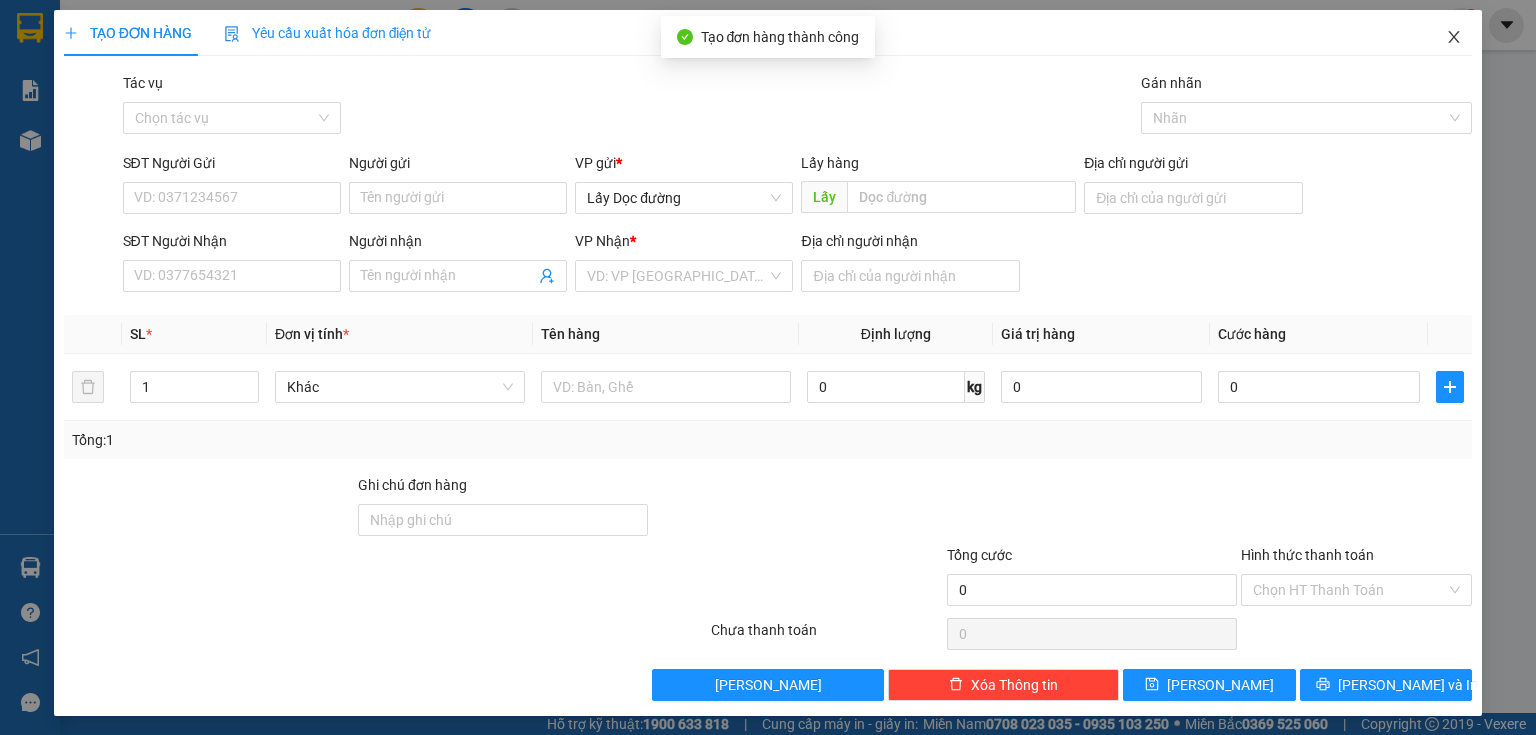 click 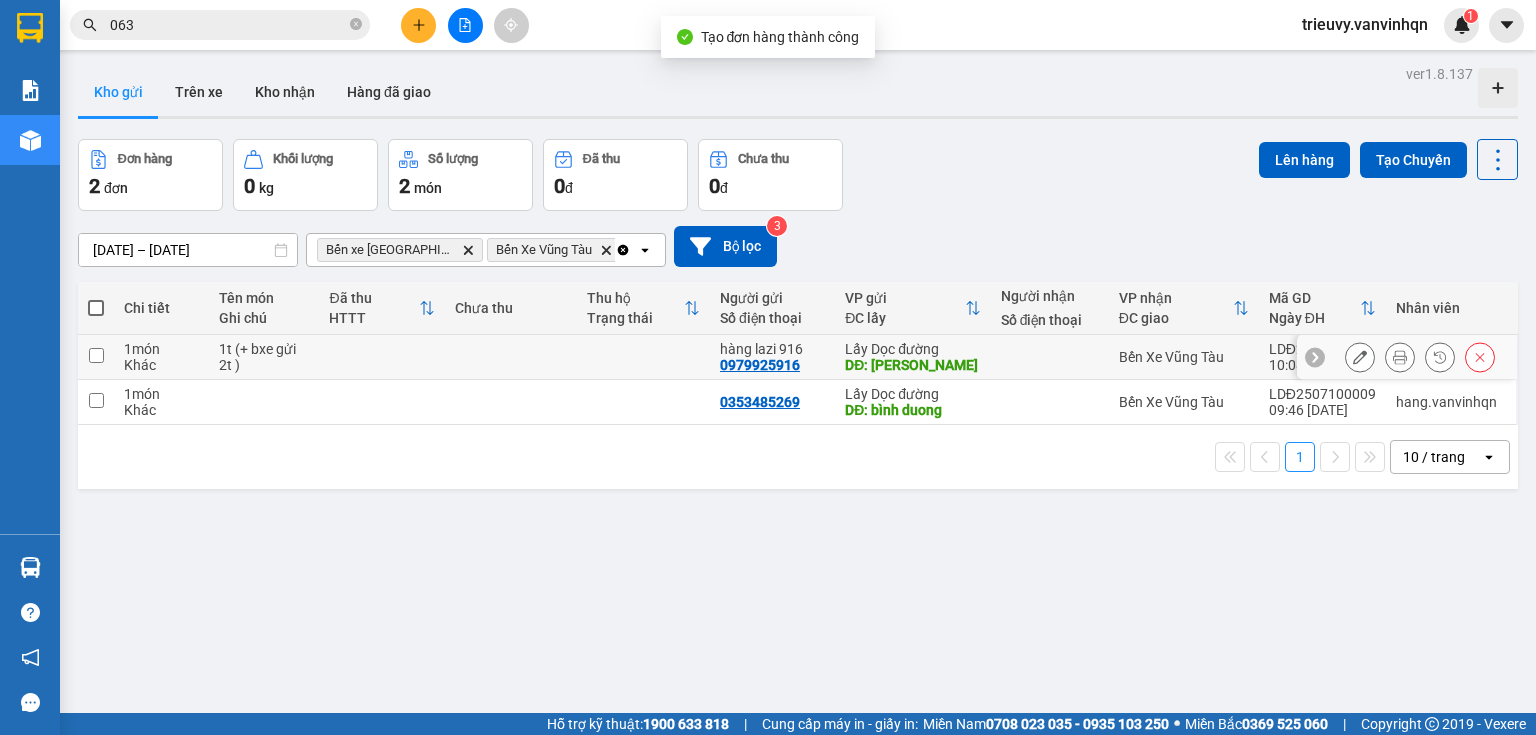 click at bounding box center (381, 357) 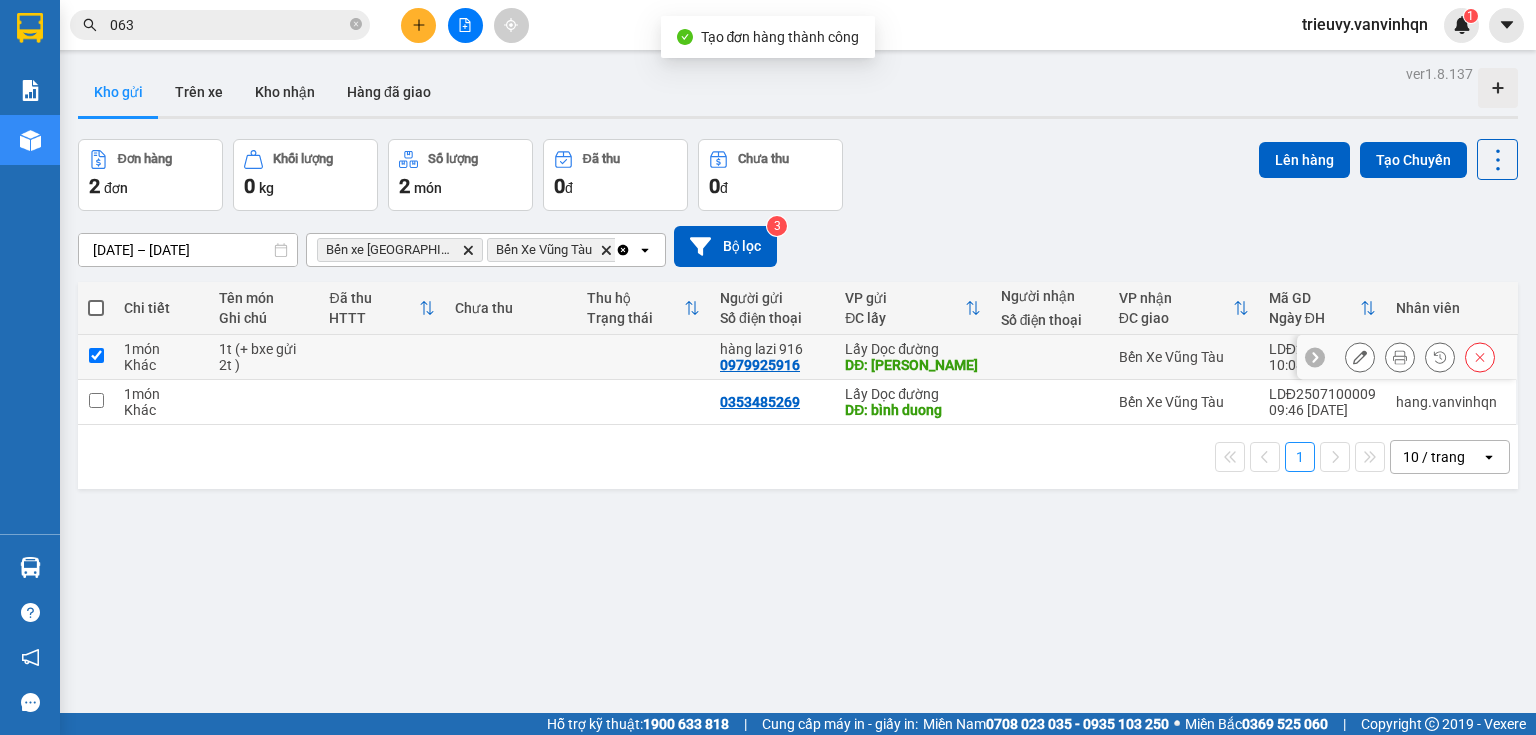 checkbox on "true" 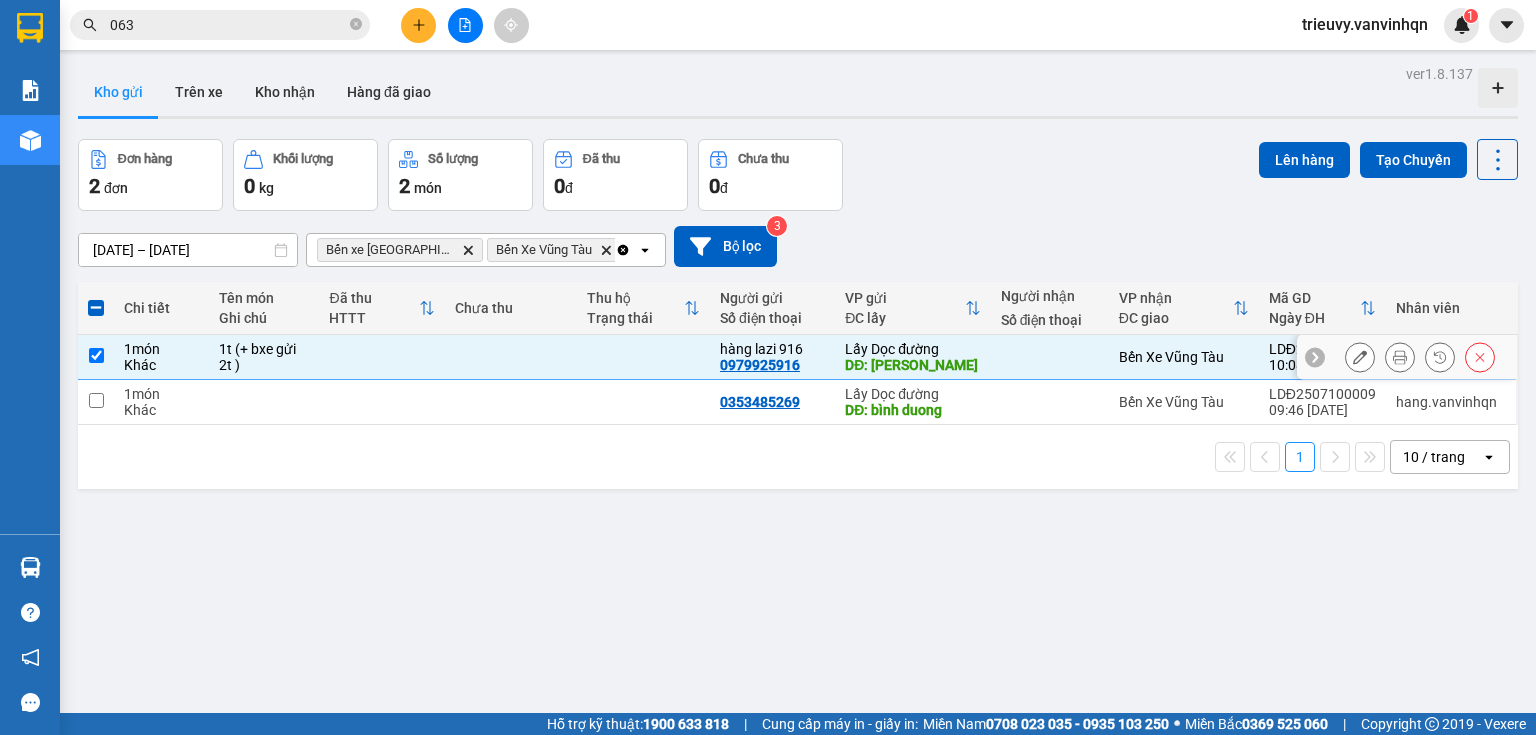 click at bounding box center [1360, 357] 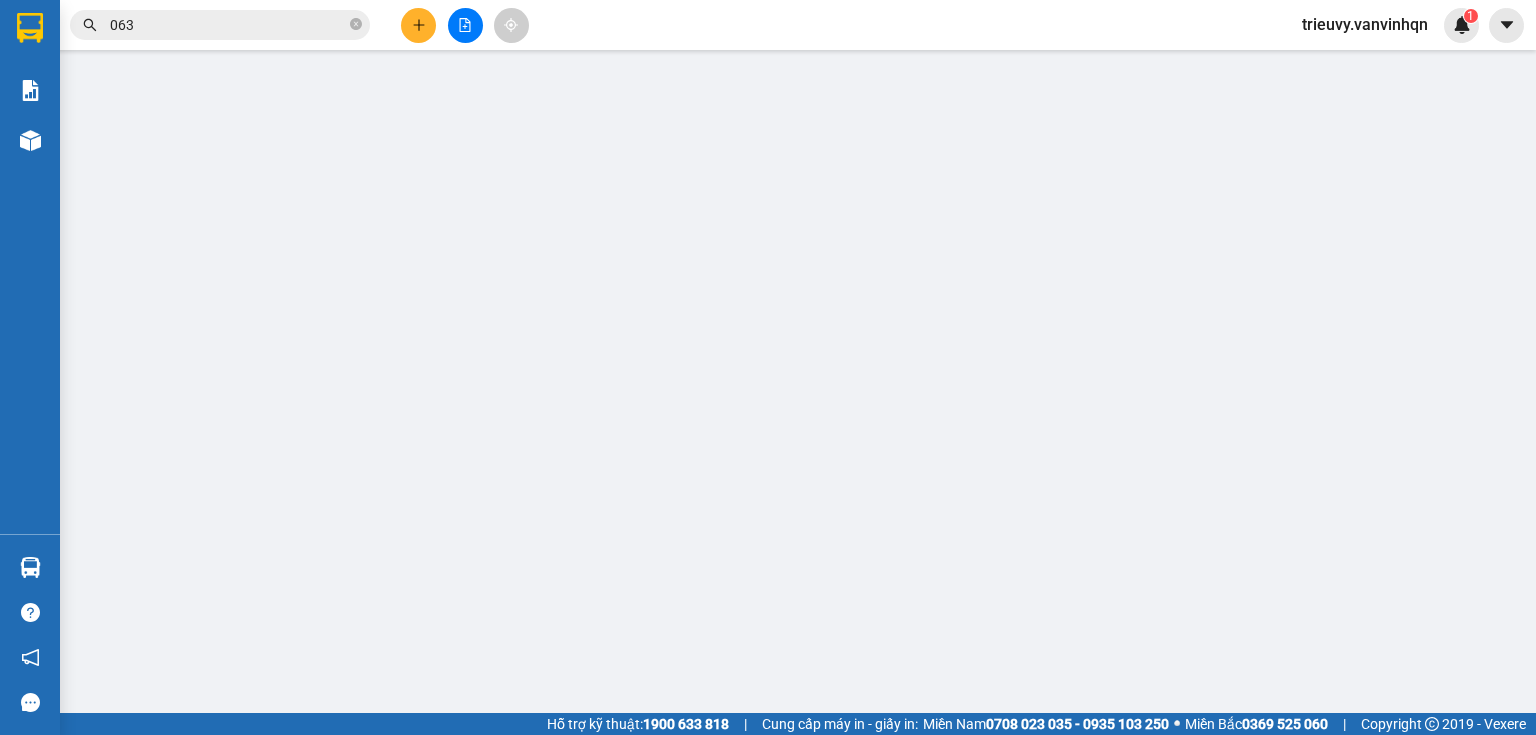 type on "0979925916" 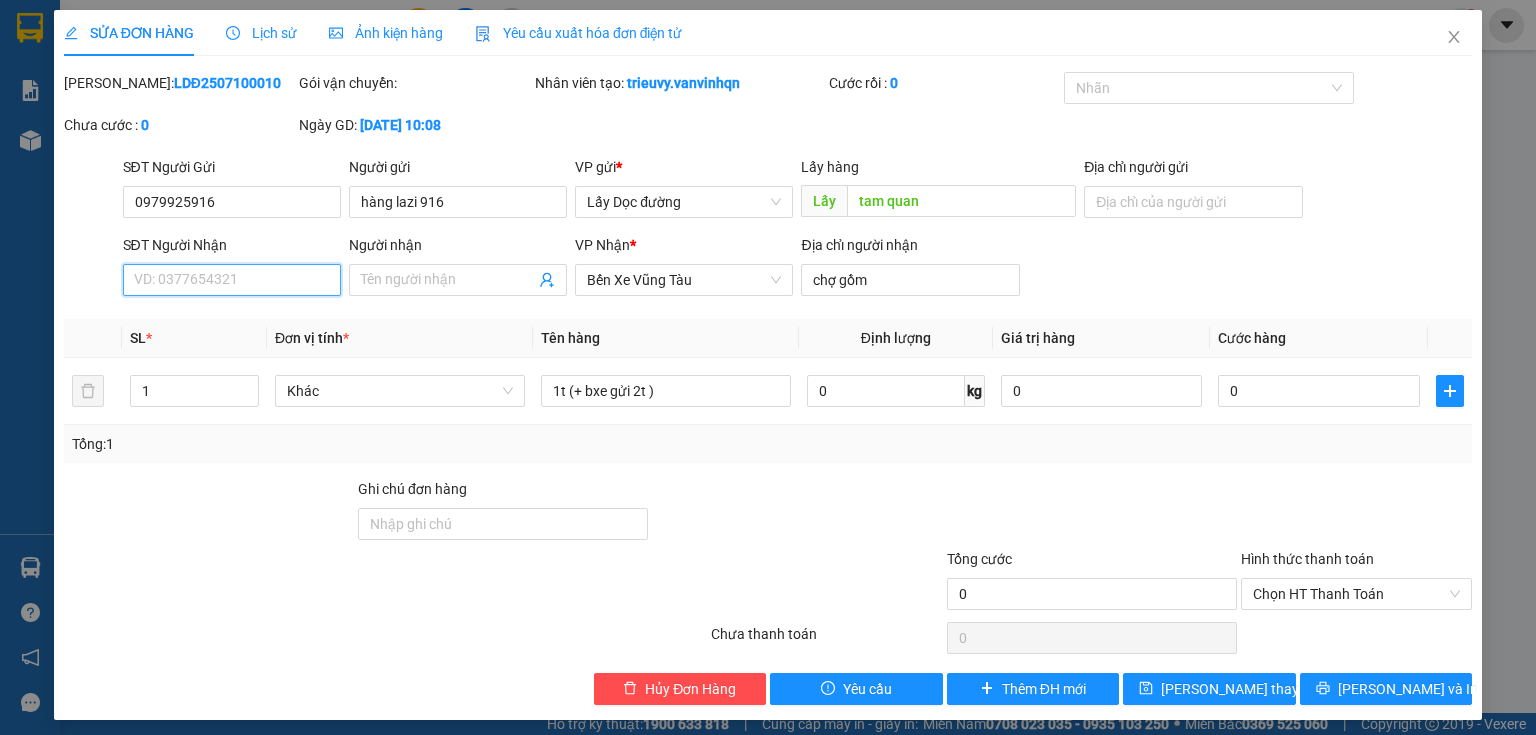 click on "SĐT Người Nhận" at bounding box center (232, 280) 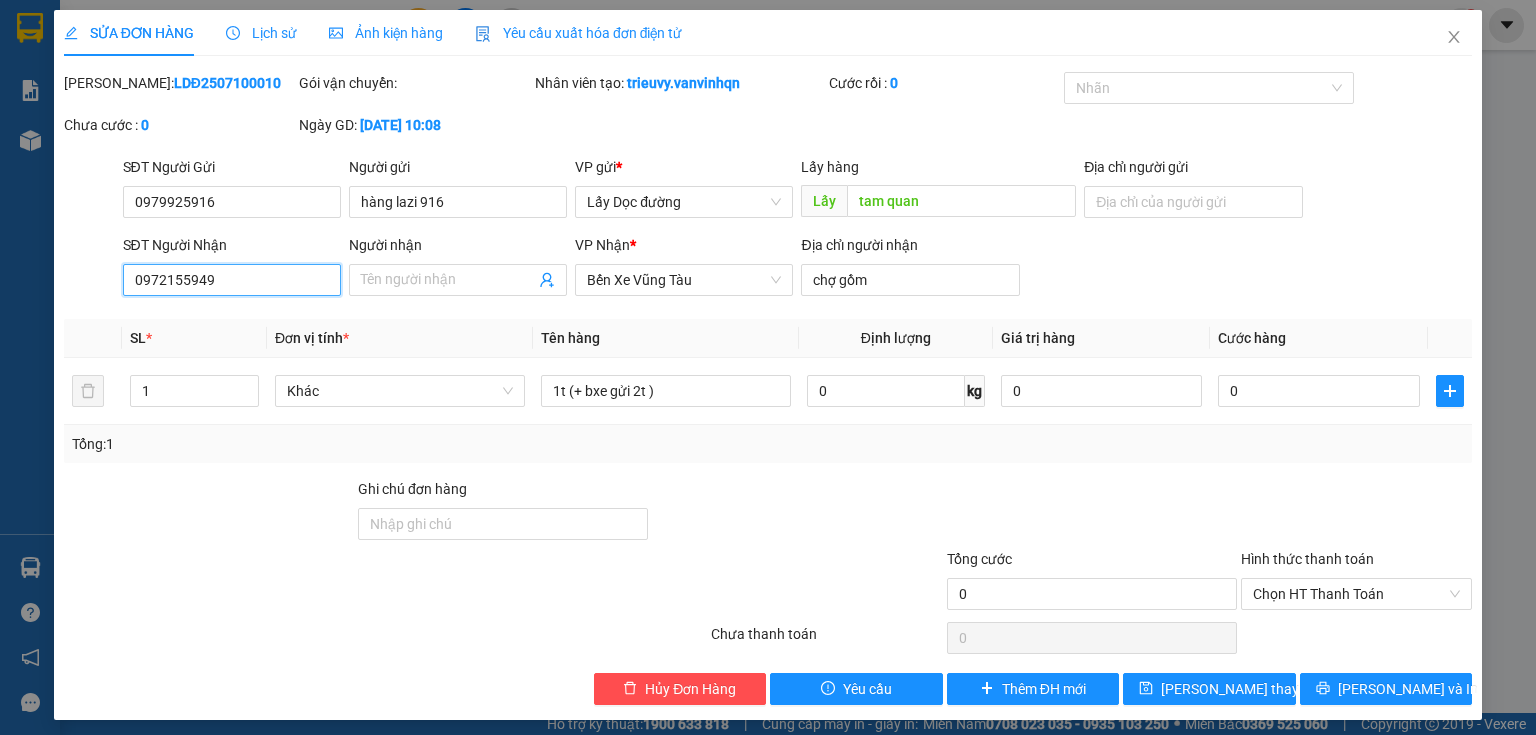click on "0972155949" at bounding box center (232, 280) 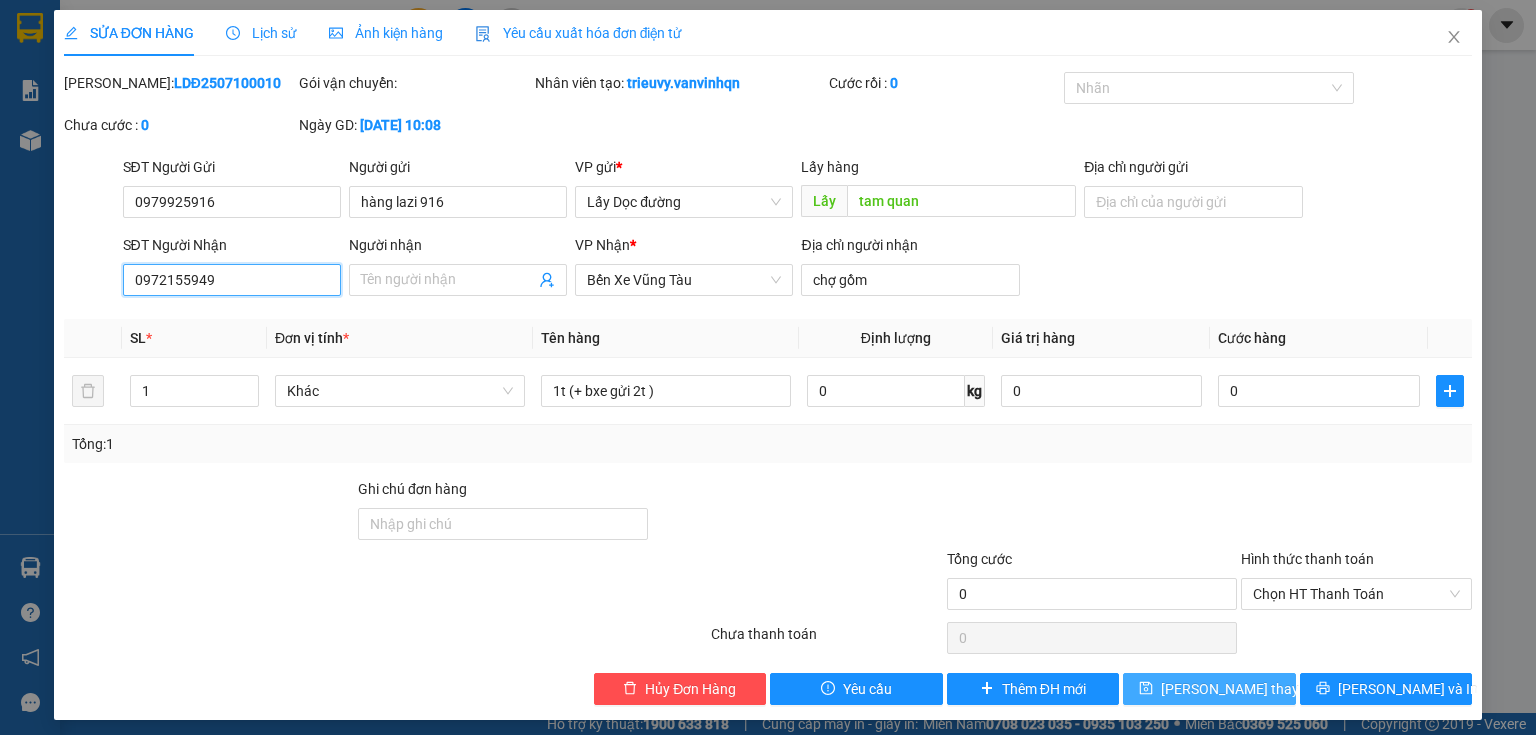 type on "0972155949" 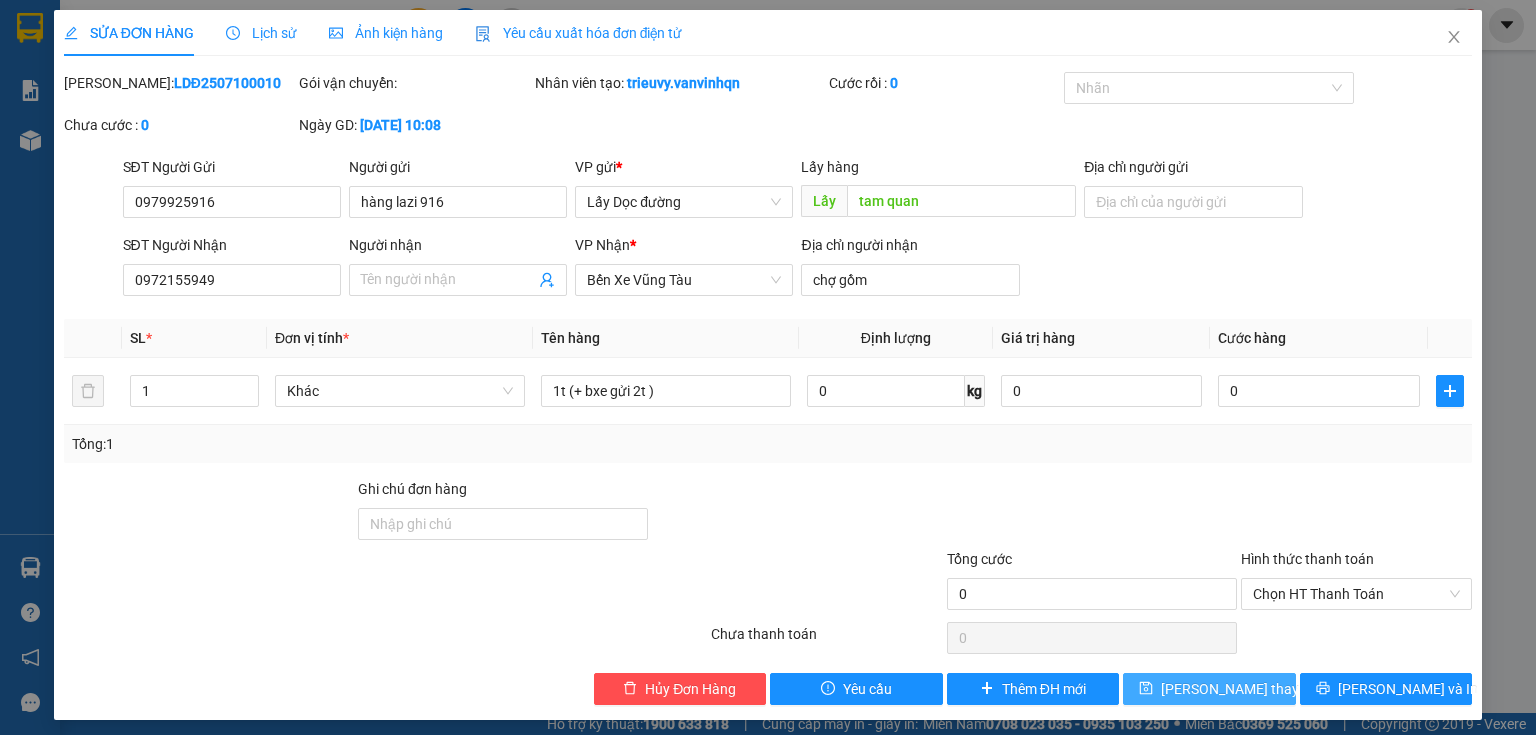 click on "[PERSON_NAME] thay đổi" at bounding box center [1241, 689] 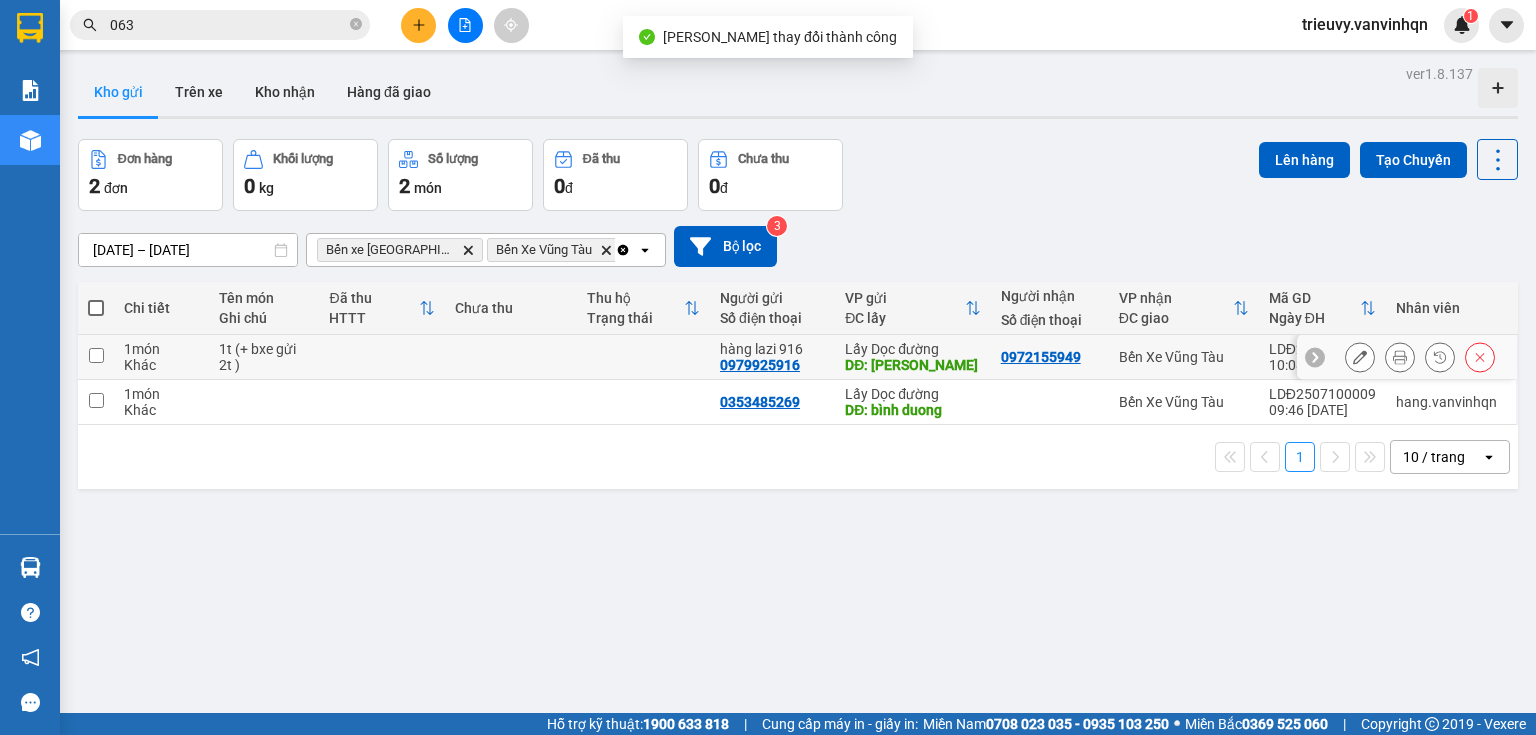 click at bounding box center (511, 357) 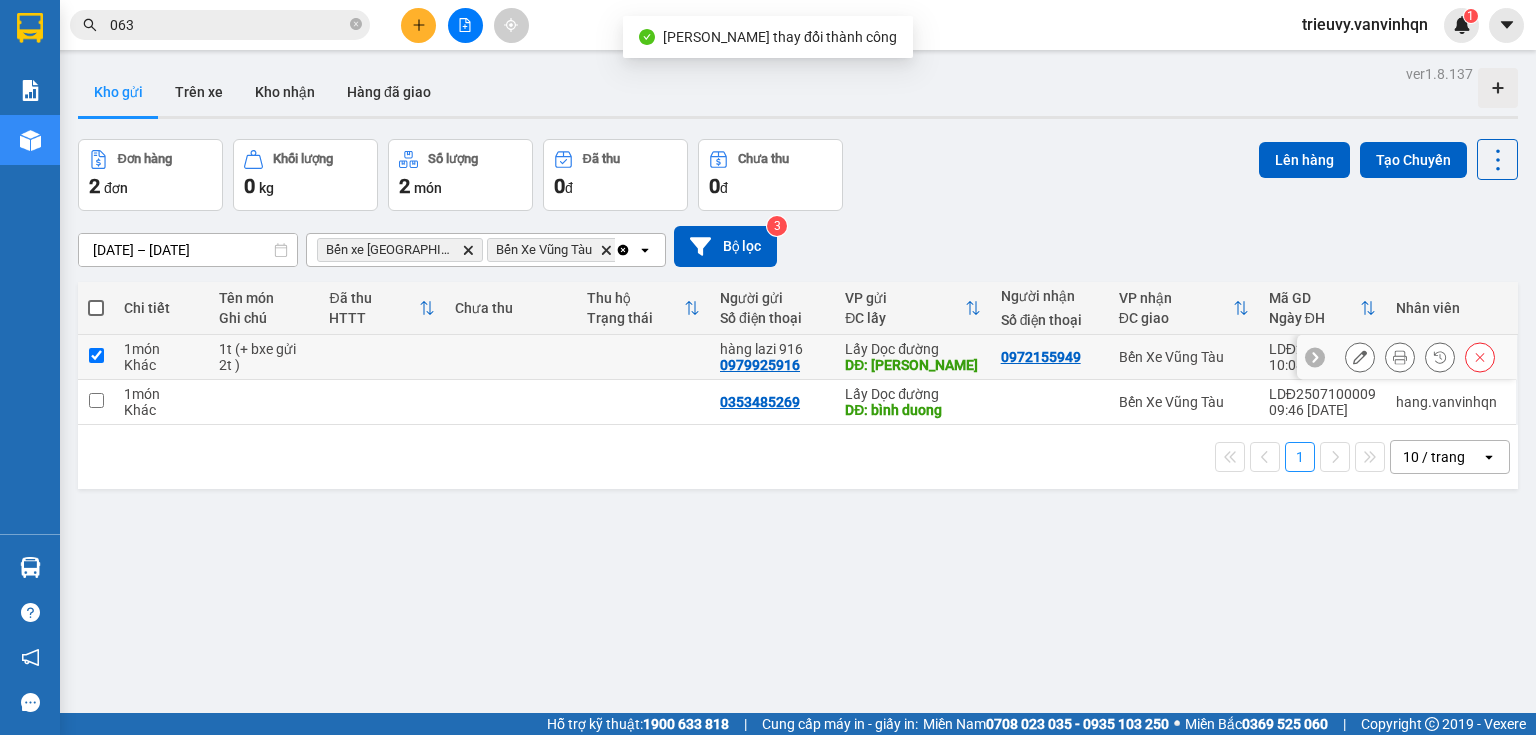 checkbox on "true" 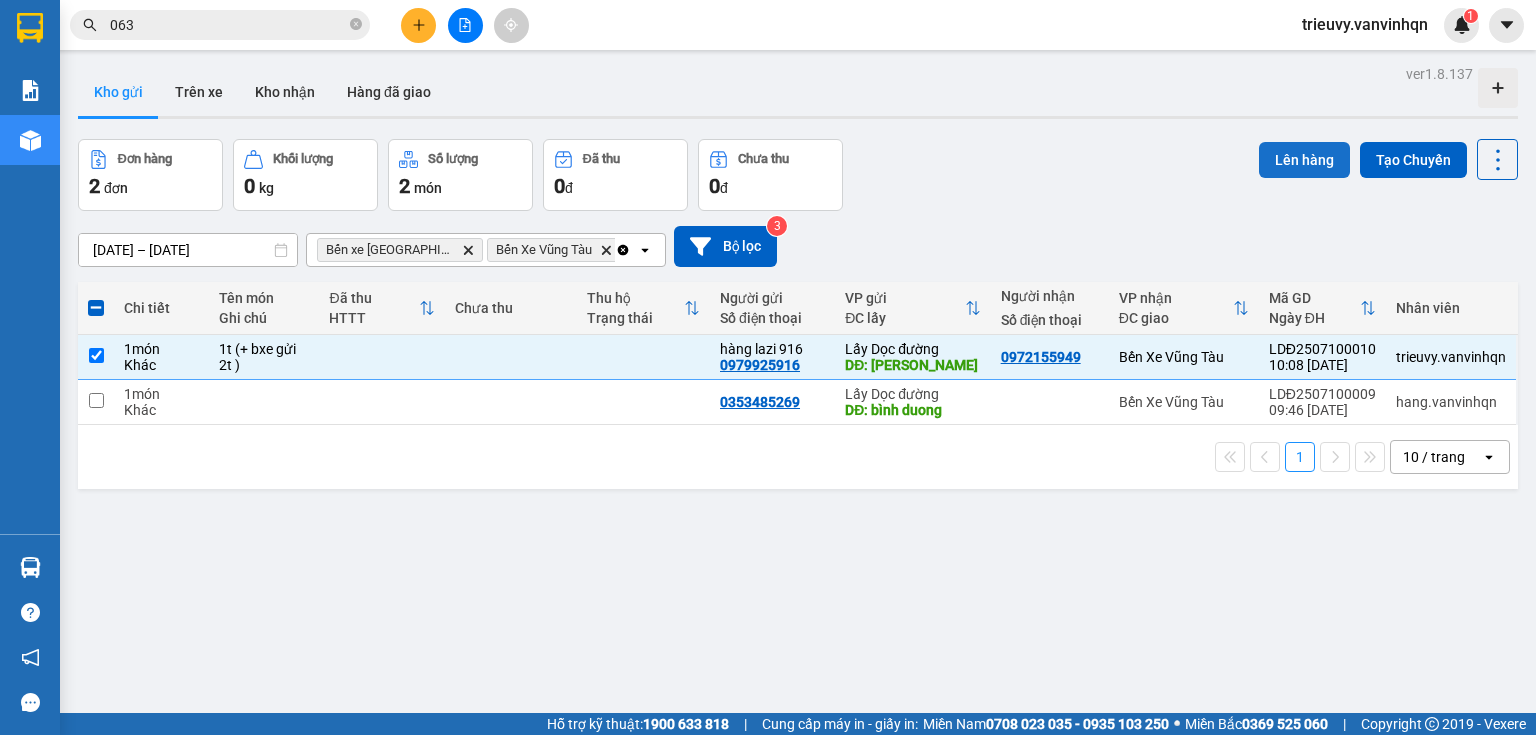 click on "Lên hàng" at bounding box center (1304, 160) 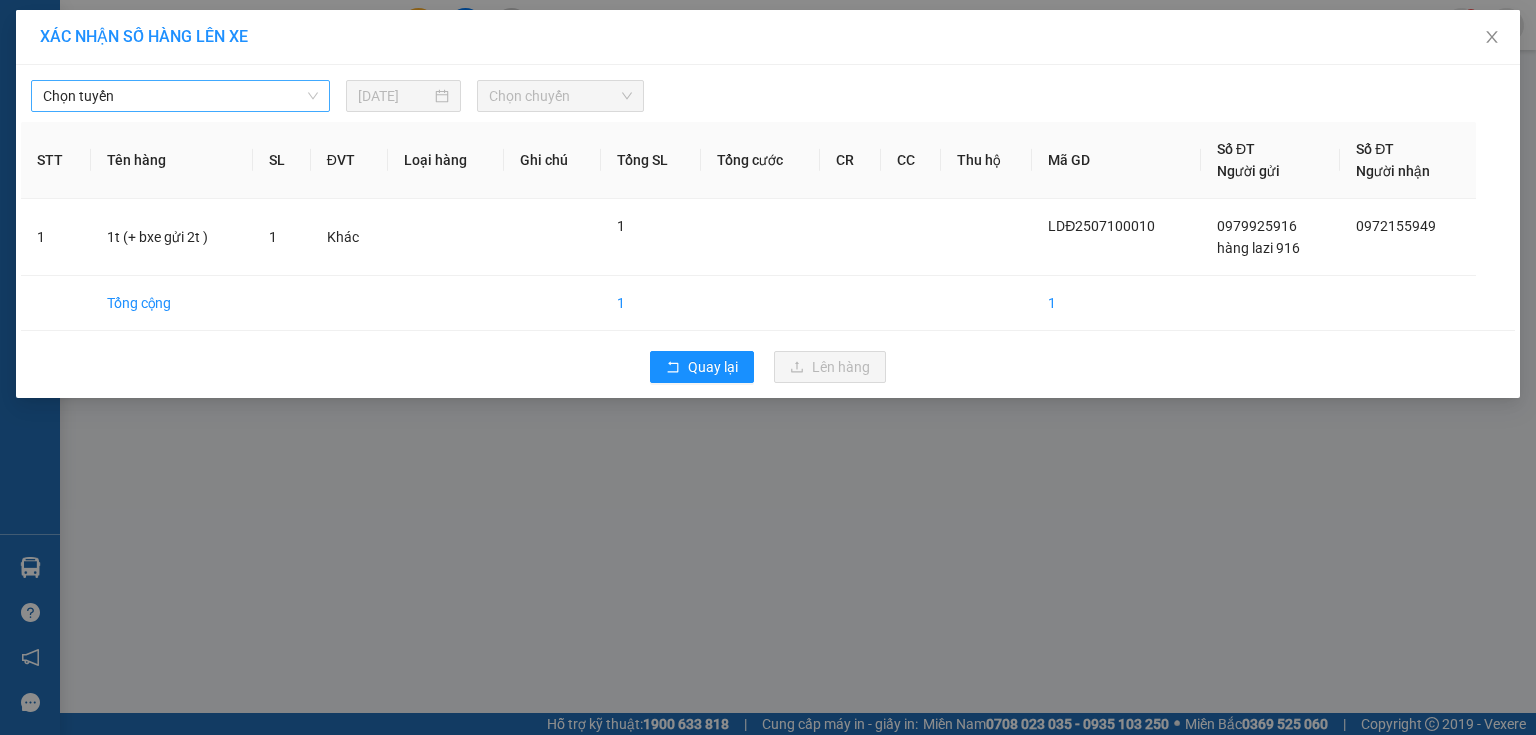 click on "Chọn tuyến" at bounding box center [180, 96] 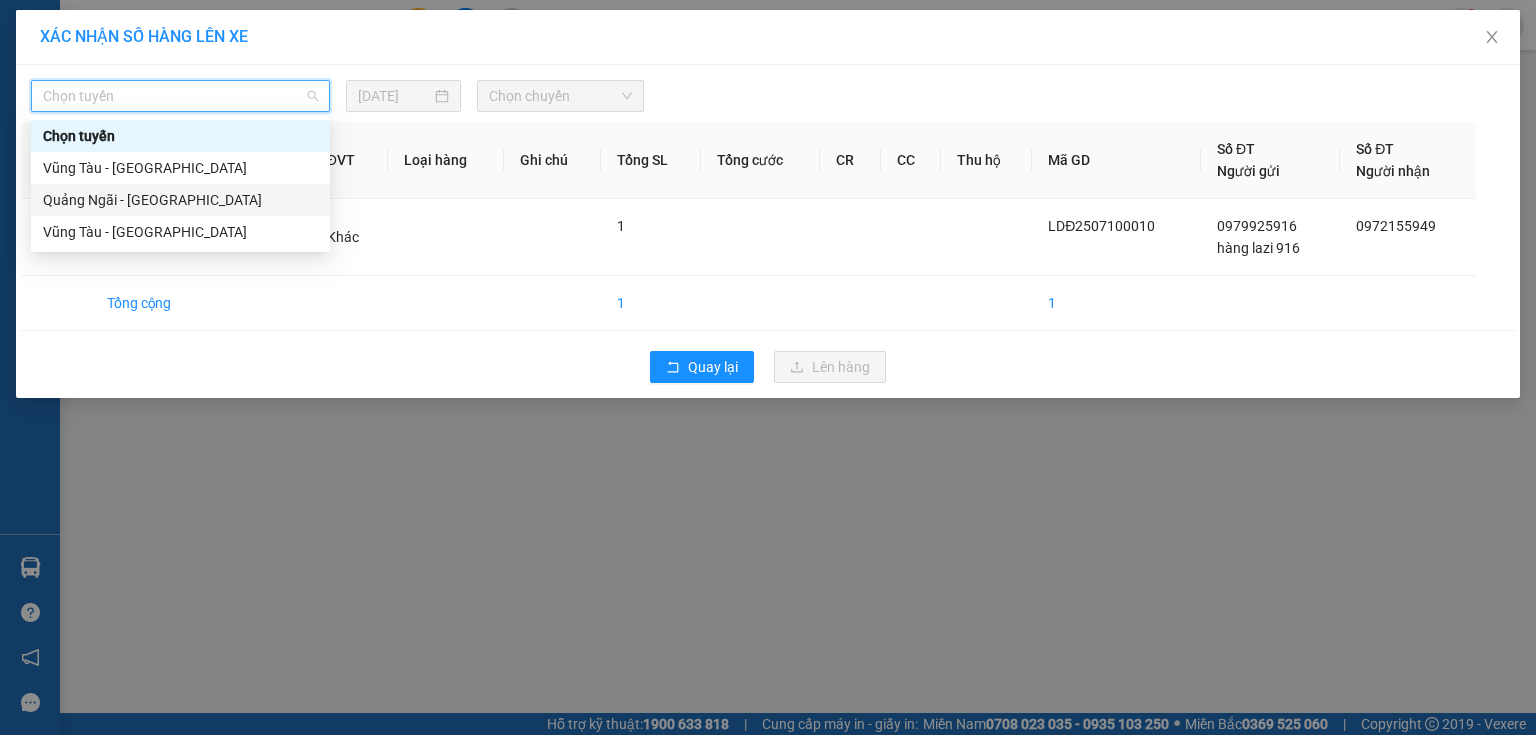 drag, startPoint x: 91, startPoint y: 198, endPoint x: 129, endPoint y: 176, distance: 43.908997 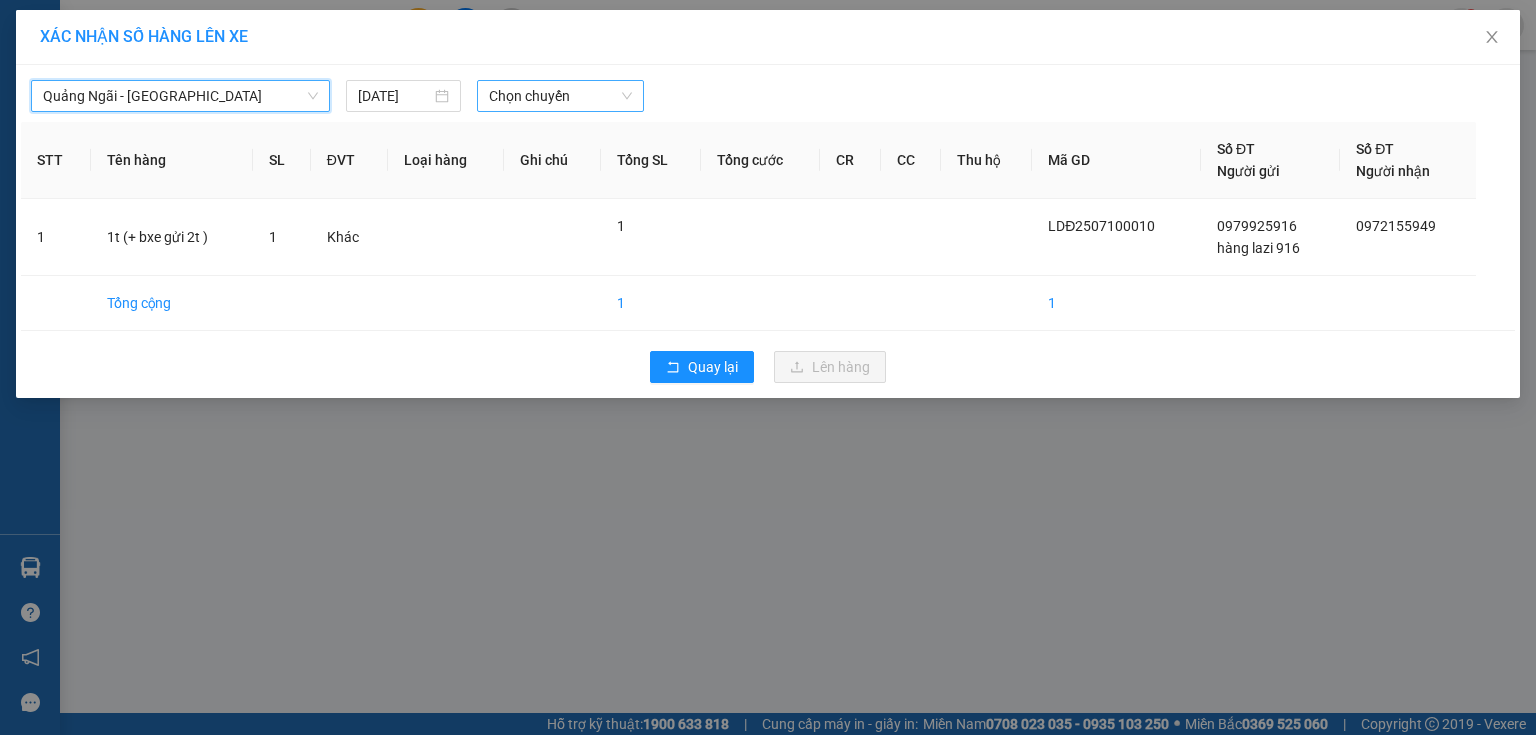 click on "Chọn chuyến" at bounding box center (561, 96) 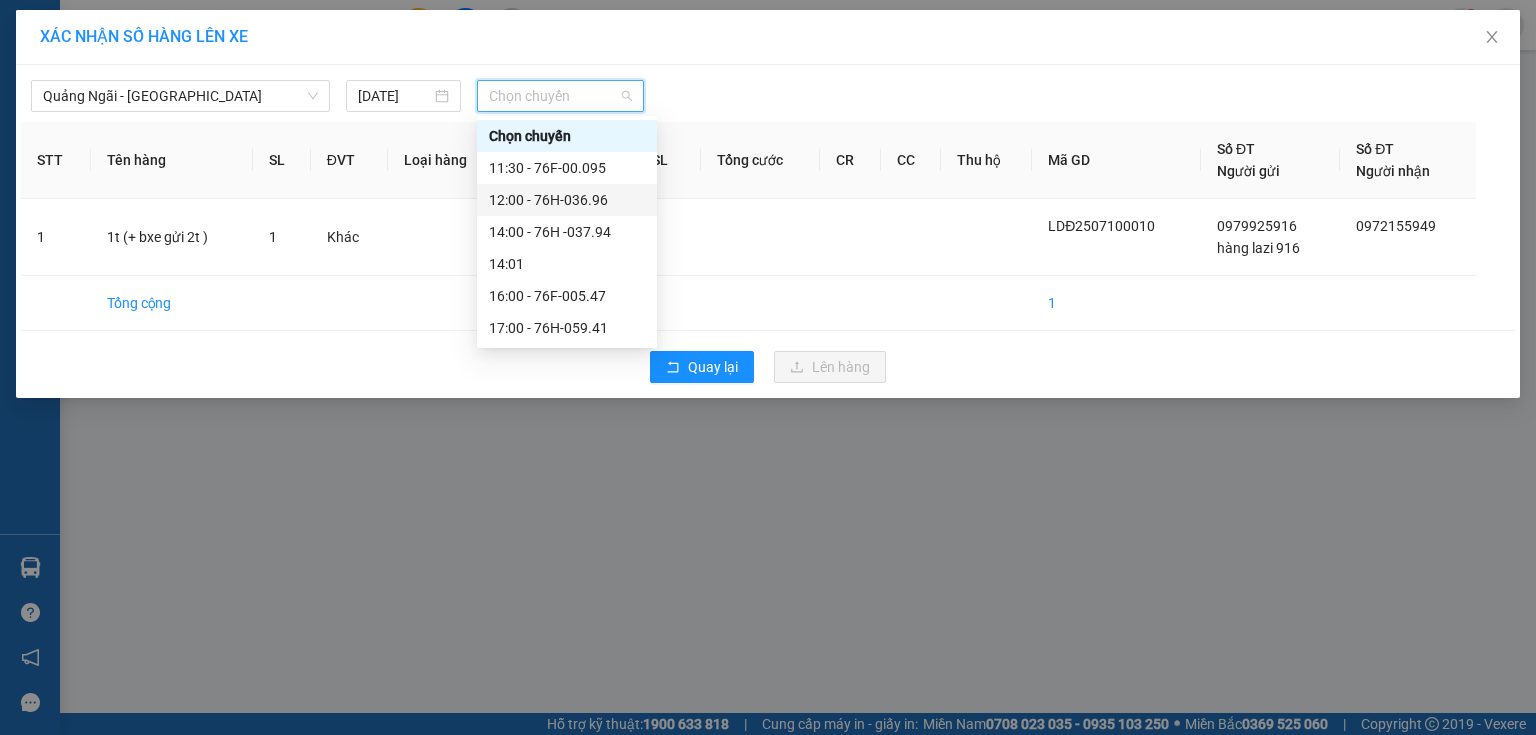 click on "12:00     - 76H-036.96" at bounding box center [567, 200] 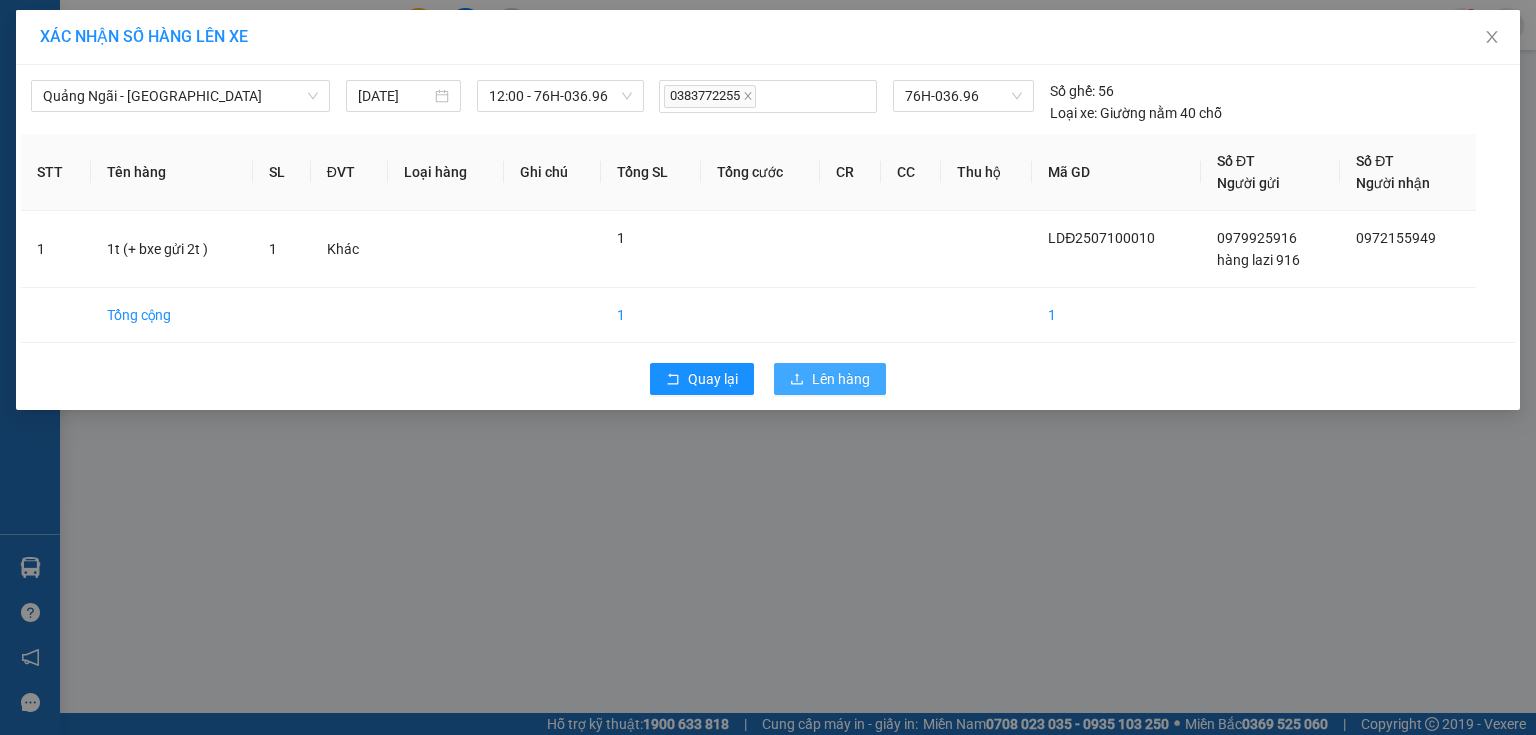 click 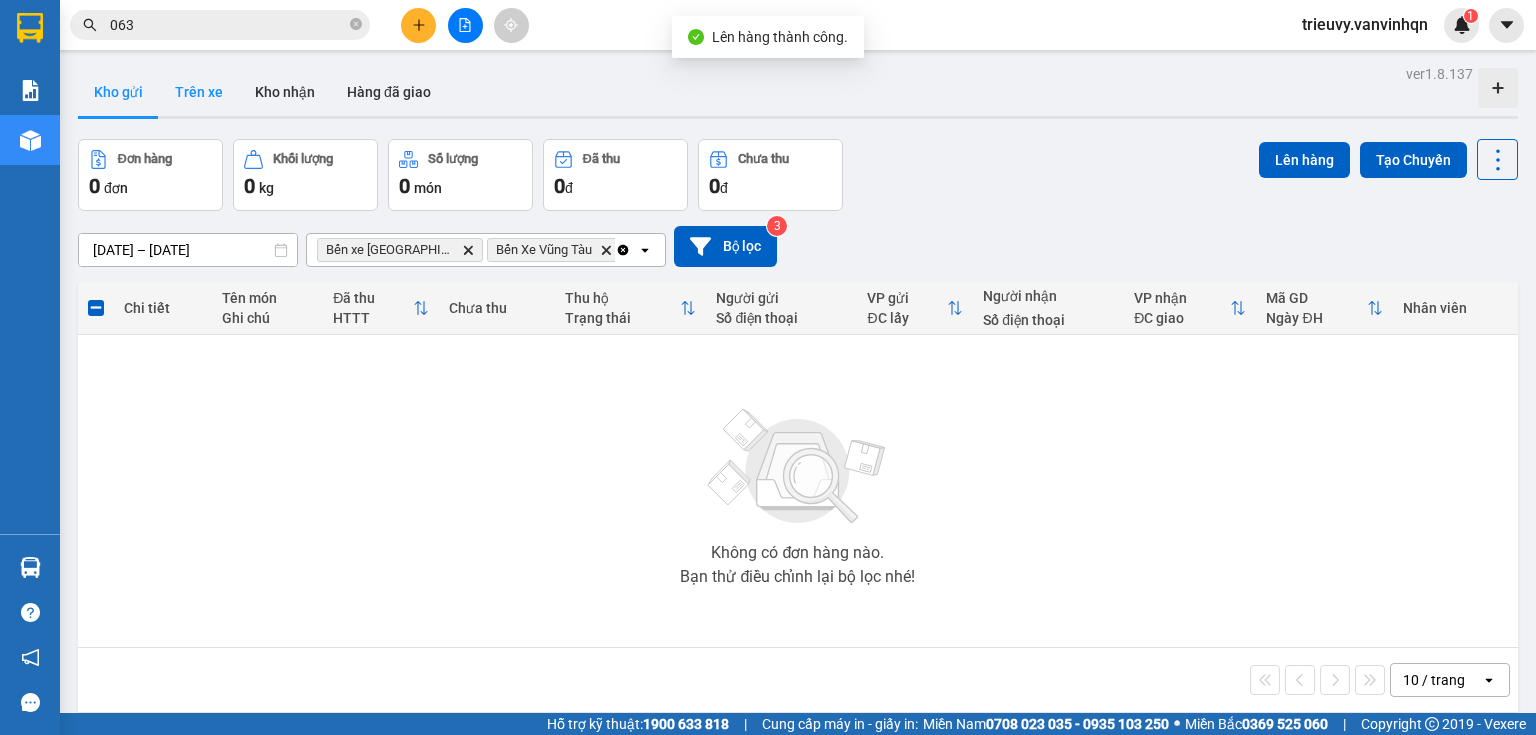 click on "Trên xe" at bounding box center (199, 92) 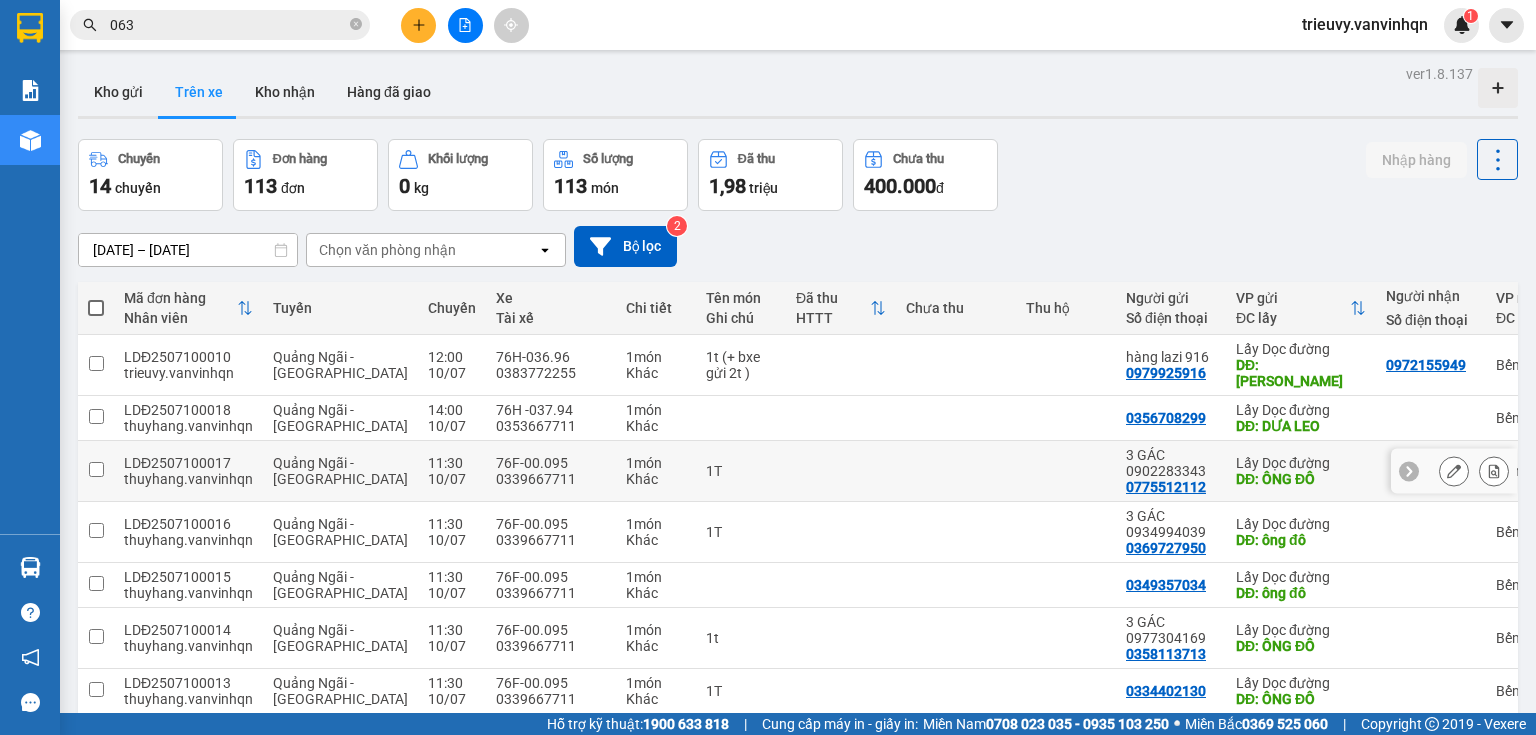 type 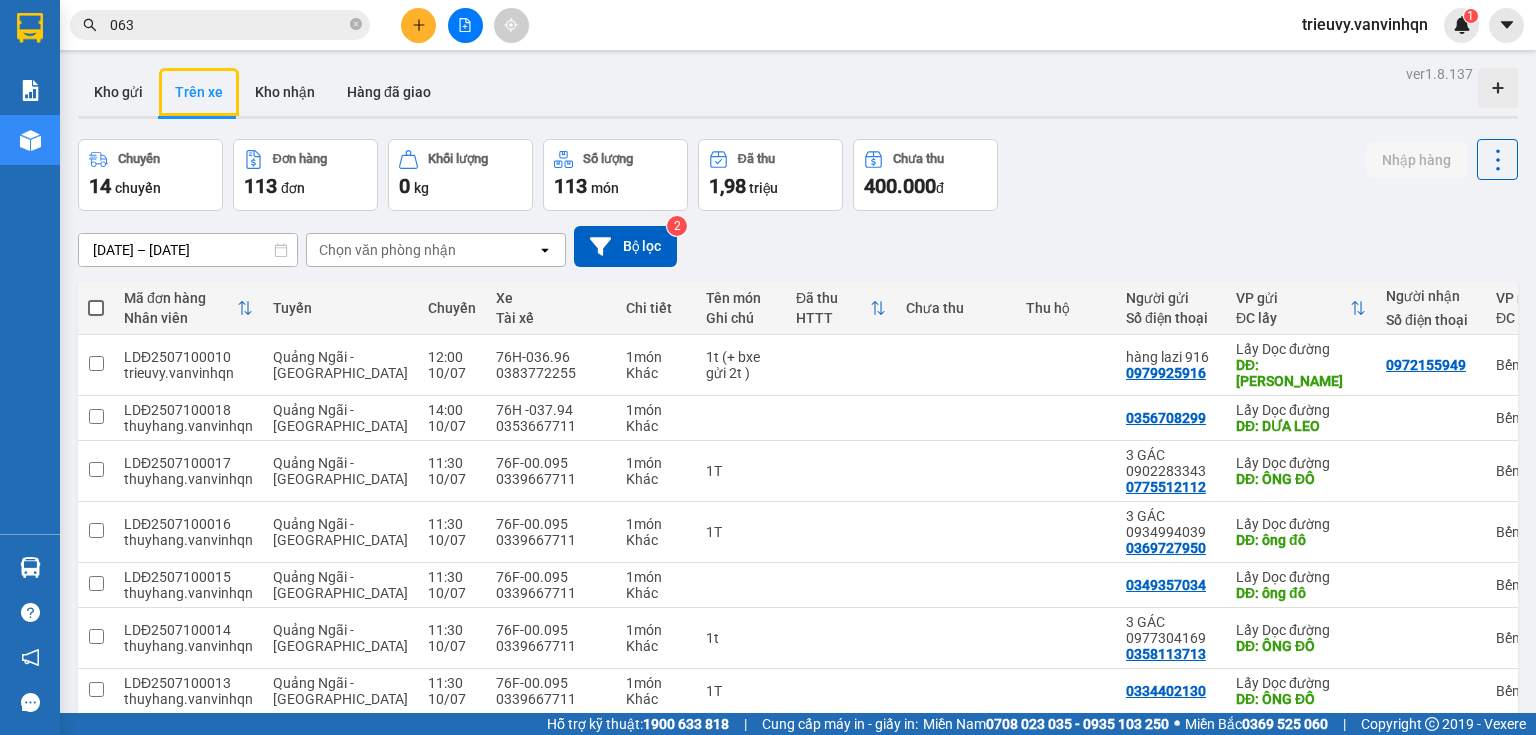 click 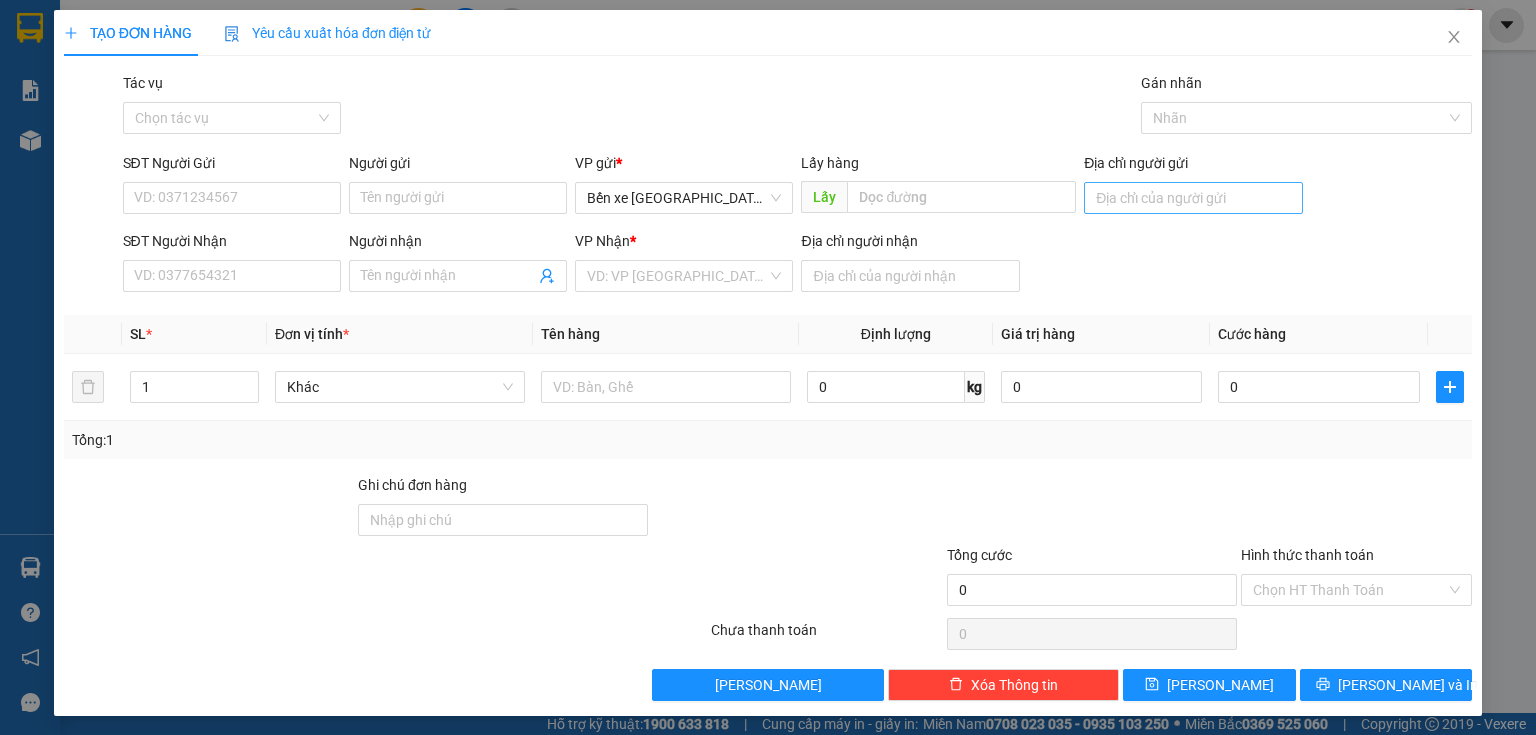 drag, startPoint x: 1246, startPoint y: 175, endPoint x: 1240, endPoint y: 204, distance: 29.614185 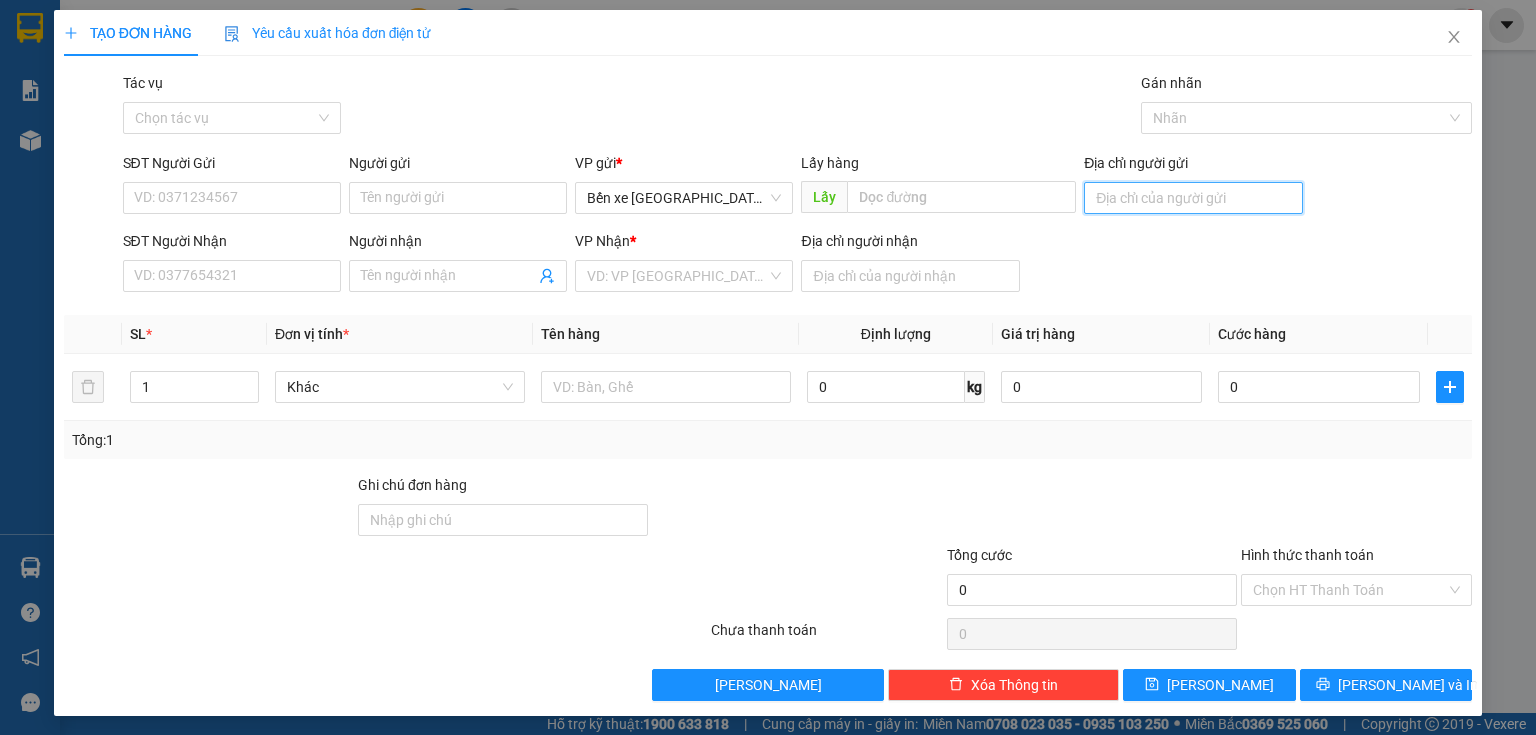 drag, startPoint x: 1240, startPoint y: 205, endPoint x: 1232, endPoint y: 213, distance: 11.313708 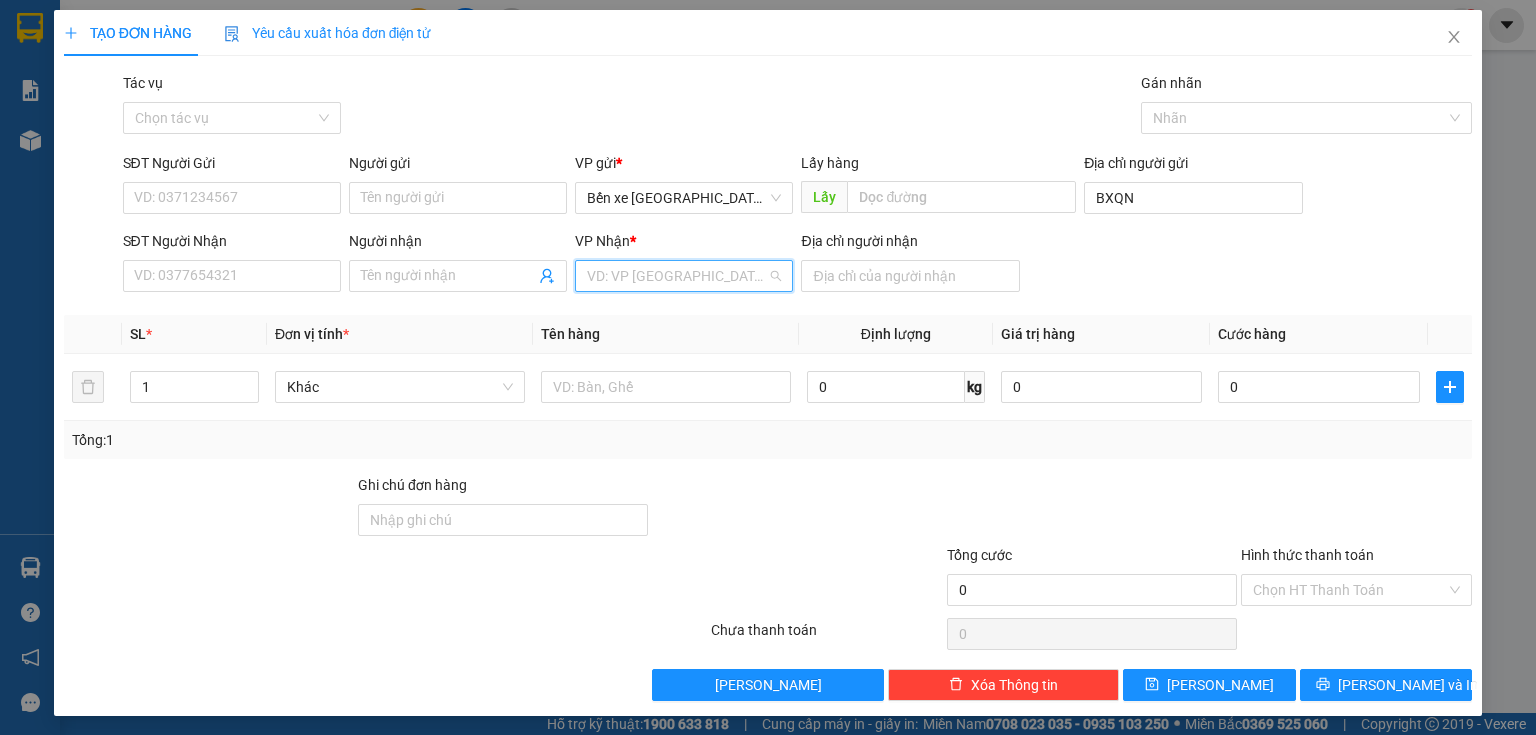 click at bounding box center (677, 276) 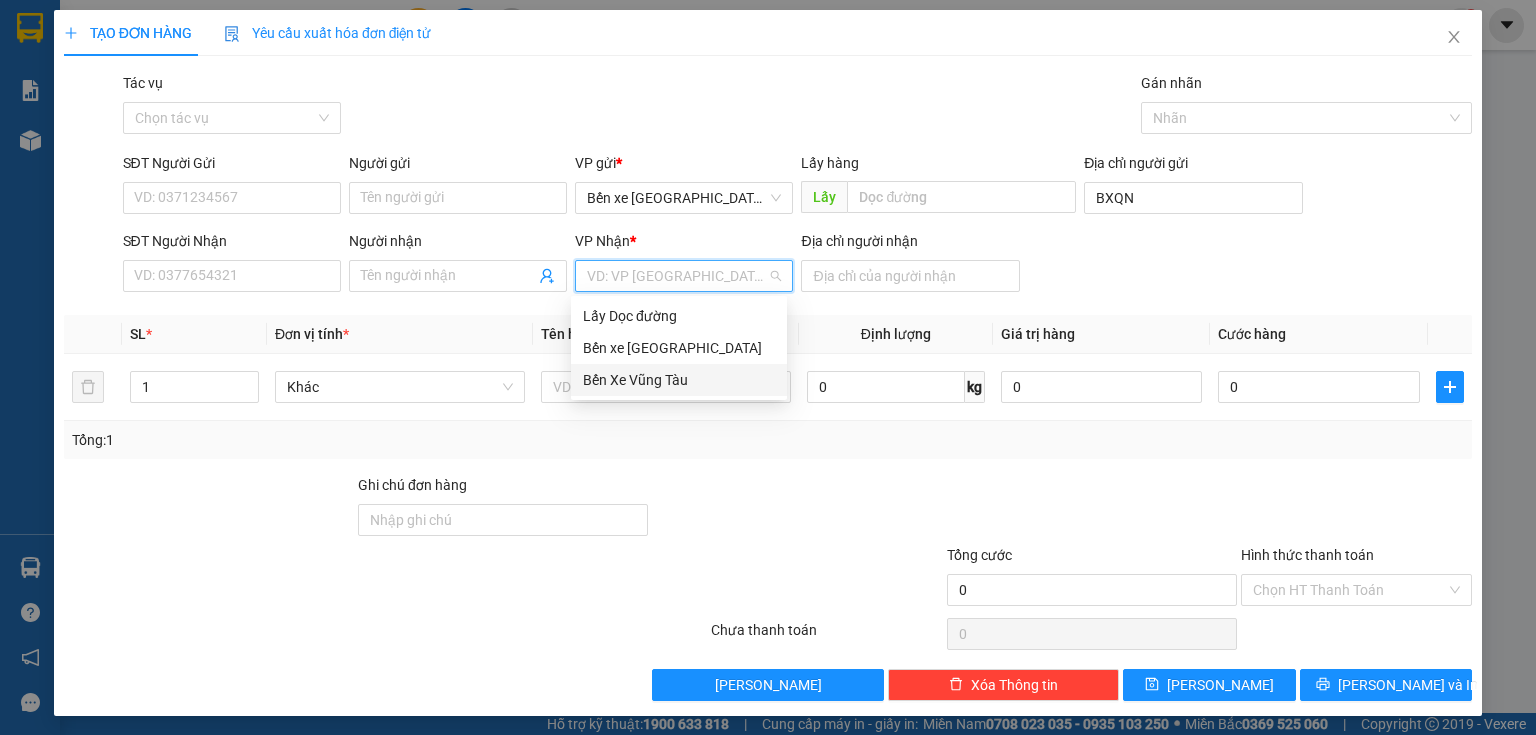 click on "Bến Xe Vũng Tàu" at bounding box center [679, 380] 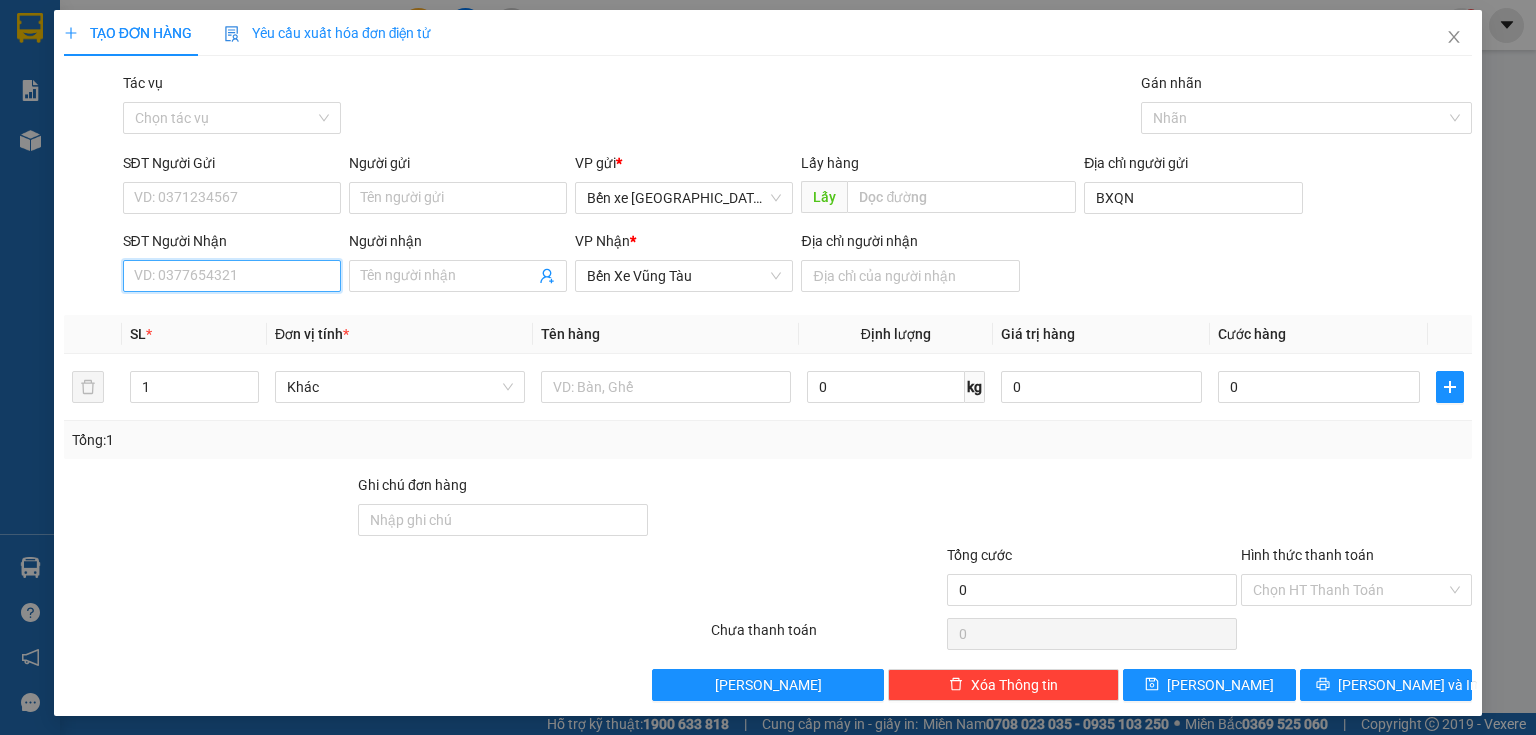 click on "SĐT Người Nhận" at bounding box center (232, 276) 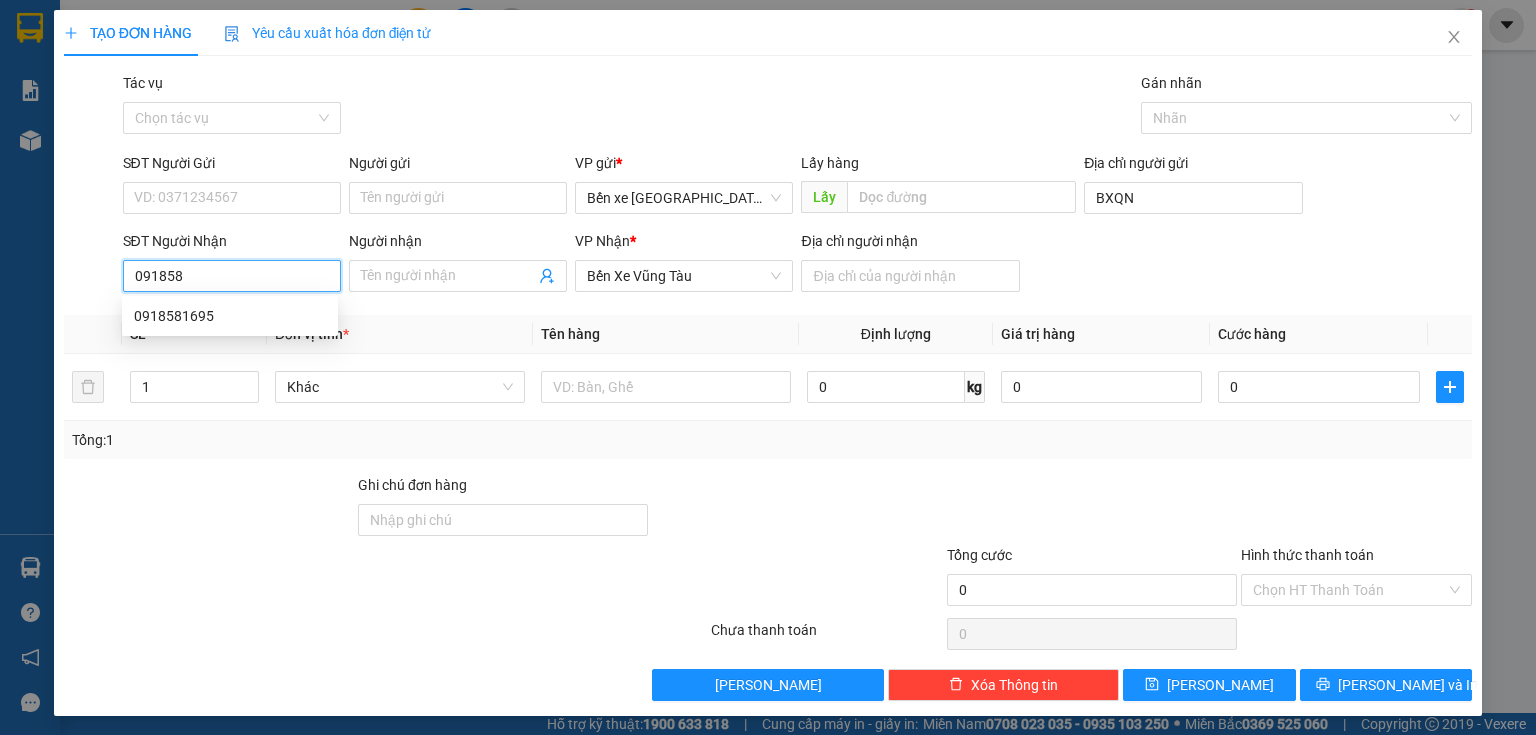 type on "0918581" 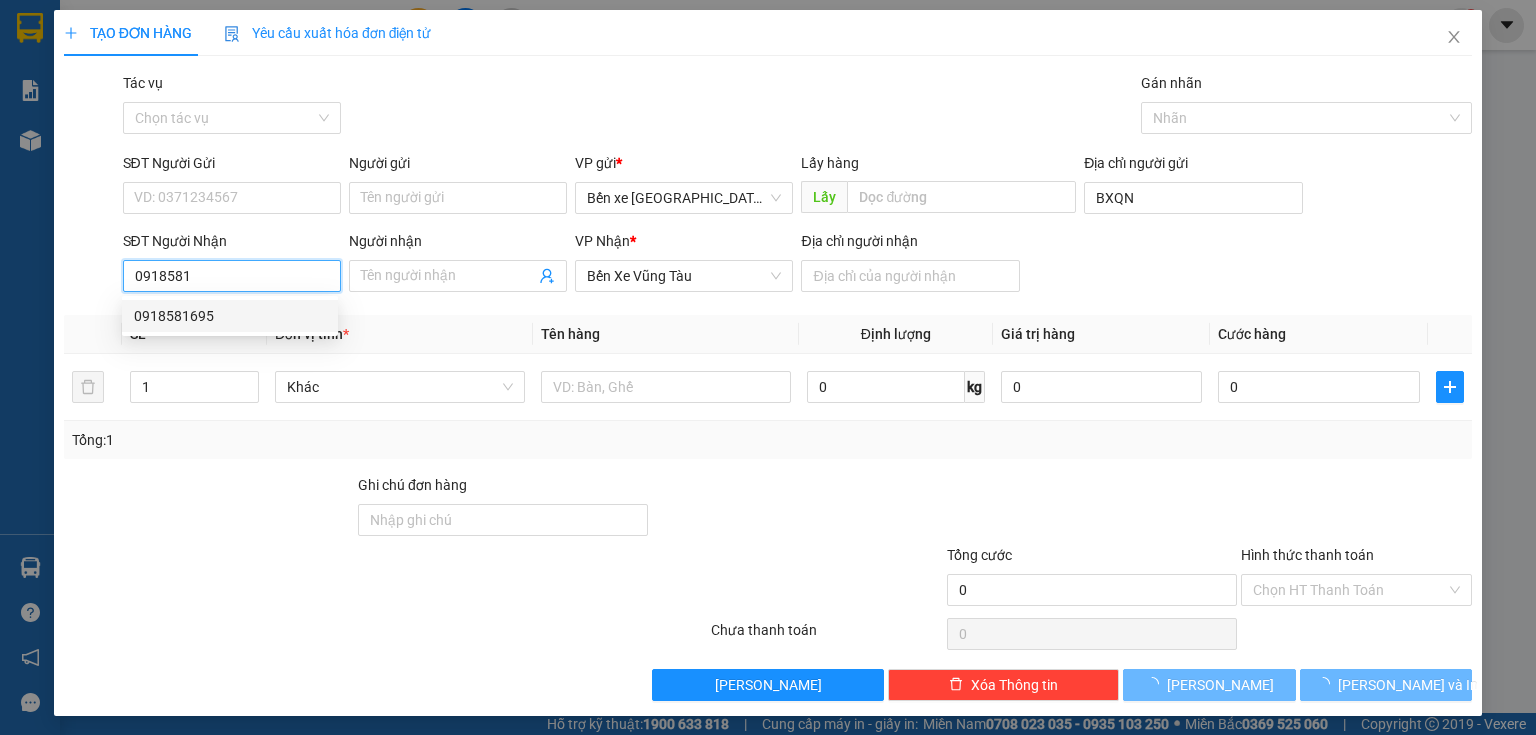 click on "0918581695" at bounding box center (230, 316) 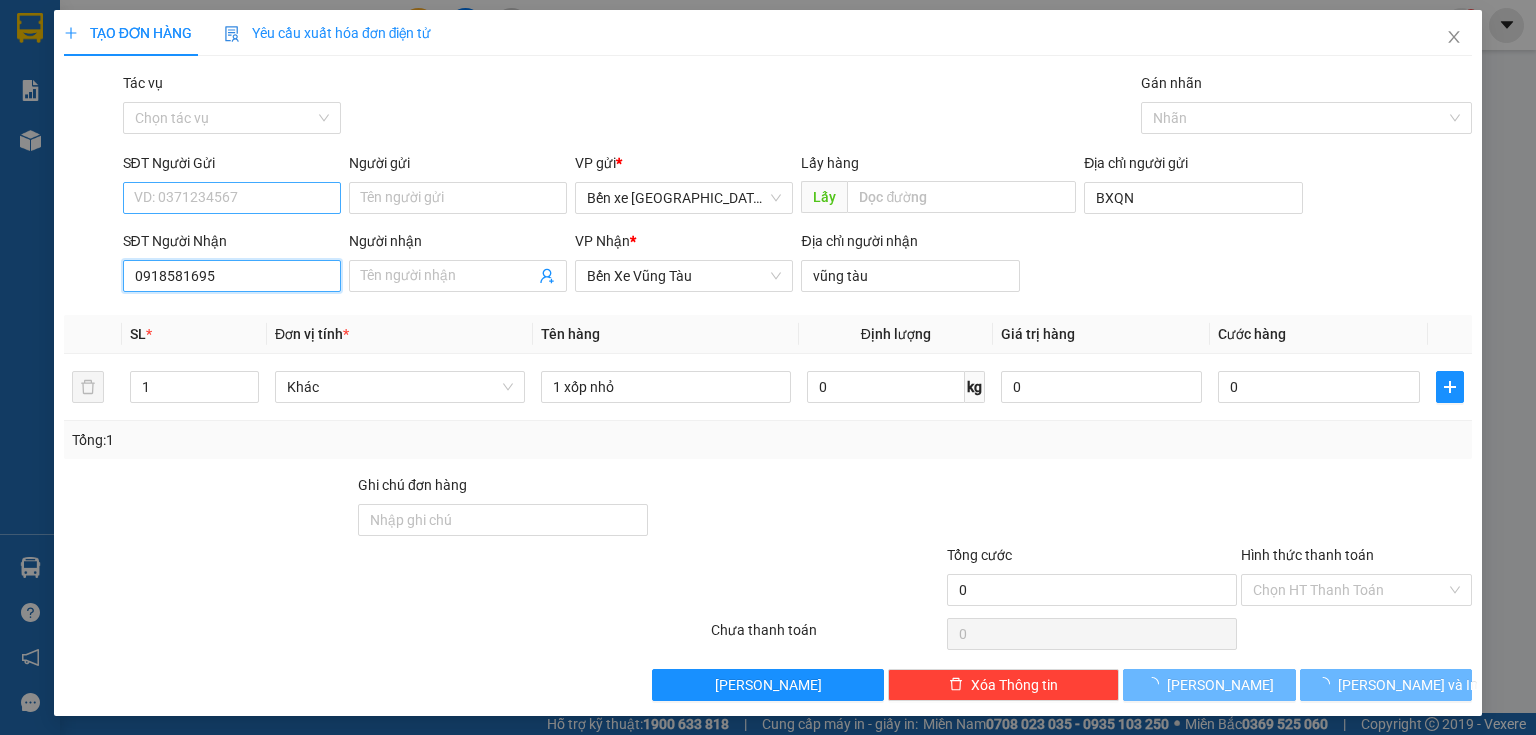 type on "0918581695" 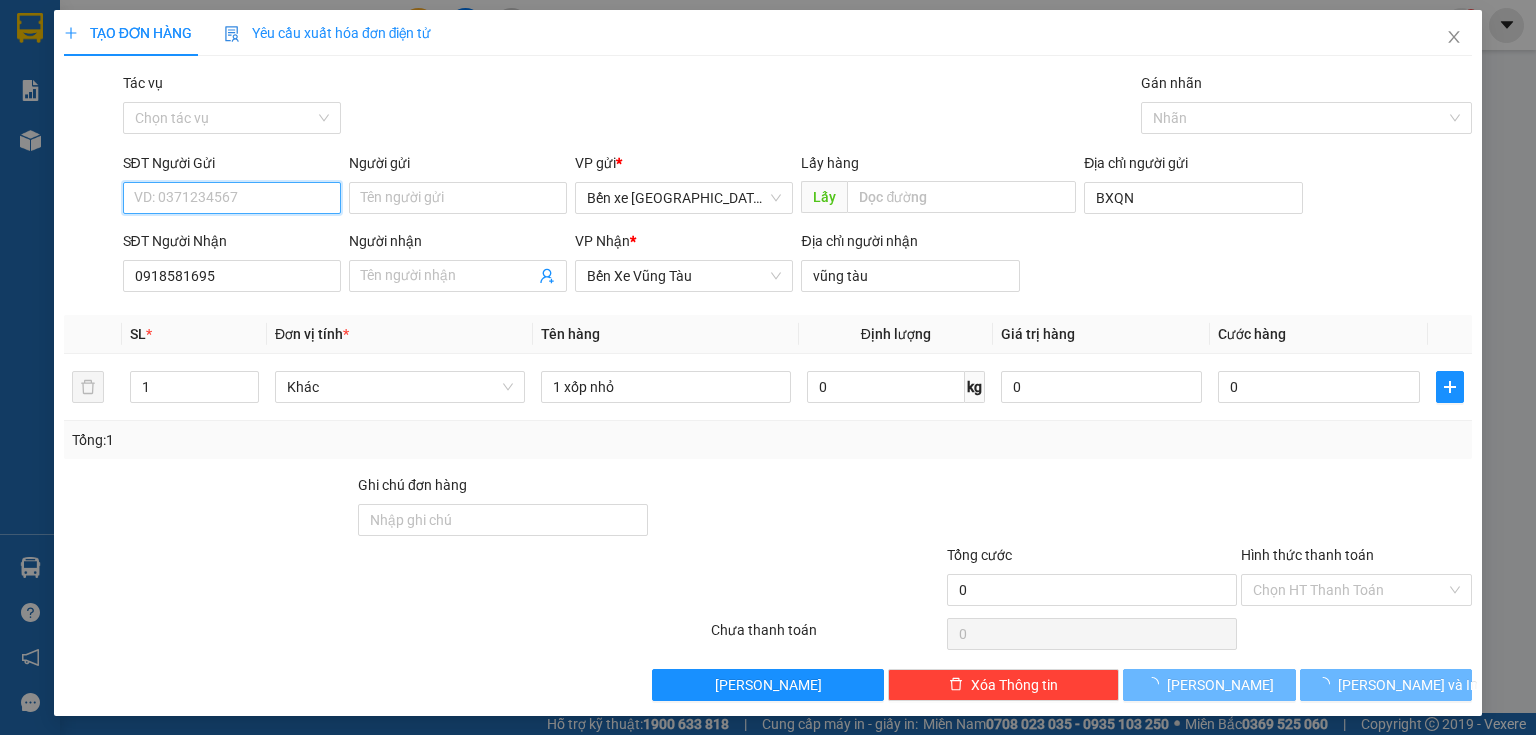 click on "SĐT Người Gửi" at bounding box center [232, 198] 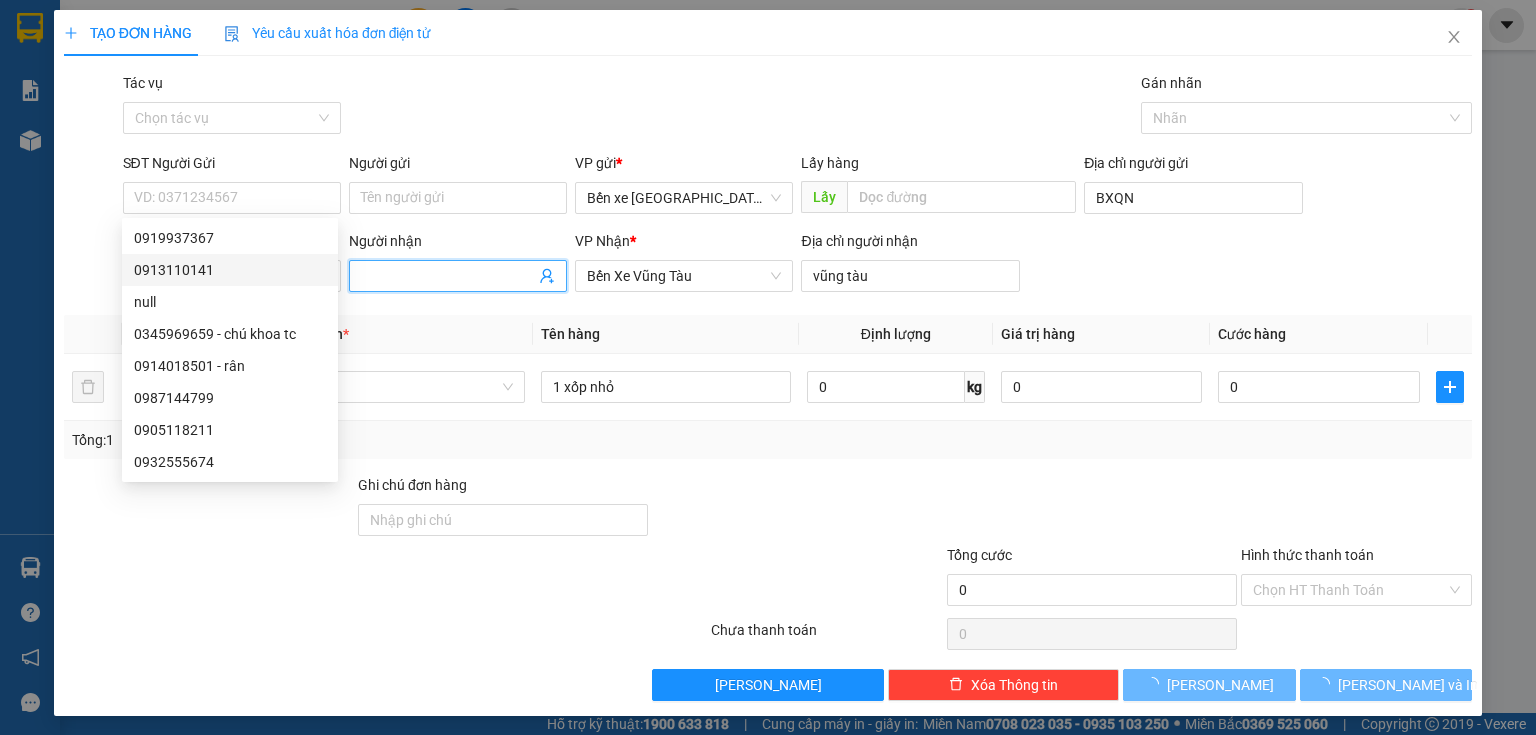 click on "Người nhận" at bounding box center [448, 276] 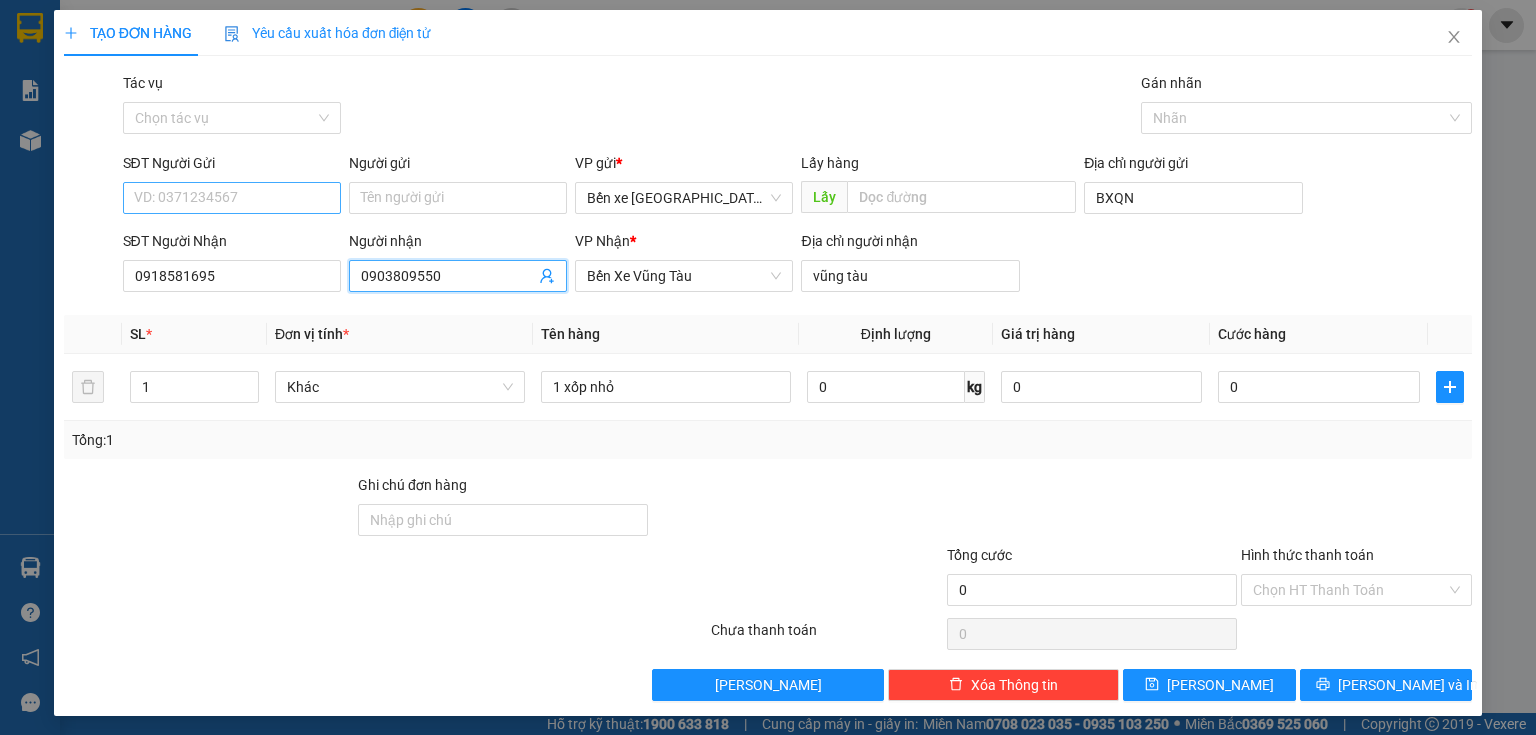 type on "0903809550" 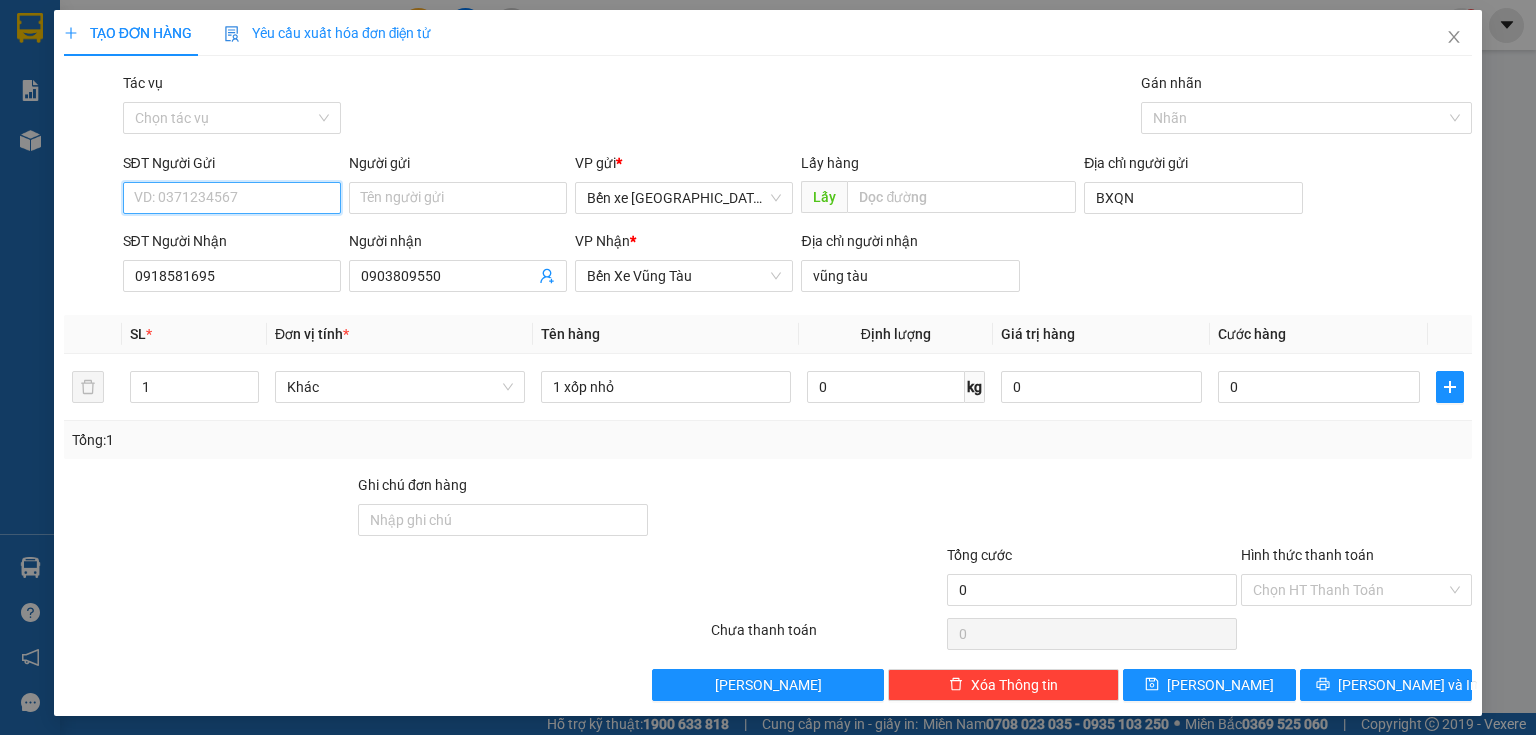 click on "SĐT Người Gửi" at bounding box center [232, 198] 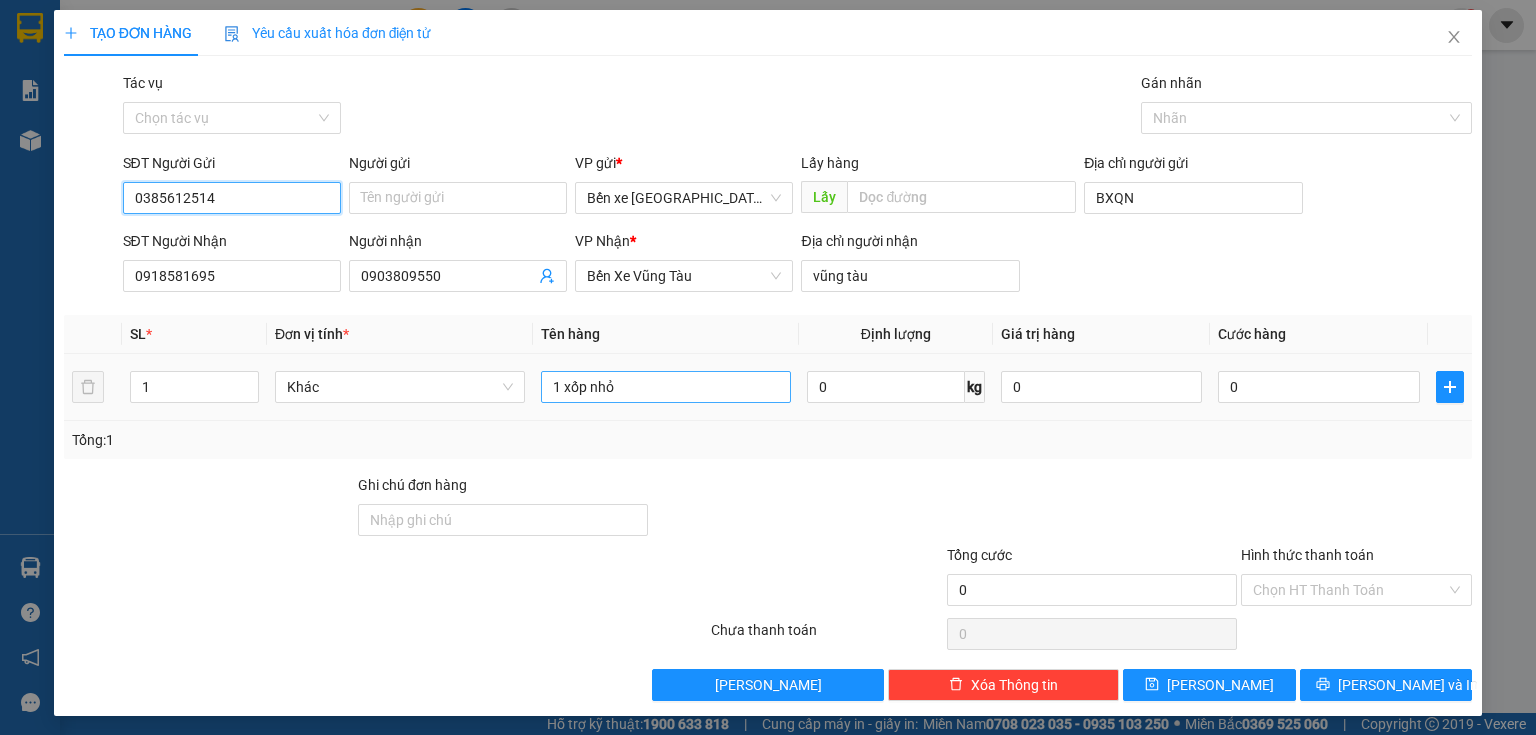 type on "0385612514" 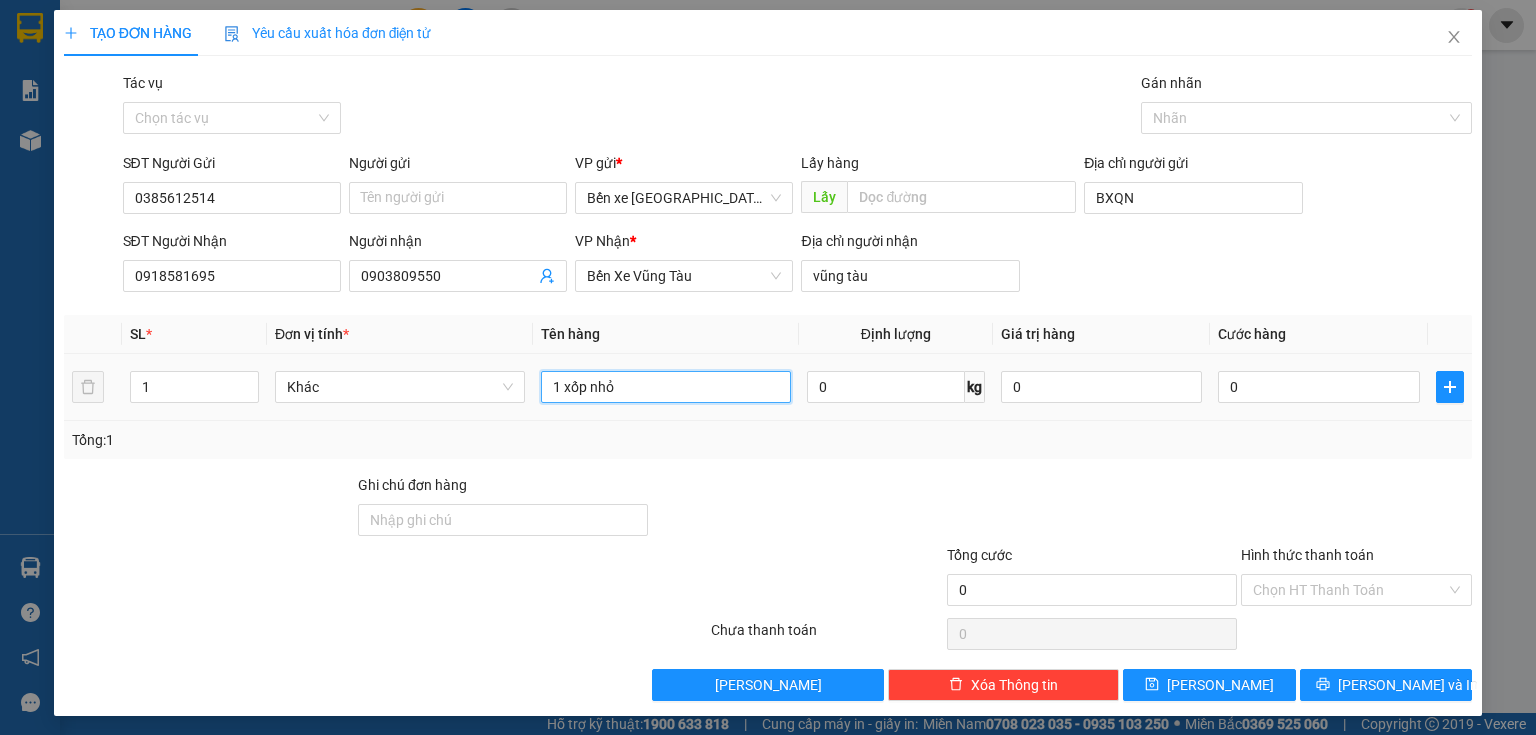 click on "1 xốp nhỏ" at bounding box center [666, 387] 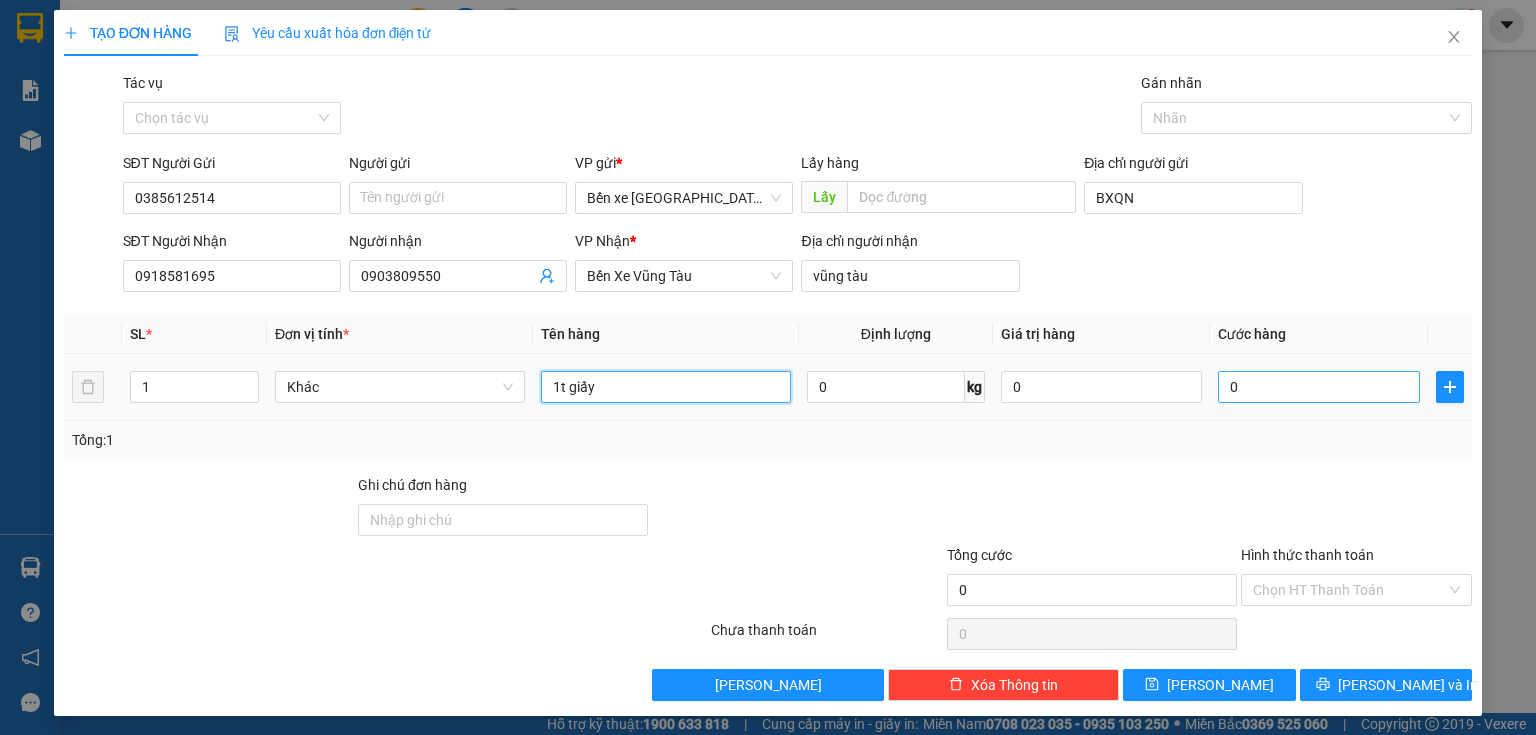 type on "1t giấy" 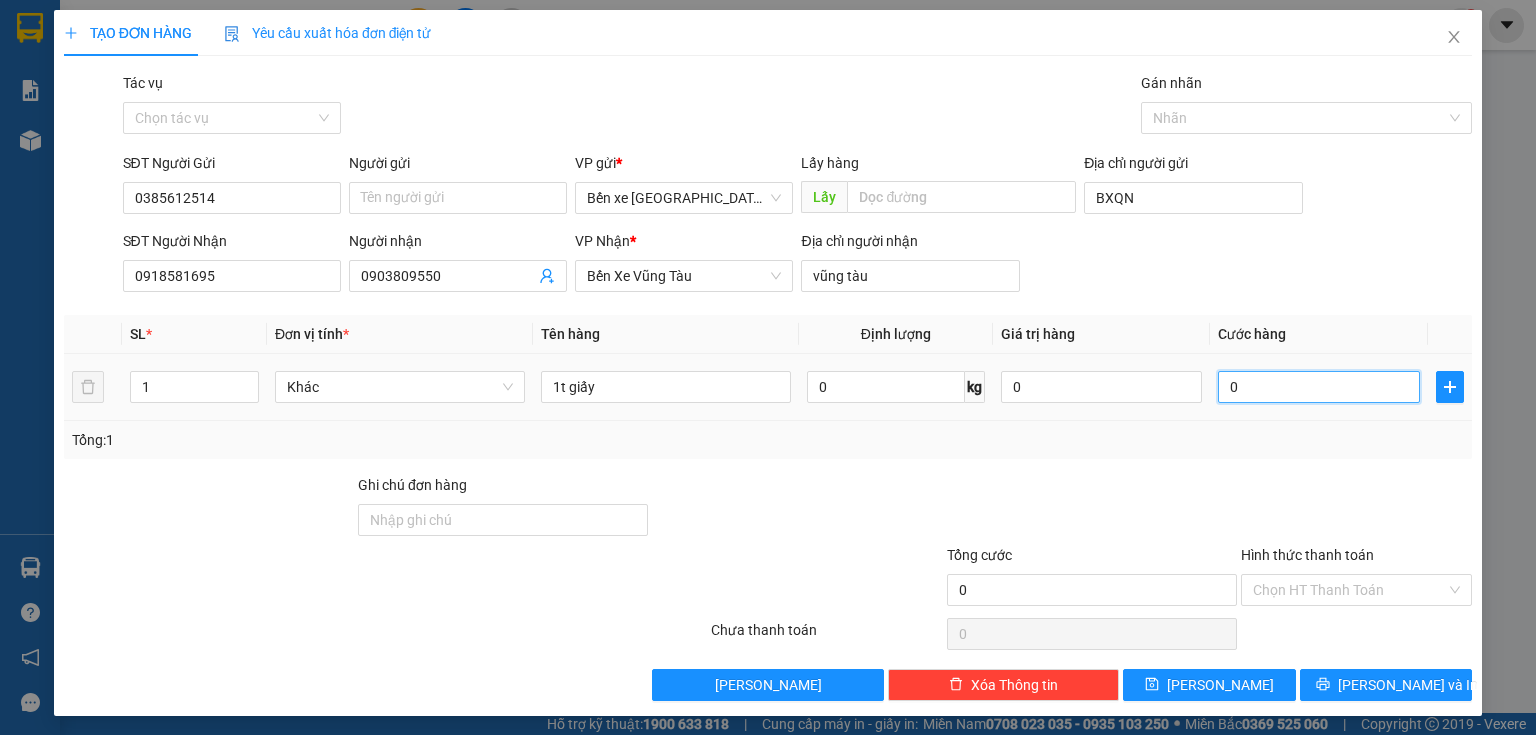 click on "0" at bounding box center [1319, 387] 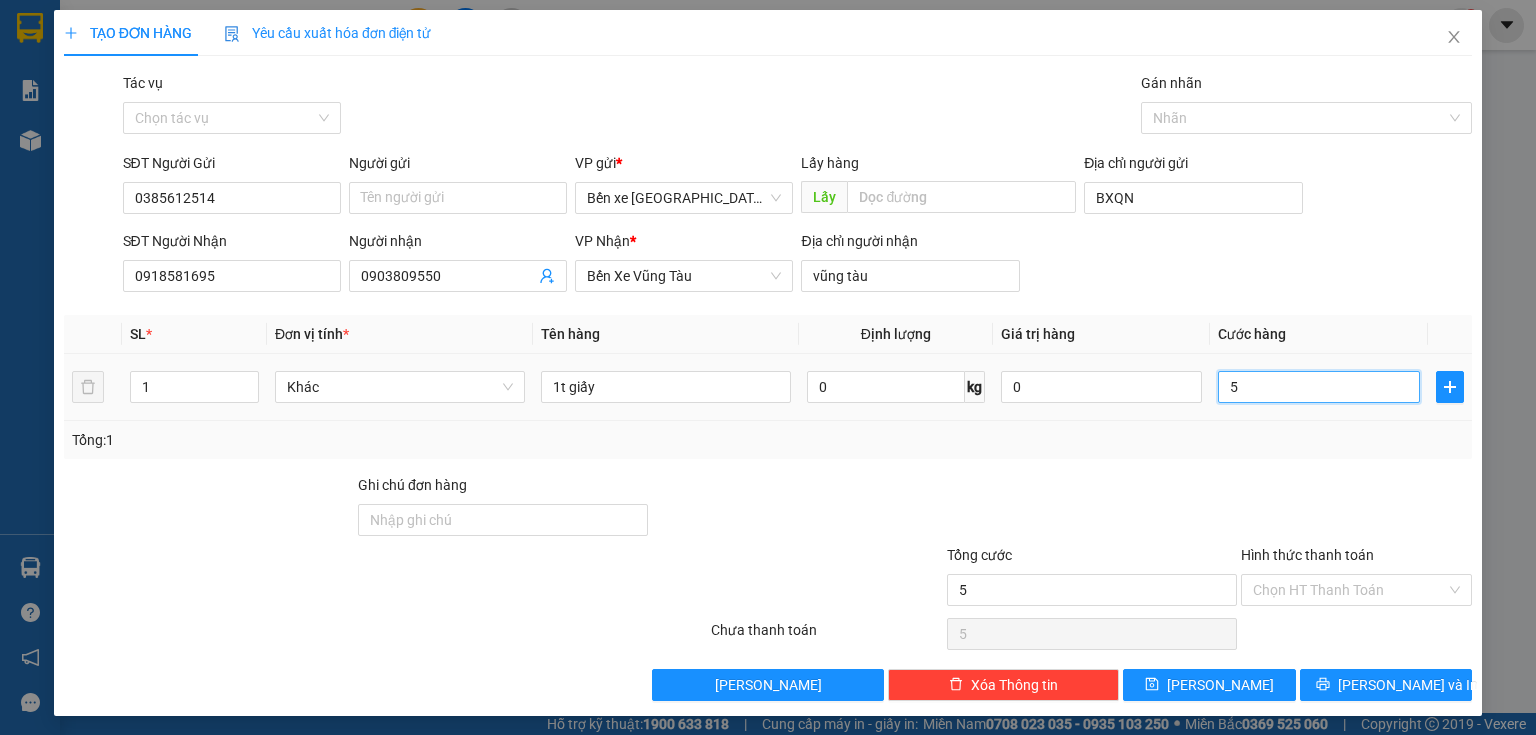 type on "50" 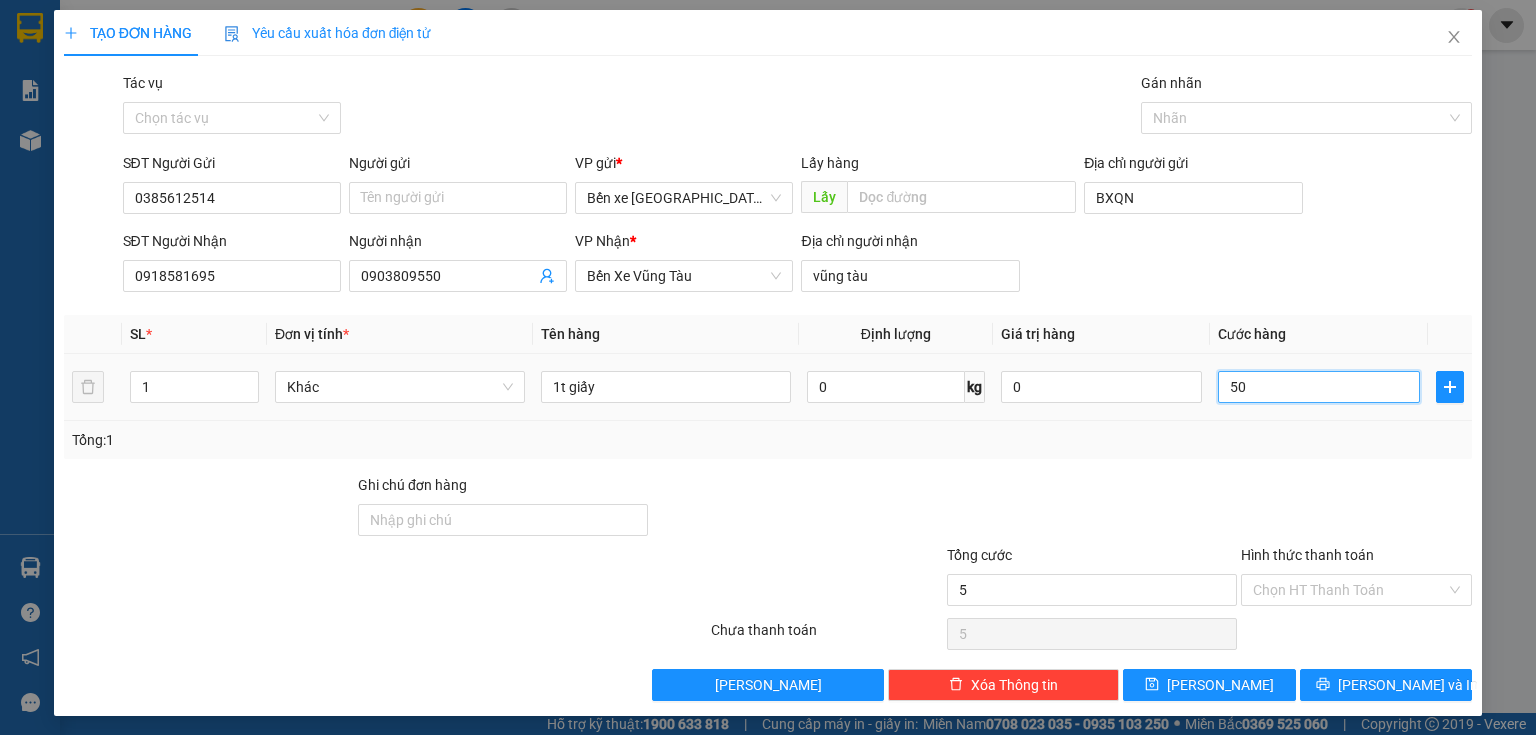type on "50" 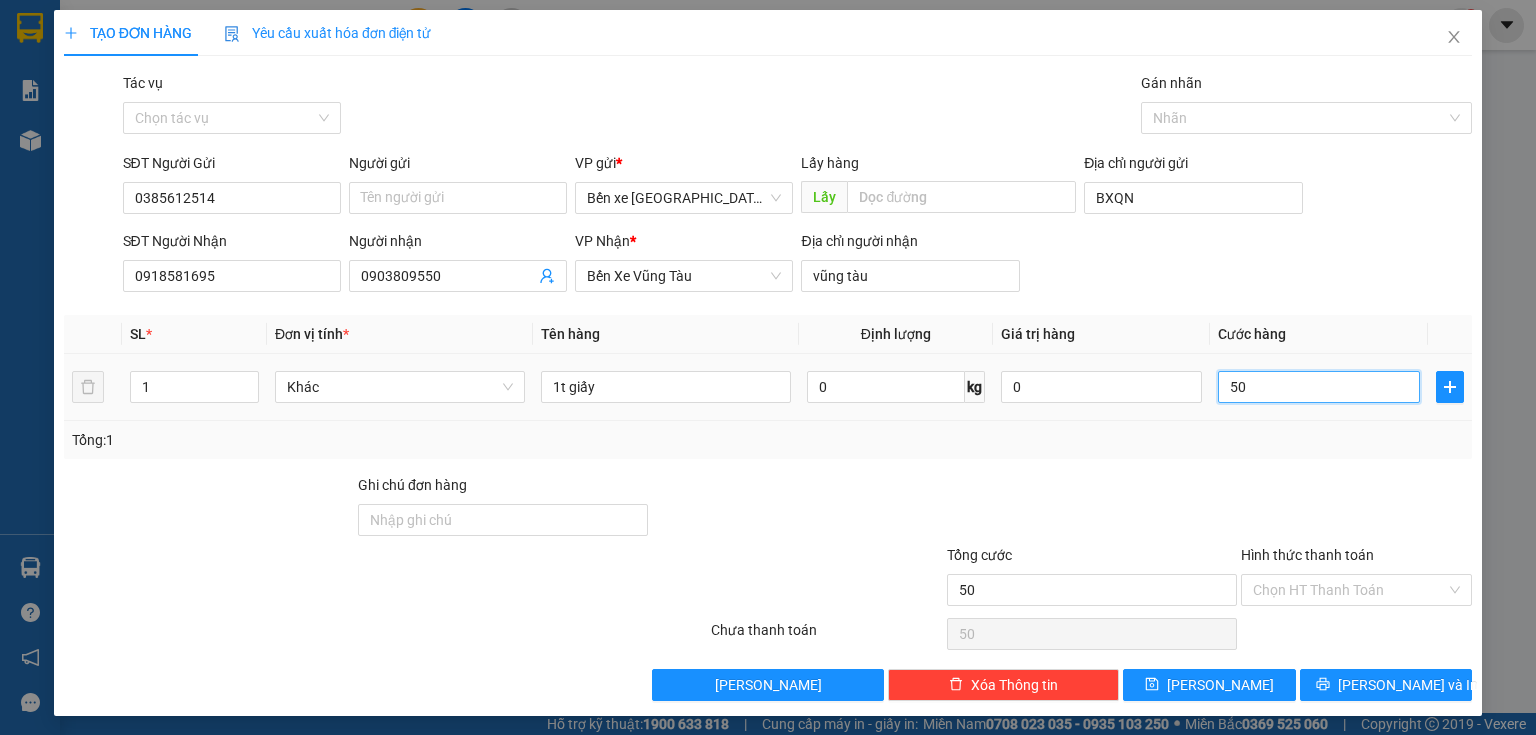 type on "50" 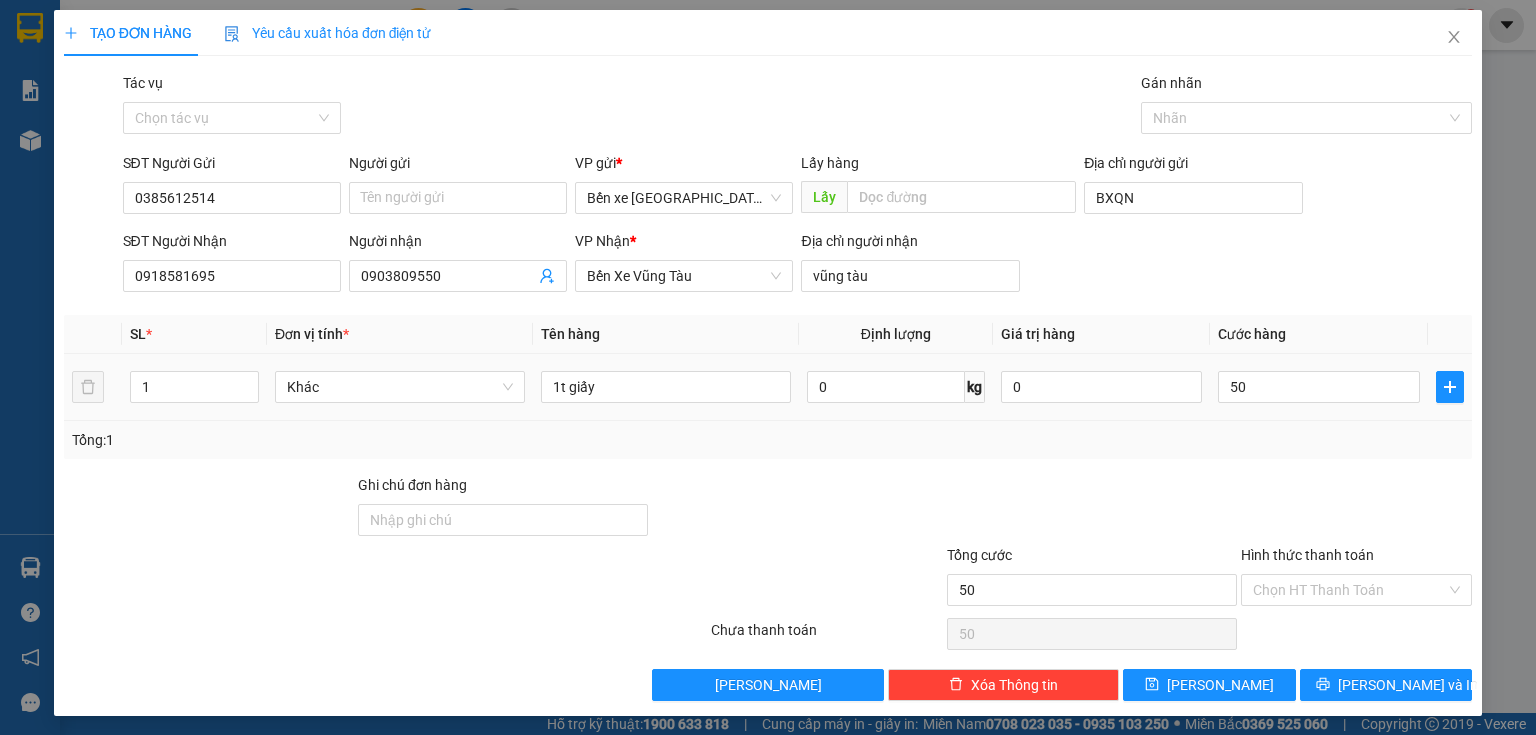 type on "50.000" 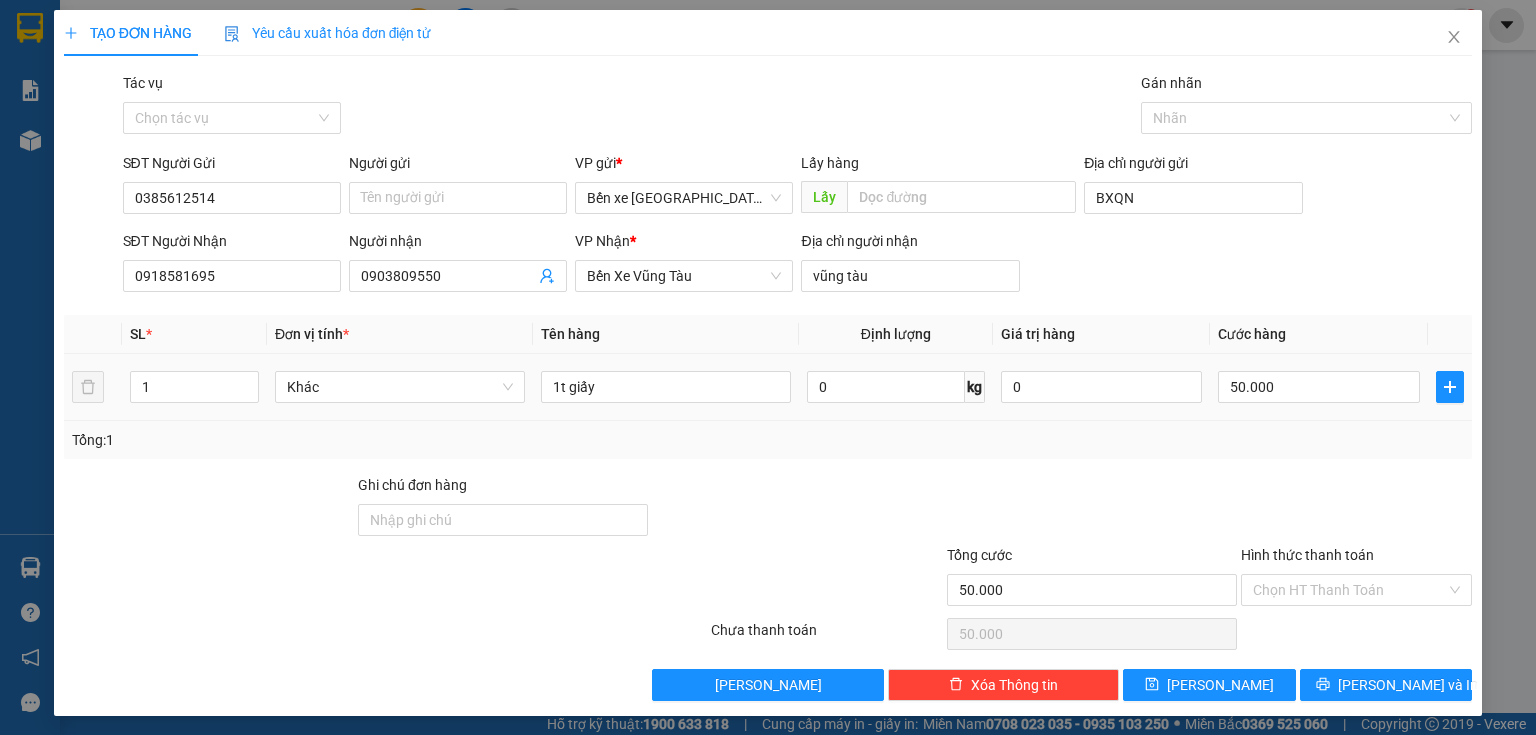 click on "Tổng:  1" at bounding box center [768, 440] 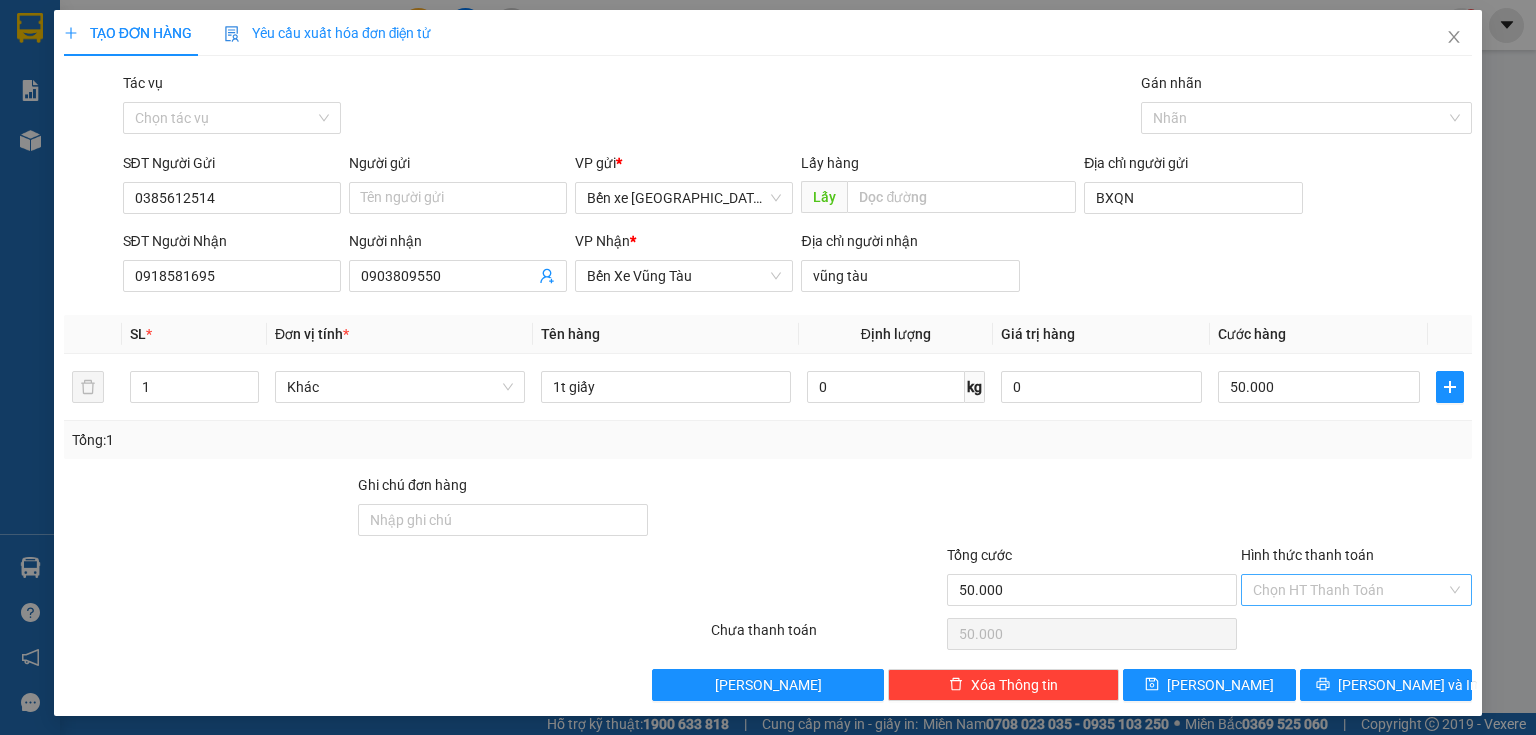 drag, startPoint x: 1294, startPoint y: 583, endPoint x: 1288, endPoint y: 606, distance: 23.769728 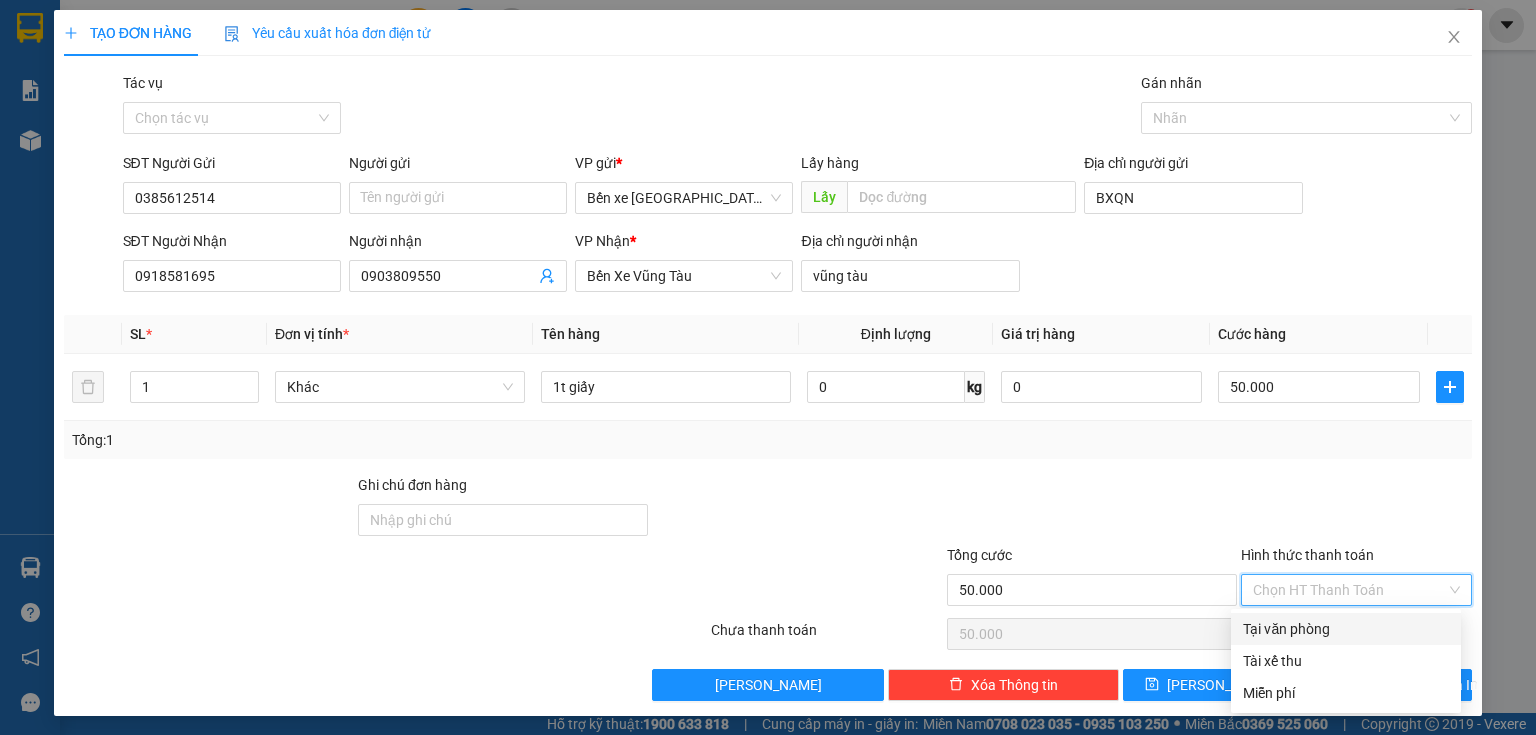 click on "Tại văn phòng" at bounding box center (1346, 629) 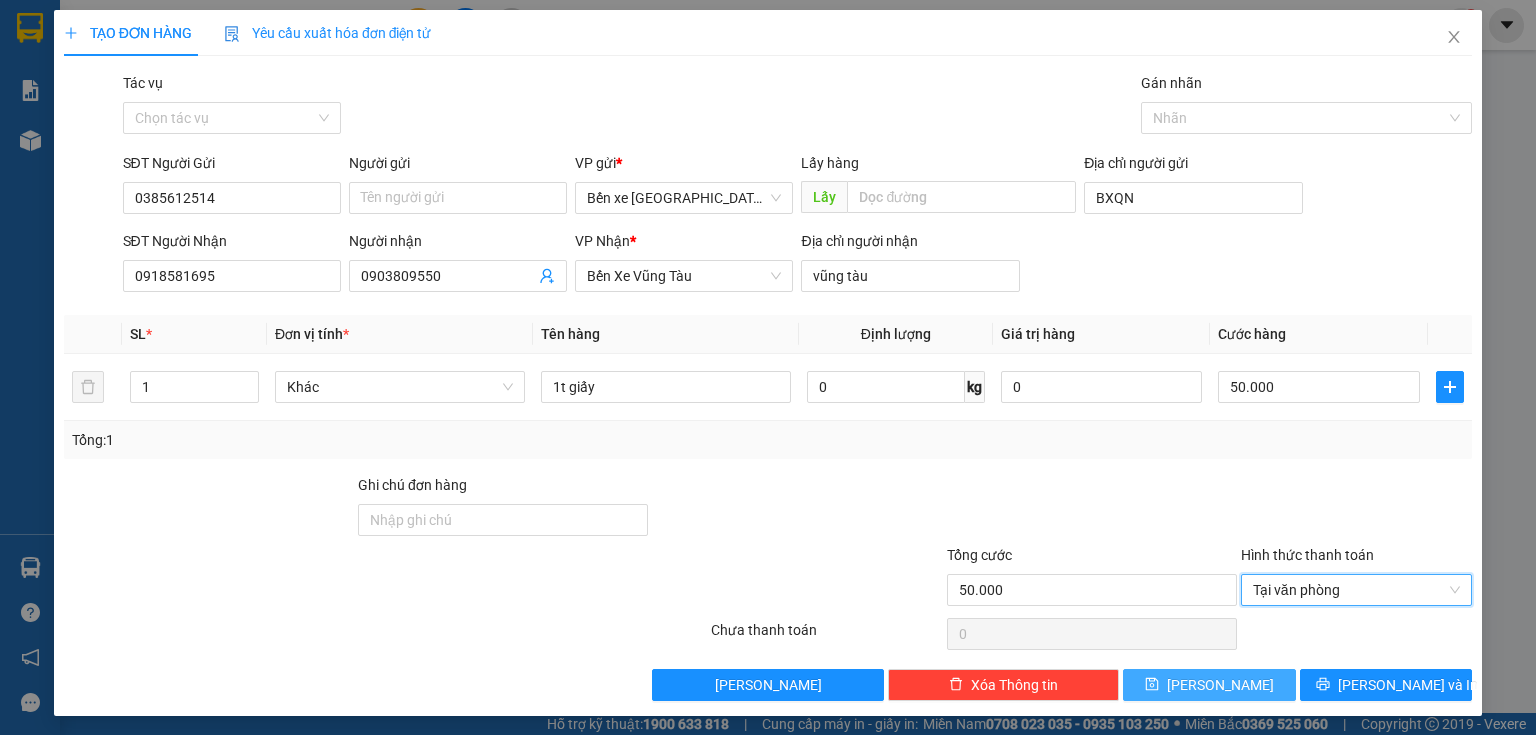 click 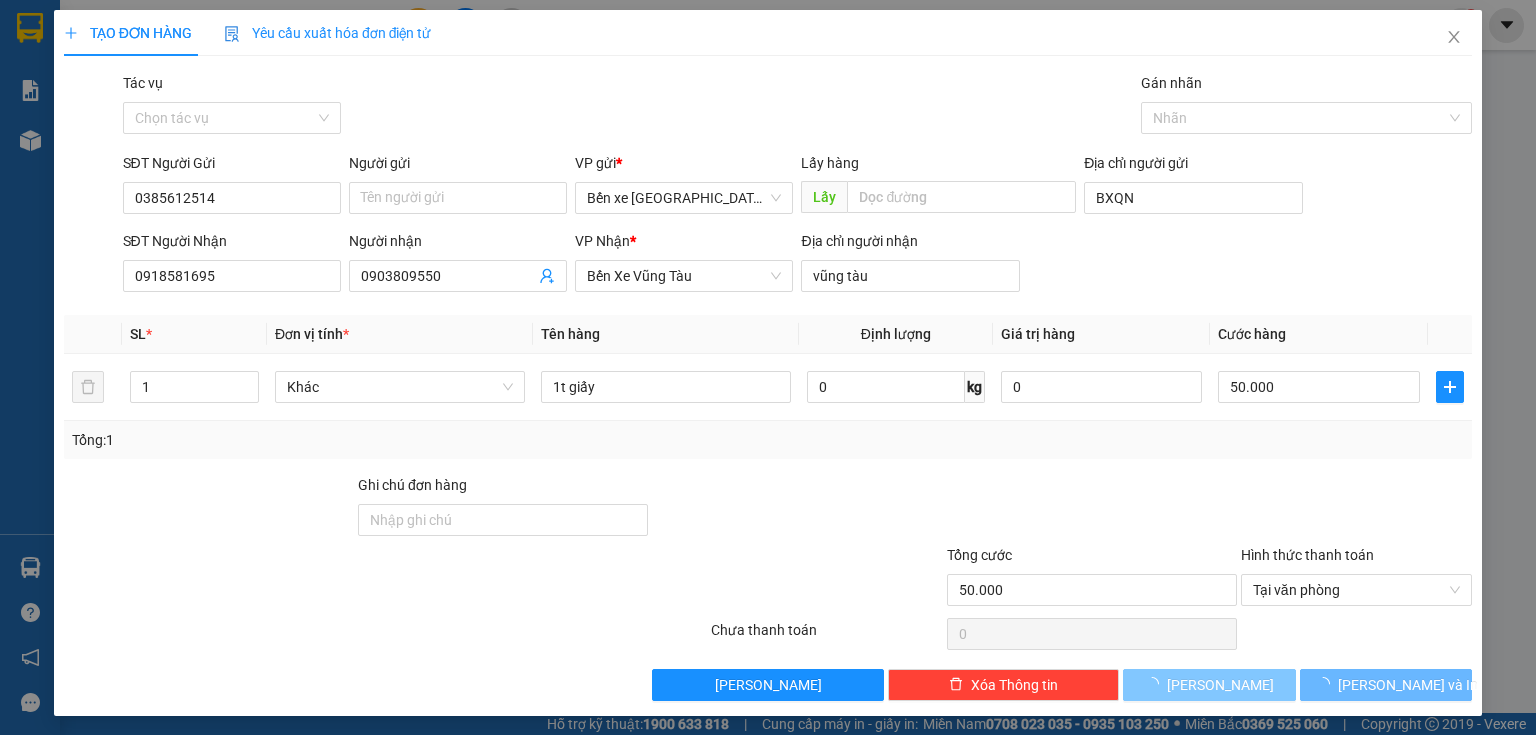 type 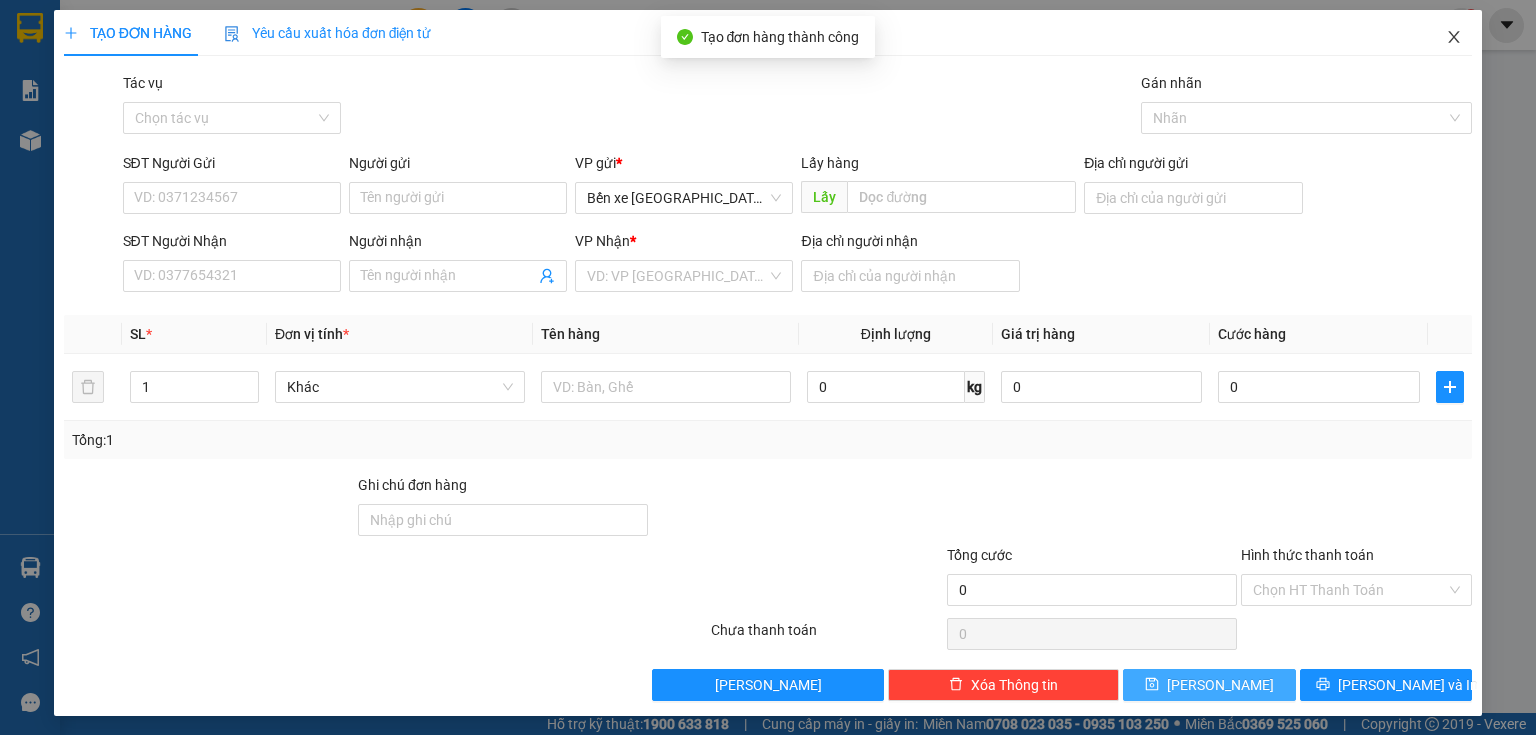 click at bounding box center [1454, 38] 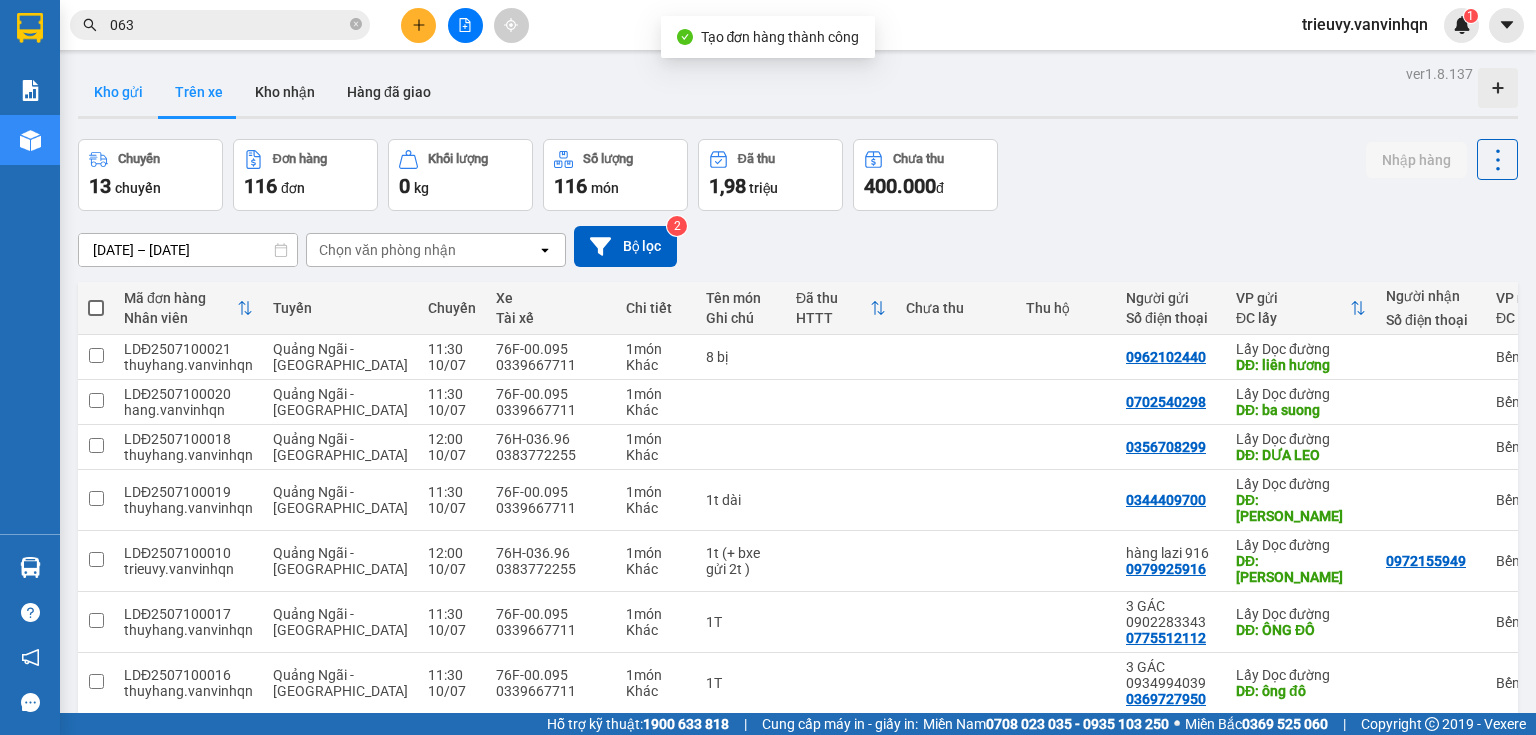 click on "Kho gửi" at bounding box center (118, 92) 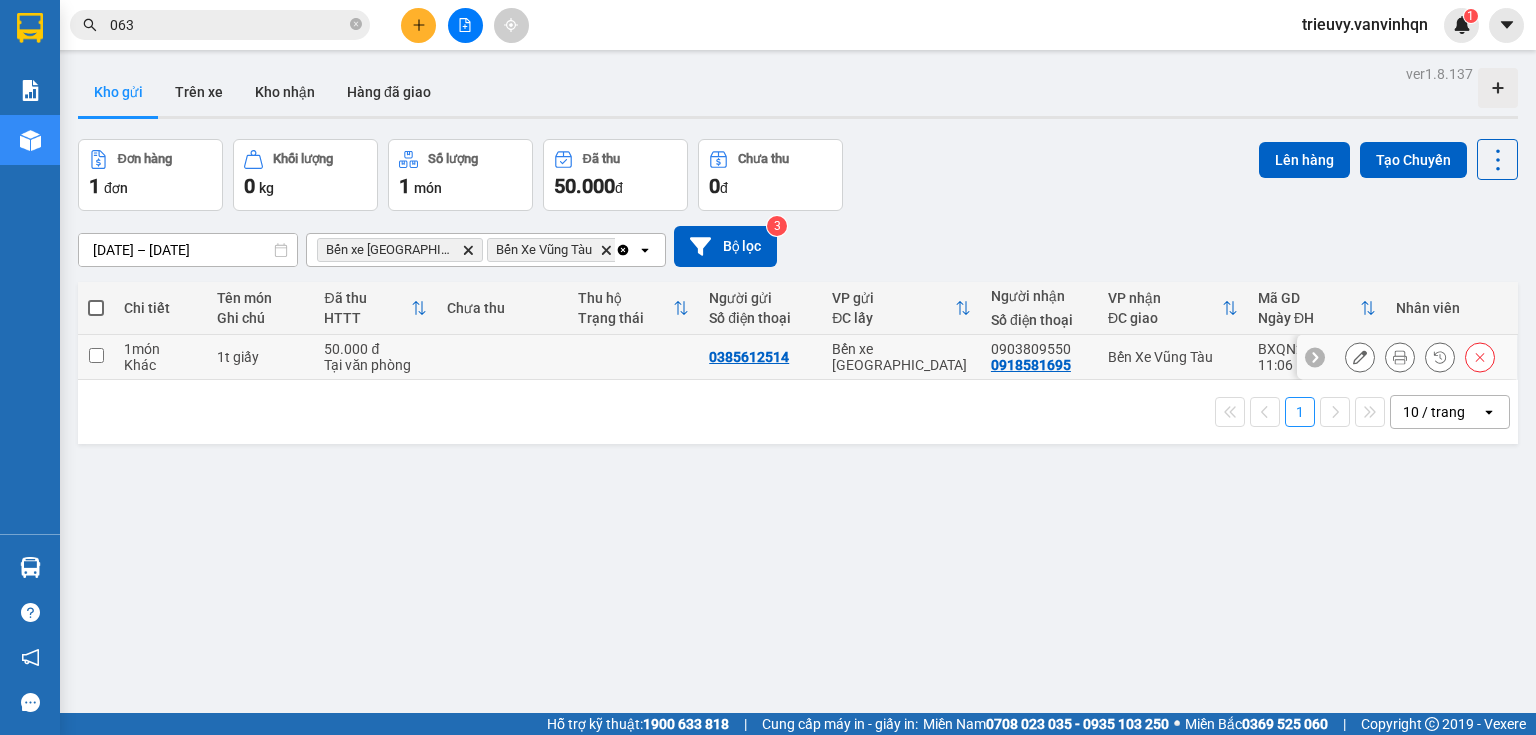 click on "1t giấy" at bounding box center [260, 357] 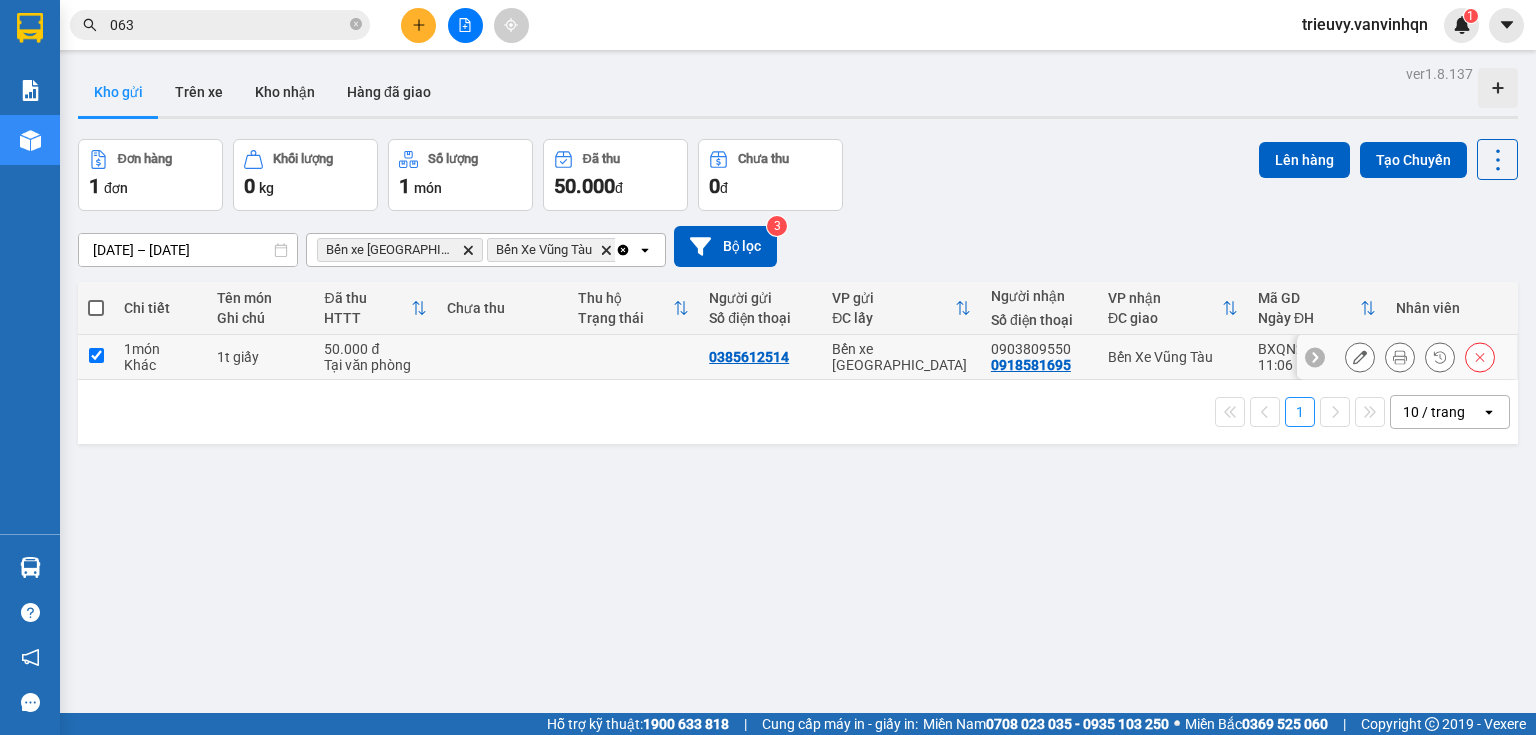 checkbox on "true" 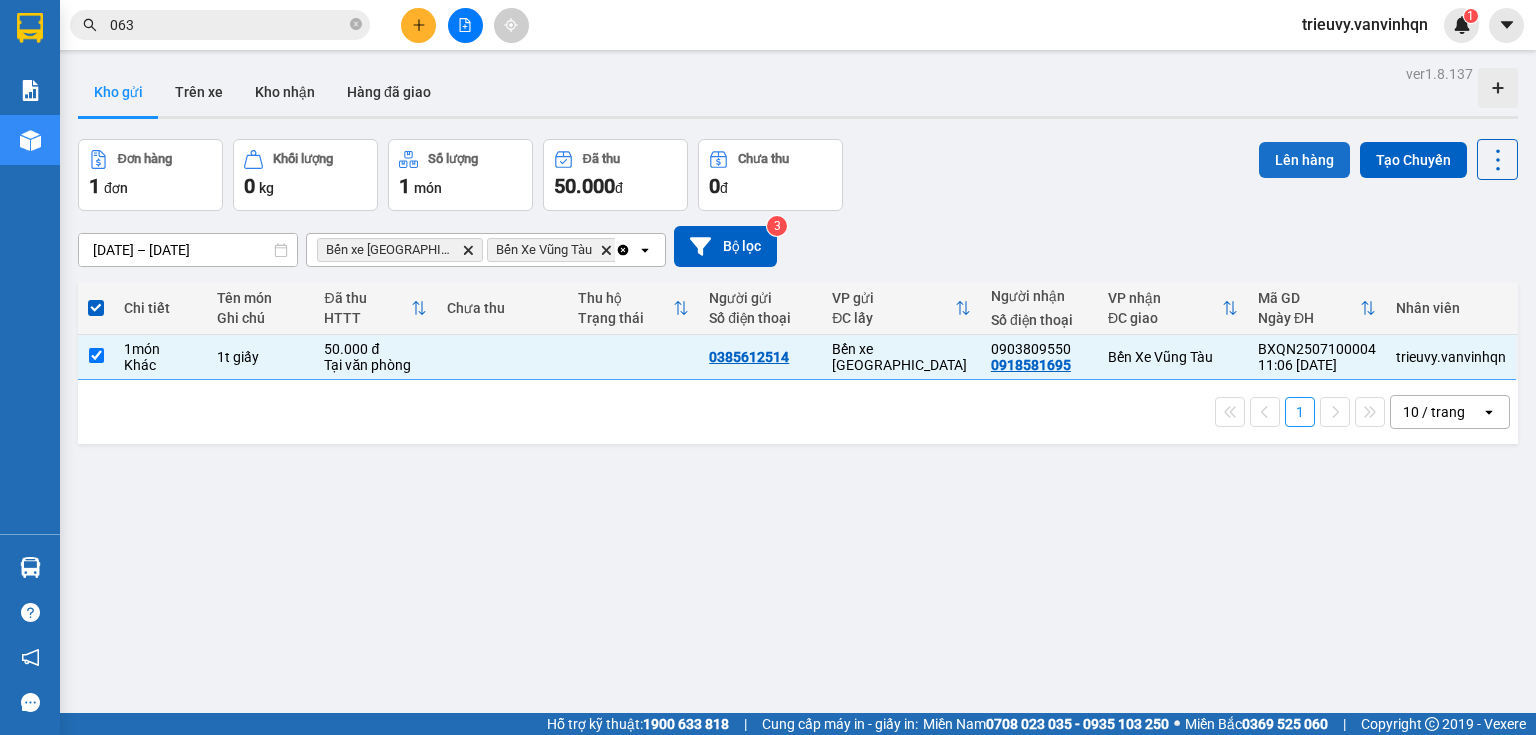 click on "Lên hàng" at bounding box center [1304, 160] 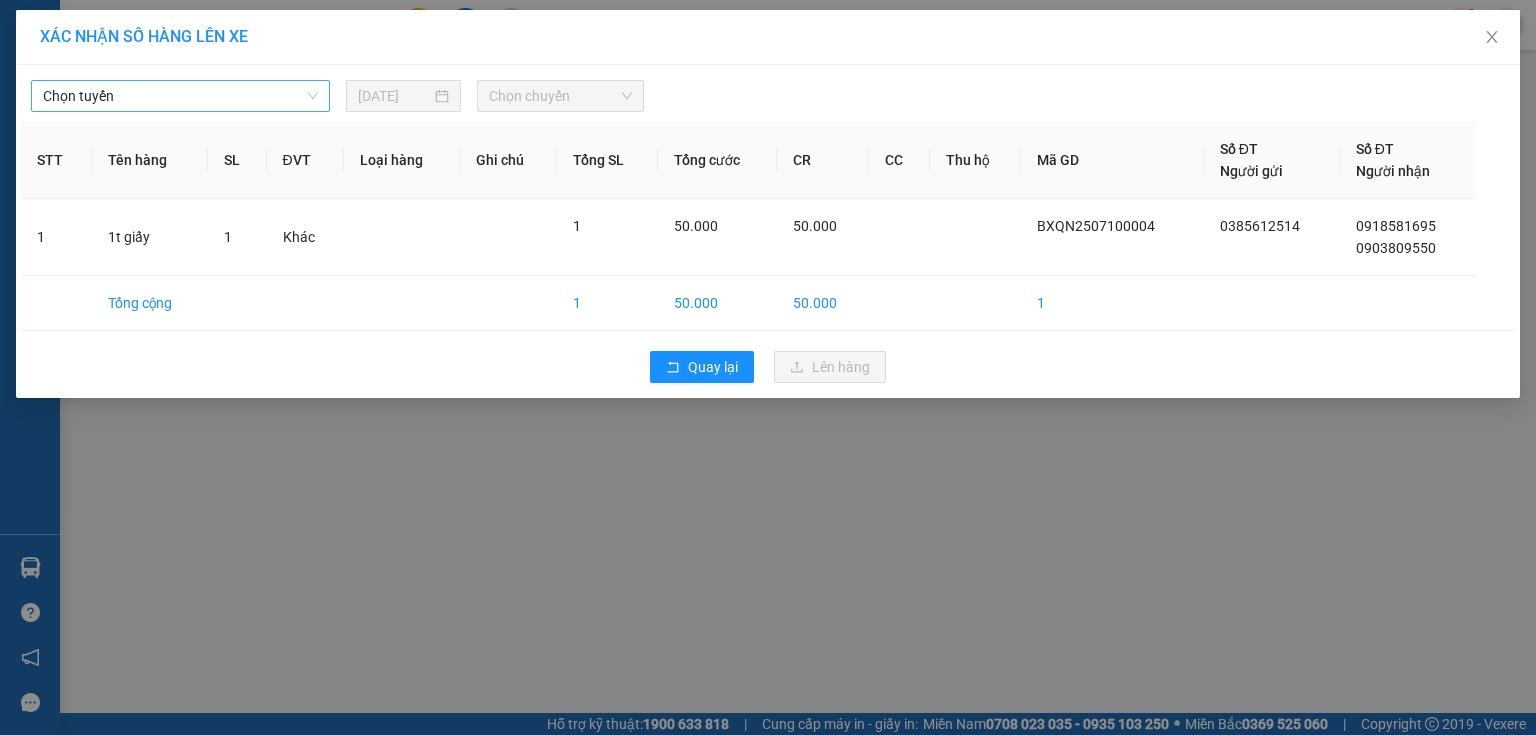 click on "Chọn tuyến" at bounding box center [180, 96] 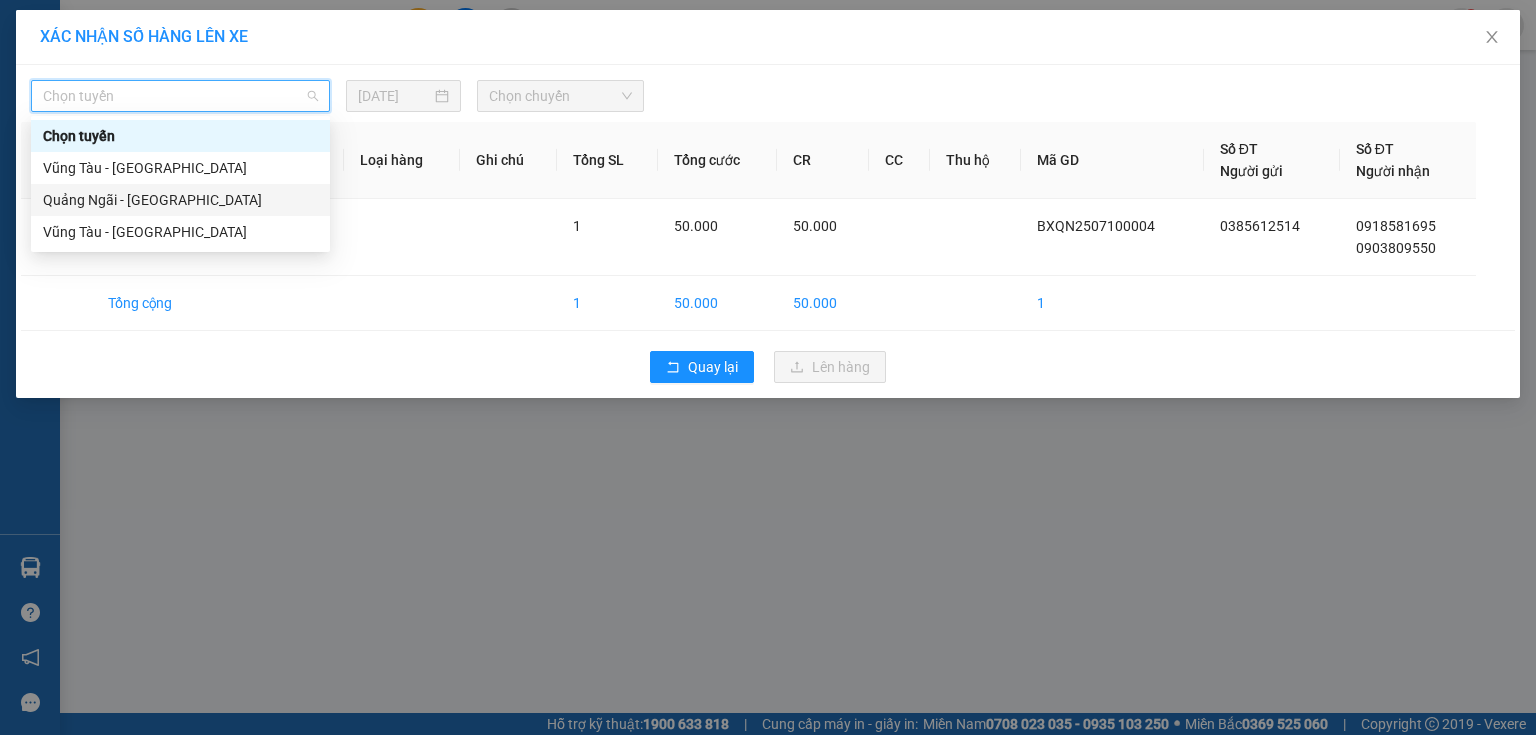 click on "Quảng Ngãi - [GEOGRAPHIC_DATA]" at bounding box center (180, 200) 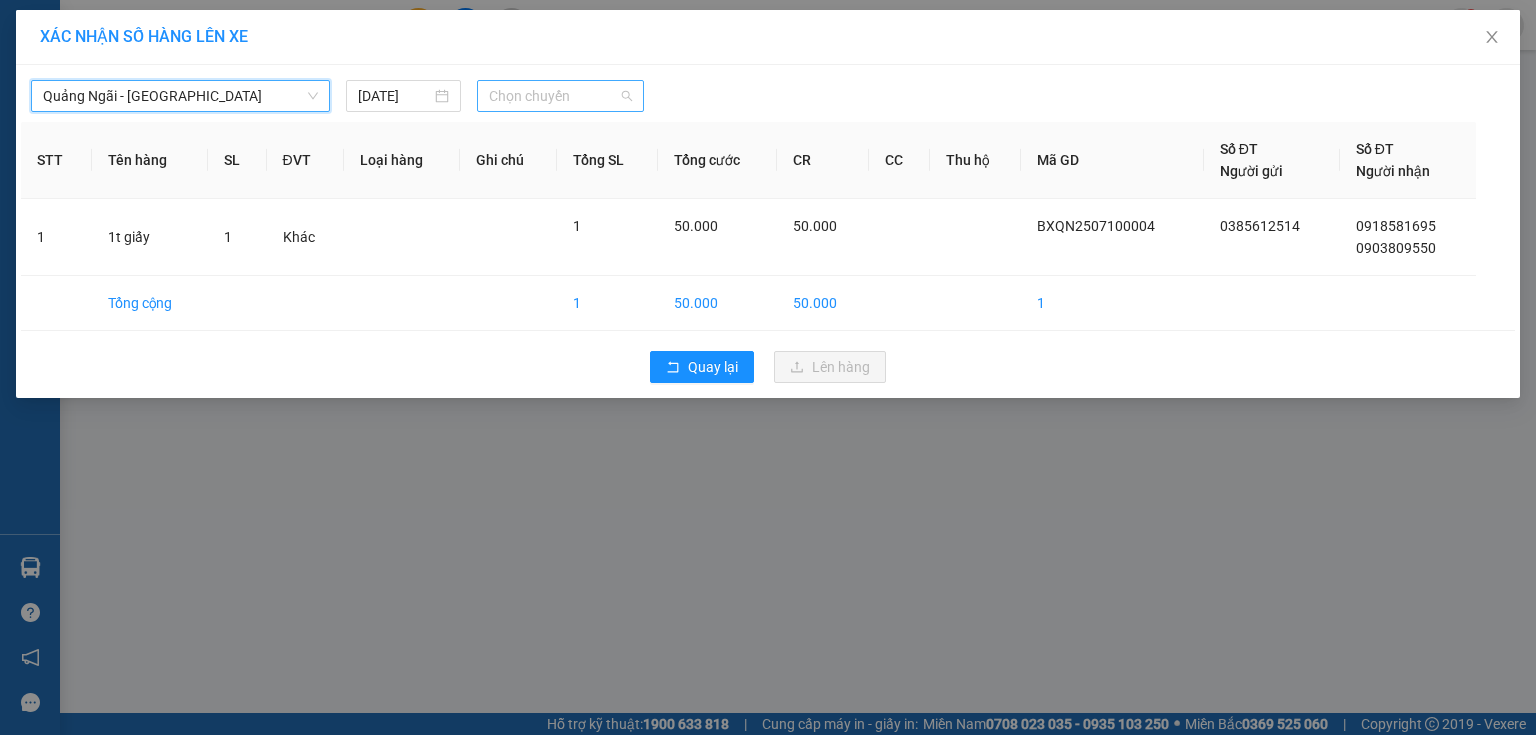 click on "Chọn chuyến" at bounding box center [561, 96] 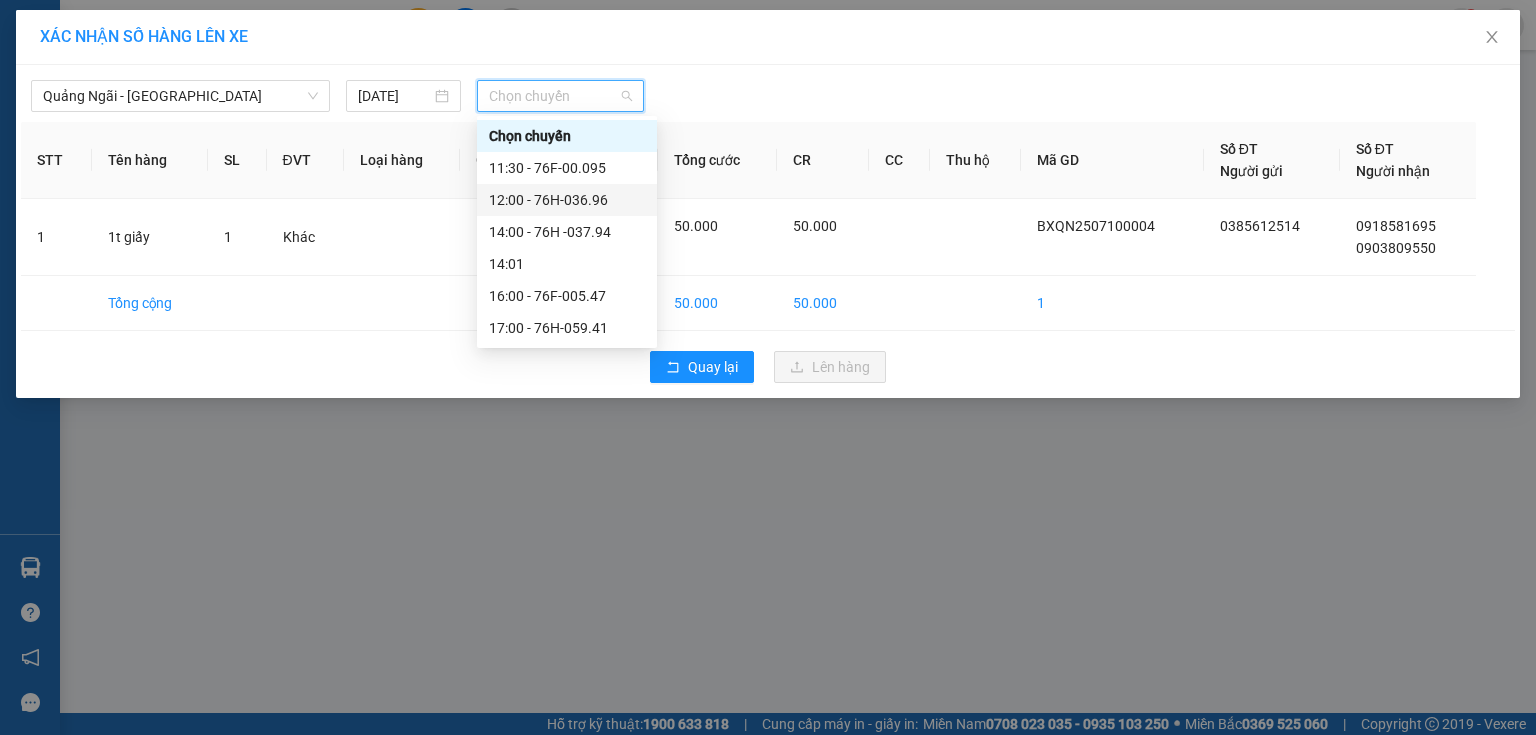 click on "12:00     - 76H-036.96" at bounding box center (567, 200) 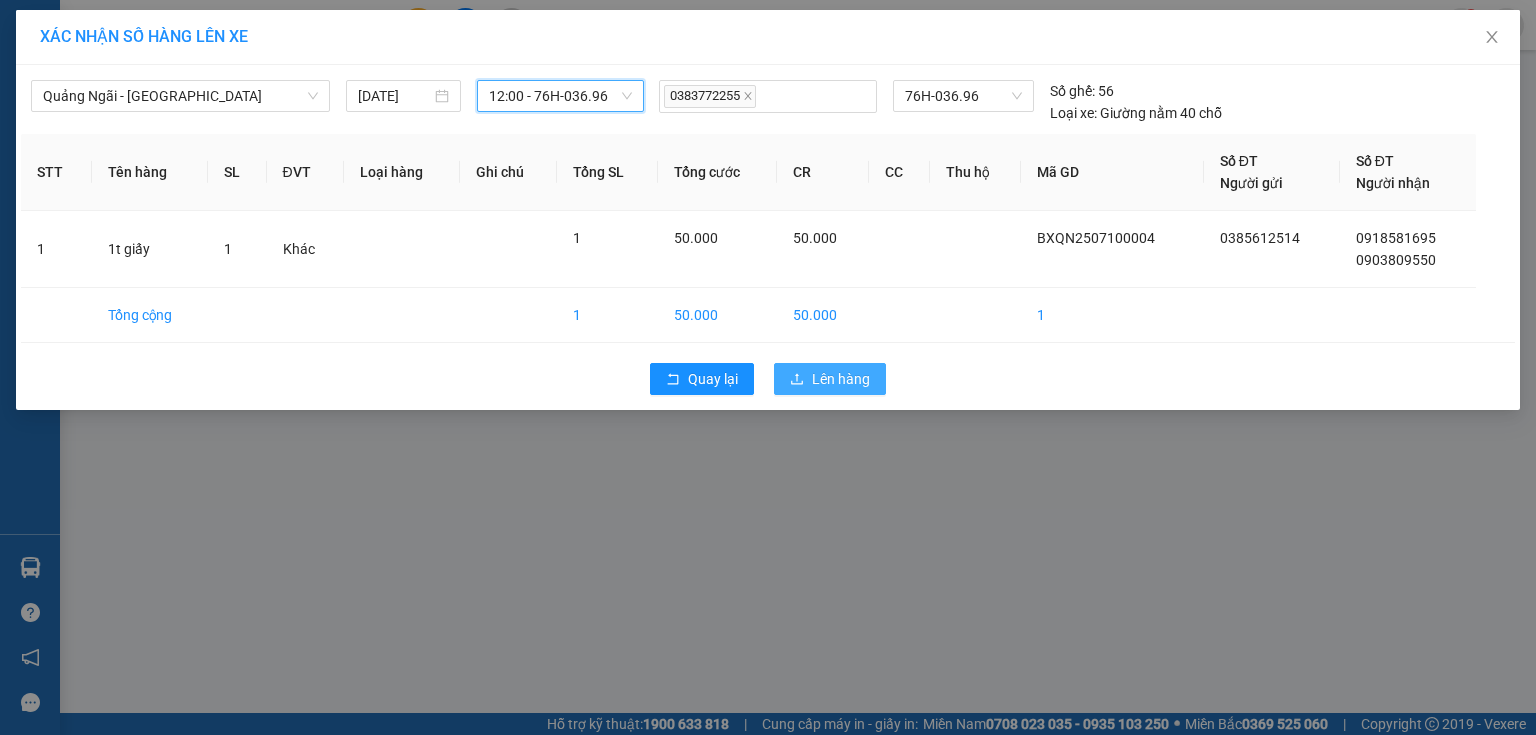 click on "Lên hàng" at bounding box center [830, 379] 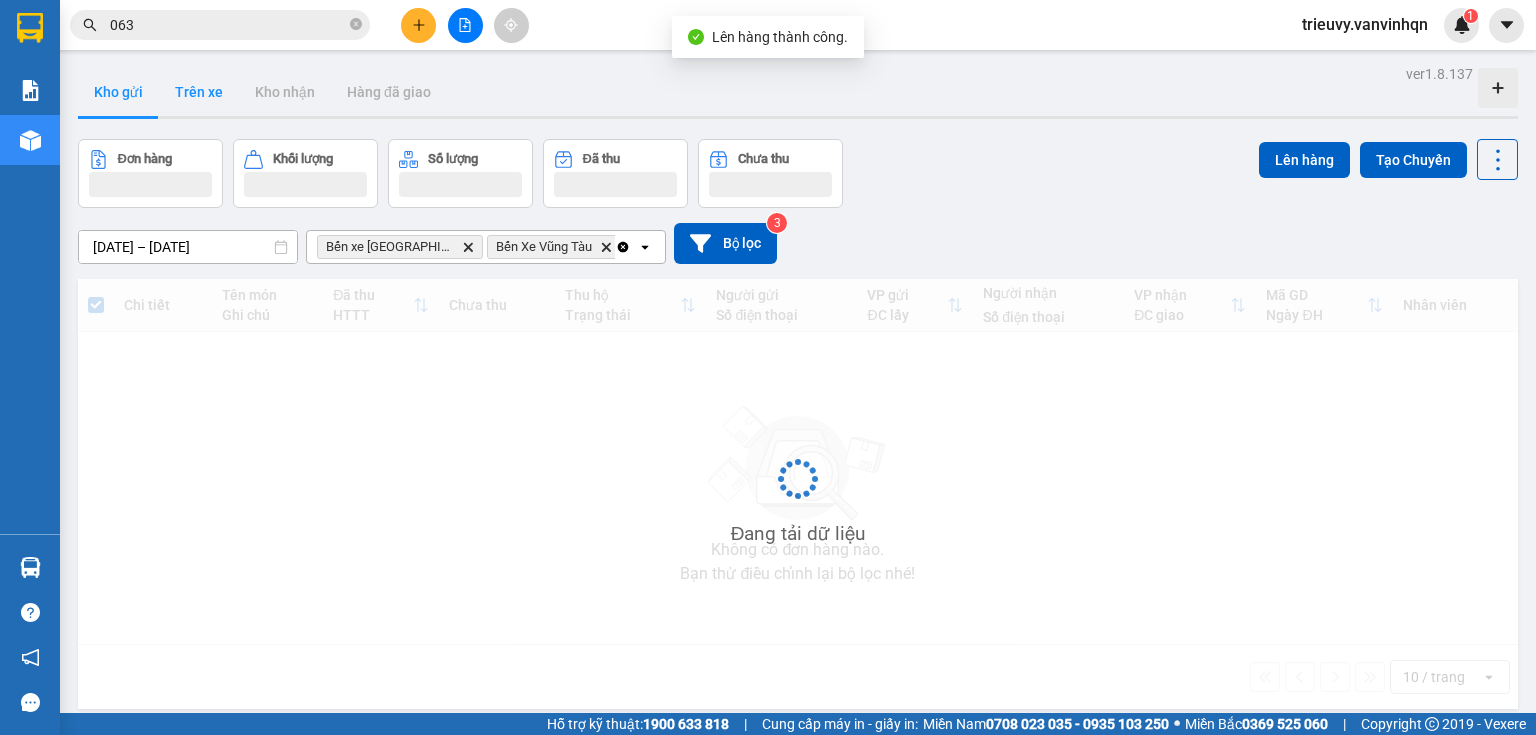 click on "Trên xe" at bounding box center (199, 92) 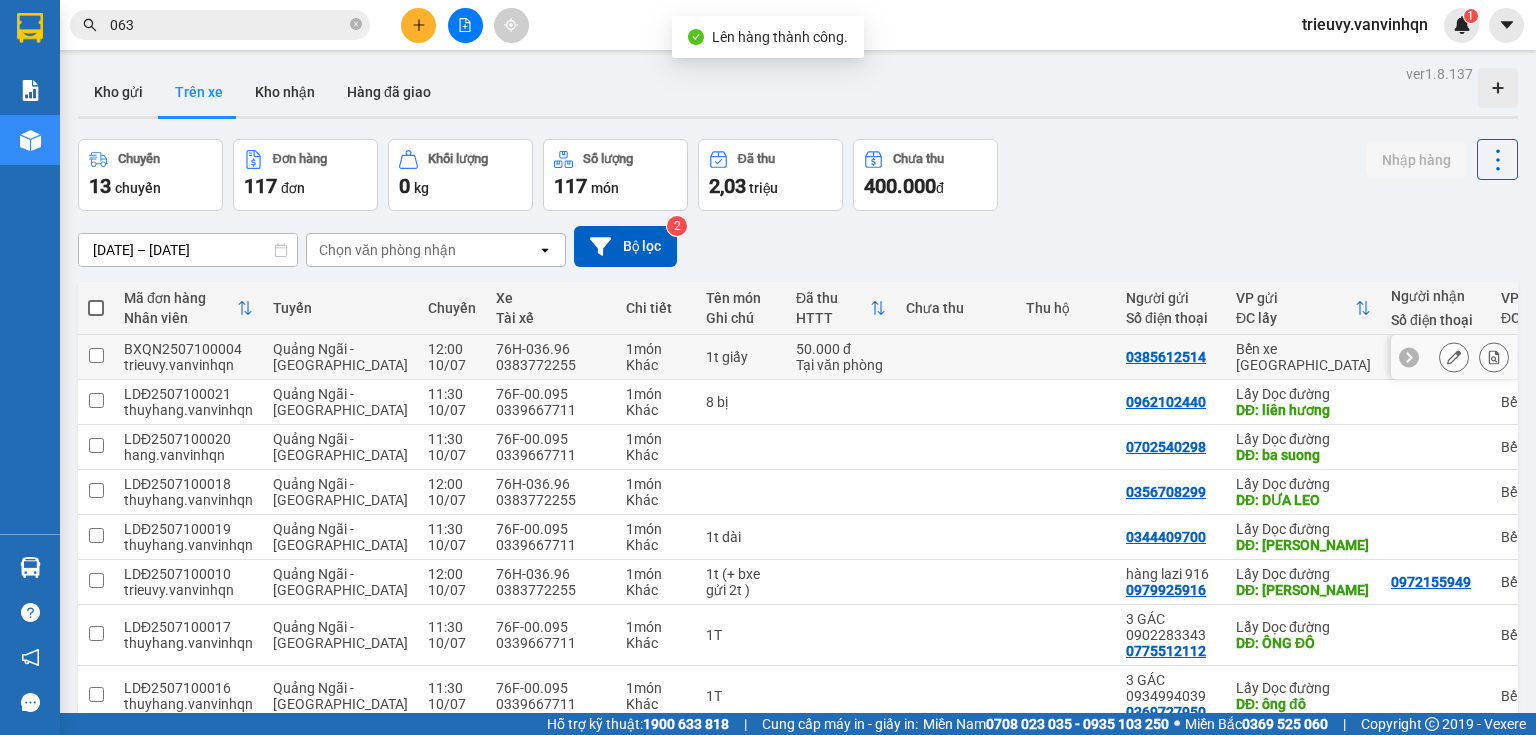 click at bounding box center (1454, 357) 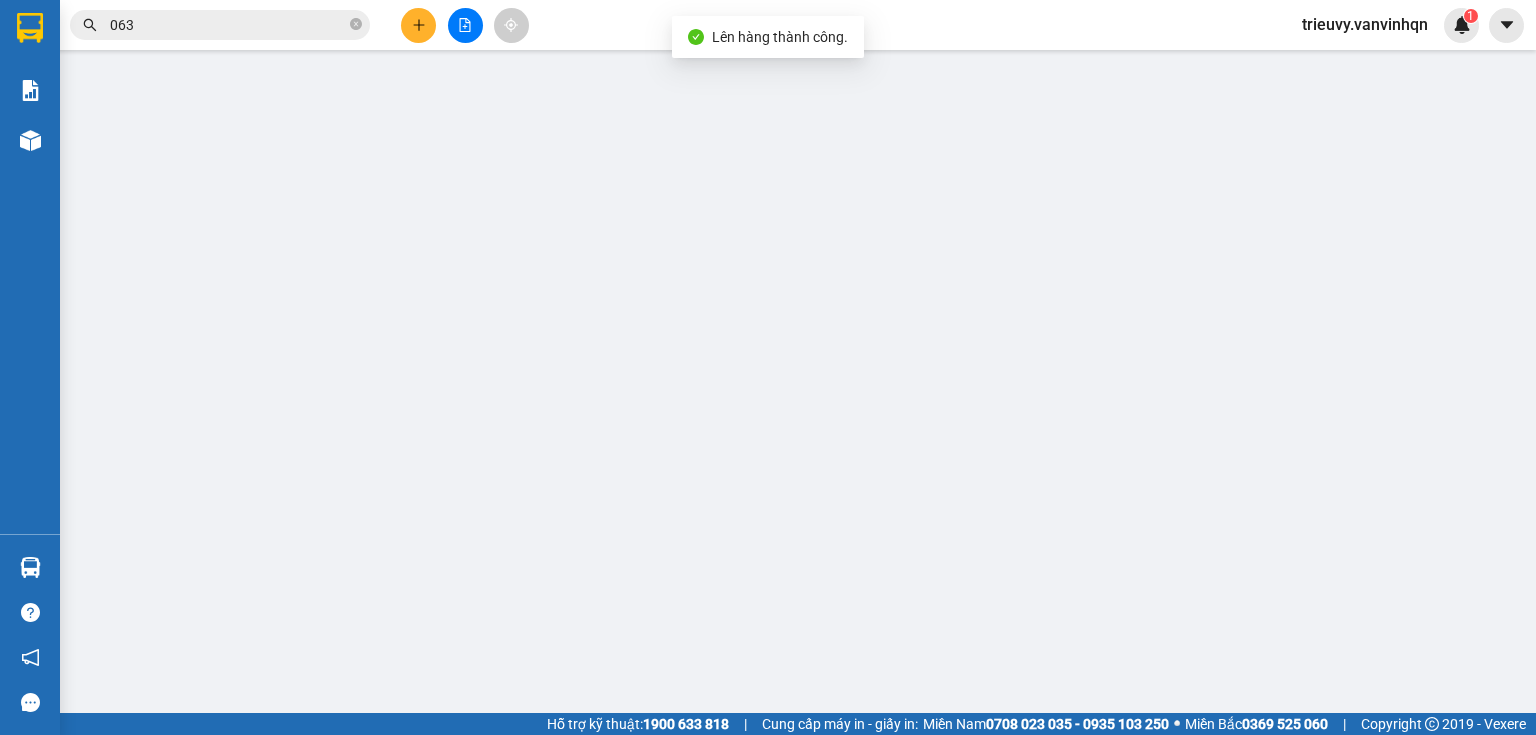 type on "0385612514" 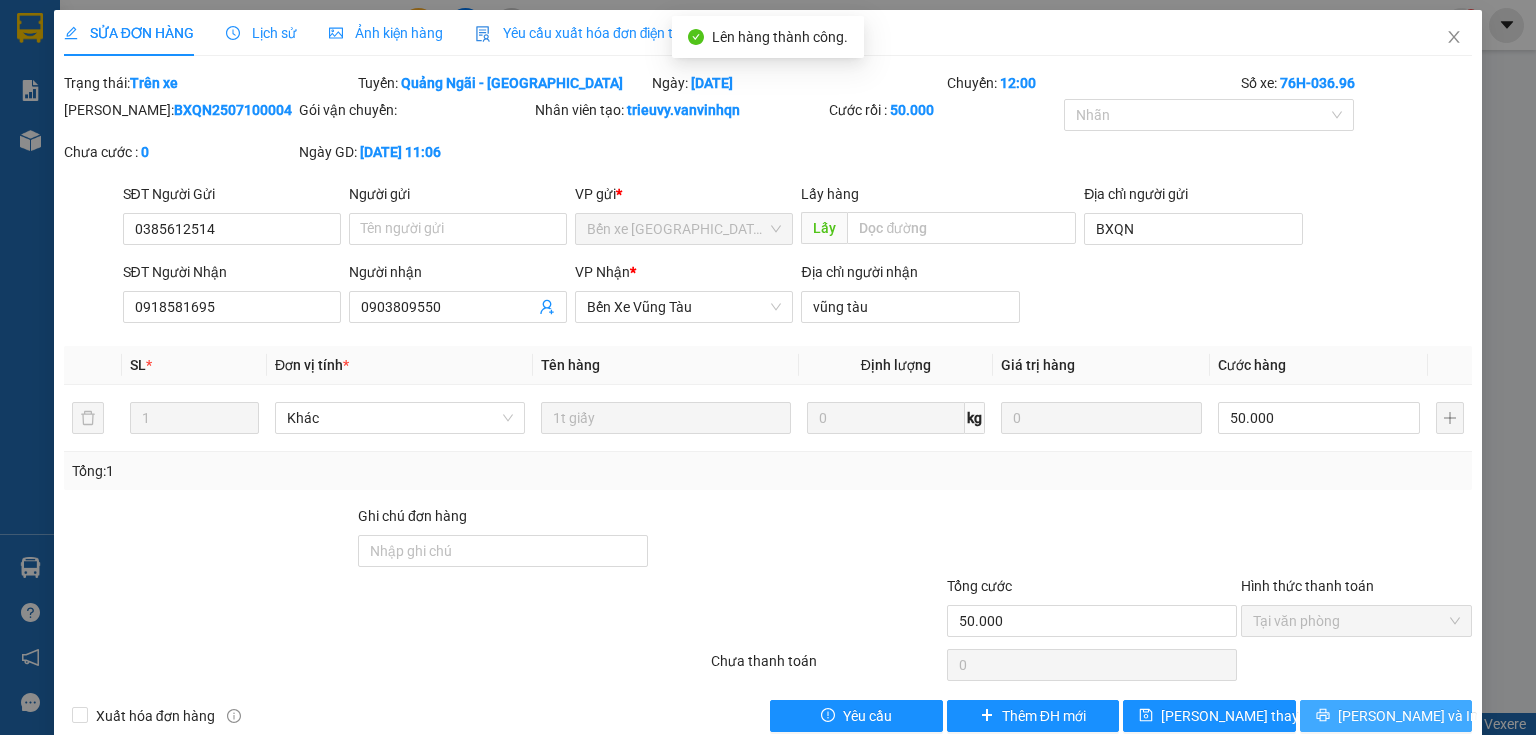 click on "[PERSON_NAME] và In" at bounding box center (1408, 716) 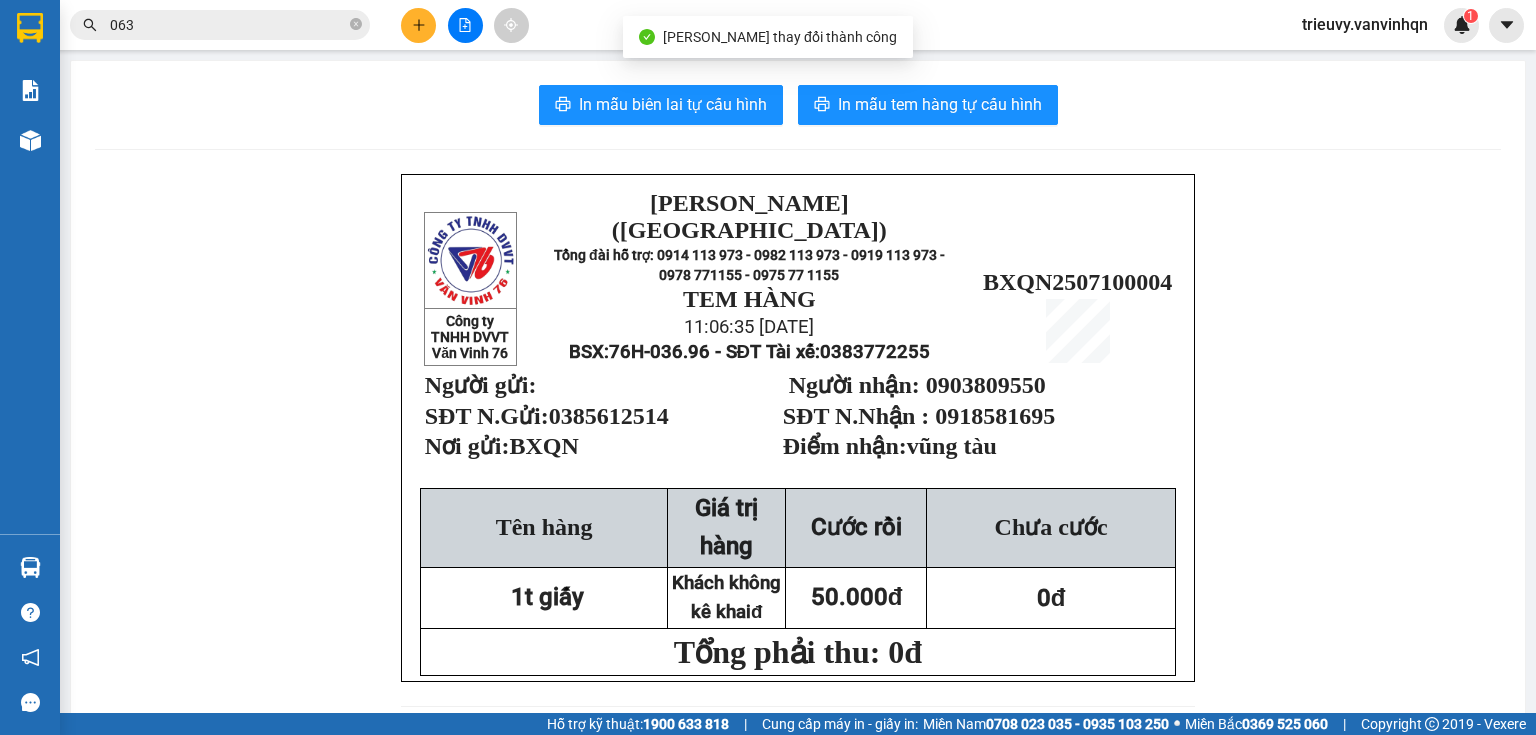 click on "In mẫu biên lai tự cấu hình In mẫu tem hàng tự cấu hình
Công ty TNHH DVVT Văn Vinh 76
[PERSON_NAME] ([GEOGRAPHIC_DATA])
Tổng đài hỗ trợ: 0914 113 973 - 0982 113 973 - 0919 113 973 -
0978 771155 - 0975 77 1155
TEM HÀNG
11:06:35 [DATE]
BSX:  76H-036.96 - SĐT Tài xế:  0383772255
BXQN2507100004
Người gửi:
SĐT N.Gửi:  0385612514
Nơi gửi:  BXQN
Người nhận:    0903809550
SĐT N.Nhận :    0918581695
Điểm nhận:  vũng tàu
Tên hàng
Giá trị hàng
Cước rồi
Chưa cước
1t giấy
Khách không kê khaiđ
50.000đ
0đ
Tổng phải thu: 0đ
[PERSON_NAME] ([GEOGRAPHIC_DATA])
Tổng đài hỗ trợ:
0914 113 973 - 0982 113 973 - 0919 113 973 -
0978 771155 - 0975 77 1155
----------------------------------------------
BIÊN NHẬN HÀNG GỬI
Mã đơn :" at bounding box center [798, 946] 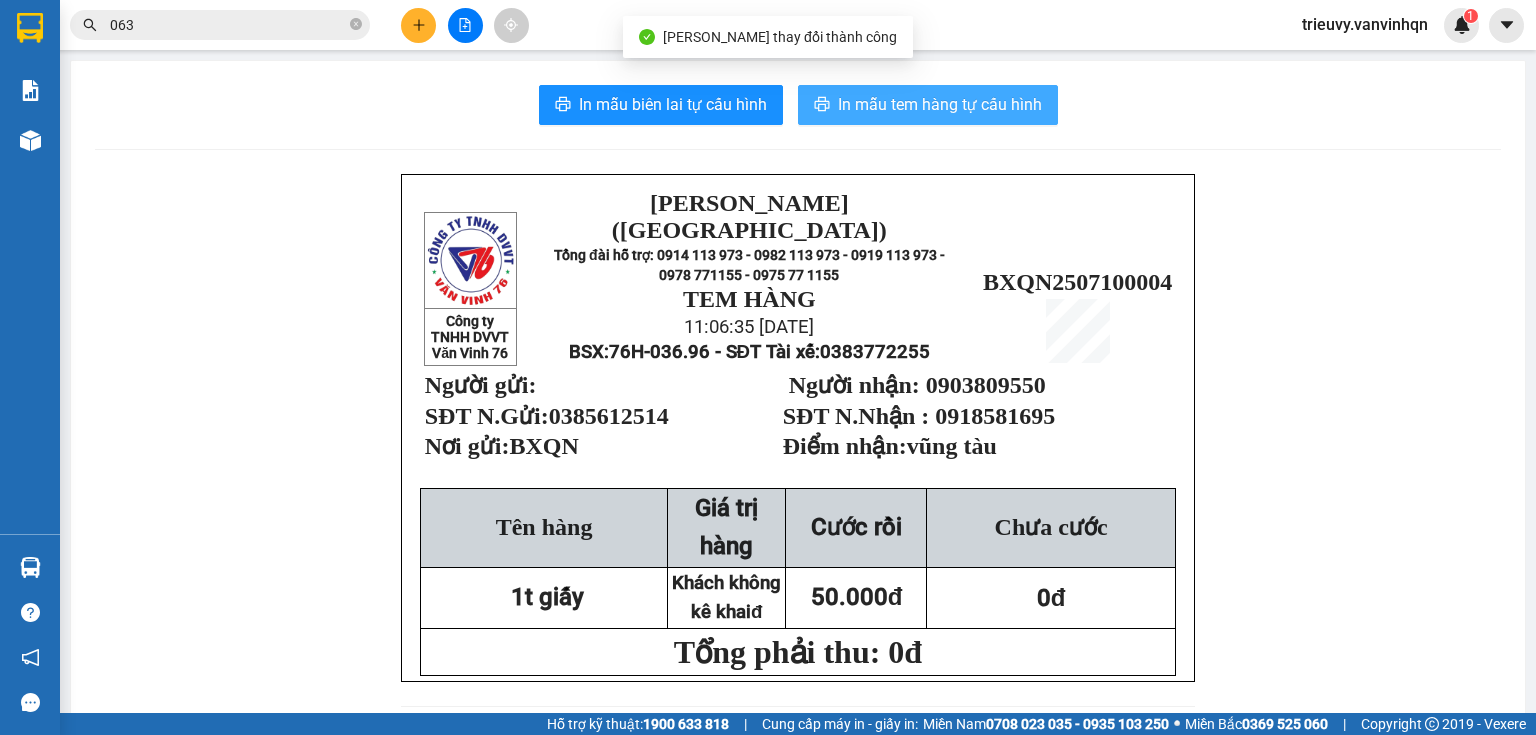 click on "In mẫu tem hàng tự cấu hình" at bounding box center [940, 104] 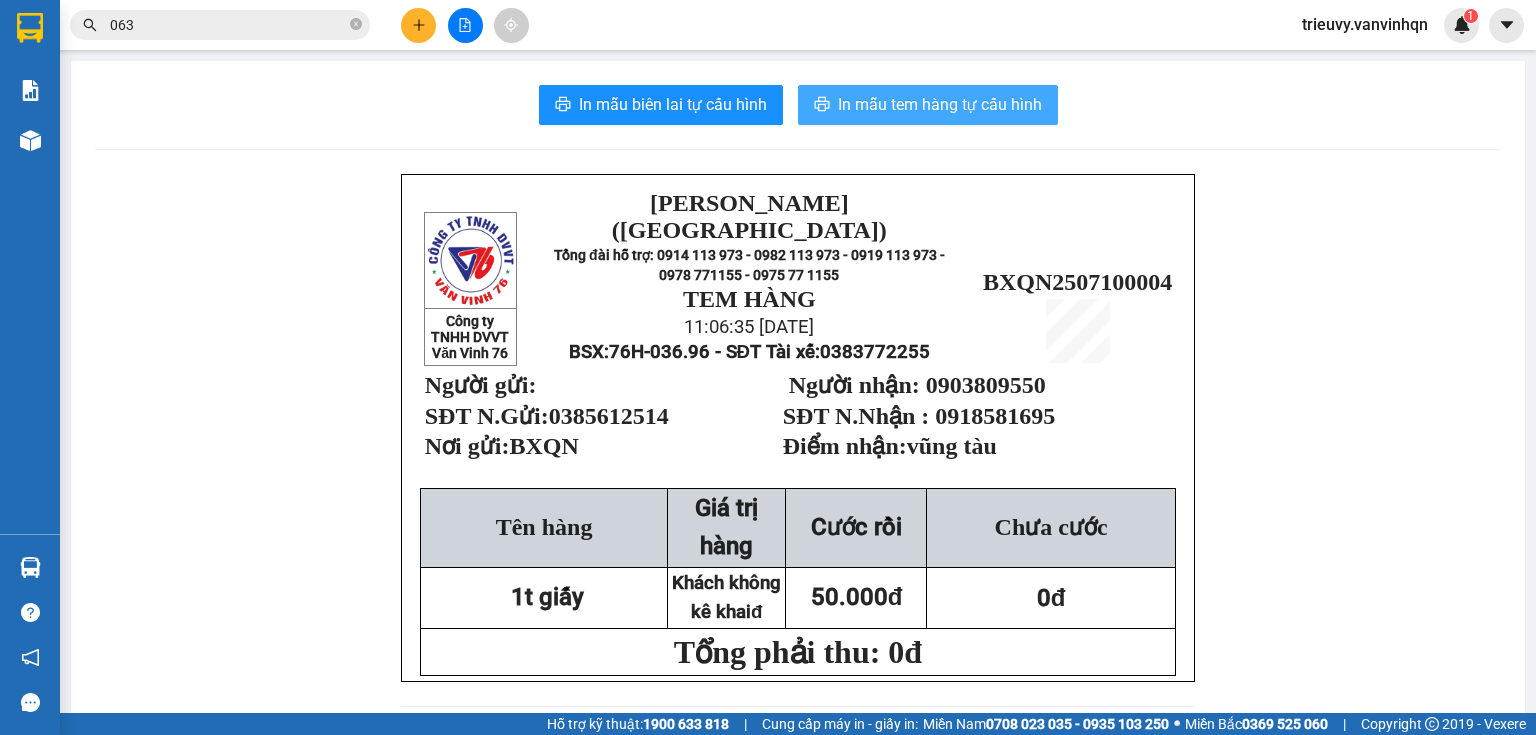 scroll, scrollTop: 0, scrollLeft: 0, axis: both 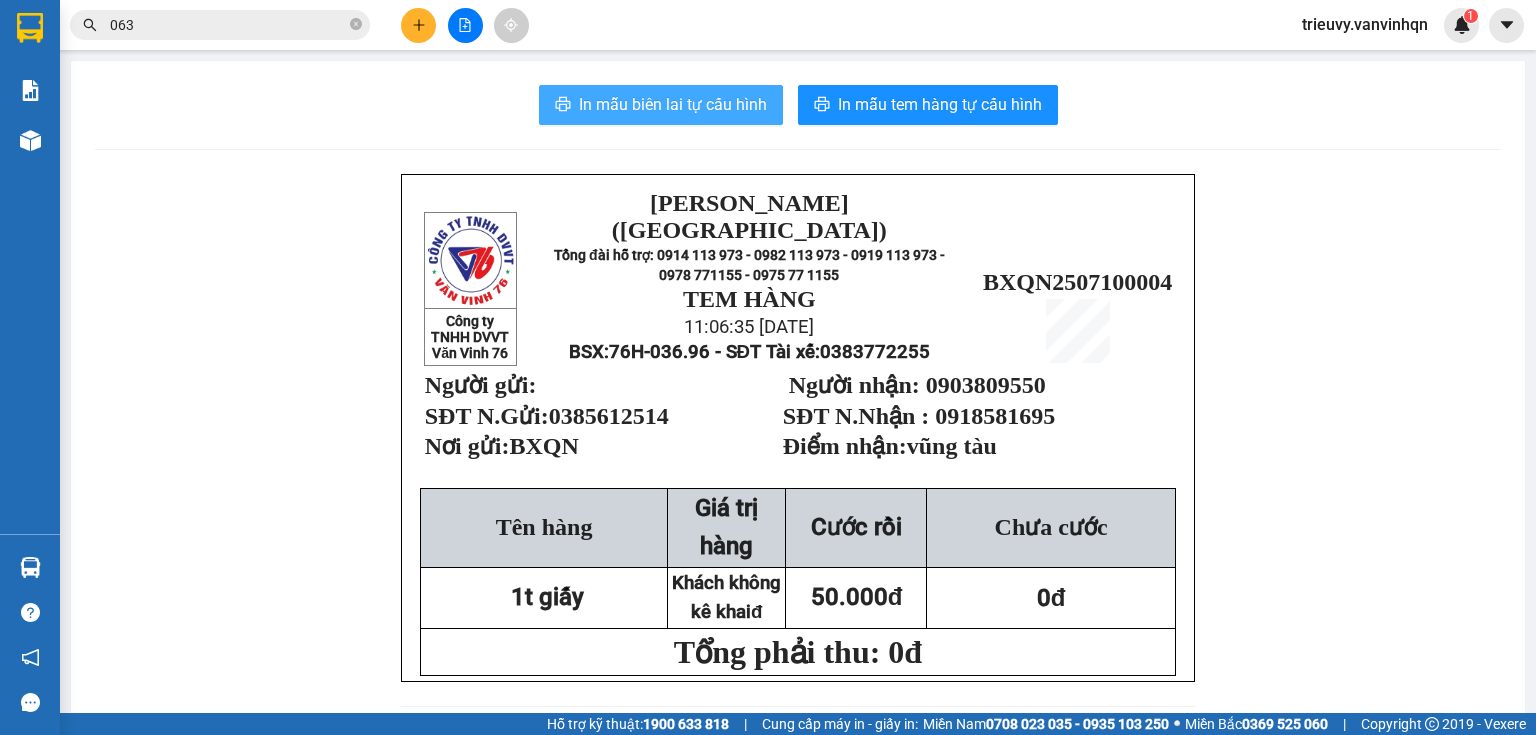 click on "In mẫu biên lai tự cấu hình" at bounding box center [661, 105] 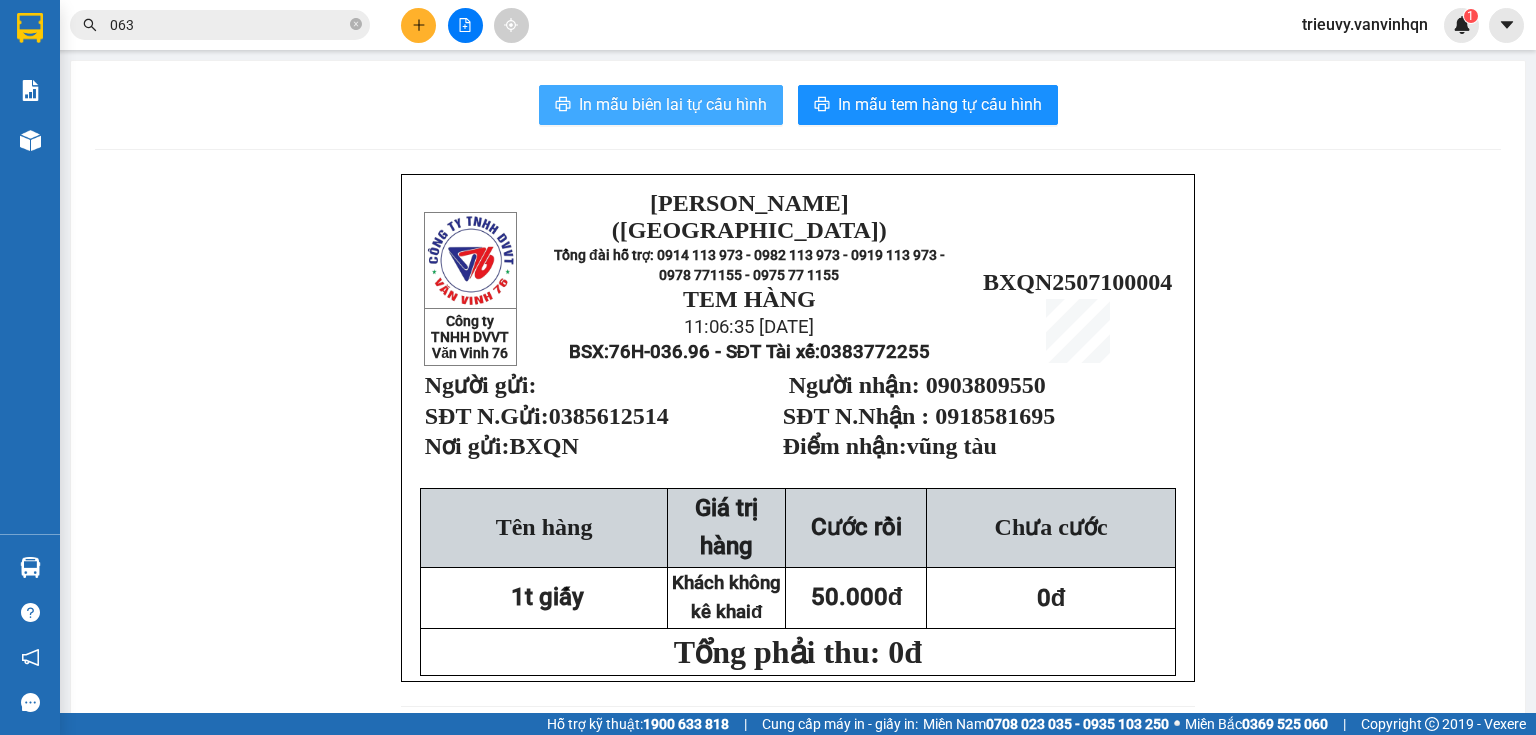 scroll, scrollTop: 0, scrollLeft: 0, axis: both 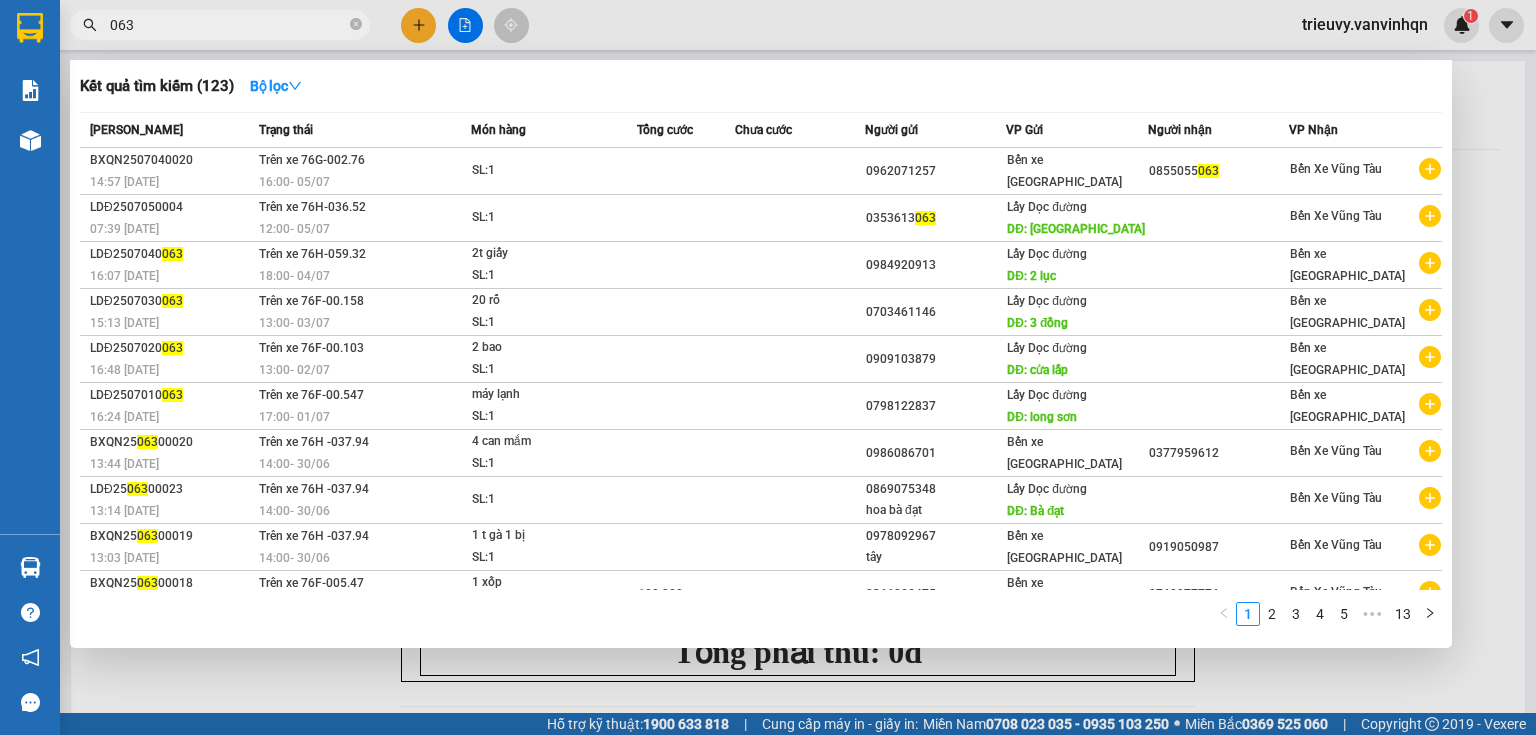 click on "063" at bounding box center [228, 25] 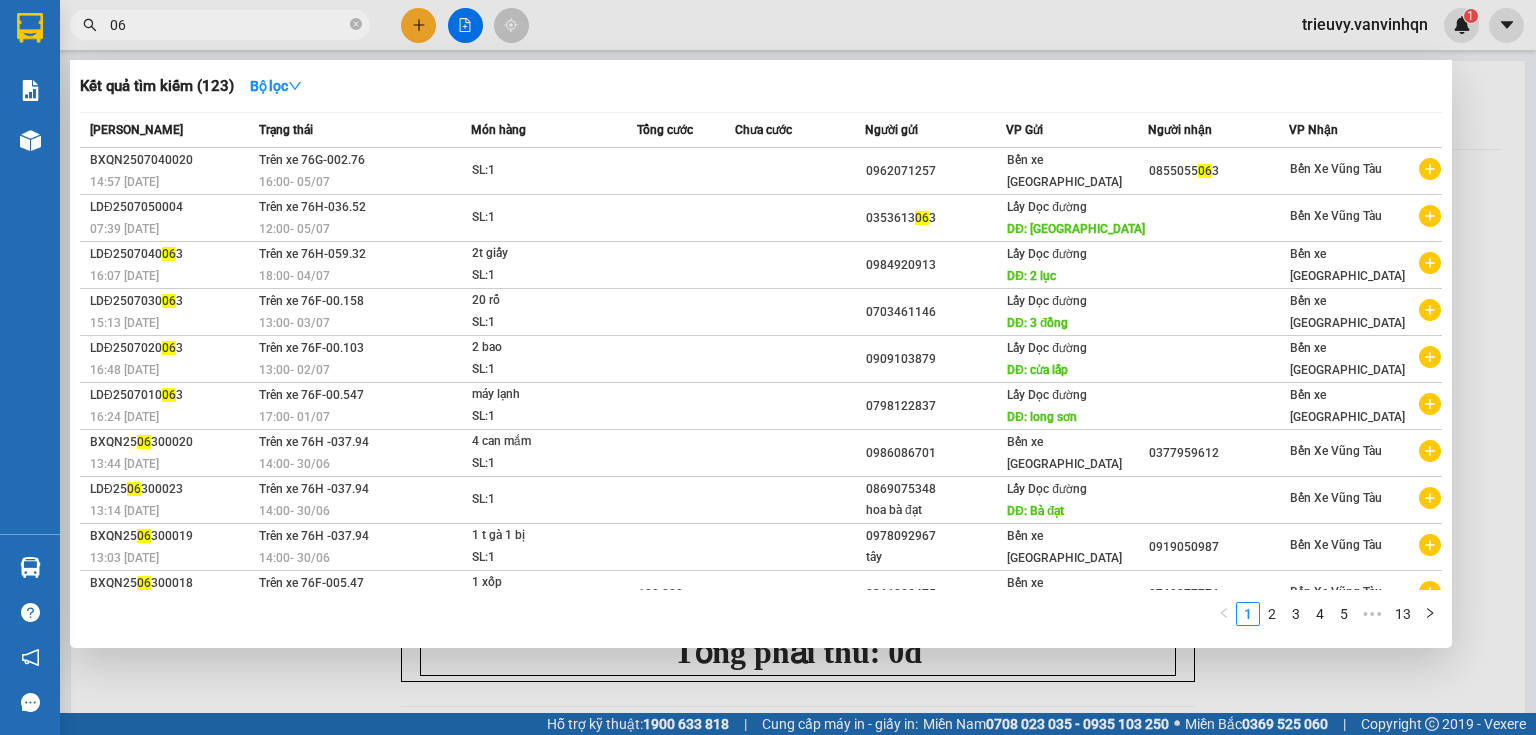 type on "0" 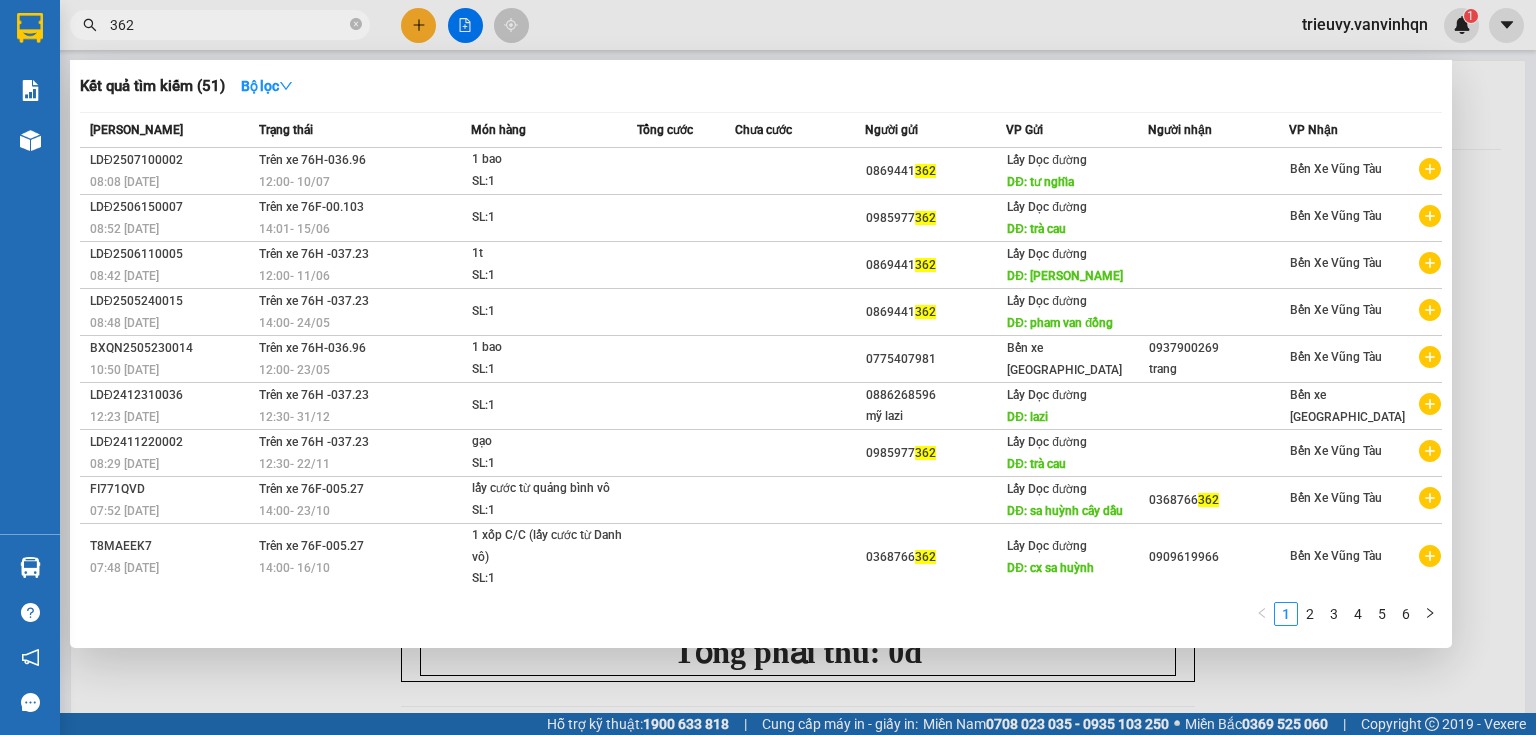 type on "362" 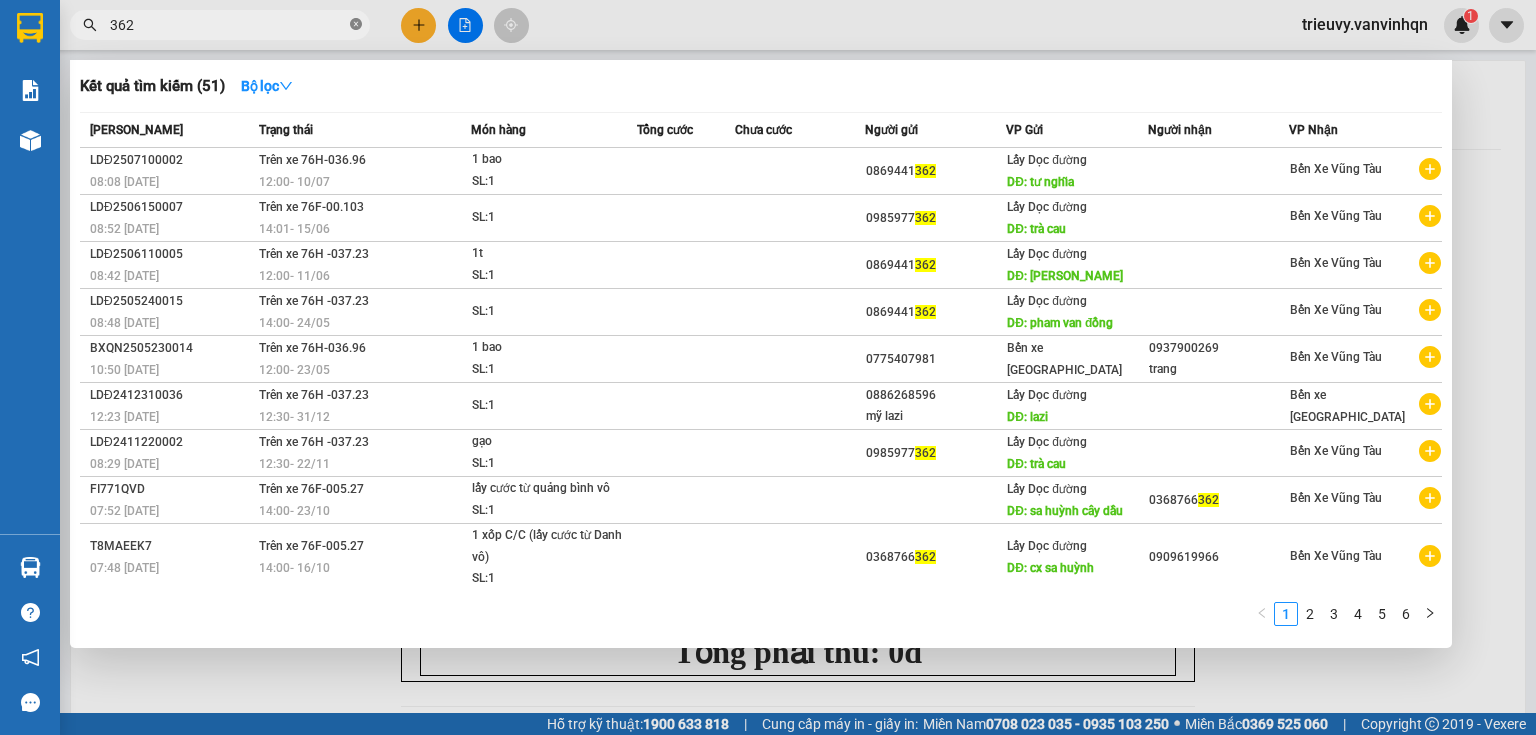 click 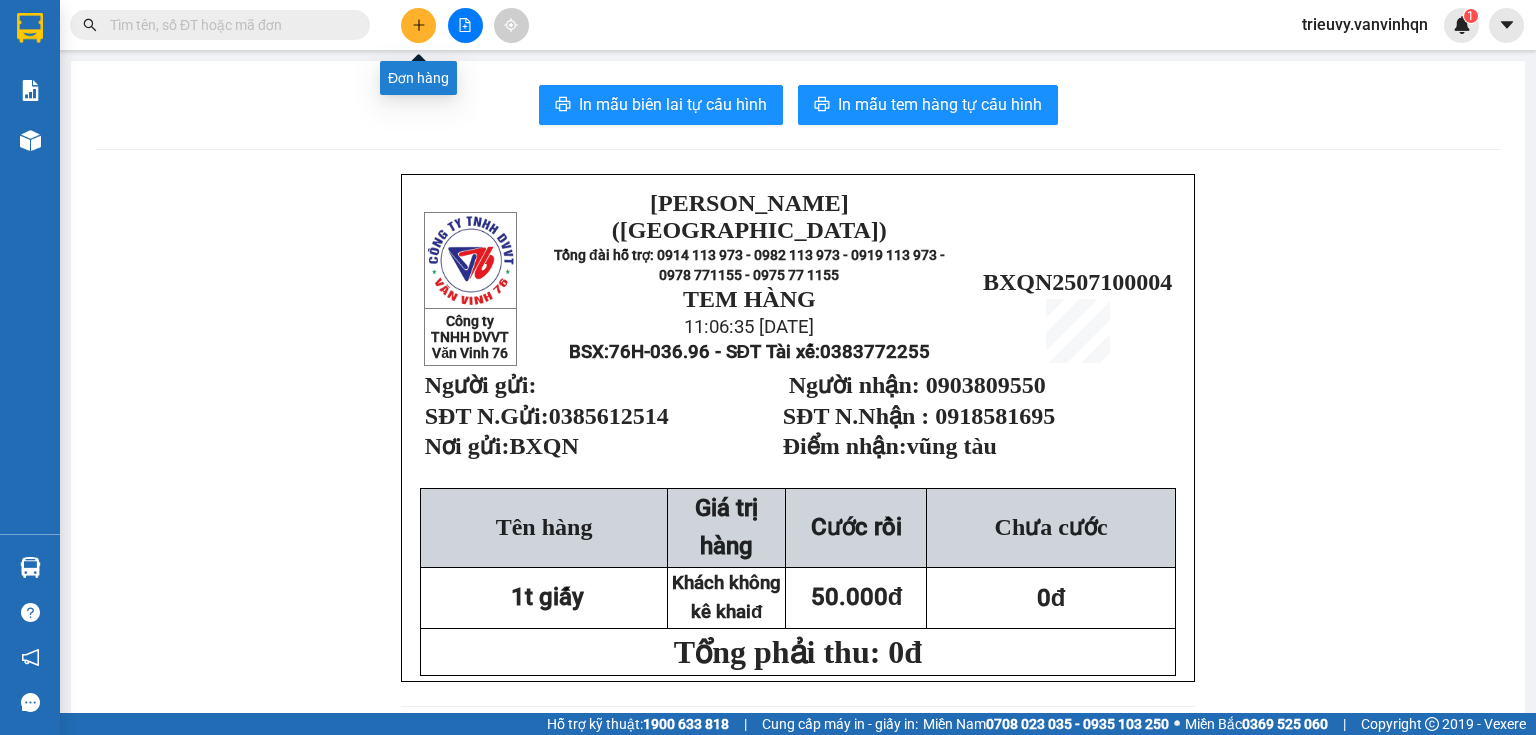 click 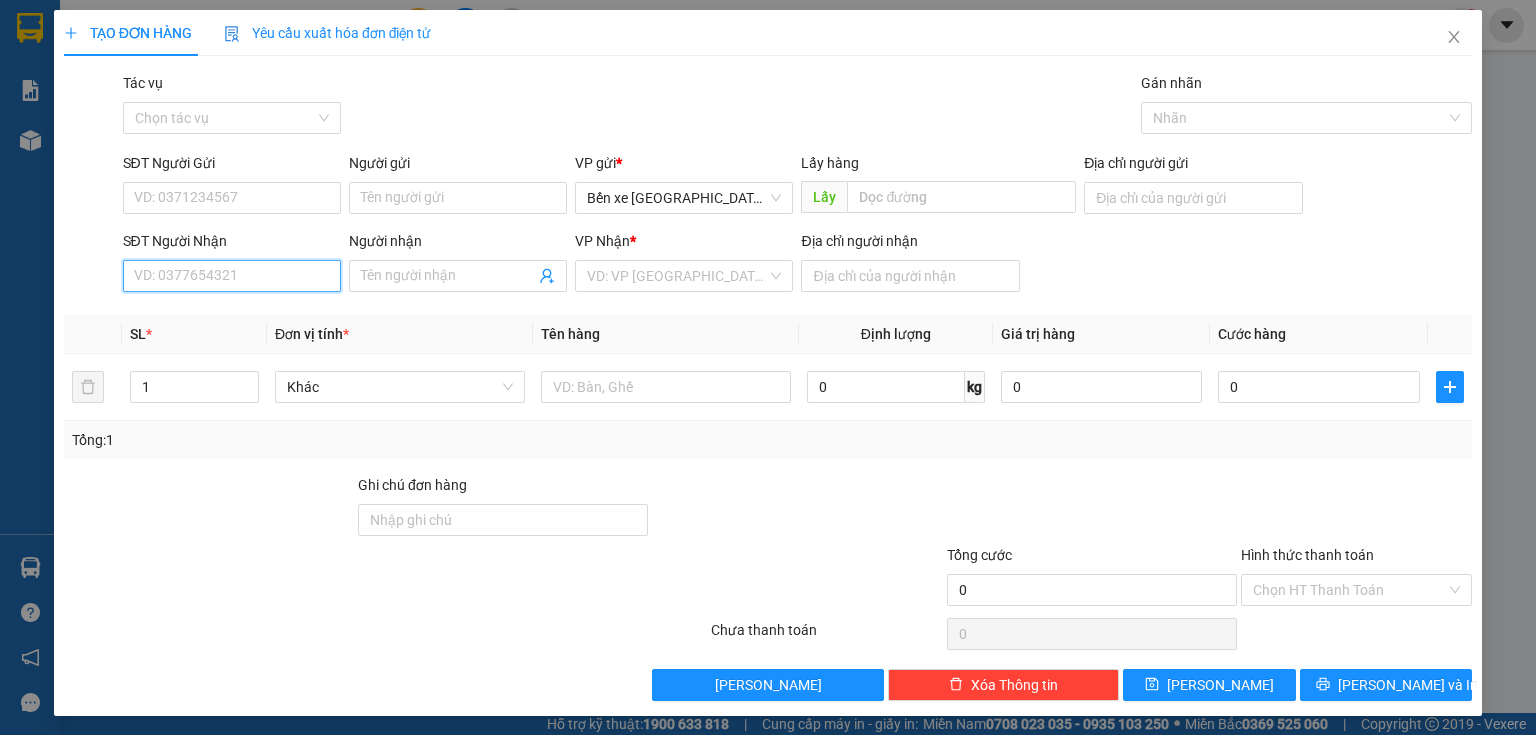 click on "SĐT Người Nhận" at bounding box center (232, 276) 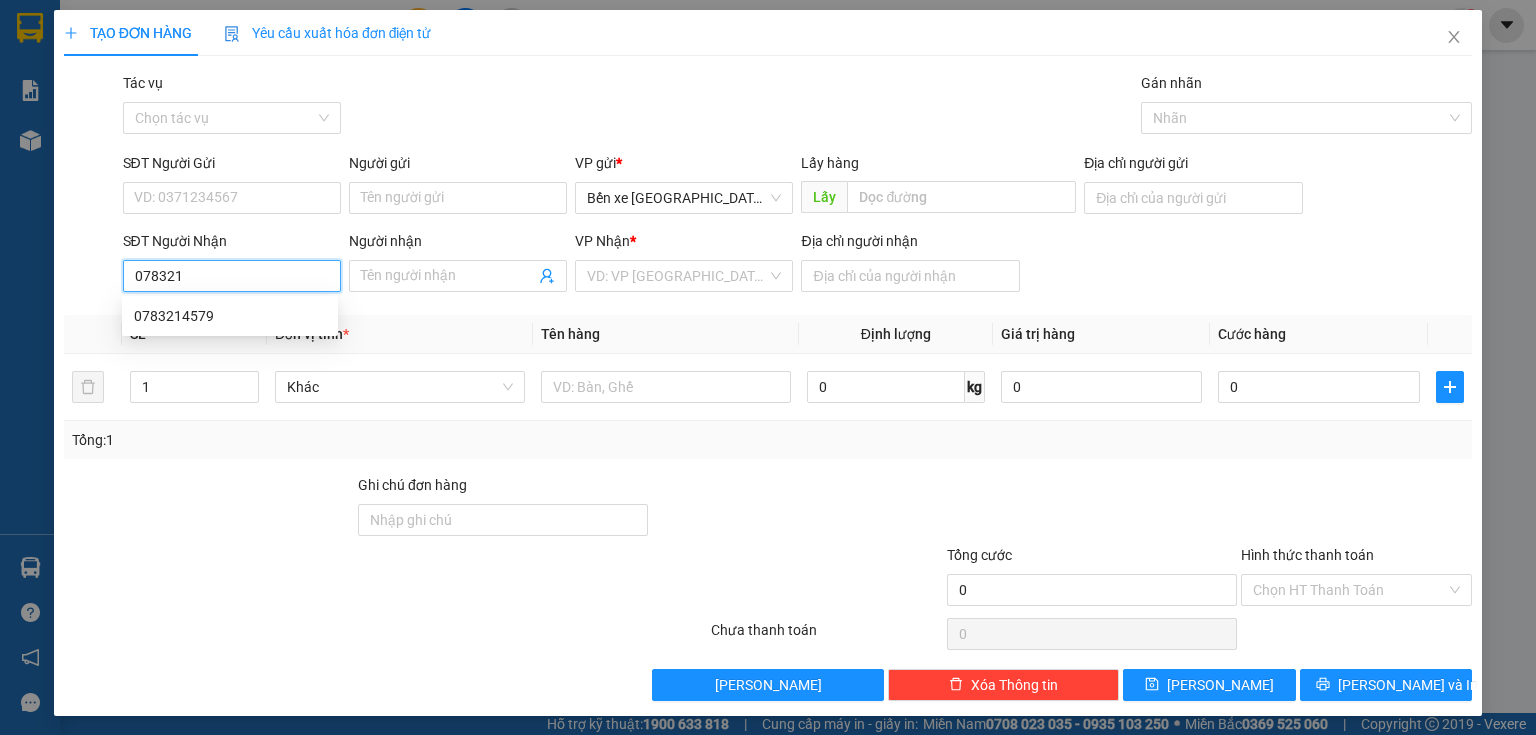 type on "0783214" 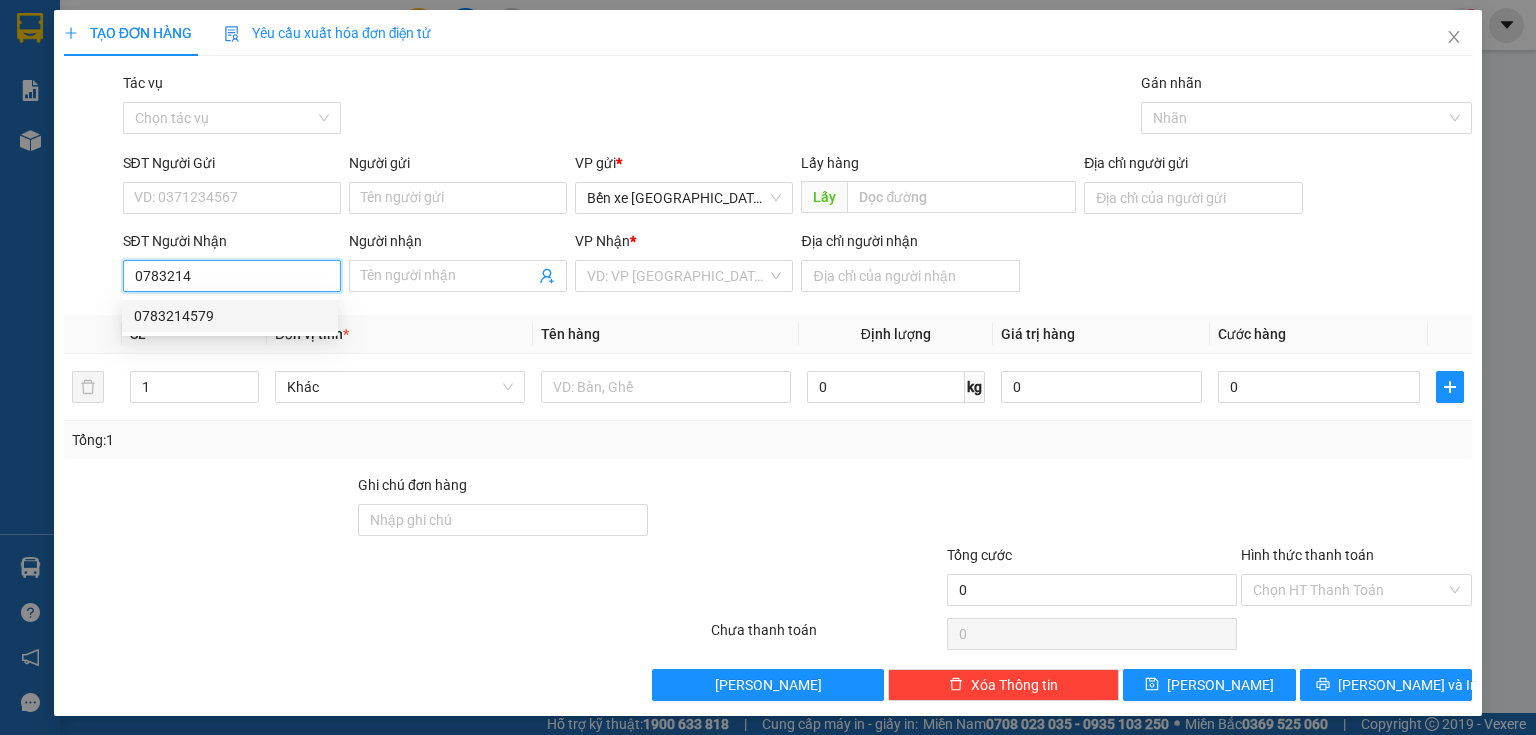 click on "0783214579" at bounding box center [230, 316] 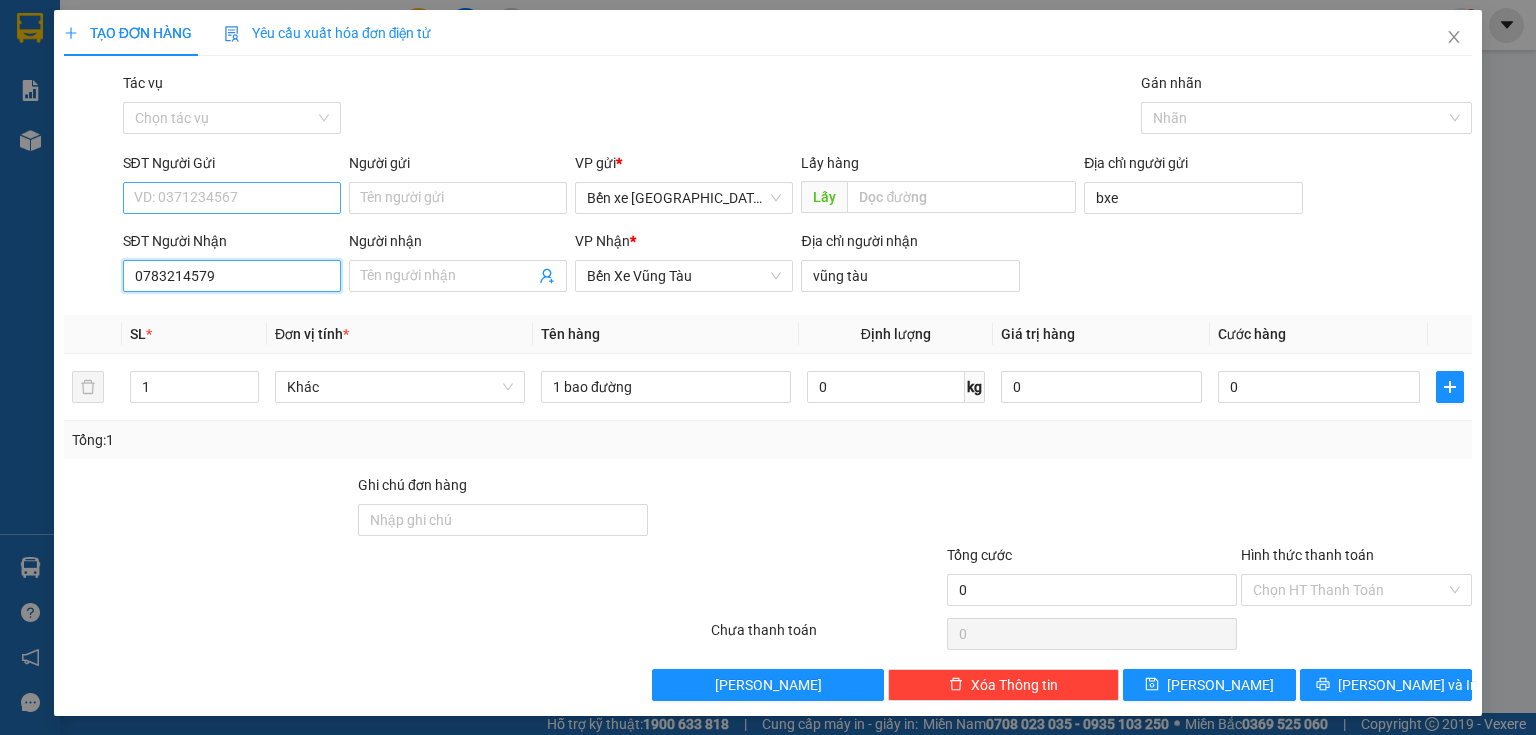 type on "0783214579" 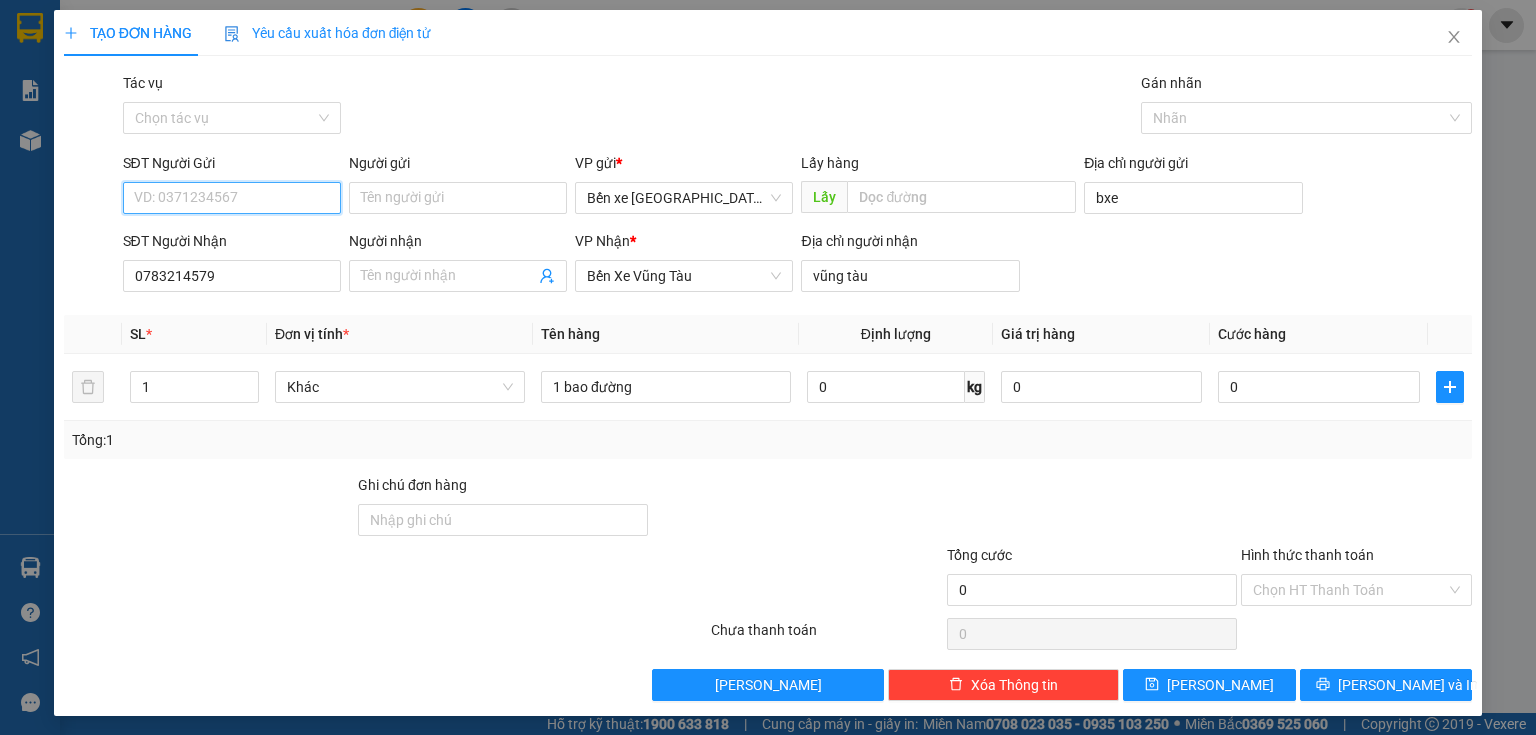 click on "SĐT Người Gửi" at bounding box center [232, 198] 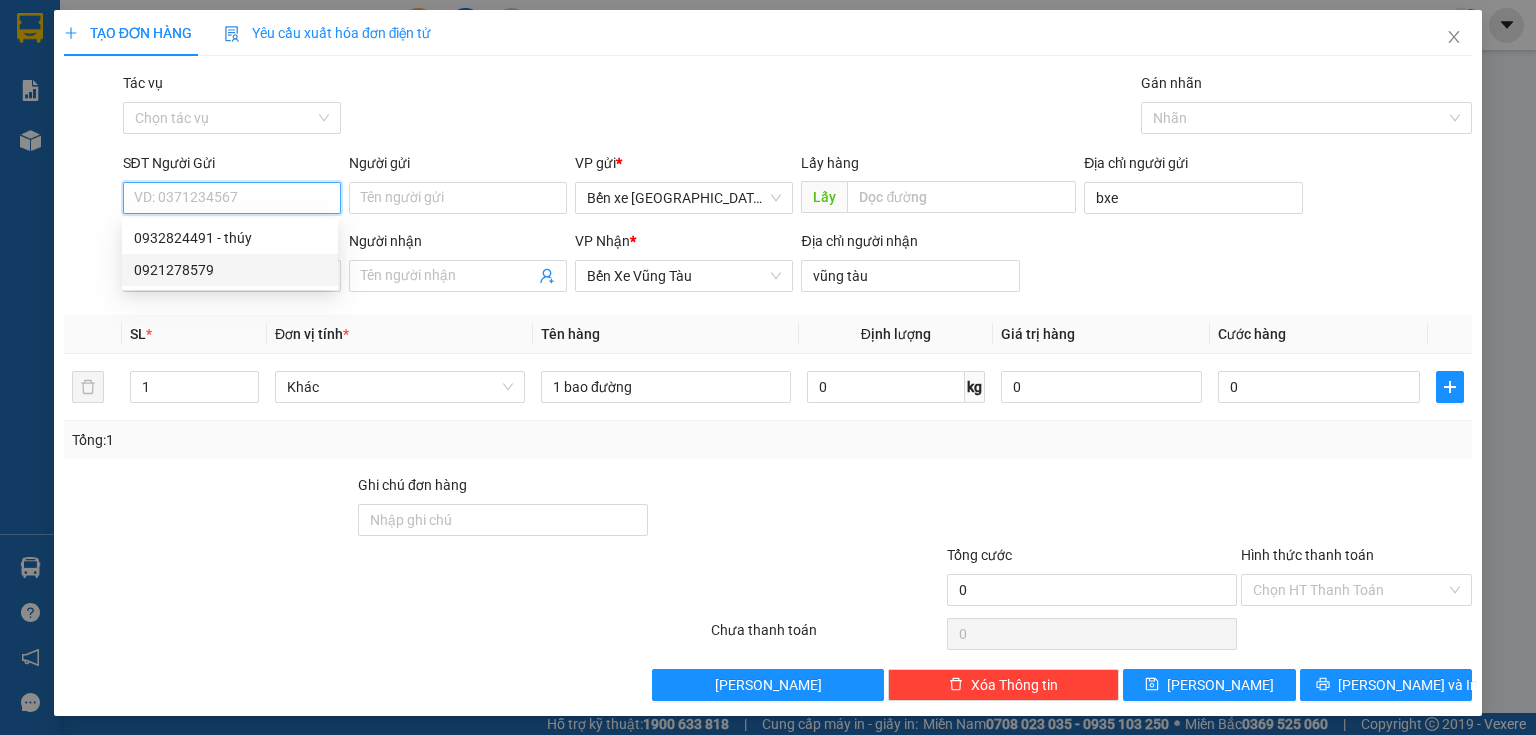 click on "0921278579" at bounding box center (230, 270) 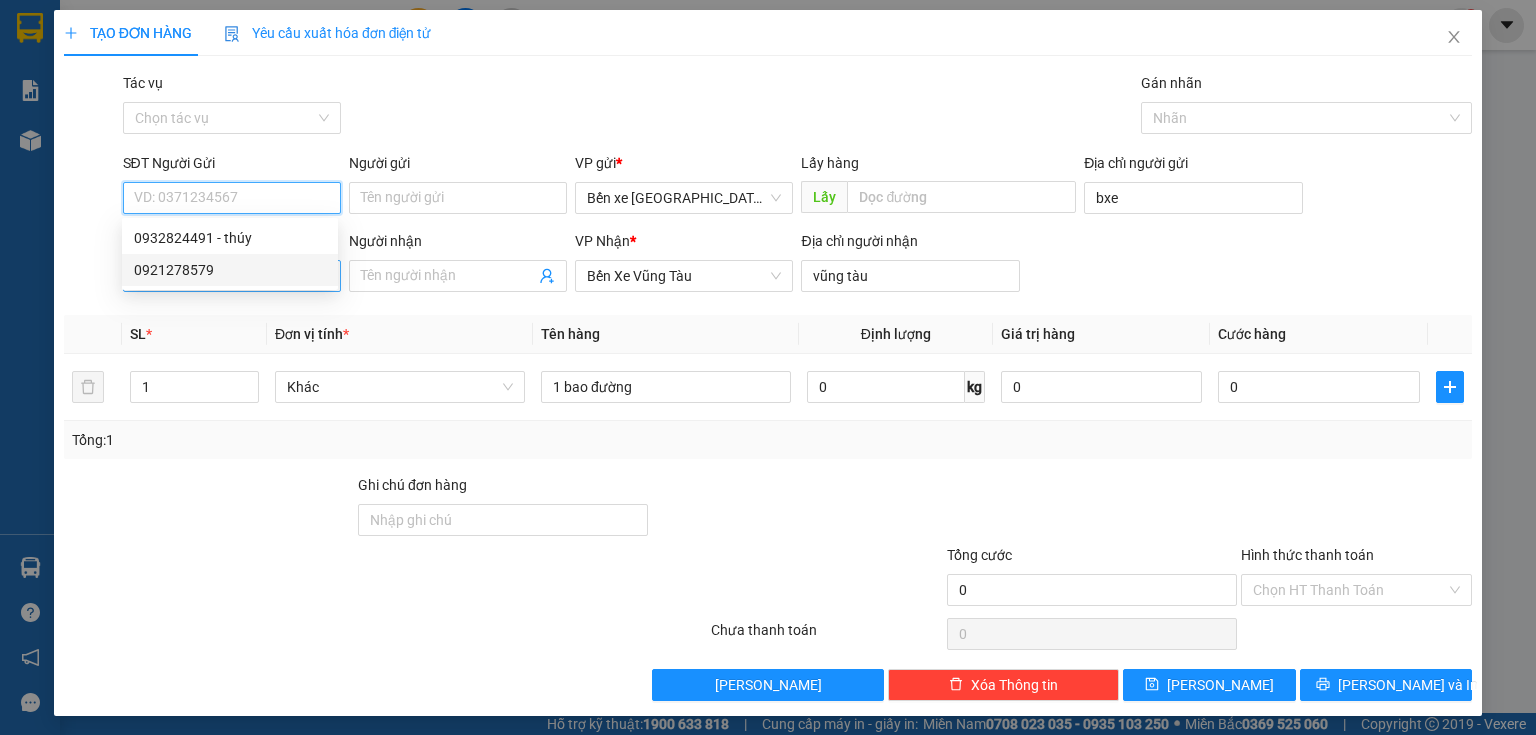 type on "0921278579" 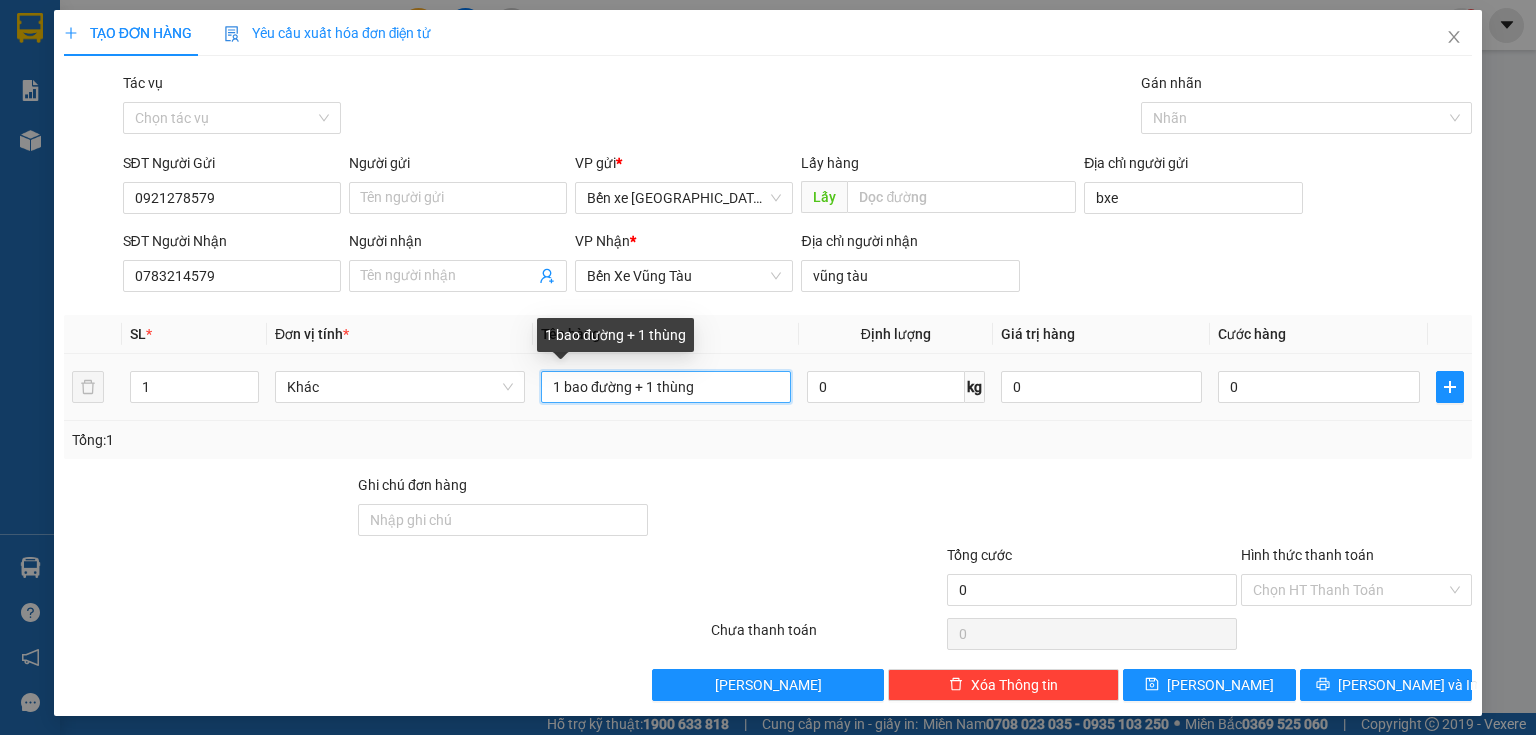 click on "1 bao đường + 1 thùng" at bounding box center (666, 387) 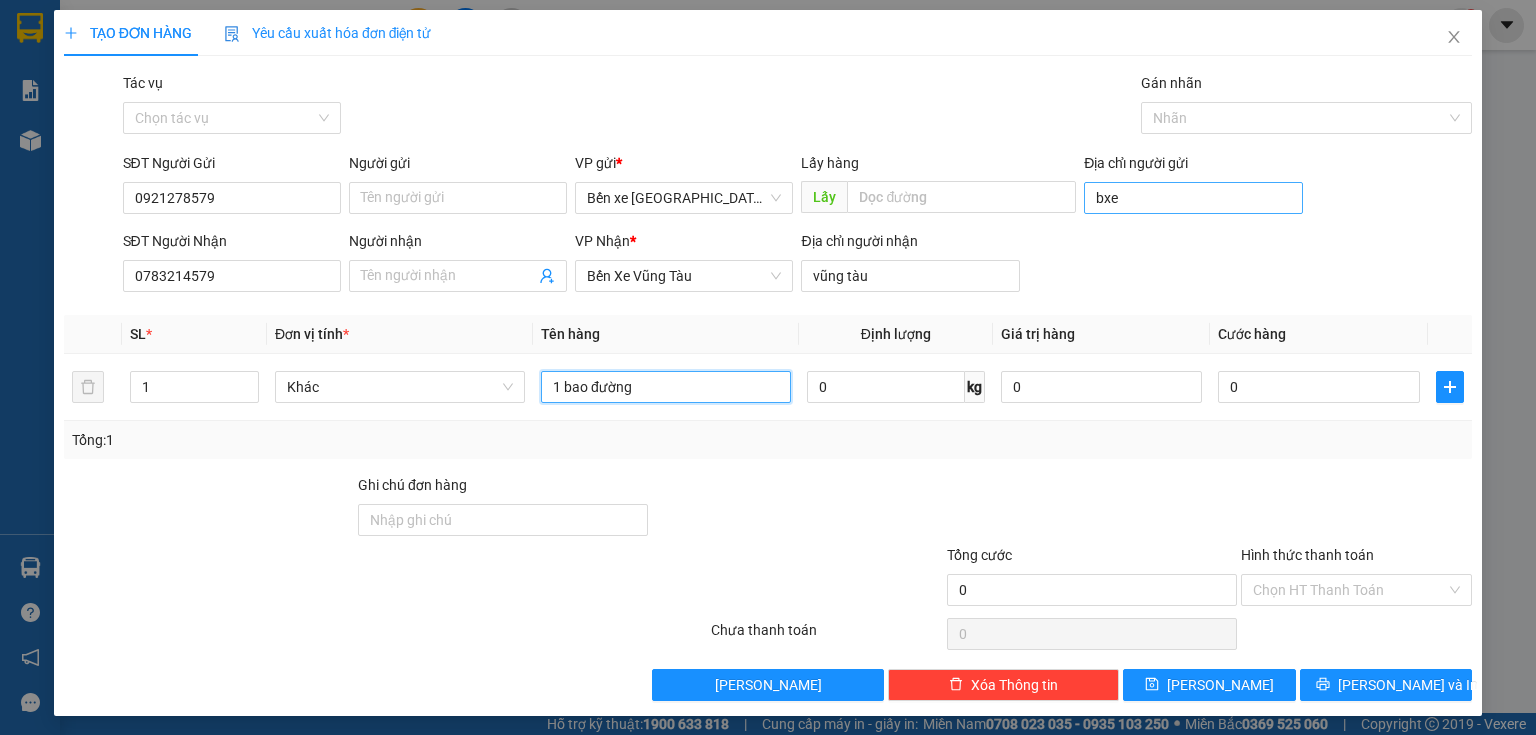 type on "1 bao đường" 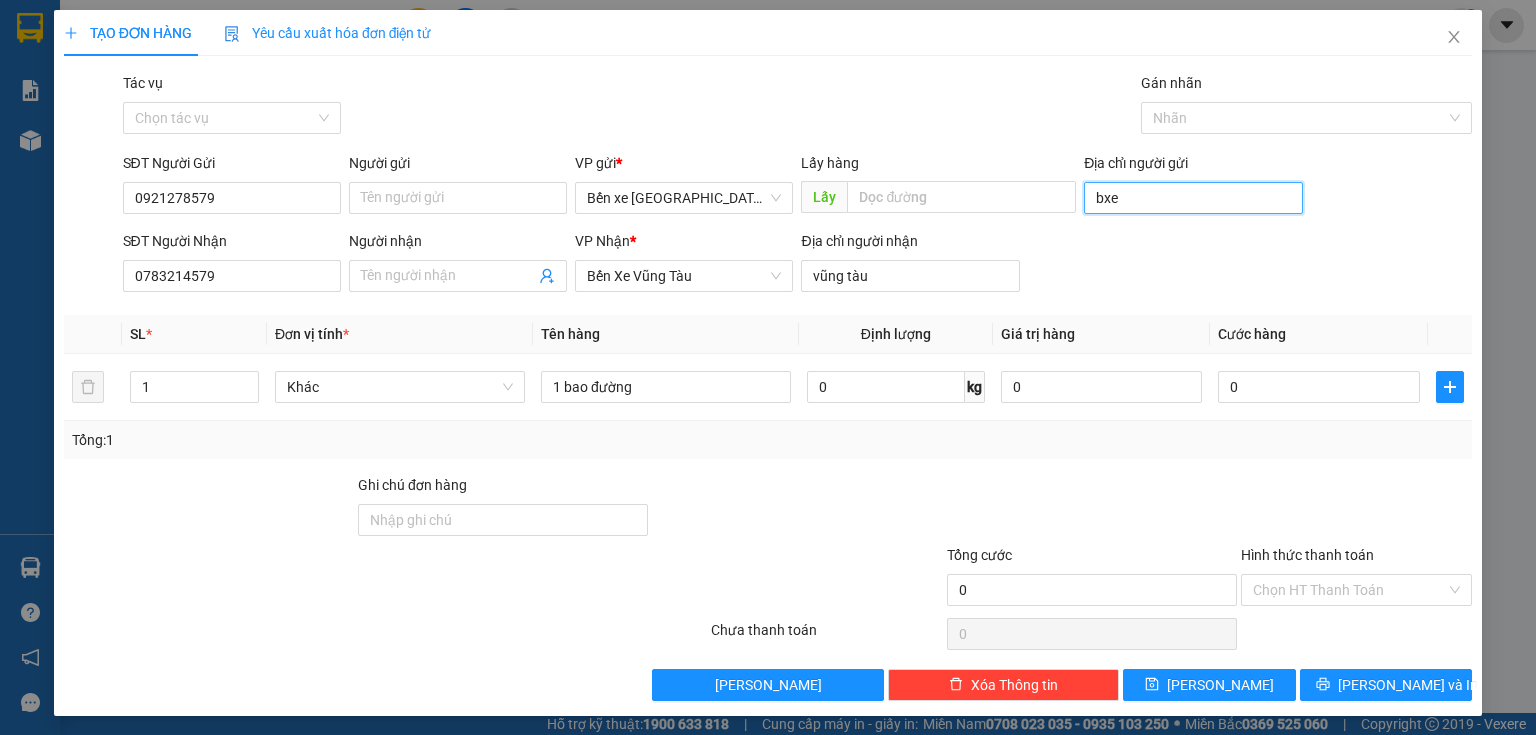 click on "bxe" at bounding box center [1193, 198] 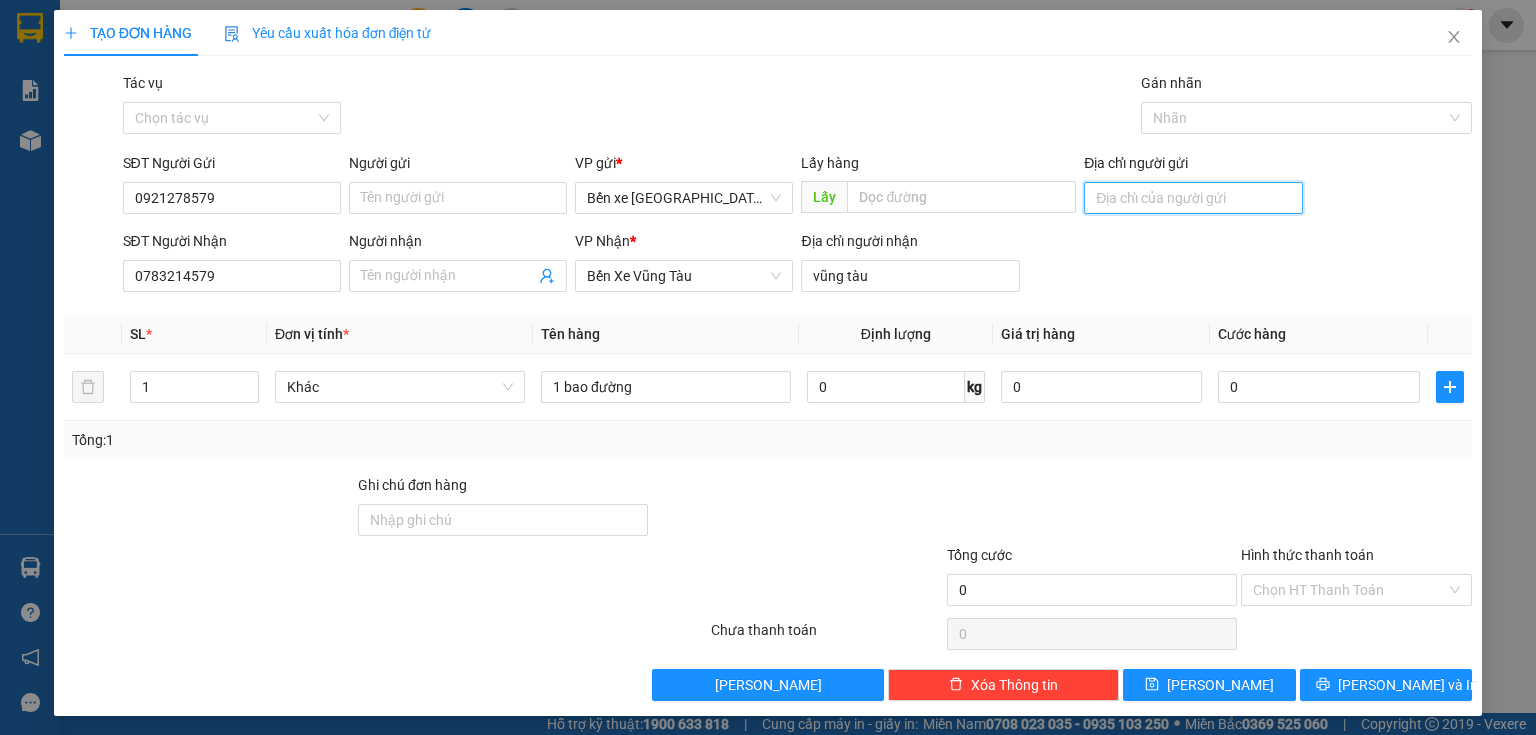 click on "Địa chỉ người gửi" at bounding box center (1193, 198) 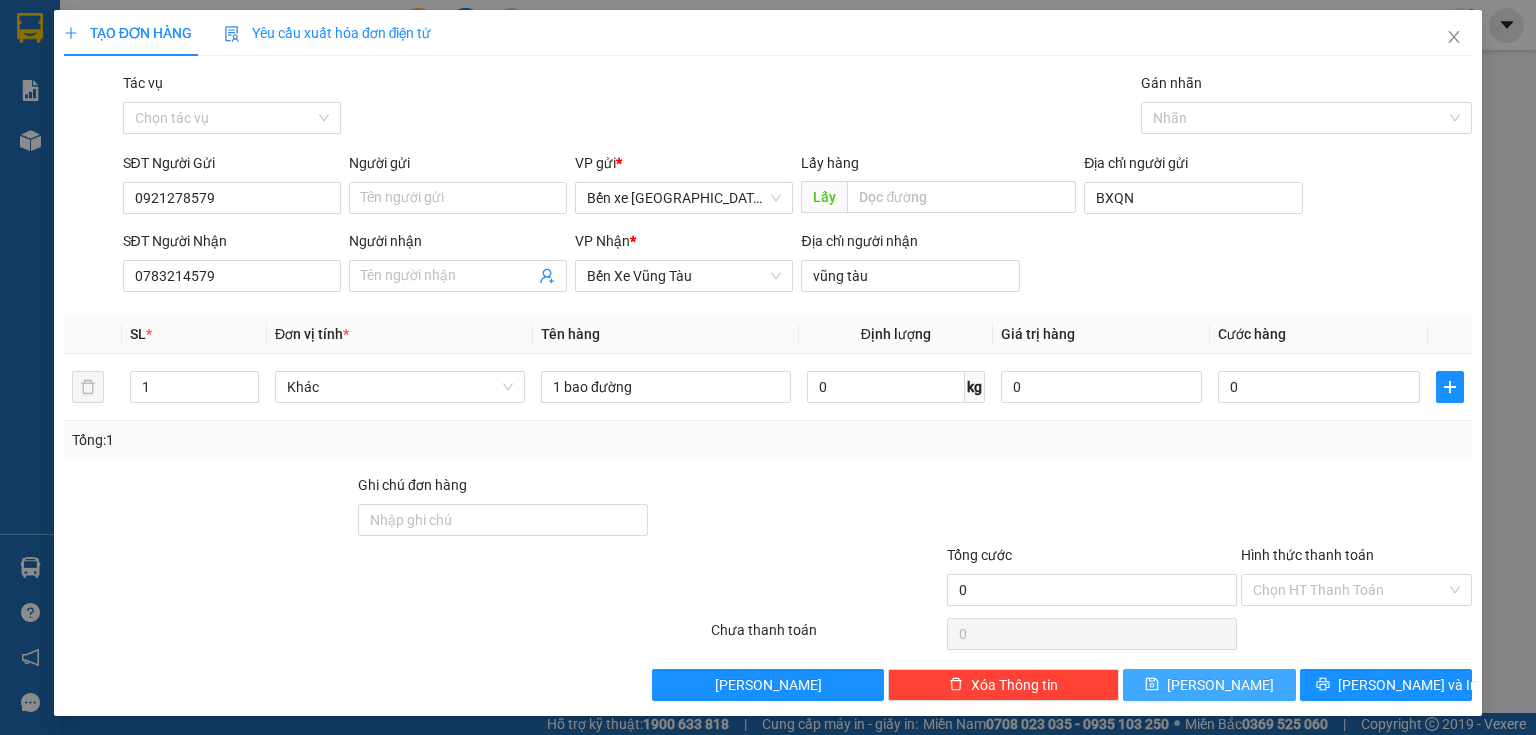 click on "[PERSON_NAME]" at bounding box center (1209, 685) 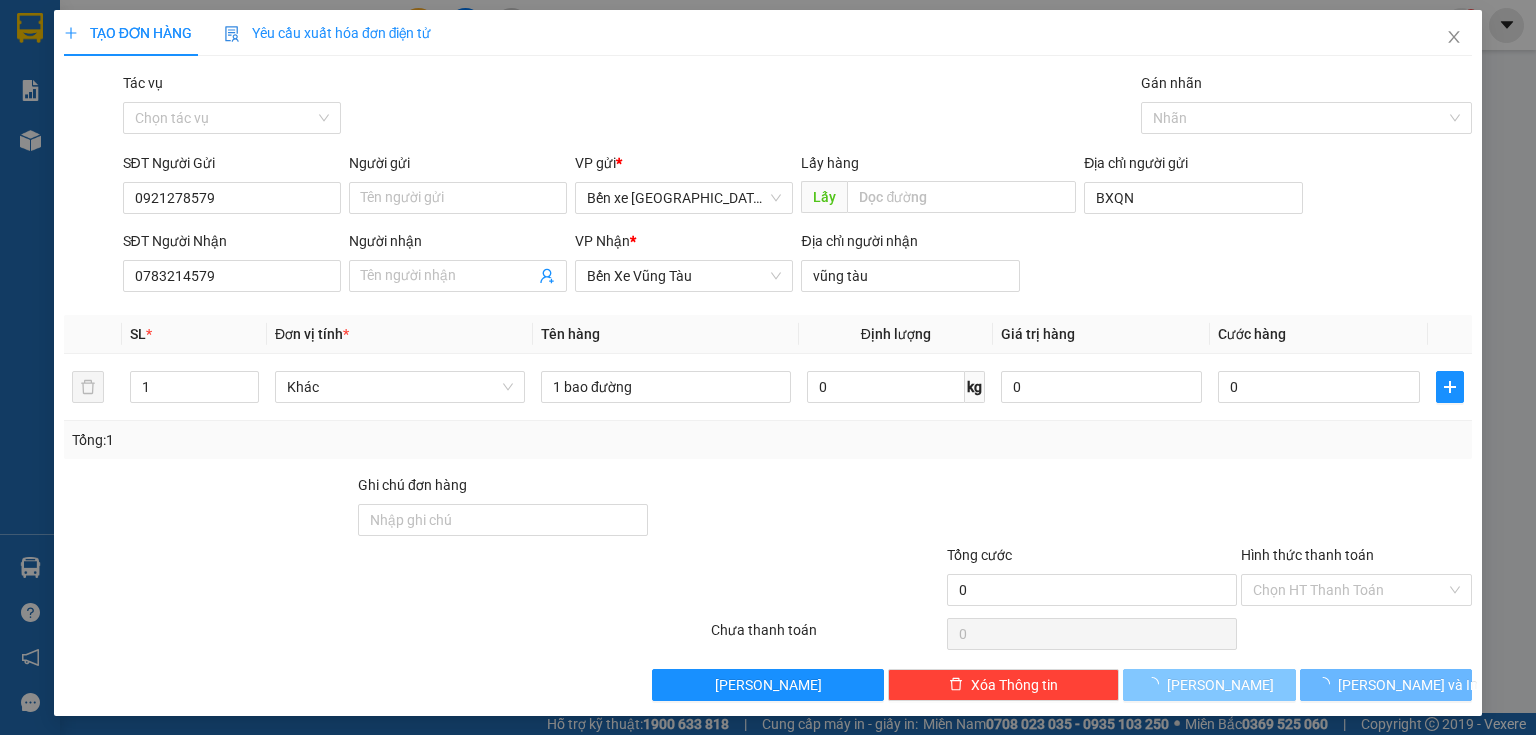 type 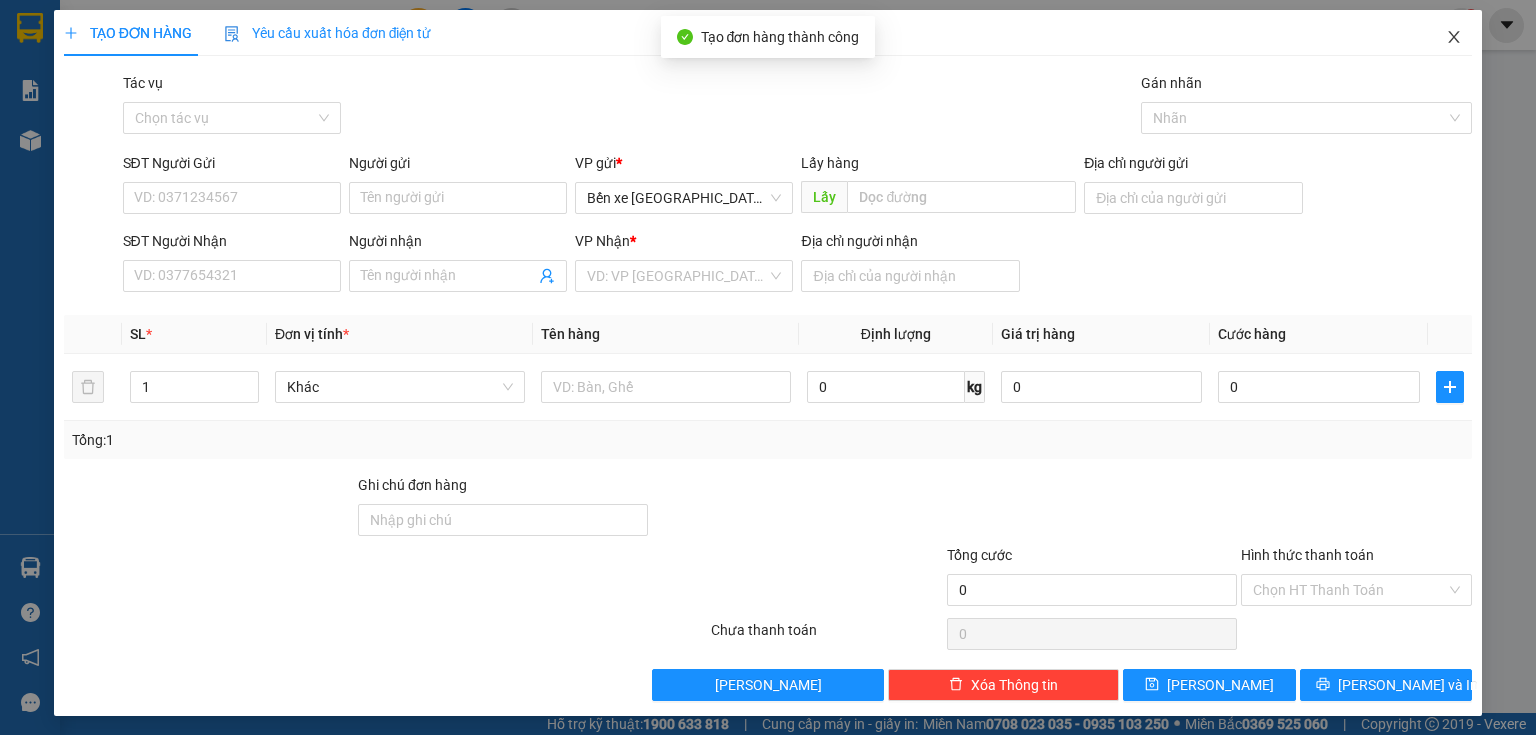 click at bounding box center (1454, 38) 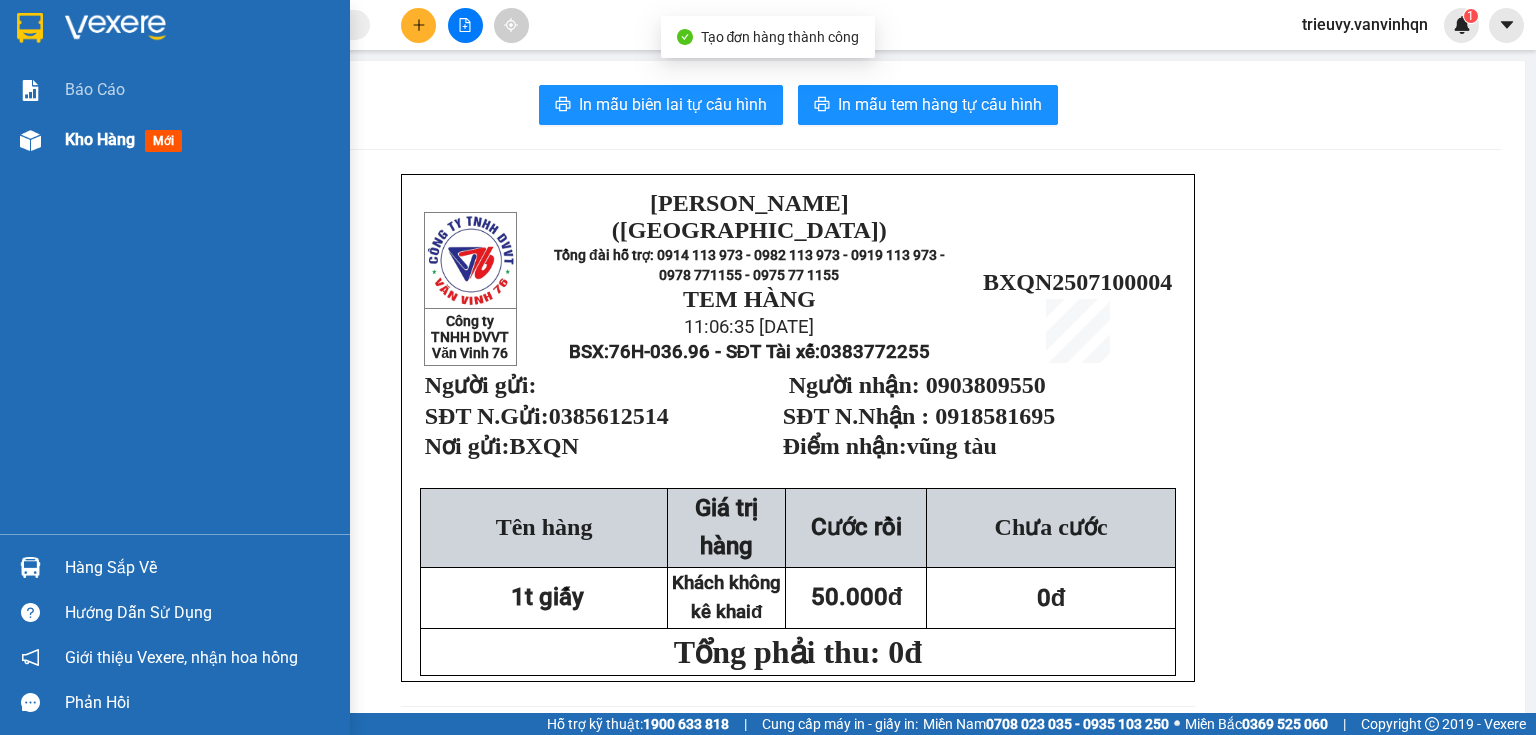 click on "Kho hàng mới" at bounding box center [175, 140] 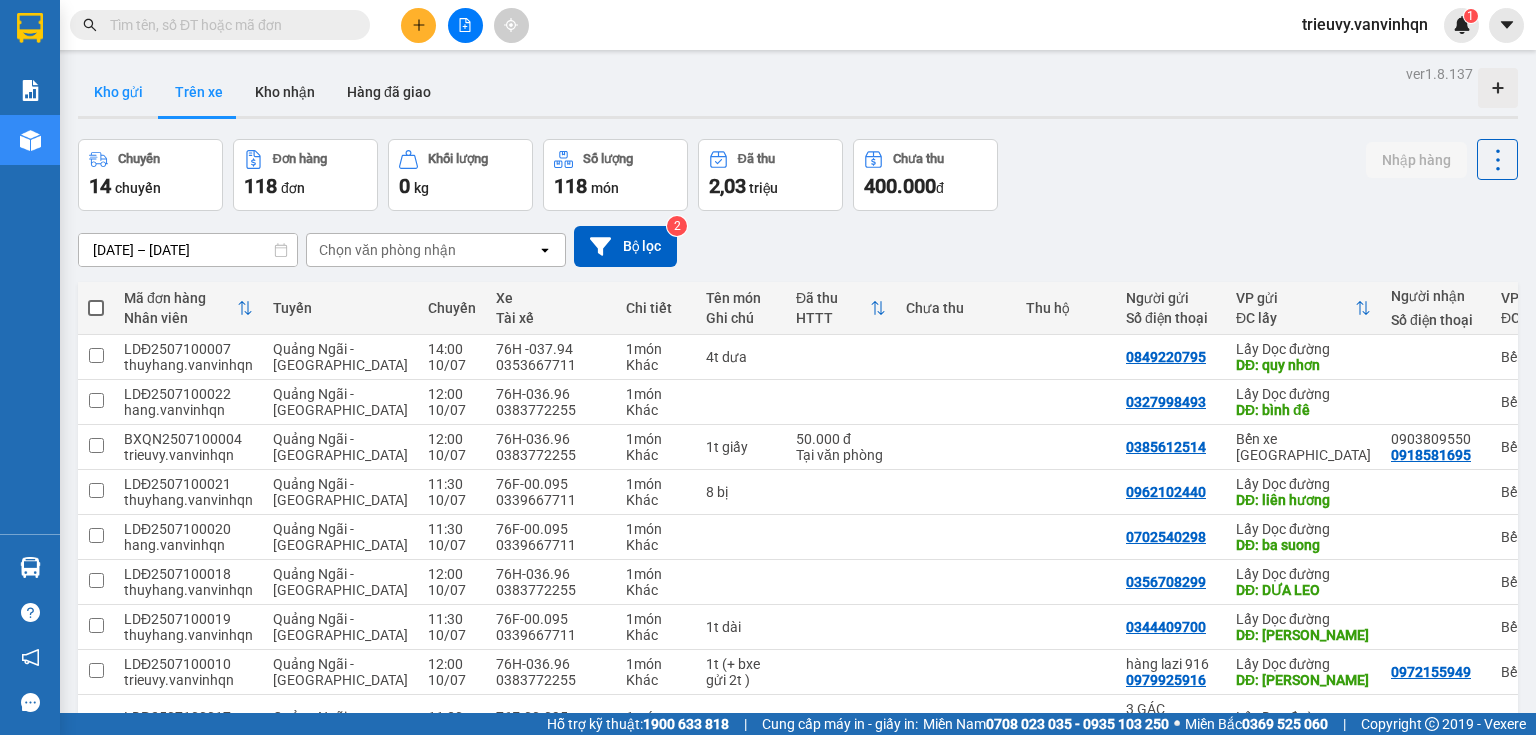 click on "Kho gửi" at bounding box center [118, 92] 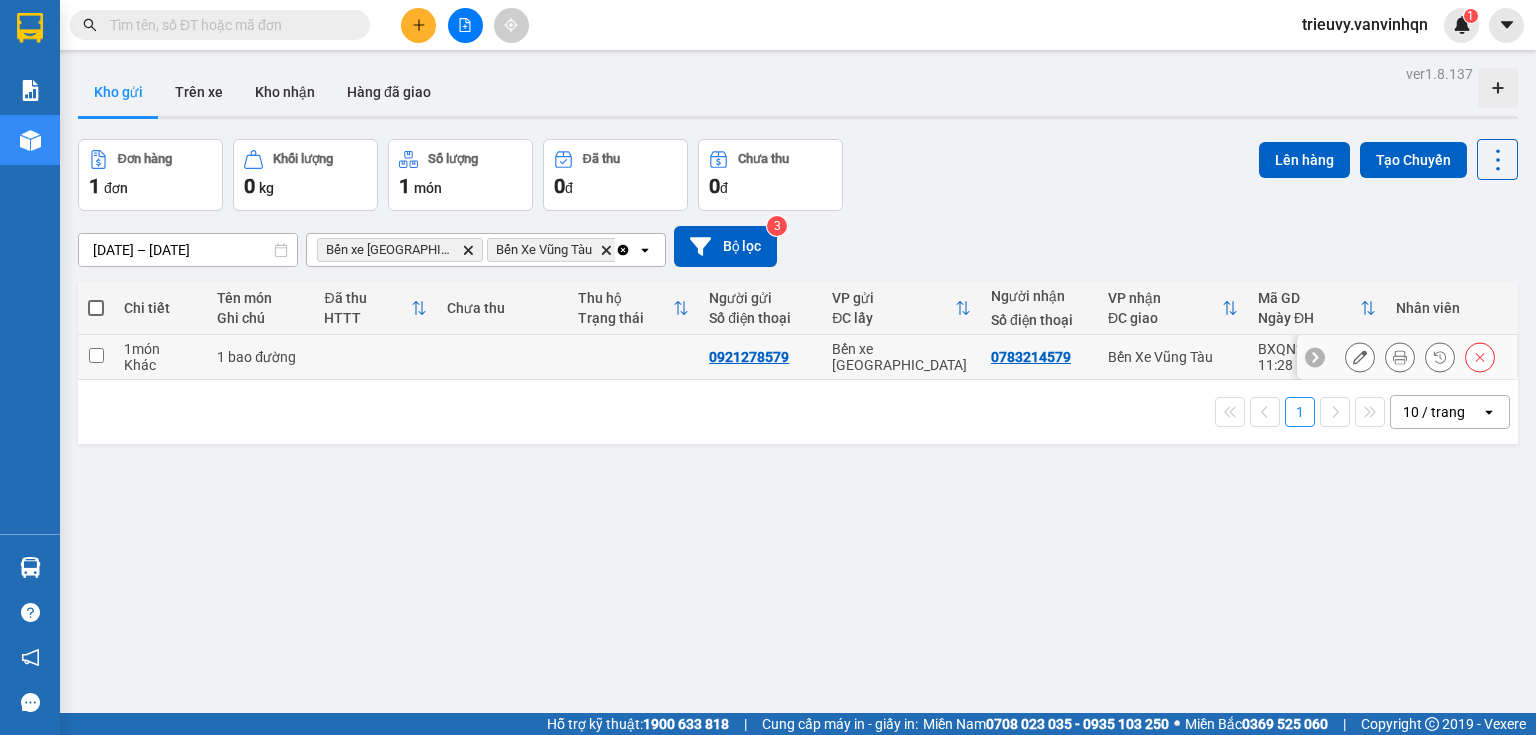 click on "1 bao đường" at bounding box center (260, 357) 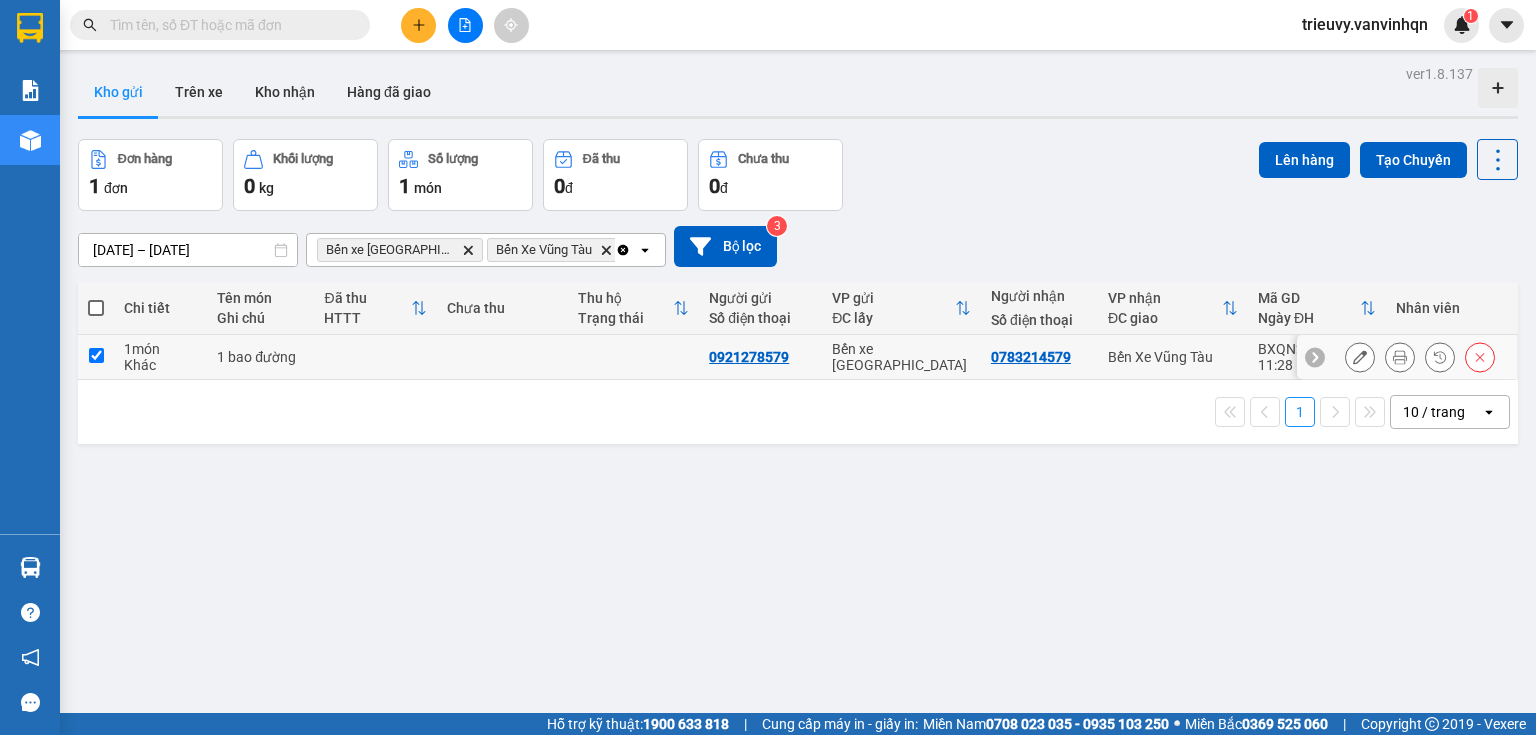 checkbox on "true" 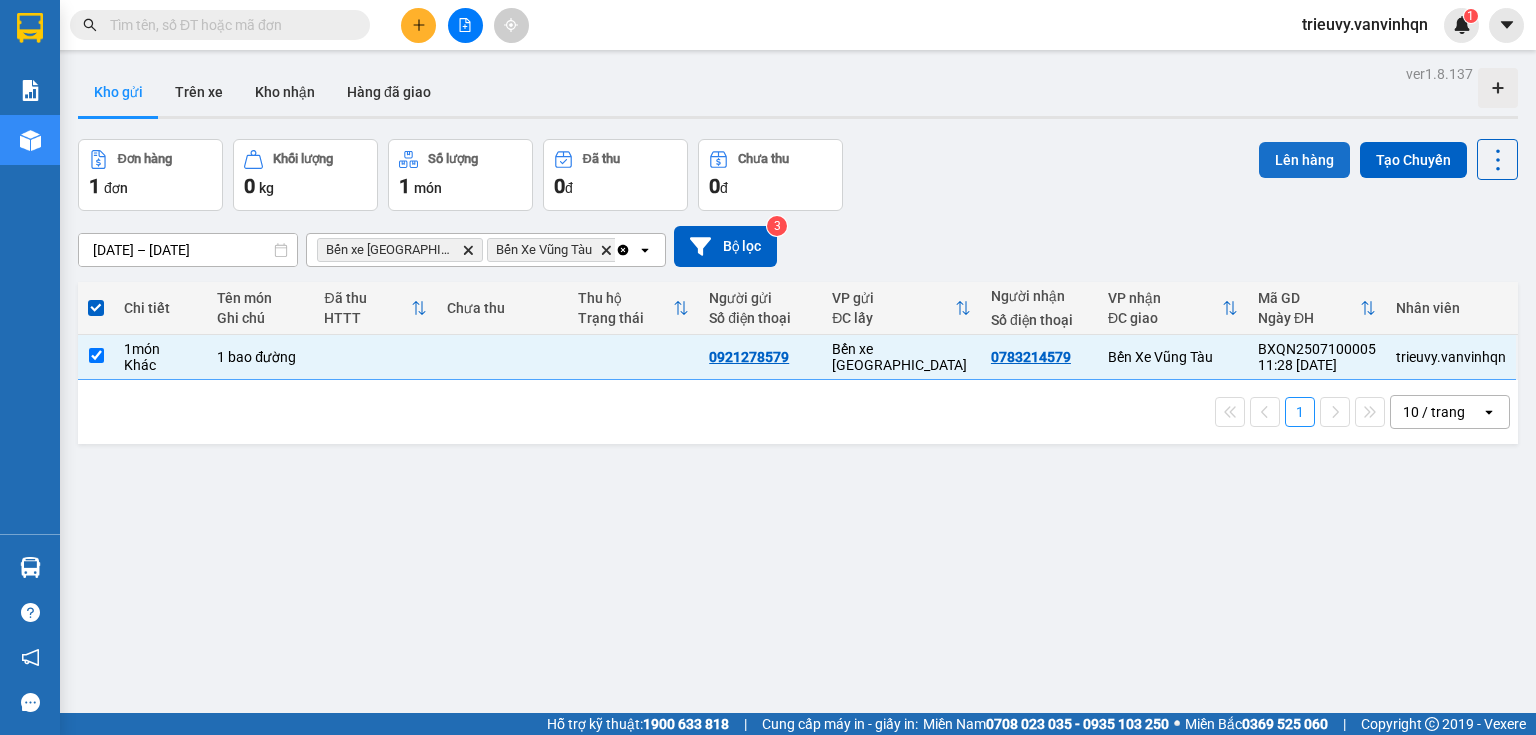 click on "Lên hàng" at bounding box center [1304, 160] 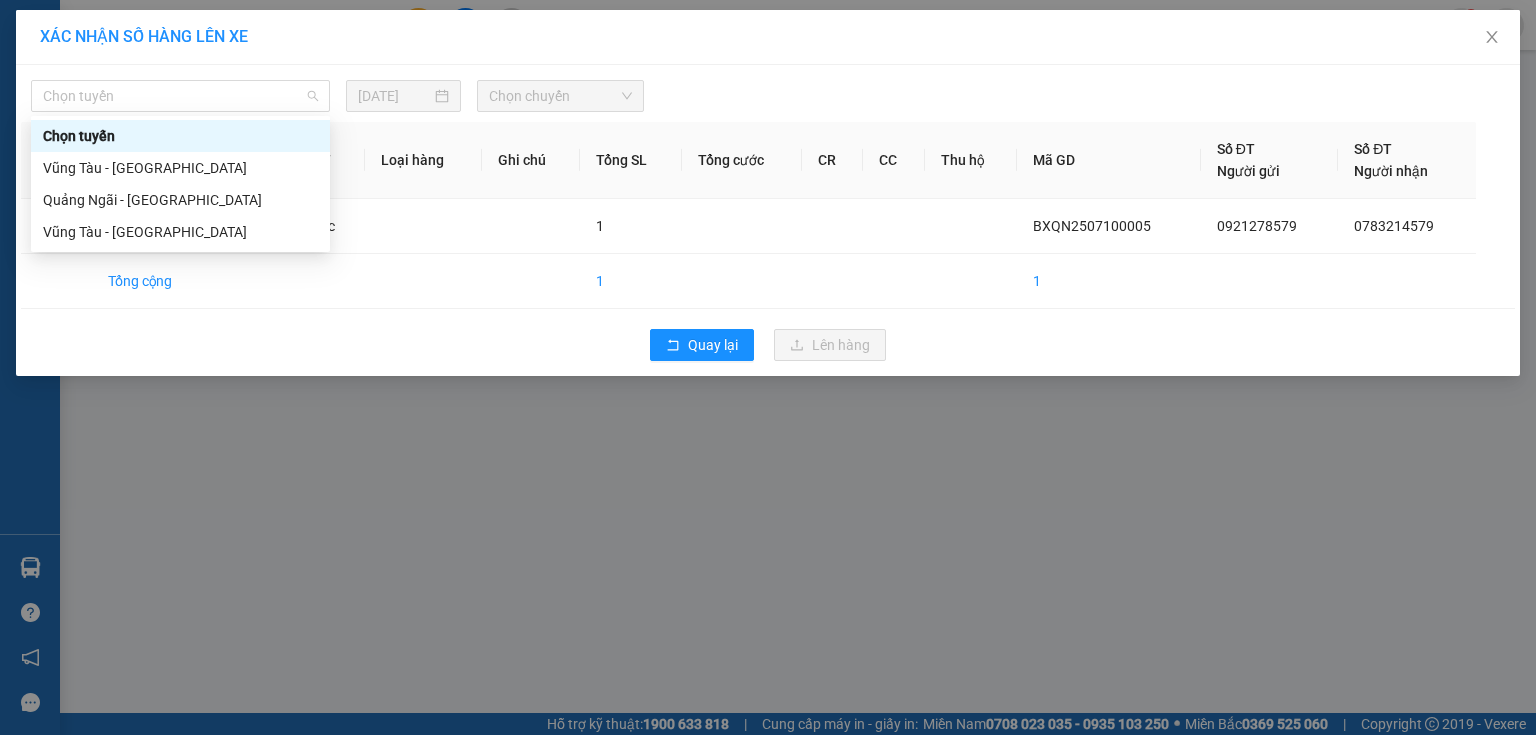 drag, startPoint x: 208, startPoint y: 85, endPoint x: 191, endPoint y: 136, distance: 53.75872 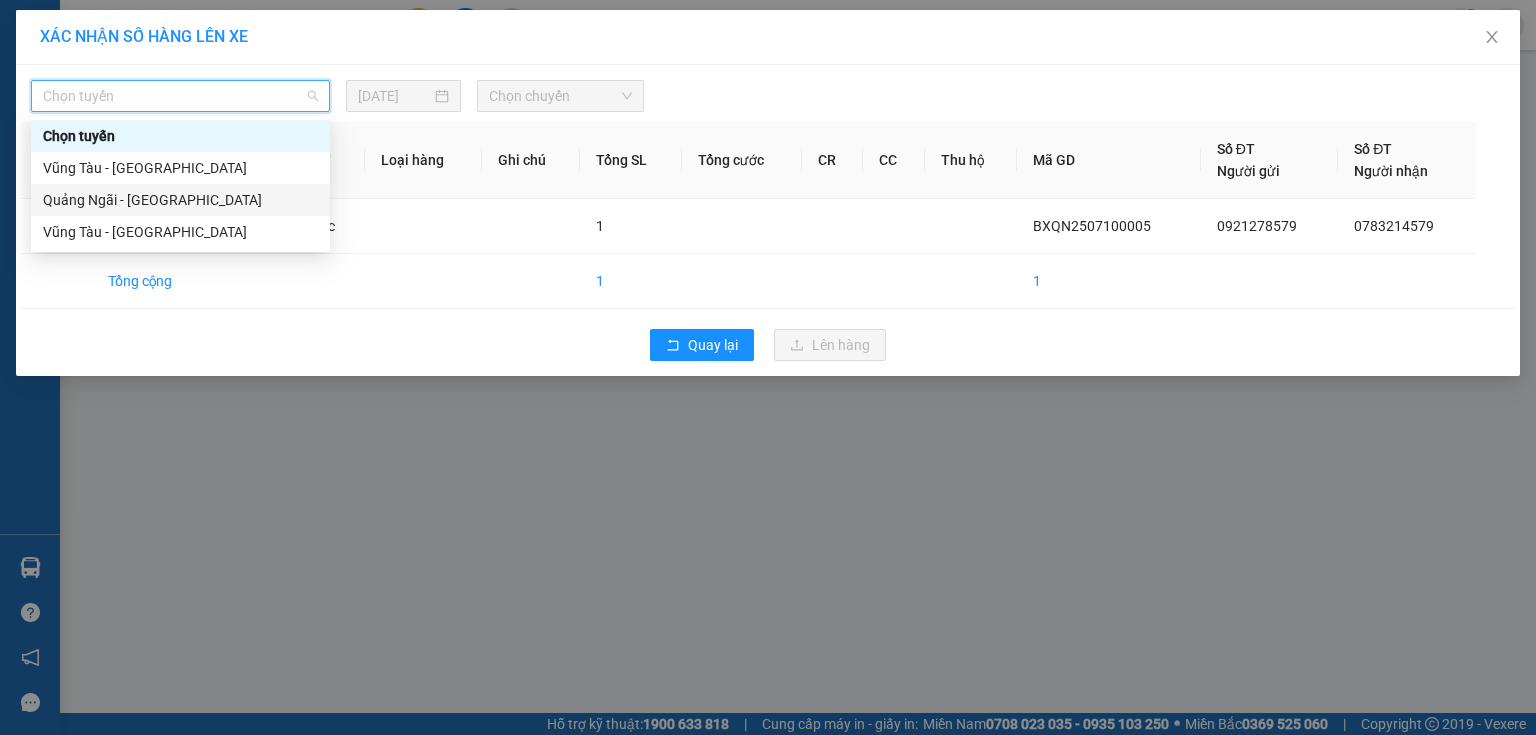 drag, startPoint x: 170, startPoint y: 195, endPoint x: 188, endPoint y: 188, distance: 19.313208 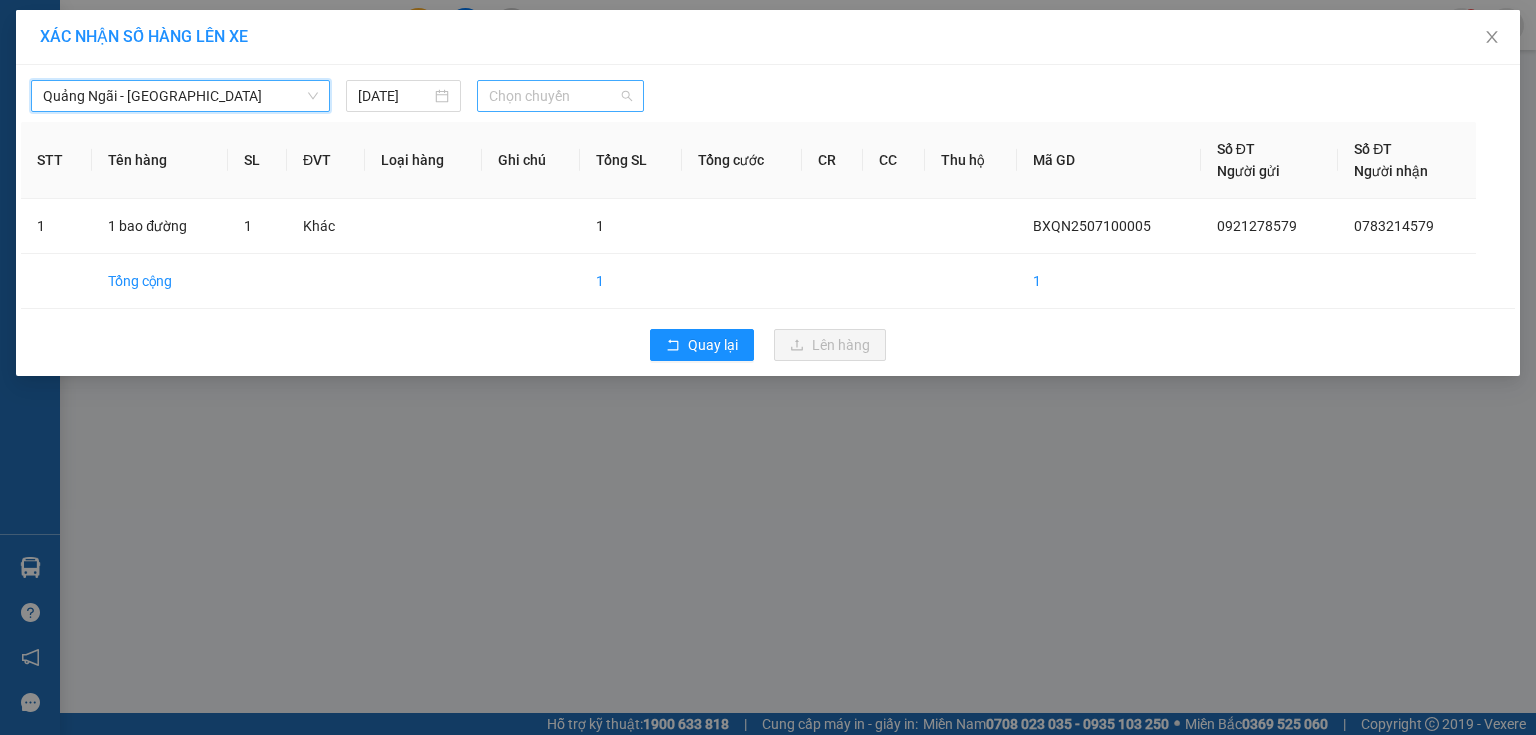 click on "Chọn chuyến" at bounding box center [561, 96] 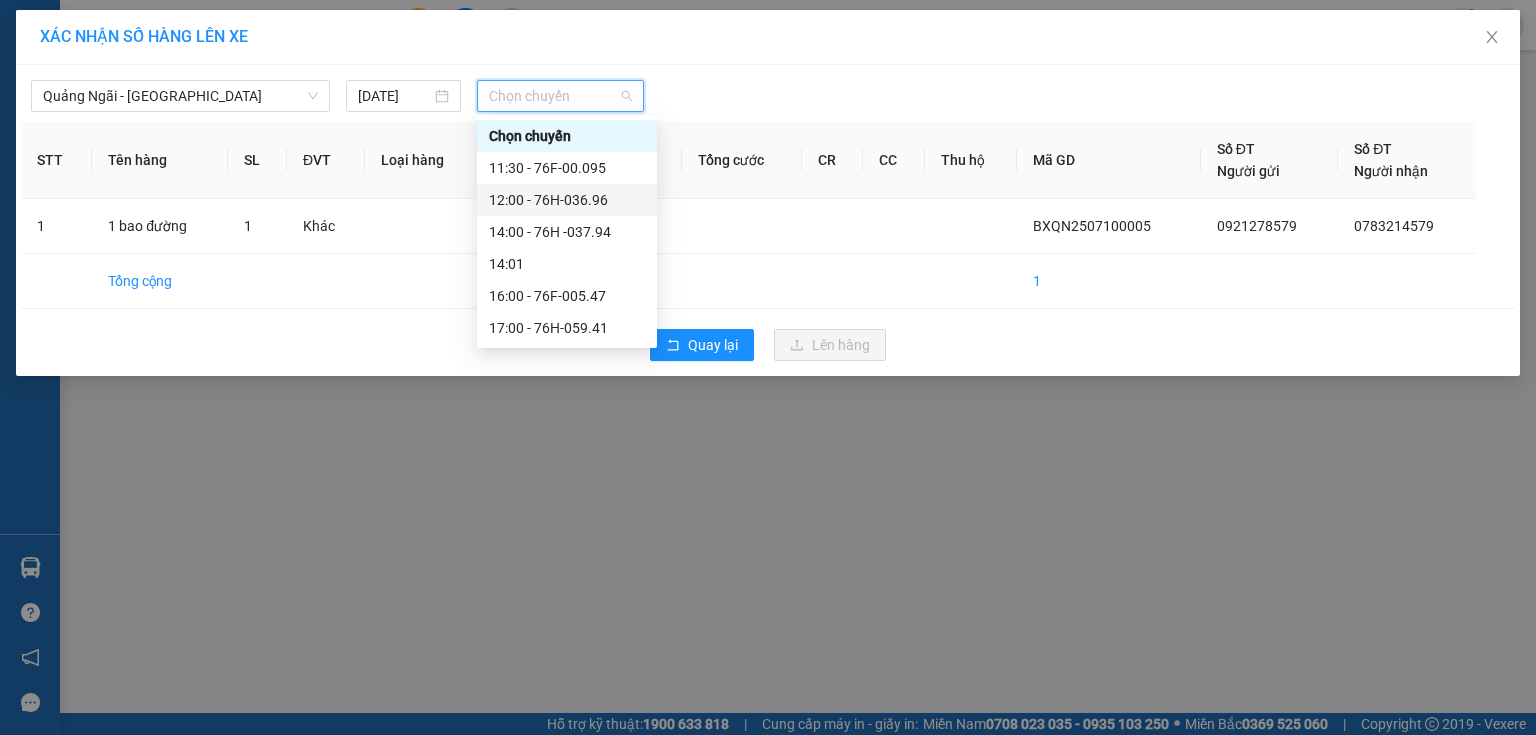 click on "12:00     - 76H-036.96" at bounding box center [567, 200] 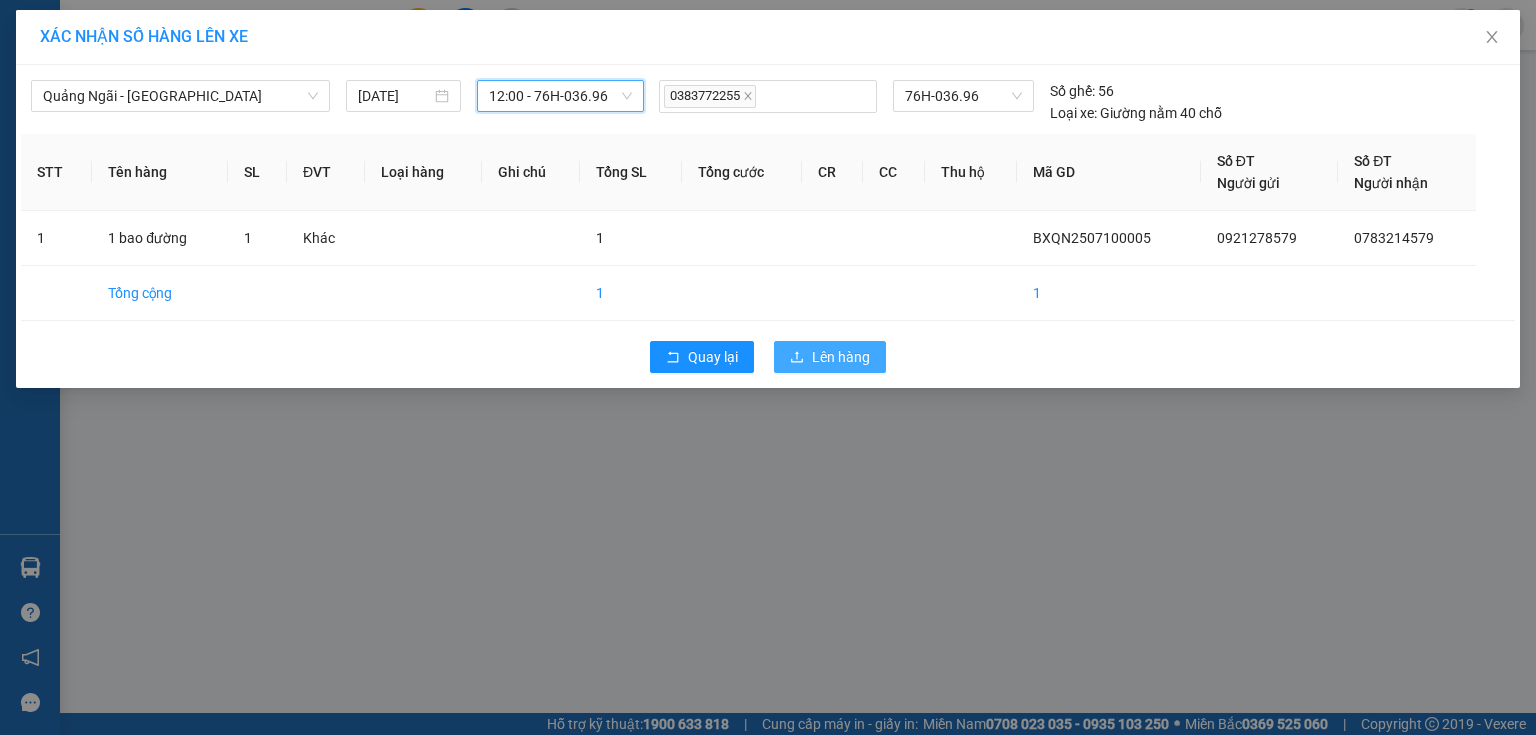 click on "Lên hàng" at bounding box center (841, 357) 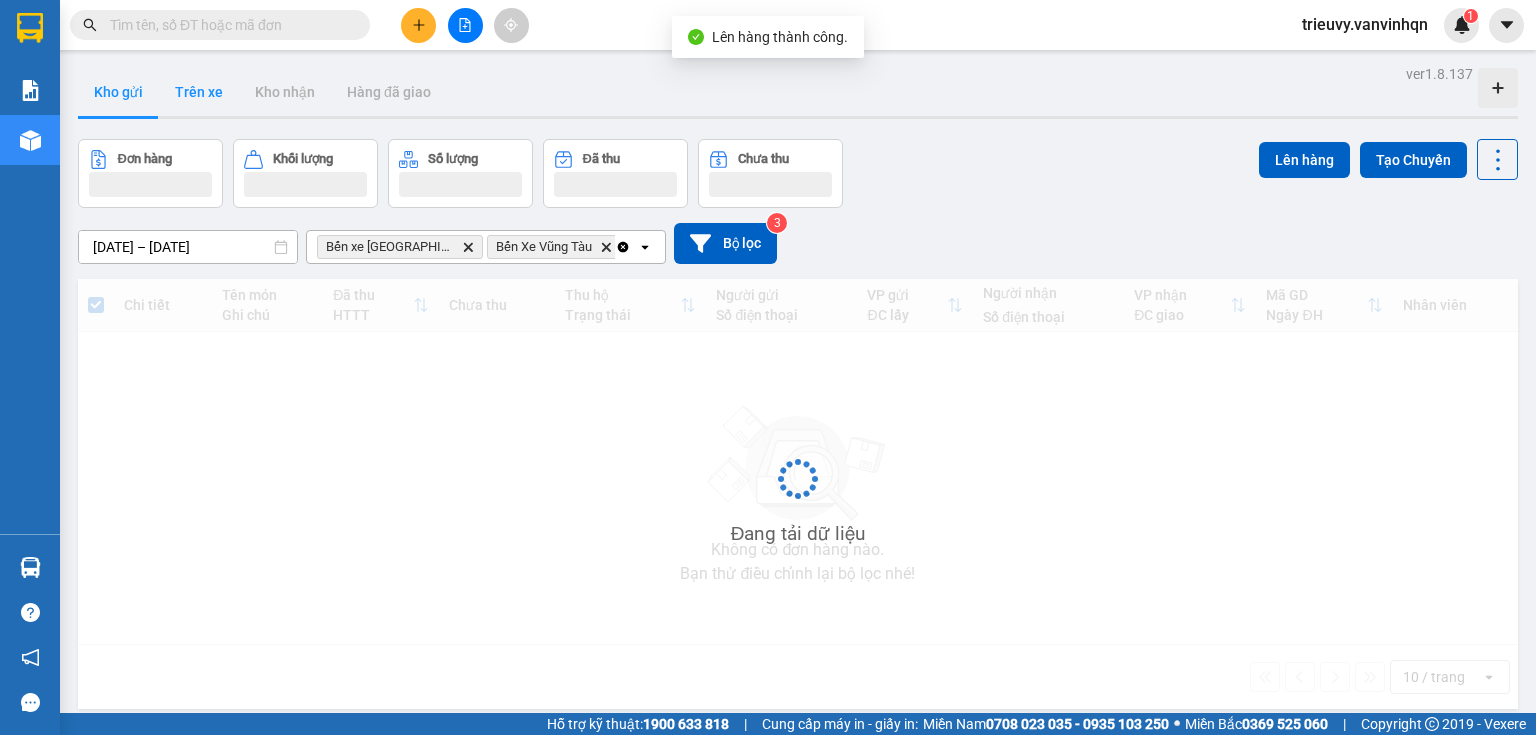 click on "Trên xe" at bounding box center [199, 92] 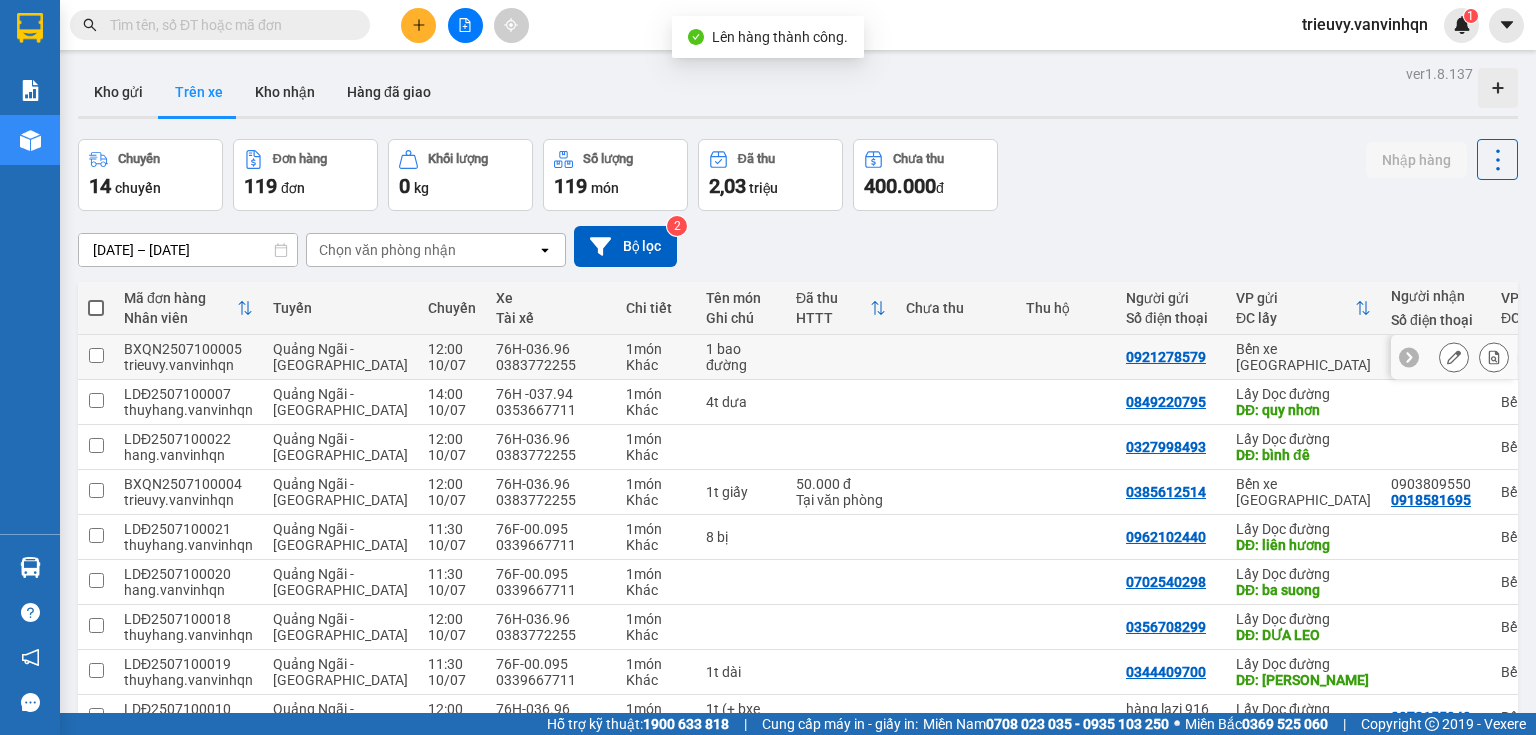 click at bounding box center [1454, 357] 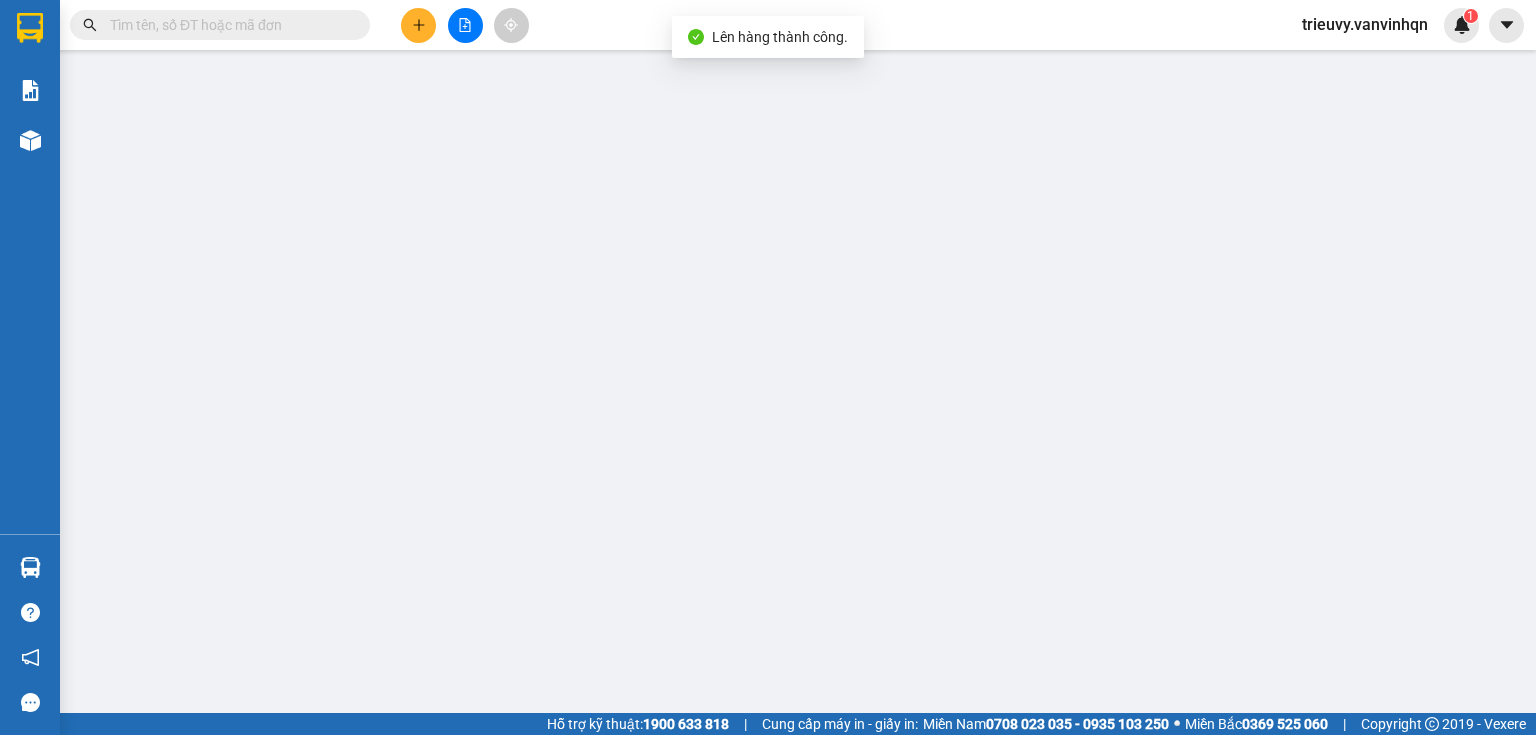 type on "0921278579" 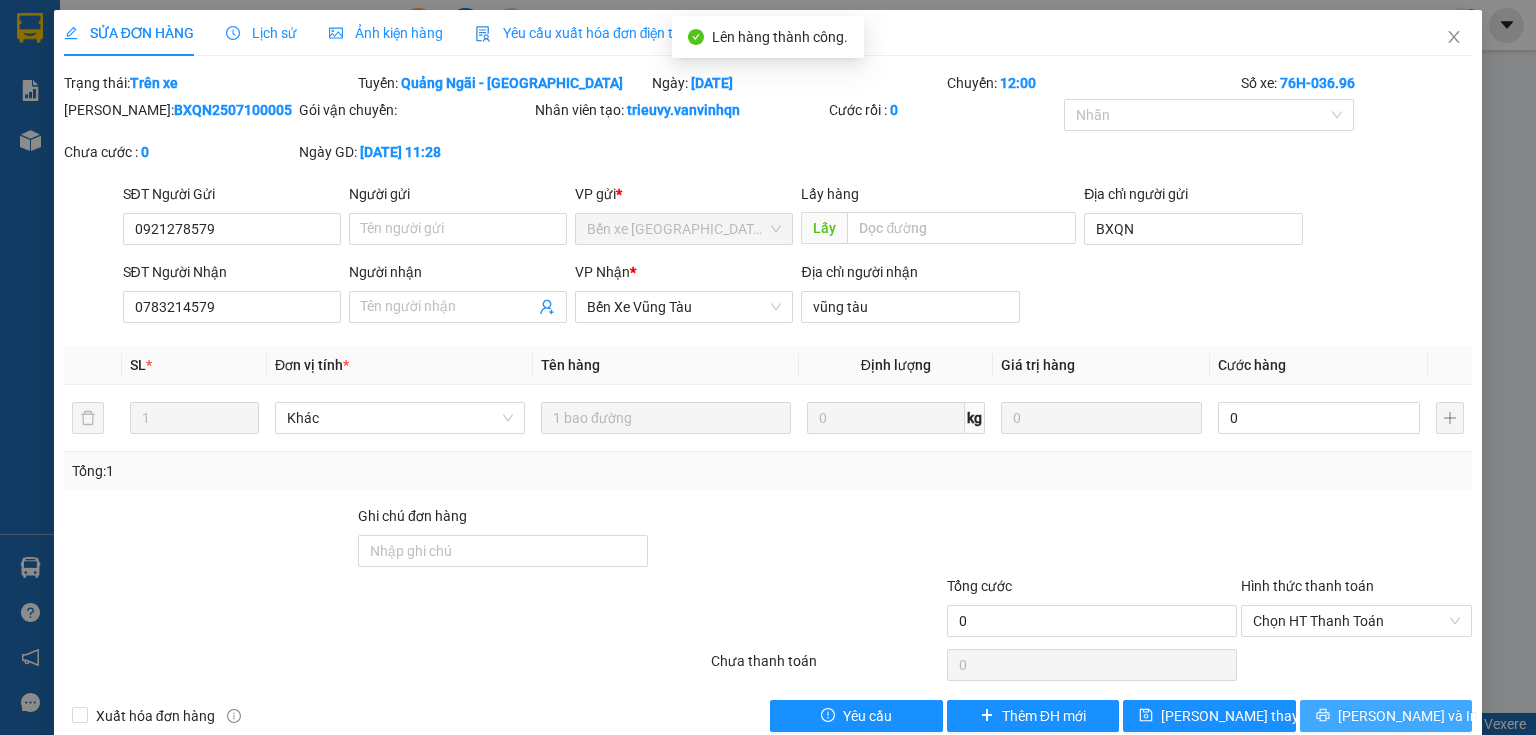 click on "[PERSON_NAME] và In" at bounding box center [1386, 716] 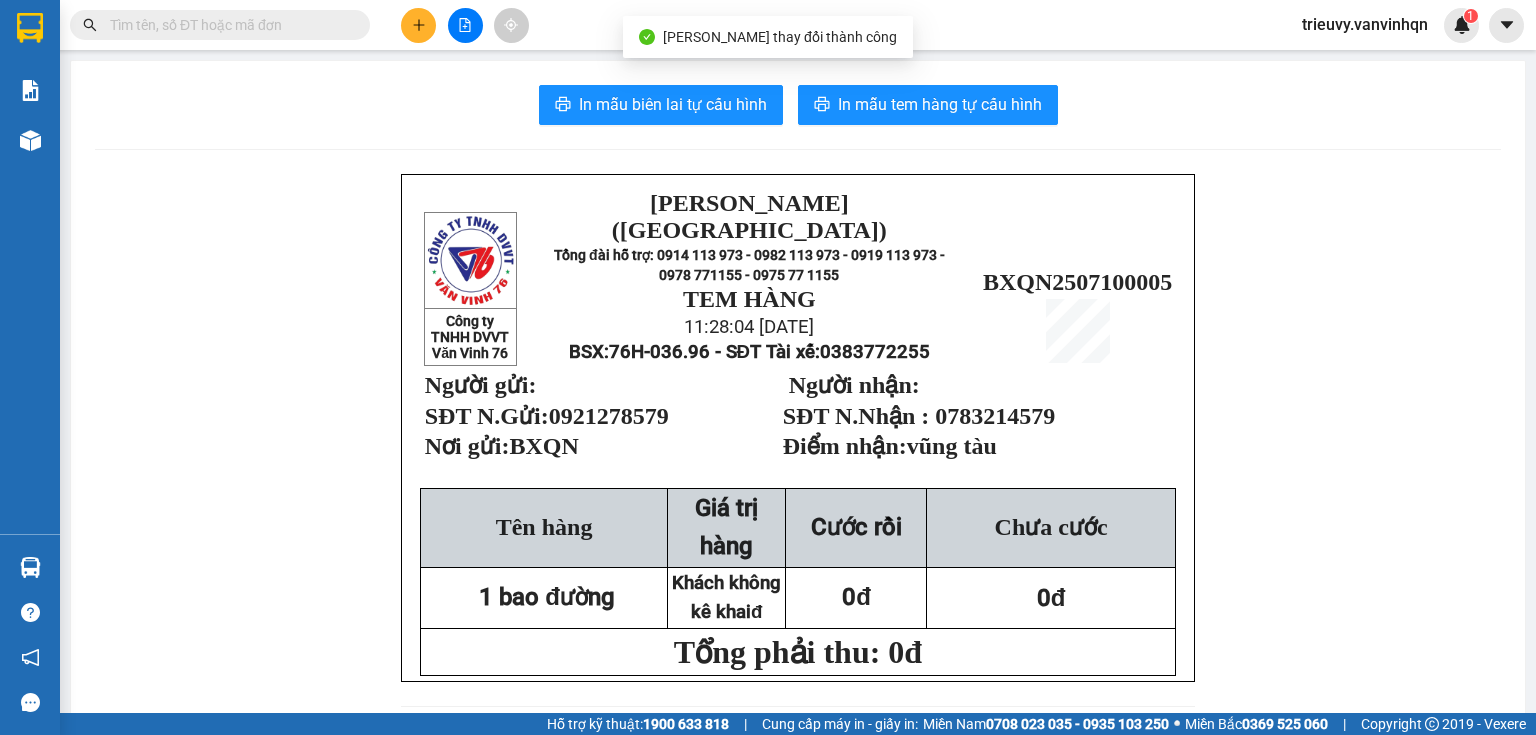 click on "In mẫu biên lai tự cấu hình In mẫu tem hàng tự cấu hình
Công ty TNHH DVVT Văn Vinh 76
[PERSON_NAME] ([GEOGRAPHIC_DATA])
Tổng đài hỗ trợ: 0914 113 973 - 0982 113 973 - 0919 113 973 -
0978 771155 - 0975 77 1155
TEM HÀNG
11:28:04 [DATE]
BSX:  76H-036.96 - SĐT Tài xế:  0383772255
BXQN2507100005
Người gửi:
SĐT N.Gửi:  0921278579
Nơi gửi:  BXQN
Người nhận:
SĐT N.Nhận :    0783214579
Điểm nhận:  vũng tàu
Tên hàng
Giá trị hàng
Cước rồi
Chưa cước
1 bao đường
Khách không kê khaiđ
0đ
0đ
Tổng phải thu: 0đ
[PERSON_NAME] ([GEOGRAPHIC_DATA])
Tổng đài hỗ trợ:
0914 113 973 - 0982 113 973 - 0919 113 973 -
0978 771155 - 0975 77 1155
----------------------------------------------
BIÊN NHẬN HÀNG GỬI
Mã đơn : BXQN2507100005" at bounding box center [798, 932] 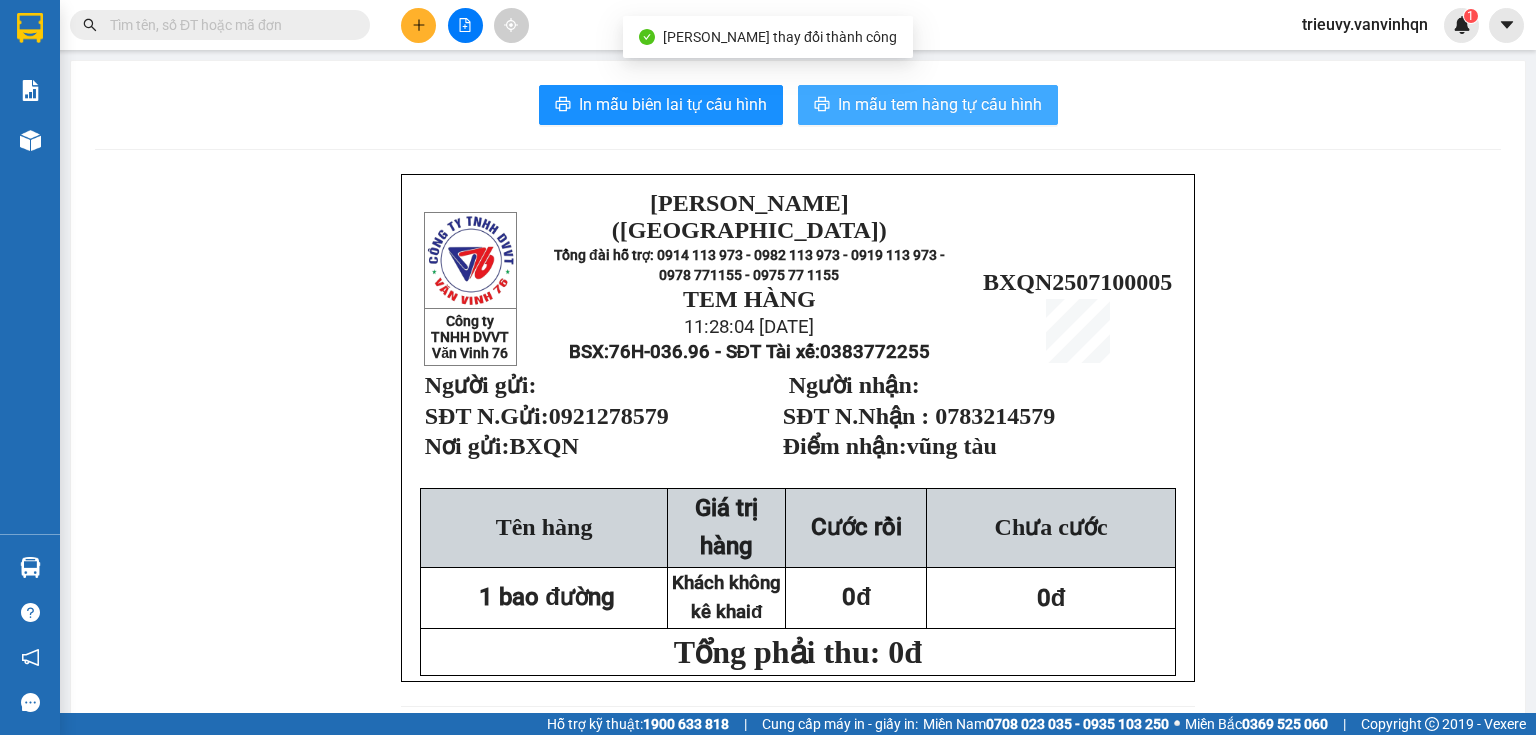 drag, startPoint x: 978, startPoint y: 64, endPoint x: 976, endPoint y: 90, distance: 26.076809 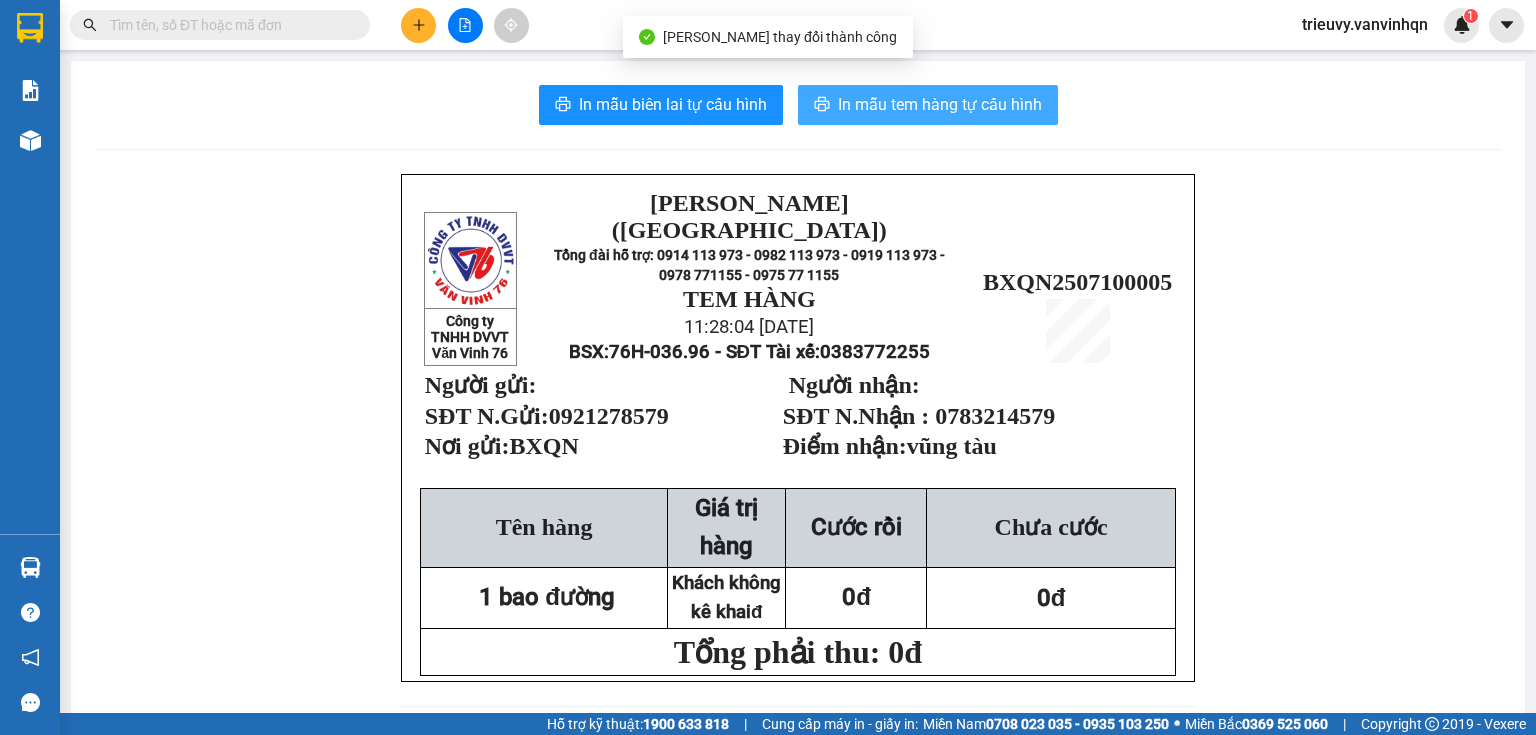 click on "In mẫu tem hàng tự cấu hình" at bounding box center (940, 104) 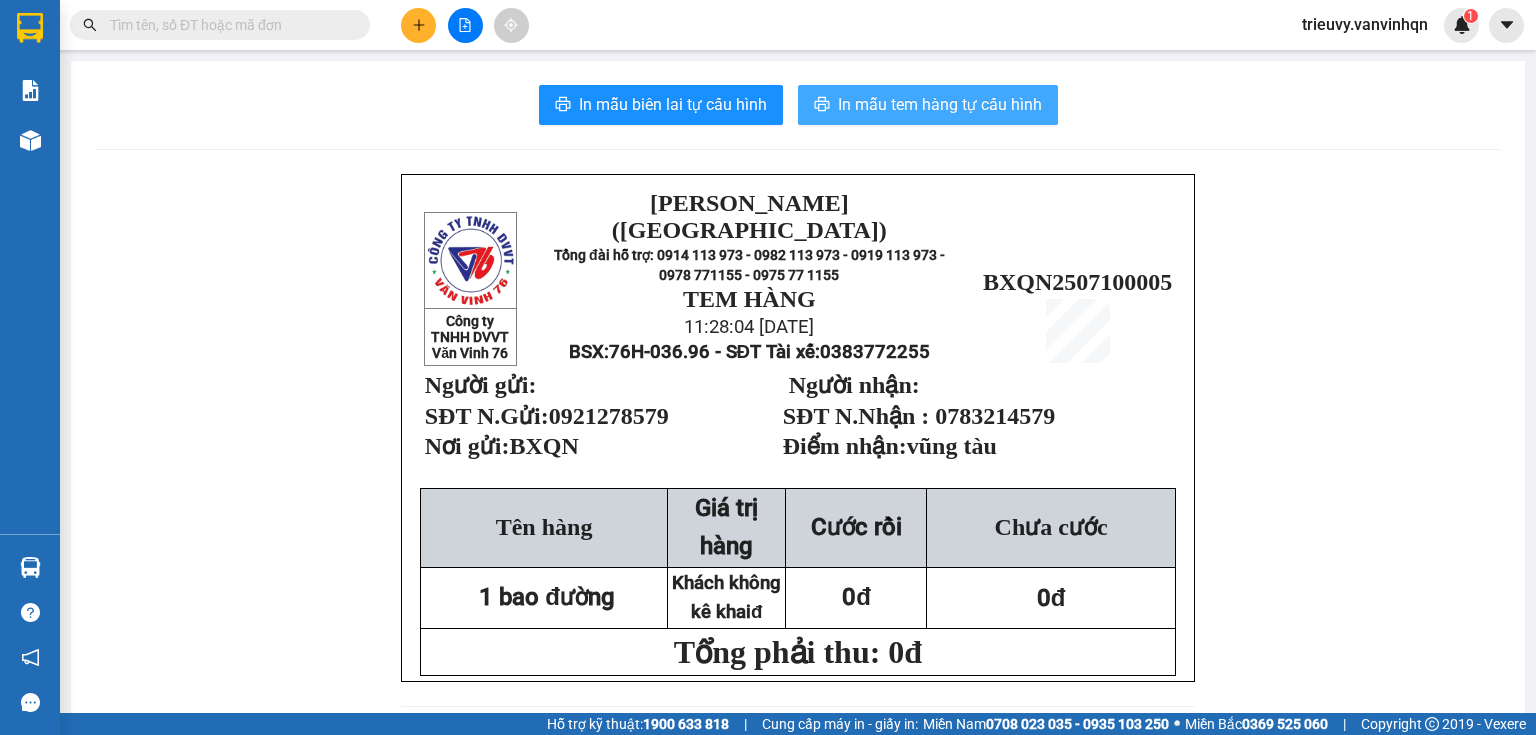 scroll, scrollTop: 0, scrollLeft: 0, axis: both 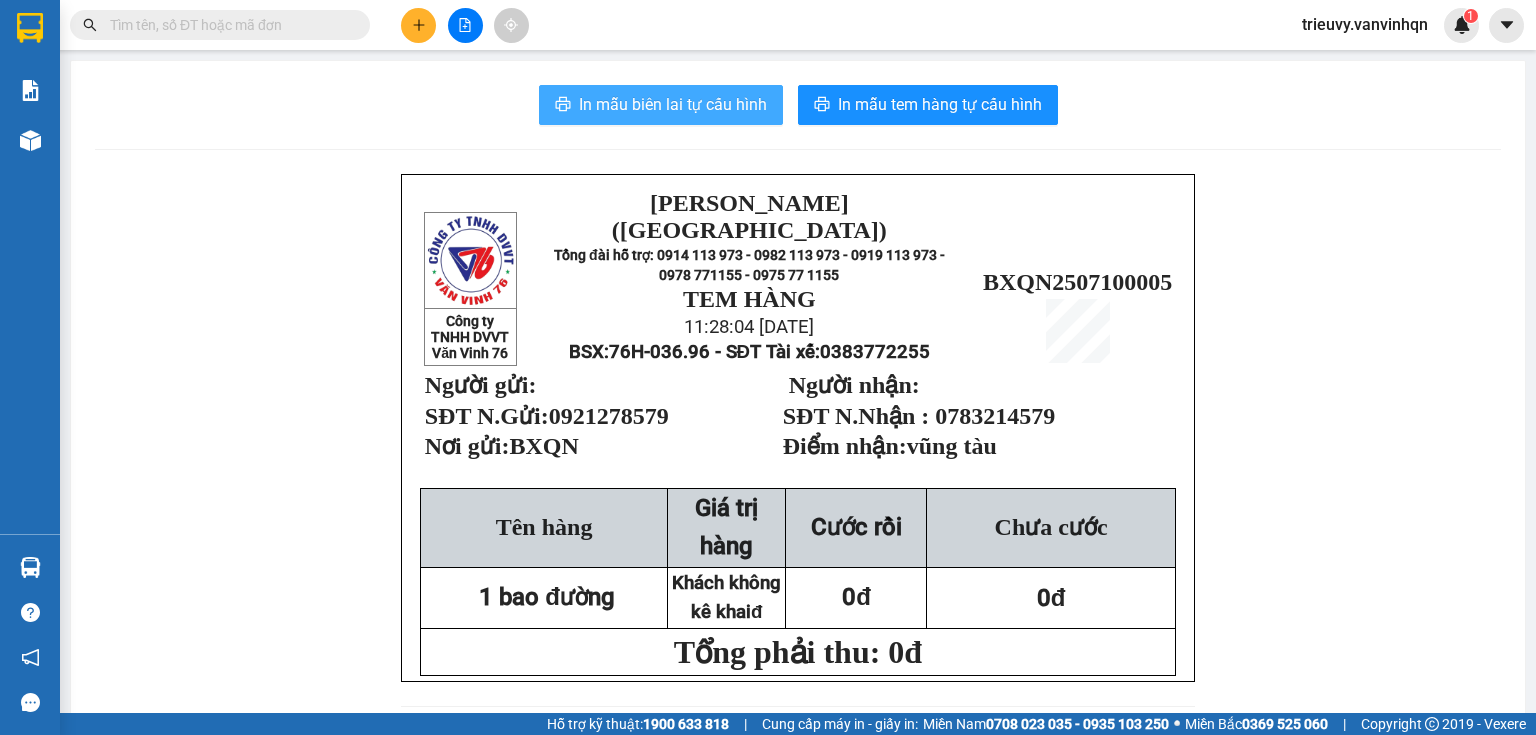 click on "In mẫu biên lai tự cấu hình" at bounding box center [673, 104] 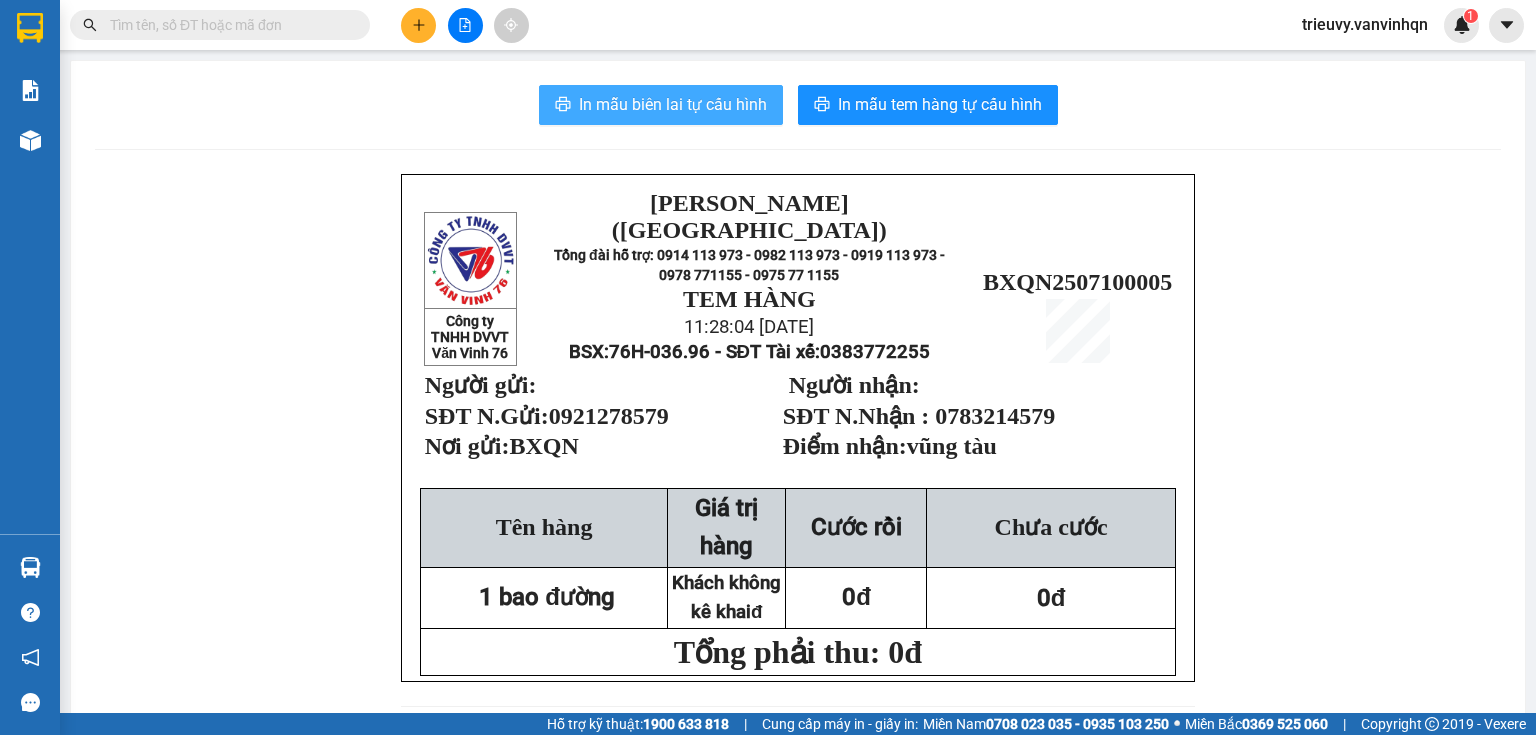 scroll, scrollTop: 0, scrollLeft: 0, axis: both 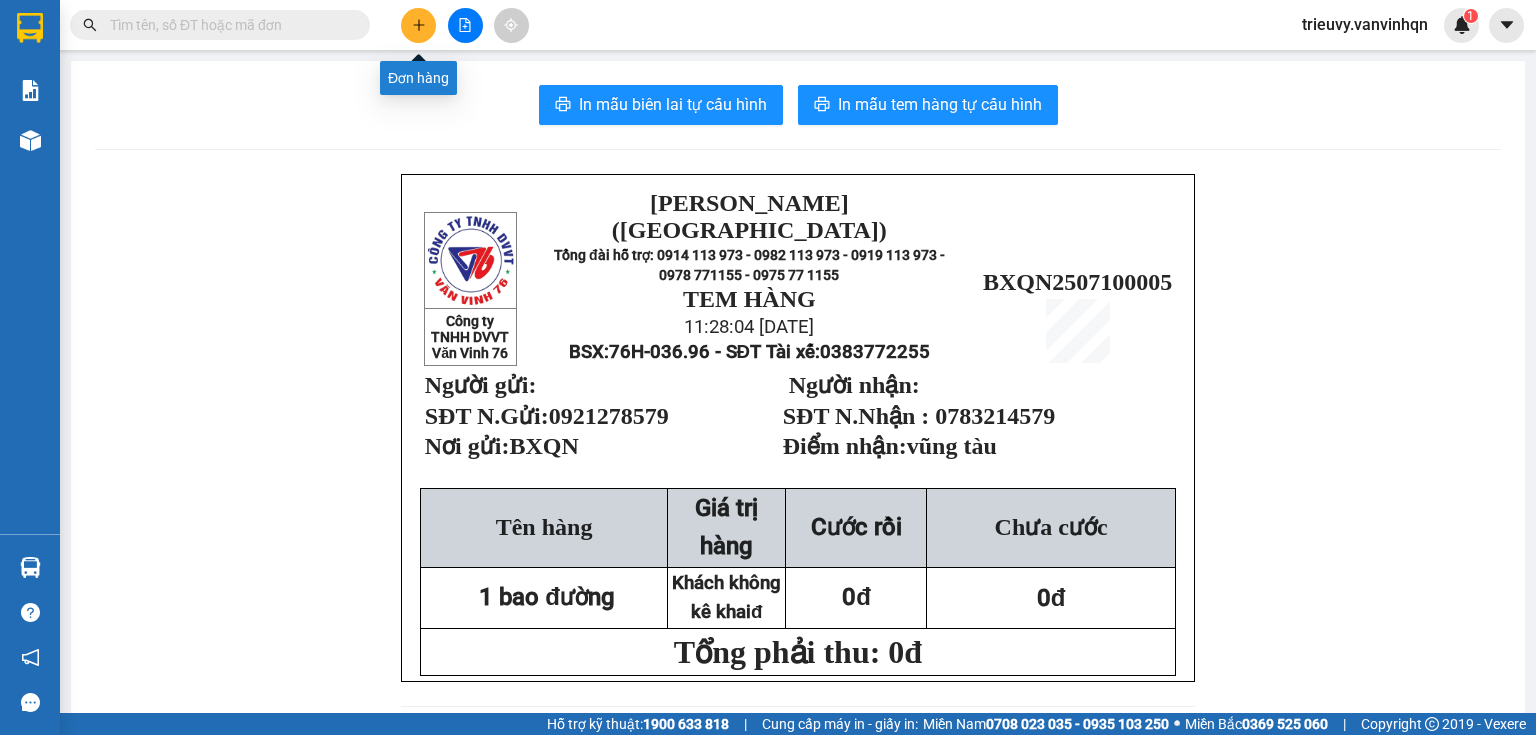 click 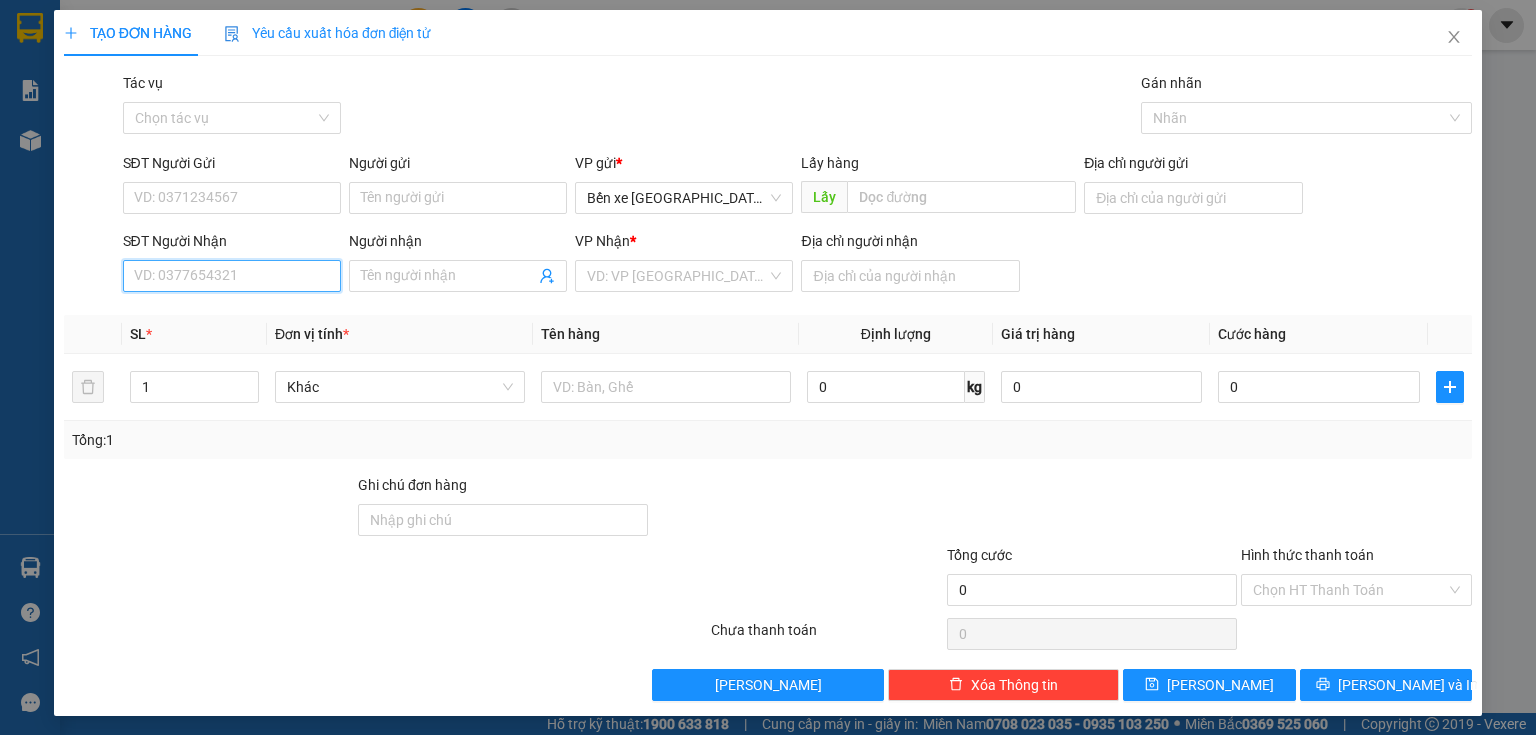 click on "SĐT Người Nhận" at bounding box center [232, 276] 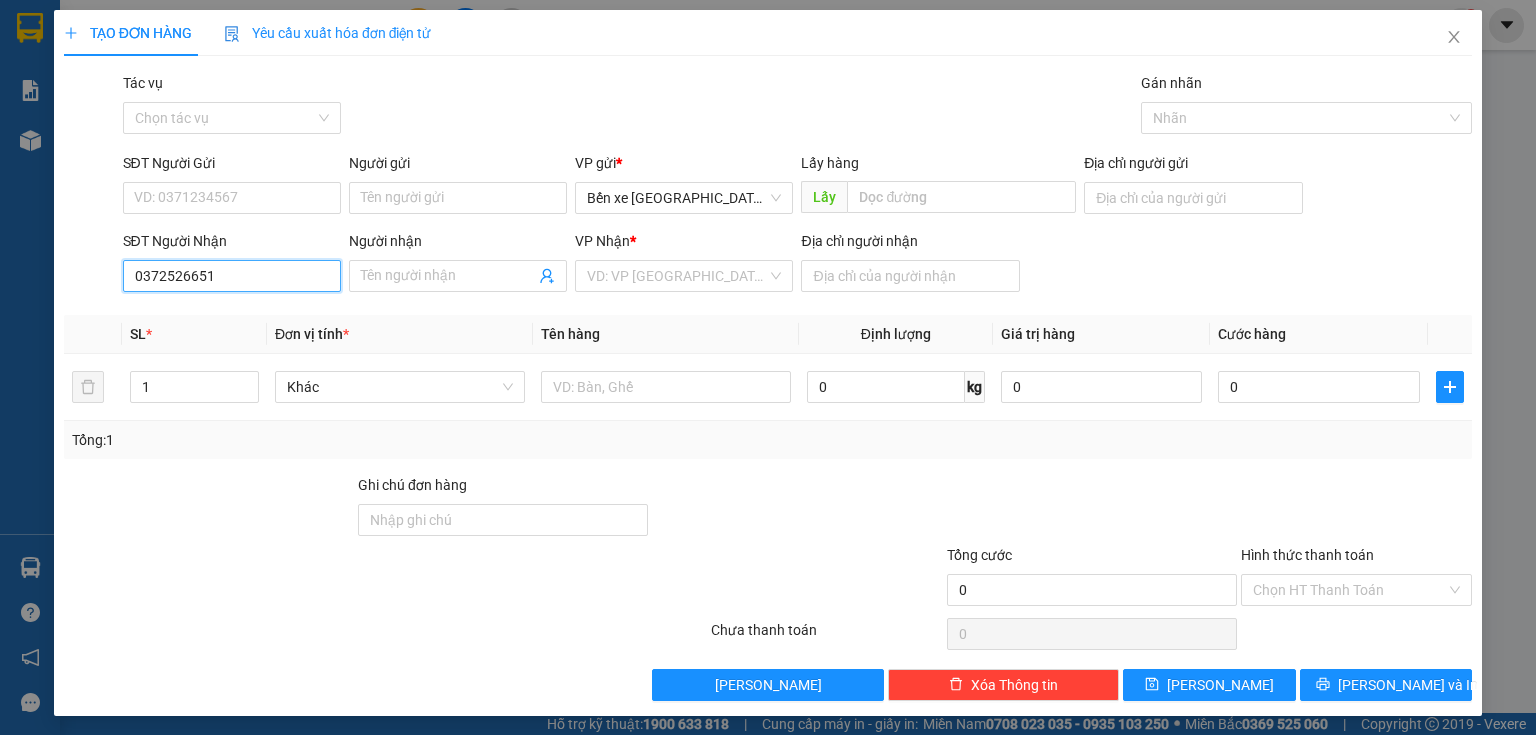 click on "0372526651" at bounding box center (232, 276) 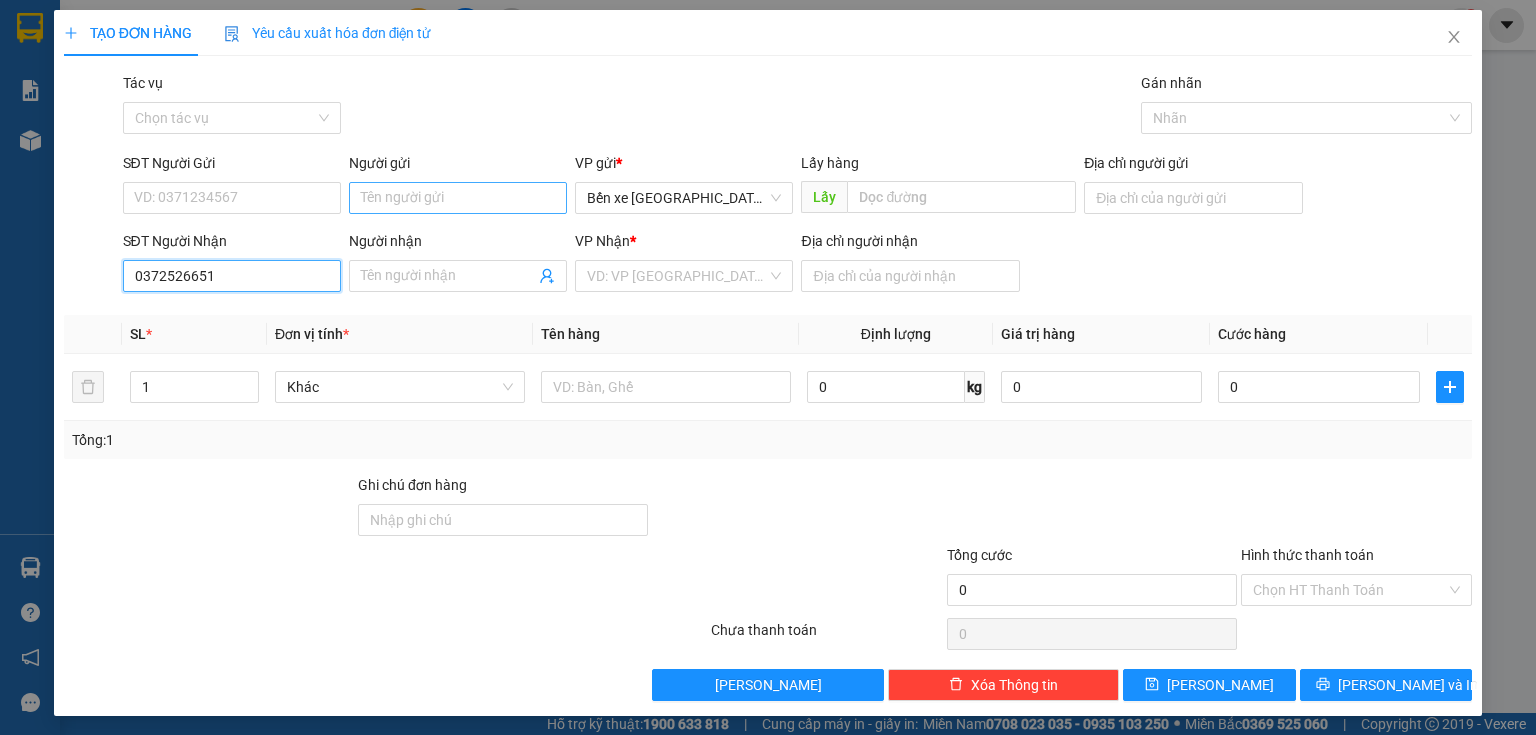 type on "0372526651" 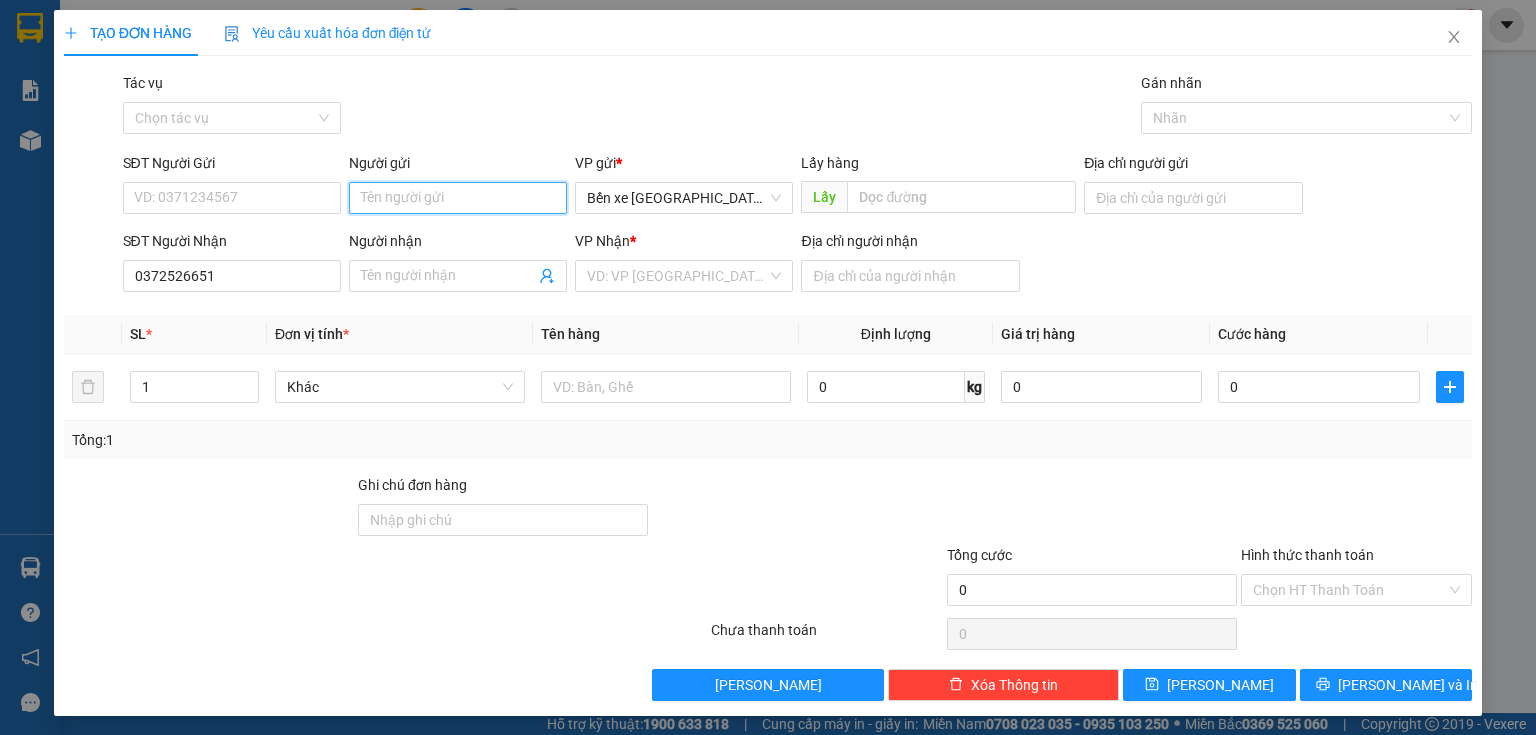 click on "Người gửi" at bounding box center [458, 198] 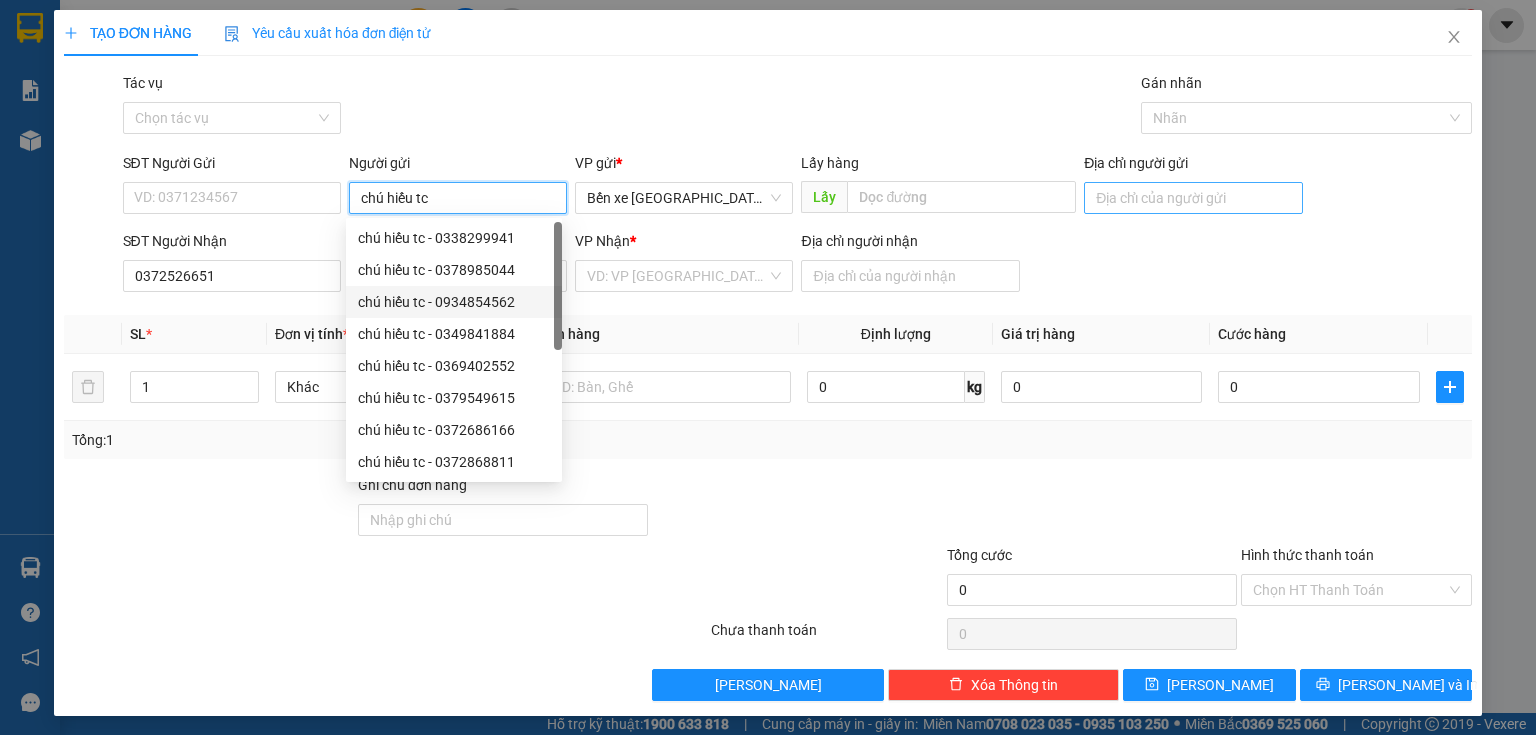 type on "chú hiếu tc" 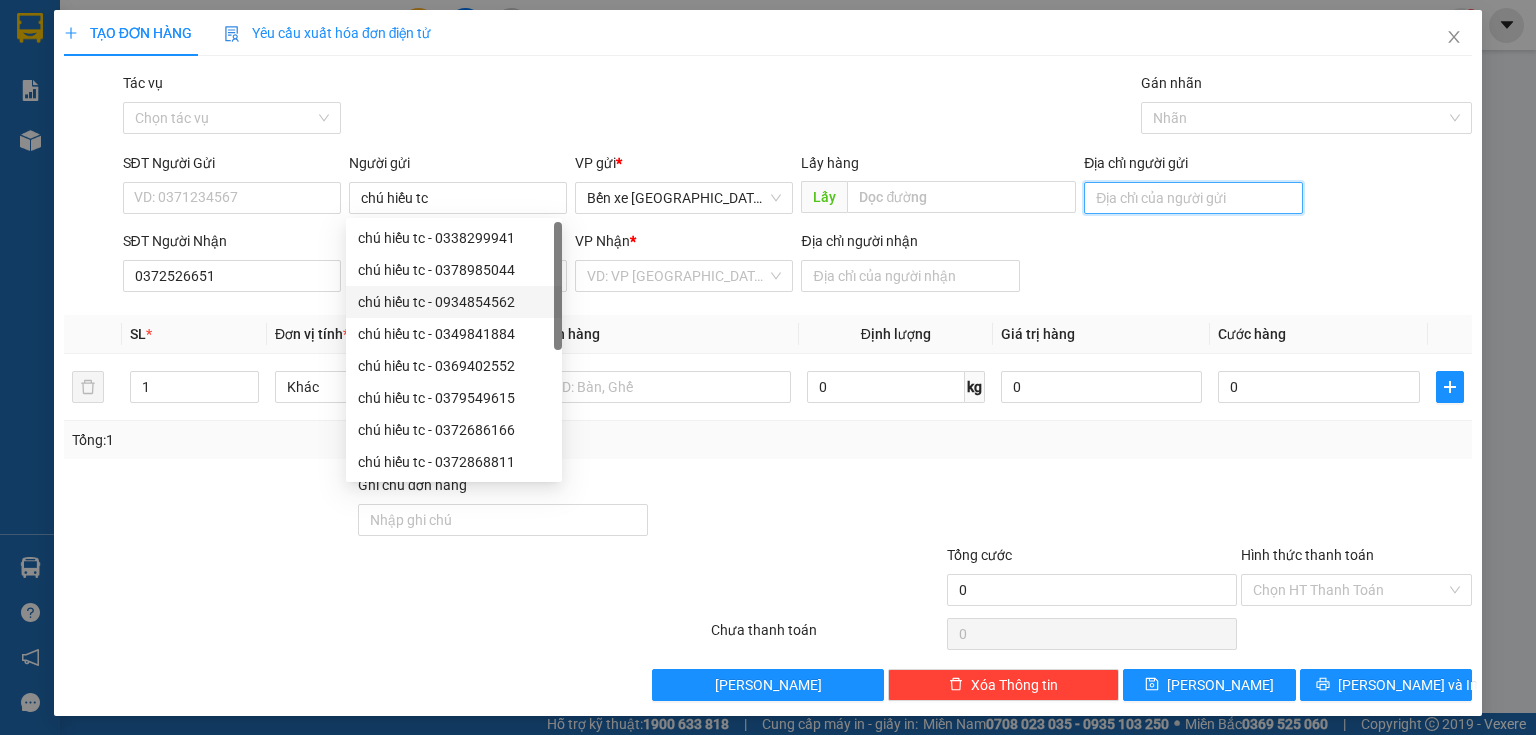 drag, startPoint x: 1145, startPoint y: 193, endPoint x: 1134, endPoint y: 220, distance: 29.15476 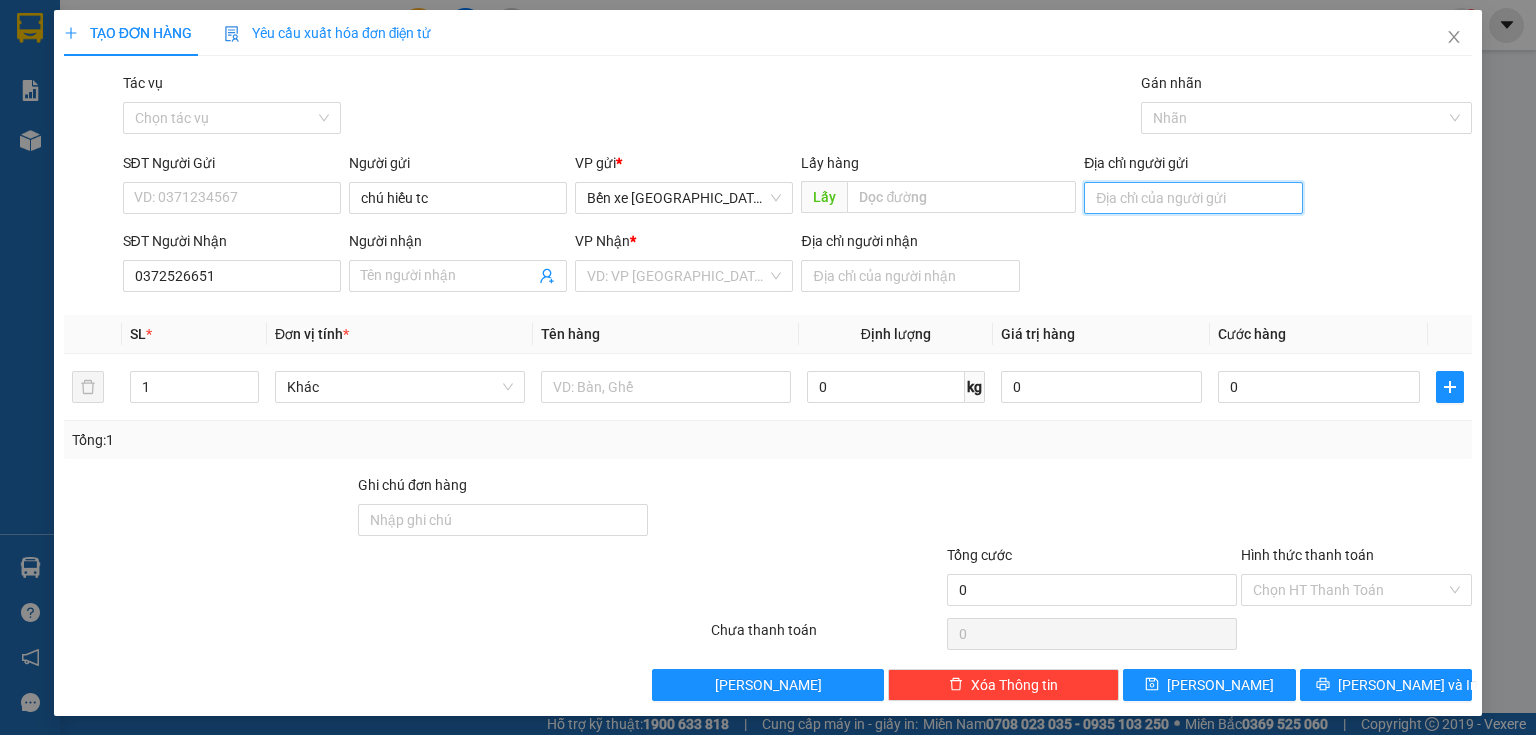 type on "BXQN" 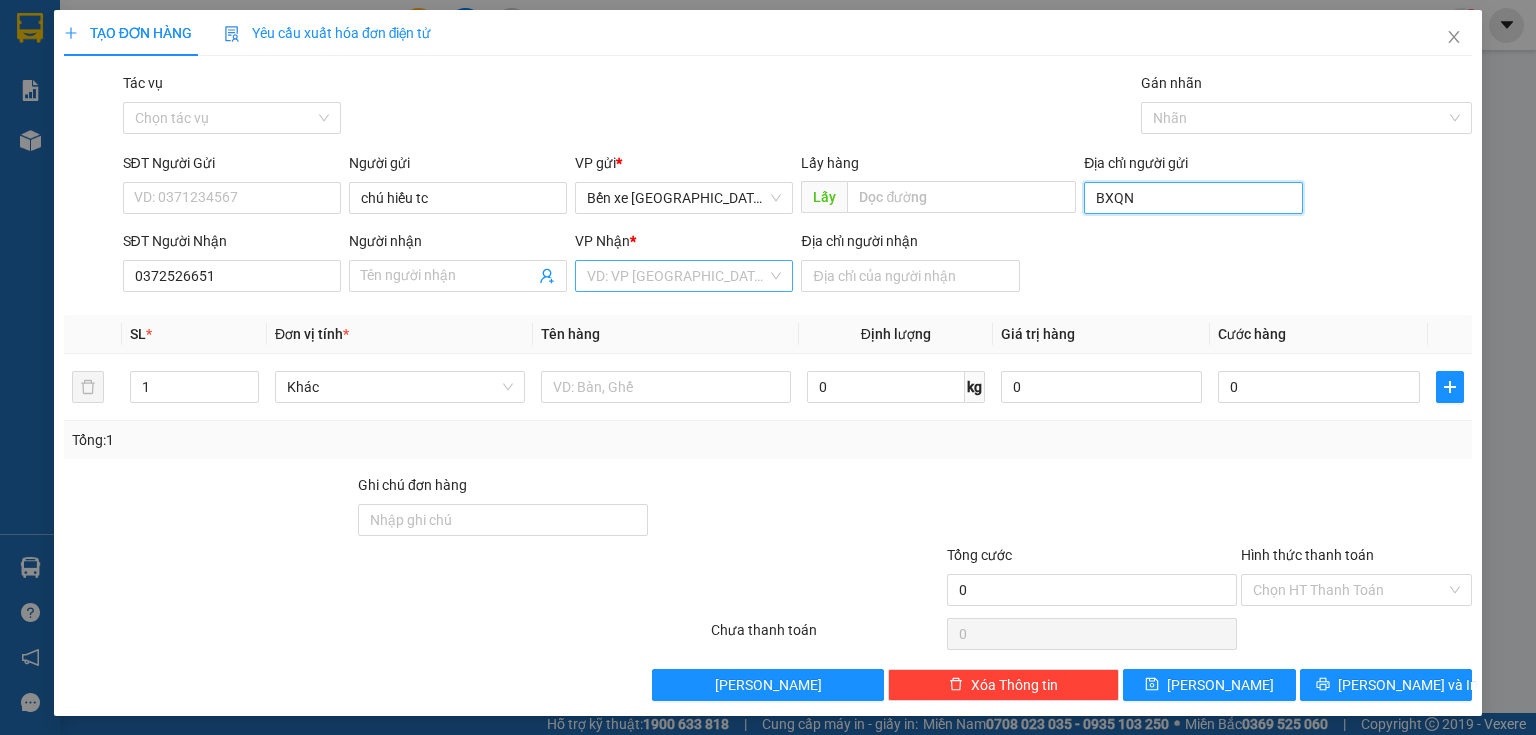 click on "VD: VP [GEOGRAPHIC_DATA]" at bounding box center (684, 276) 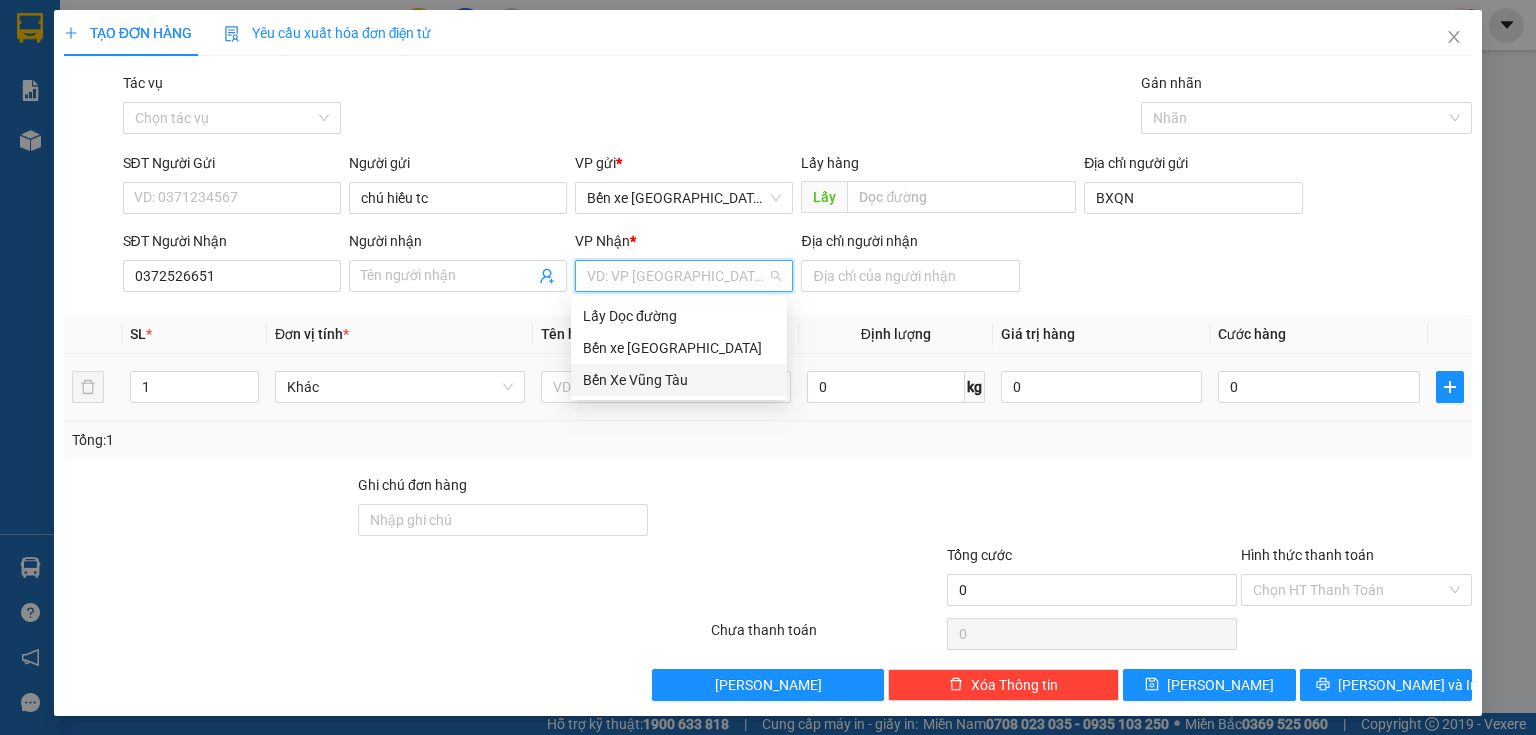 drag, startPoint x: 676, startPoint y: 384, endPoint x: 710, endPoint y: 367, distance: 38.013157 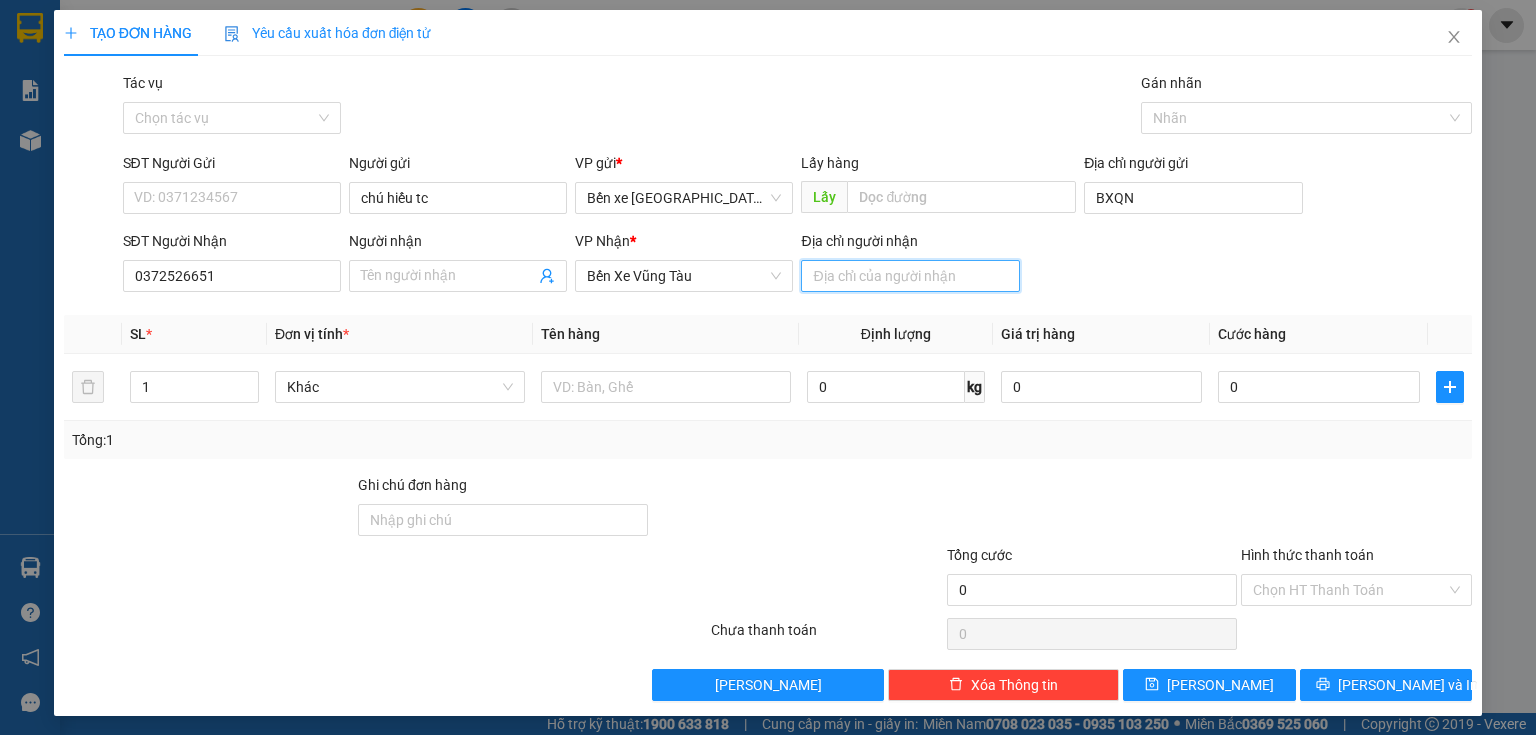 click on "Địa chỉ người nhận" at bounding box center [910, 276] 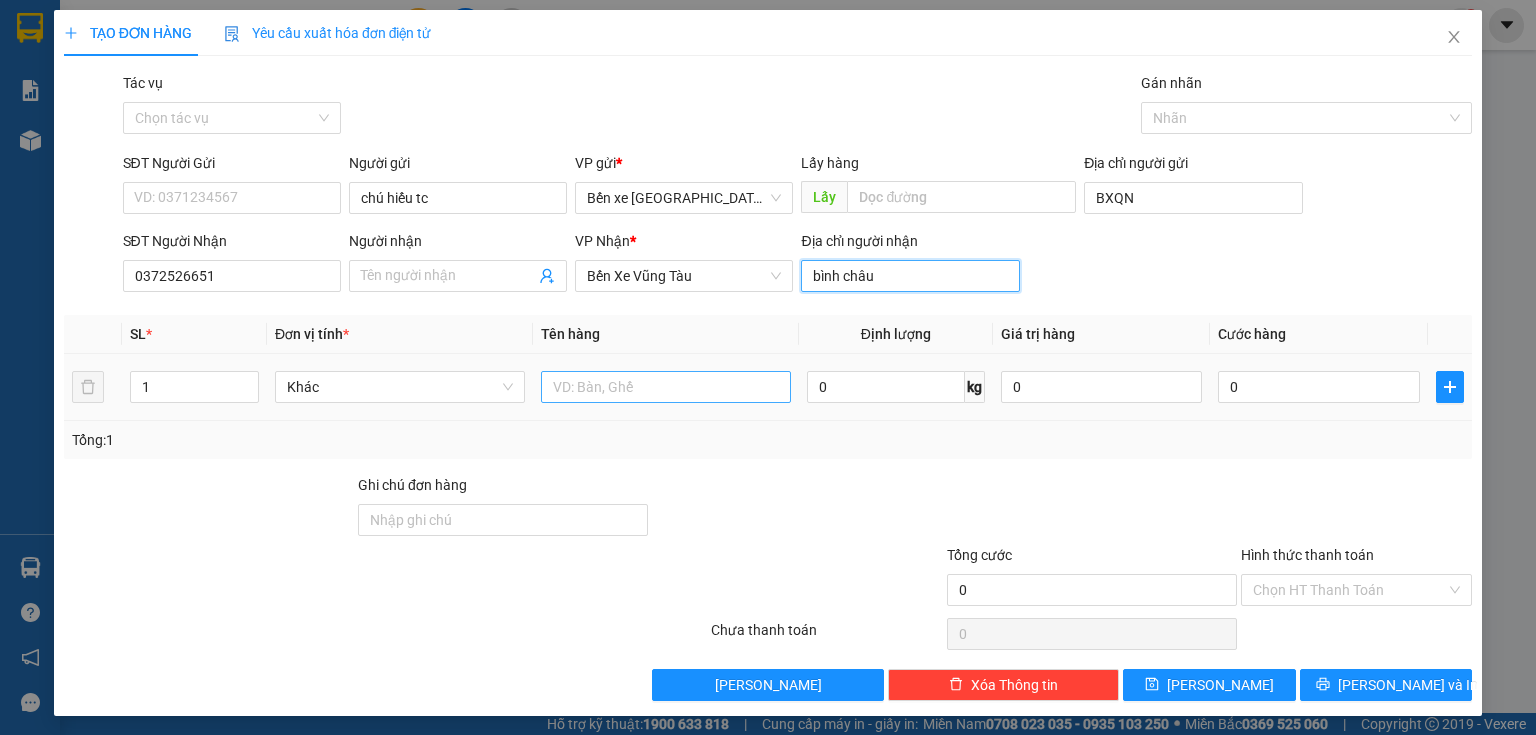 type on "bình châu" 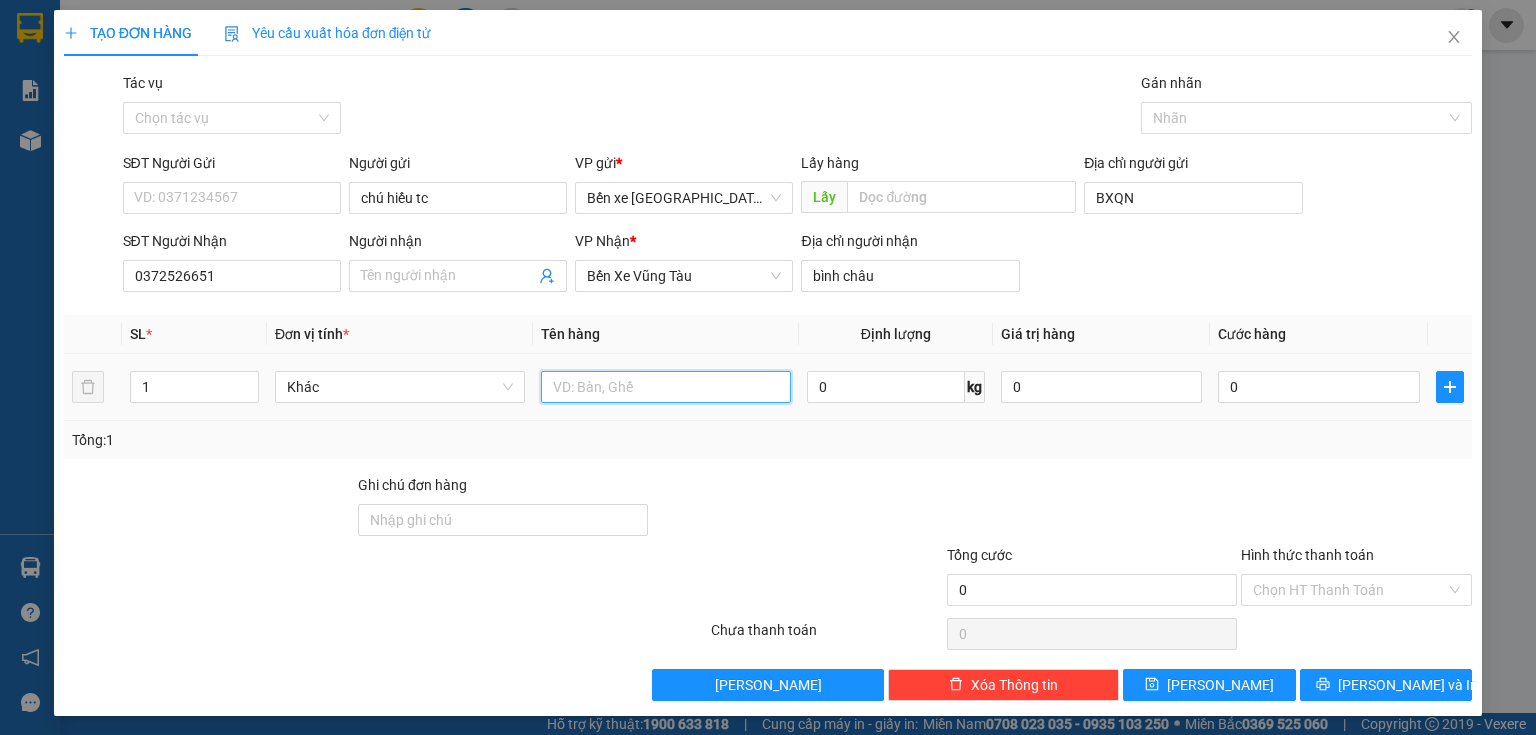 click at bounding box center [666, 387] 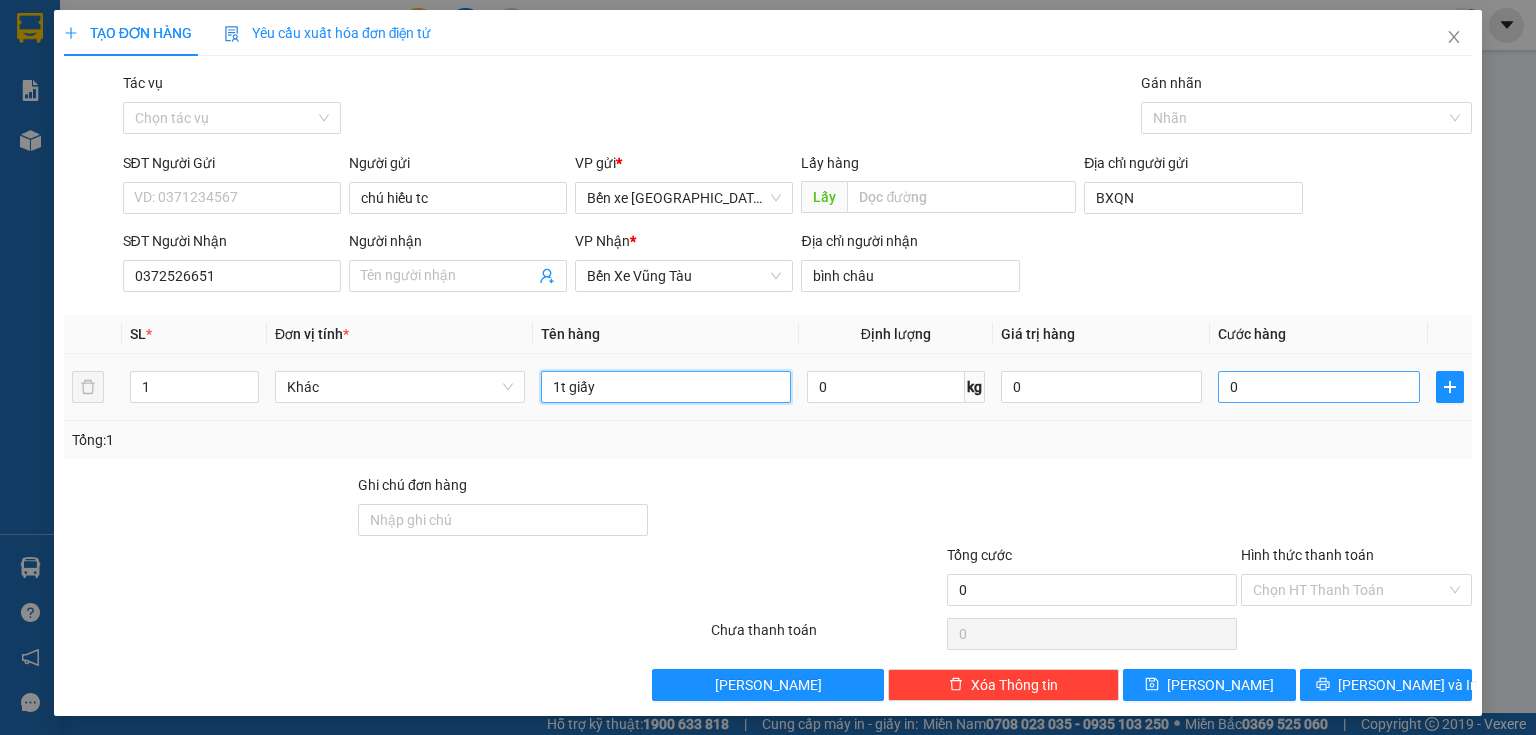type on "1t giấy" 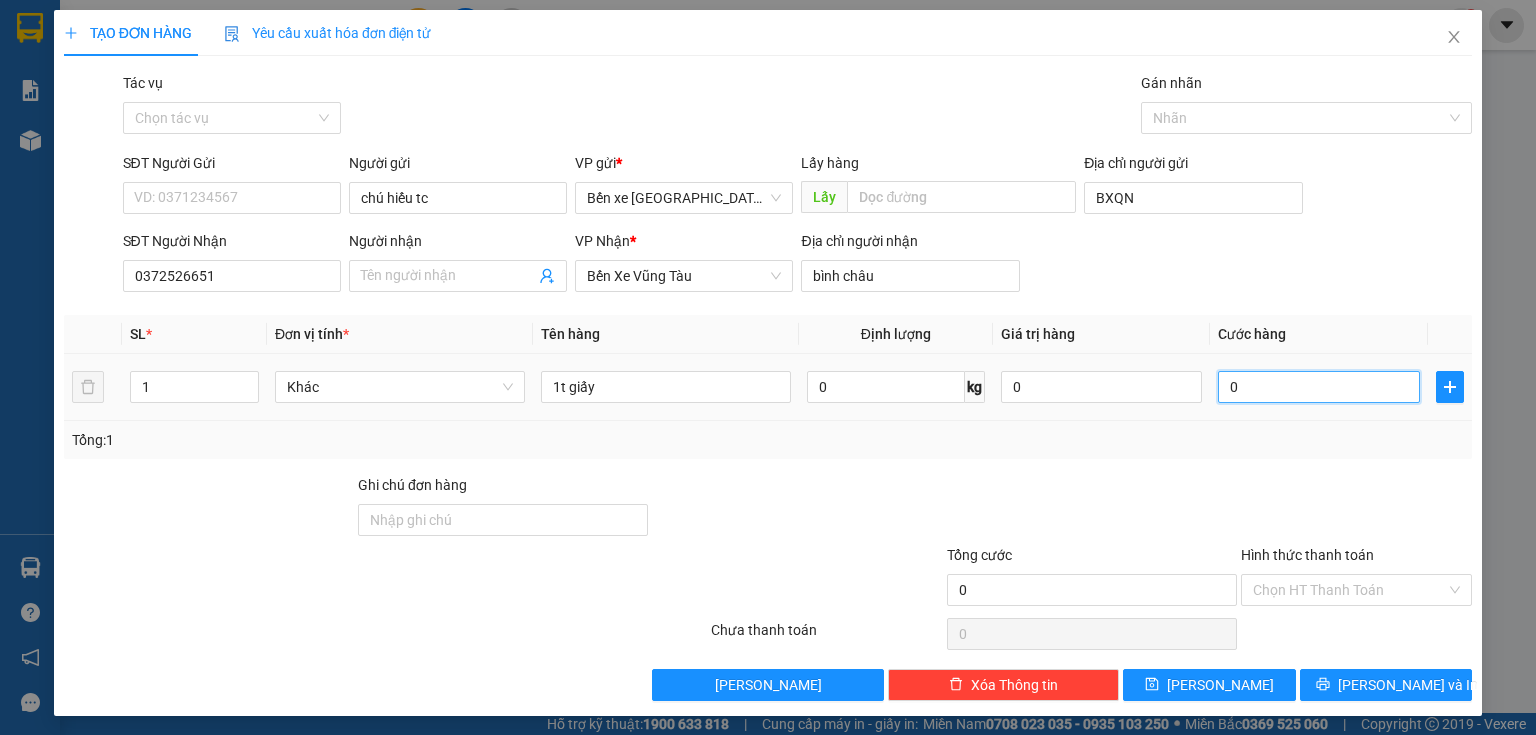 click on "0" at bounding box center (1319, 387) 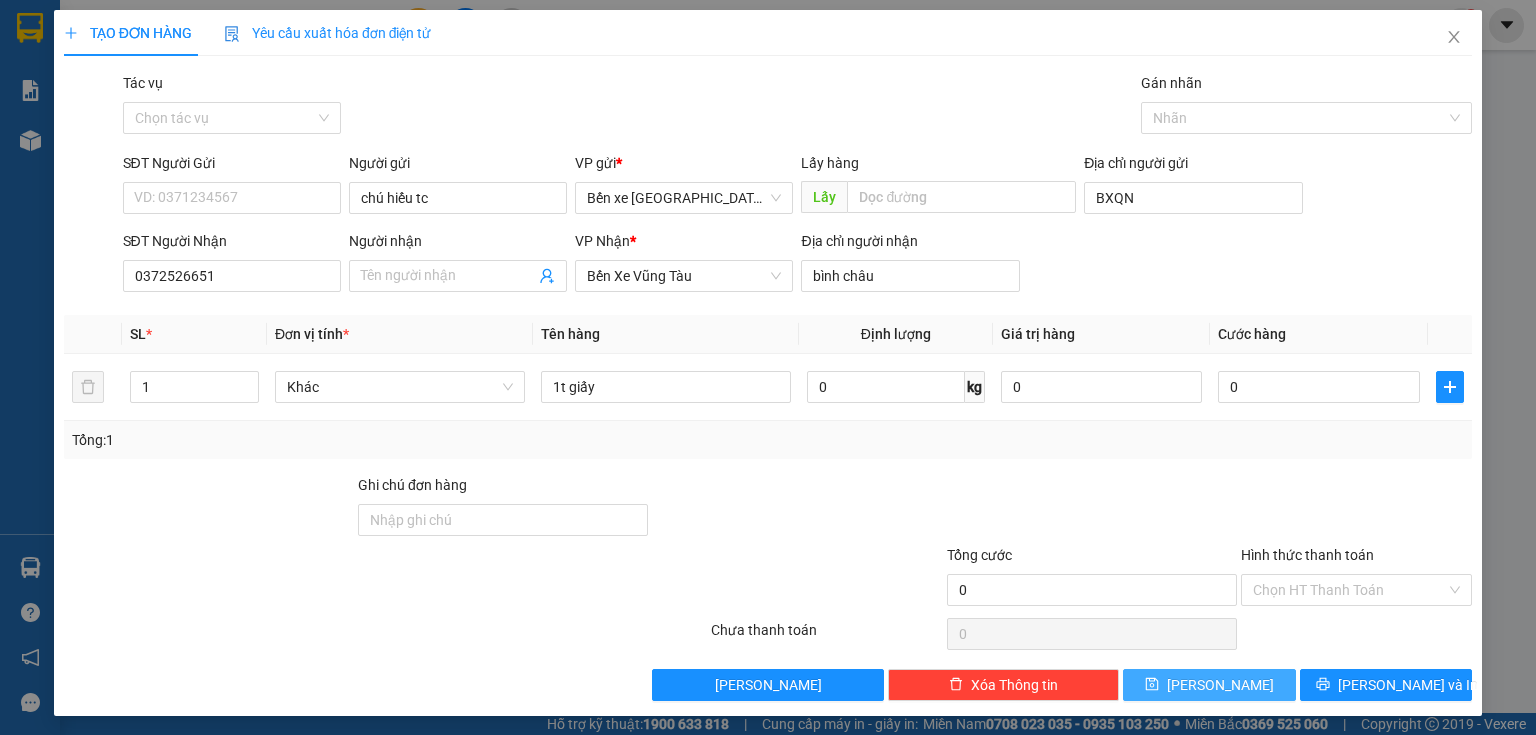 click on "[PERSON_NAME]" at bounding box center (1209, 685) 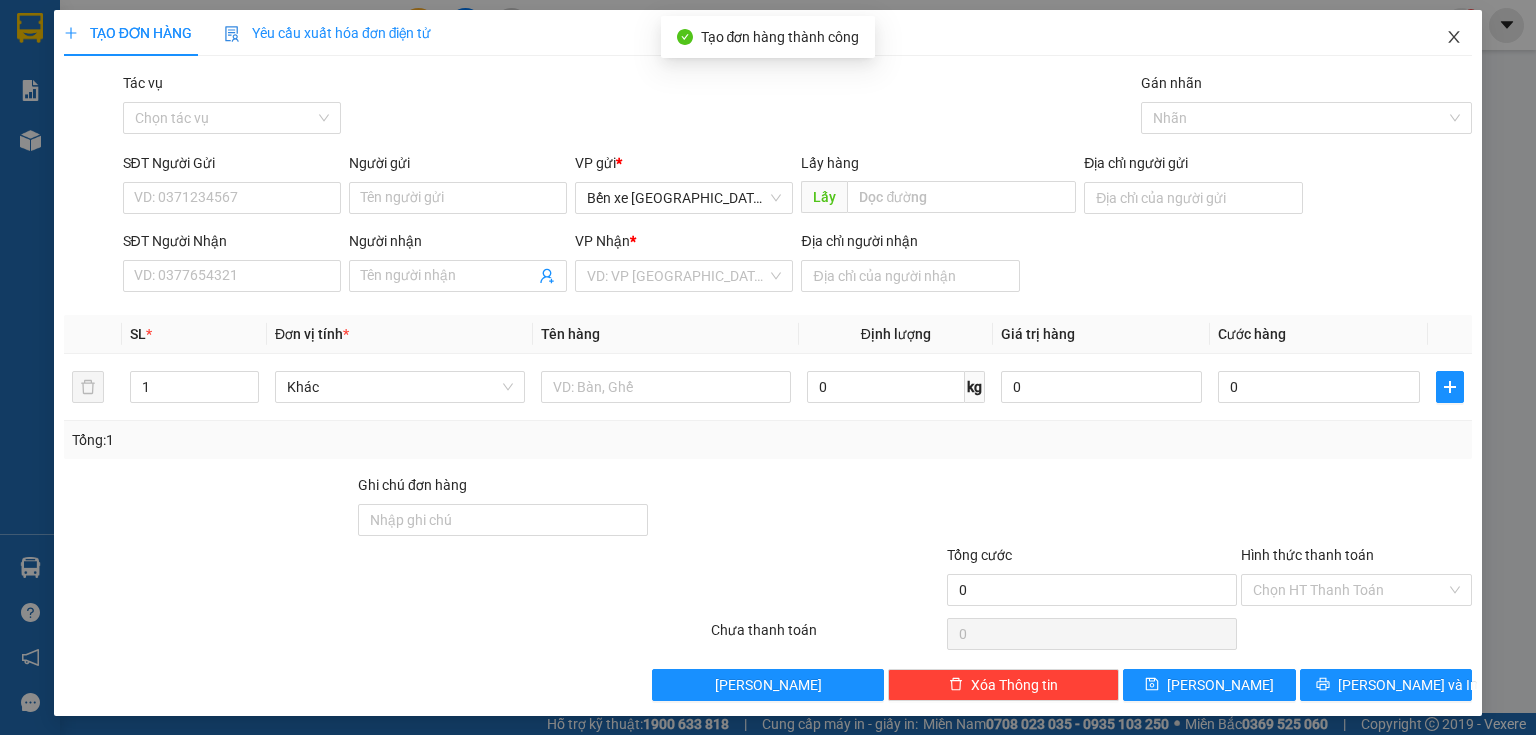 click at bounding box center [1454, 38] 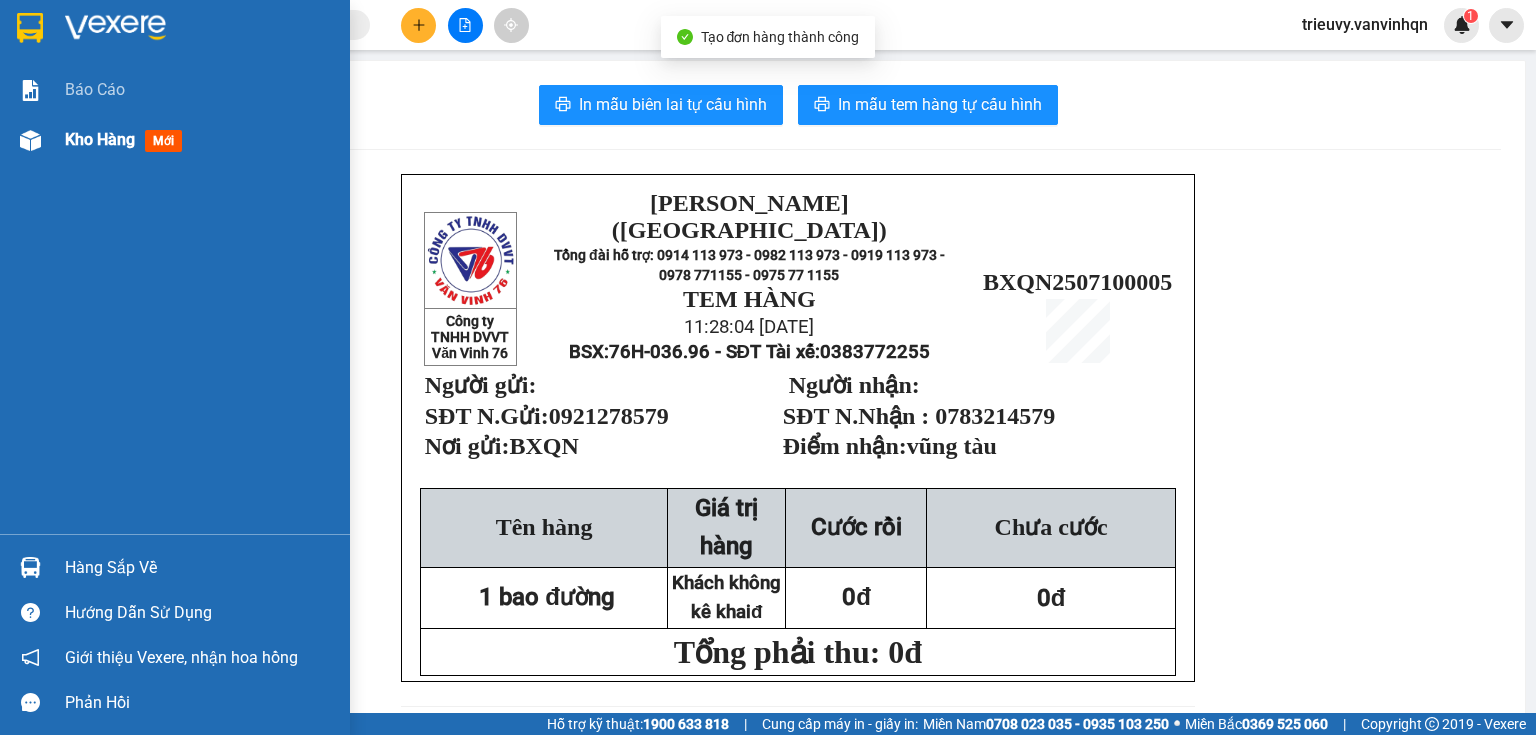 click on "Kho hàng" at bounding box center (100, 139) 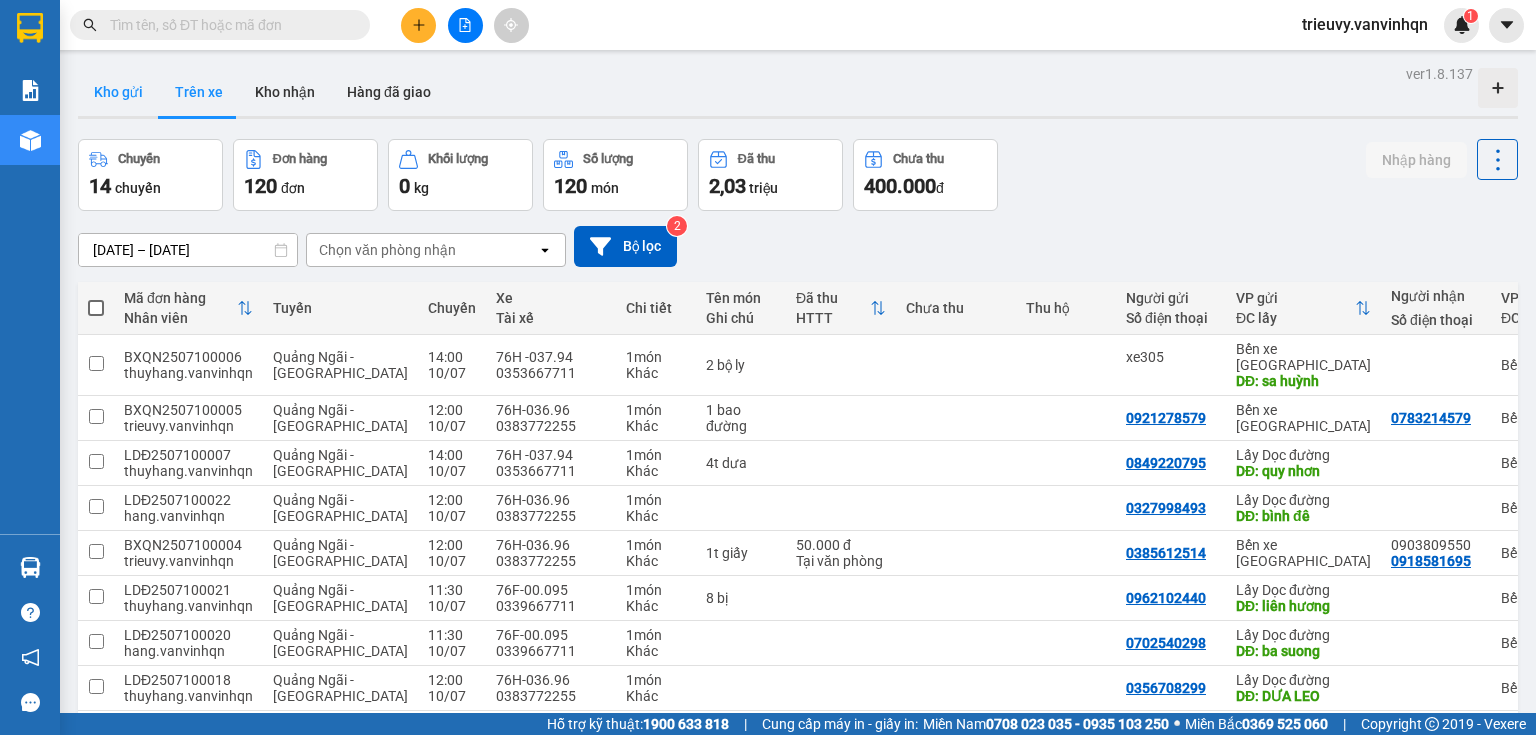 click on "Kho gửi" at bounding box center [118, 92] 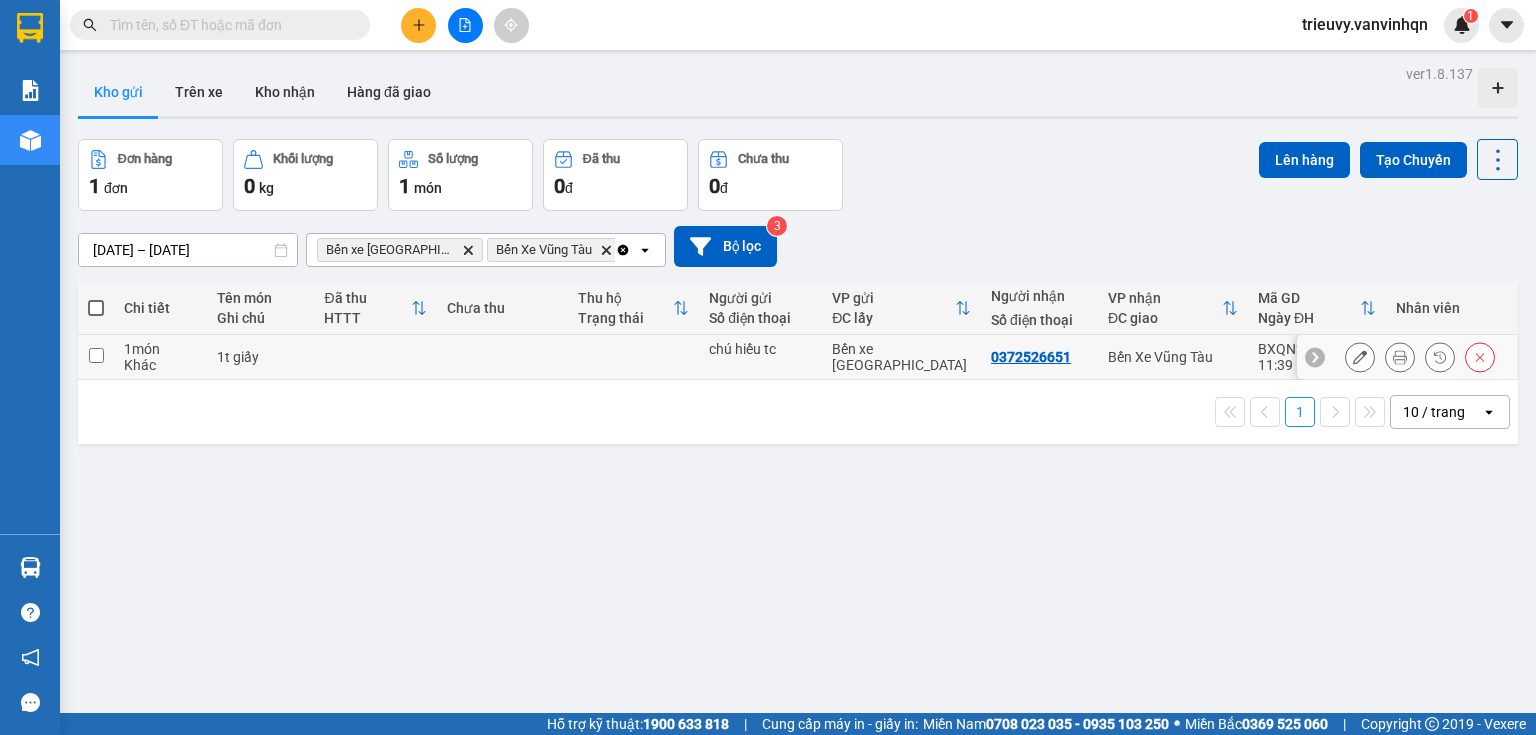 click on "1t giấy" at bounding box center (260, 357) 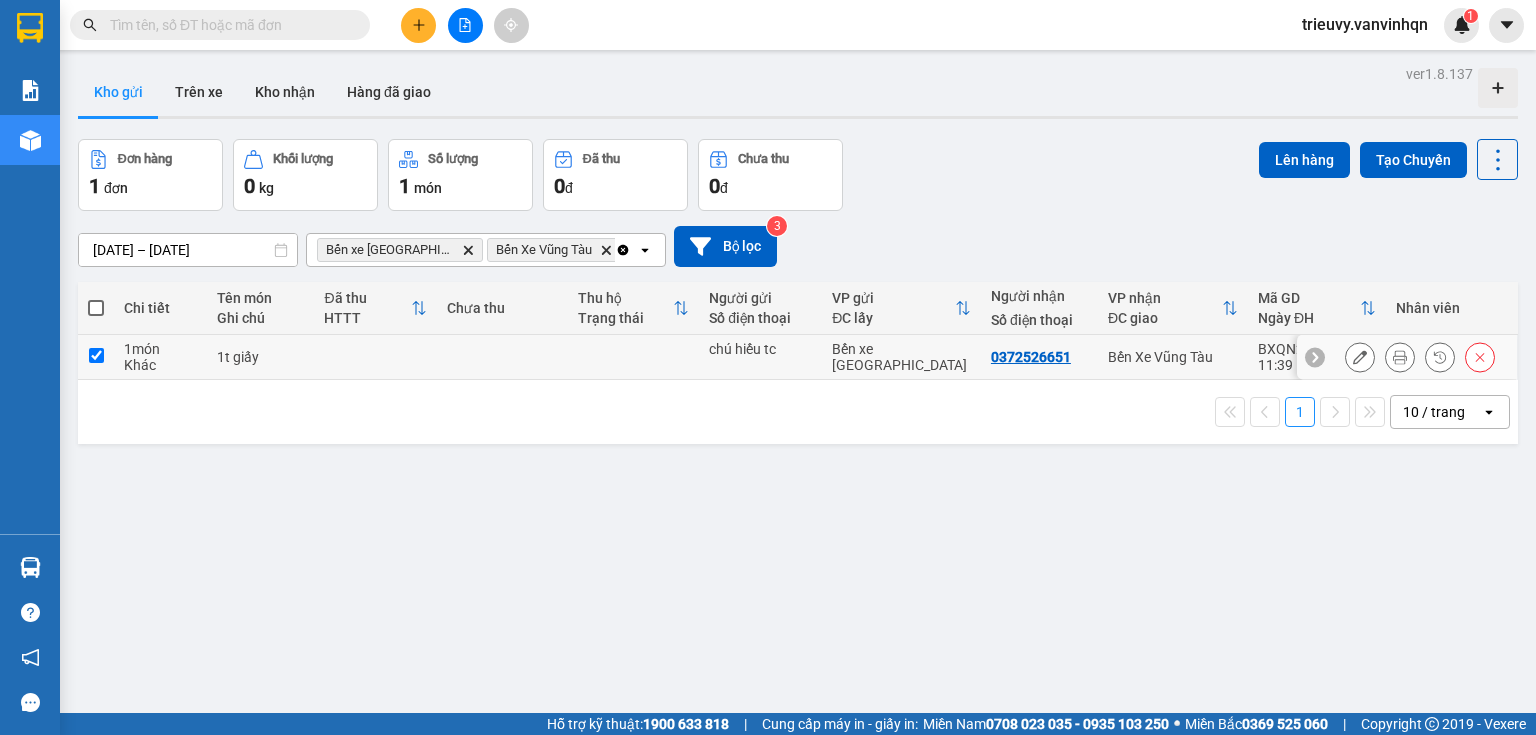 checkbox on "true" 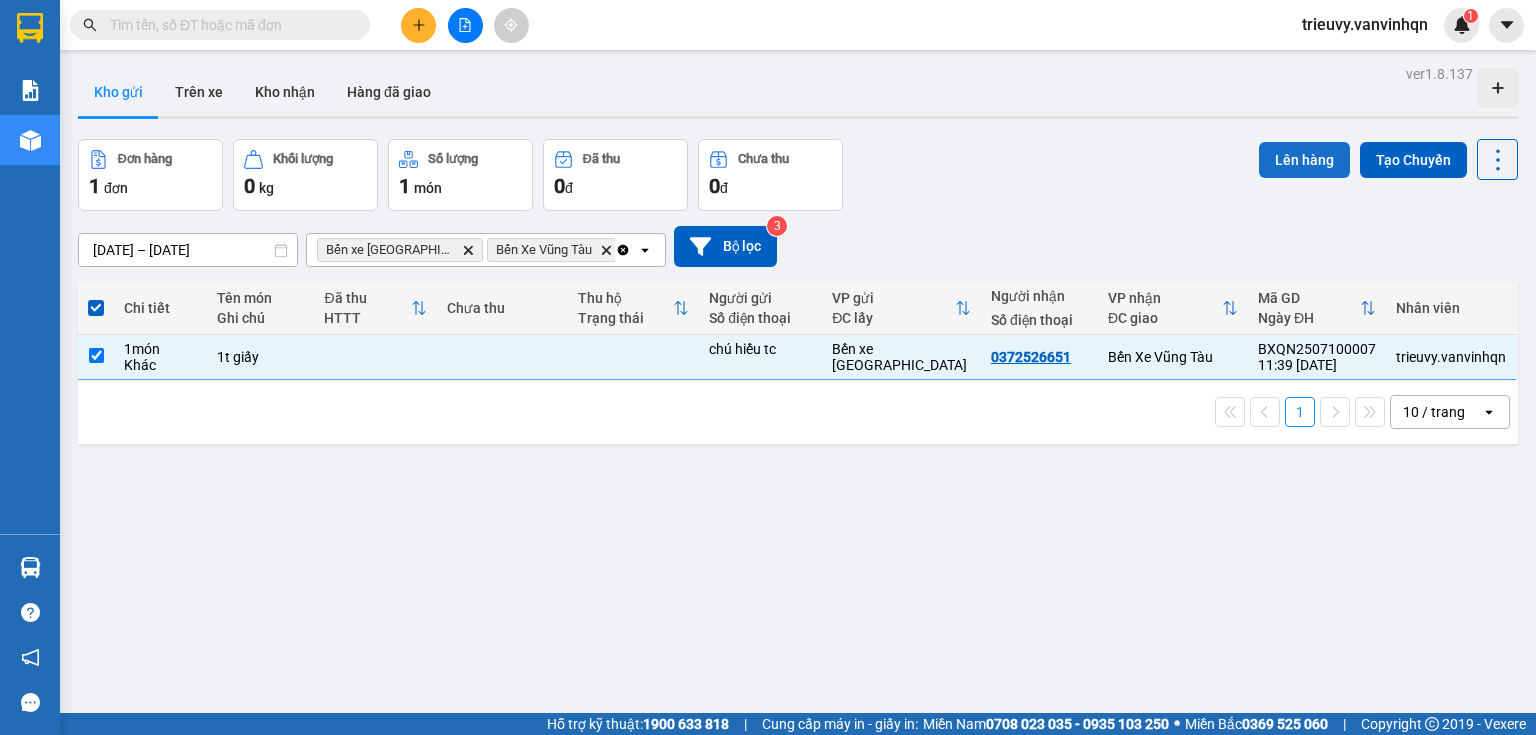 click on "Lên hàng" at bounding box center [1304, 160] 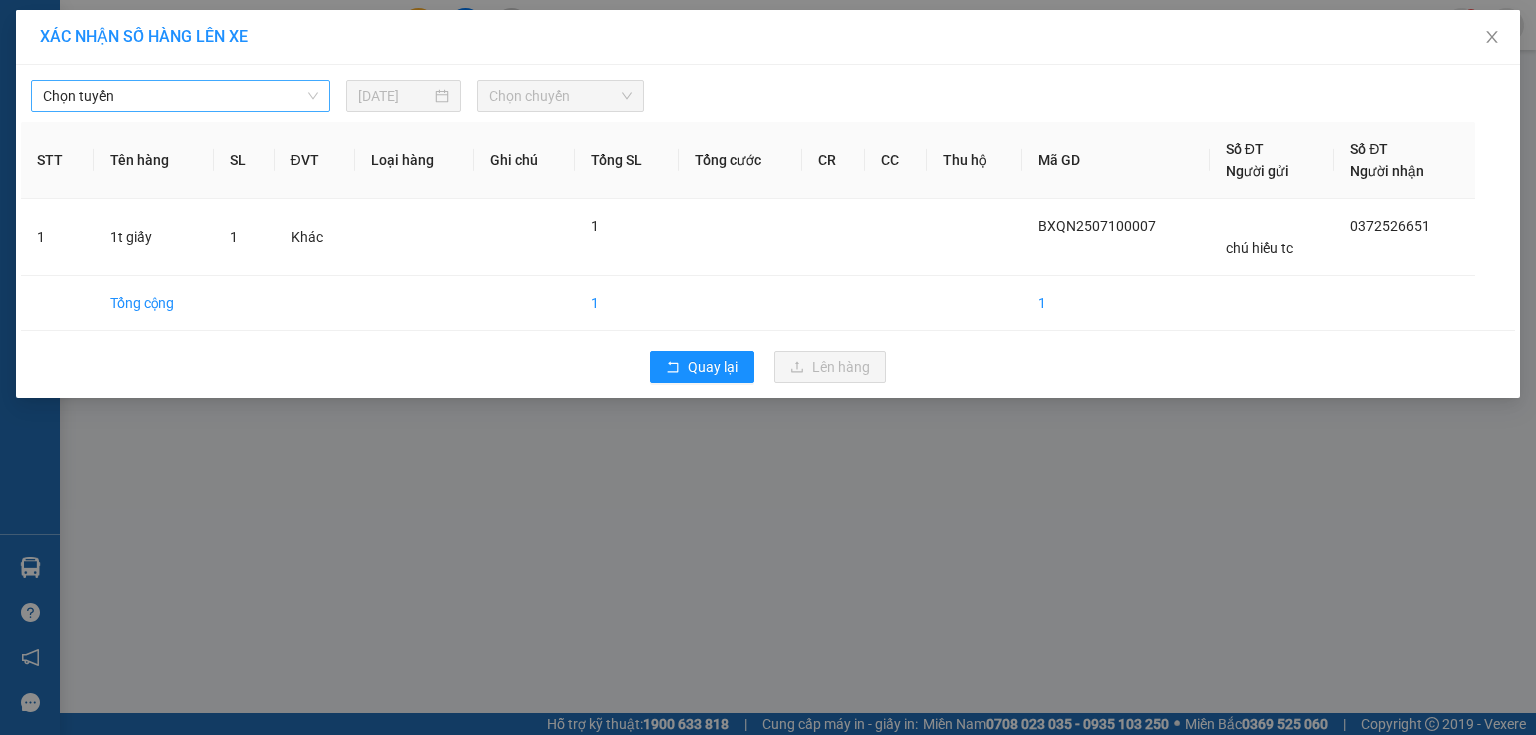 drag, startPoint x: 294, startPoint y: 91, endPoint x: 280, endPoint y: 95, distance: 14.56022 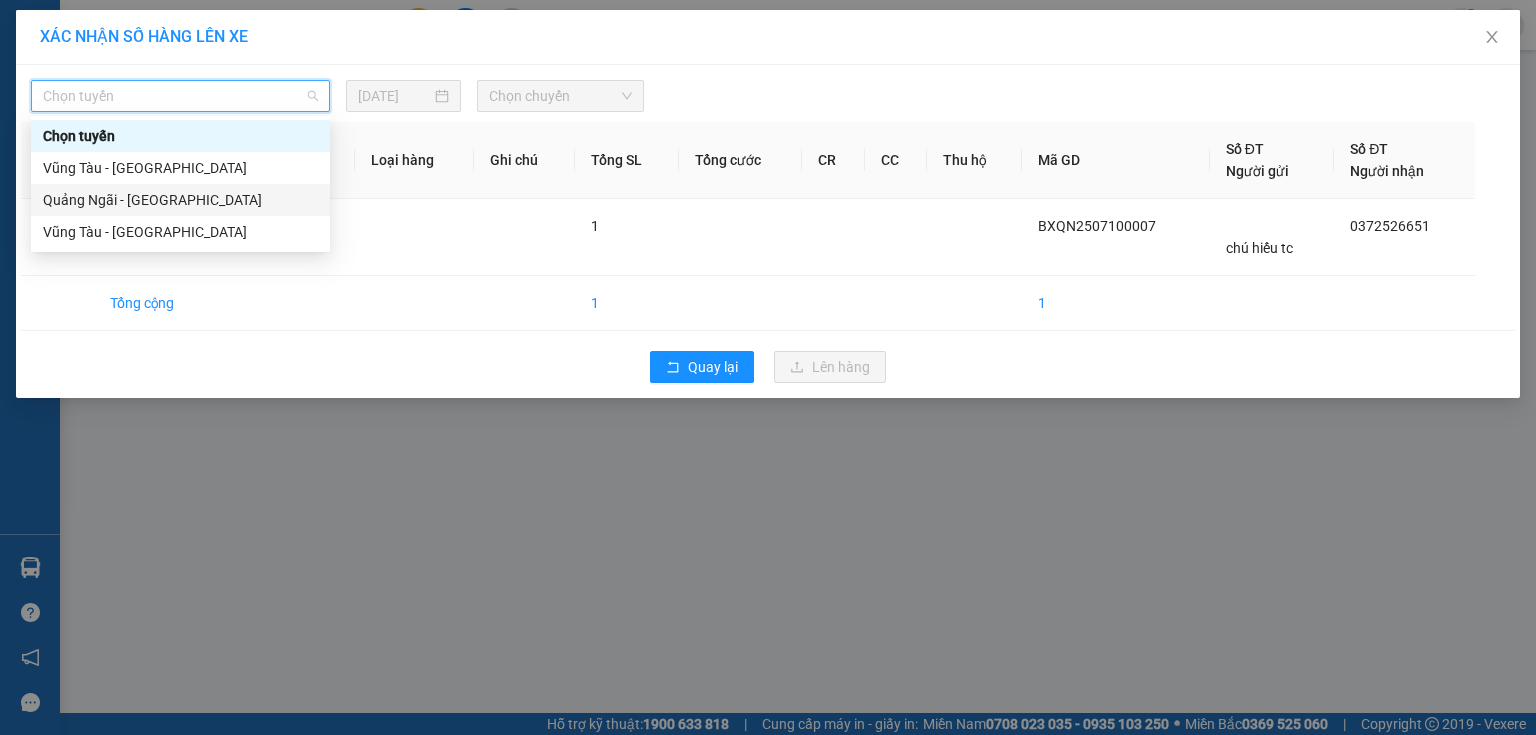 drag, startPoint x: 175, startPoint y: 202, endPoint x: 184, endPoint y: 194, distance: 12.0415945 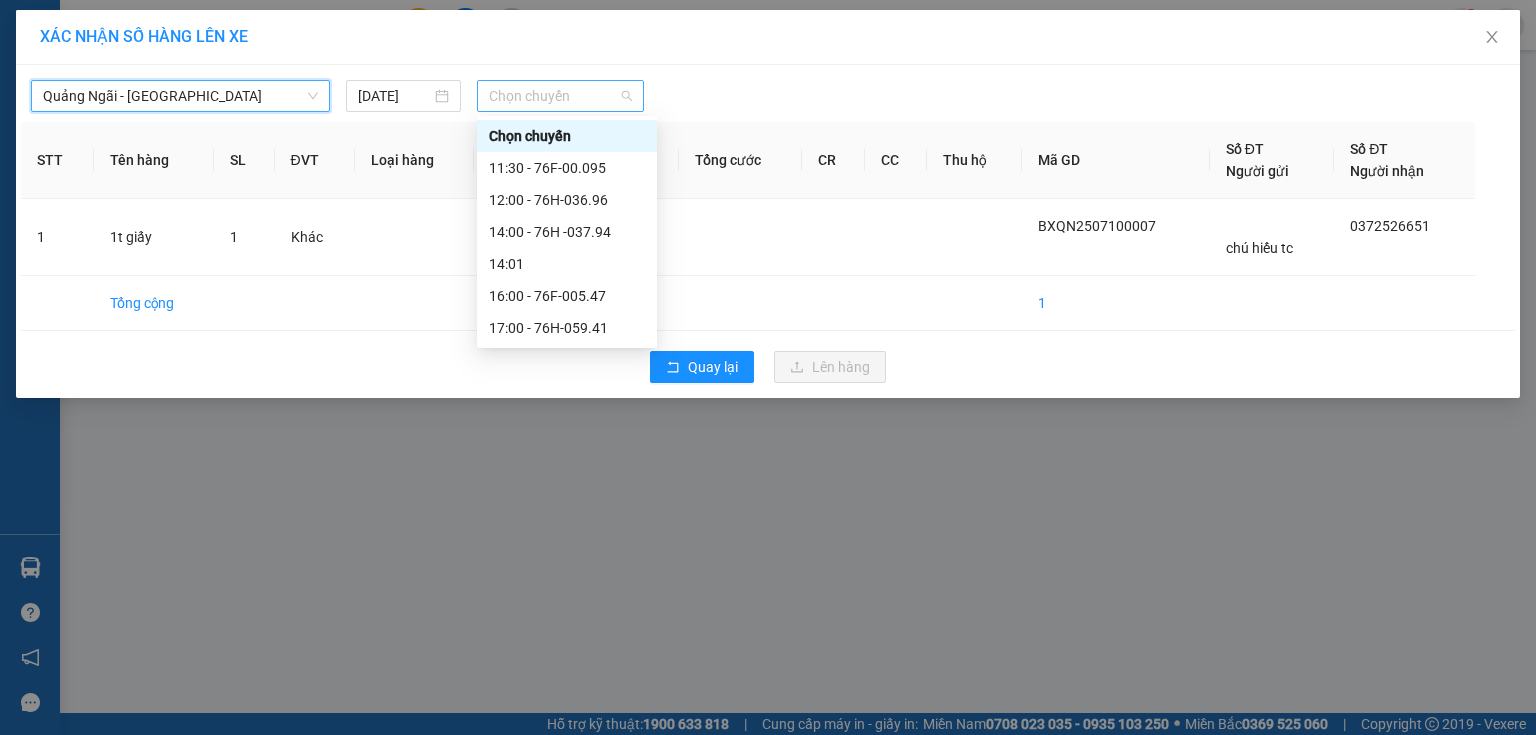 click on "Chọn chuyến" at bounding box center [561, 96] 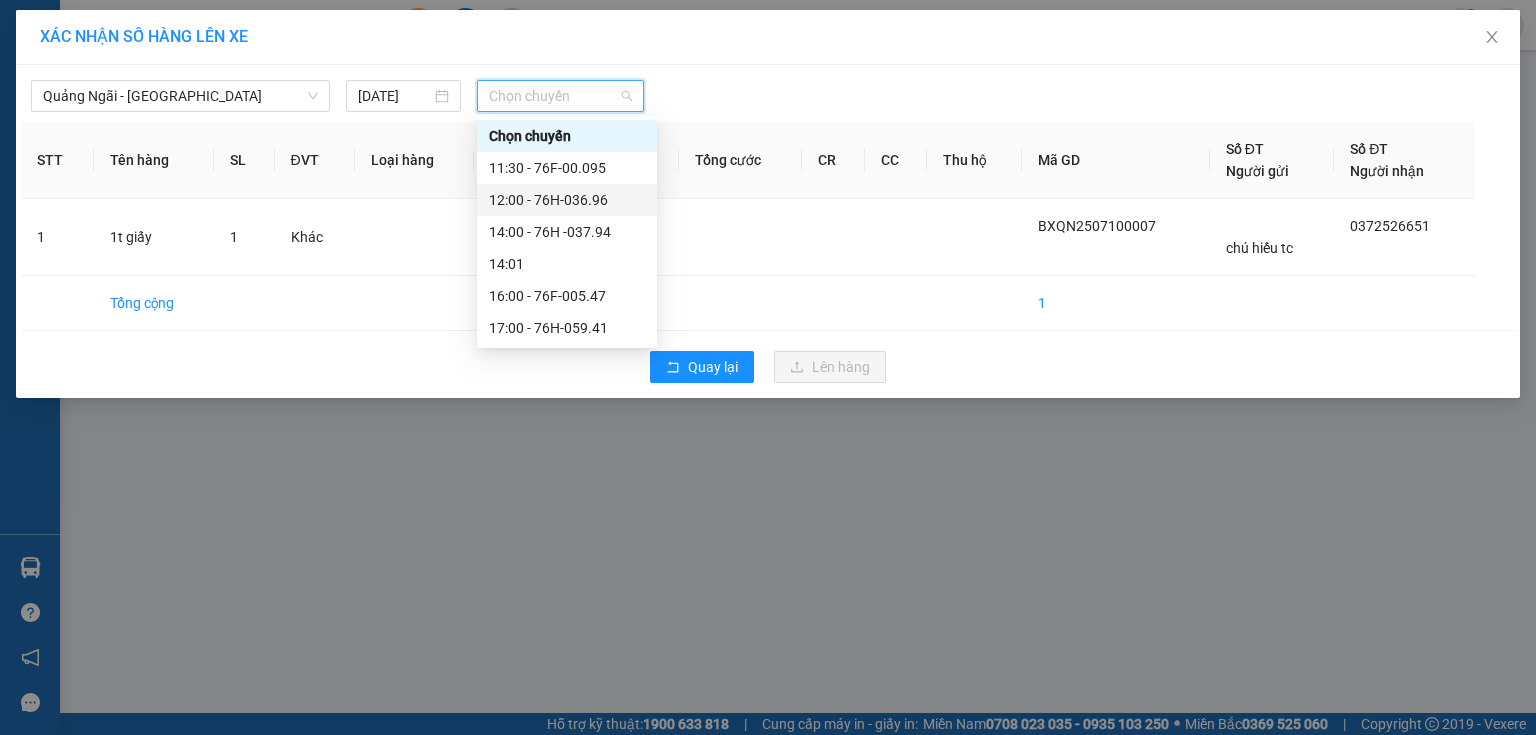 click on "12:00     - 76H-036.96" at bounding box center [567, 200] 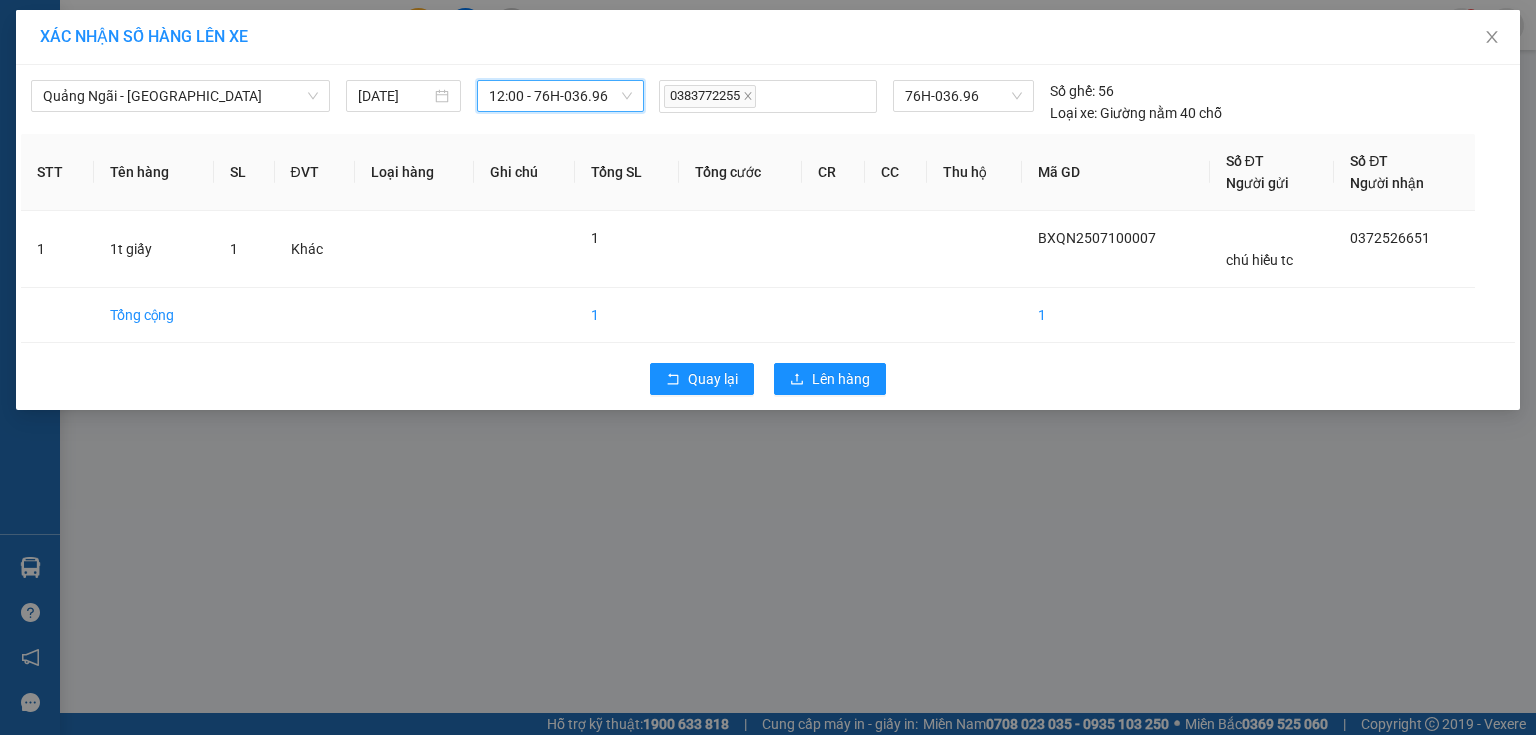 click on "12:00     - 76H-036.96" at bounding box center (561, 96) 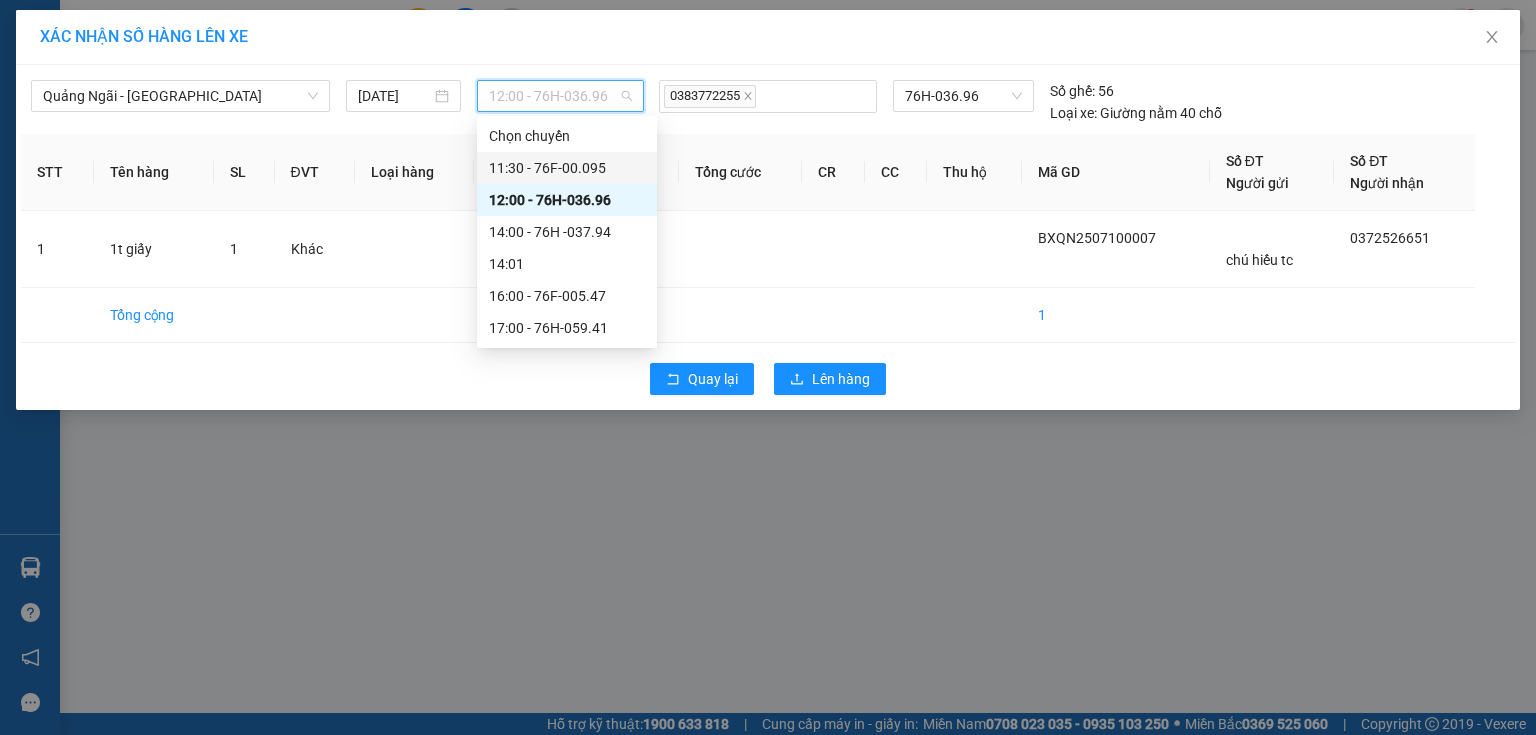 click on "11:30     - 76F-00.095" at bounding box center (567, 168) 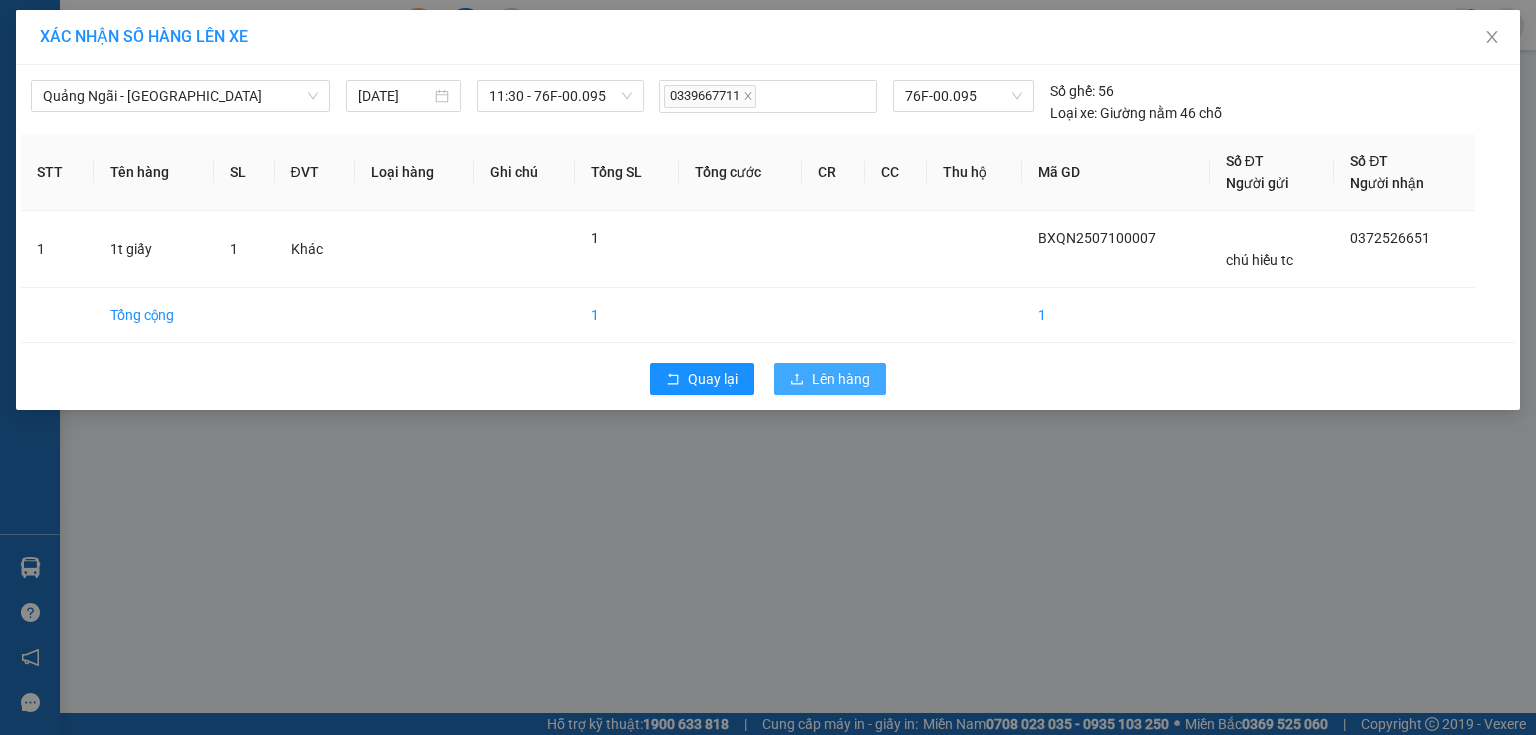 click on "Lên hàng" at bounding box center (841, 379) 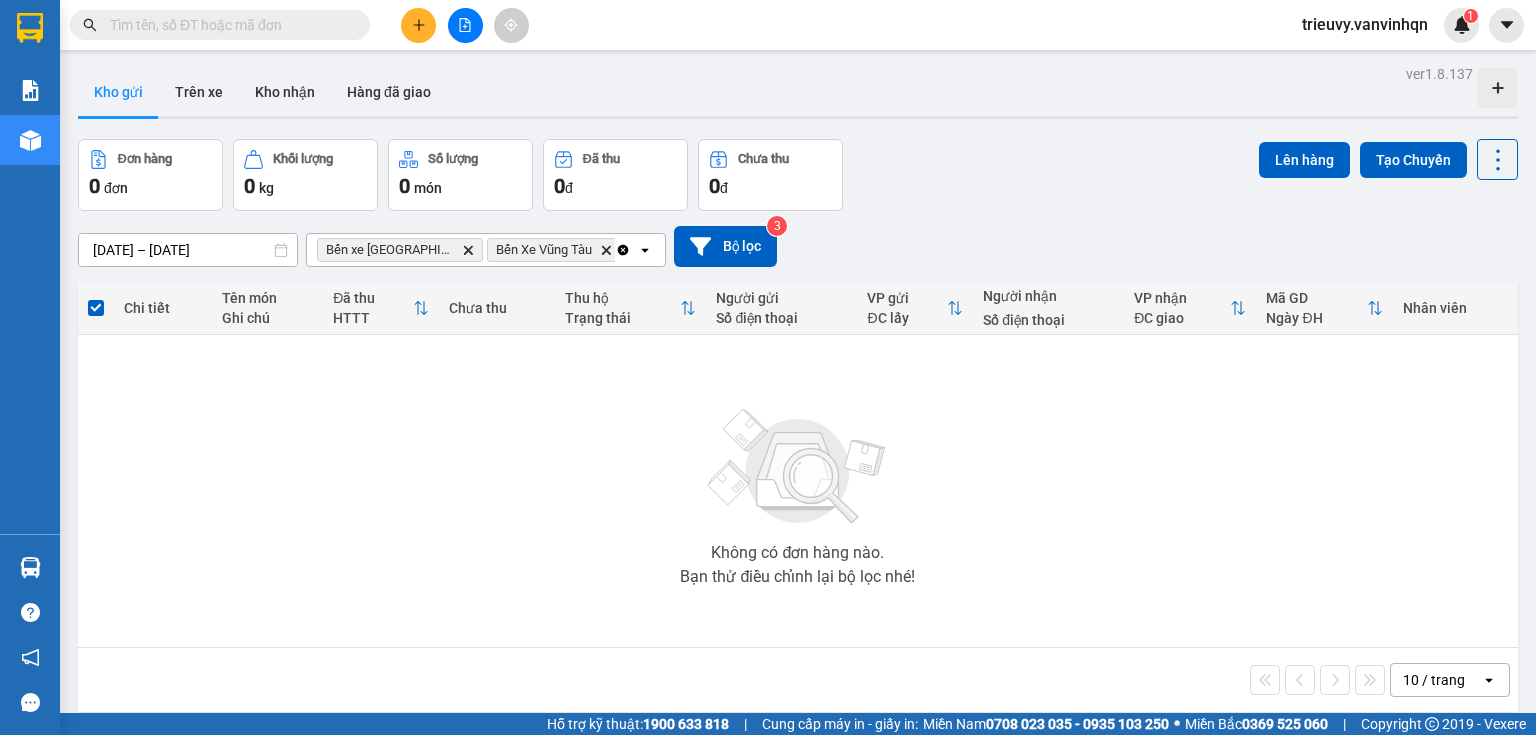 click at bounding box center (418, 25) 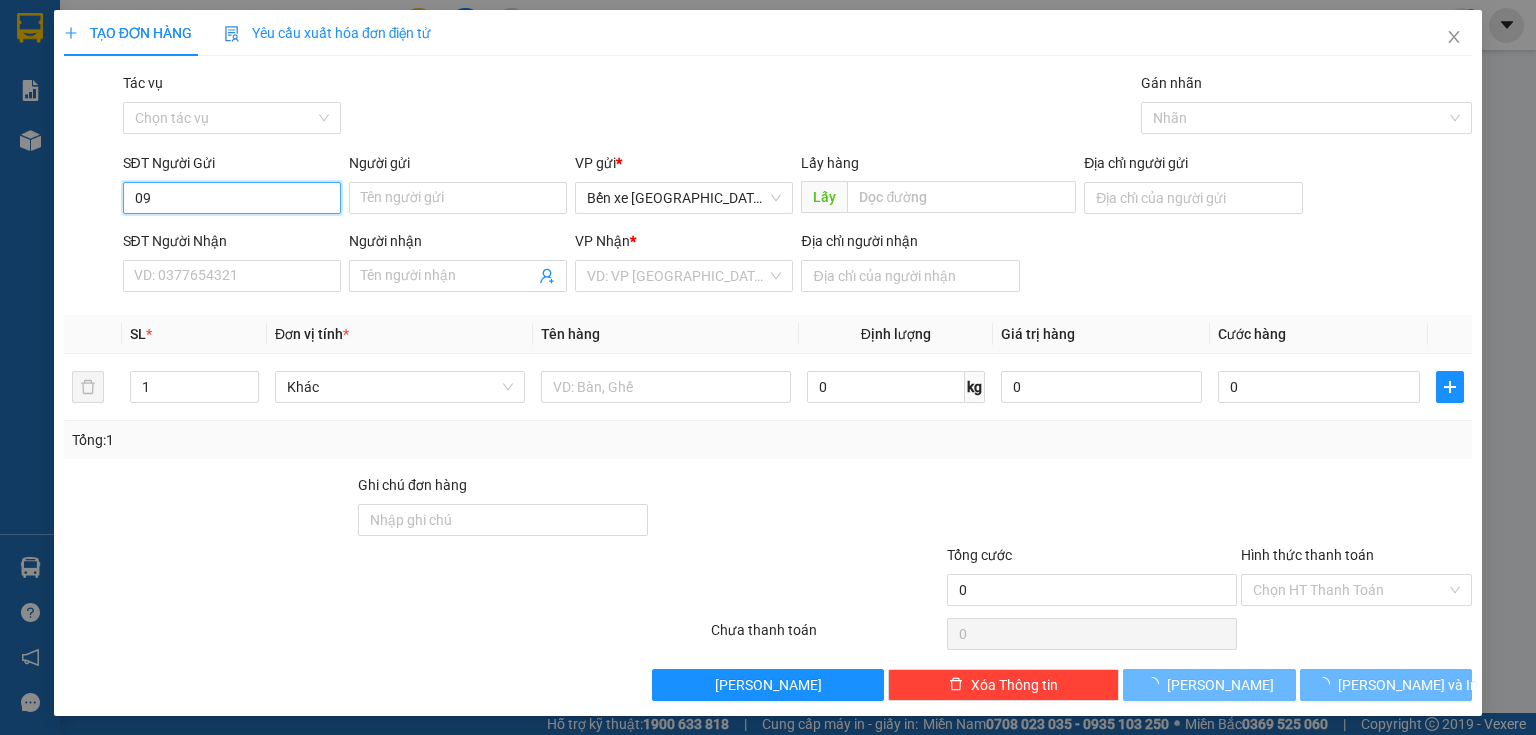 type on "0" 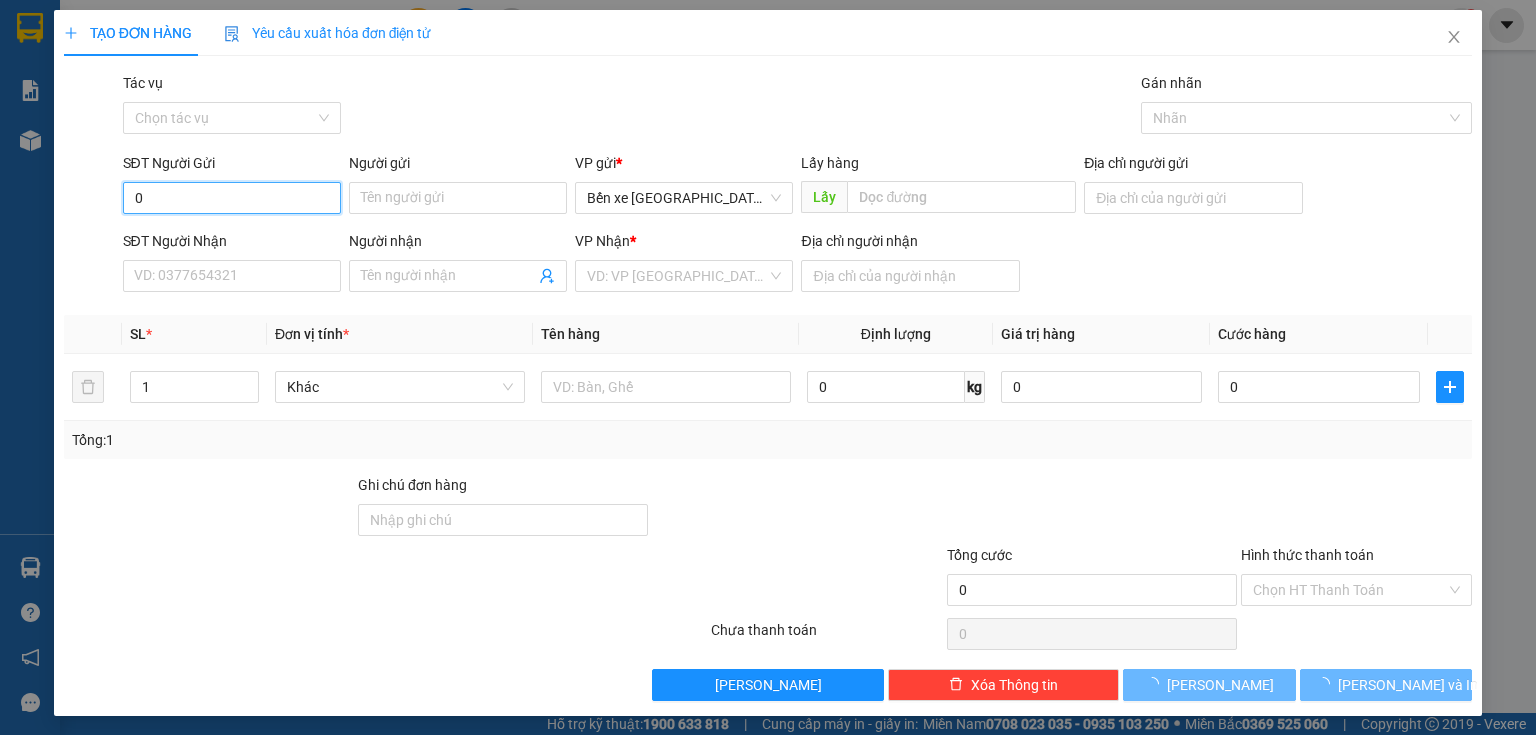 type 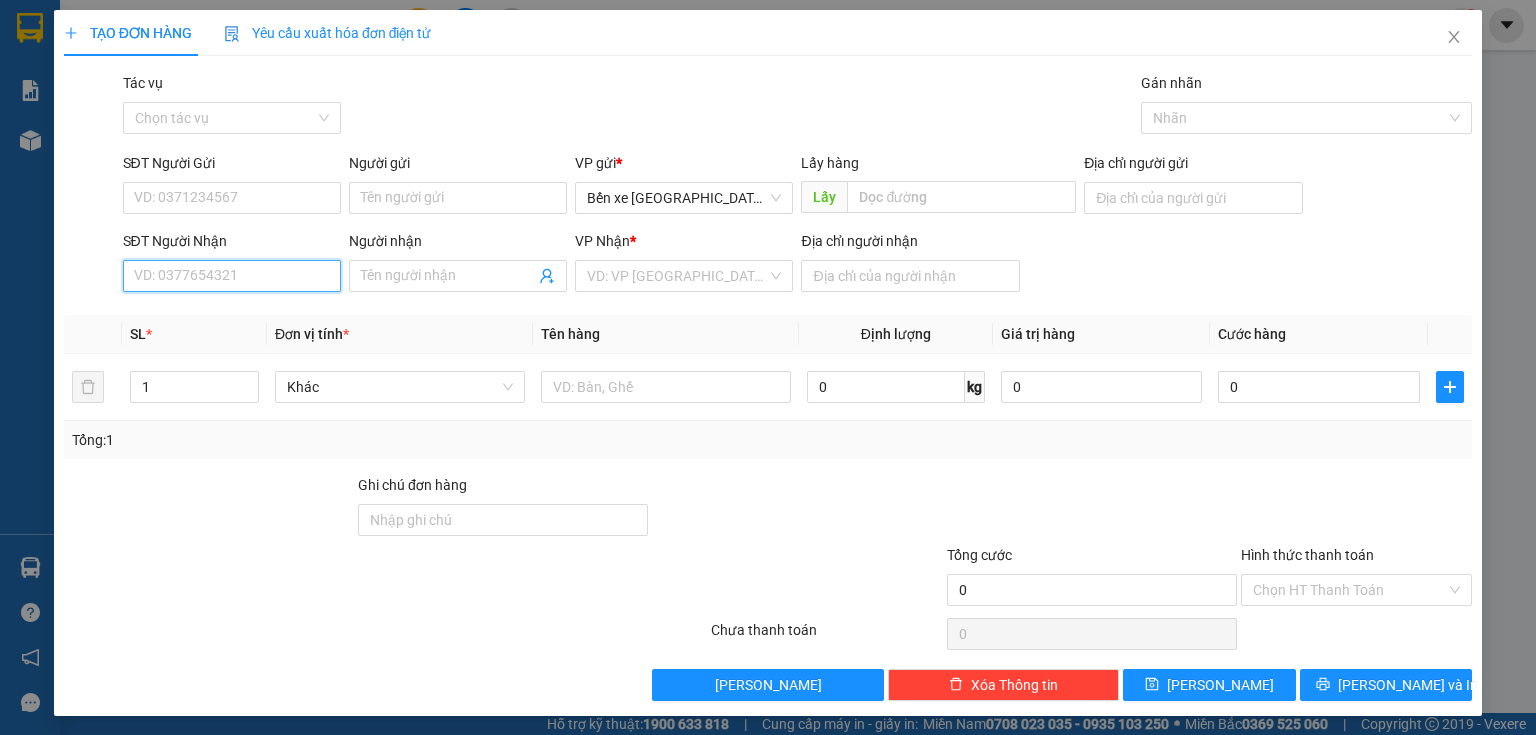 click on "SĐT Người Nhận" at bounding box center [232, 276] 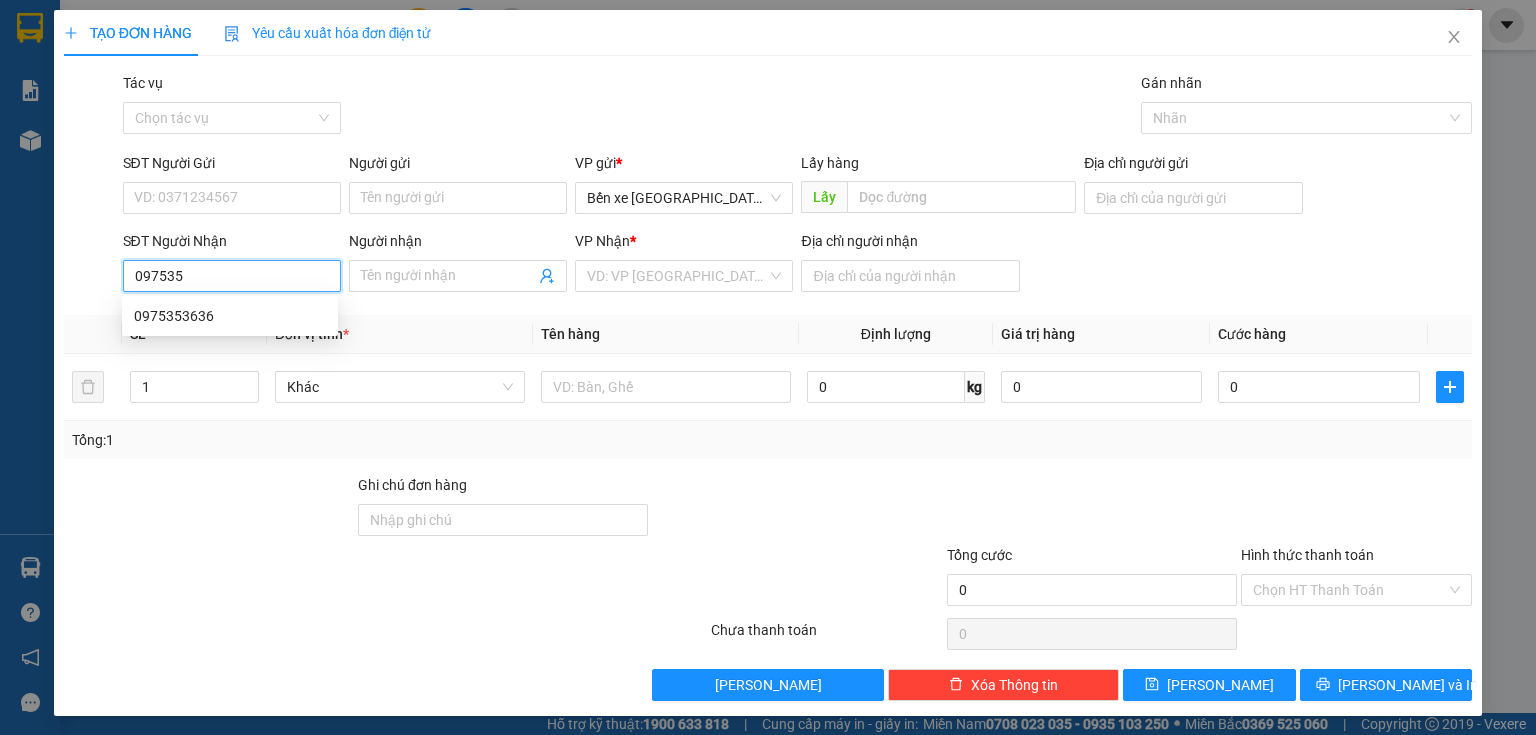 type on "0975353" 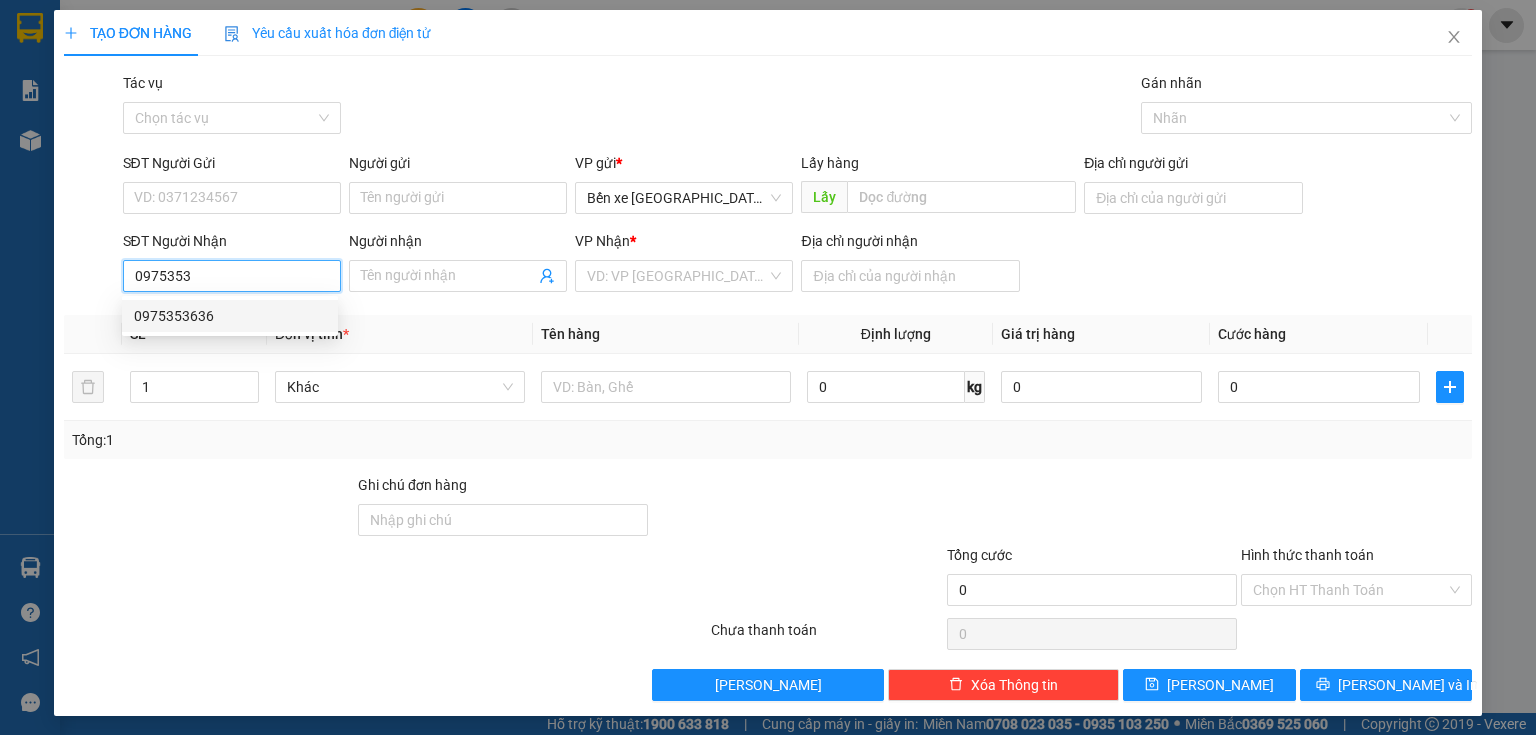 click on "0975353636" at bounding box center [230, 316] 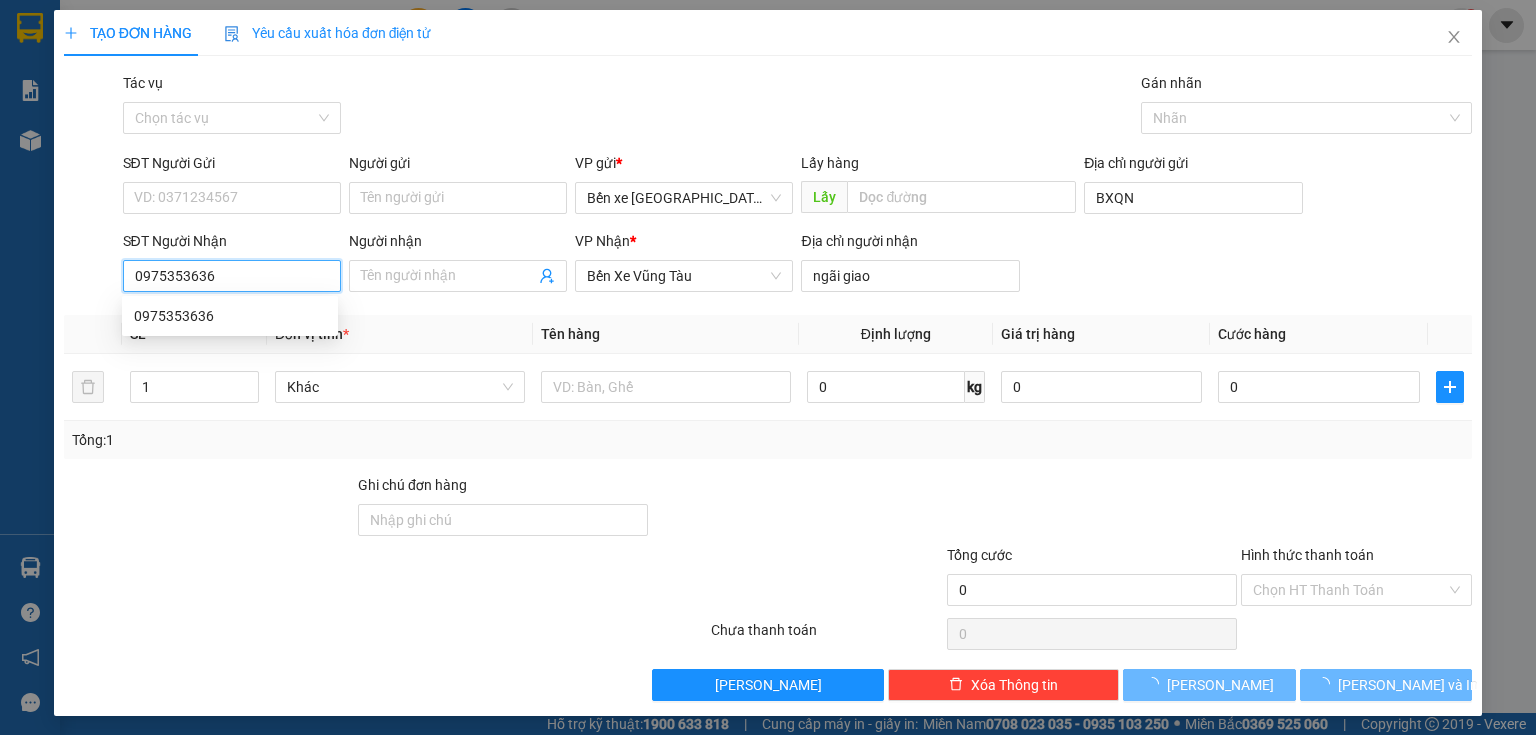 type on "120.000" 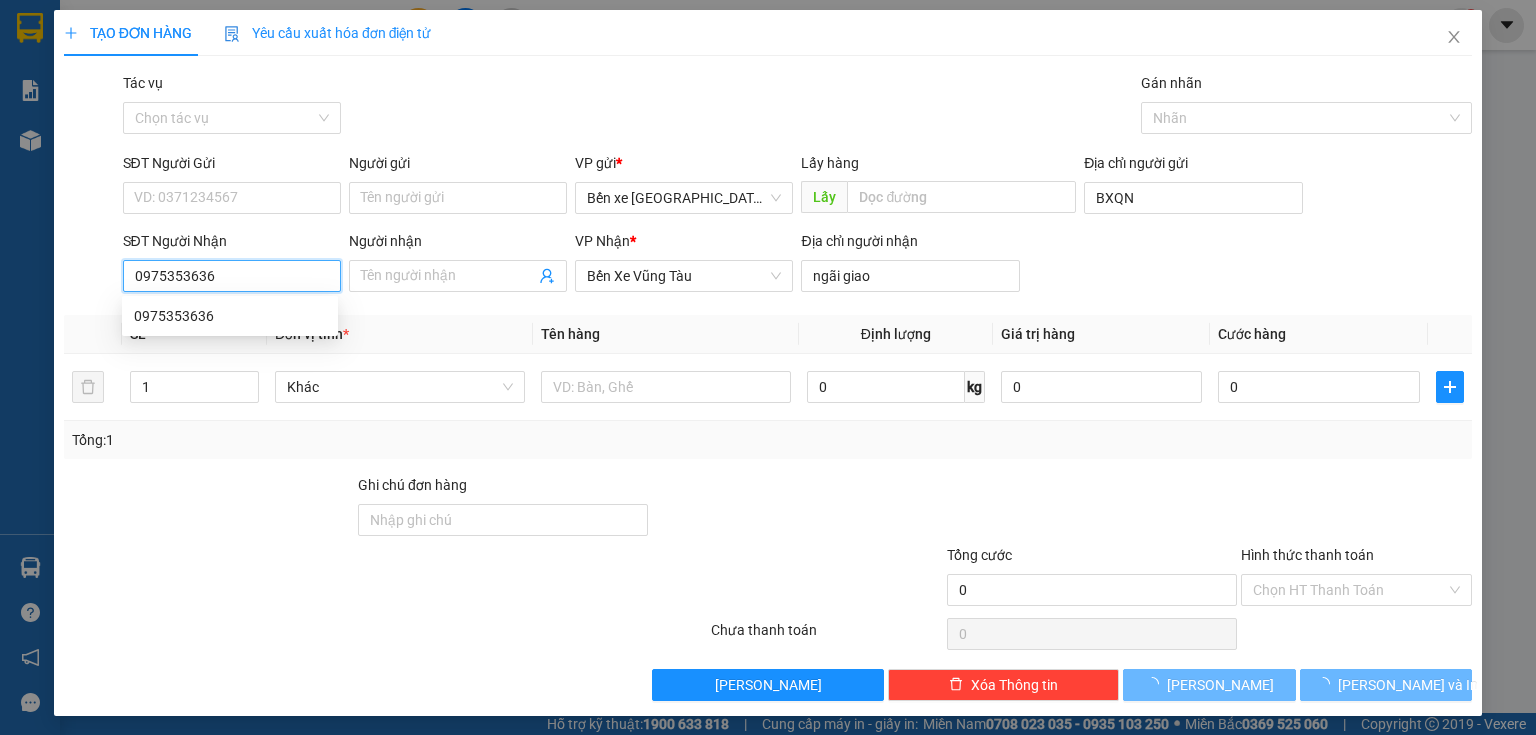 type on "120.000" 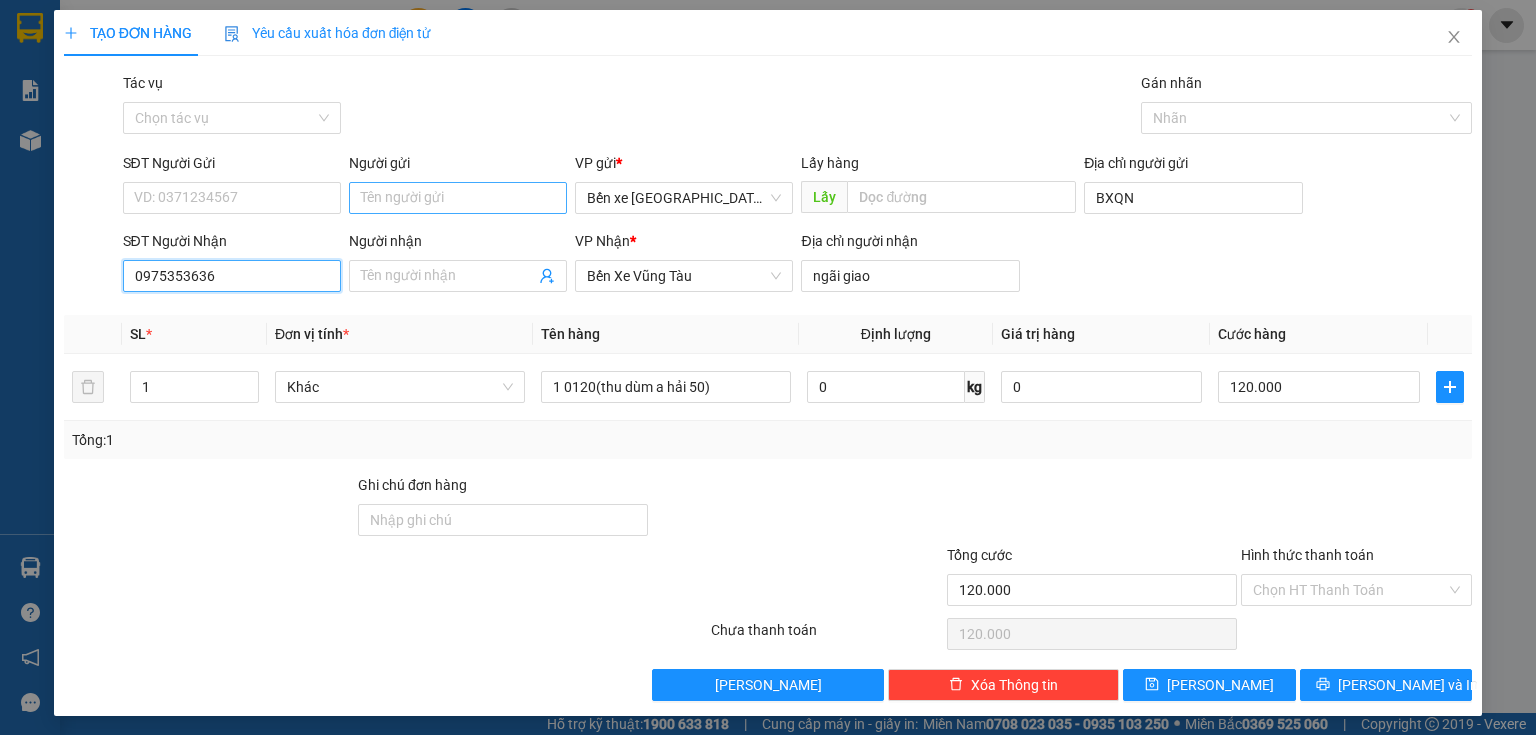 type on "0975353636" 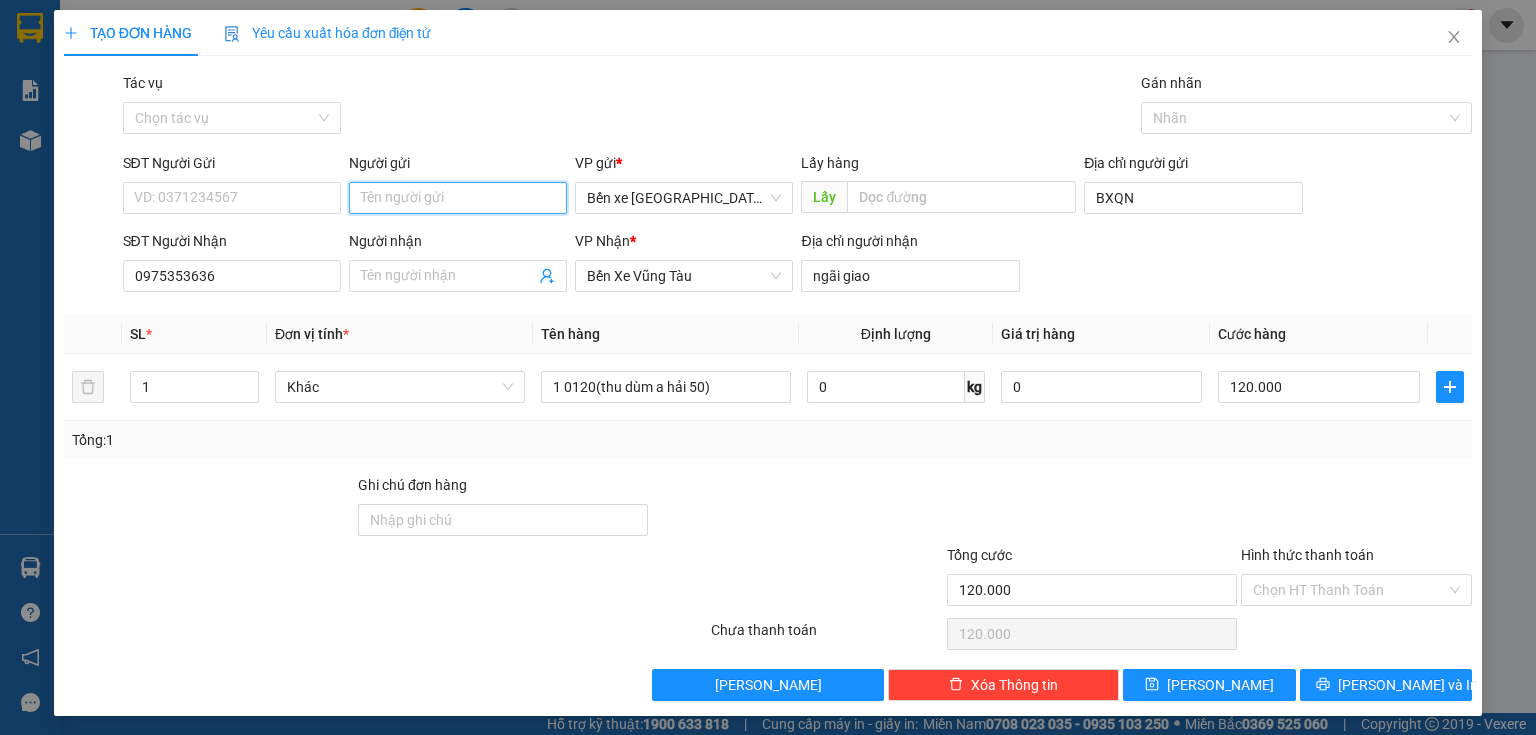 click on "Người gửi" at bounding box center (458, 198) 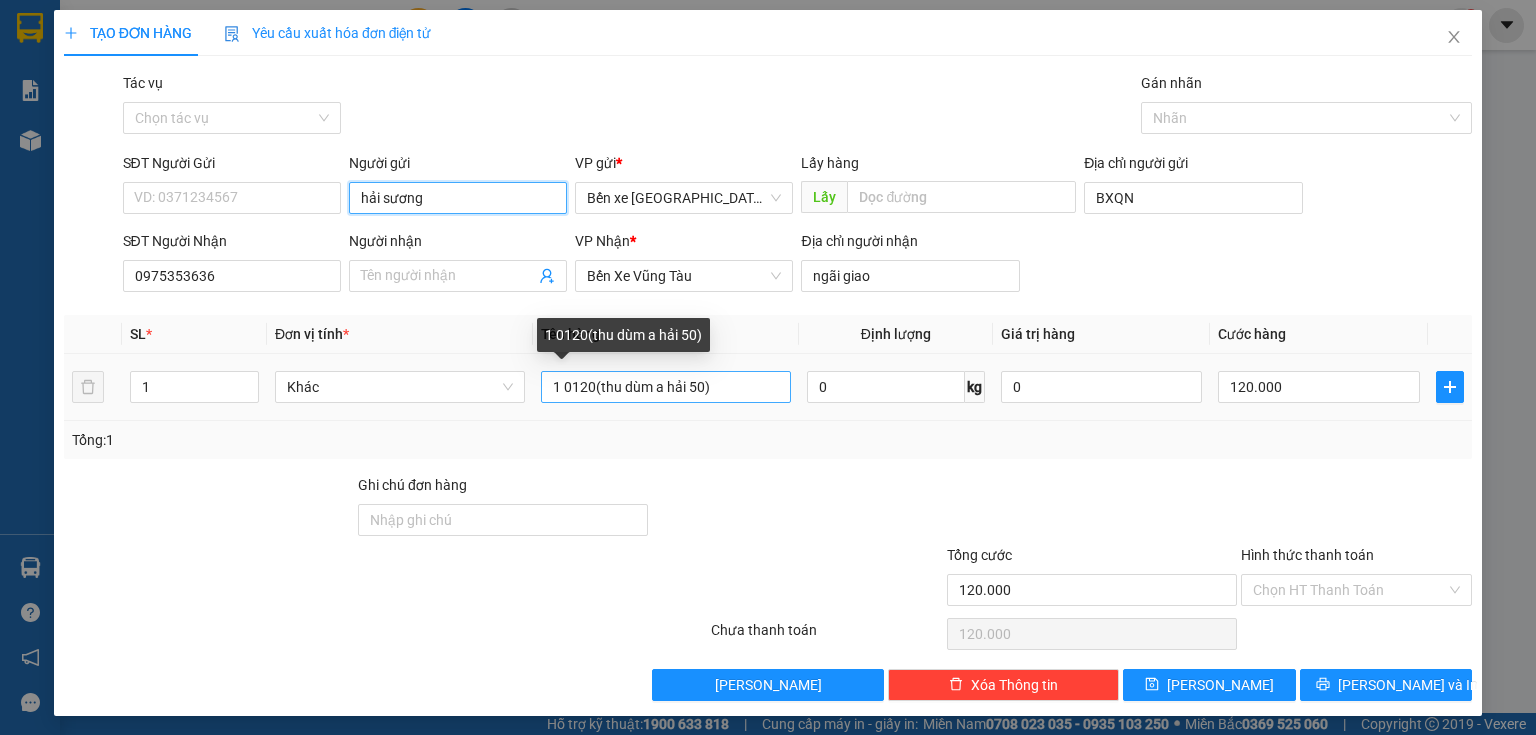 type on "hải sương" 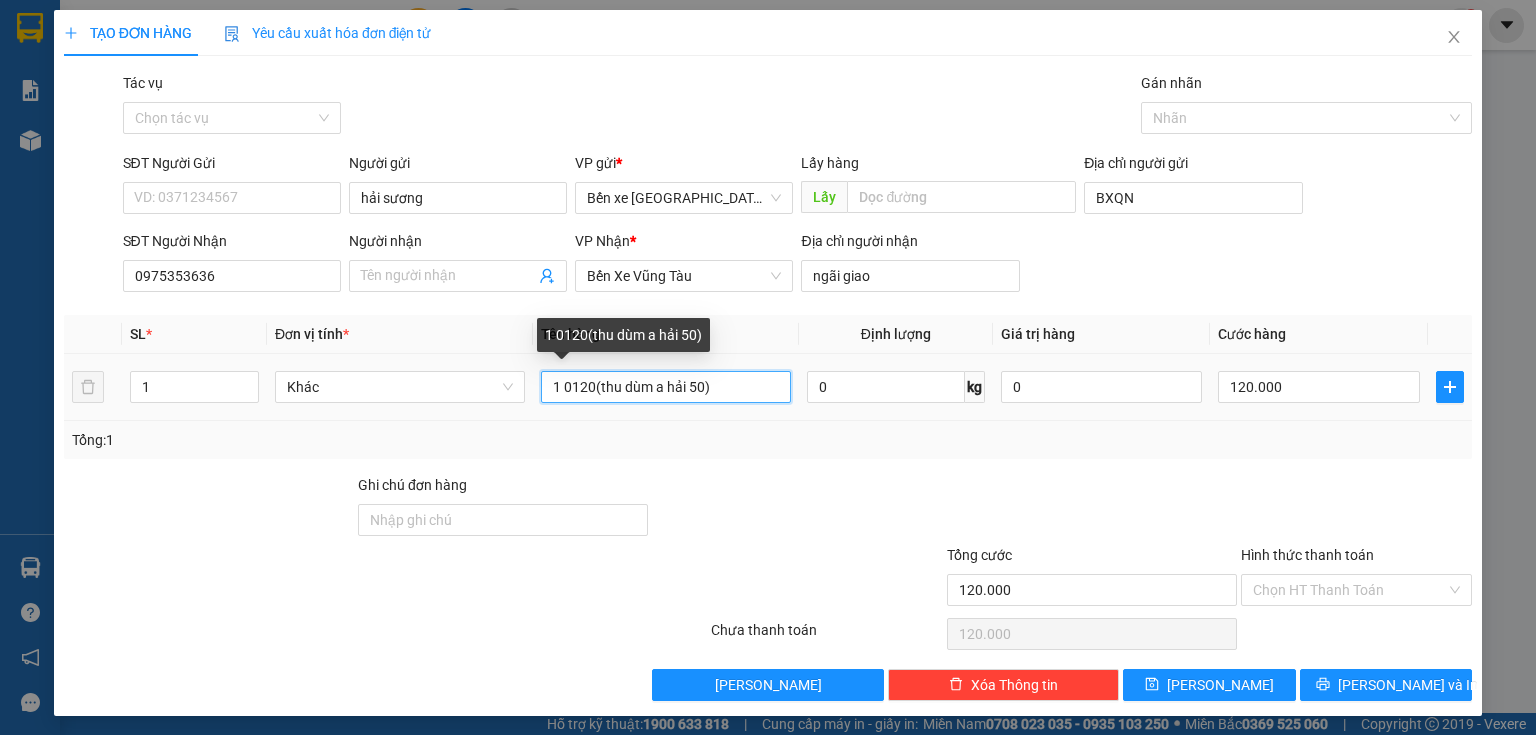 click on "1 0120(thu dùm a hải 50)" at bounding box center (666, 387) 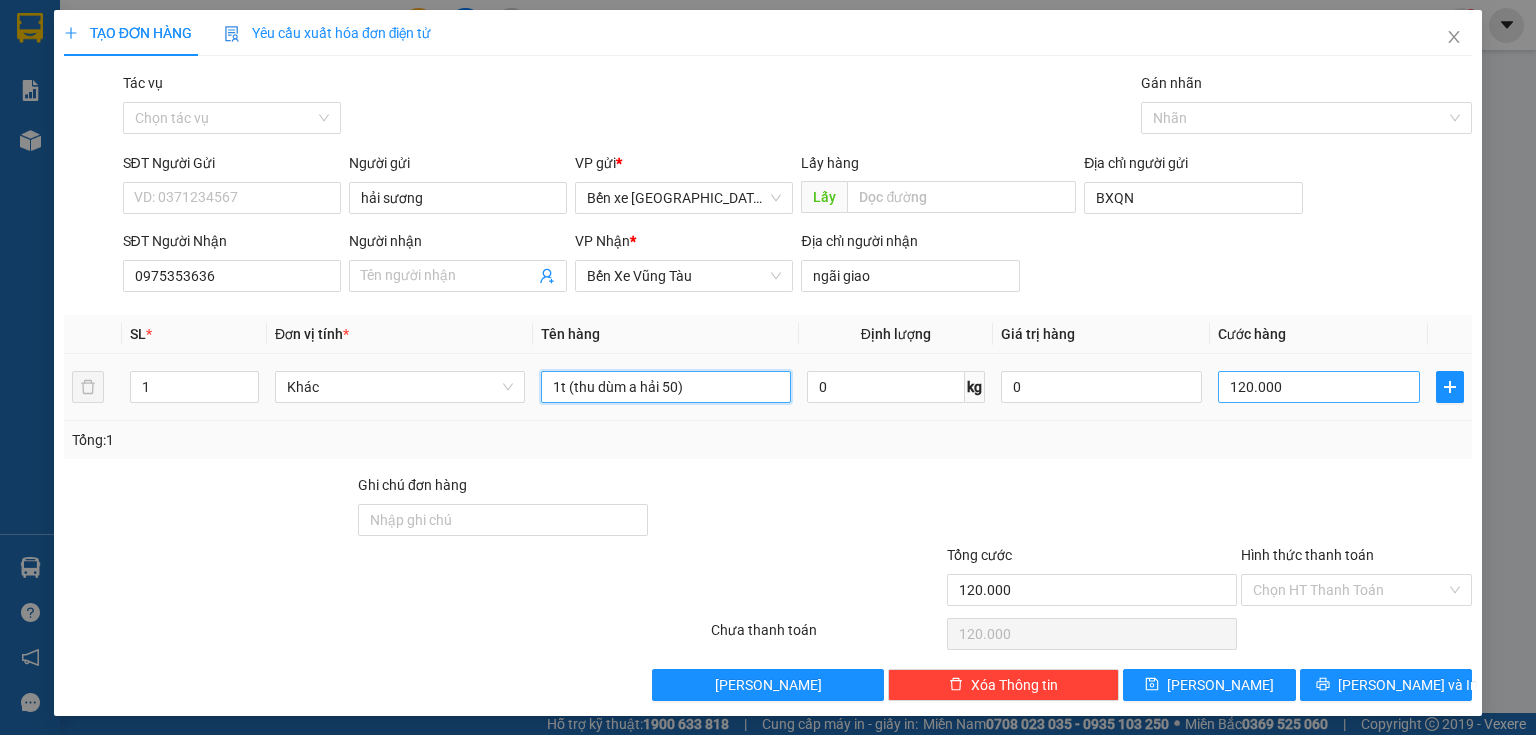 type on "1t (thu dùm a hải 50)" 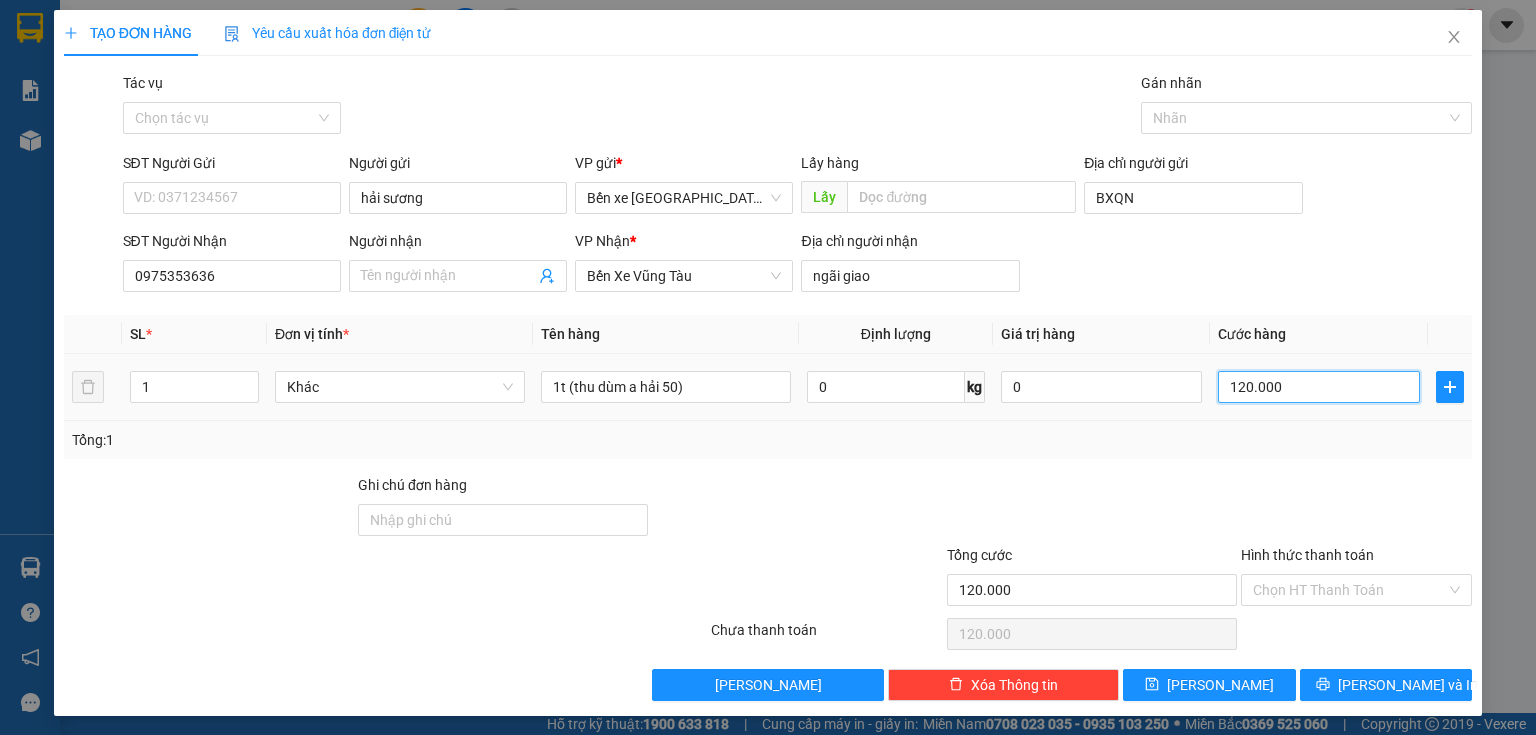 click on "120.000" at bounding box center [1319, 387] 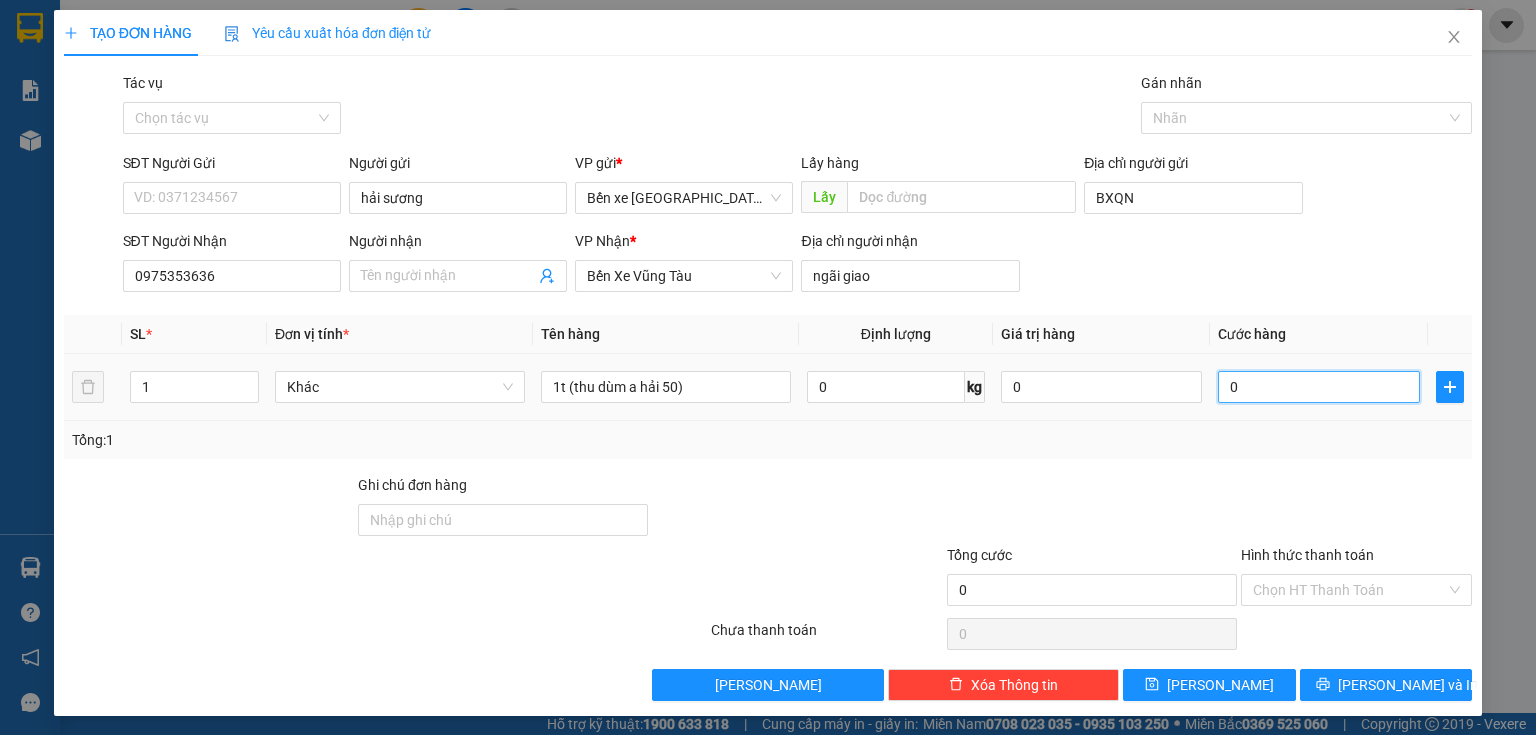 type on "0" 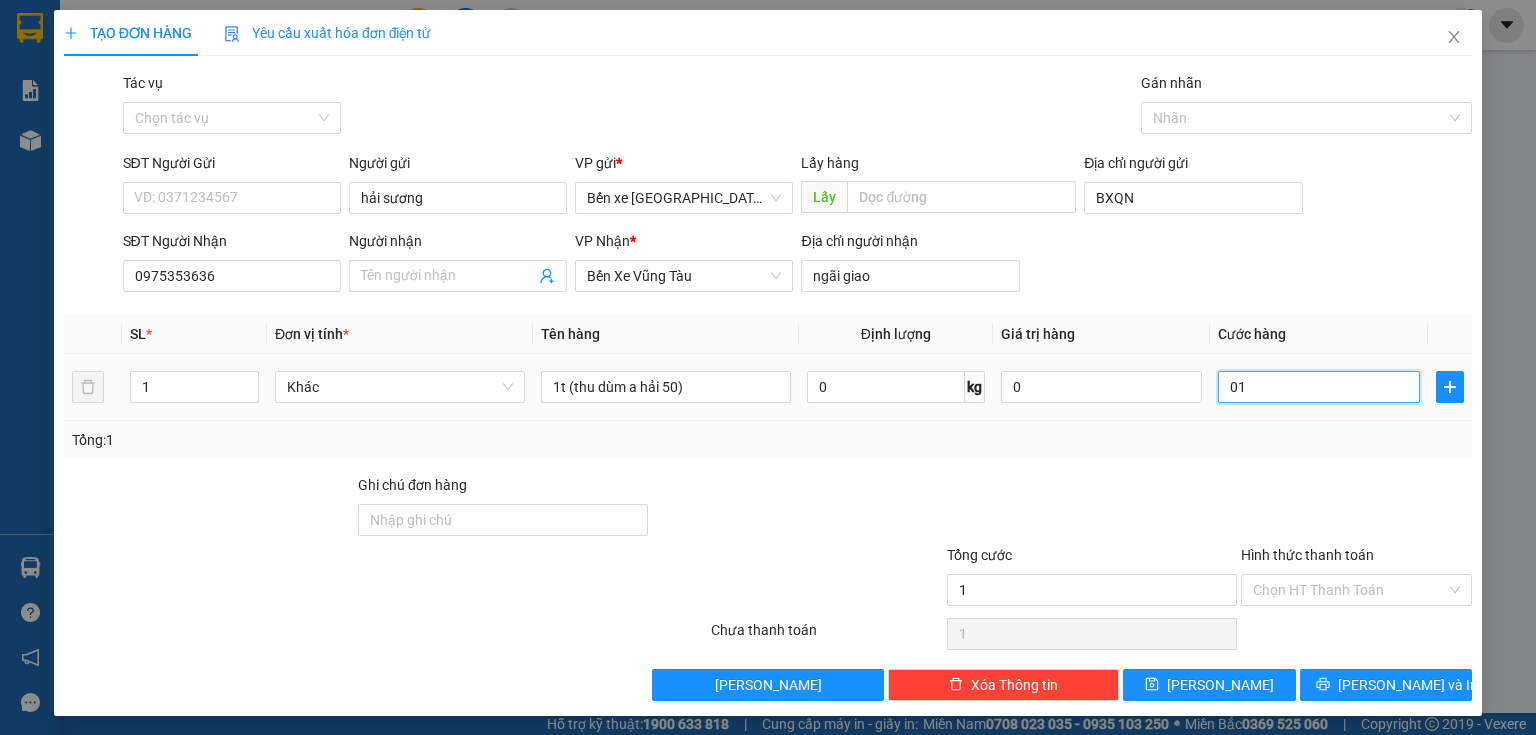 type on "14" 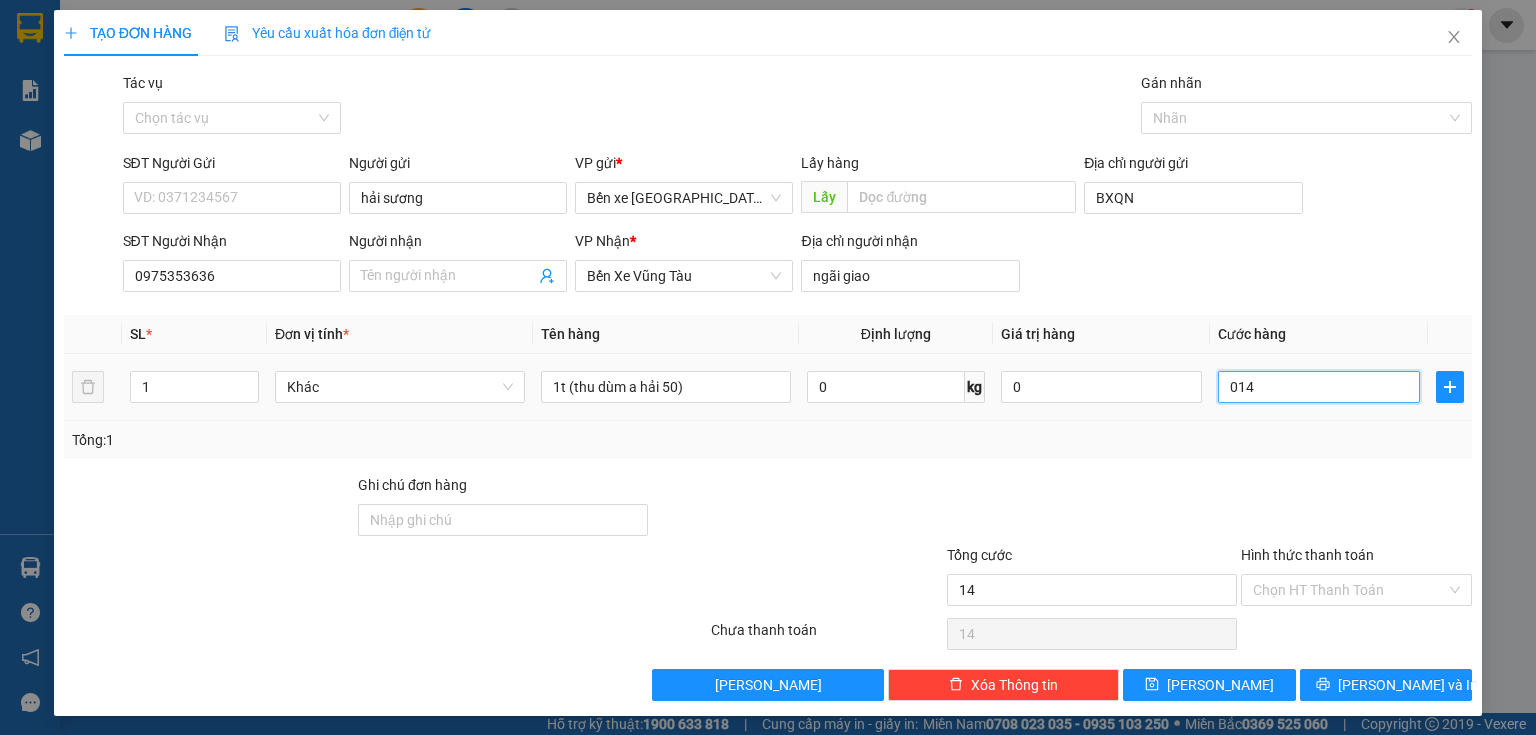type on "140" 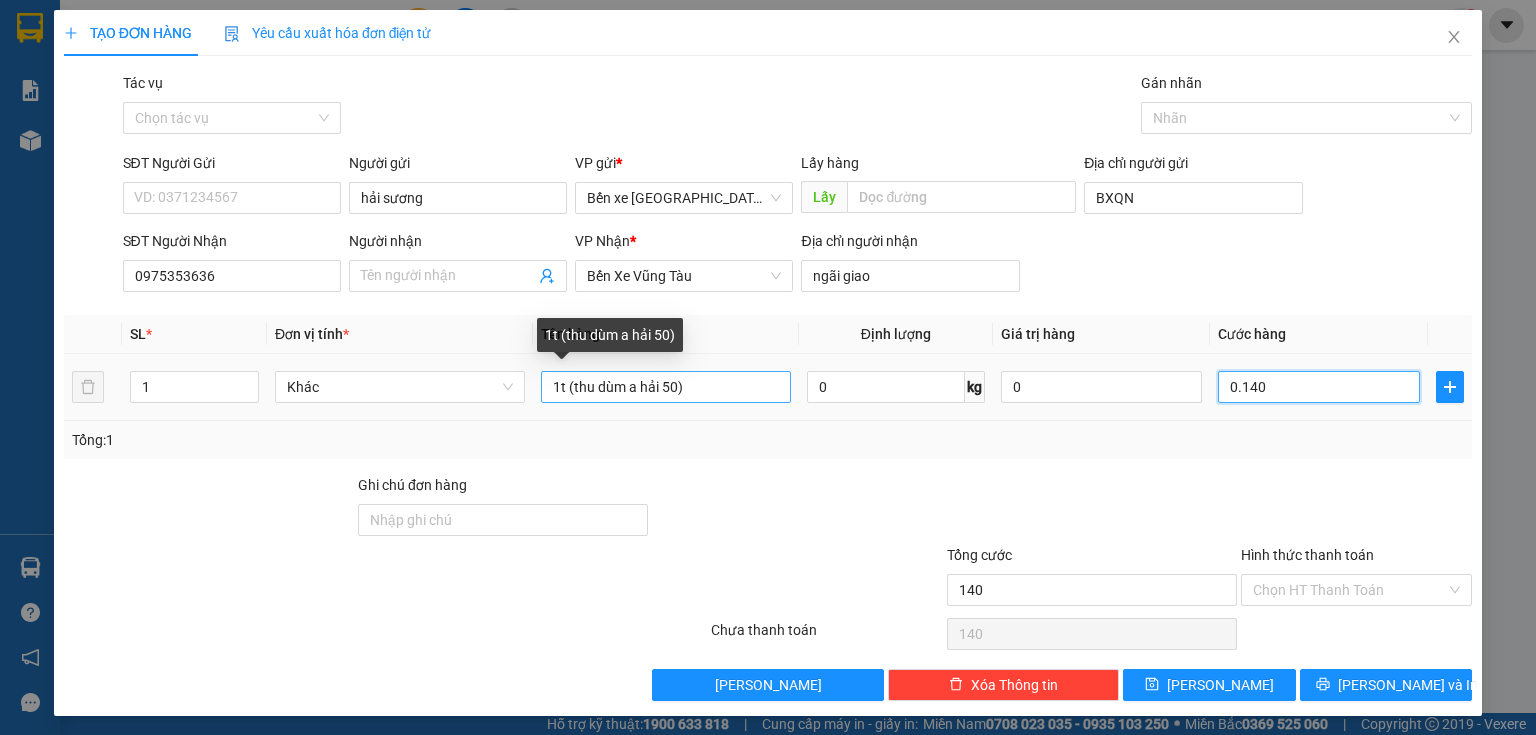 type on "0.140" 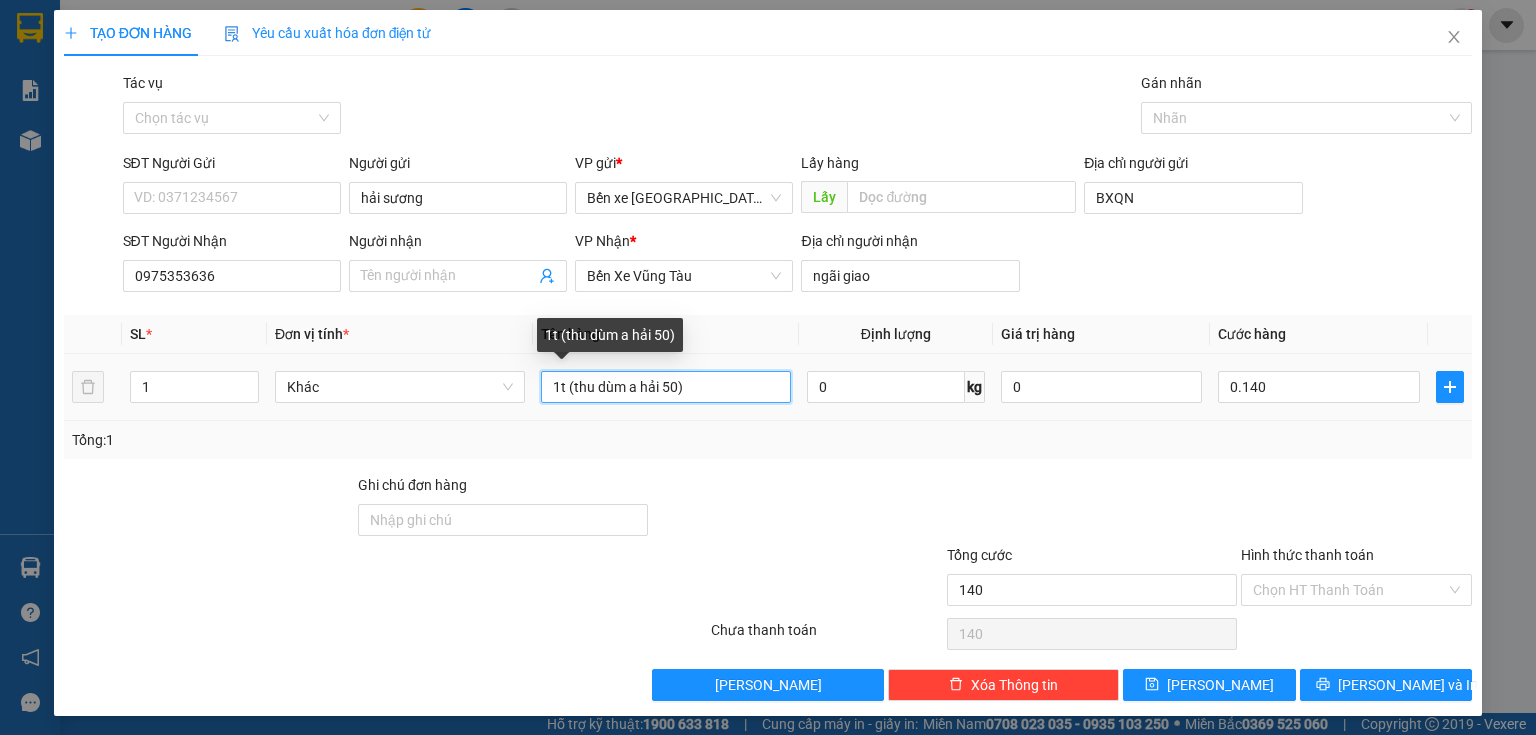 type on "140.000" 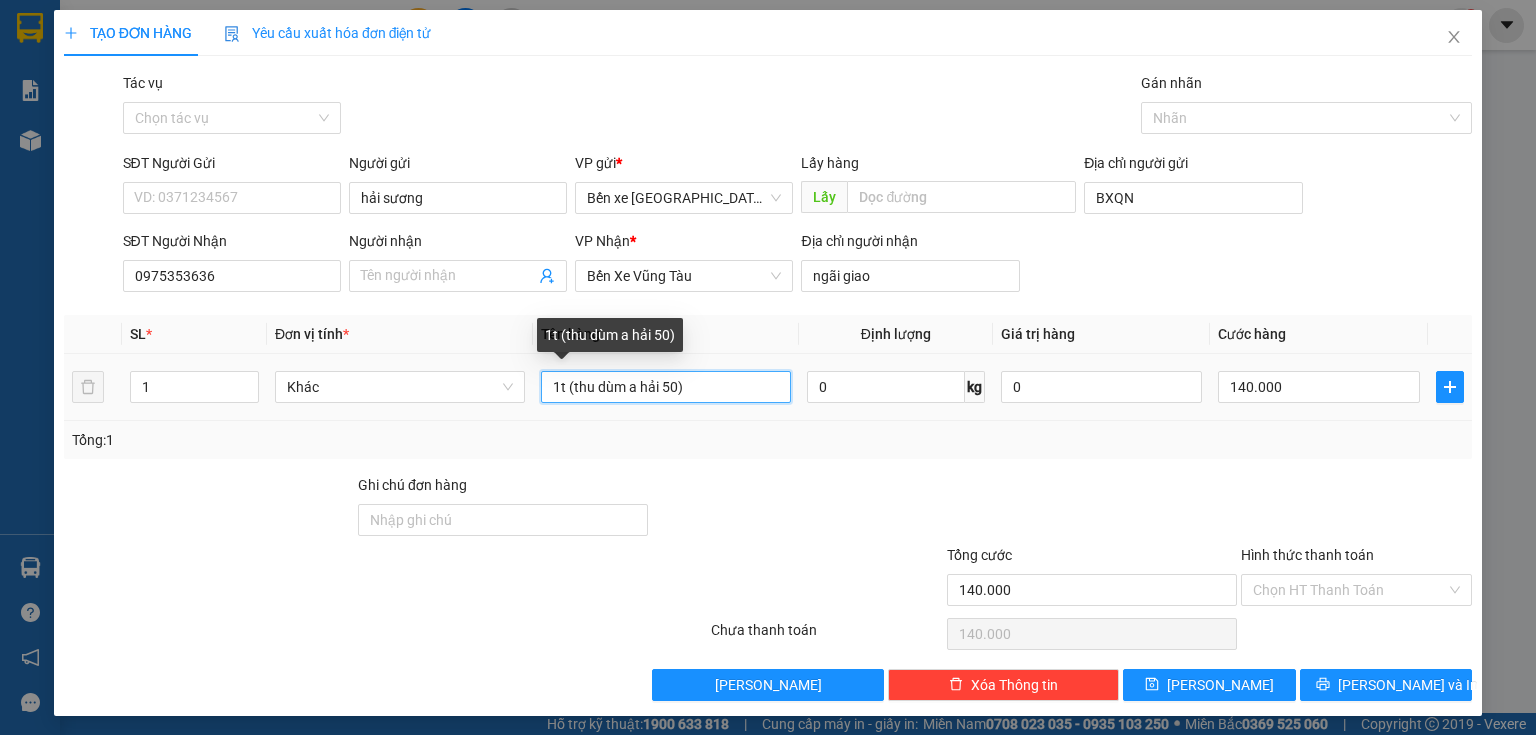 click on "1t (thu dùm a hải 50)" at bounding box center [666, 387] 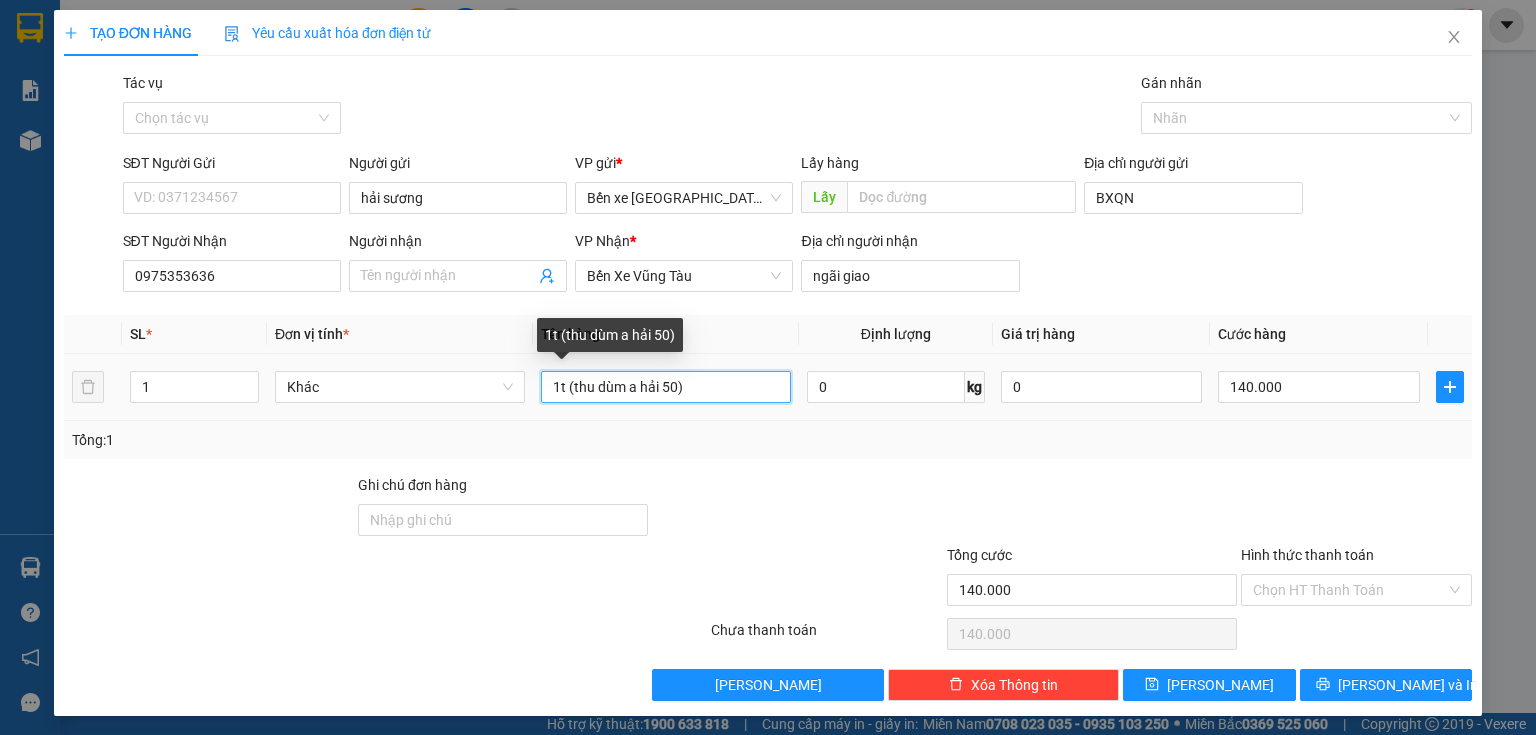 click on "1t (thu dùm a hải 50)" at bounding box center (666, 387) 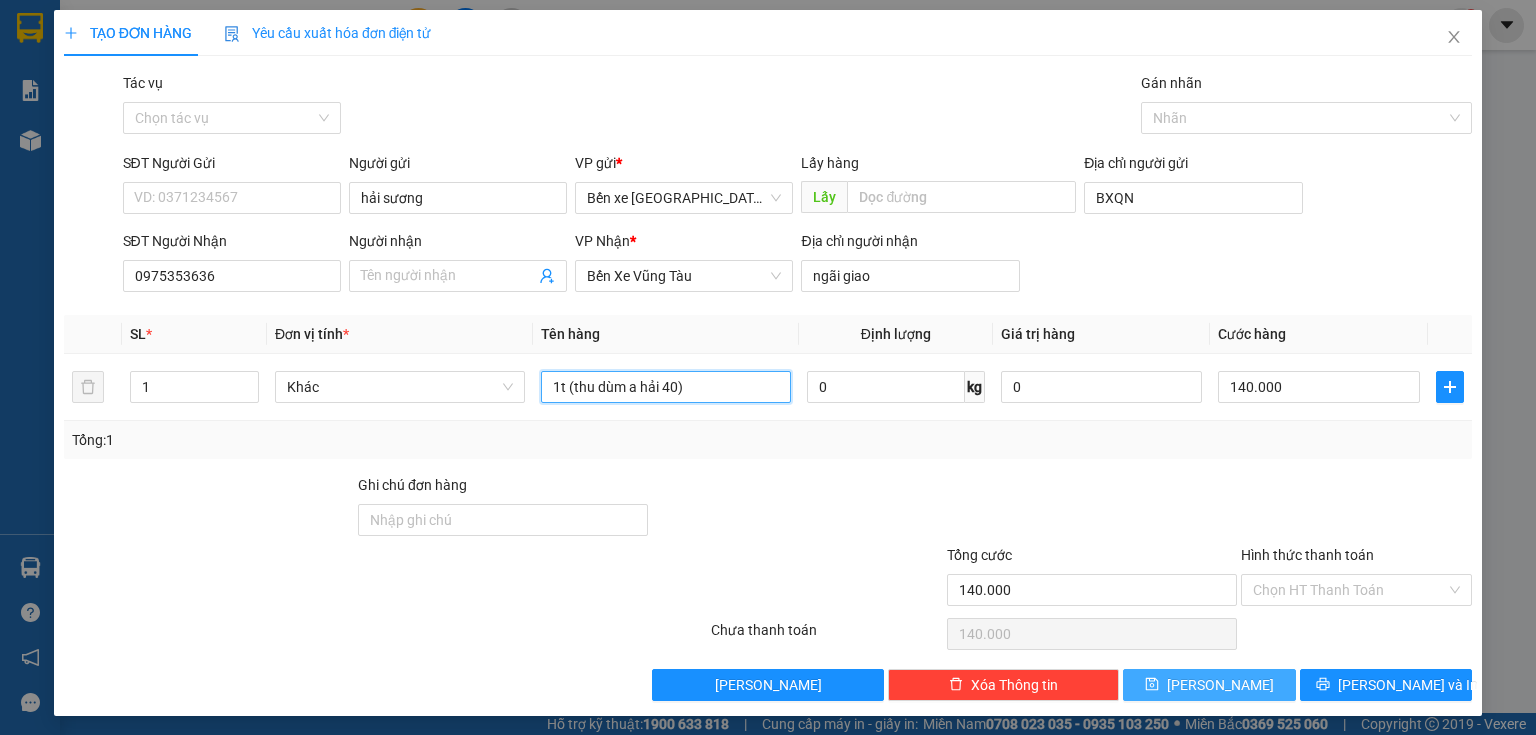 type on "1t (thu dùm a hải 40)" 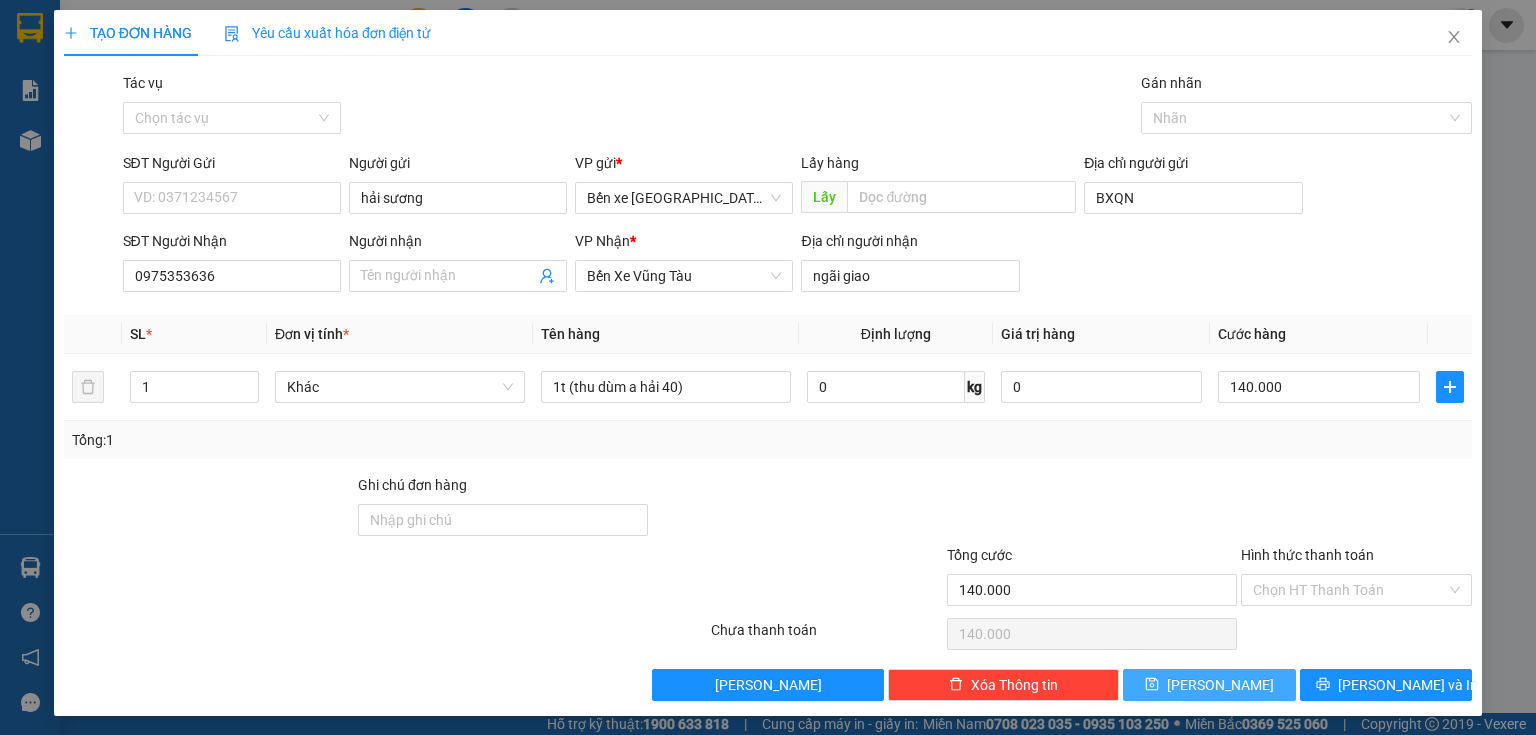 click on "[PERSON_NAME]" at bounding box center [1209, 685] 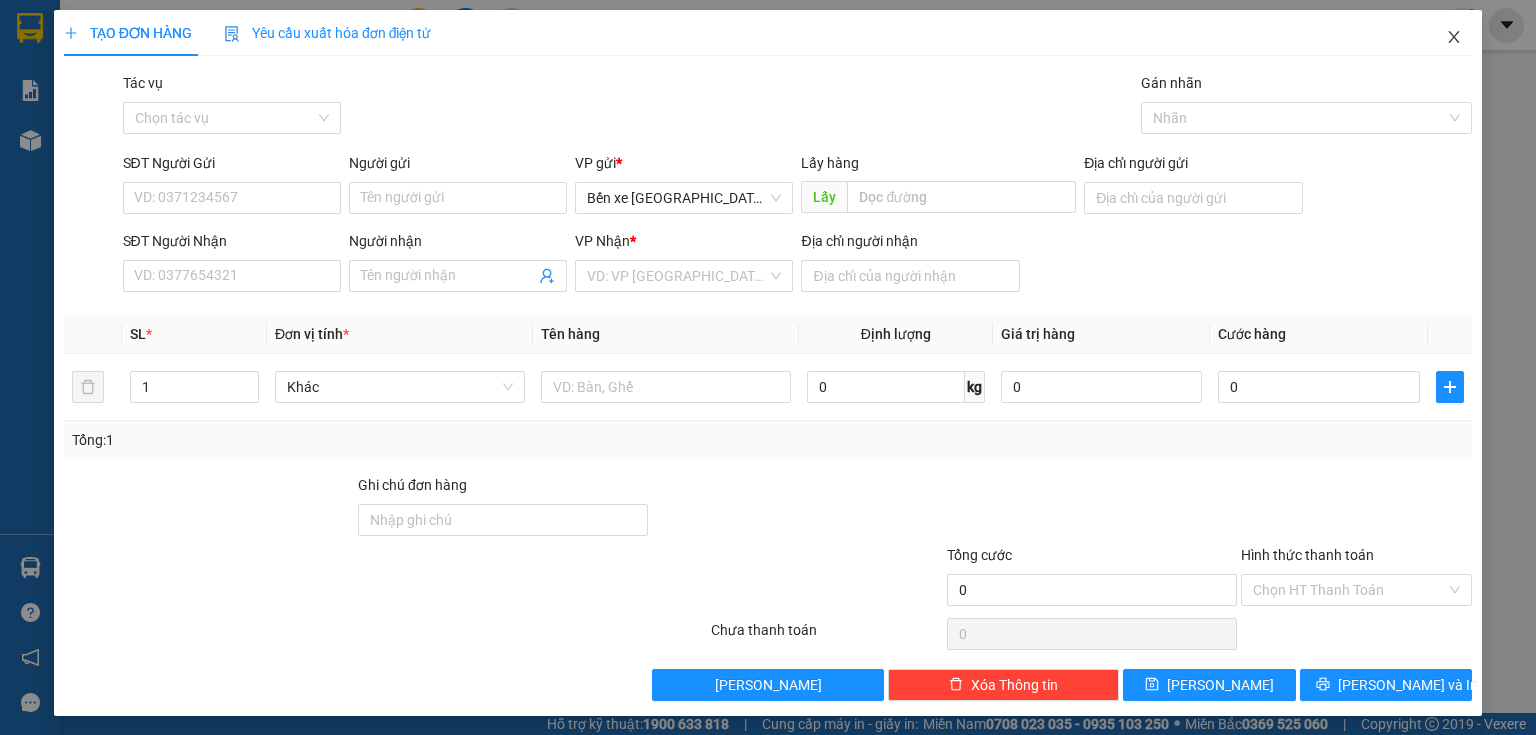 click at bounding box center [1454, 38] 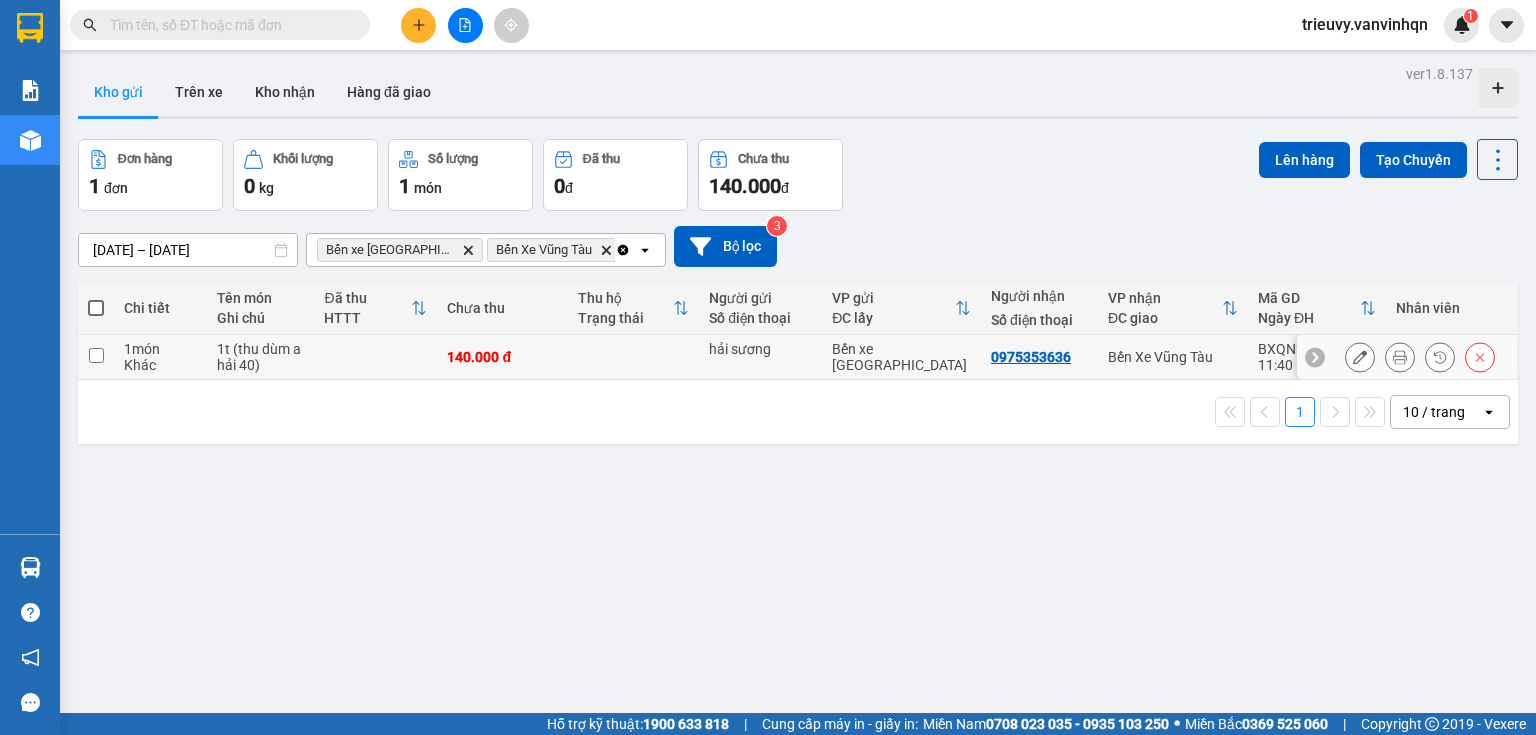 click on "1t (thu dùm a hải 40)" at bounding box center [260, 357] 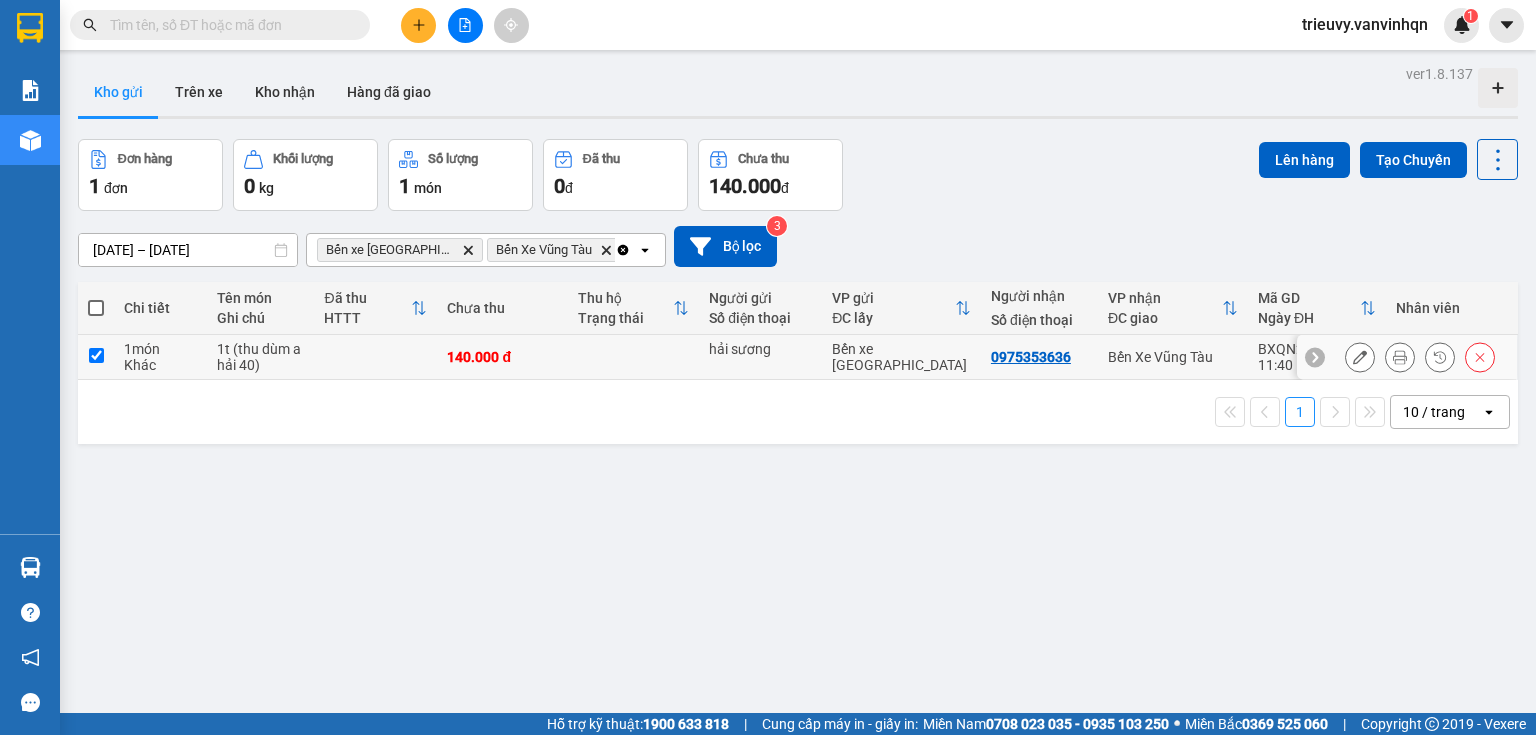 checkbox on "true" 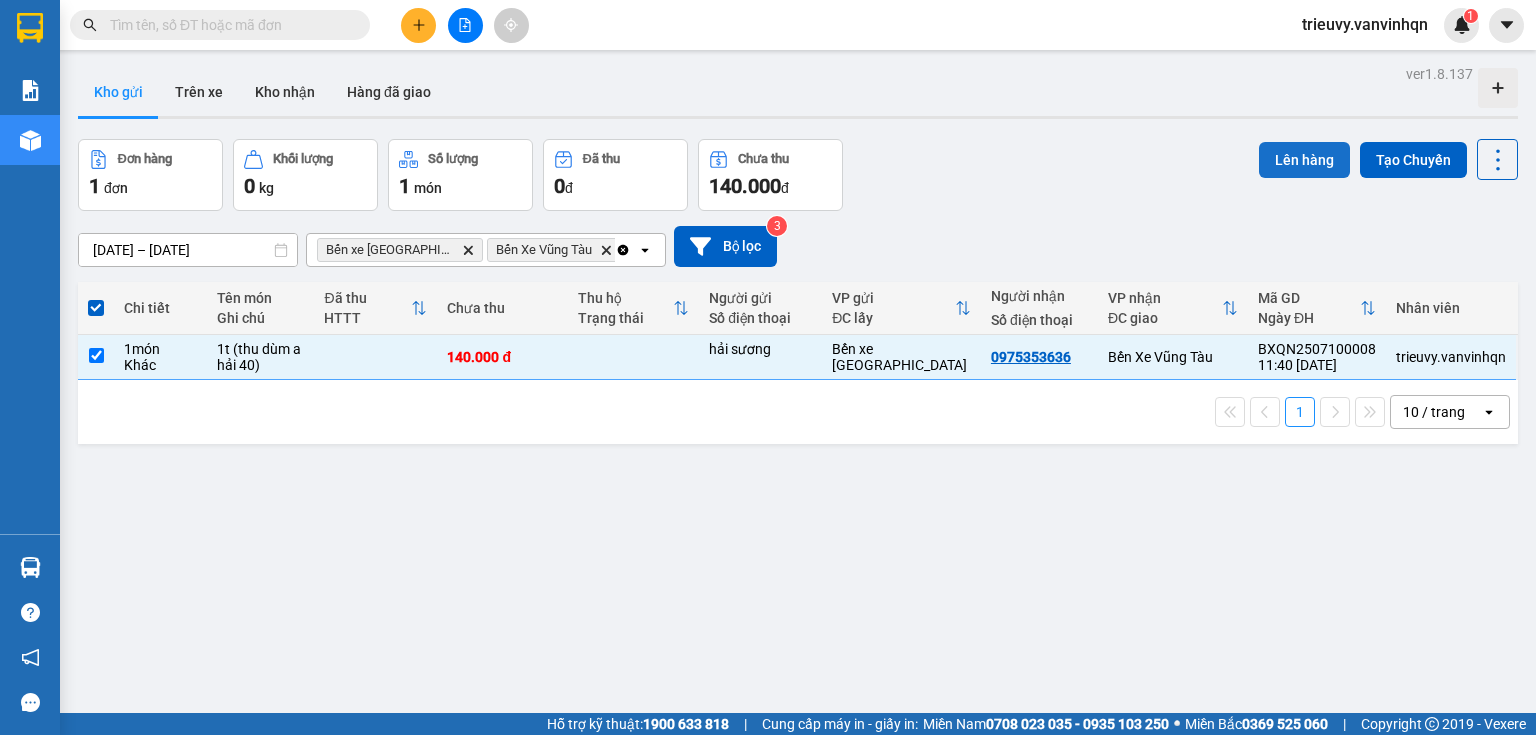 click on "Lên hàng" at bounding box center [1304, 160] 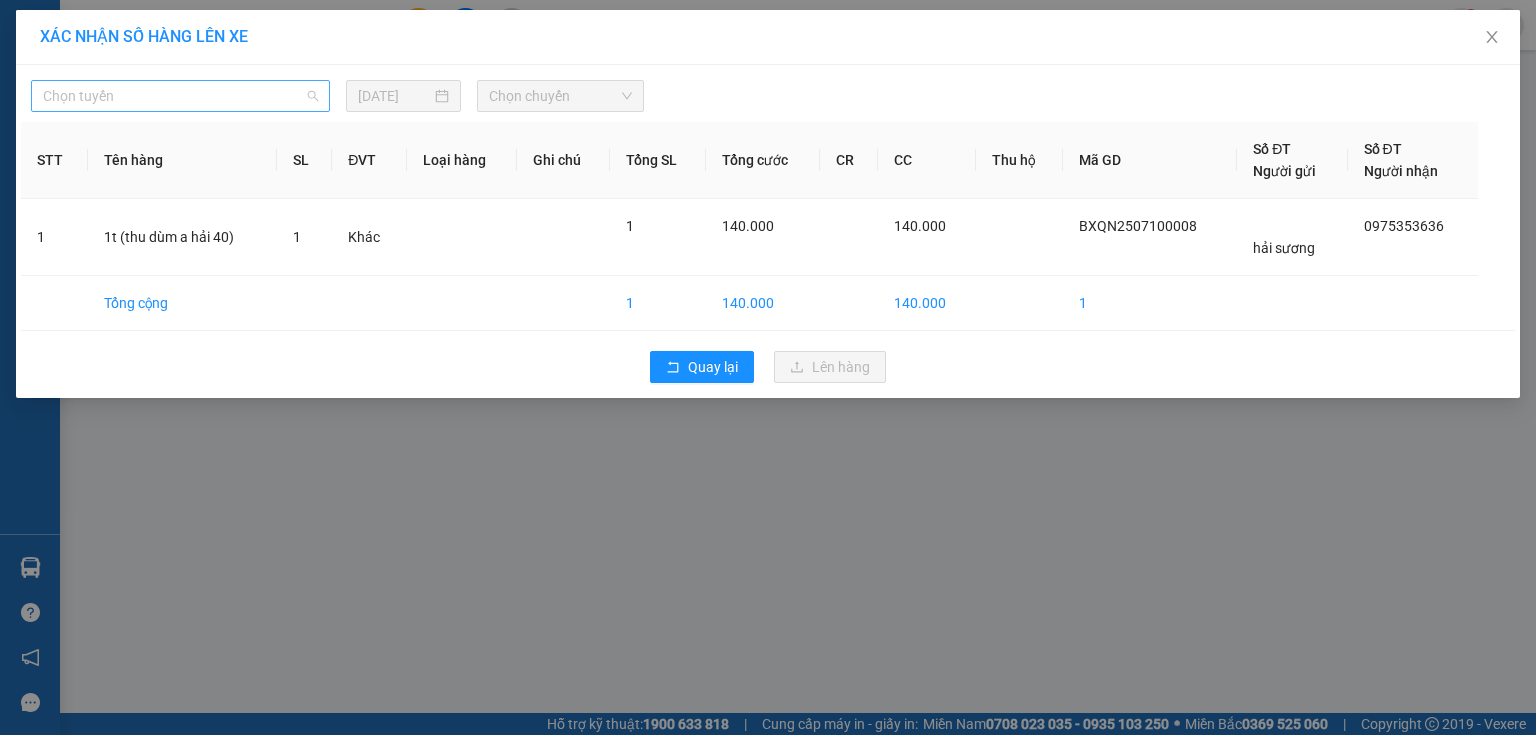 drag, startPoint x: 136, startPoint y: 96, endPoint x: 108, endPoint y: 160, distance: 69.856995 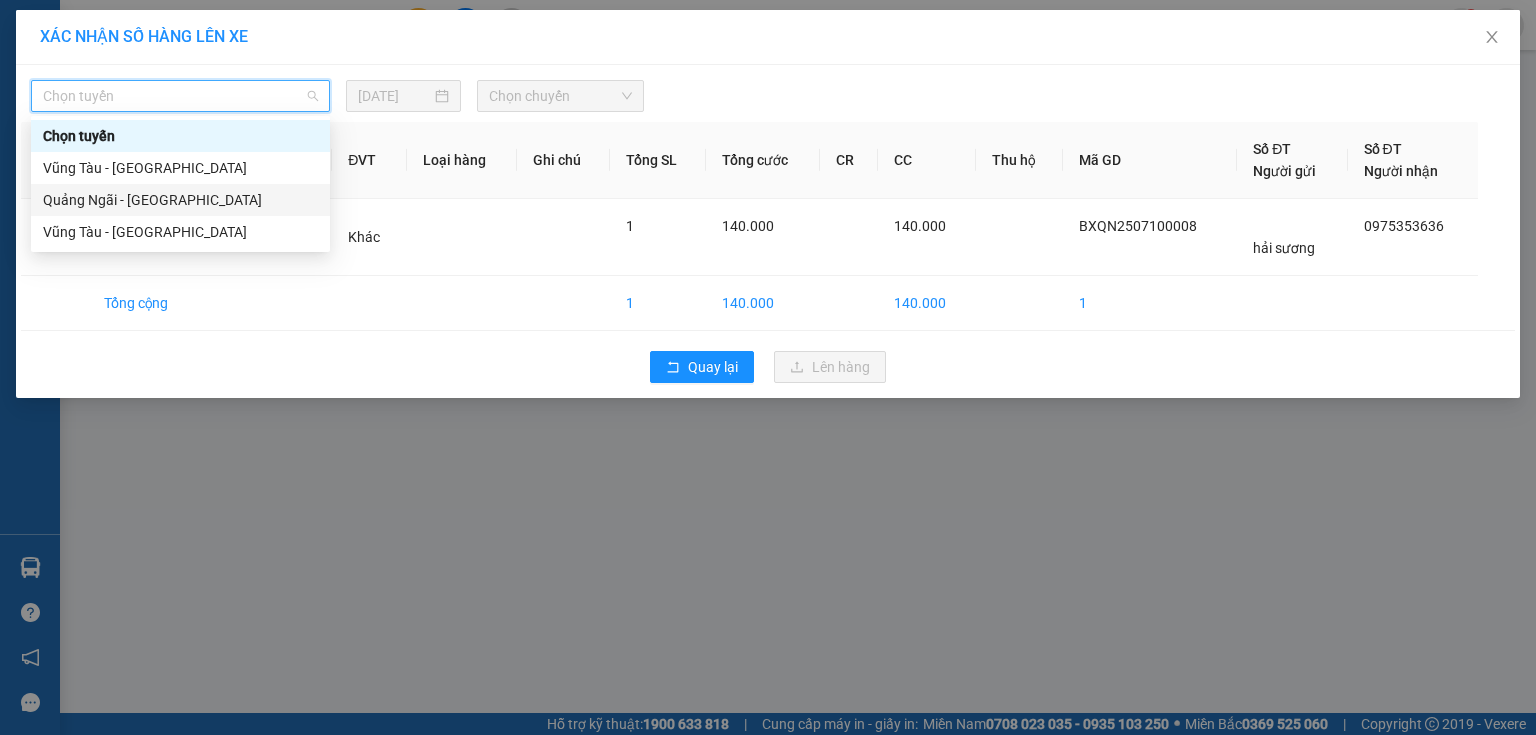 click on "Quảng Ngãi - [GEOGRAPHIC_DATA]" at bounding box center (180, 200) 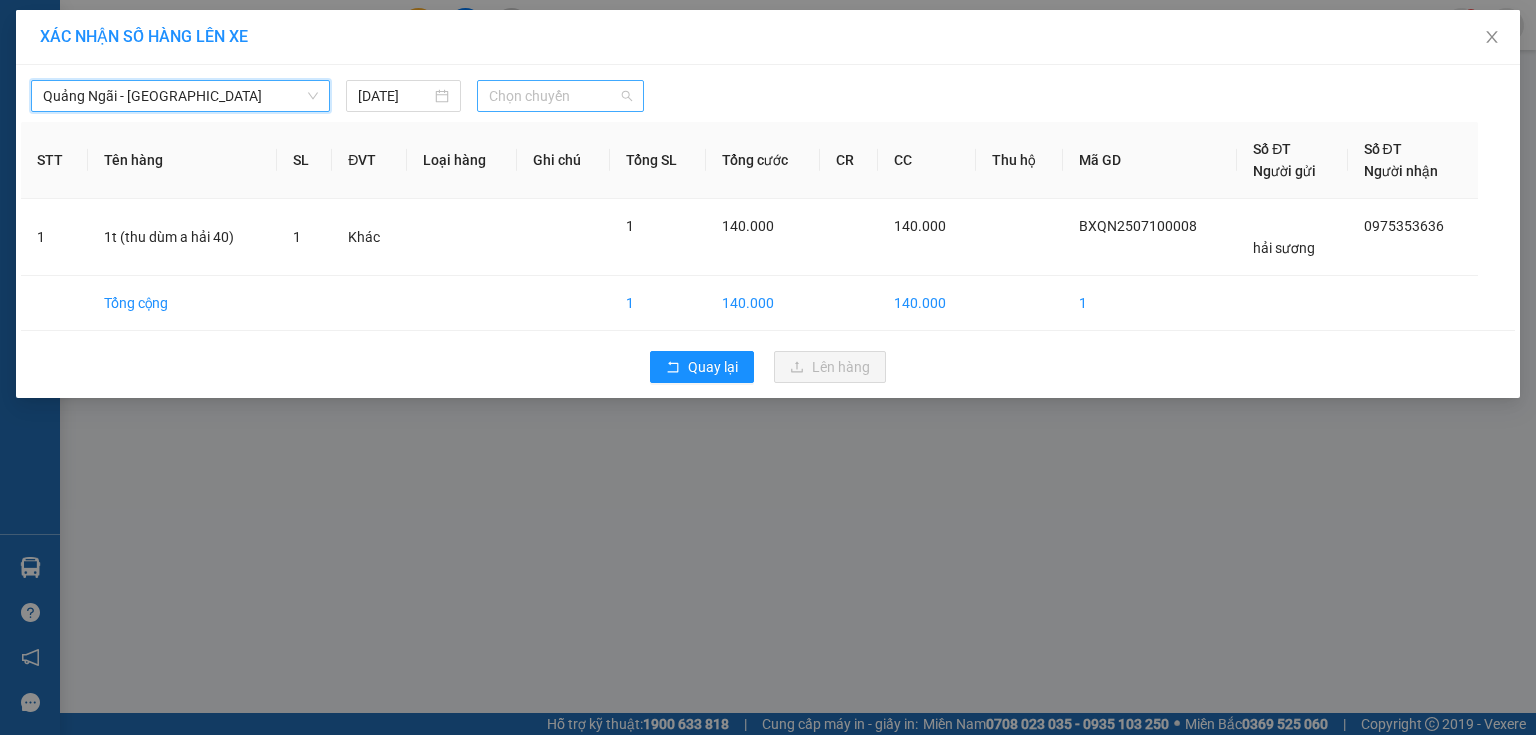 click on "Chọn chuyến" at bounding box center (561, 96) 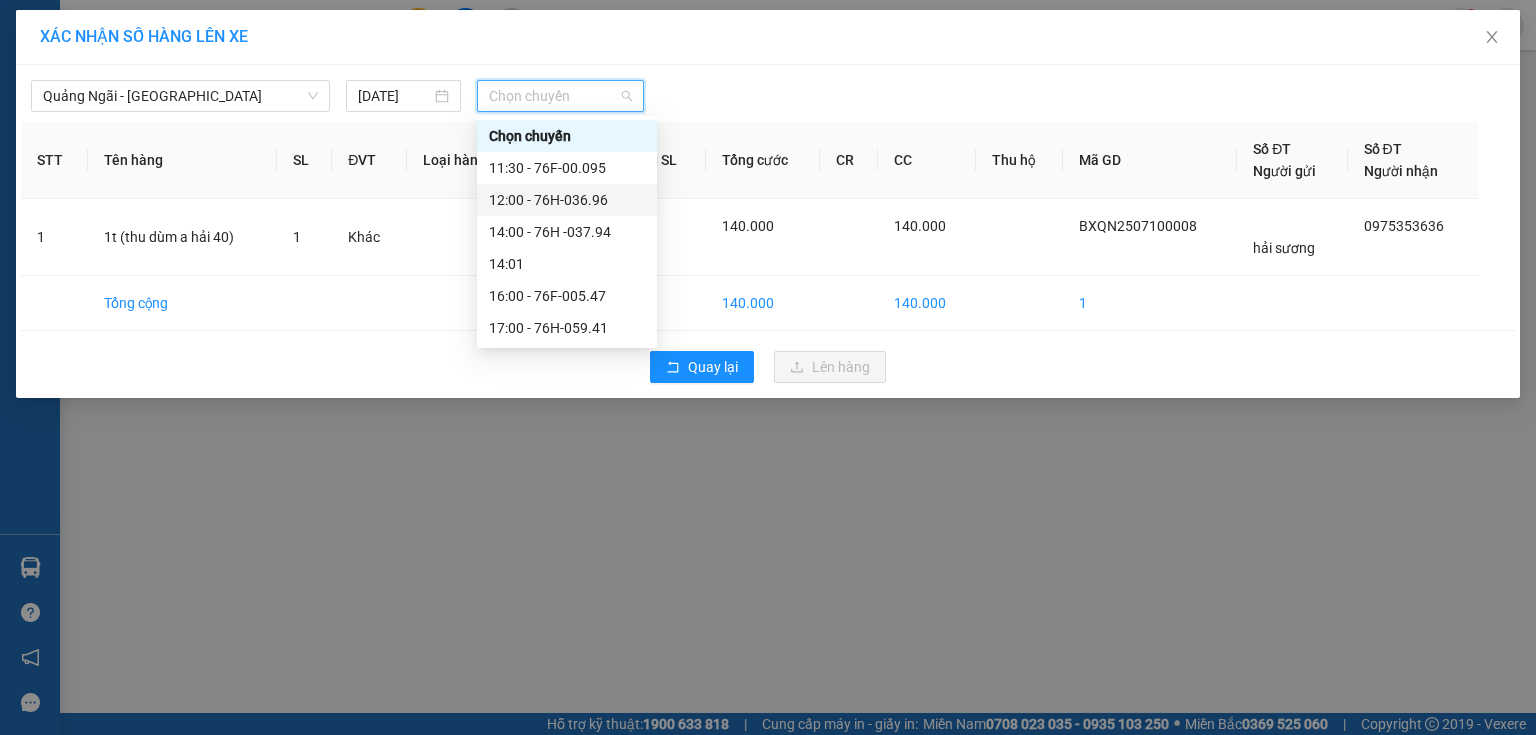 click on "12:00     - 76H-036.96" at bounding box center [567, 200] 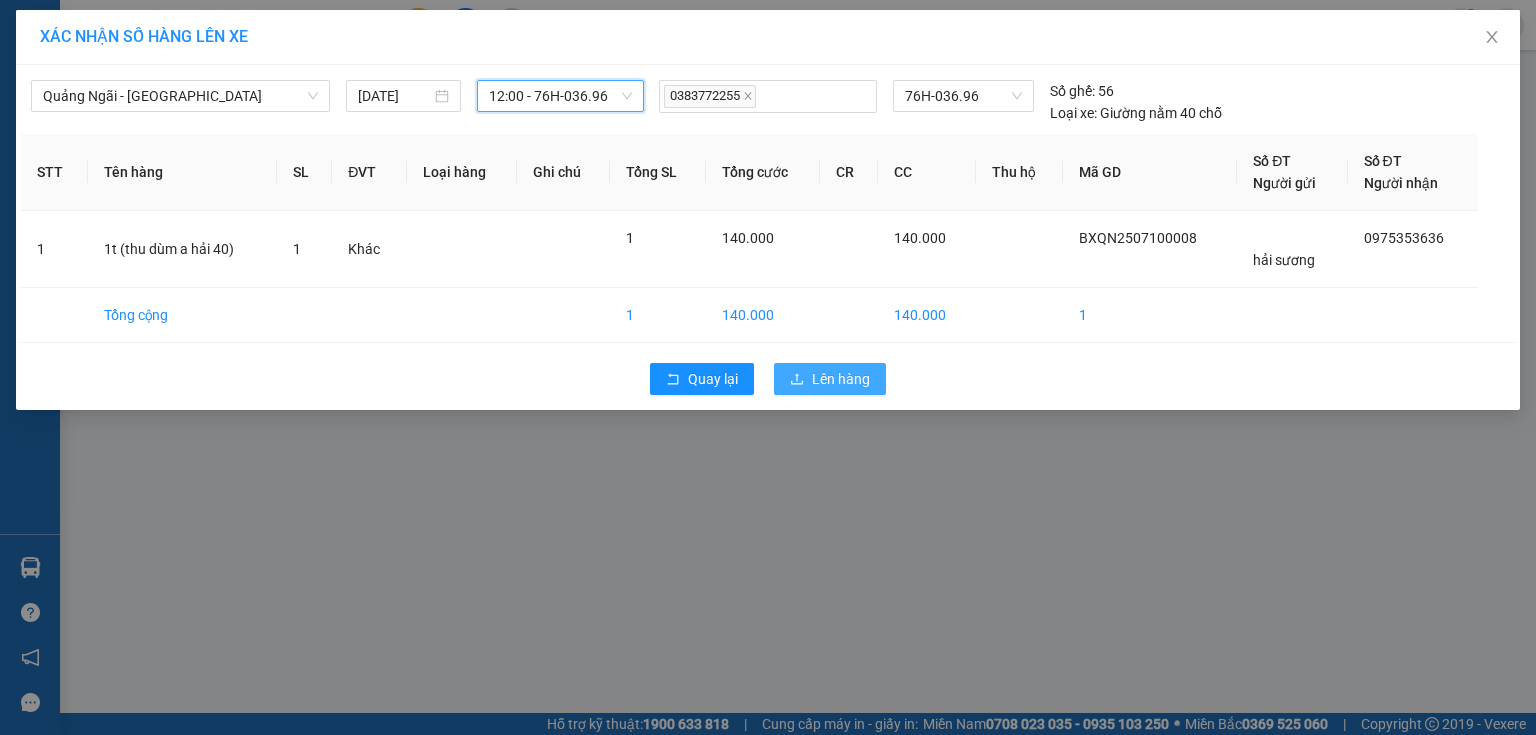 click 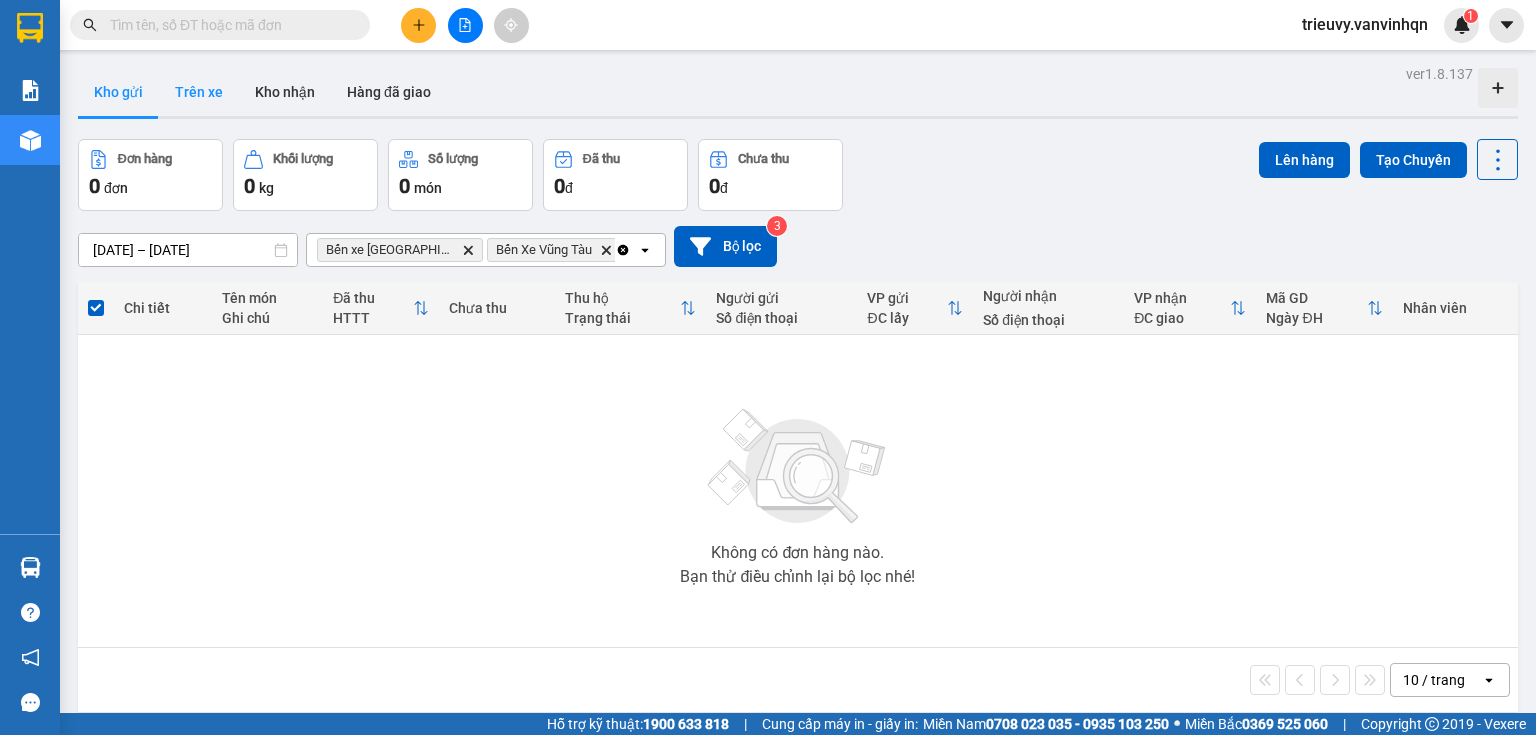 click on "Trên xe" at bounding box center [199, 92] 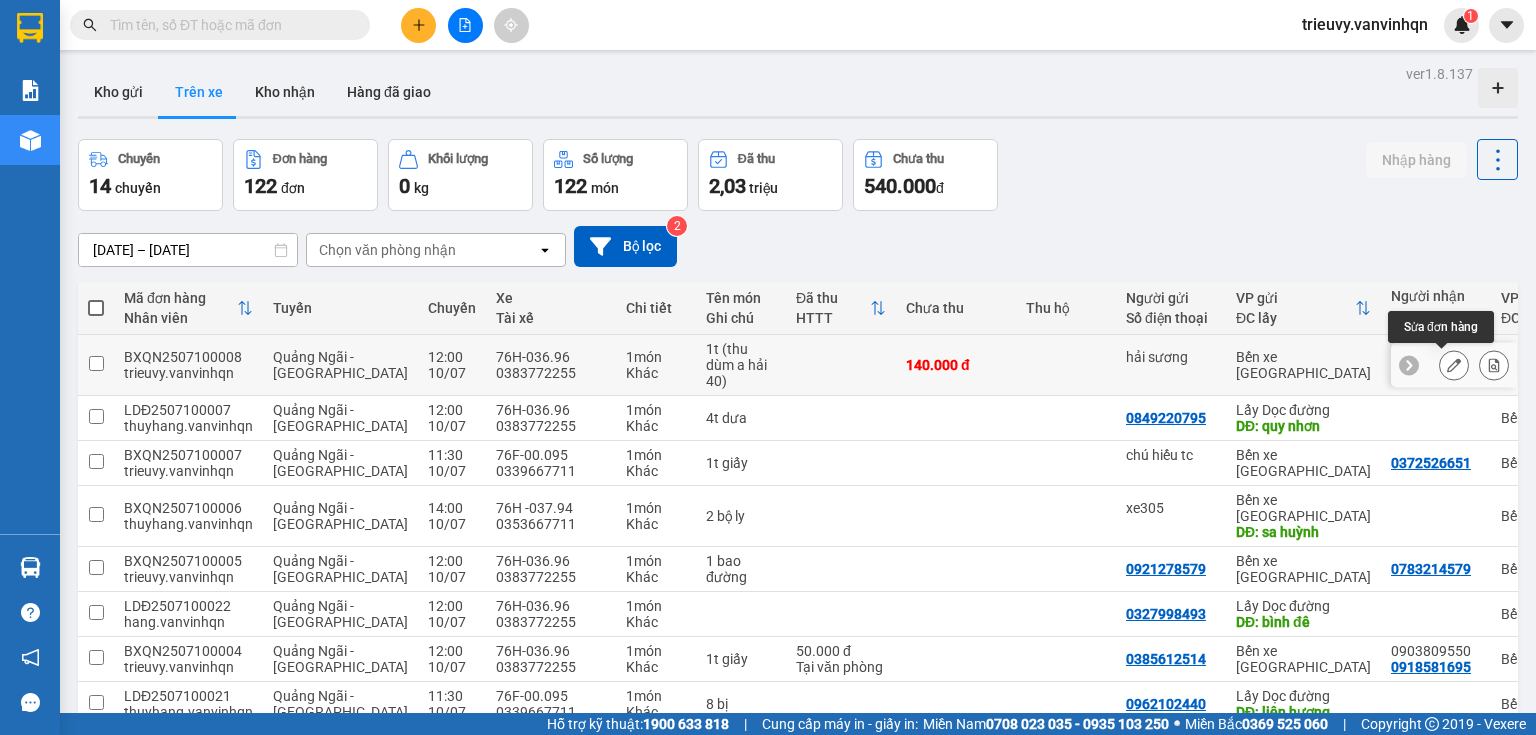 click 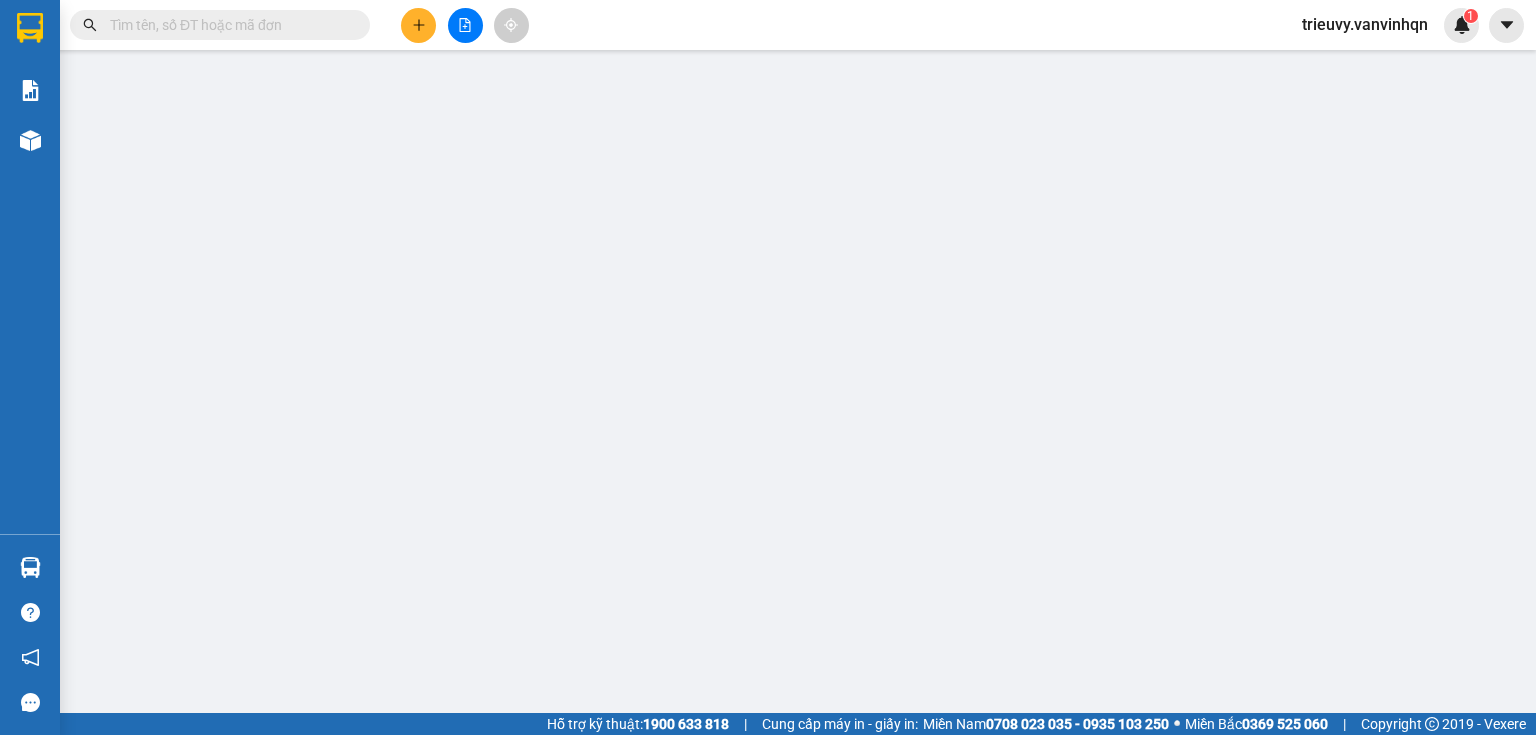 type on "hải sương" 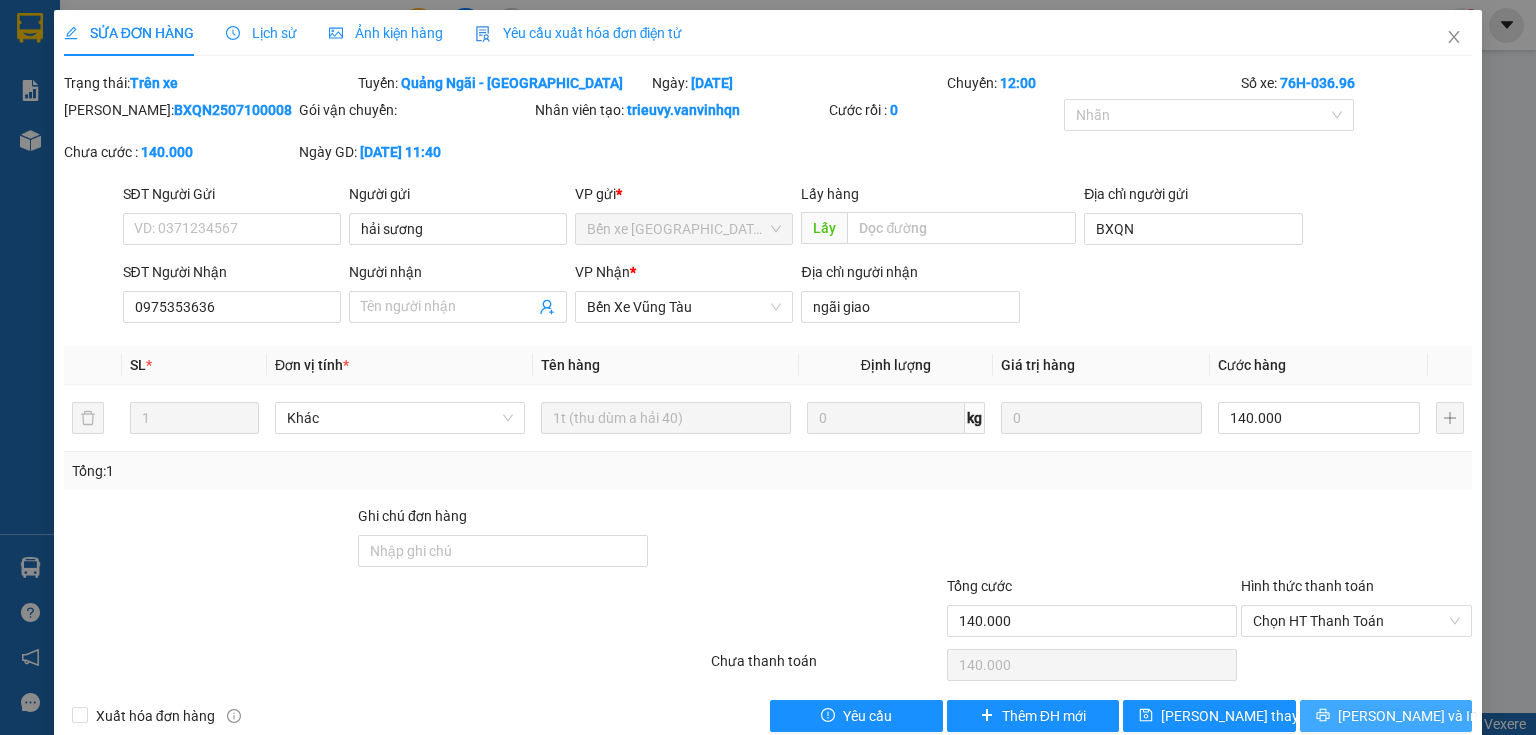 click on "[PERSON_NAME] và In" at bounding box center [1408, 716] 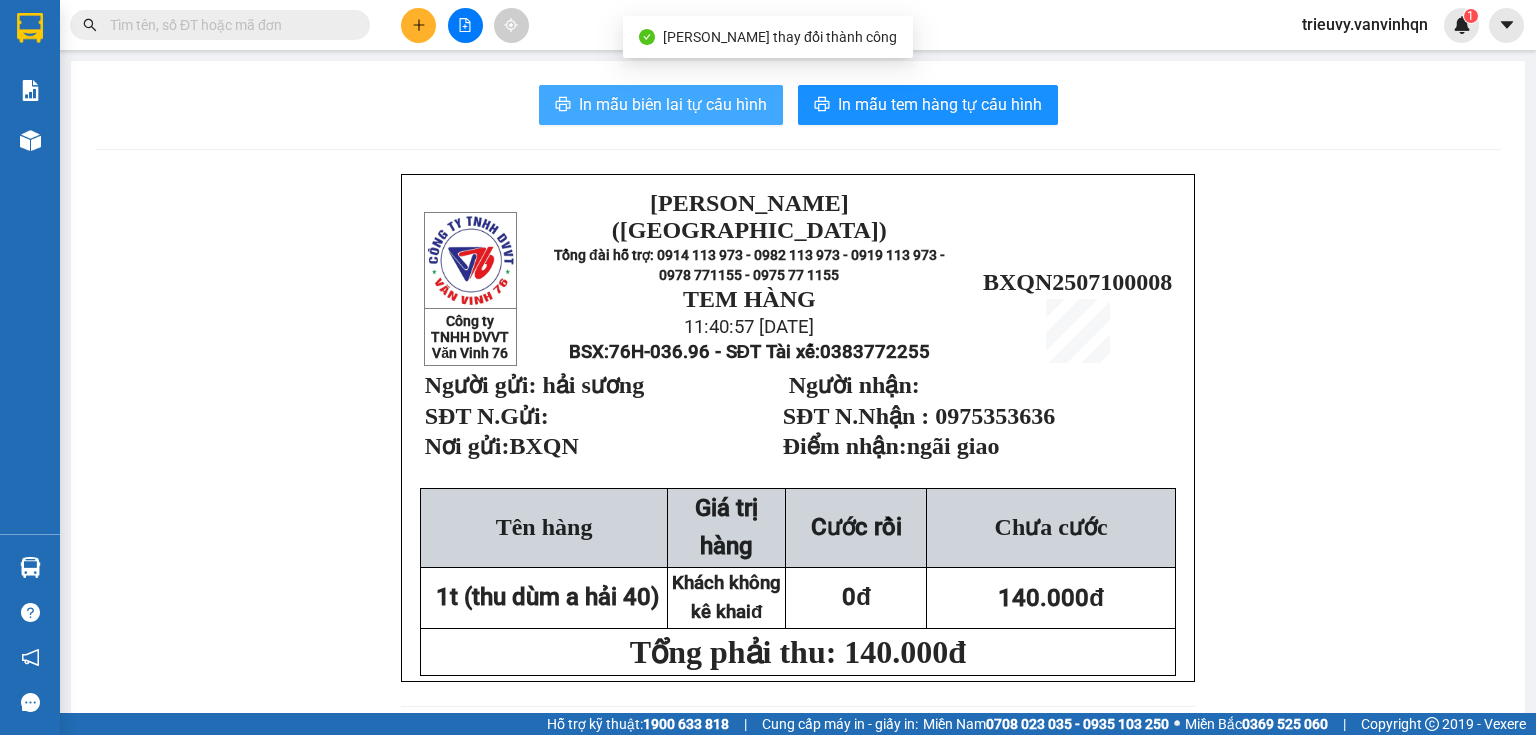 click on "In mẫu biên lai tự cấu hình" at bounding box center (673, 104) 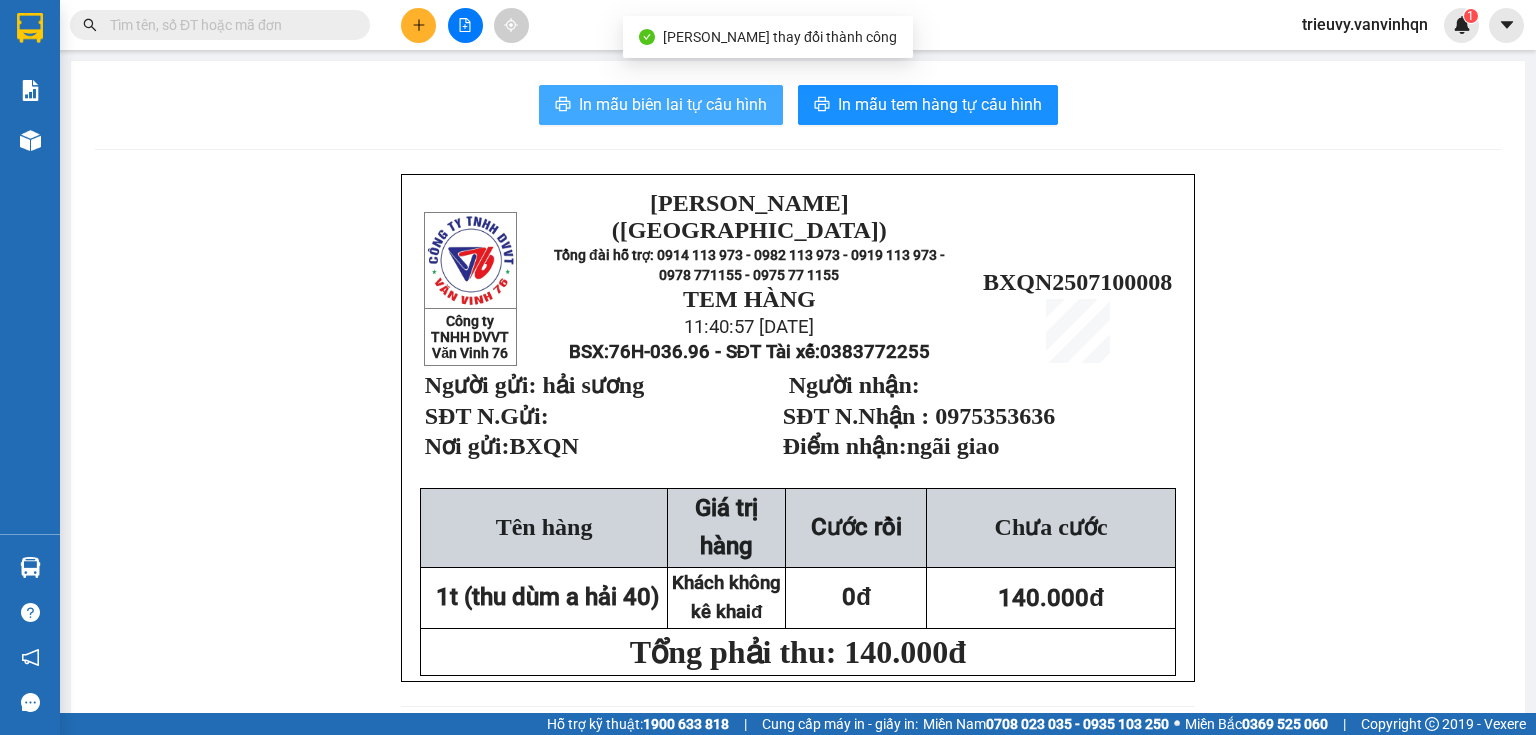 scroll, scrollTop: 0, scrollLeft: 0, axis: both 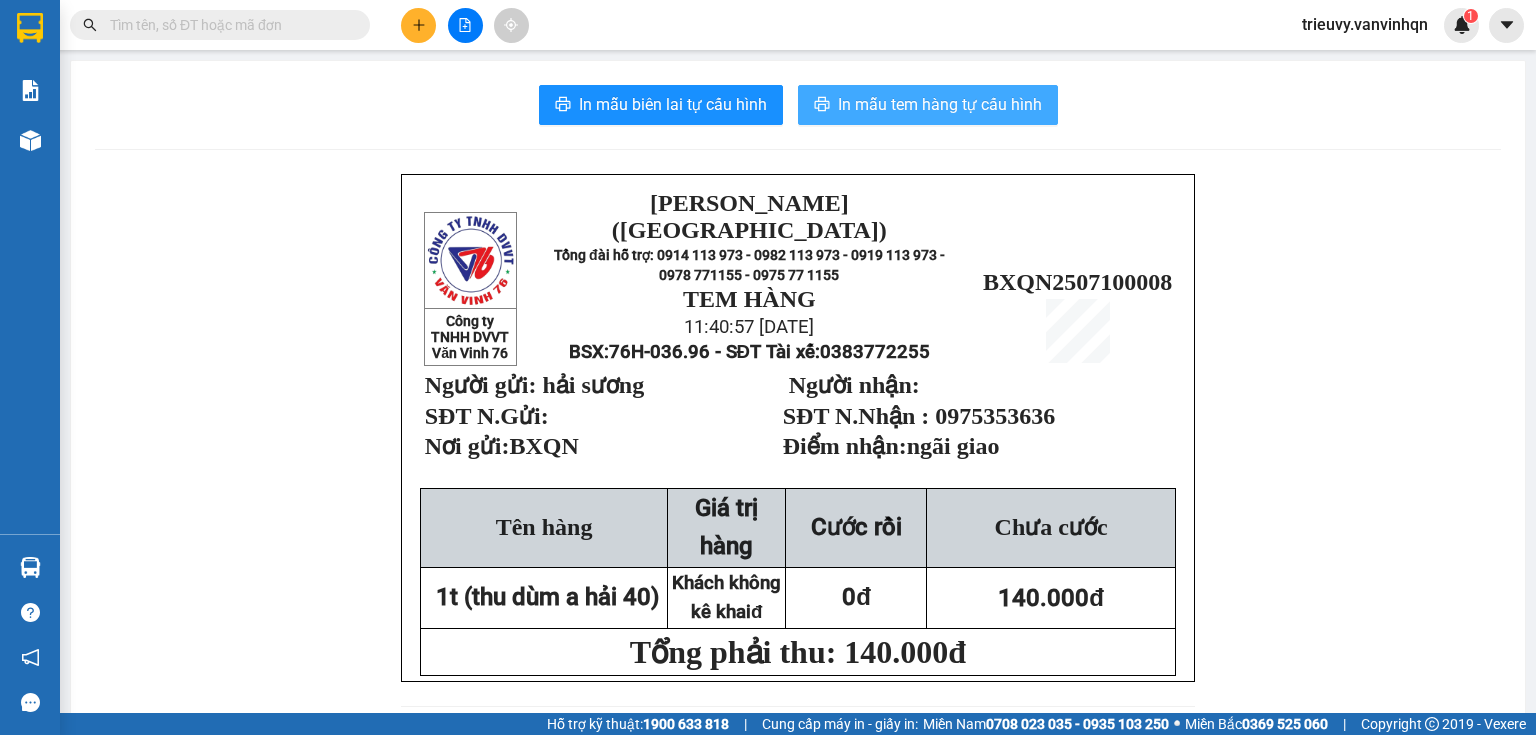 click on "In mẫu tem hàng tự cấu hình" at bounding box center (928, 105) 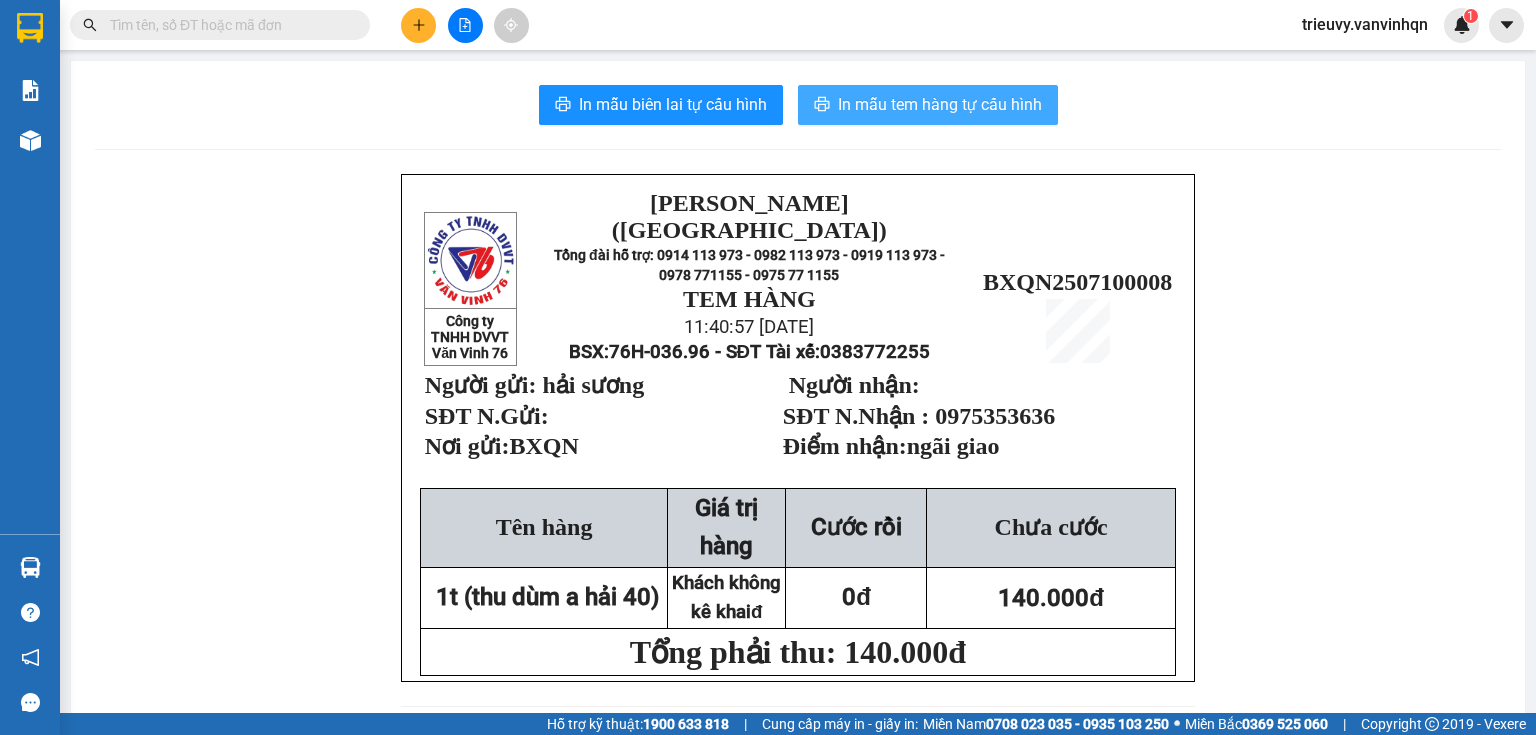 scroll, scrollTop: 0, scrollLeft: 0, axis: both 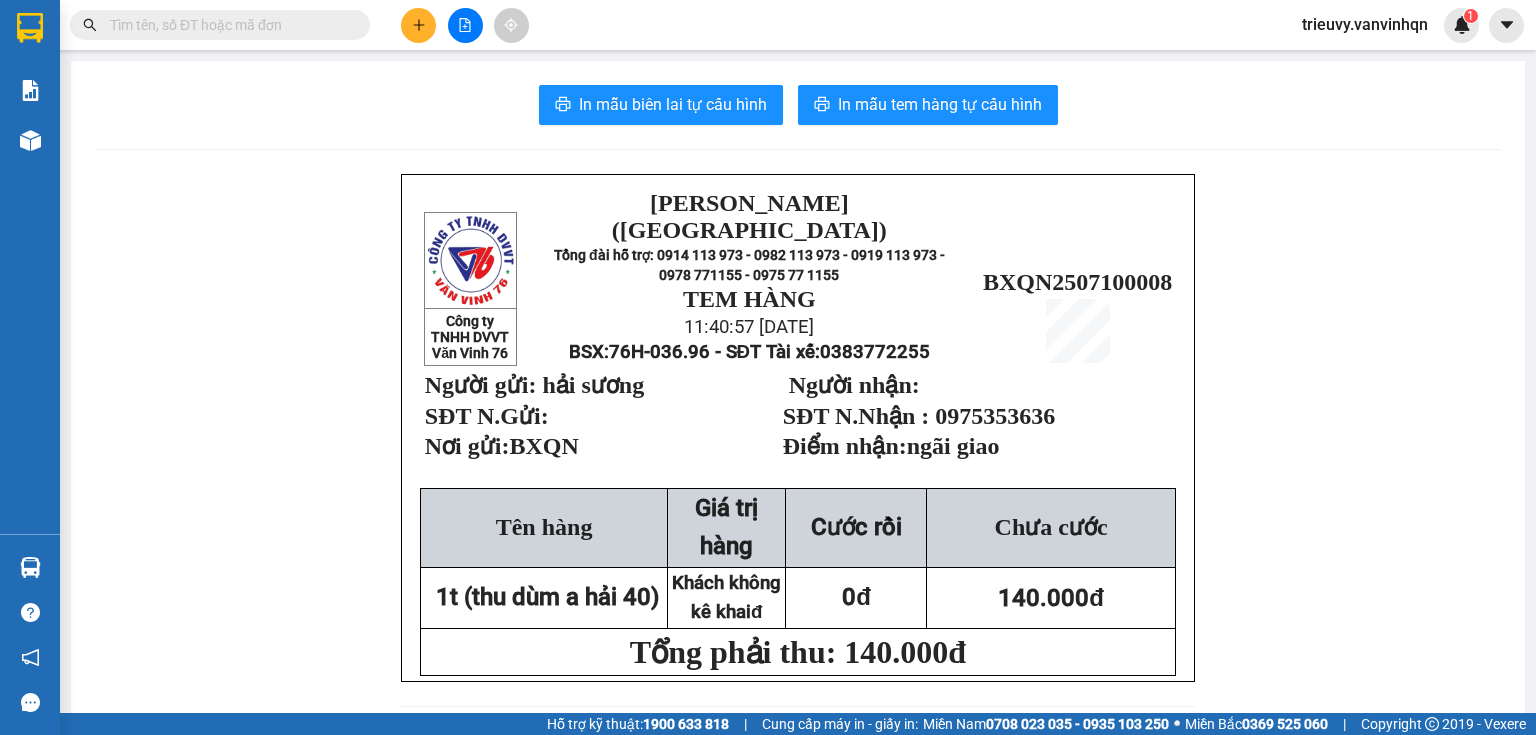 click at bounding box center [418, 25] 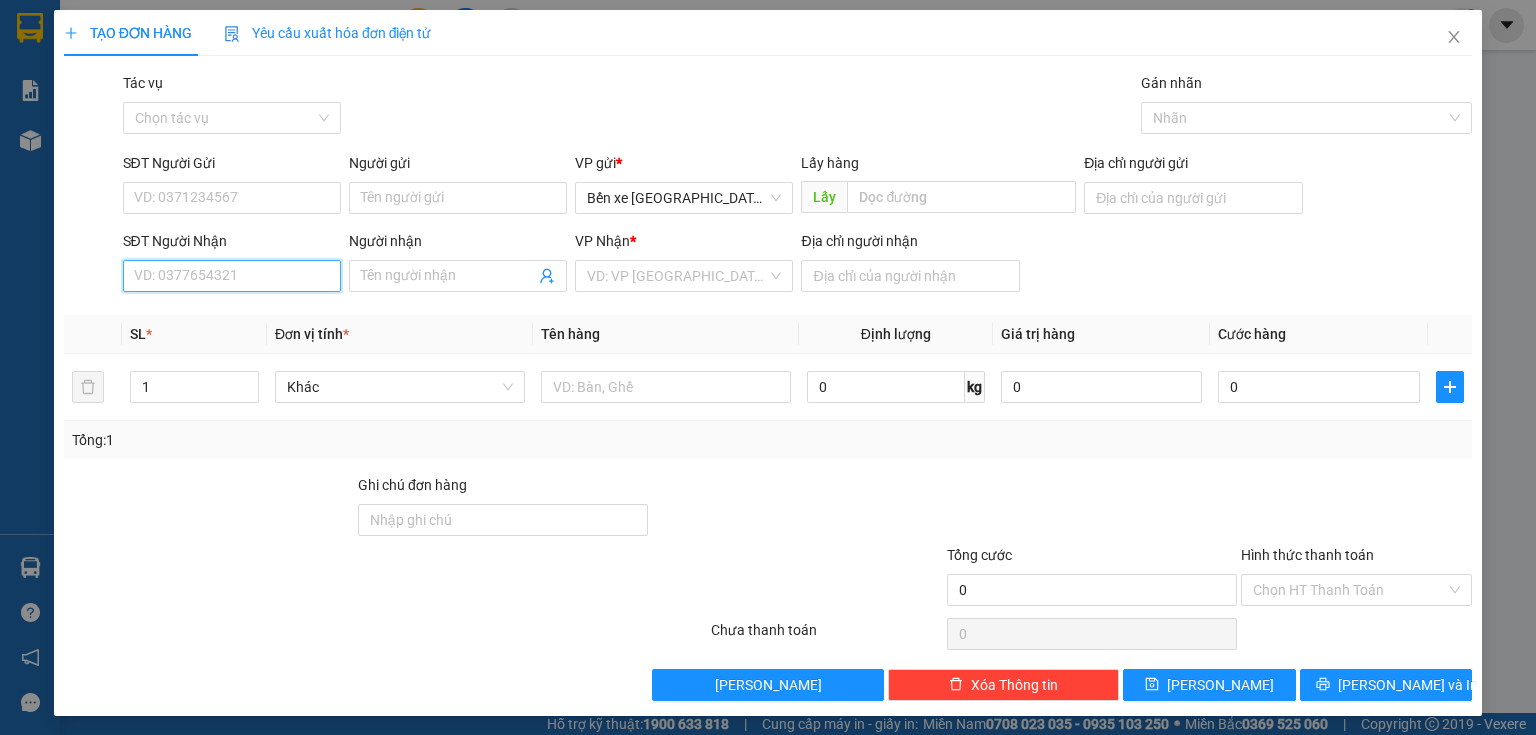 click on "SĐT Người Nhận" at bounding box center [232, 276] 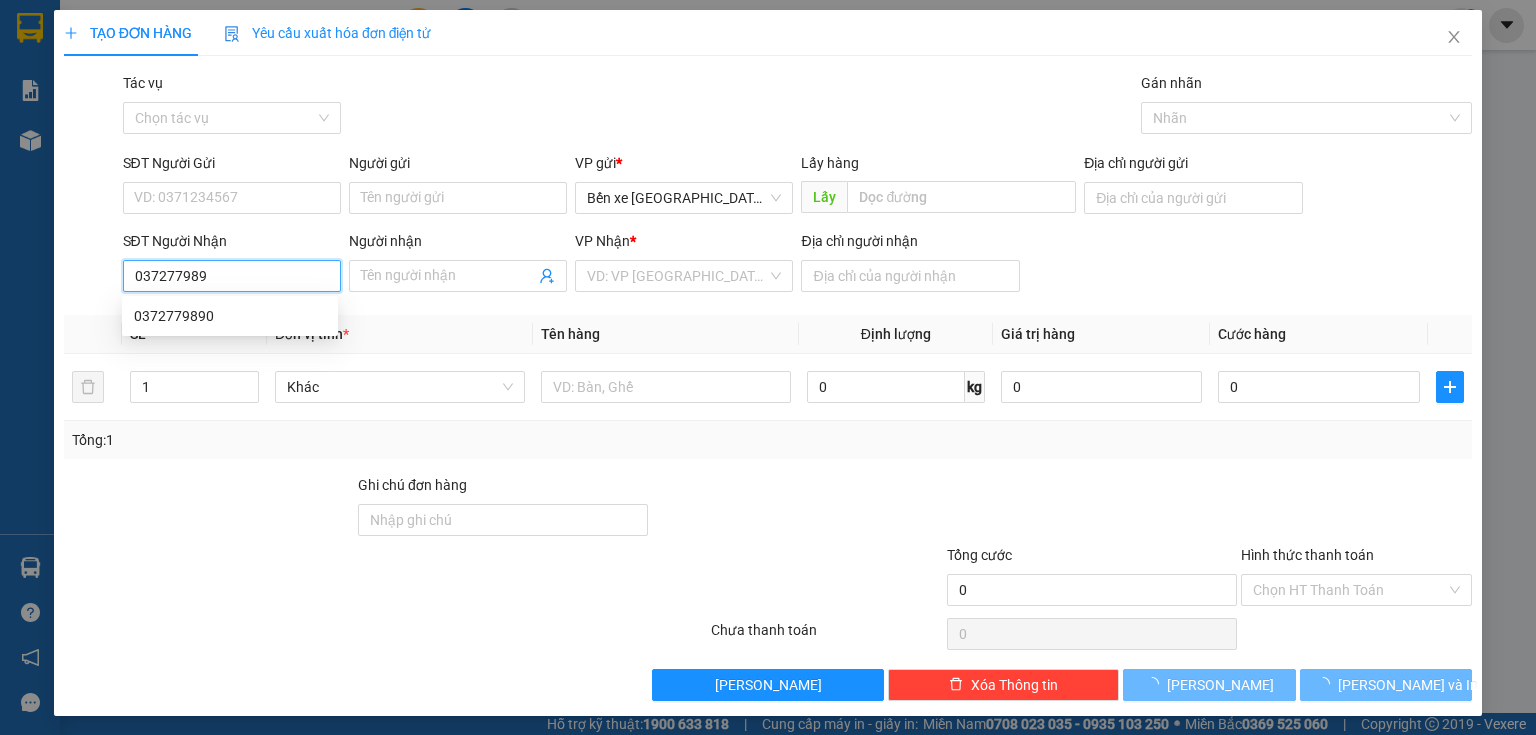 type on "0372779890" 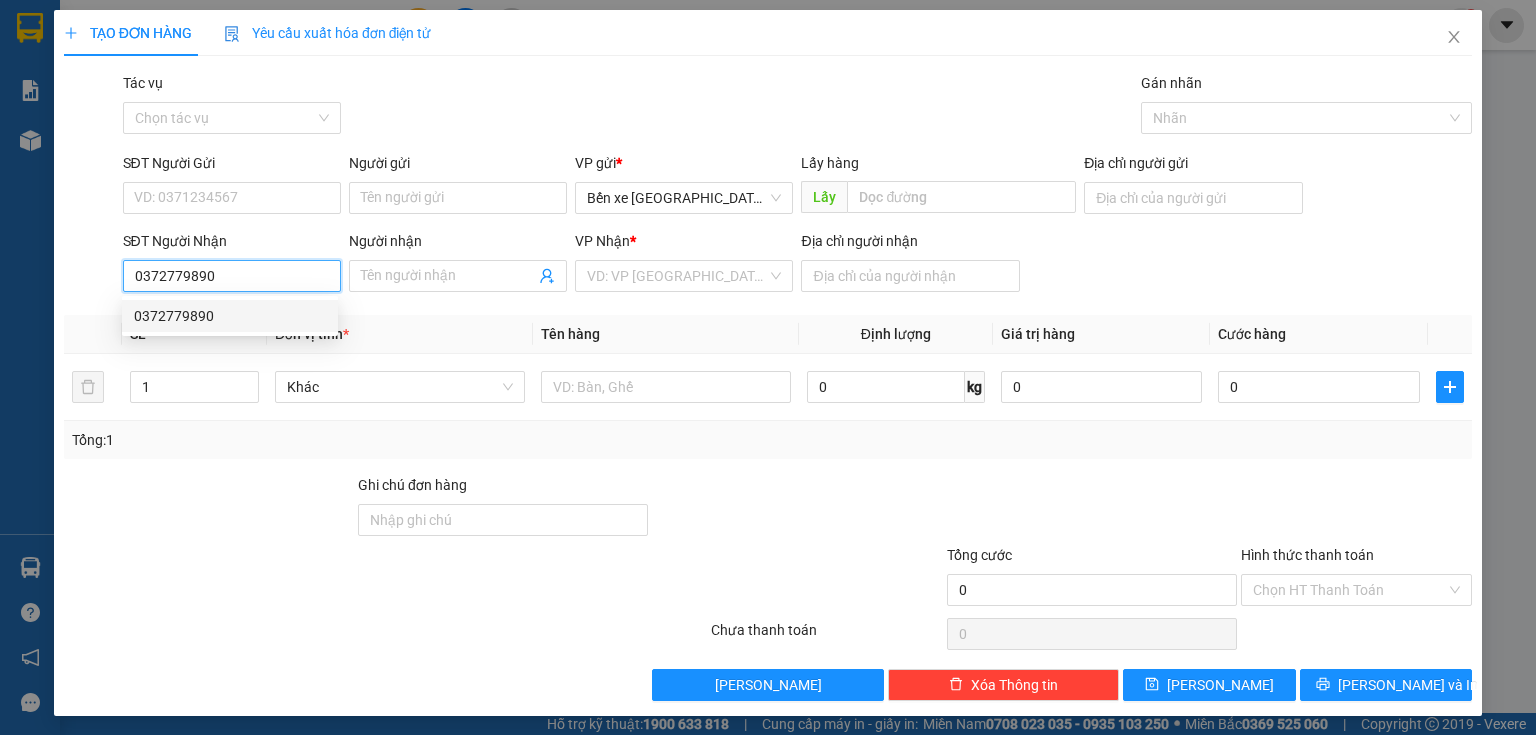 click on "0372779890" at bounding box center (230, 316) 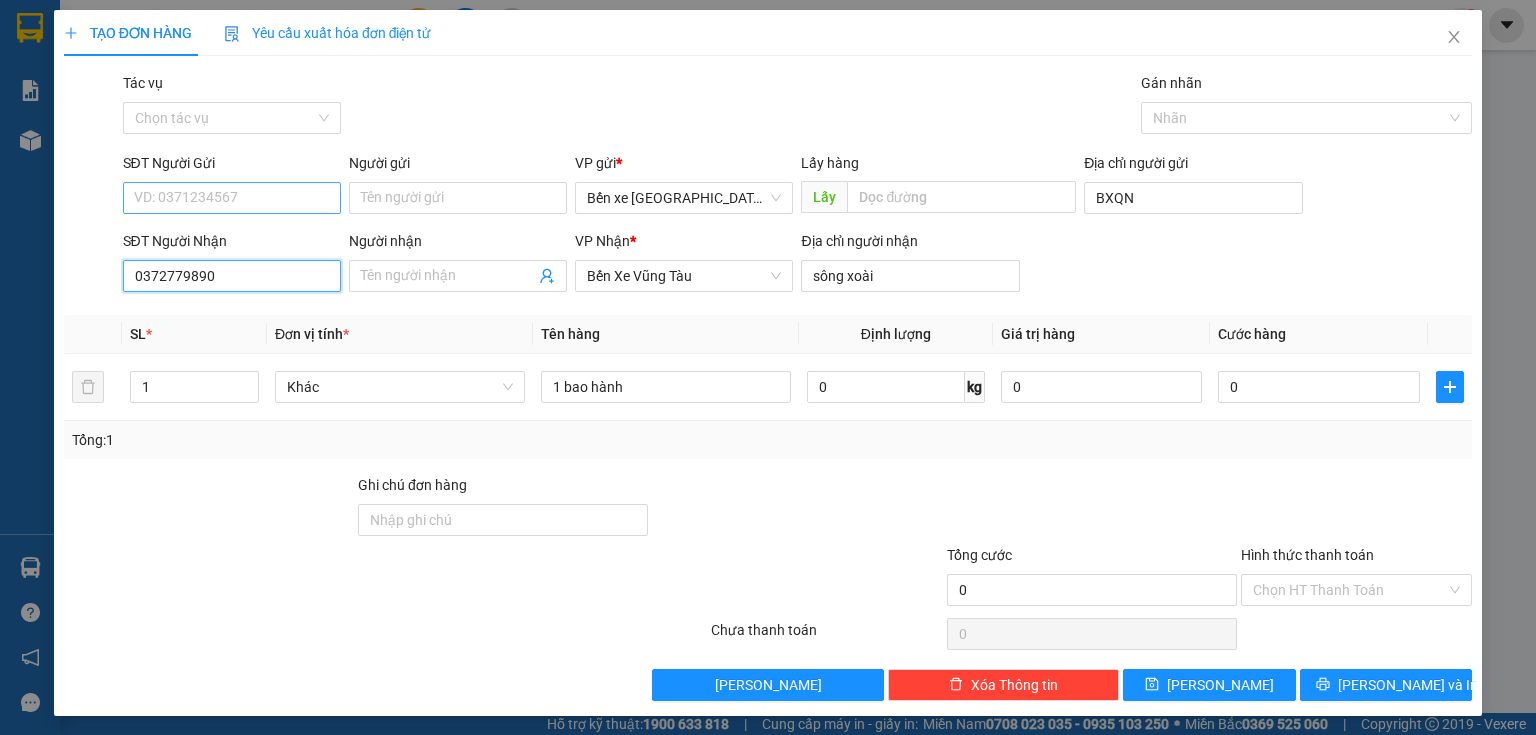 type on "0372779890" 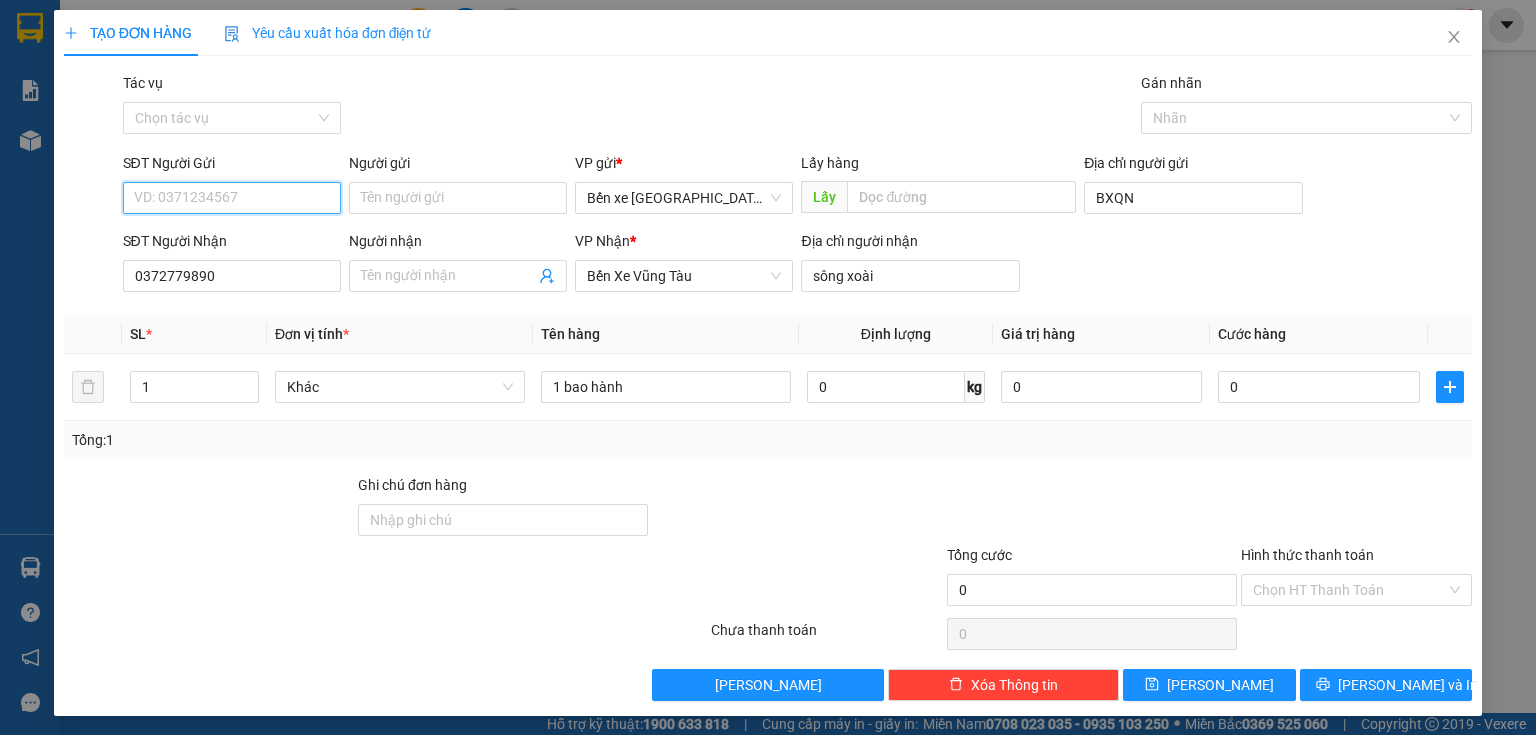 click on "SĐT Người Gửi" at bounding box center [232, 198] 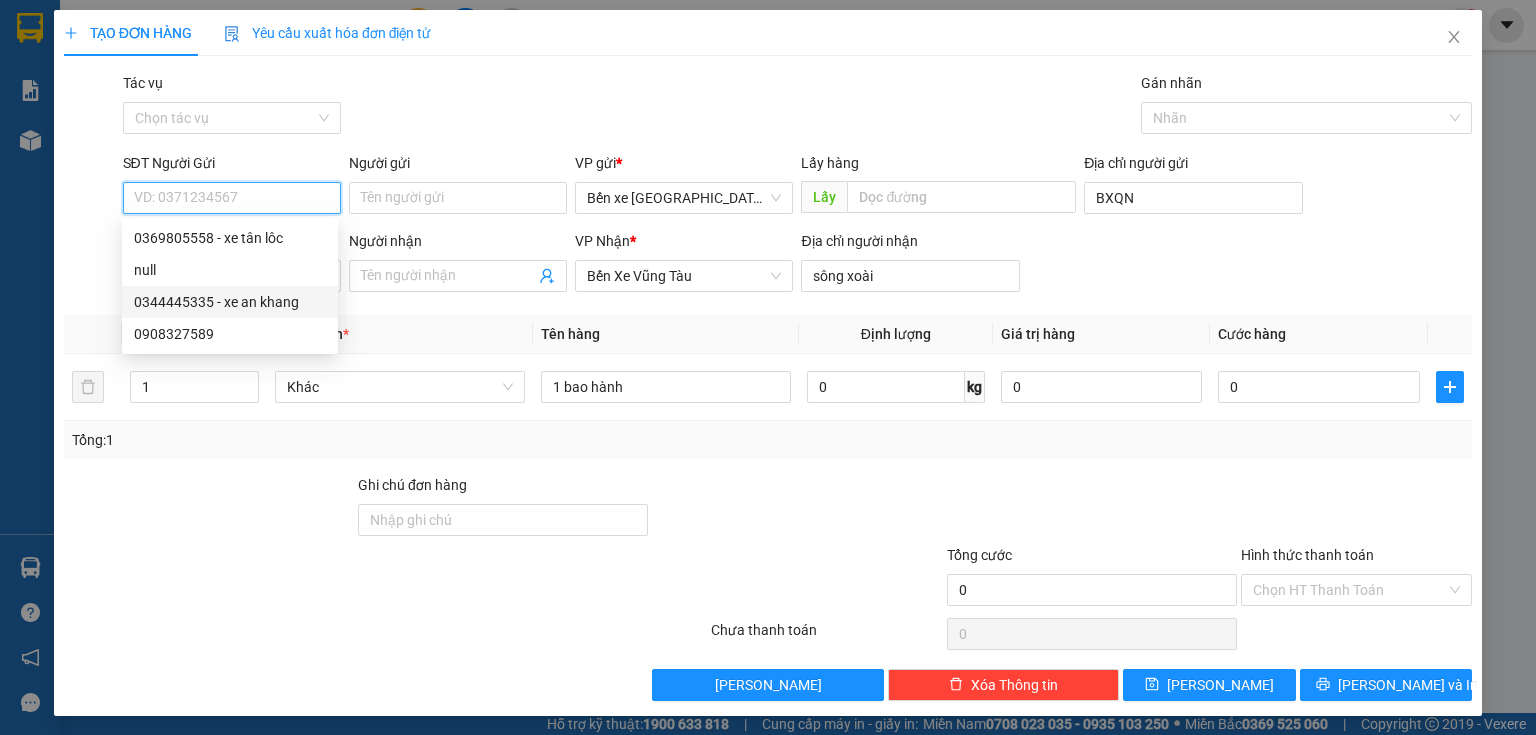 click on "0344445335 - xe an khang" at bounding box center (230, 302) 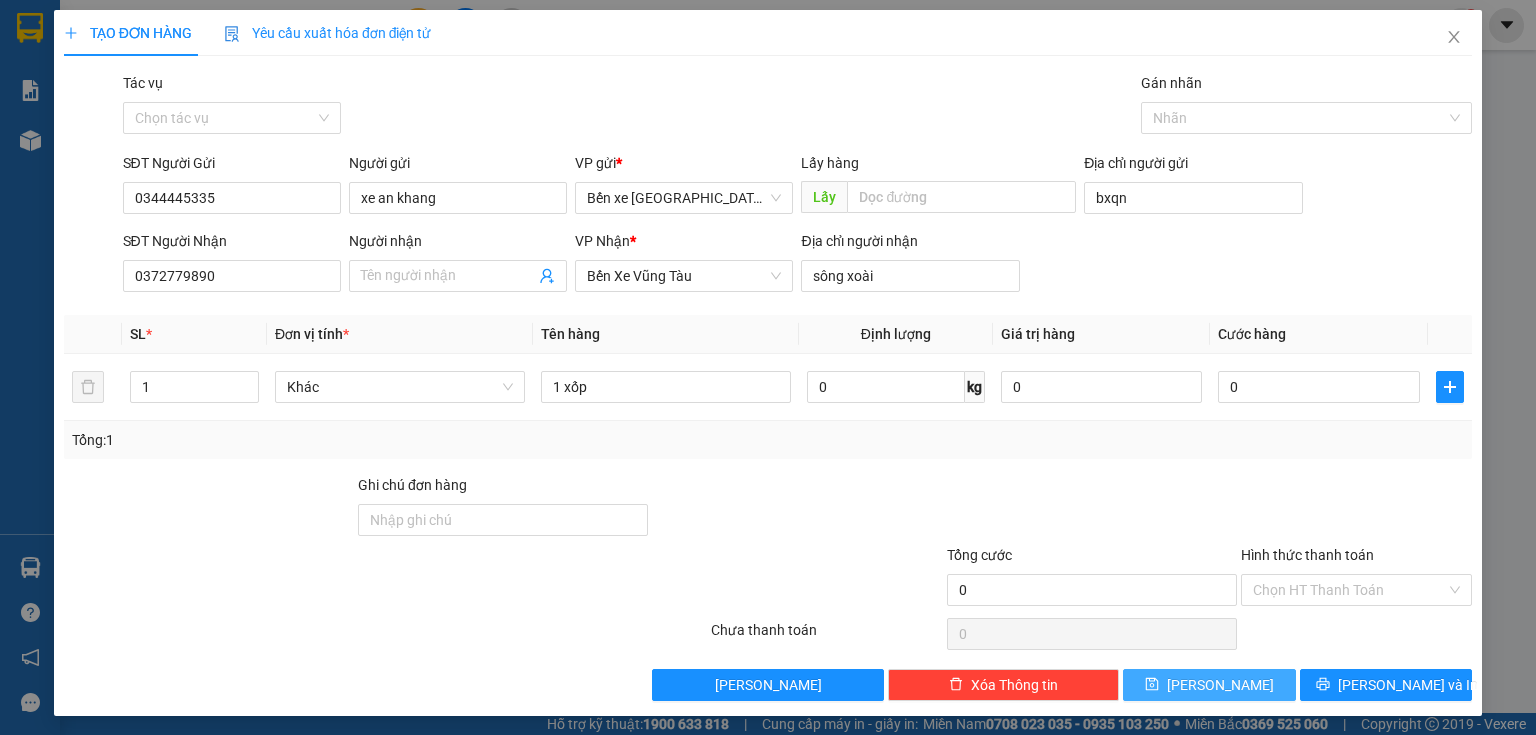 click on "[PERSON_NAME]" at bounding box center (1209, 685) 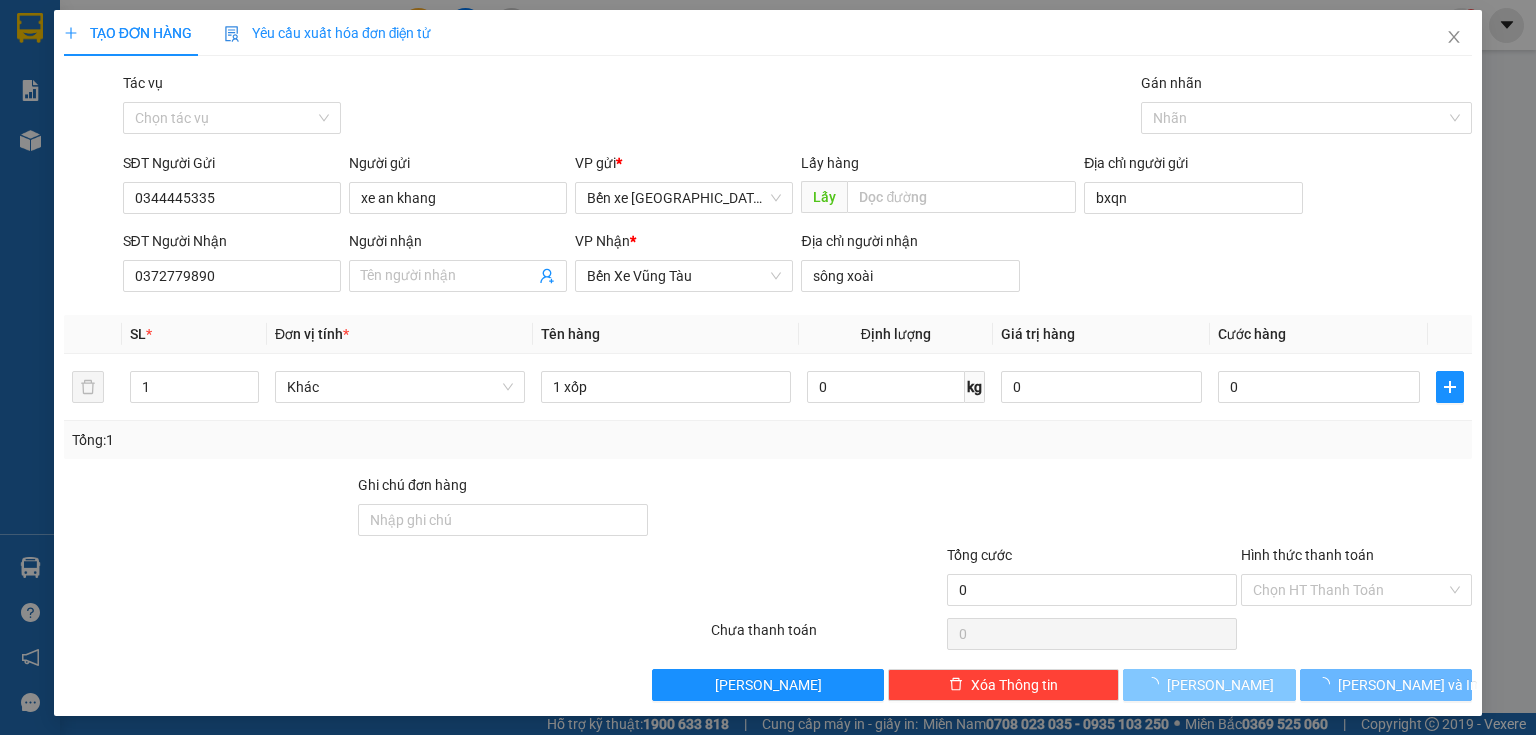 type 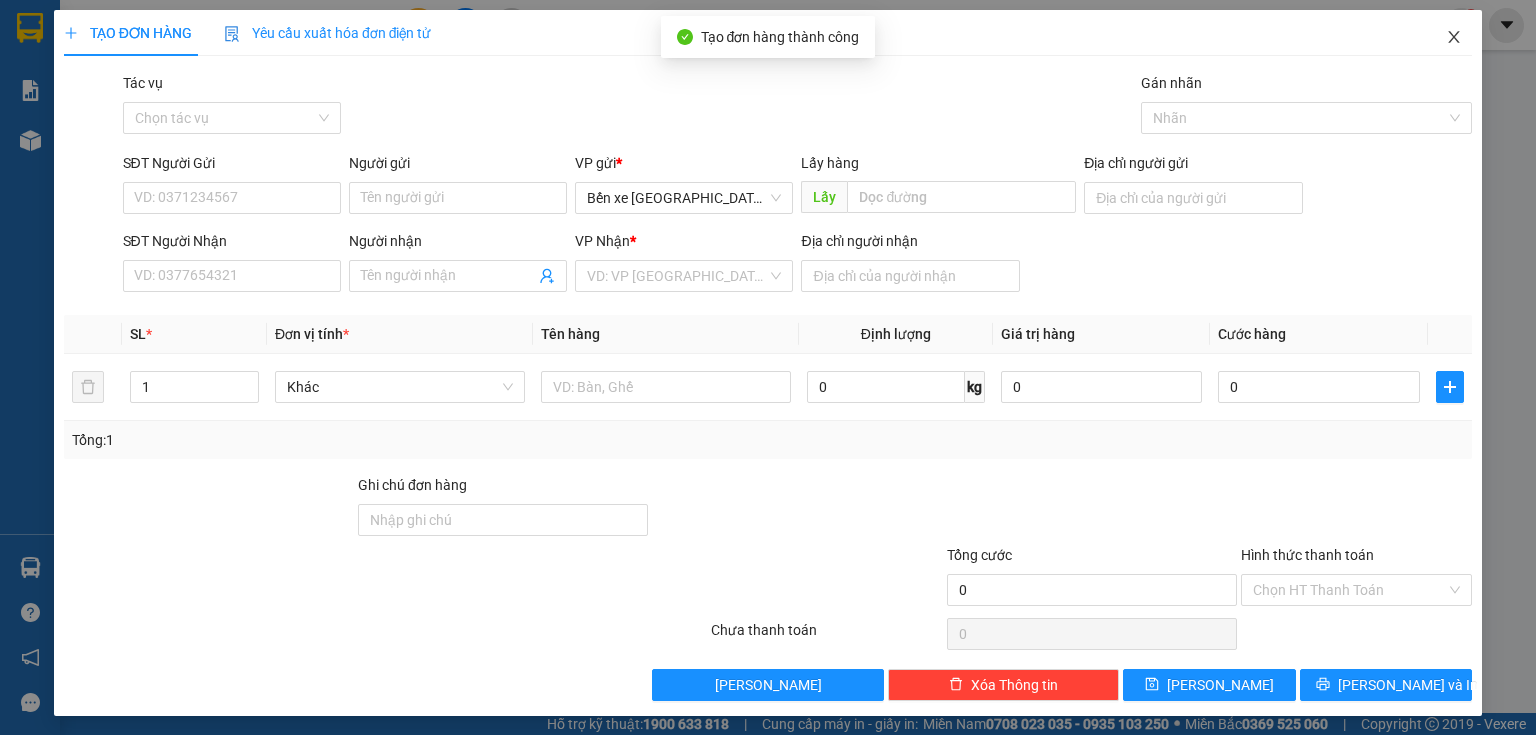 click 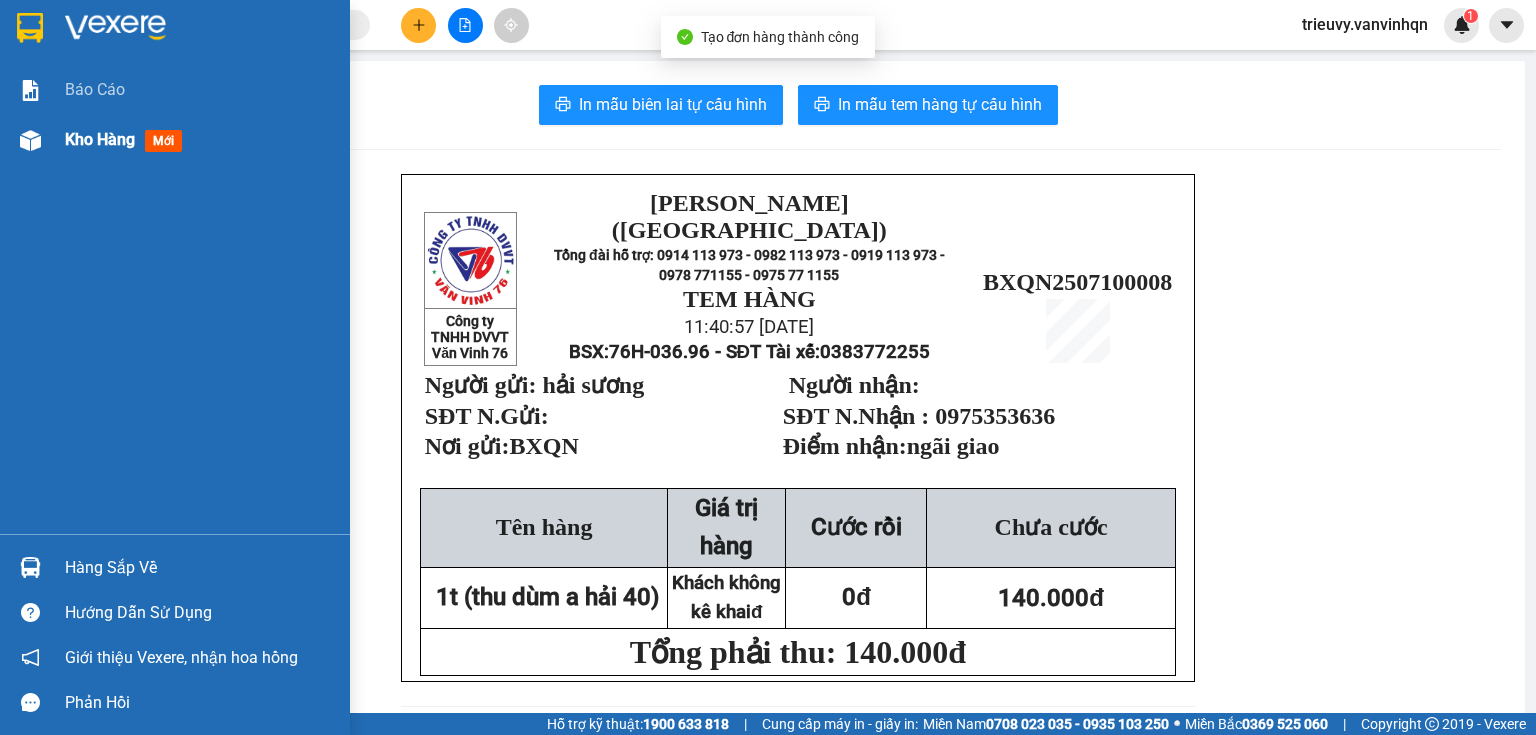 click on "Kho hàng mới" at bounding box center (175, 140) 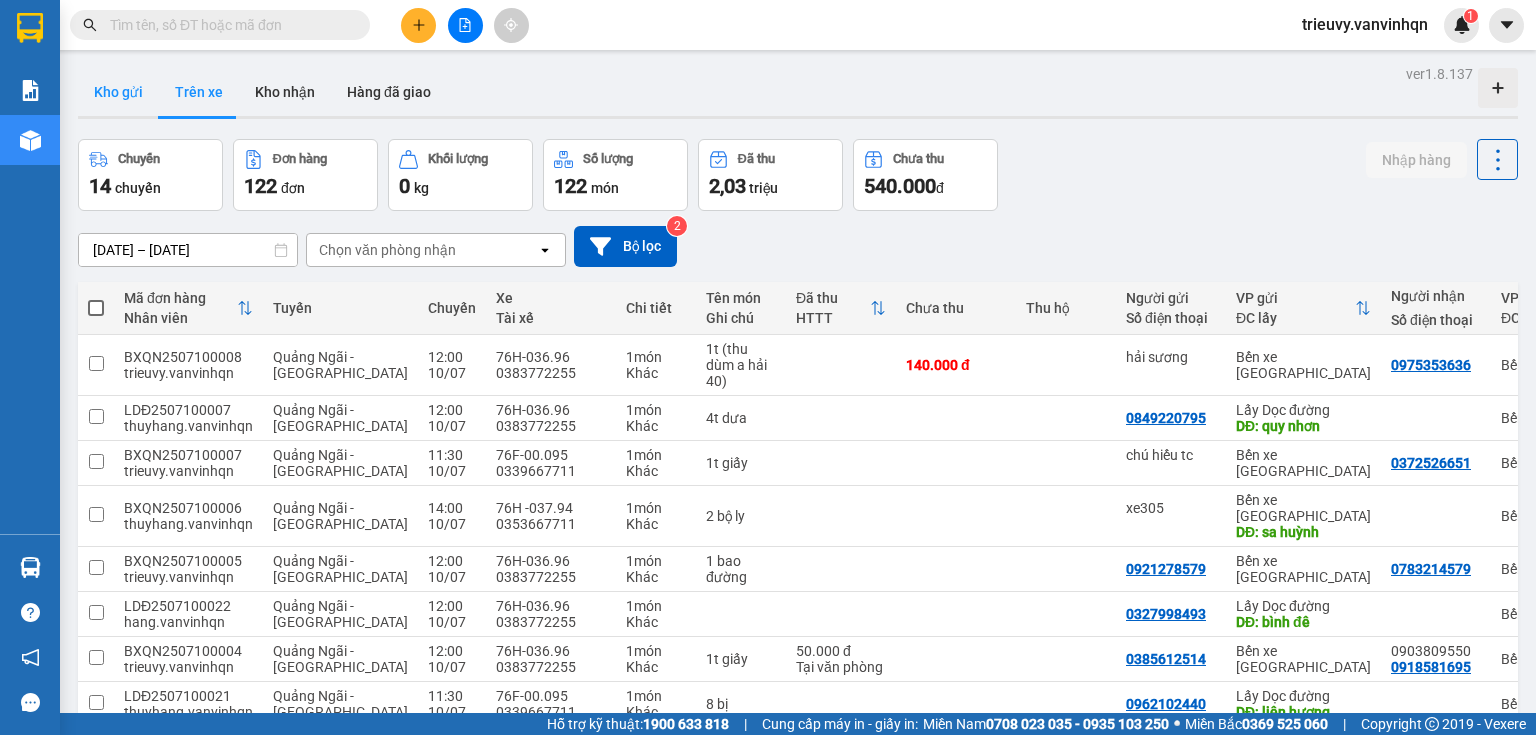 click on "Kho gửi" at bounding box center (118, 92) 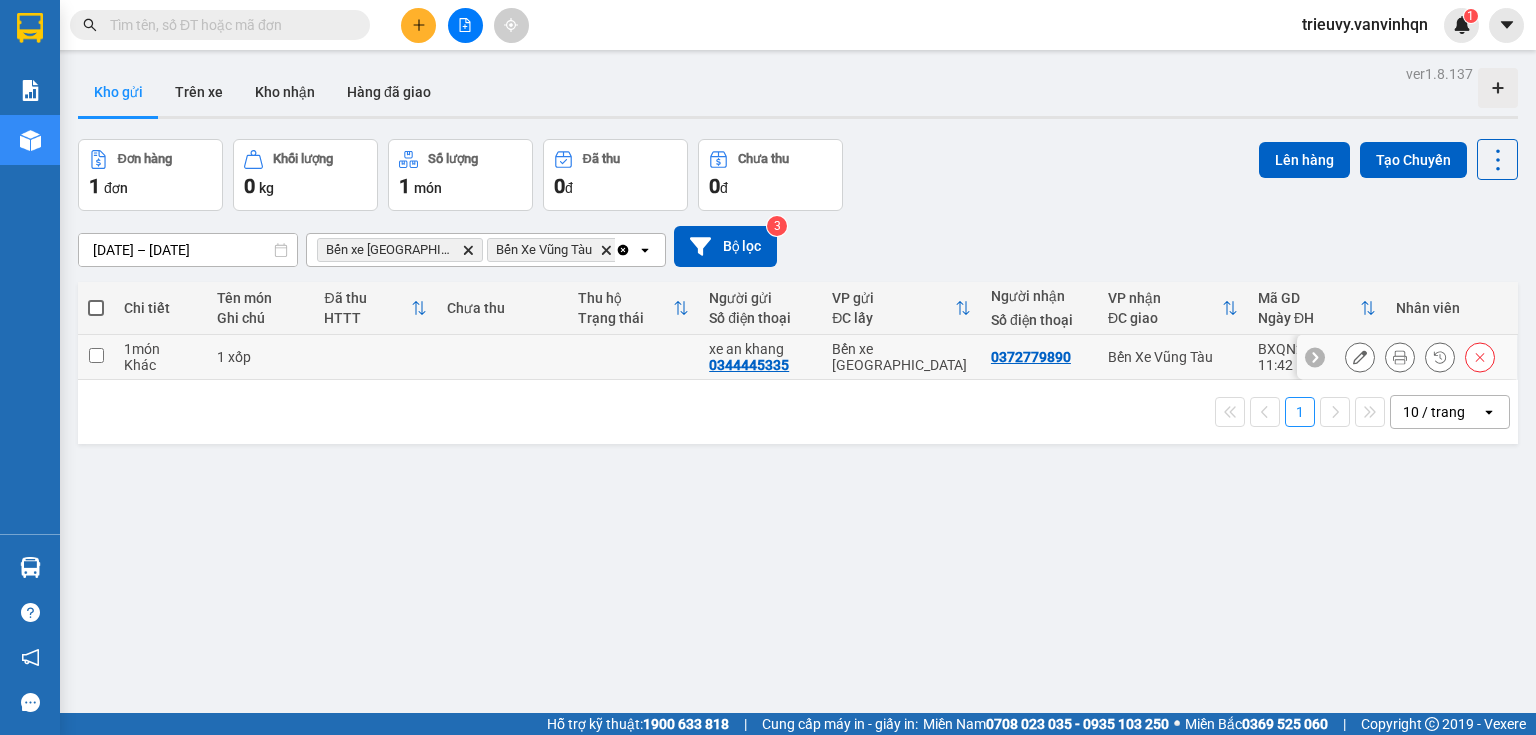 click at bounding box center (633, 357) 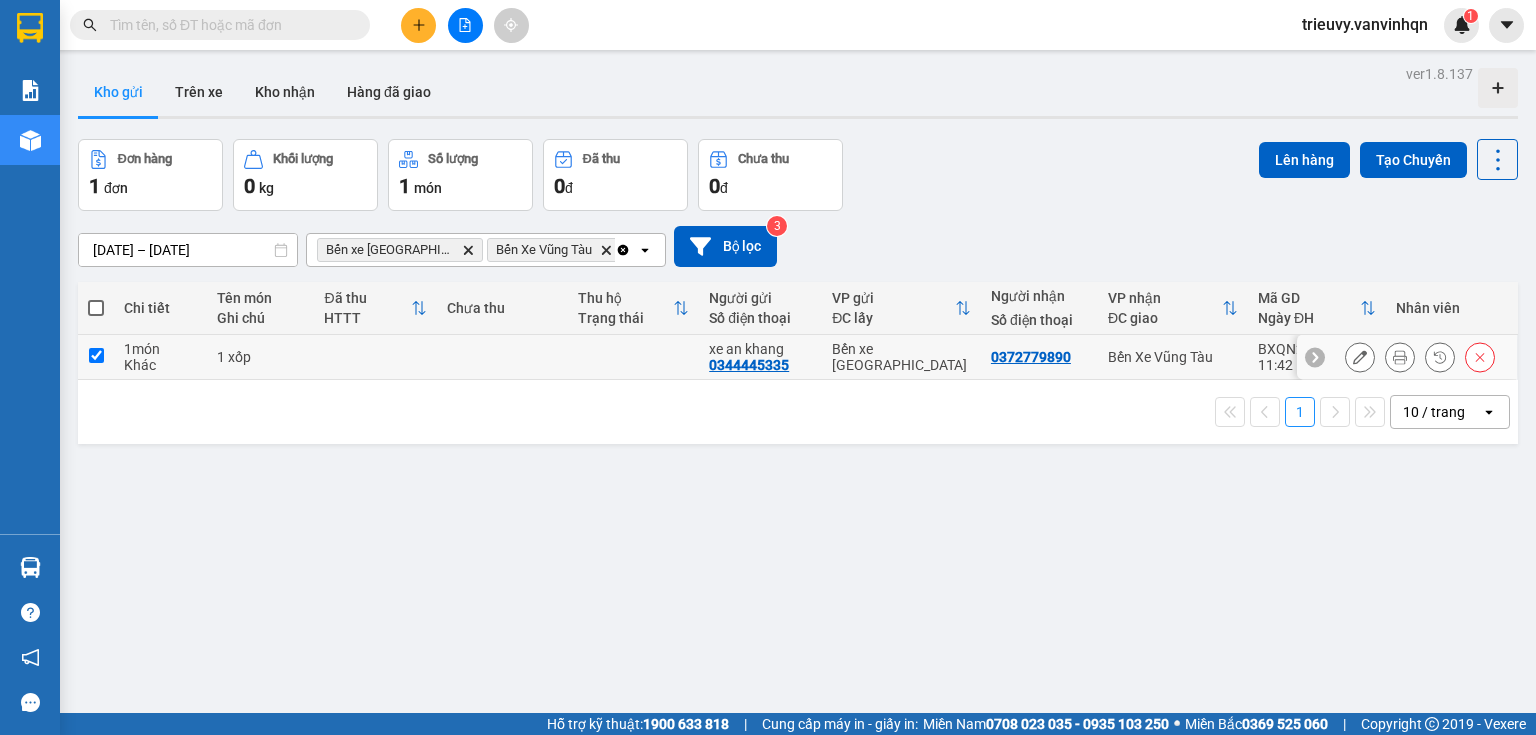 checkbox on "true" 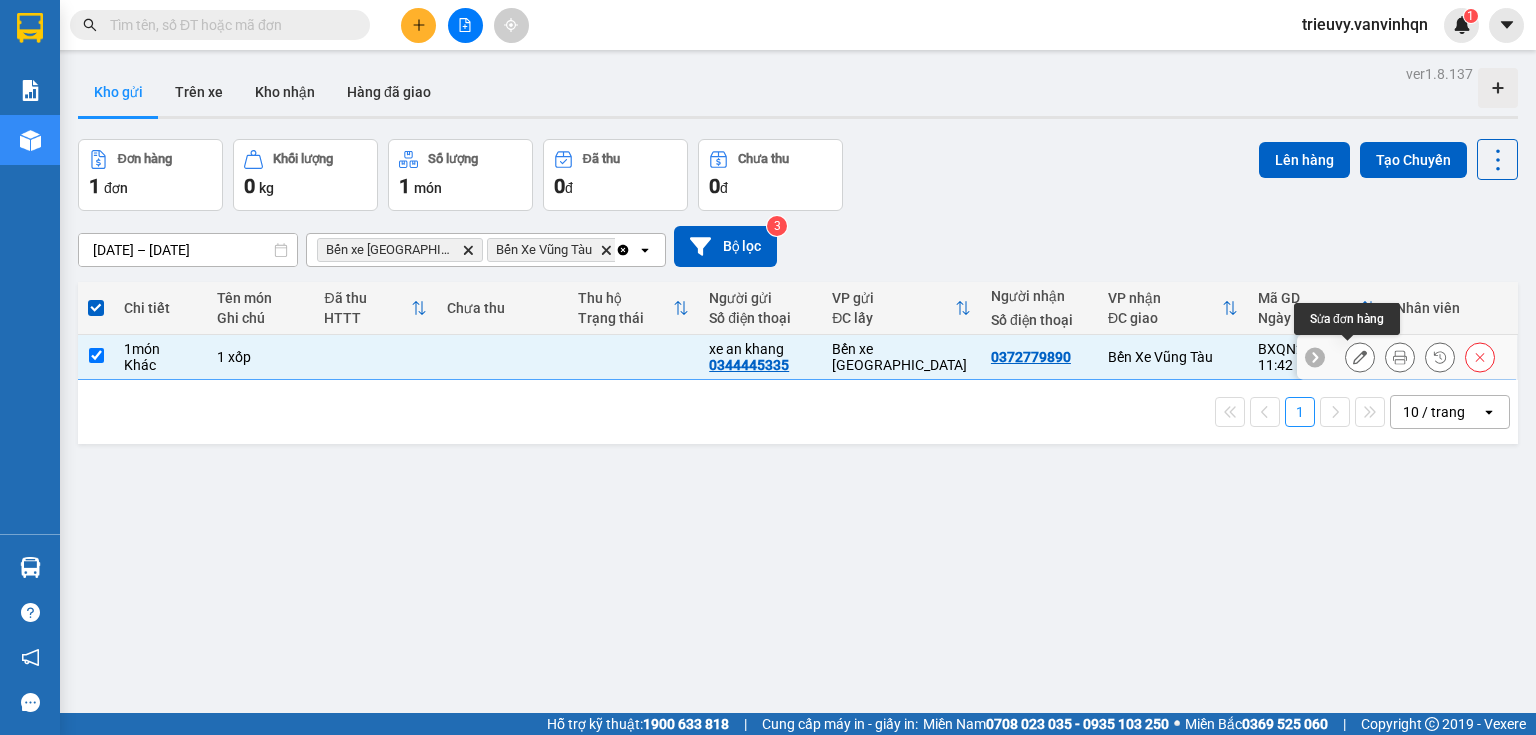 click 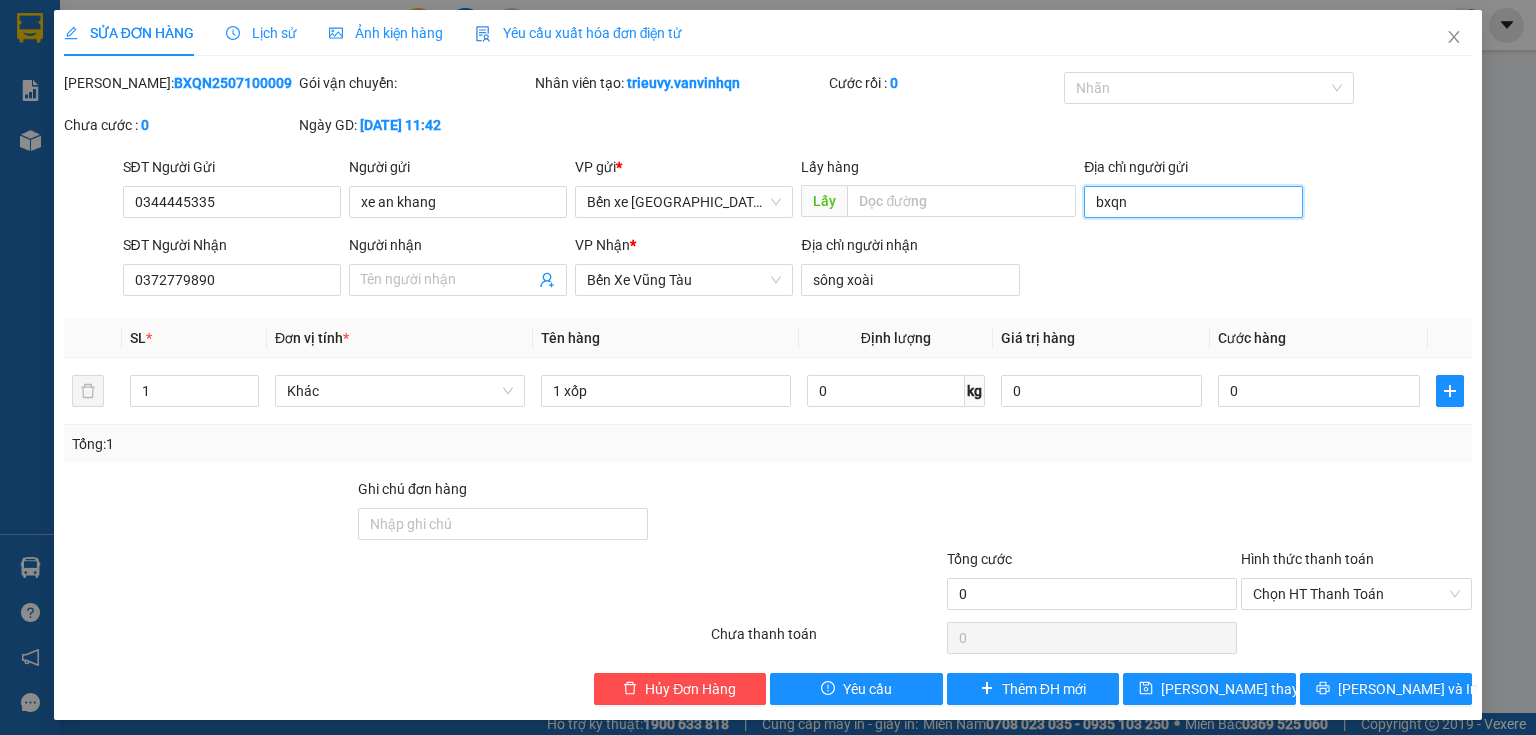 click on "bxqn" at bounding box center [1193, 202] 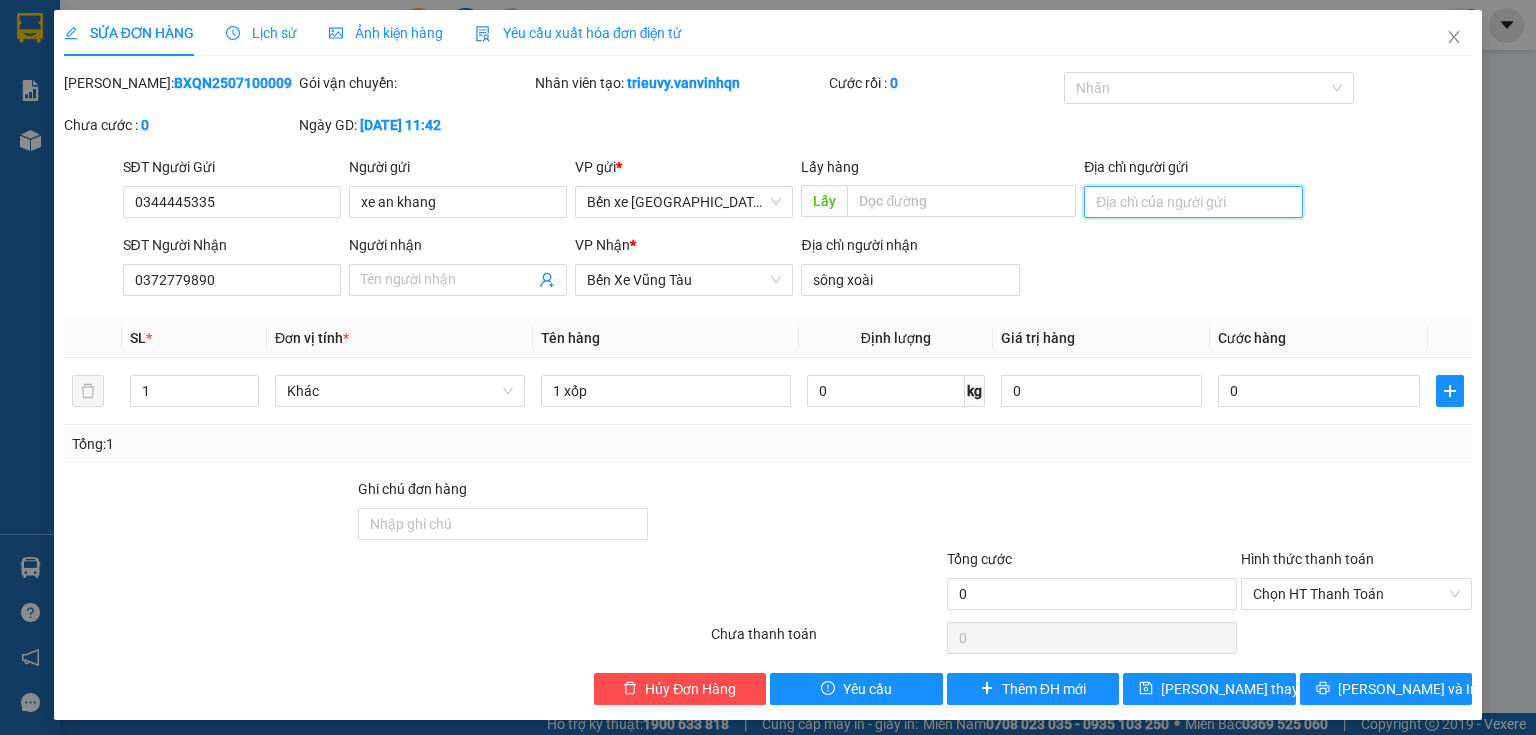 click on "Địa chỉ người gửi" at bounding box center (1193, 202) 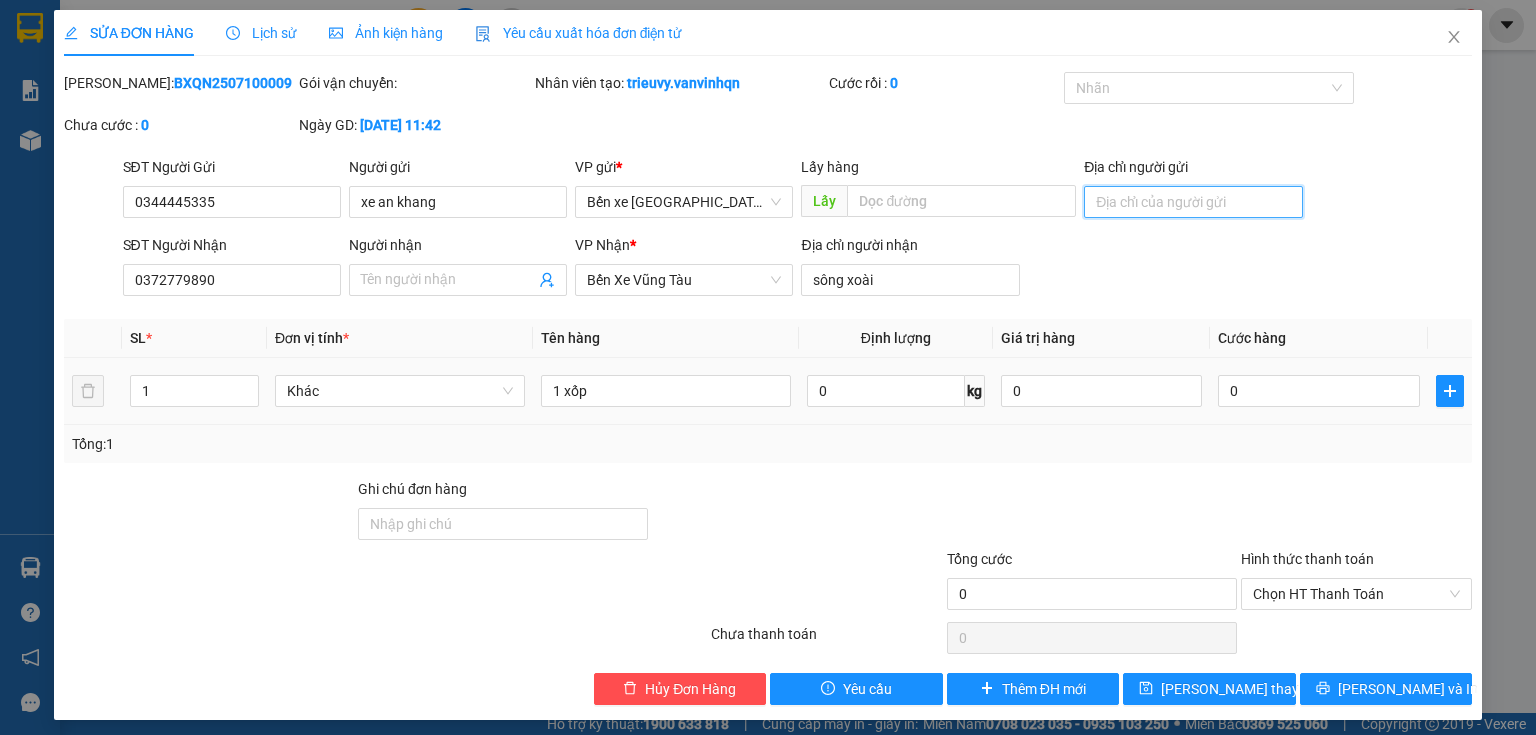 type on "BXQN" 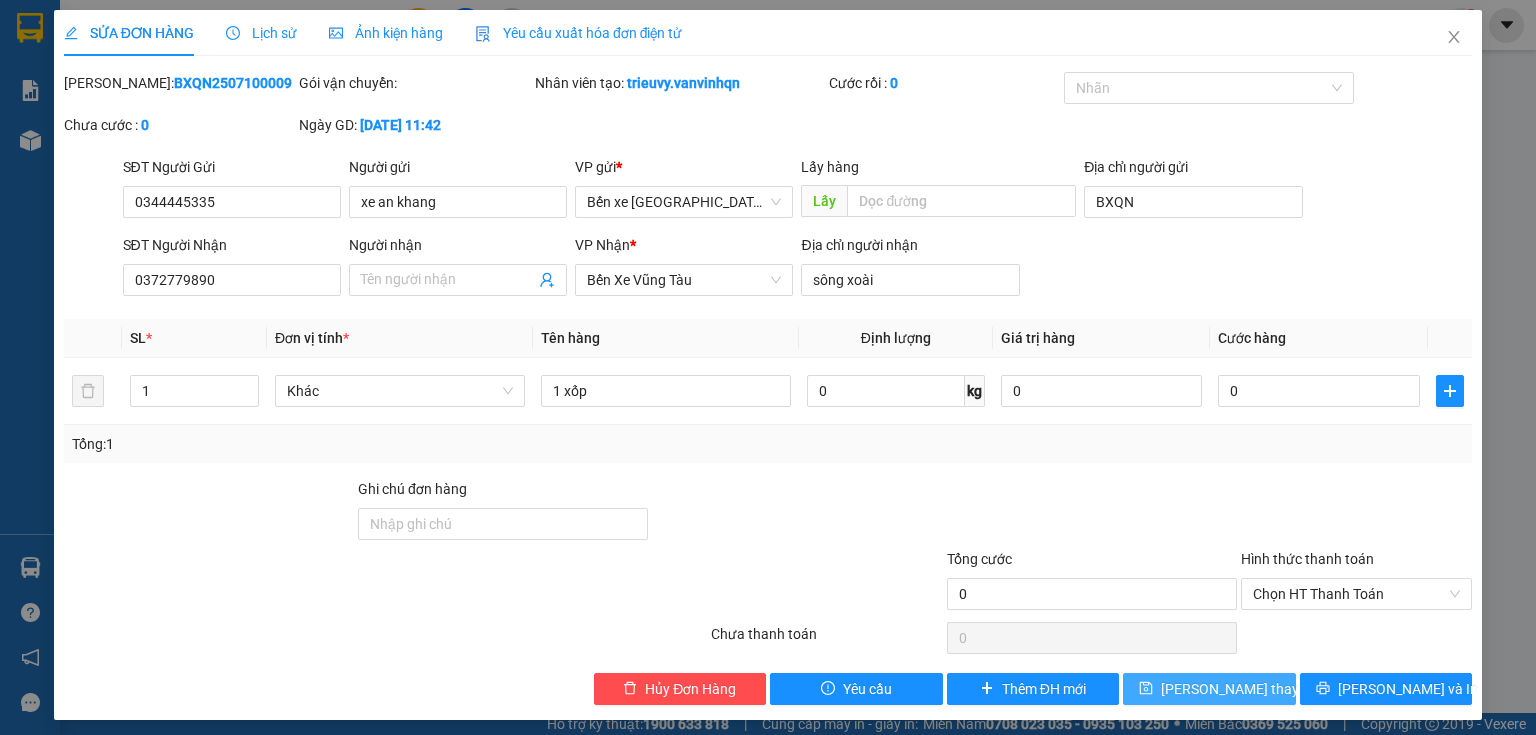 click on "[PERSON_NAME] thay đổi" at bounding box center [1241, 689] 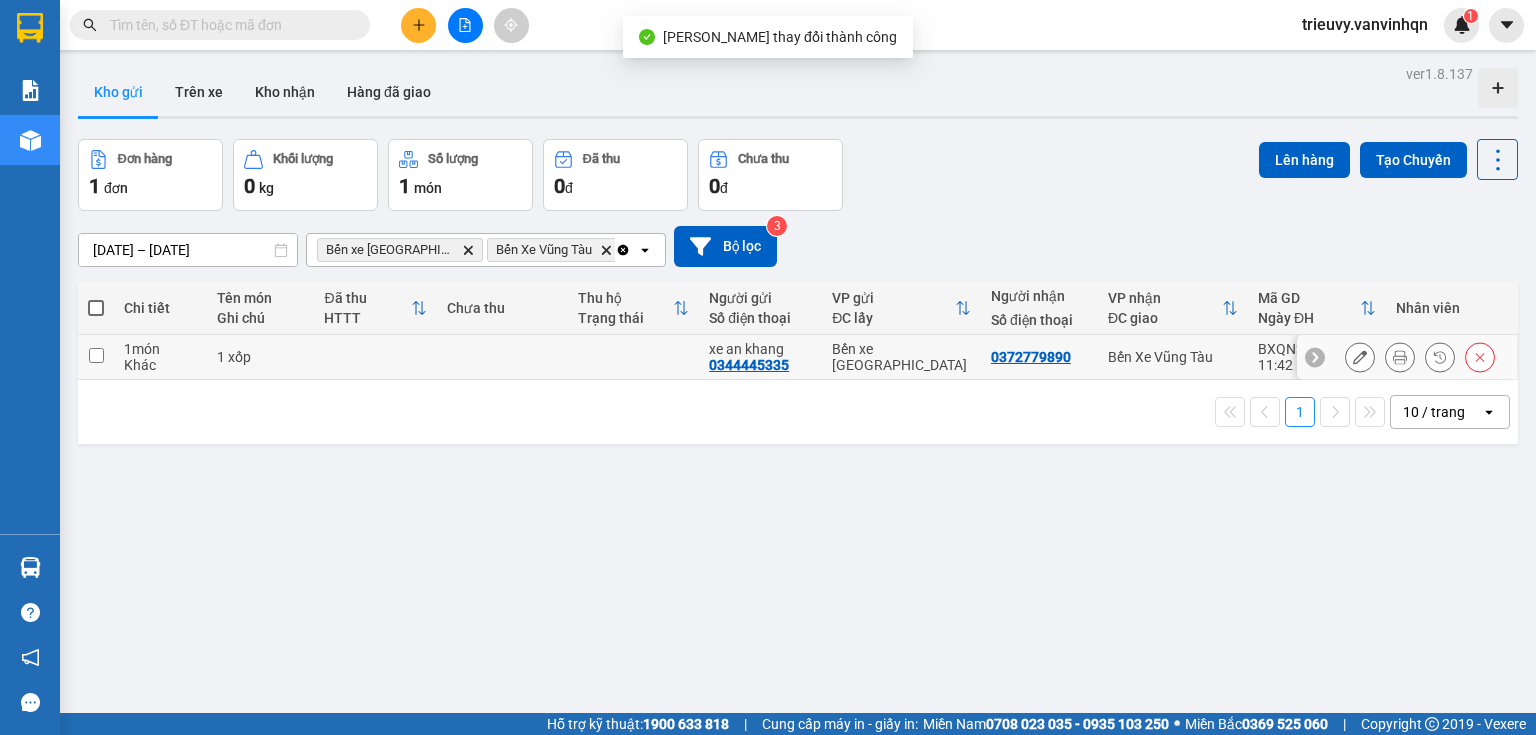 click at bounding box center (375, 357) 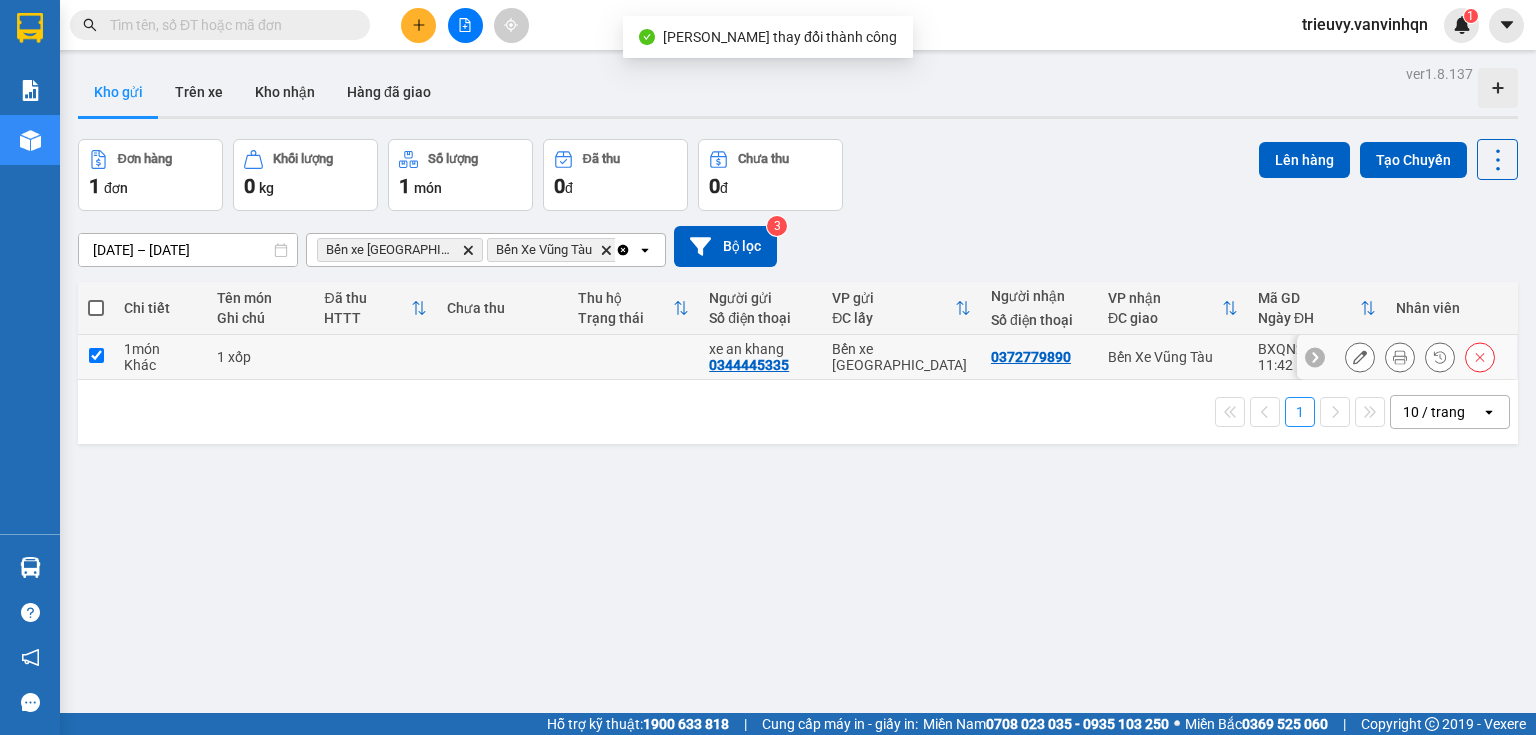 checkbox on "true" 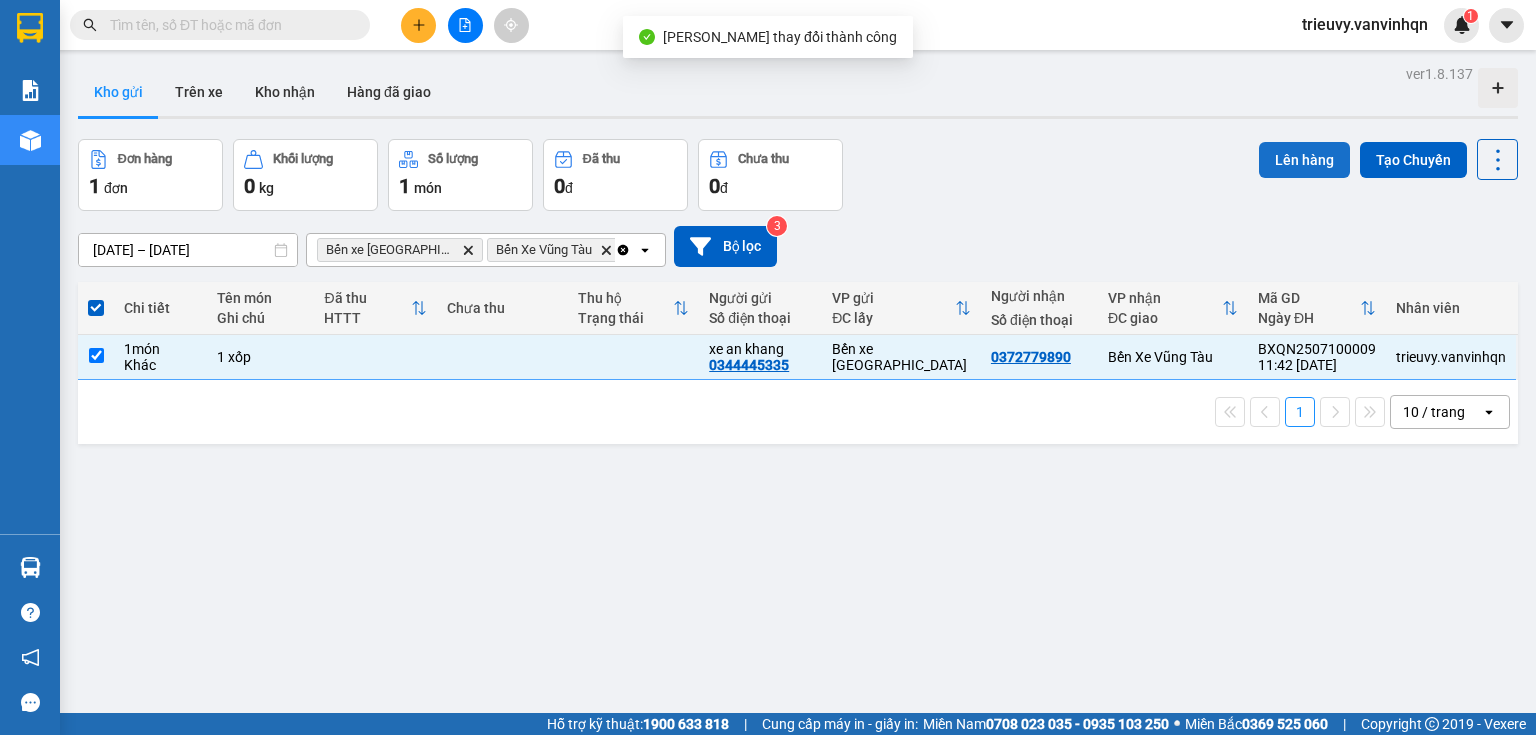 click on "Lên hàng" at bounding box center [1304, 160] 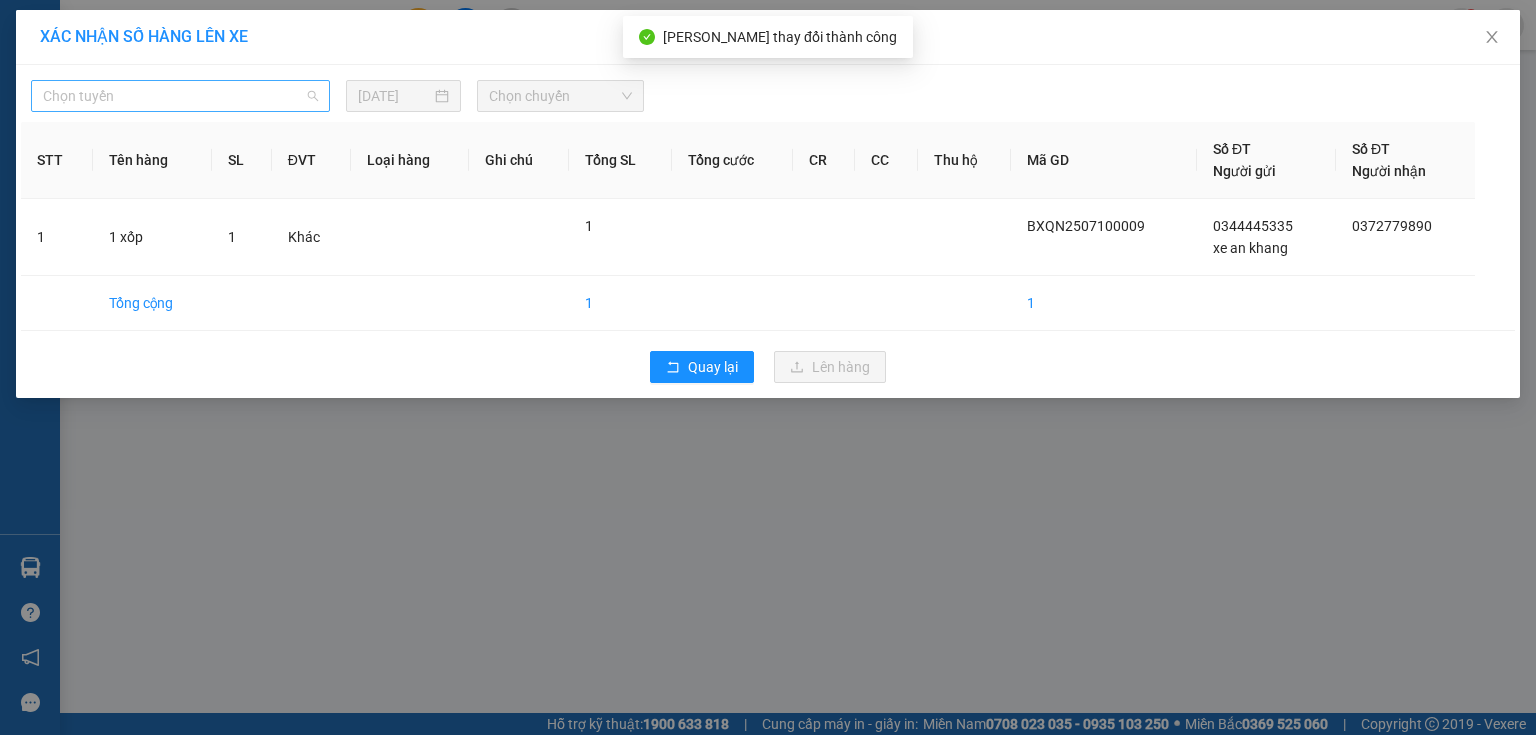 click on "Chọn tuyến" at bounding box center (180, 96) 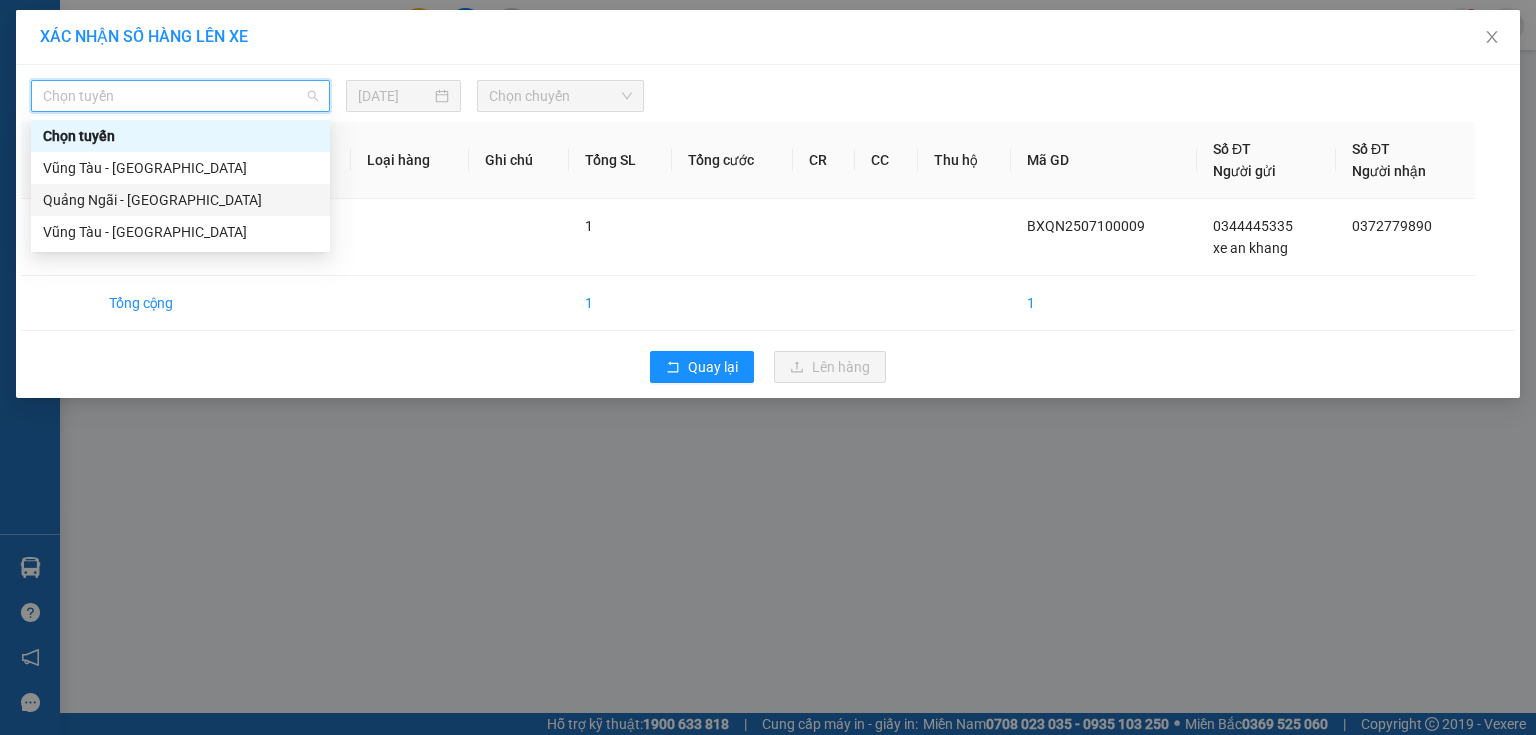 click on "Quảng Ngãi - [GEOGRAPHIC_DATA]" at bounding box center [180, 200] 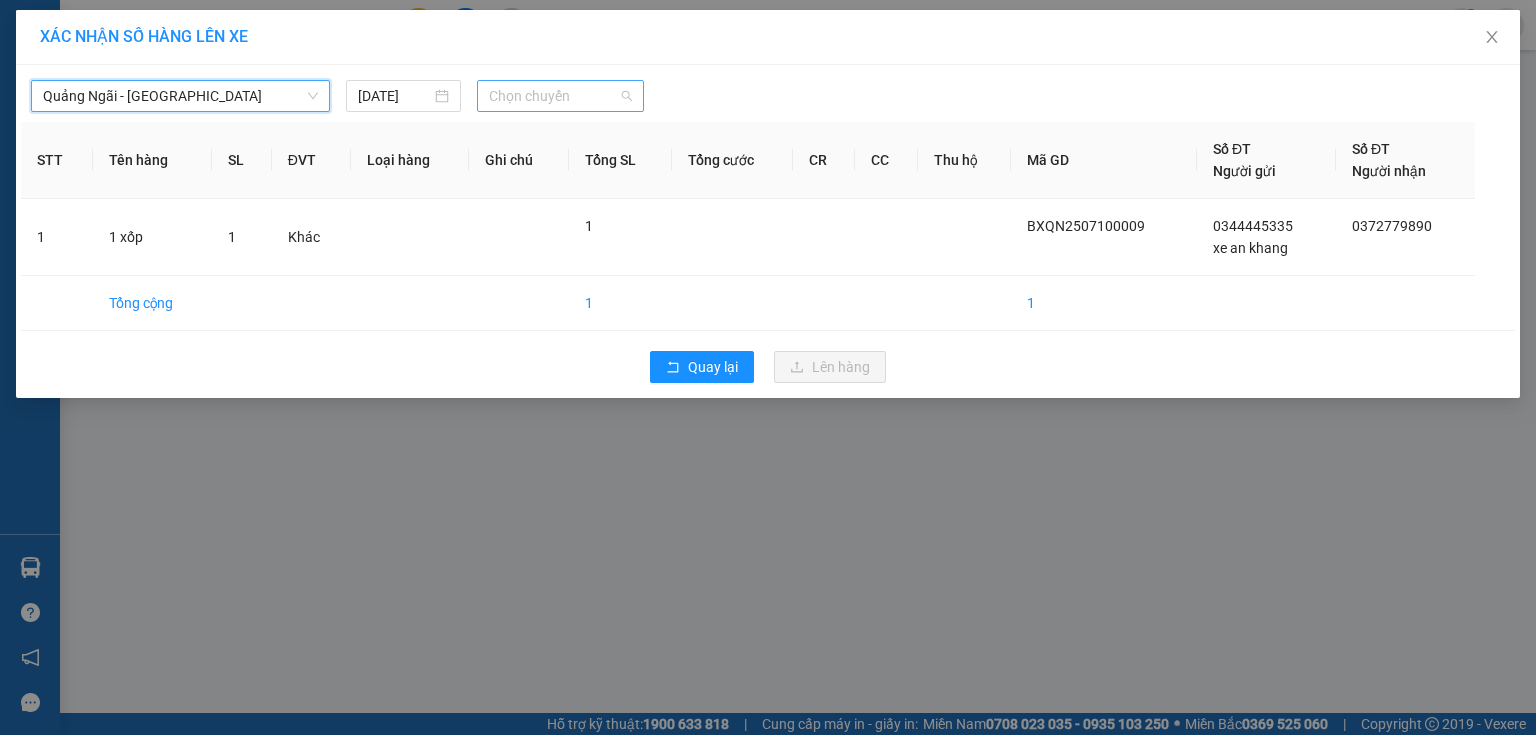 click on "Chọn chuyến" at bounding box center [561, 96] 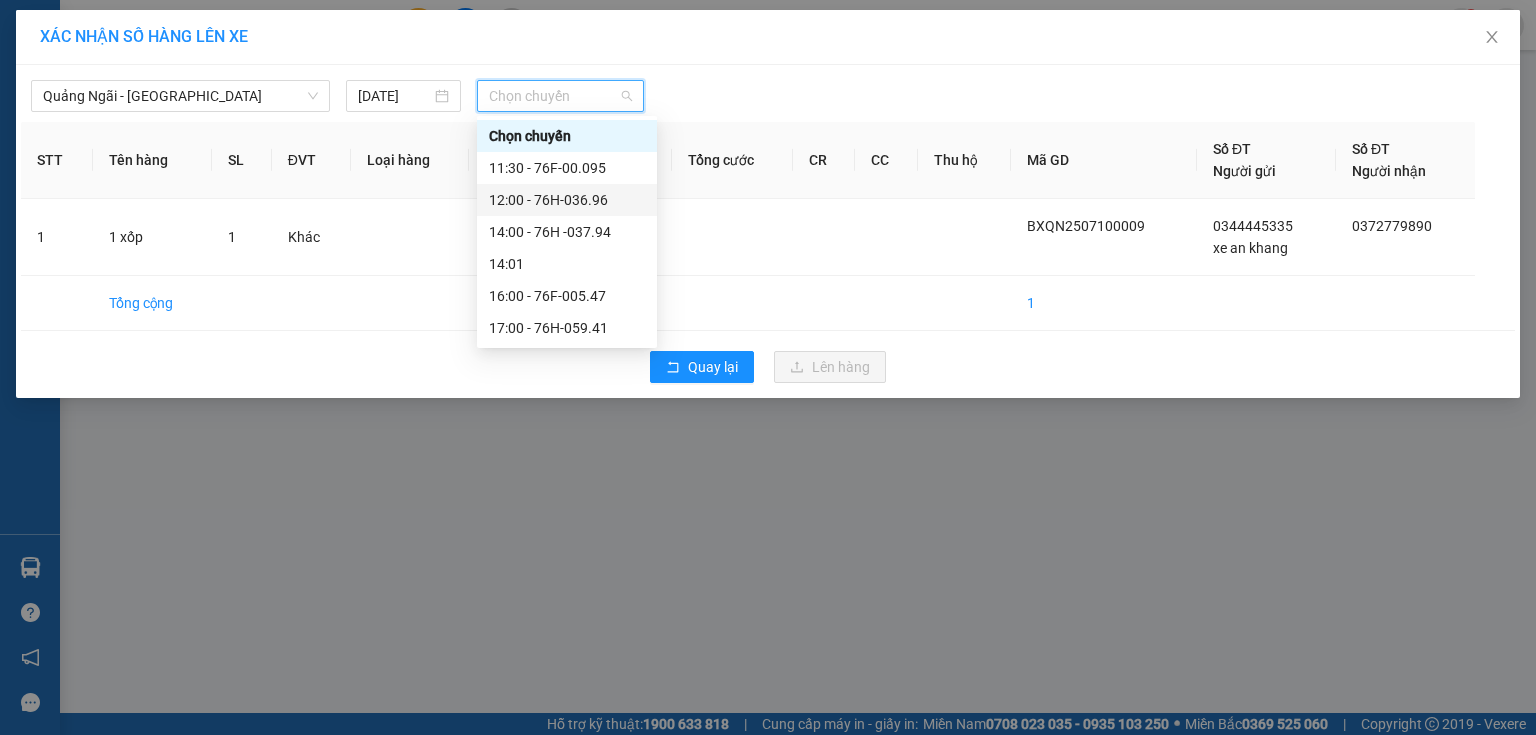 click on "12:00     - 76H-036.96" at bounding box center (567, 200) 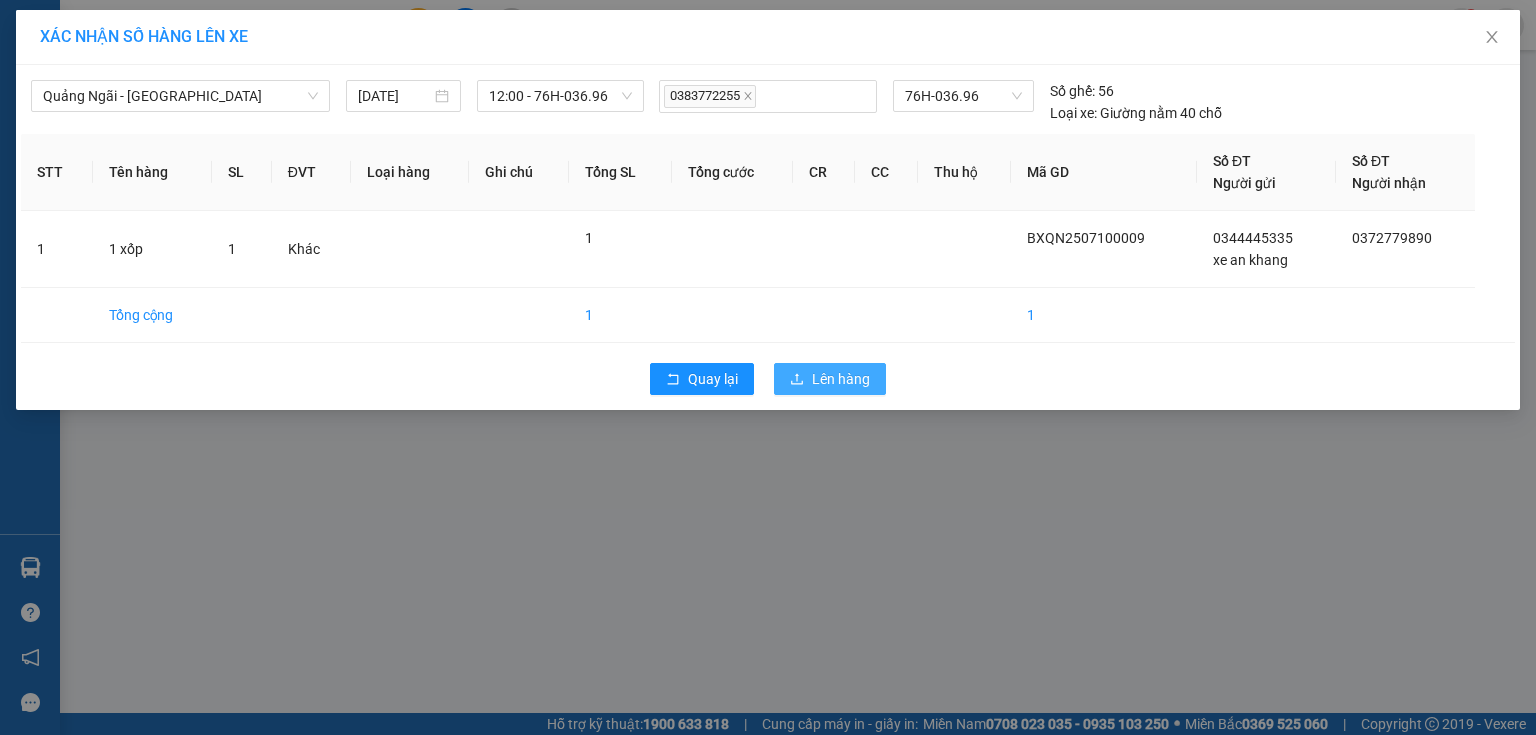 click on "Lên hàng" at bounding box center (830, 379) 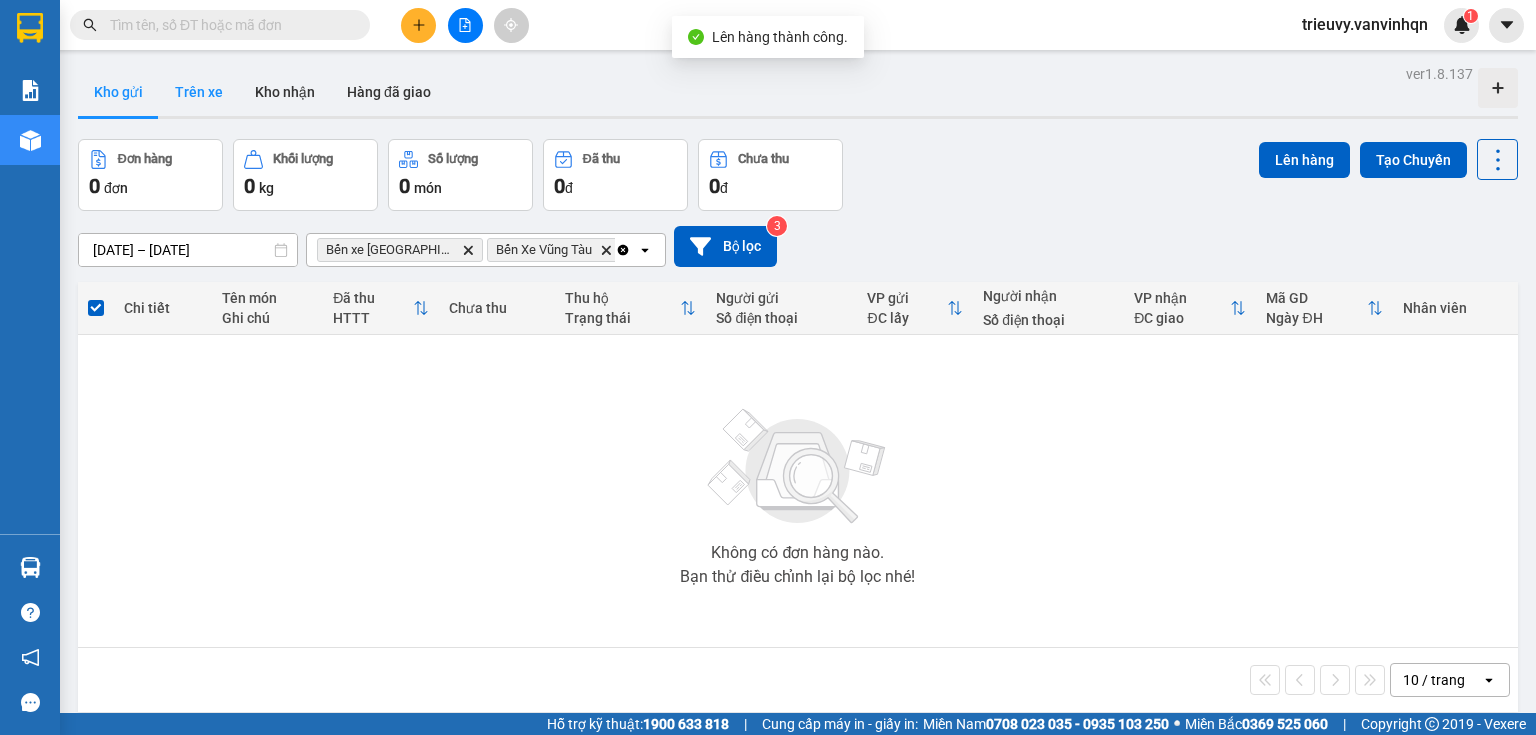 click on "Trên xe" at bounding box center [199, 92] 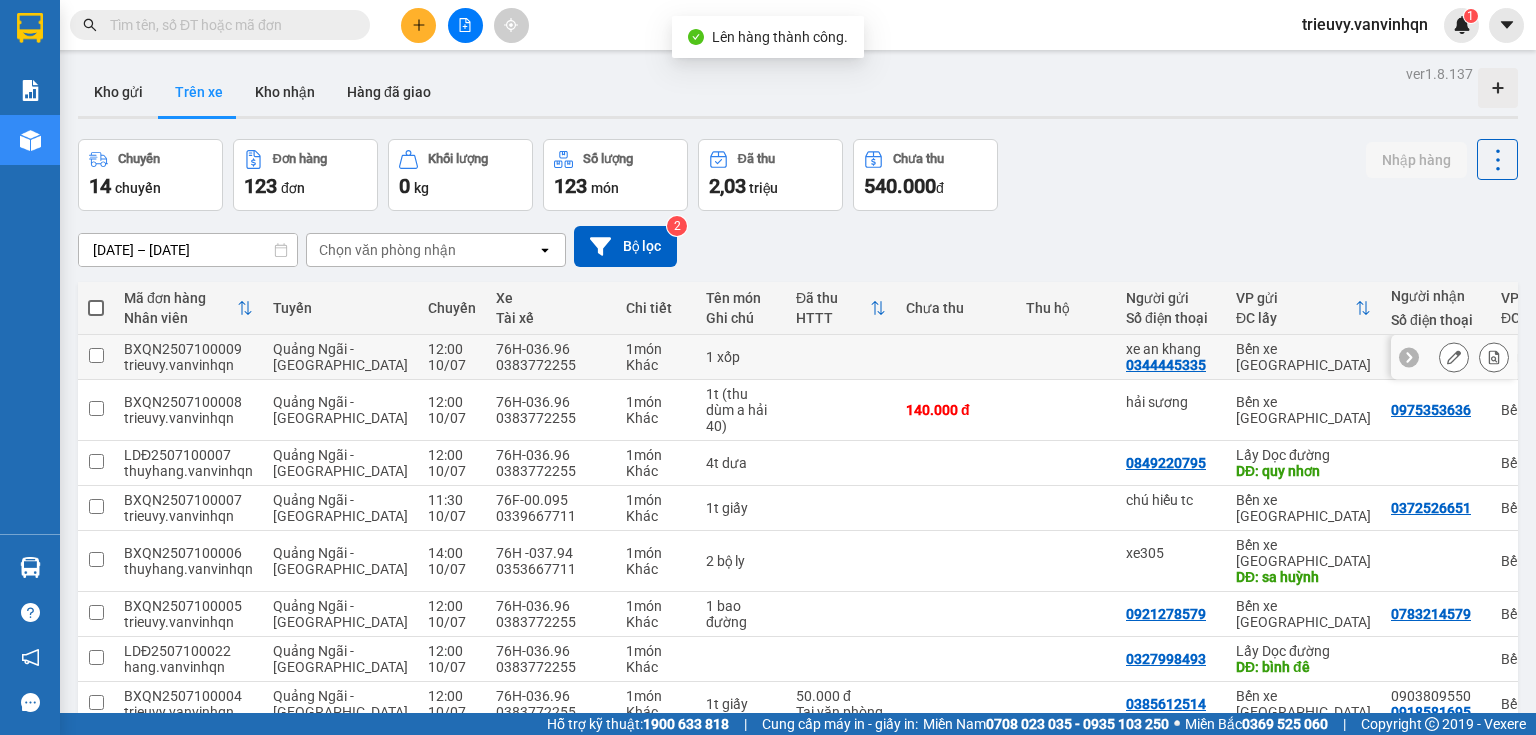 click 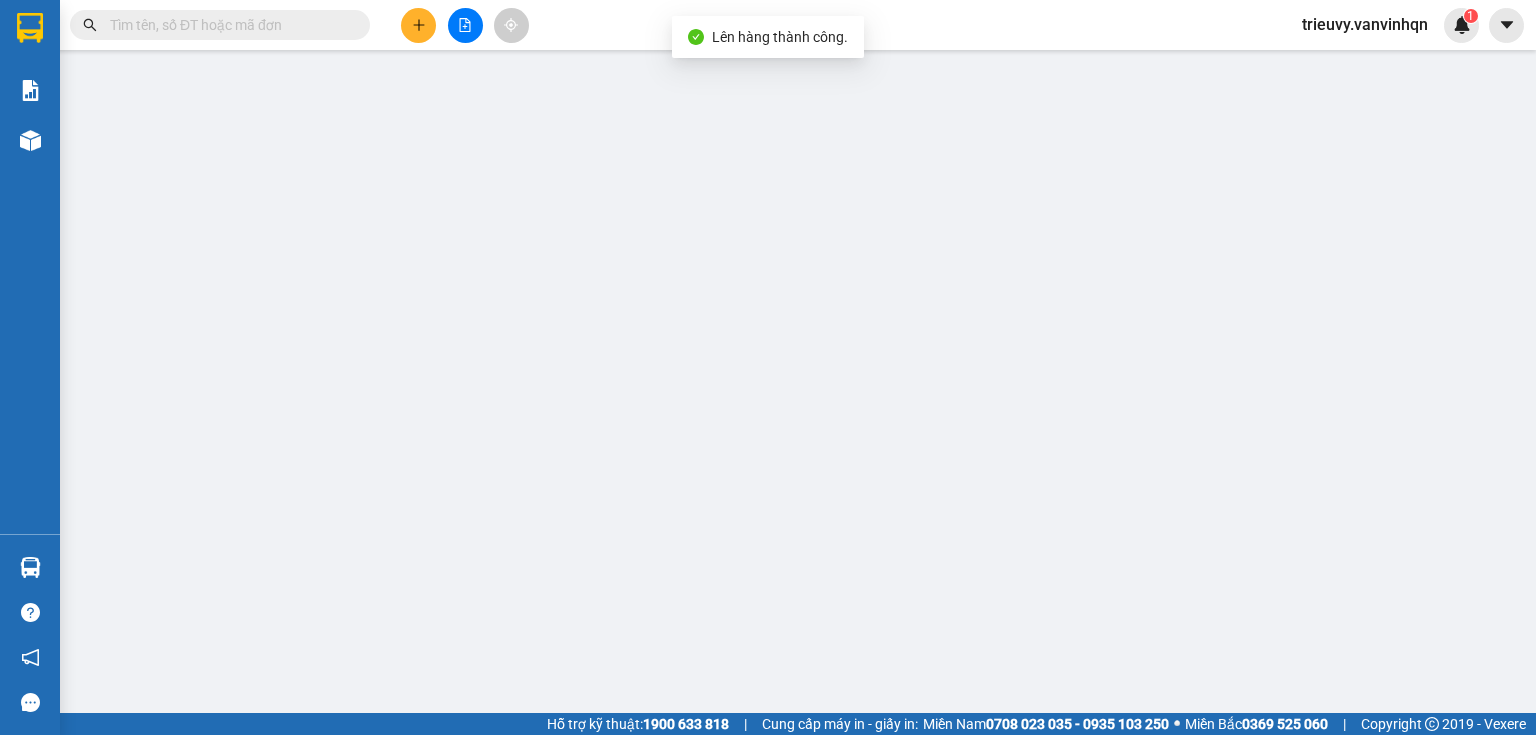 type on "0344445335" 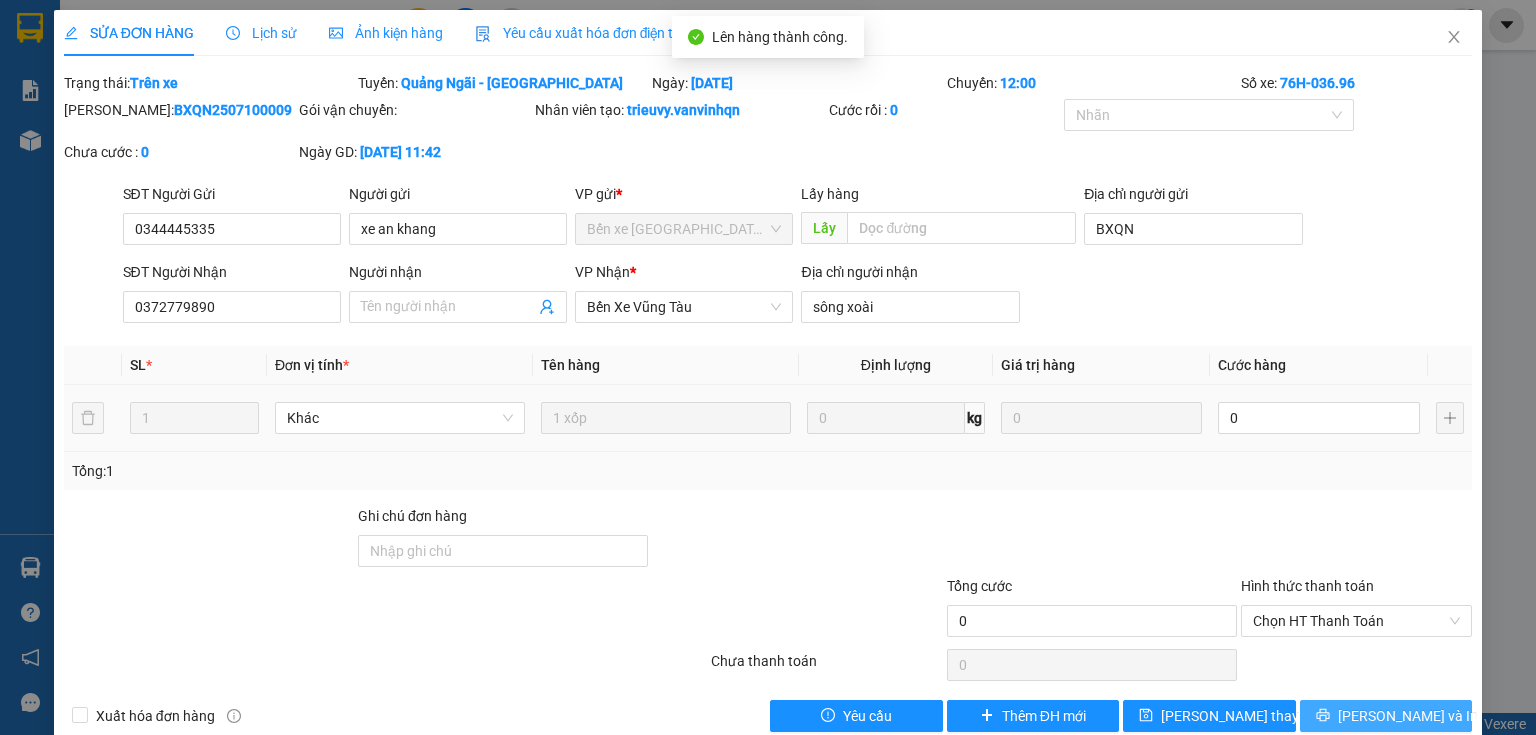 click on "[PERSON_NAME] và In" at bounding box center (1408, 716) 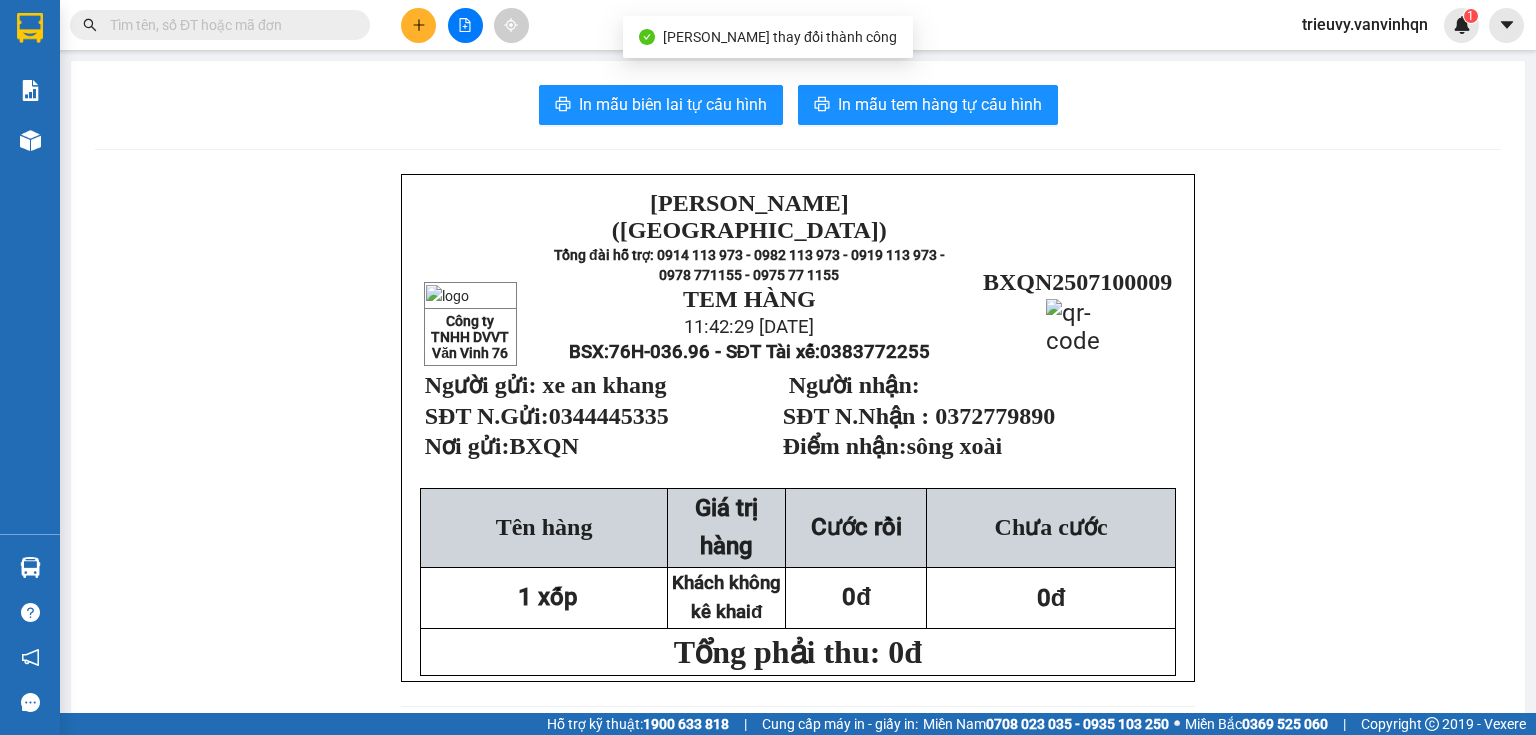 click on "In mẫu biên lai tự cấu hình In mẫu tem hàng tự cấu hình
Công ty TNHH DVVT Văn Vinh 76
[PERSON_NAME] ([GEOGRAPHIC_DATA])
Tổng đài hỗ trợ: 0914 113 973 - 0982 113 973 - 0919 113 973 -
0978 771155 - 0975 77 1155
TEM HÀNG
11:42:29 [DATE]
BSX:  76H-036.96 - SĐT Tài xế:  0383772255
BXQN2507100009
Người gửi:    xe an khang
SĐT N.Gửi:  0344445335
Nơi gửi:  BXQN
Người nhận:
SĐT N.Nhận :    0372779890
Điểm nhận:  sông xoài
Tên hàng
Giá trị hàng
Cước rồi
Chưa cước
1 xốp
Khách không kê khaiđ
0đ
0đ
Tổng phải thu: 0đ
[PERSON_NAME] ([GEOGRAPHIC_DATA])
Tổng đài hỗ trợ:
0914 113 973 - 0982 113 973 - 0919 113 973 -
0978 771155 - 0975 77 1155
----------------------------------------------
BIÊN NHẬN HÀNG GỬI
Mã đơn :
In :" at bounding box center [798, 932] 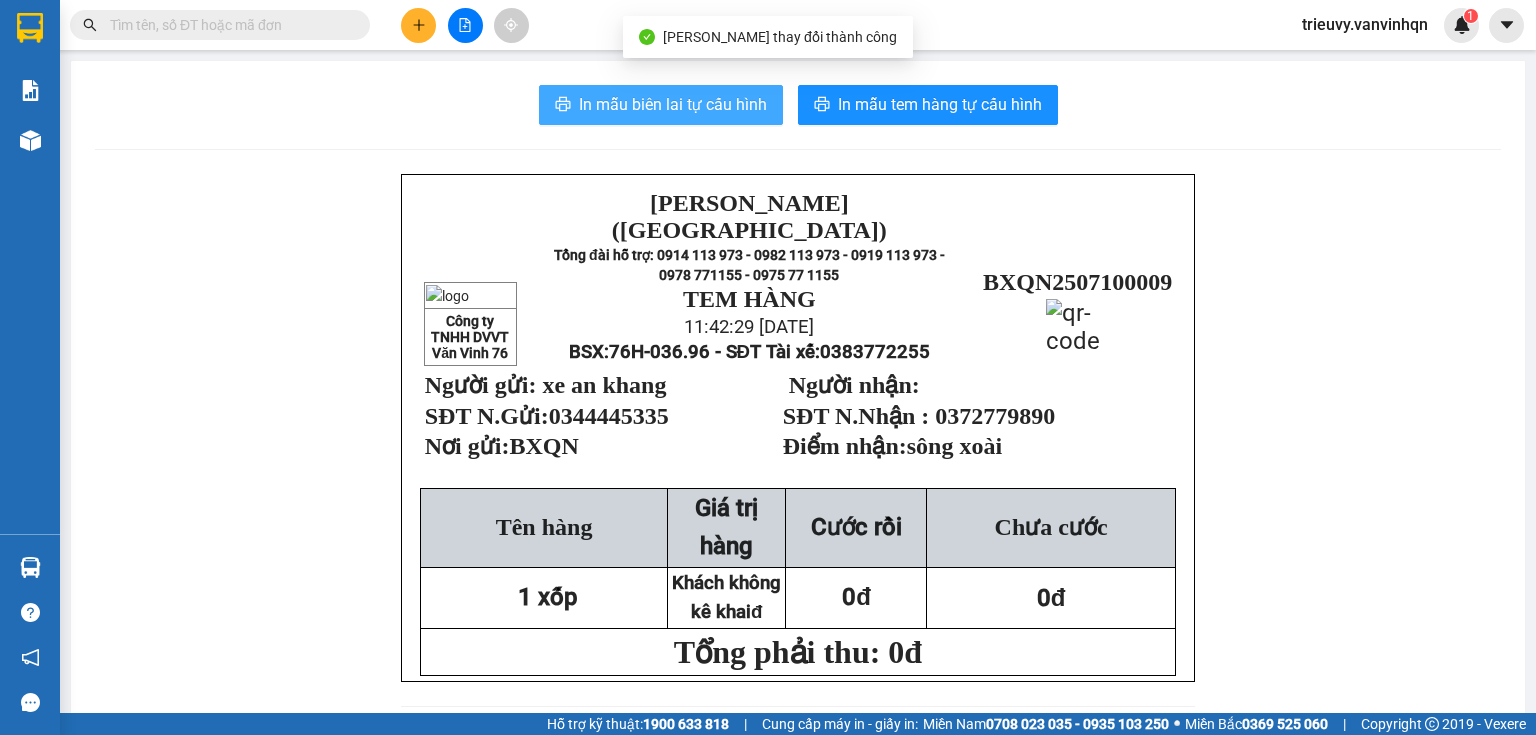 click on "In mẫu biên lai tự cấu hình" at bounding box center [661, 105] 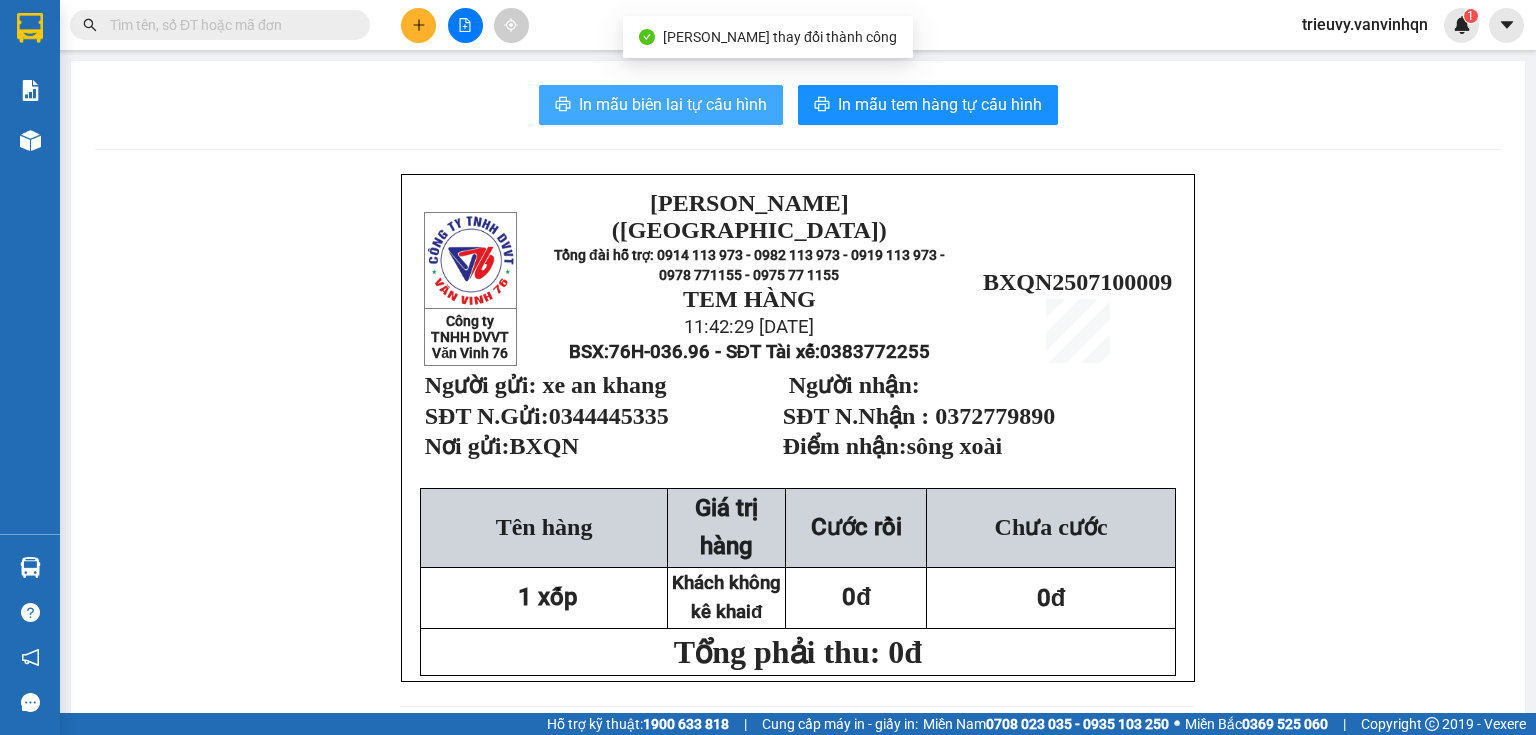 scroll, scrollTop: 0, scrollLeft: 0, axis: both 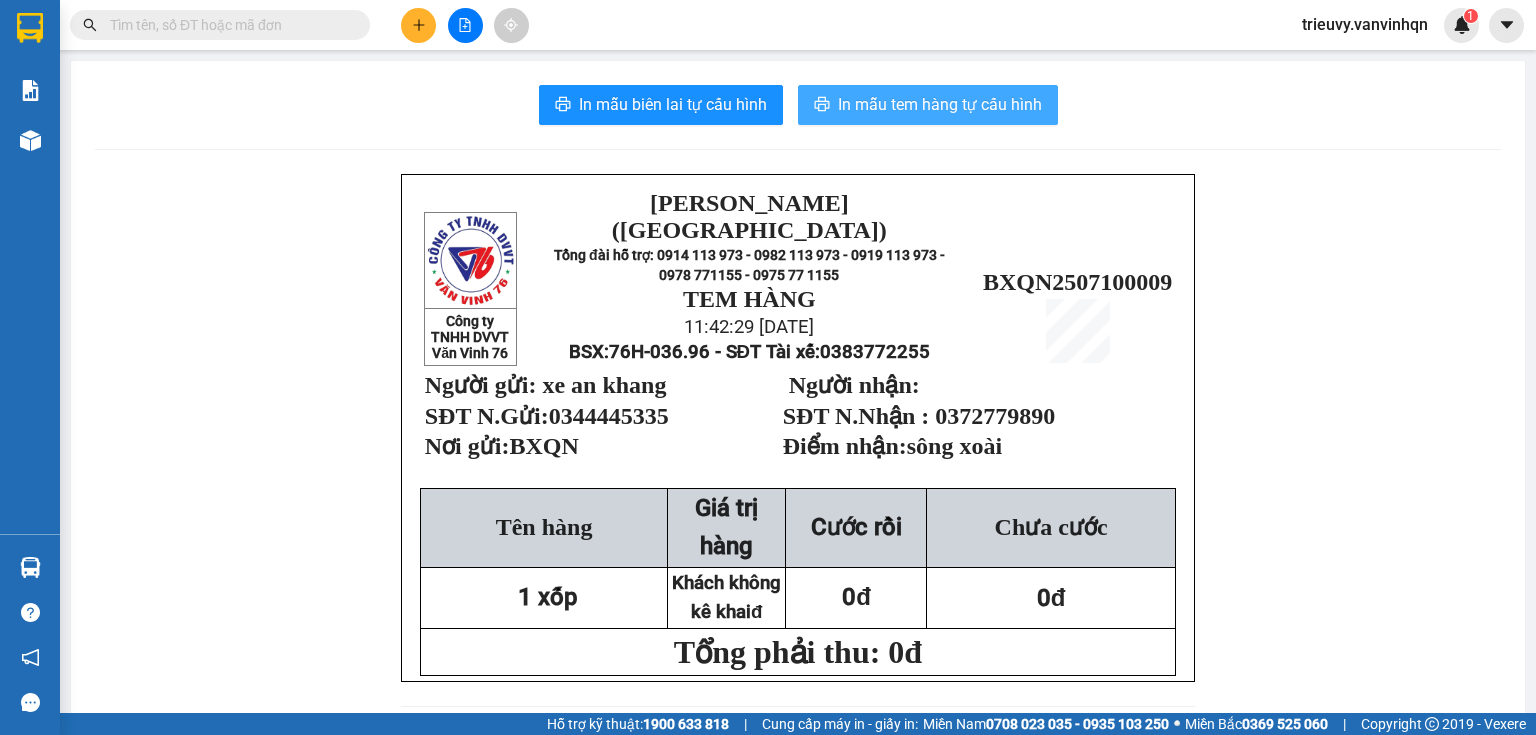 click on "In mẫu tem hàng tự cấu hình" at bounding box center [940, 104] 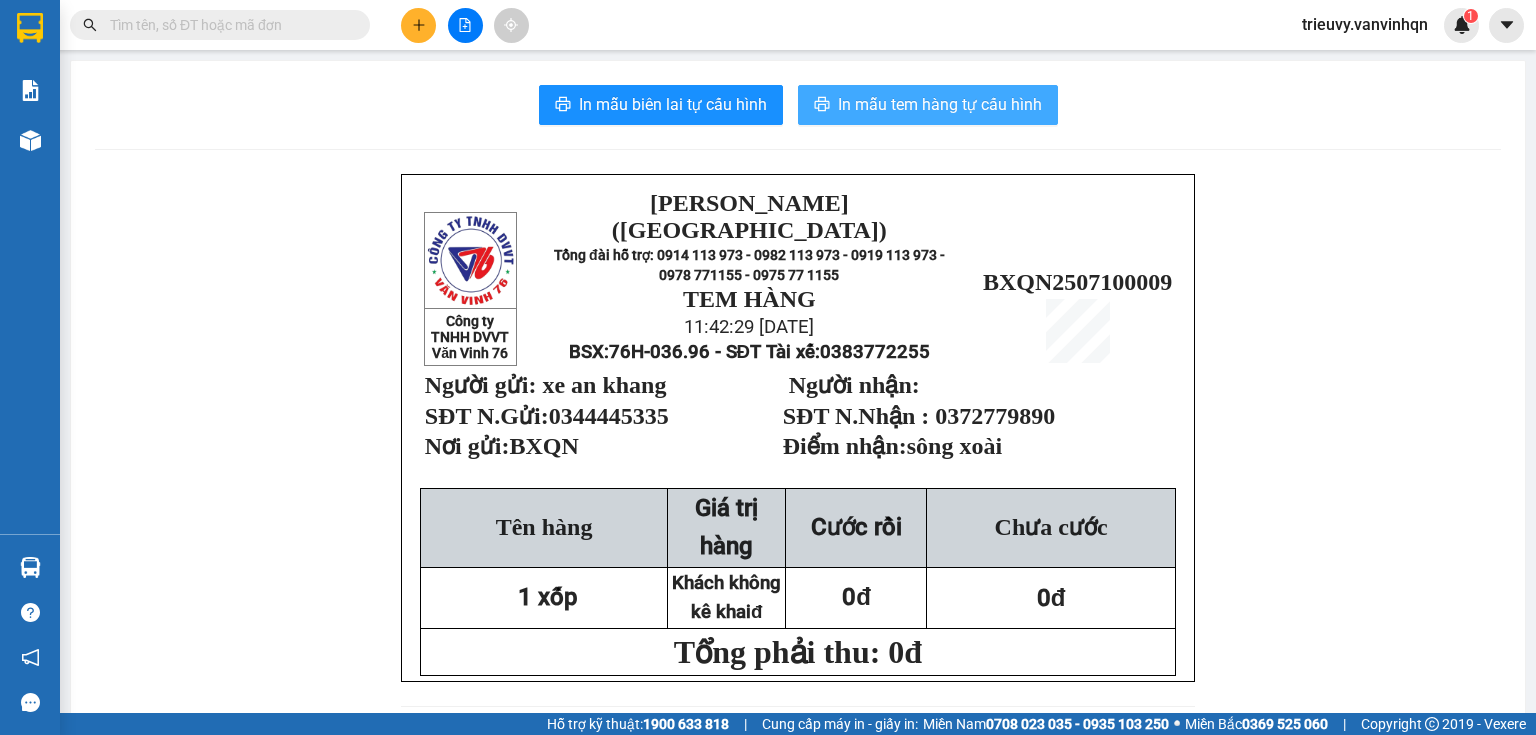 scroll, scrollTop: 0, scrollLeft: 0, axis: both 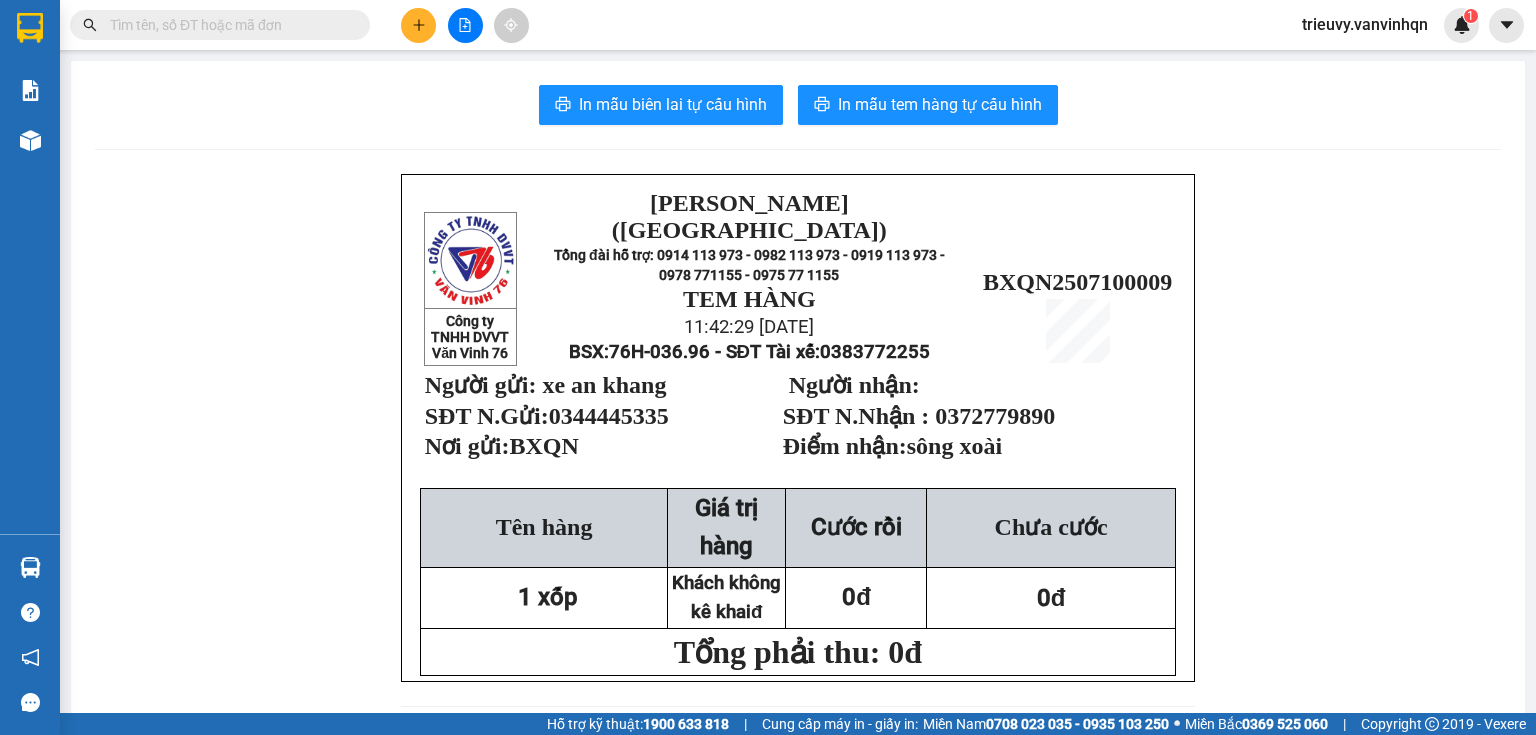 drag, startPoint x: 470, startPoint y: 12, endPoint x: 468, endPoint y: 23, distance: 11.18034 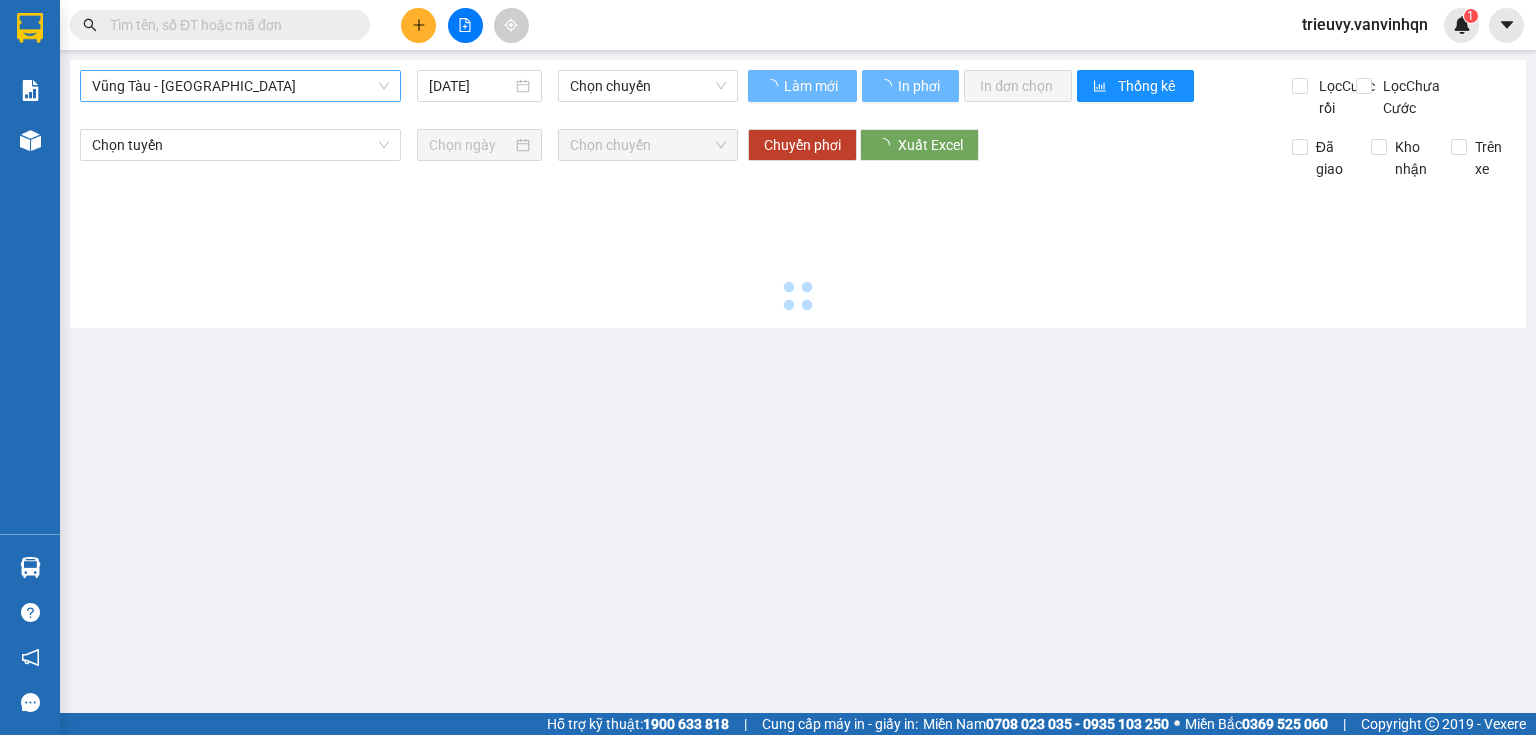 click on "Vũng Tàu - [GEOGRAPHIC_DATA]" at bounding box center [240, 86] 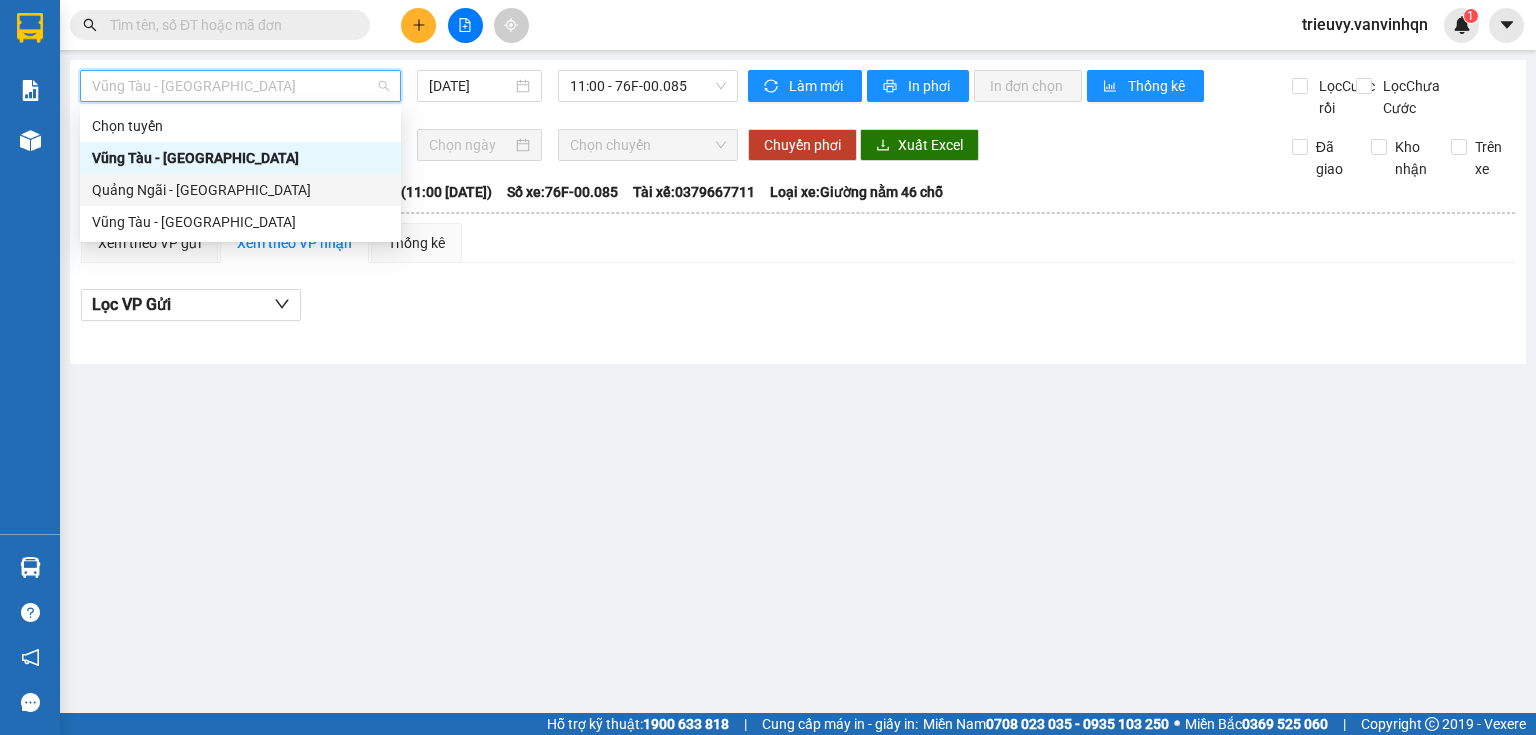 click on "Quảng Ngãi - [GEOGRAPHIC_DATA]" at bounding box center (240, 190) 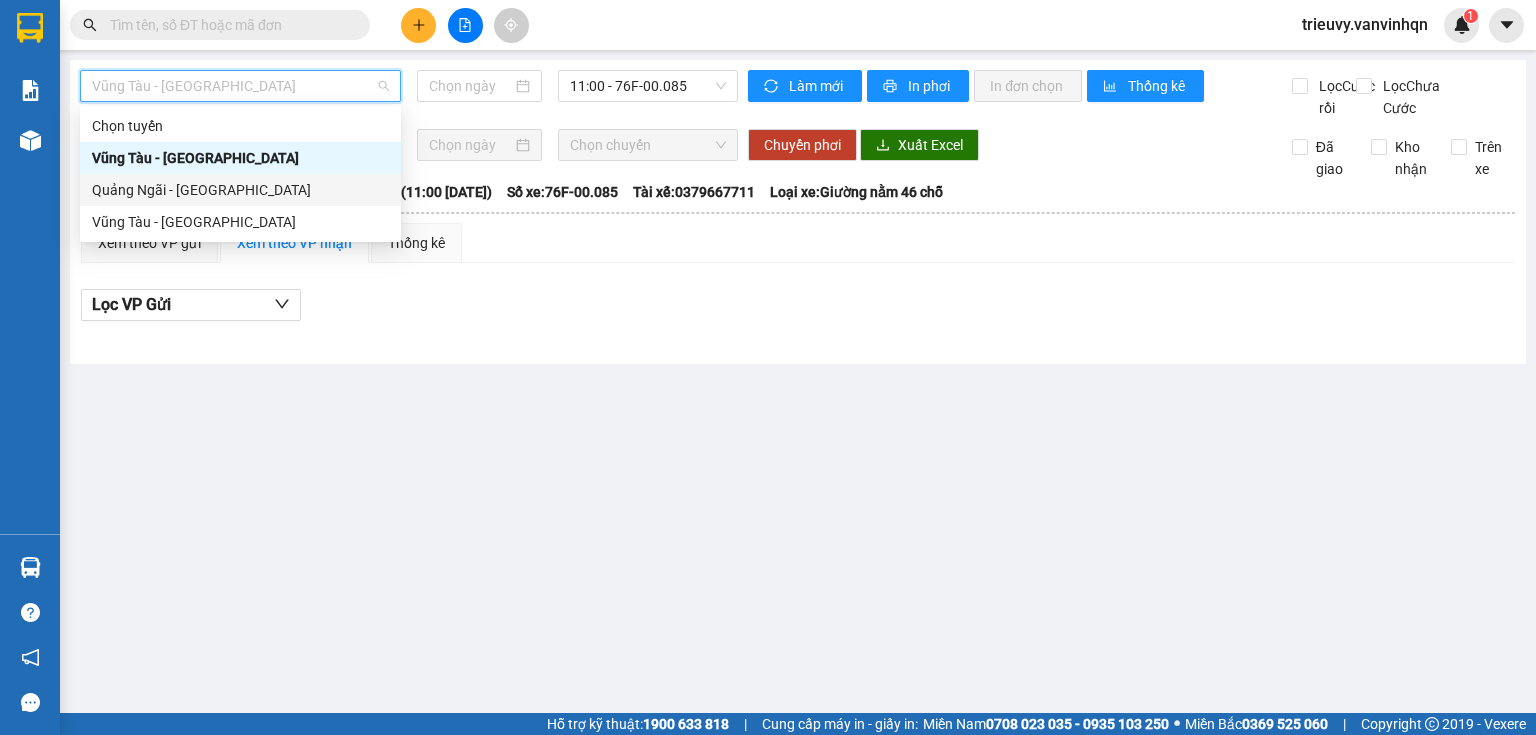 type on "[DATE]" 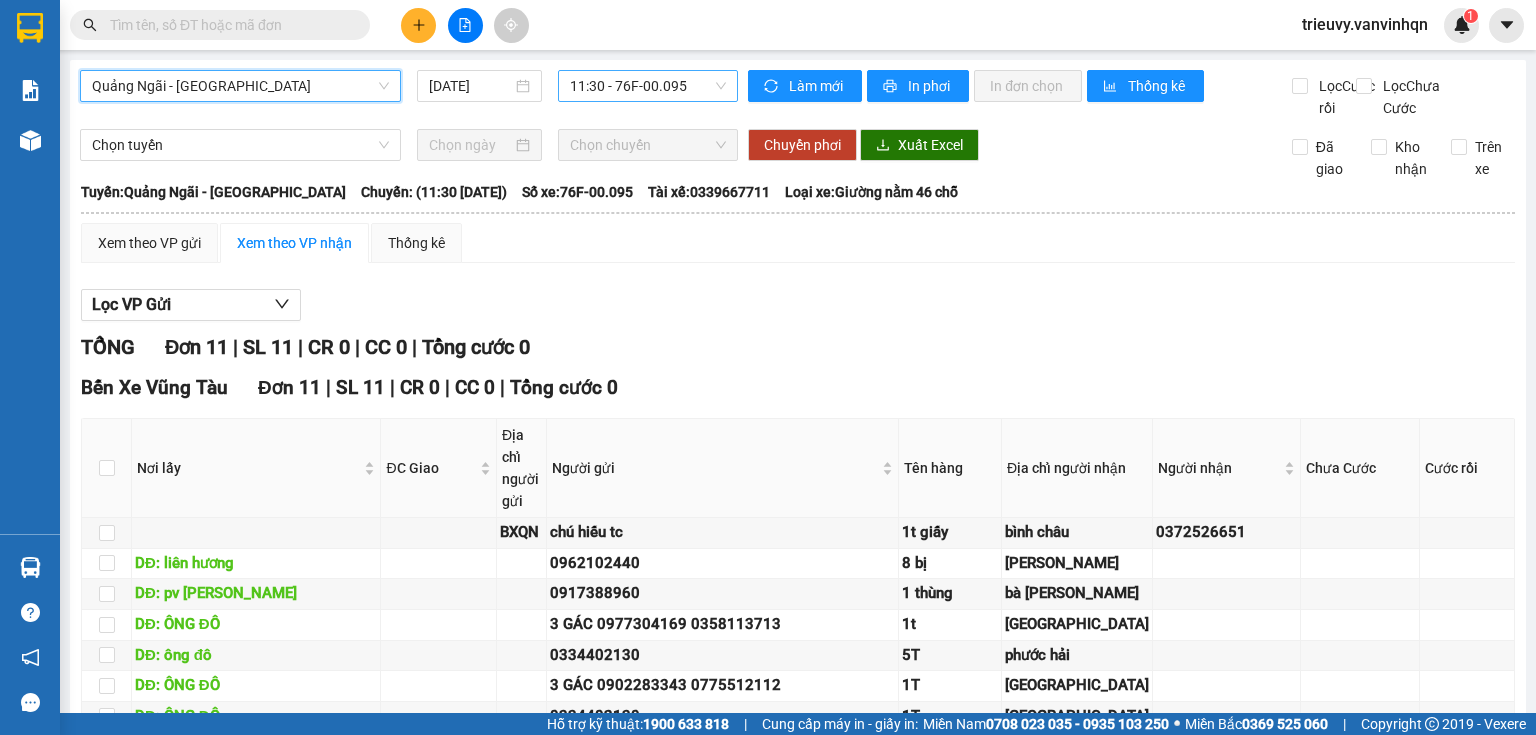 click on "11:30     - 76F-00.095" at bounding box center (648, 86) 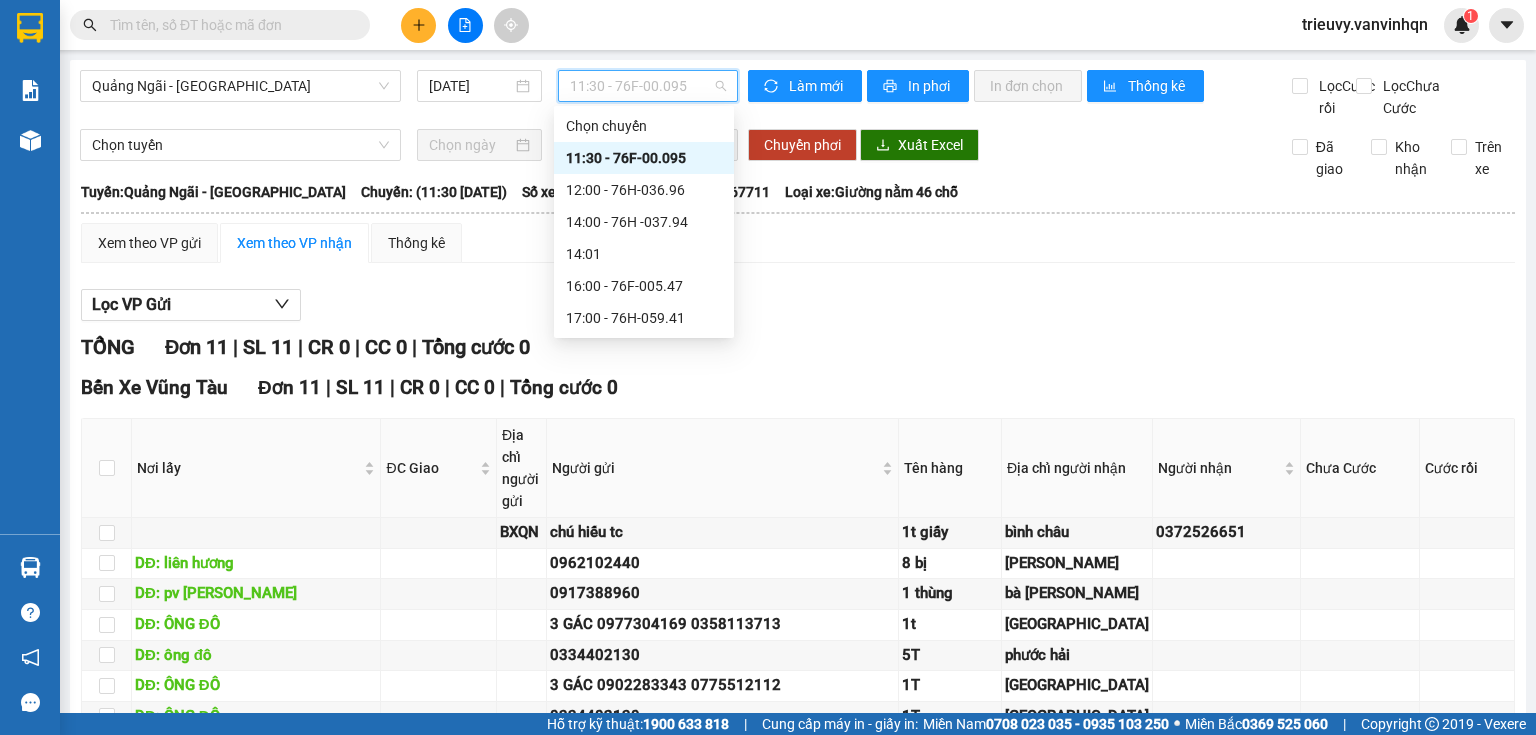 click on "11:30     - 76F-00.095" at bounding box center [644, 158] 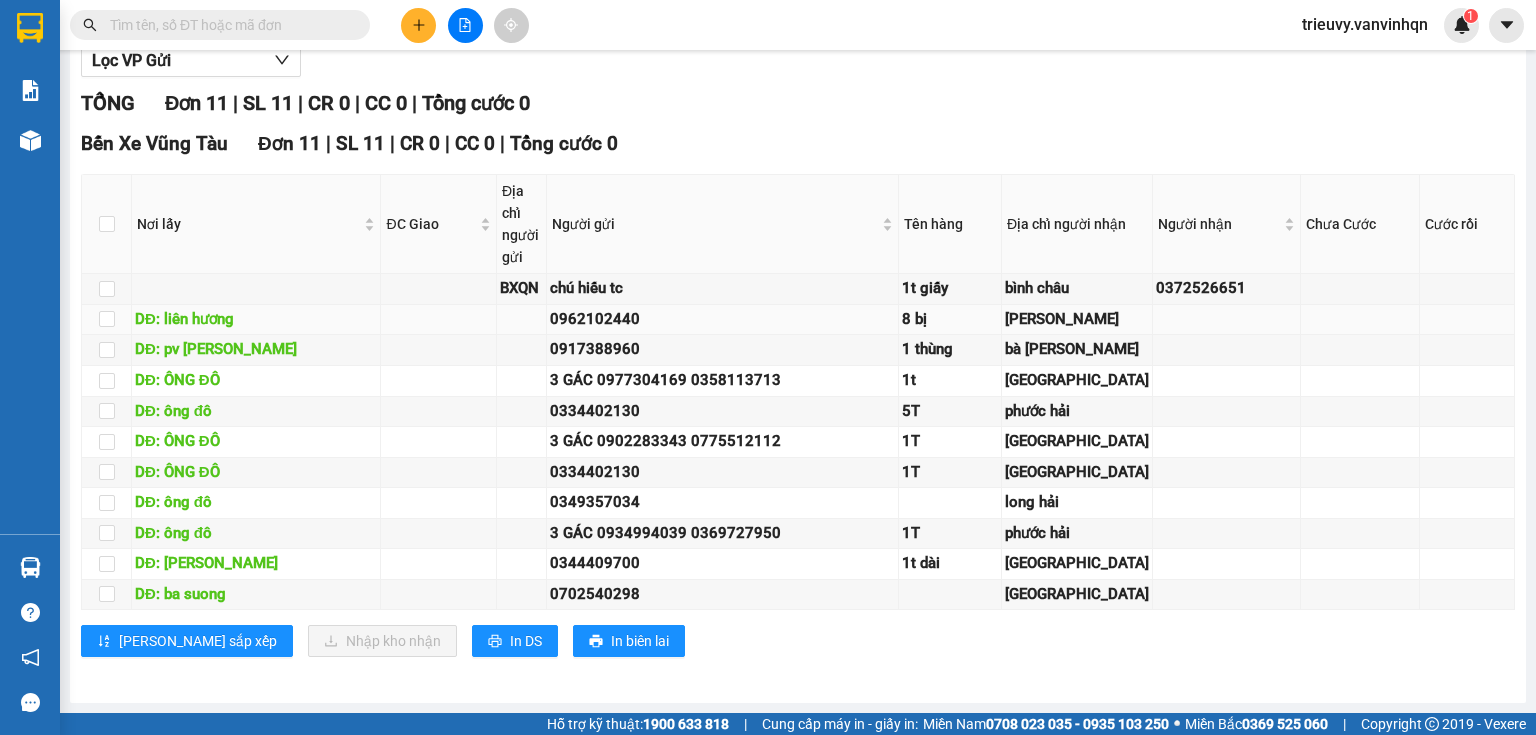 scroll, scrollTop: 498, scrollLeft: 0, axis: vertical 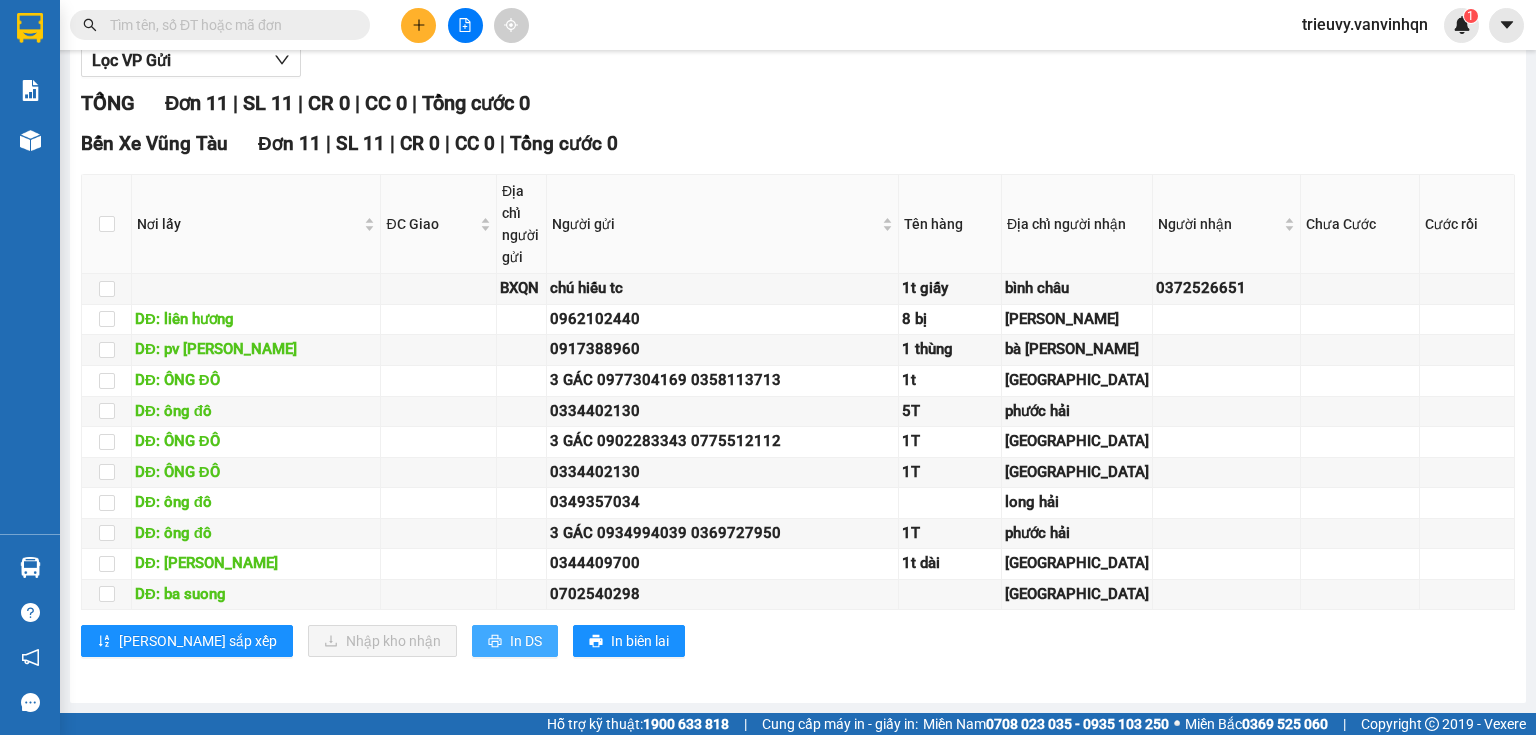 click on "In DS" at bounding box center [526, 641] 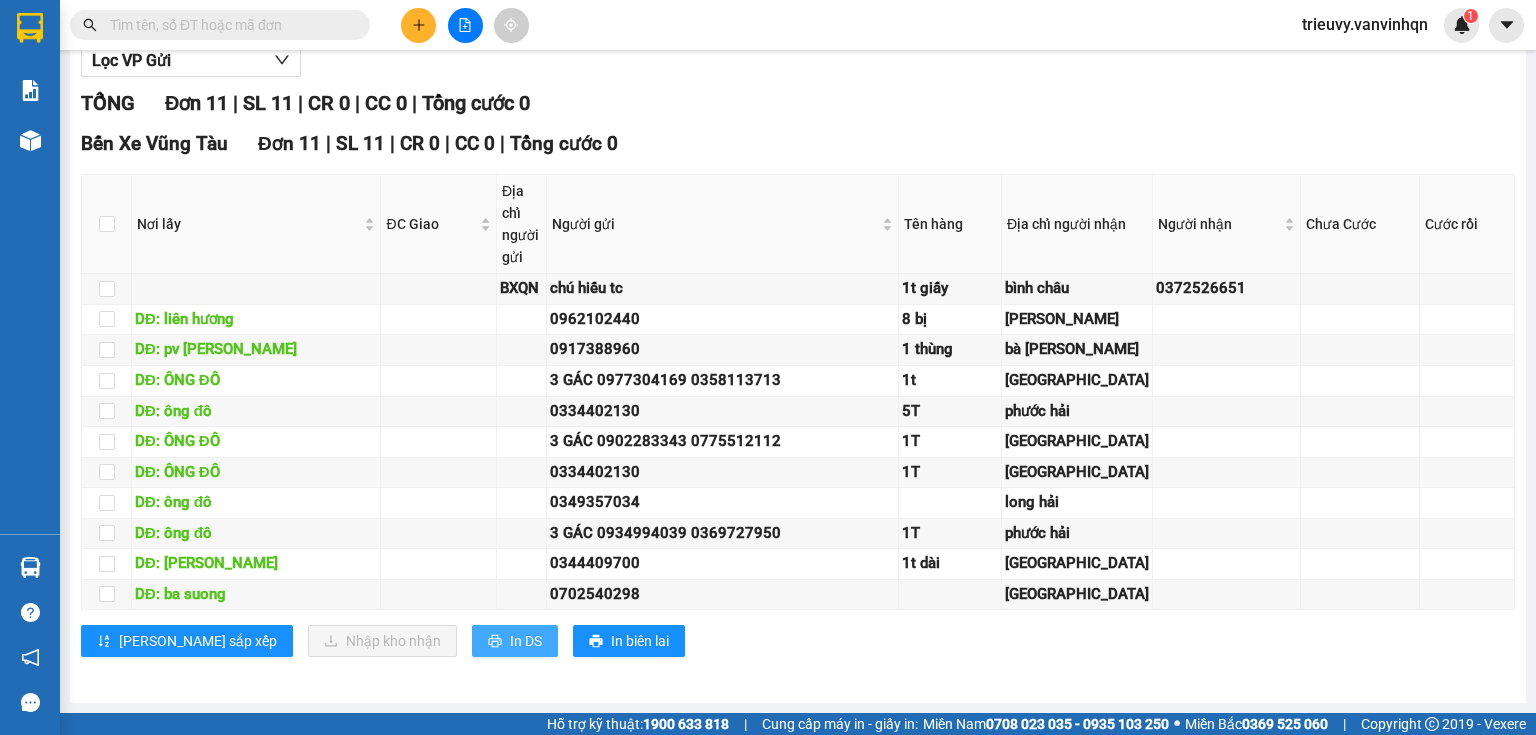 scroll, scrollTop: 0, scrollLeft: 0, axis: both 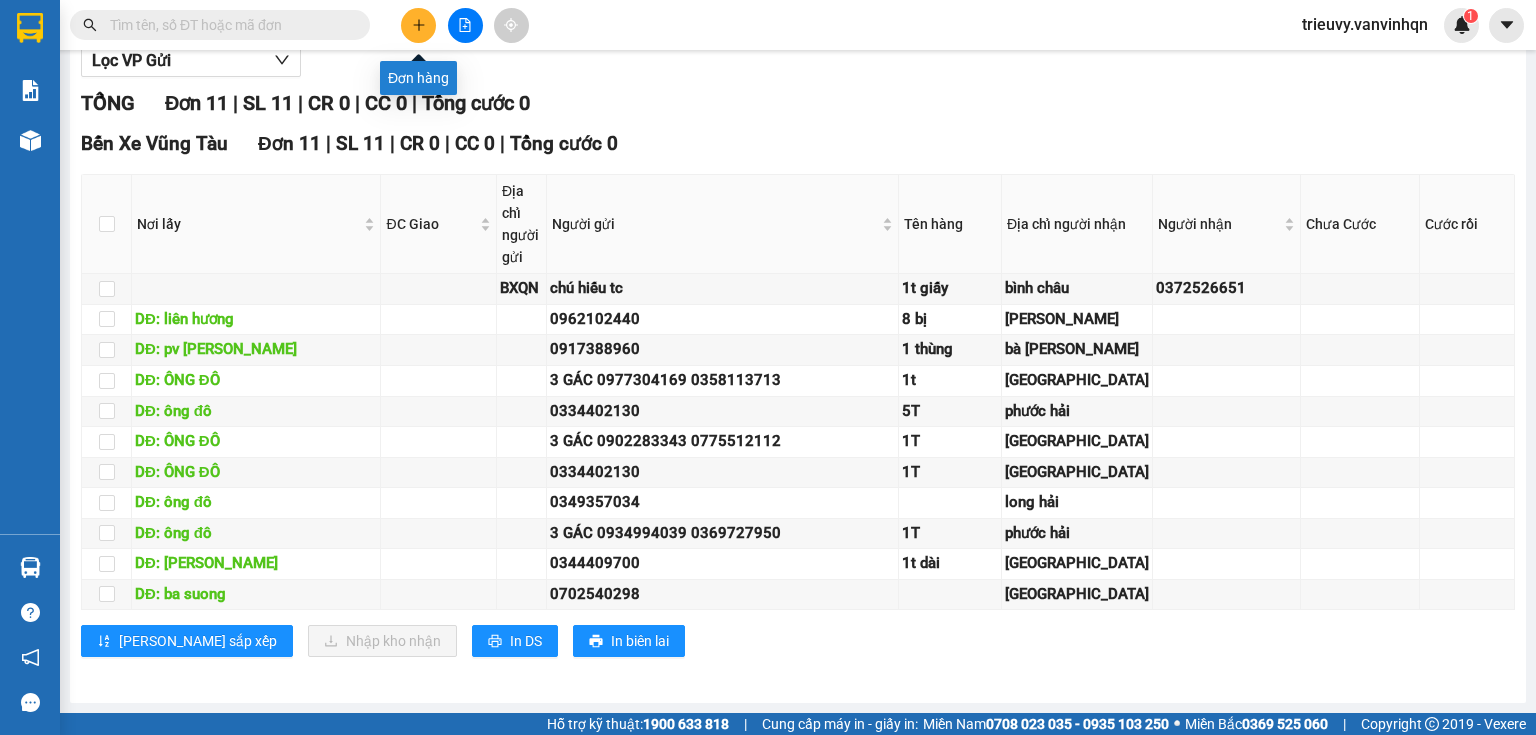 click at bounding box center (418, 25) 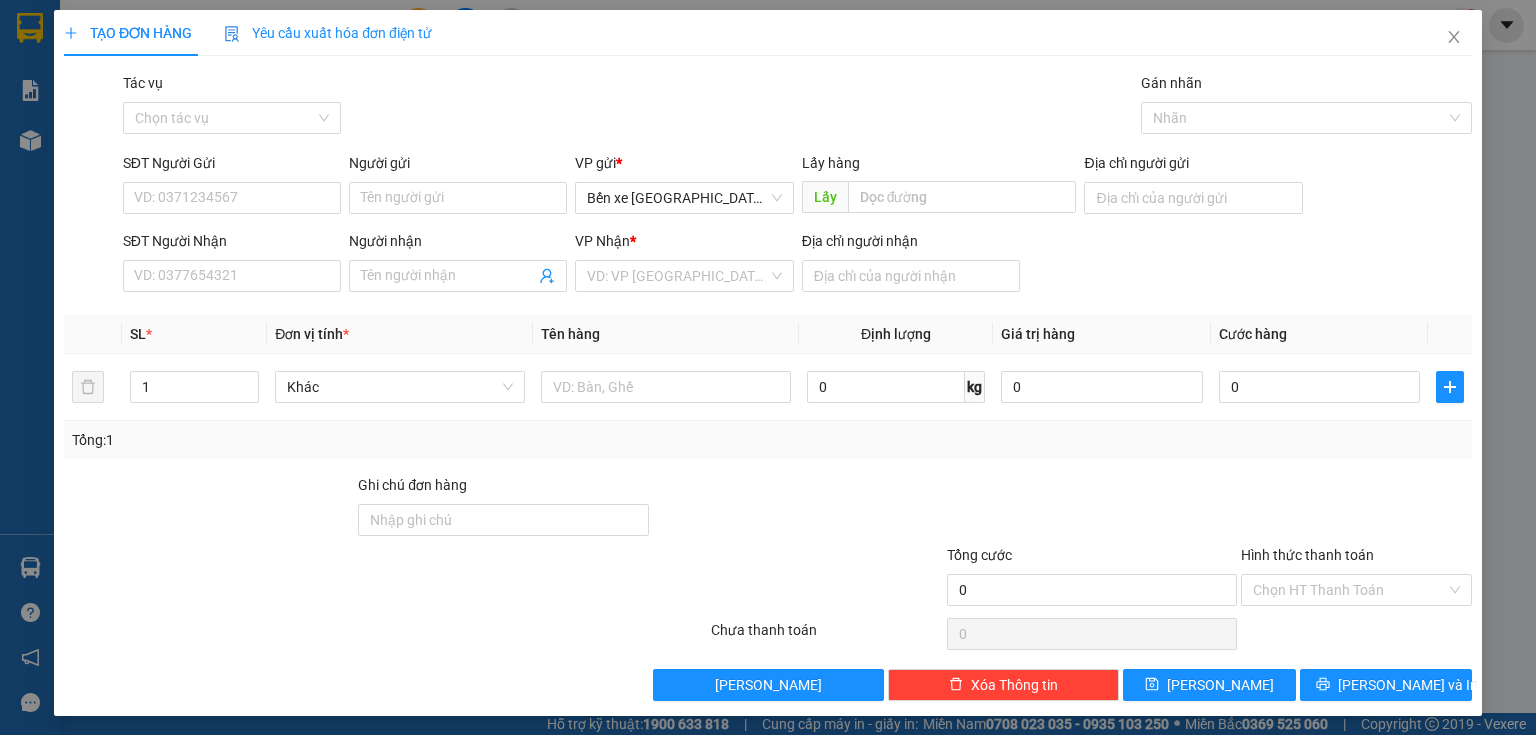 scroll, scrollTop: 0, scrollLeft: 0, axis: both 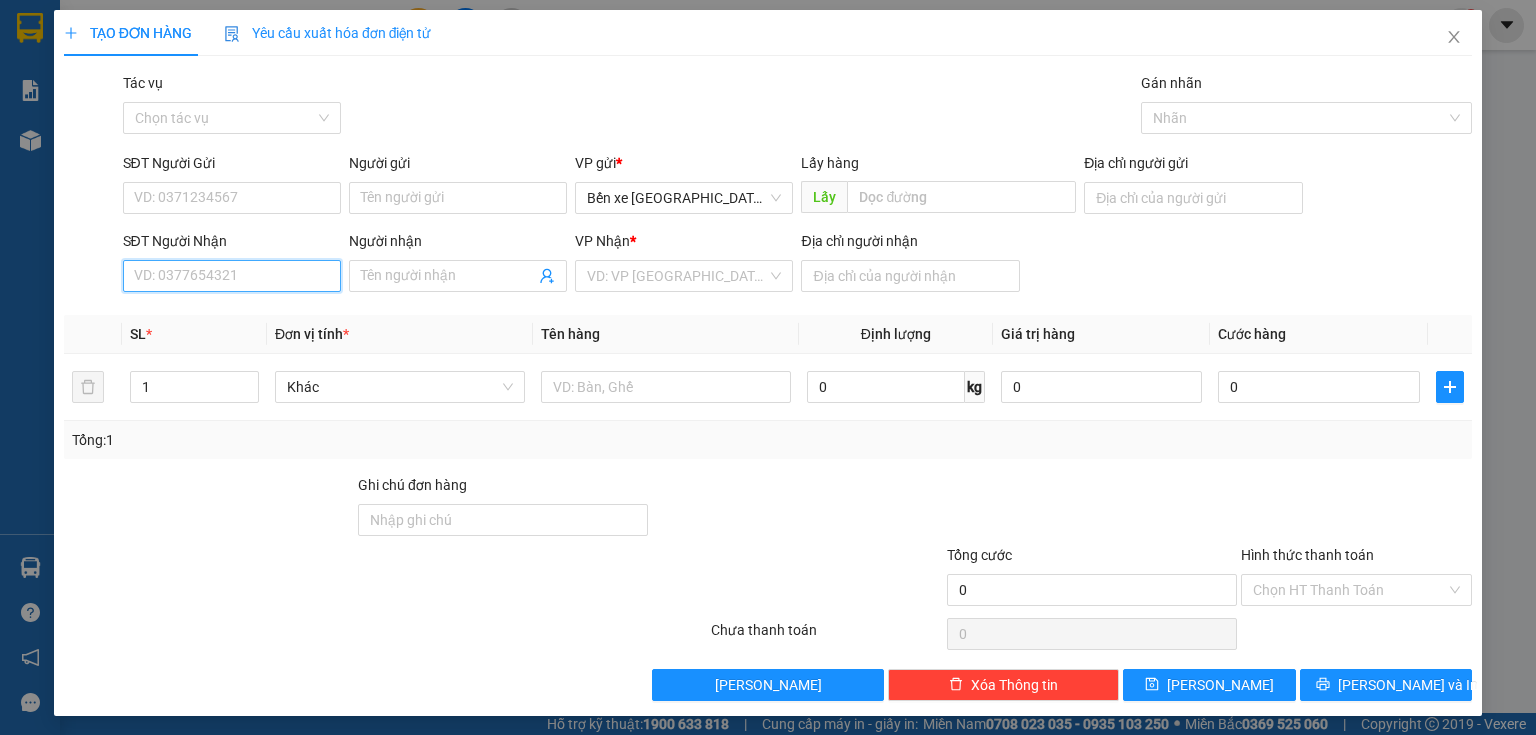 click on "SĐT Người Nhận" at bounding box center [232, 276] 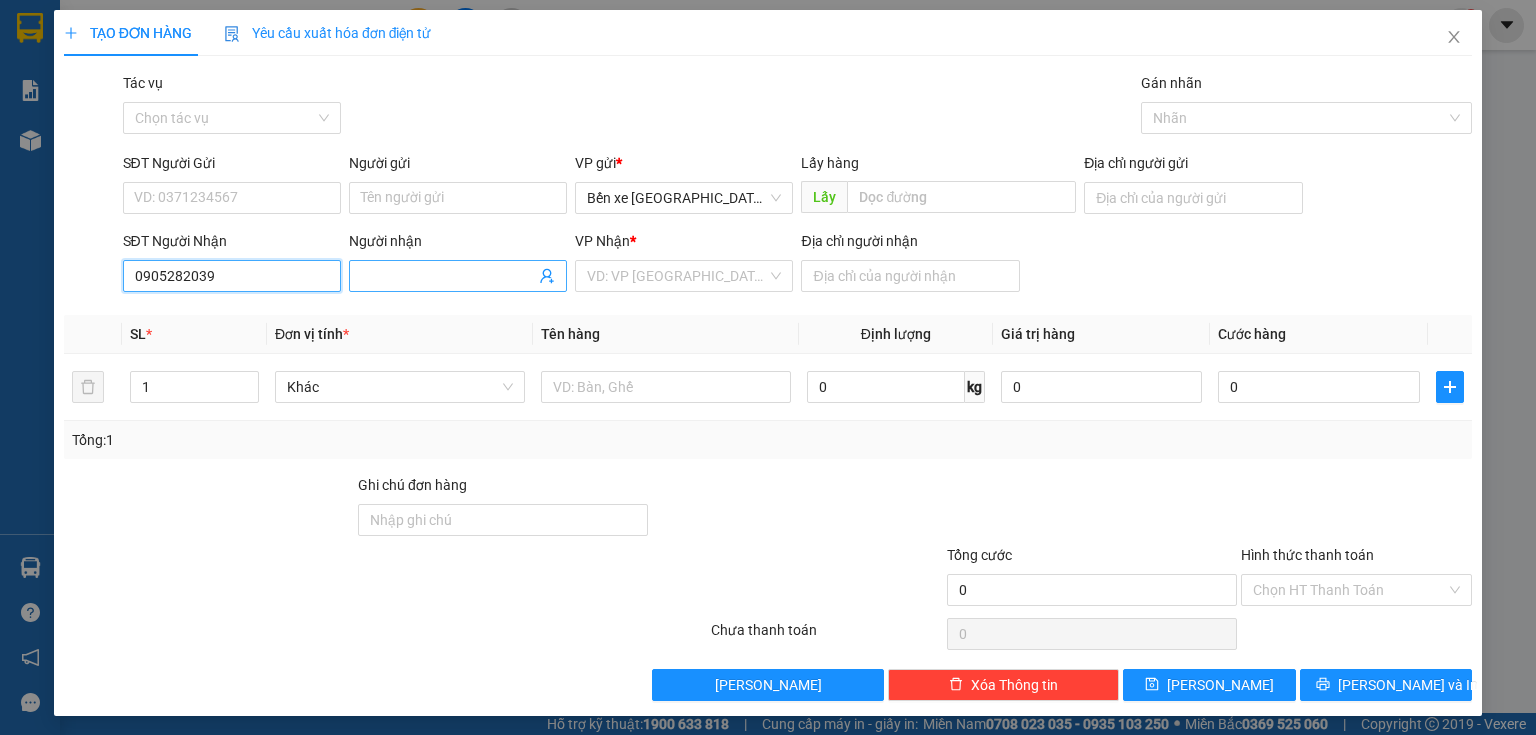 drag, startPoint x: 212, startPoint y: 284, endPoint x: 421, endPoint y: 269, distance: 209.53758 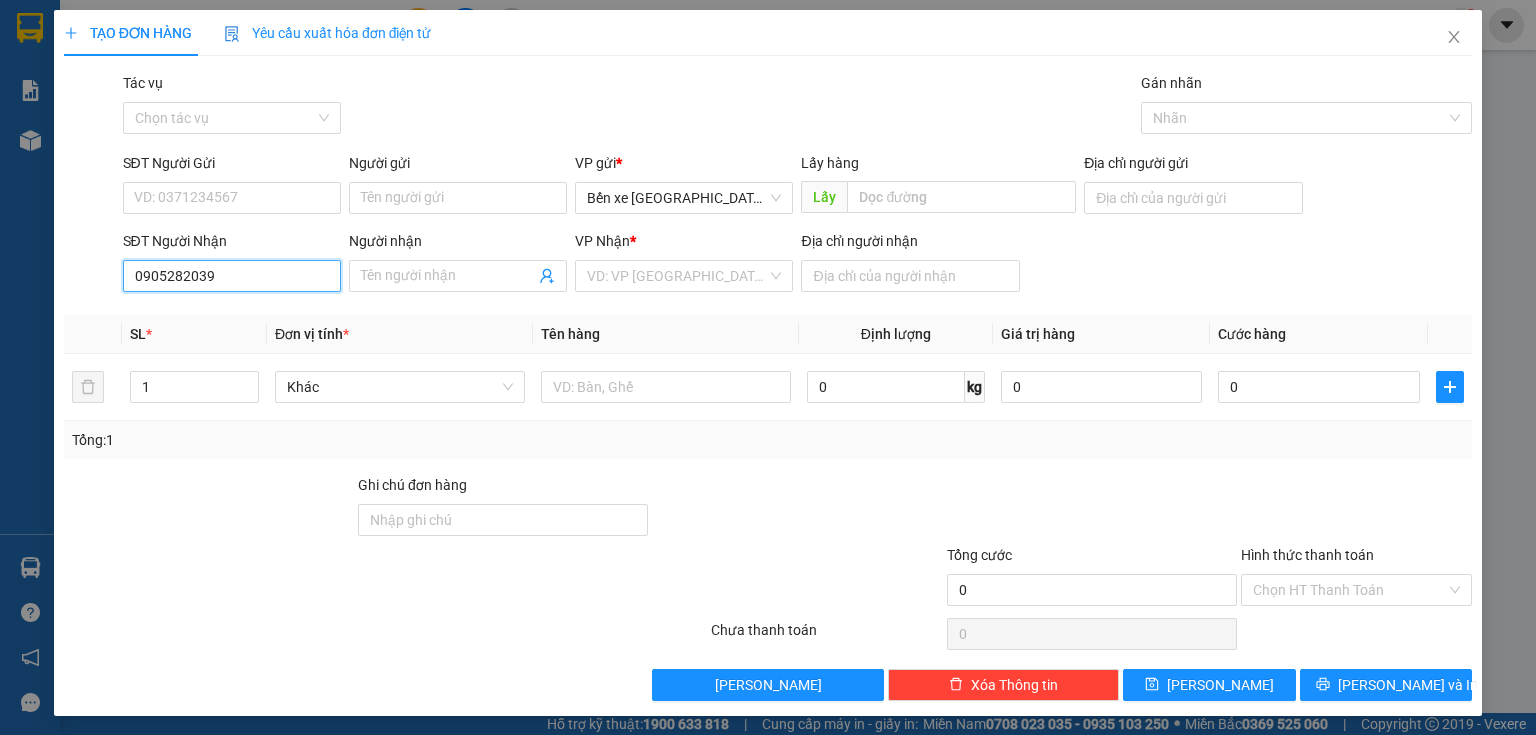 drag, startPoint x: 421, startPoint y: 269, endPoint x: 309, endPoint y: 273, distance: 112.0714 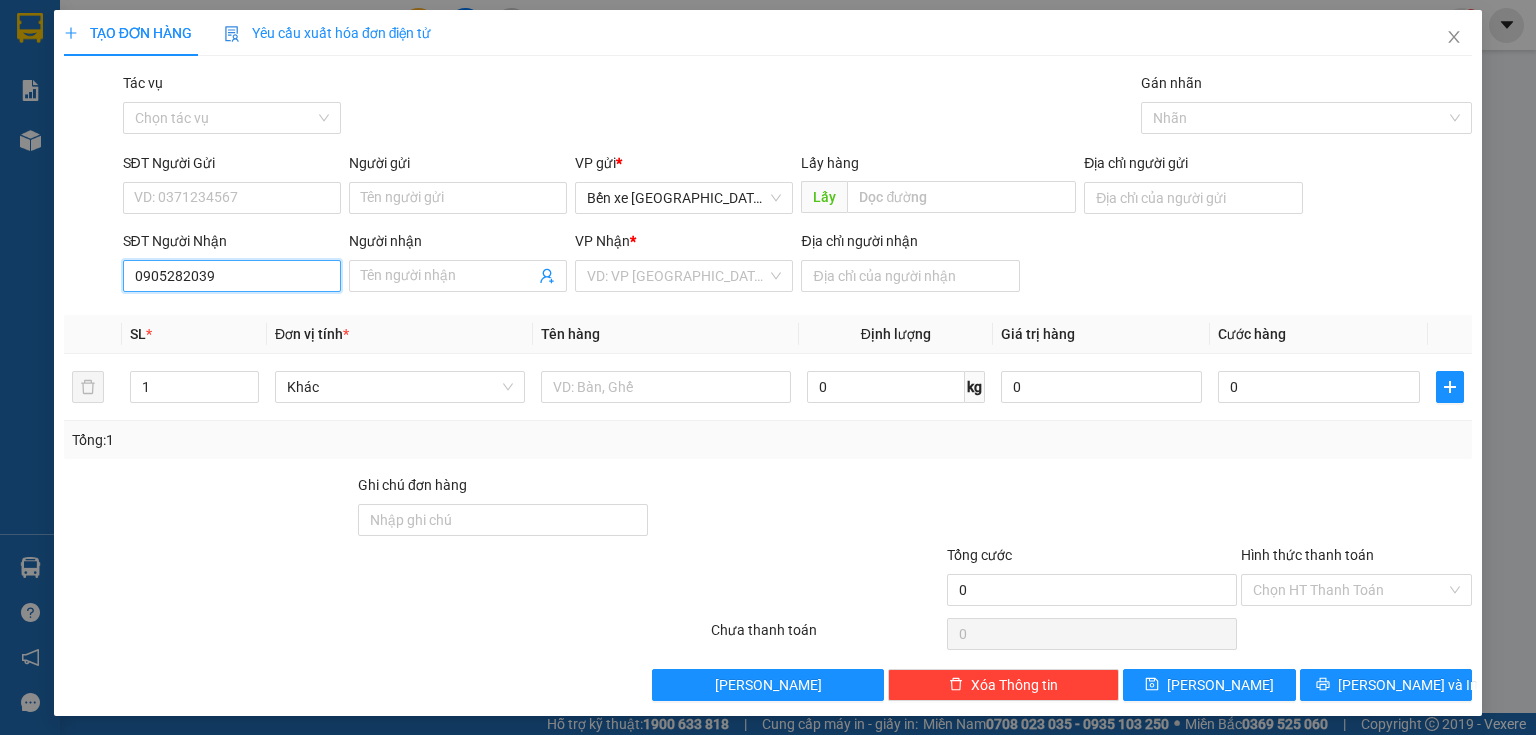 drag, startPoint x: 204, startPoint y: 276, endPoint x: 167, endPoint y: 276, distance: 37 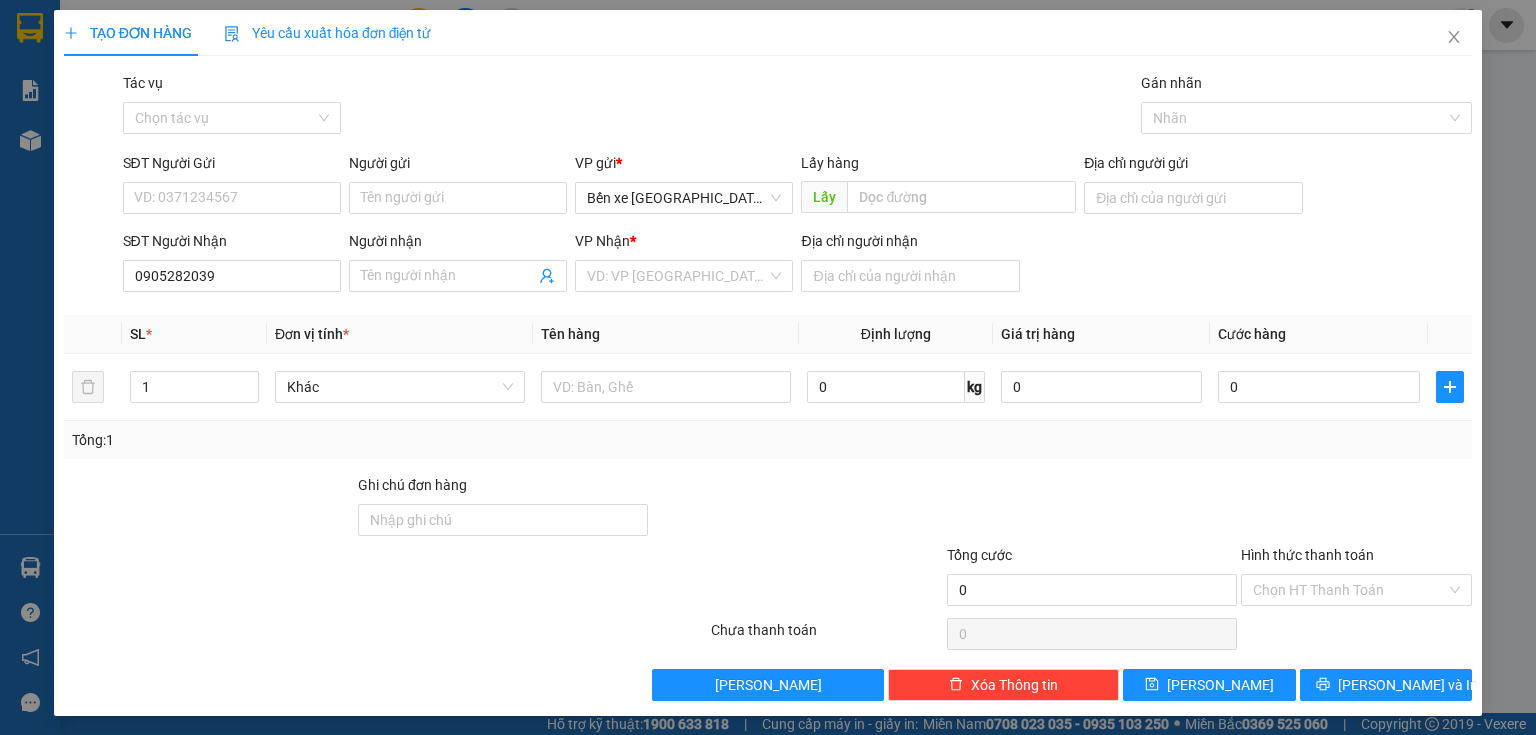click on "SĐT Người Nhận" at bounding box center [232, 241] 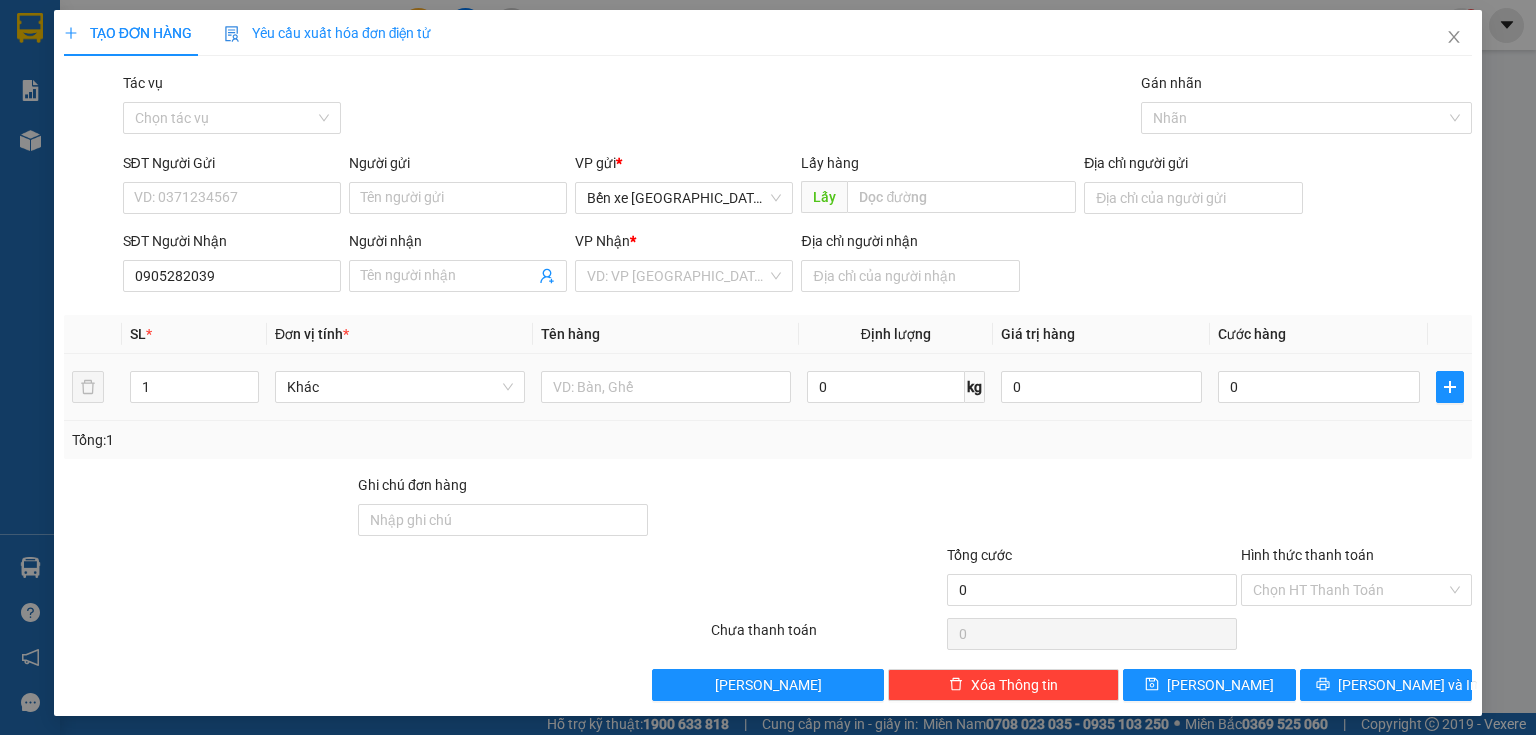 click on "Tổng:  1" at bounding box center (333, 440) 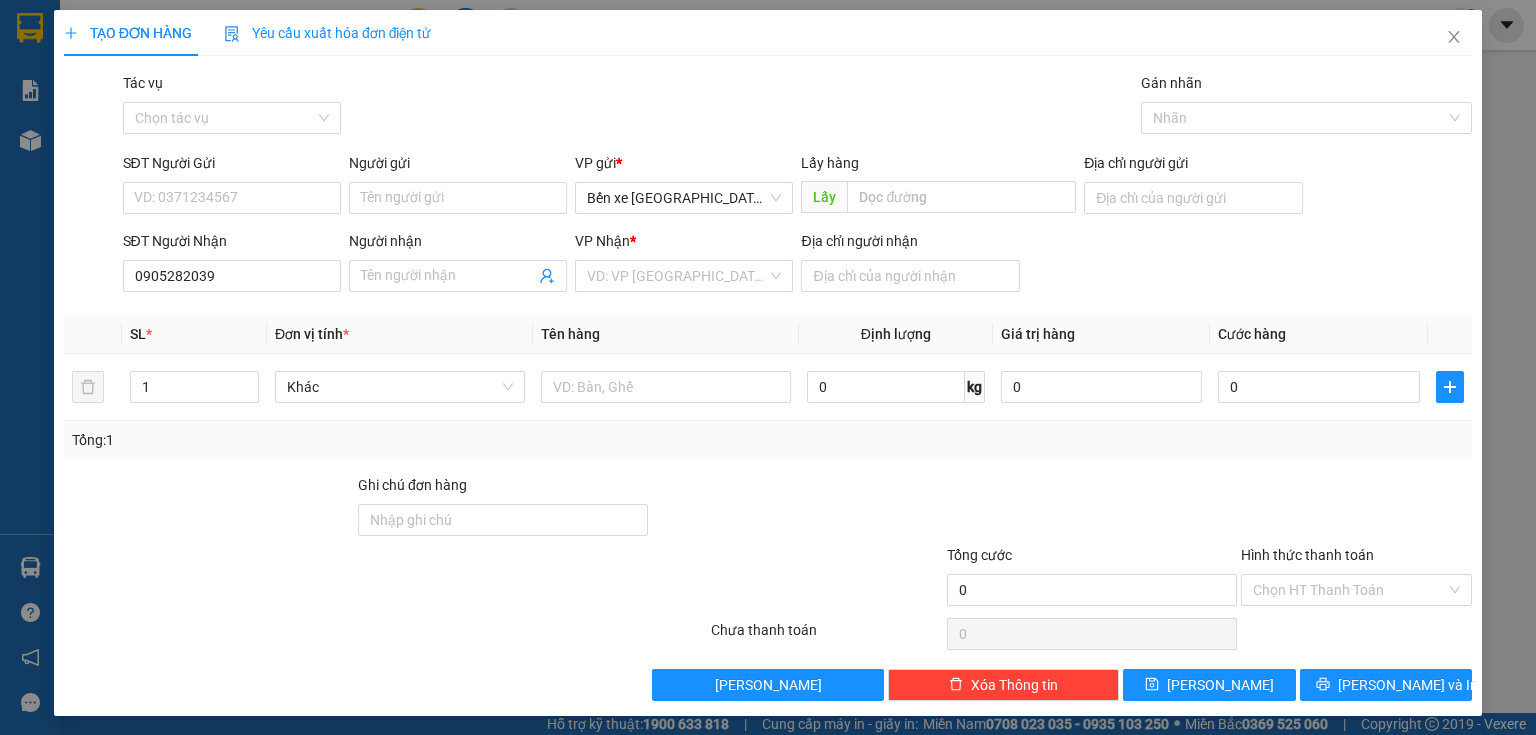 click at bounding box center (209, 509) 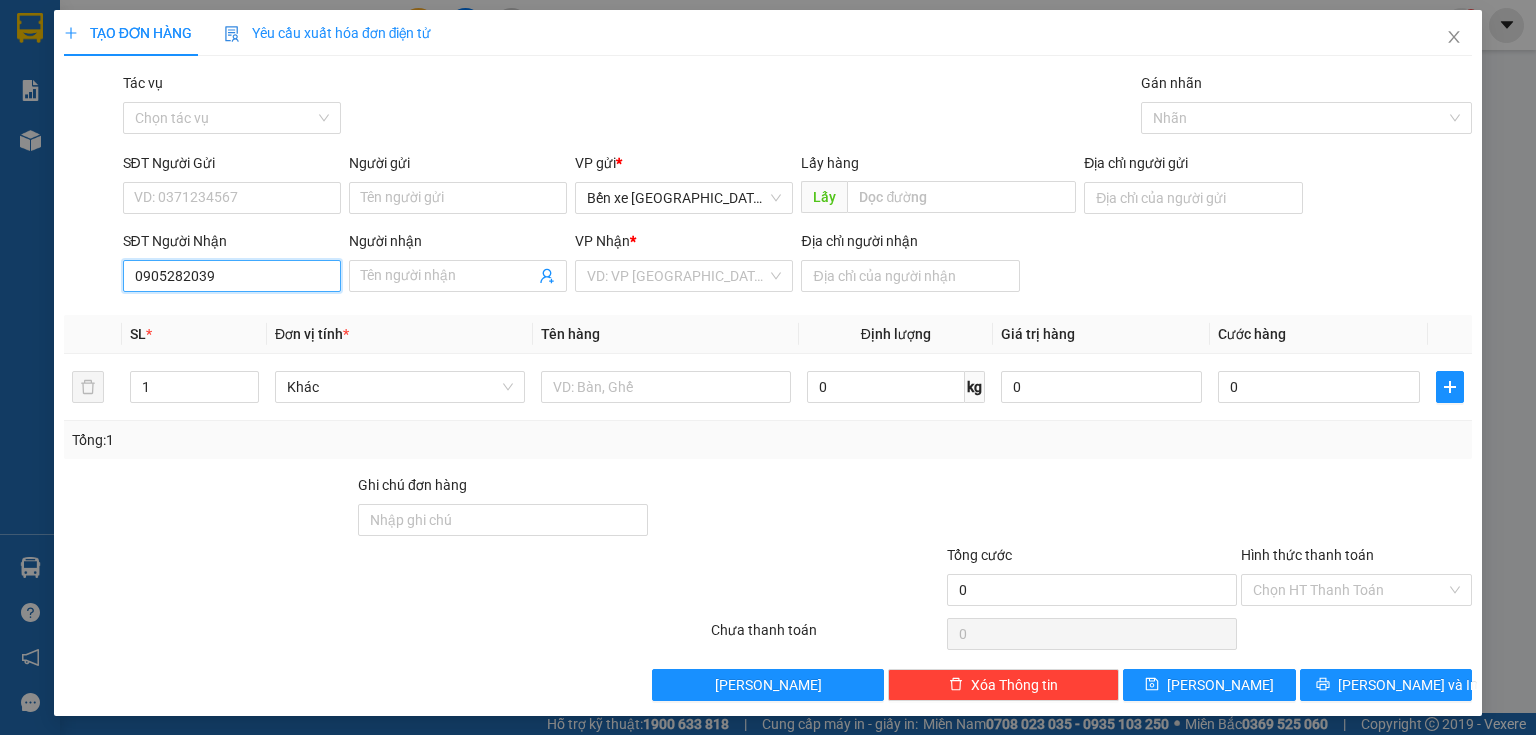 drag, startPoint x: 130, startPoint y: 267, endPoint x: 209, endPoint y: 281, distance: 80.23092 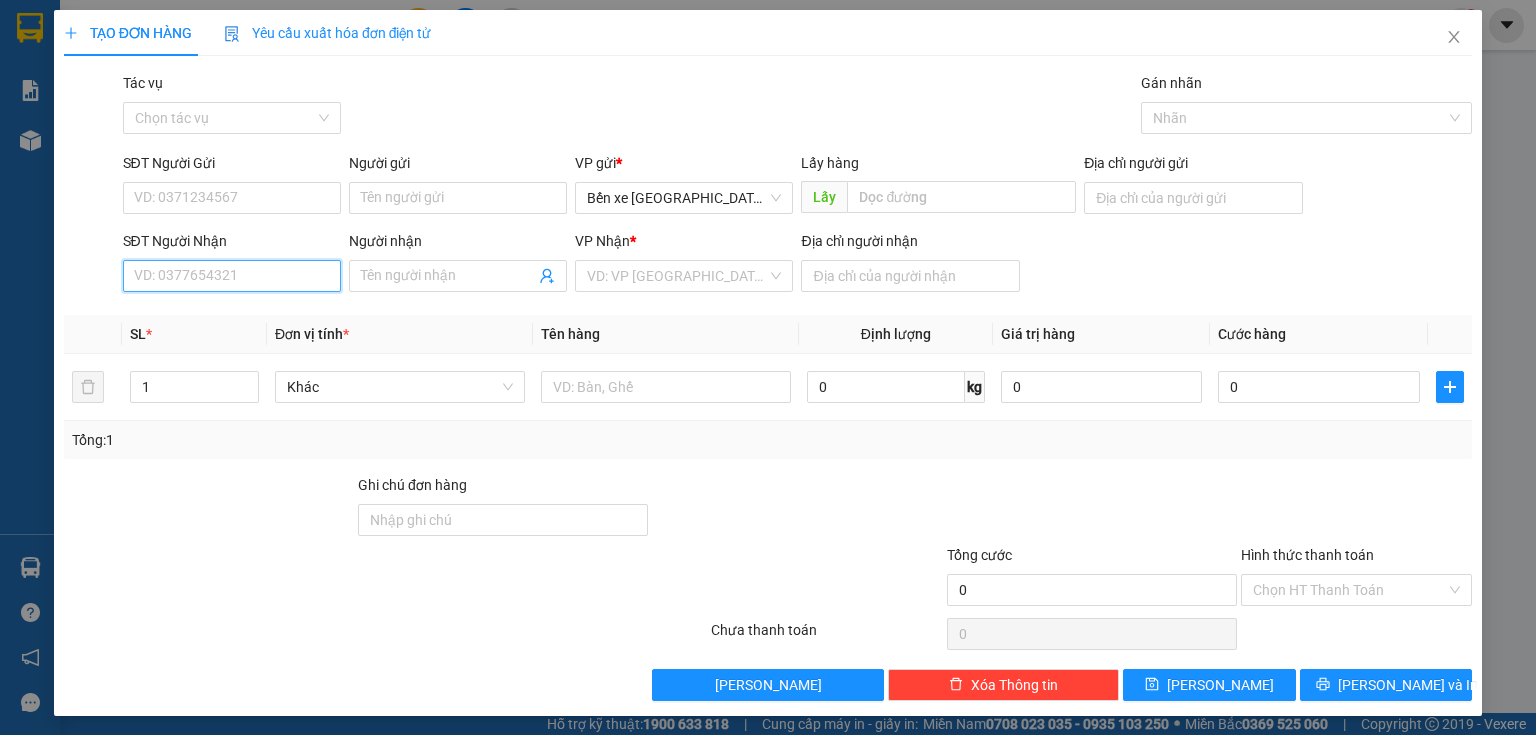 click on "SĐT Người Nhận" at bounding box center (232, 276) 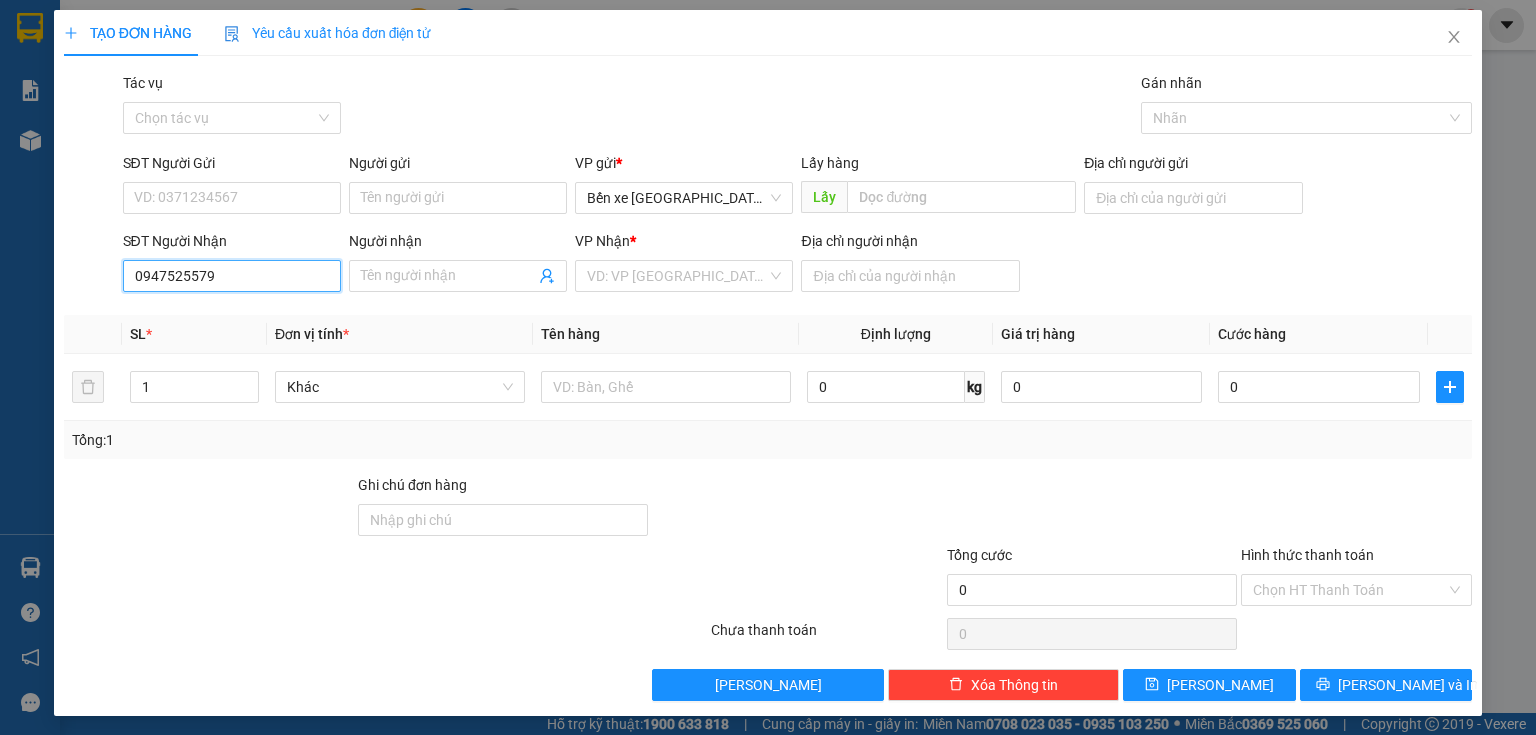 type on "0947525579" 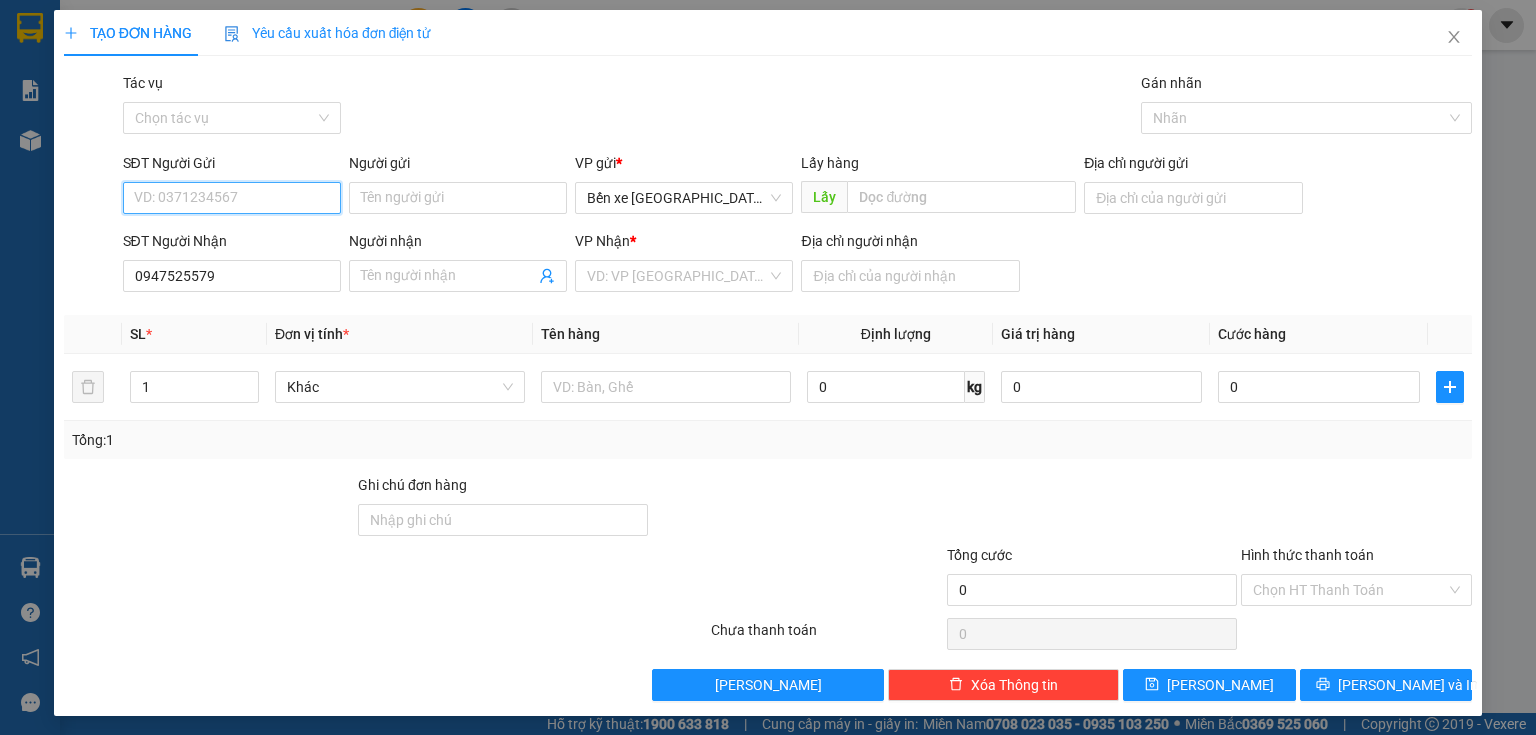 click on "SĐT Người Gửi" at bounding box center (232, 198) 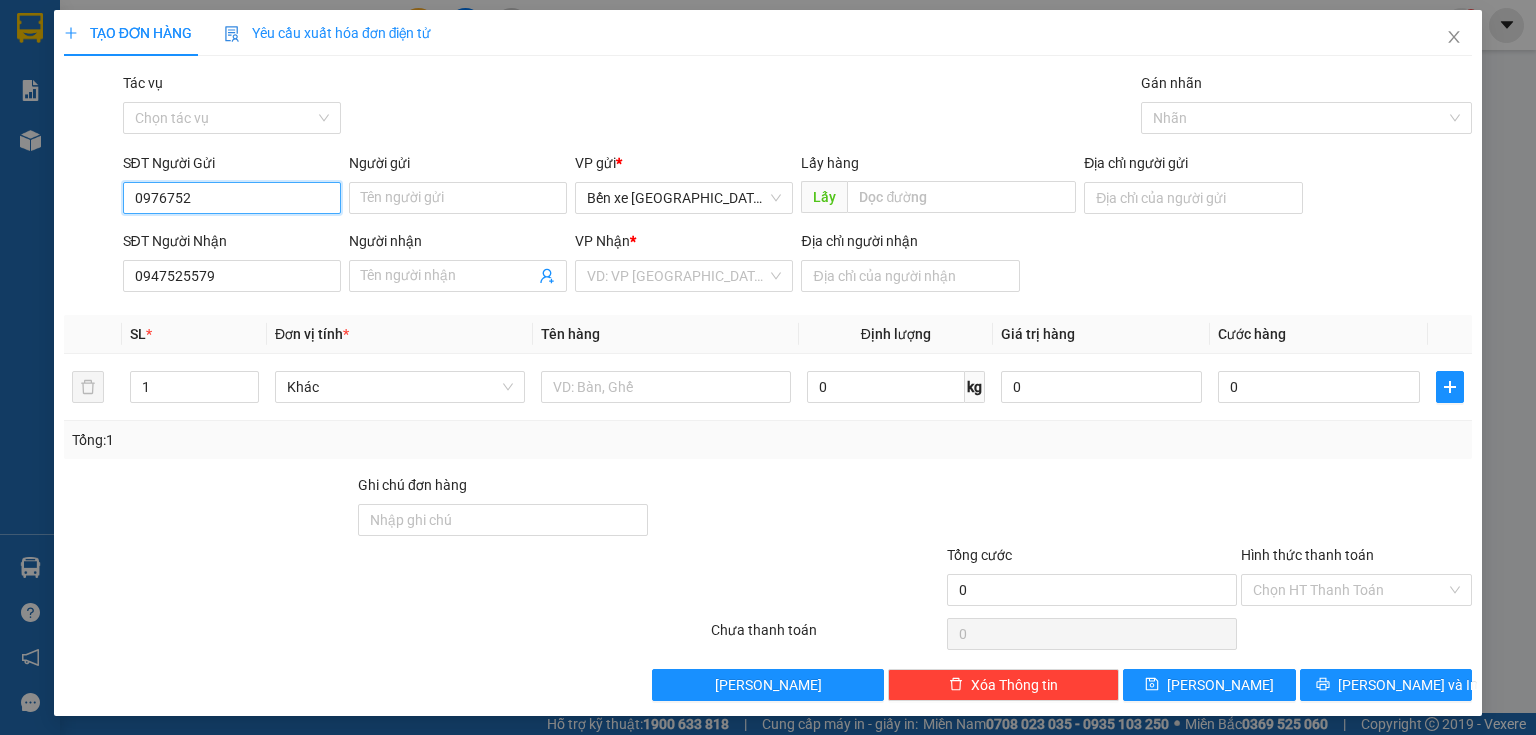 type on "0976752" 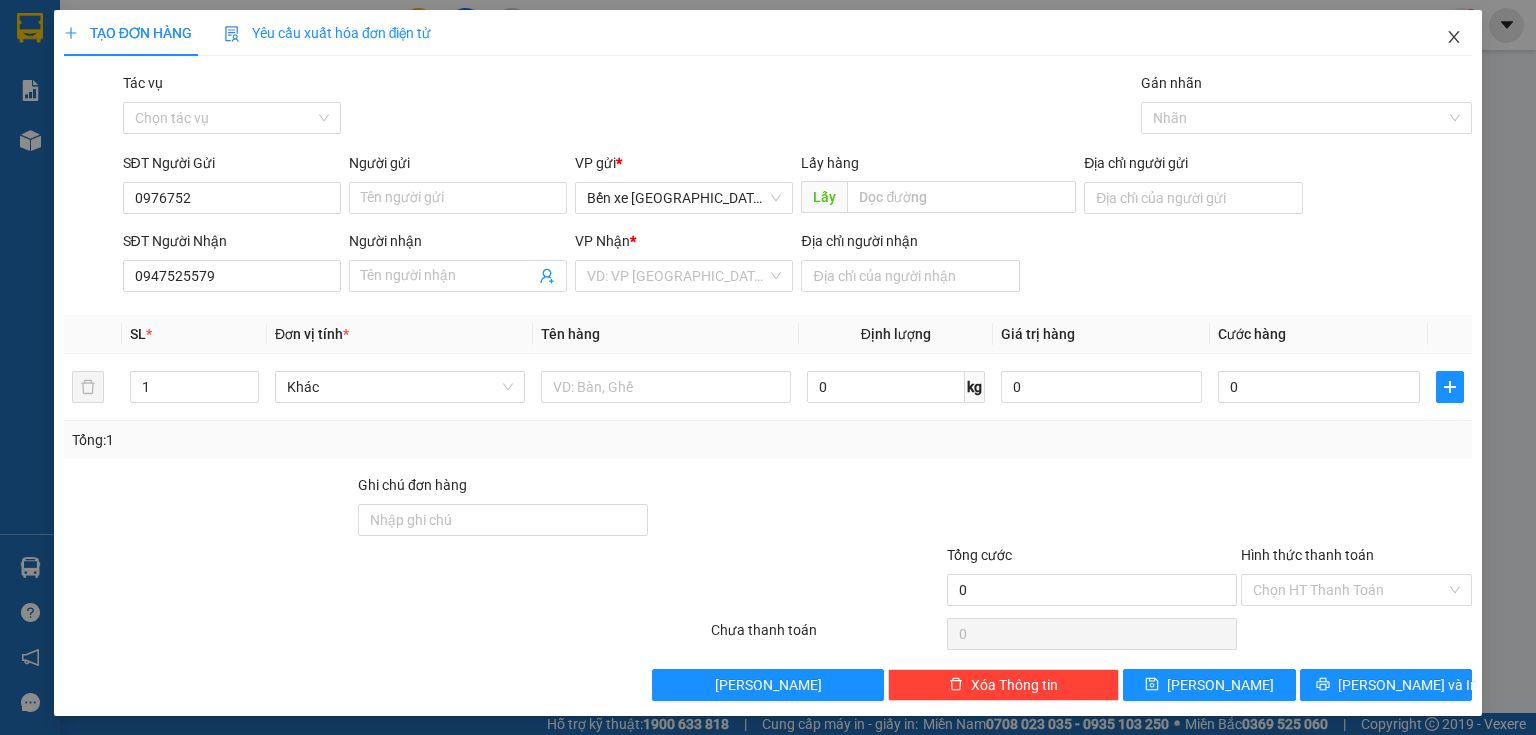 click at bounding box center (1454, 38) 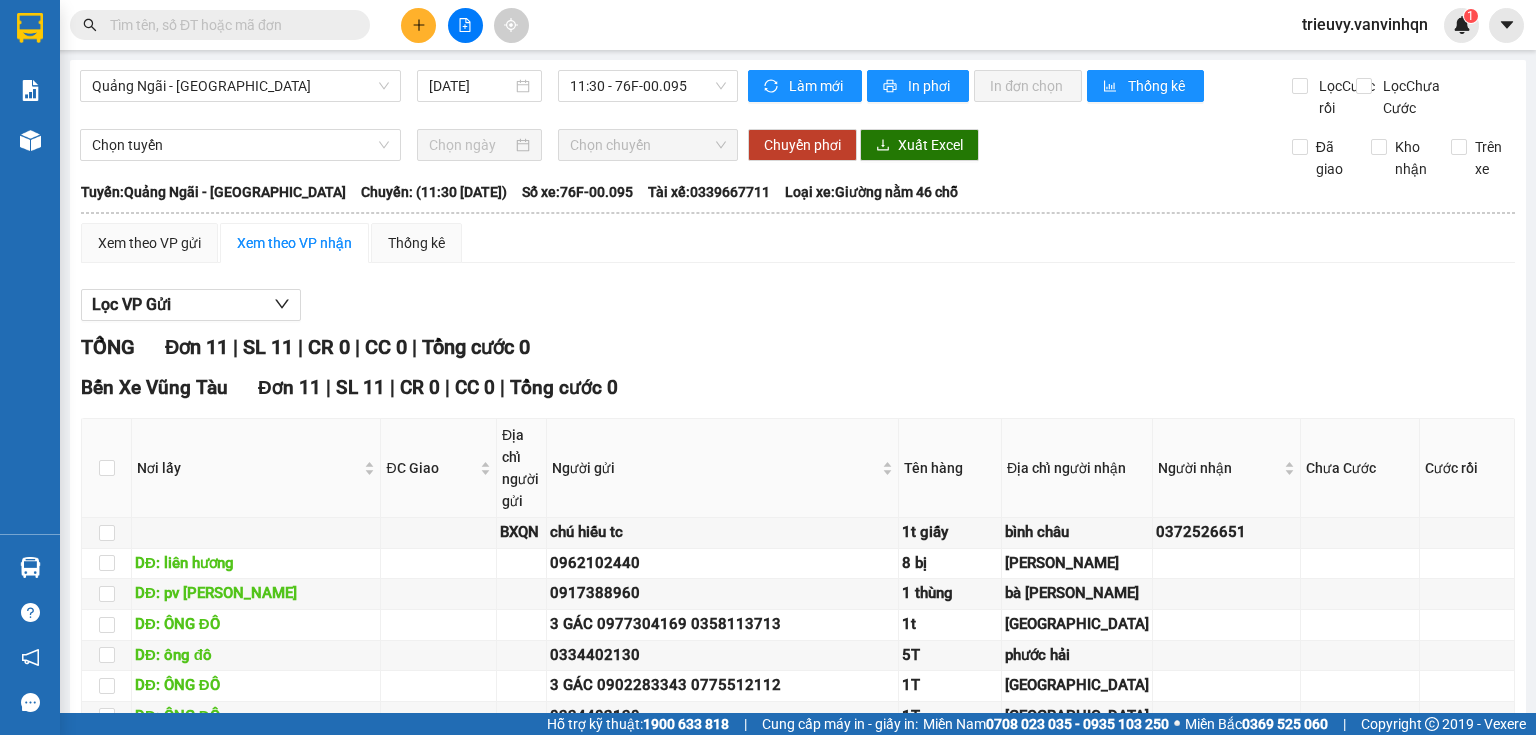 click at bounding box center [418, 25] 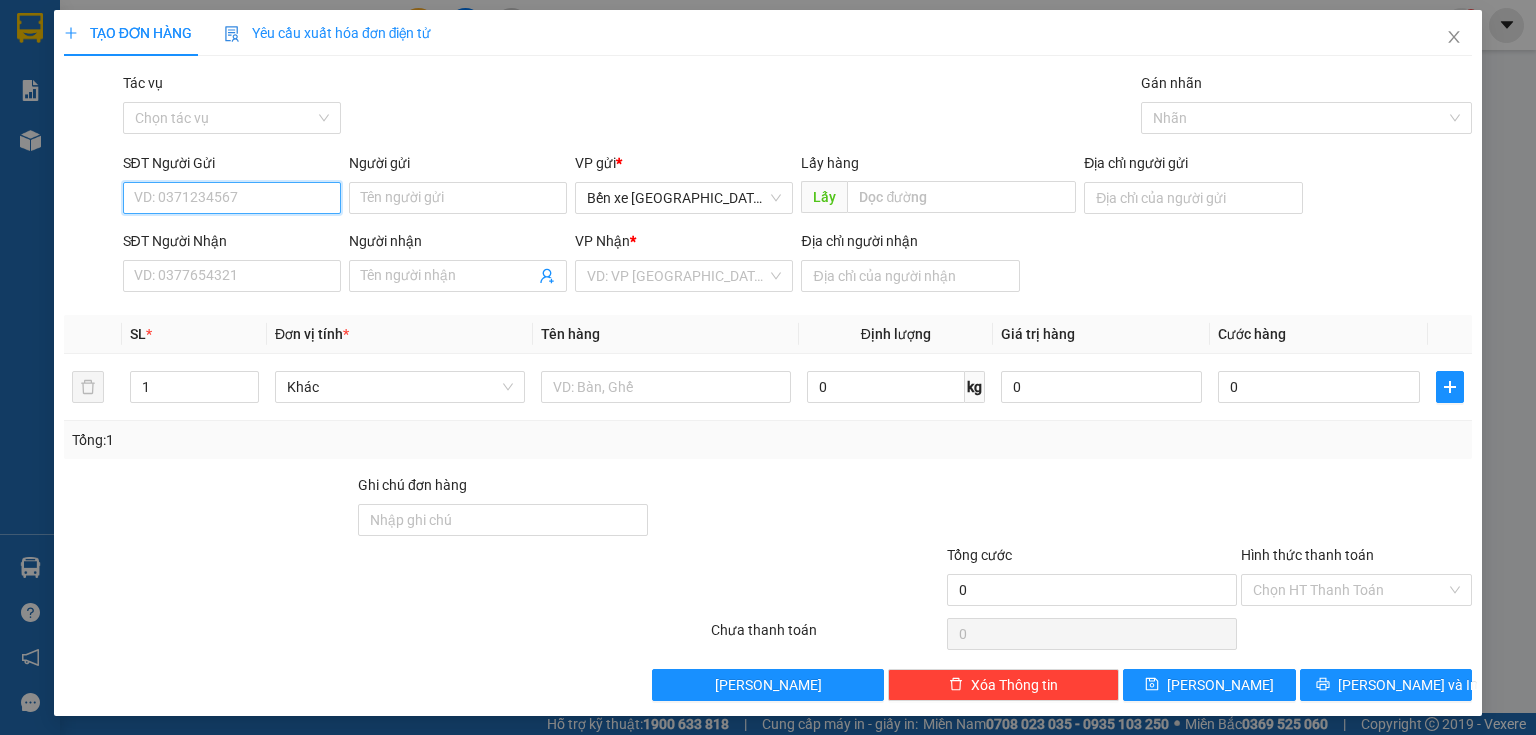 click on "SĐT Người Gửi" at bounding box center (232, 198) 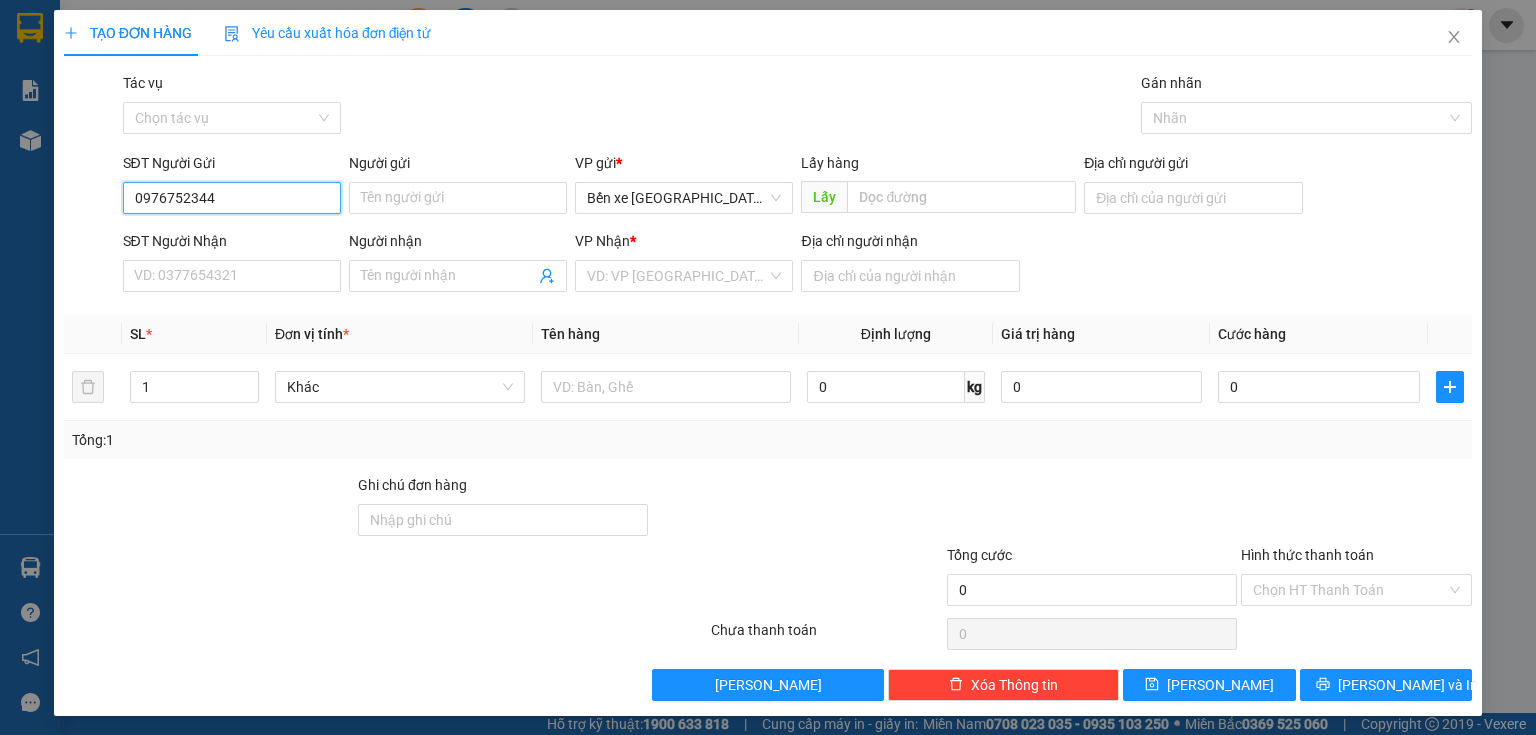 type on "0976752344" 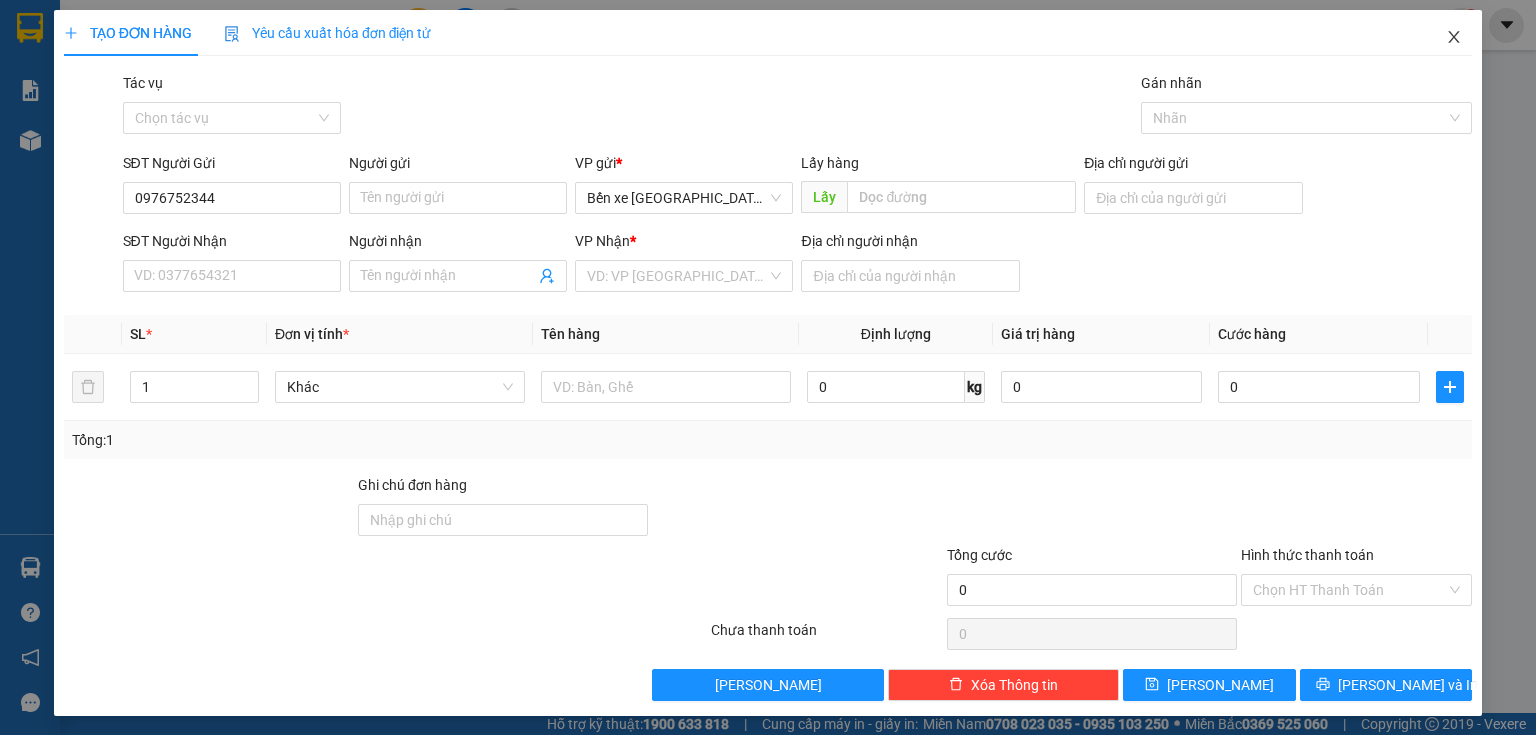 click 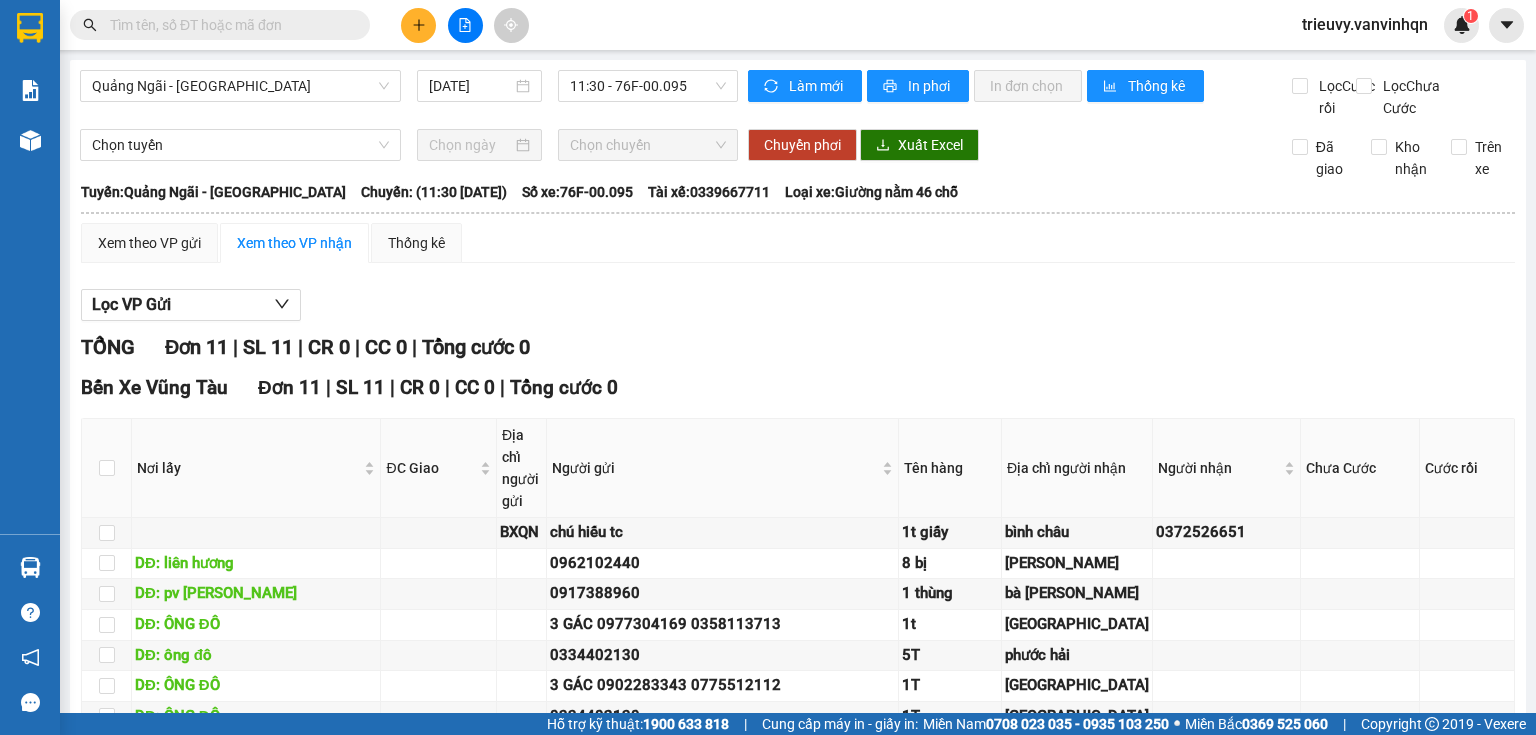click at bounding box center [418, 25] 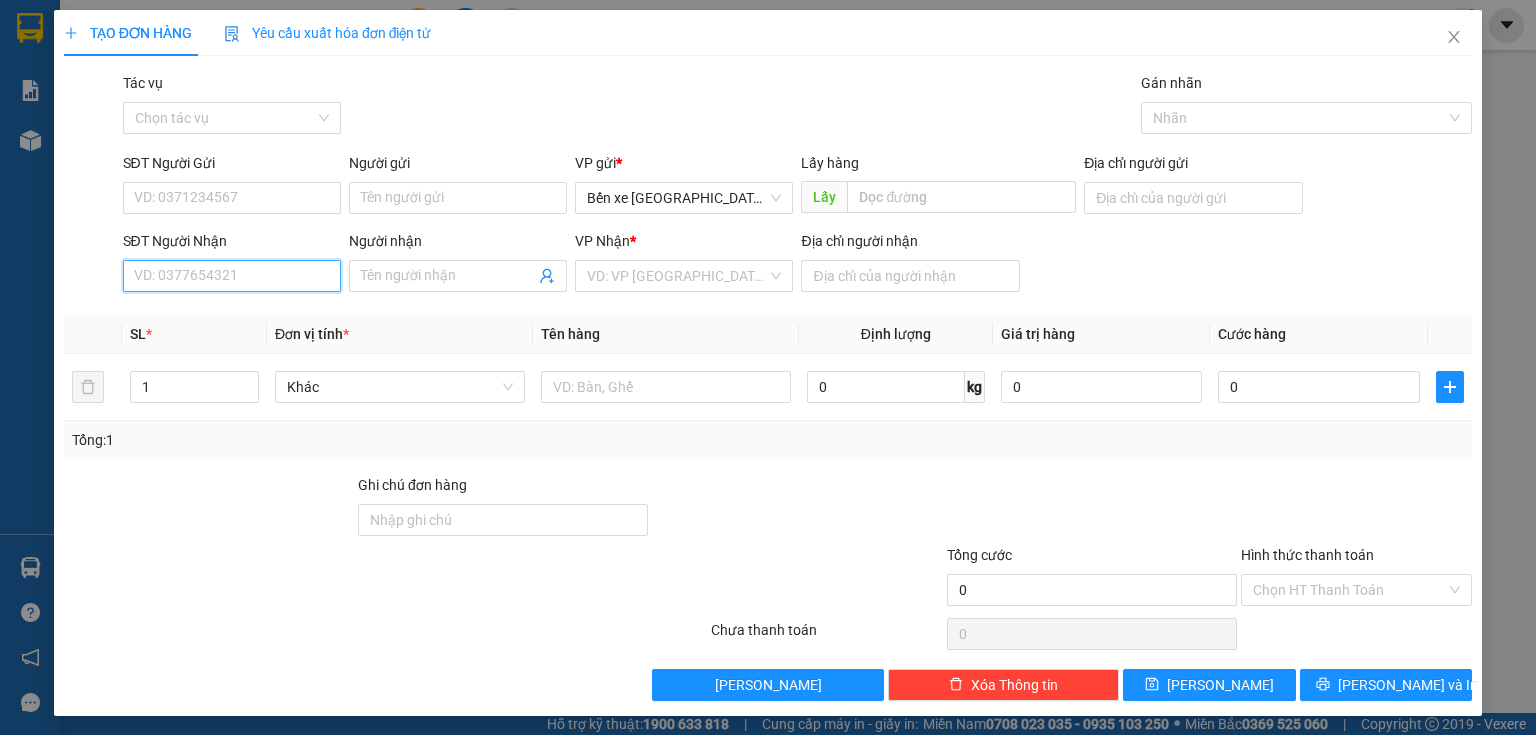 click on "SĐT Người Nhận" at bounding box center [232, 276] 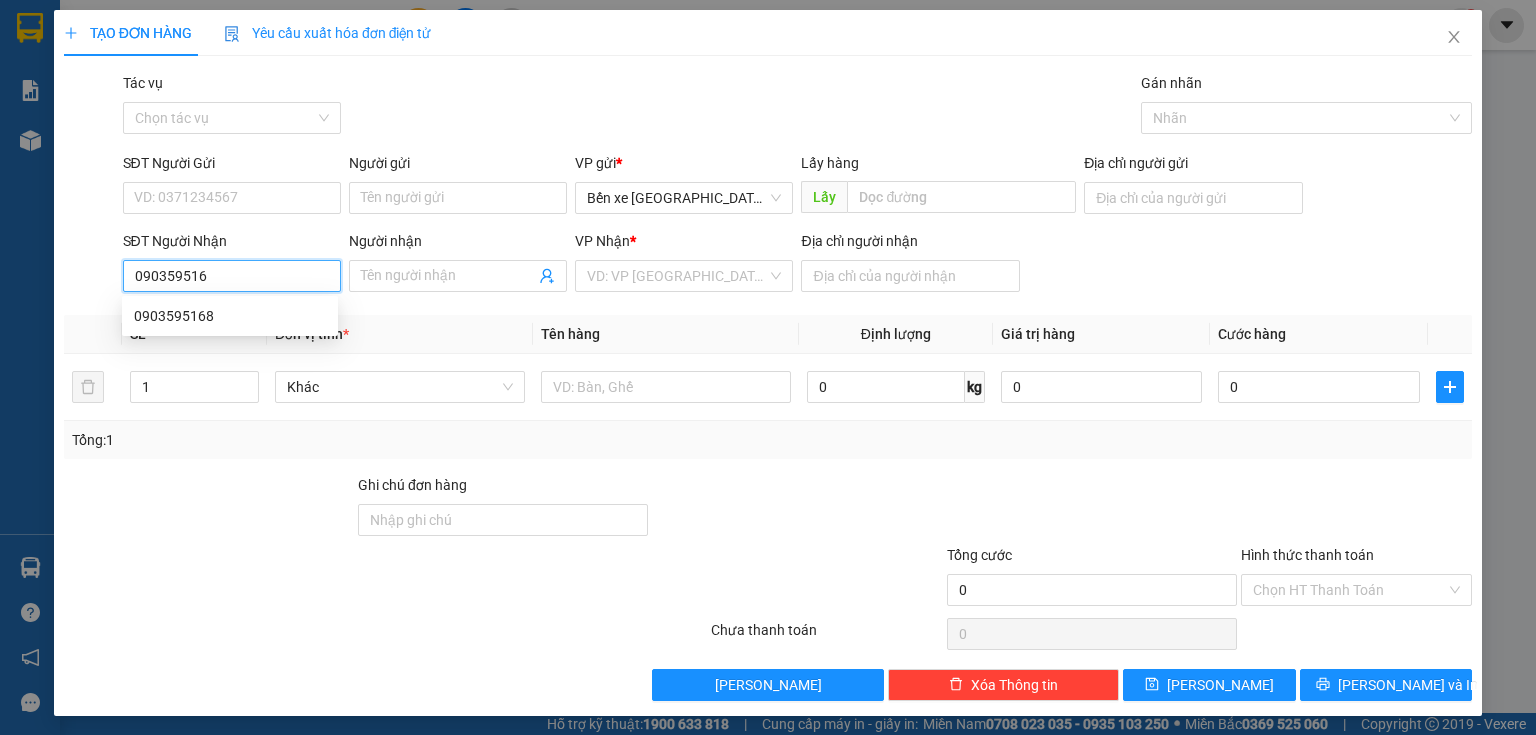 type on "0903595168" 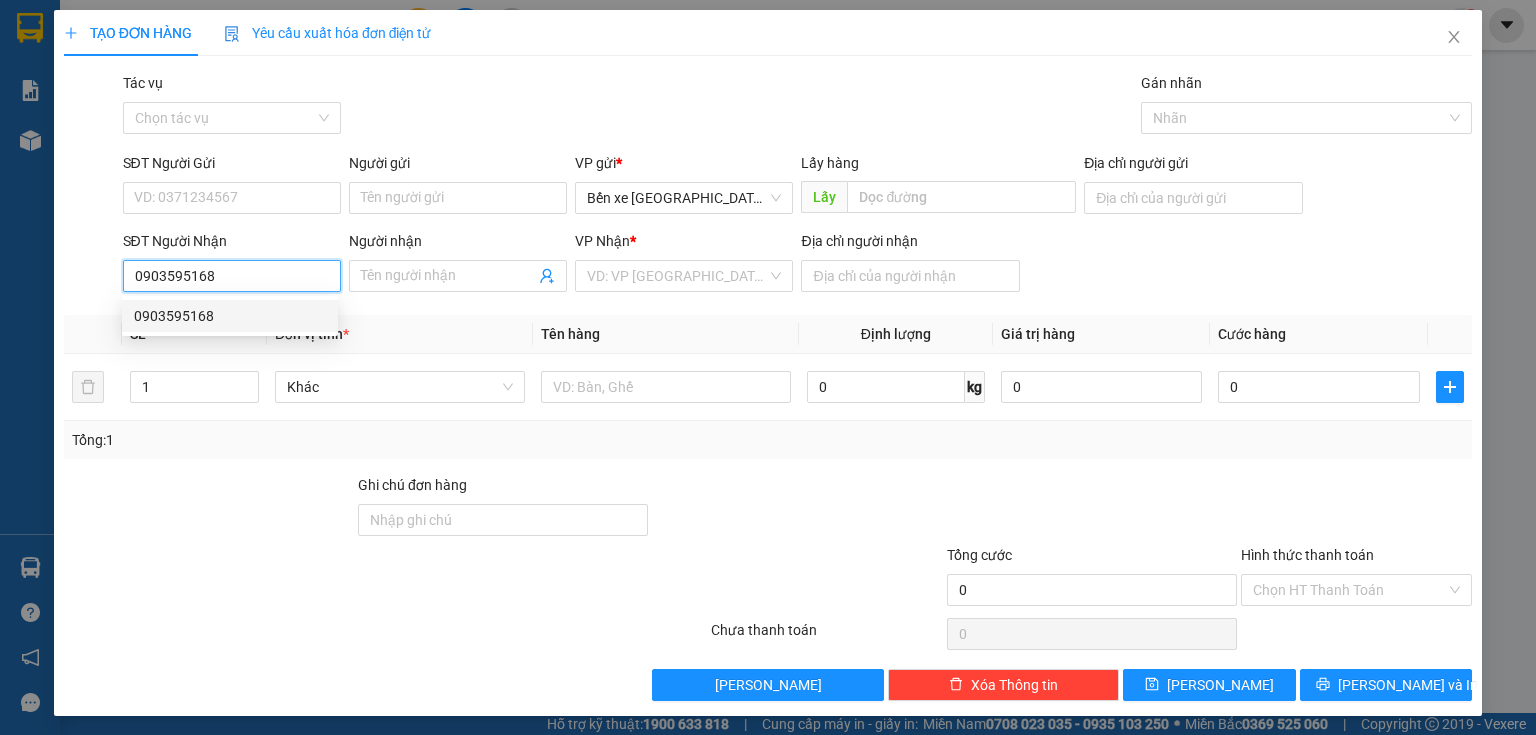 click on "0903595168" at bounding box center [230, 316] 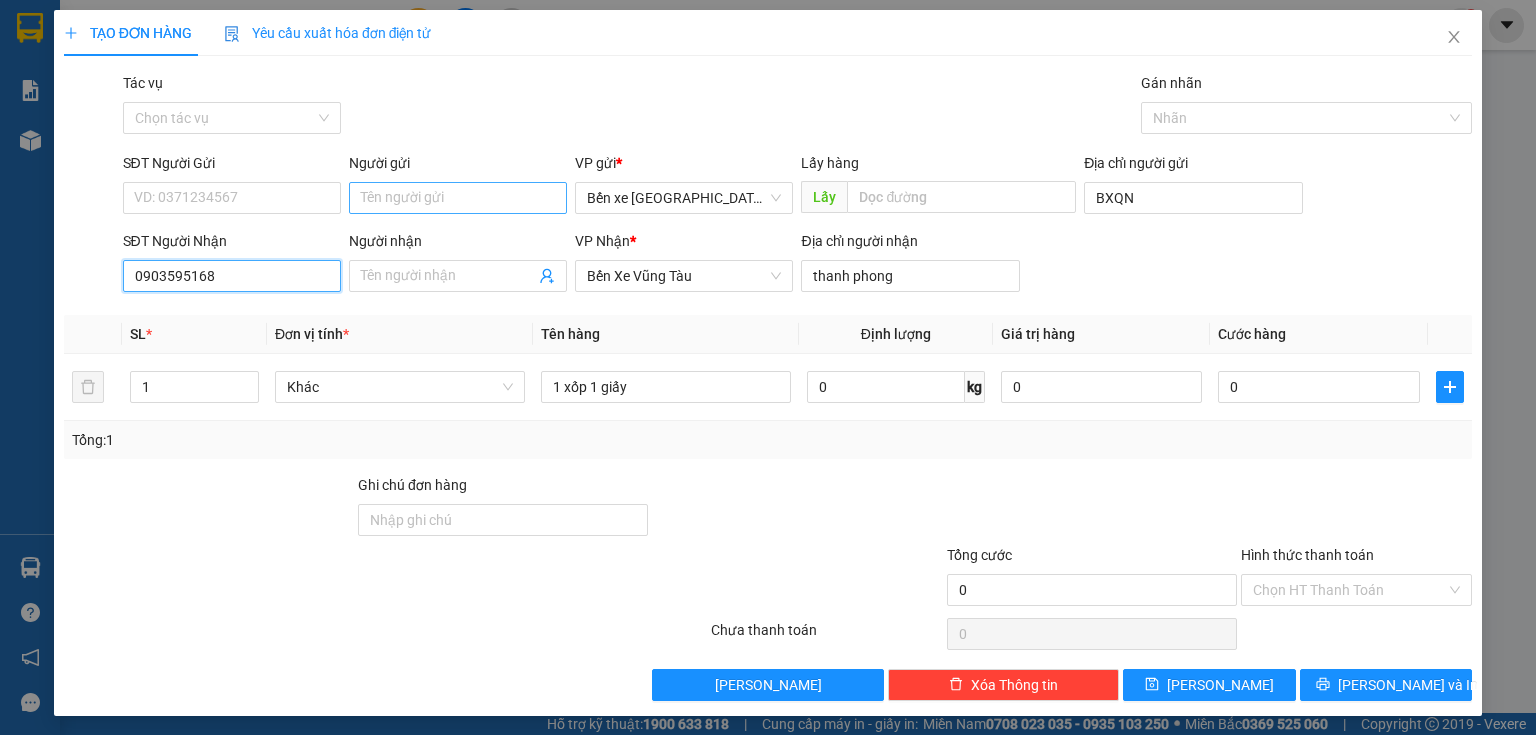 type on "0903595168" 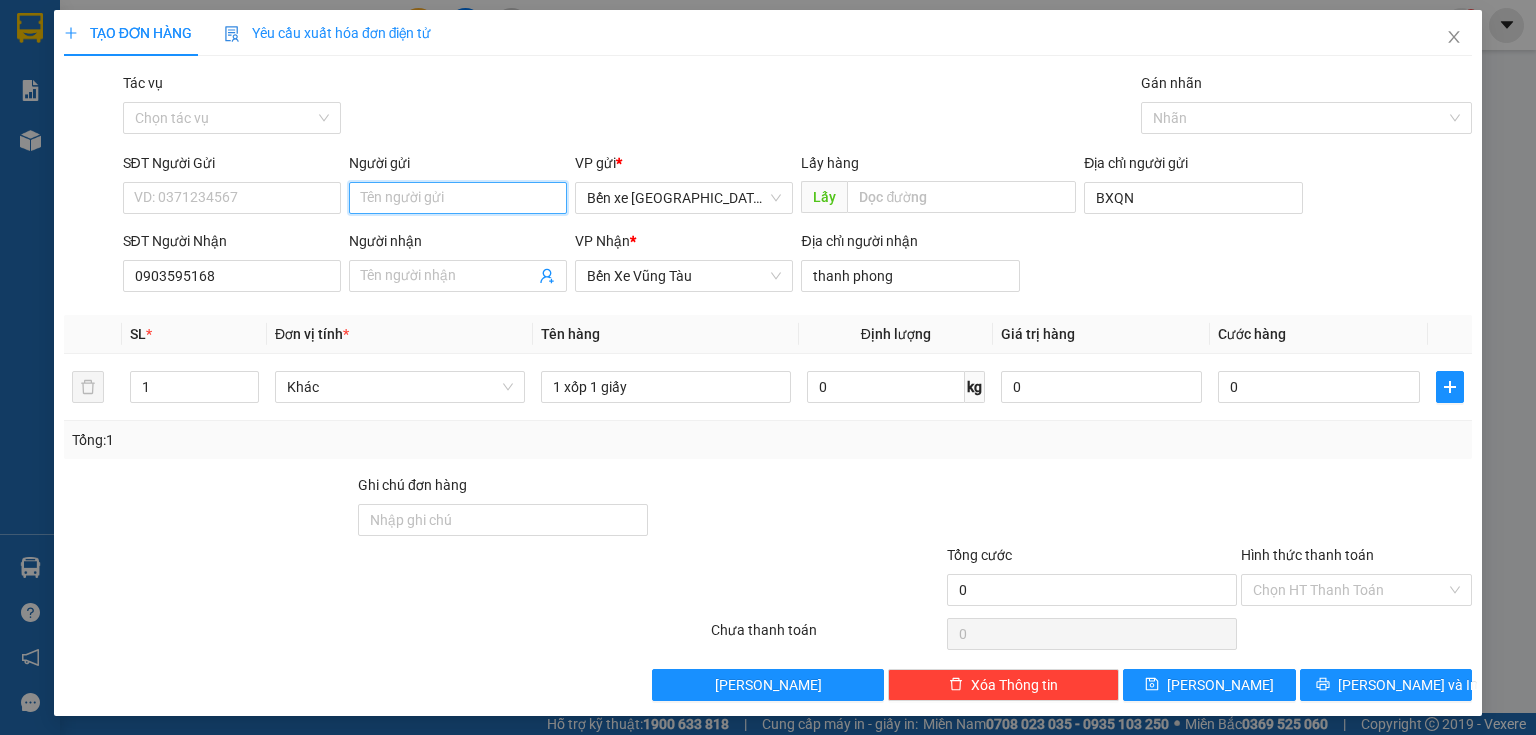 click on "Người gửi" at bounding box center [458, 198] 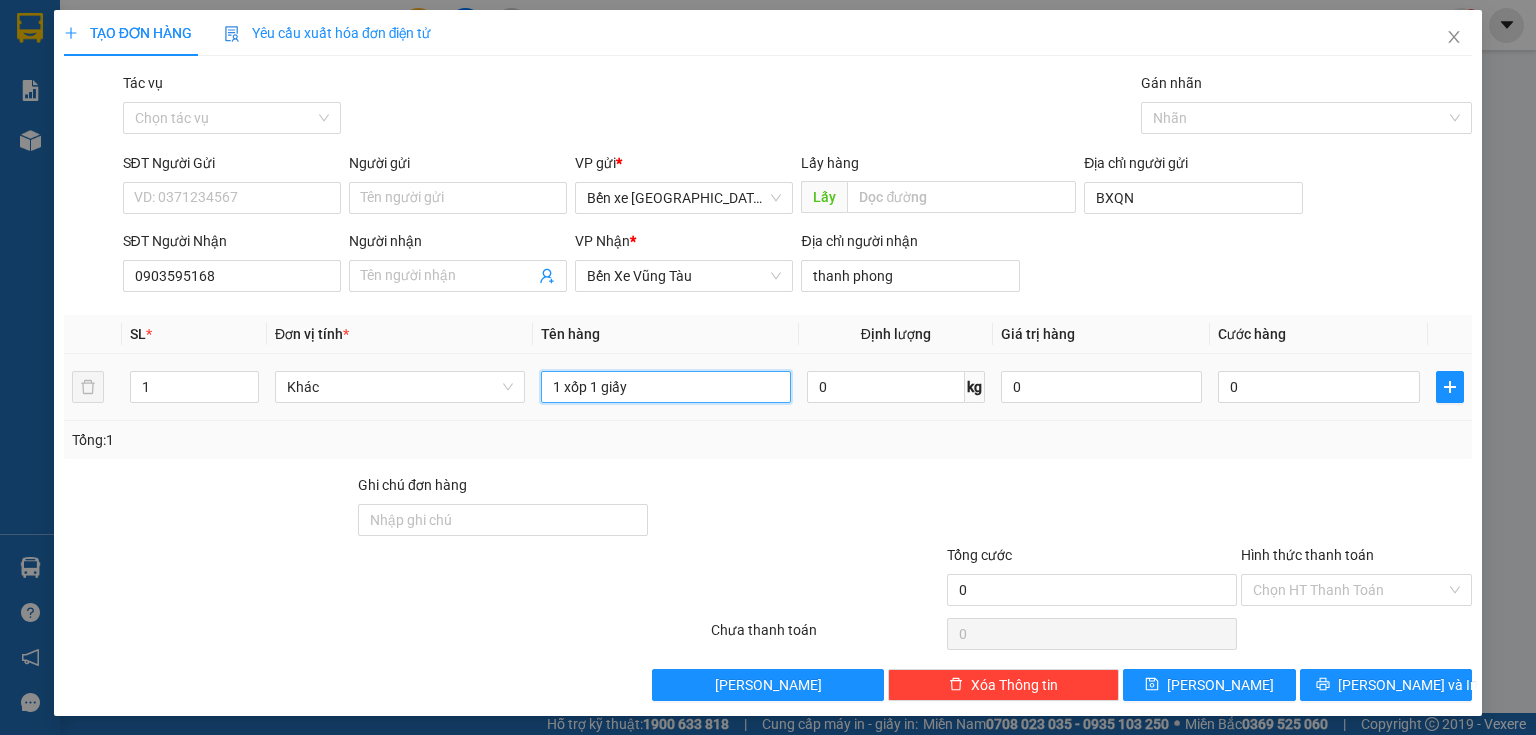 click on "1 xốp 1 giấy" at bounding box center (666, 387) 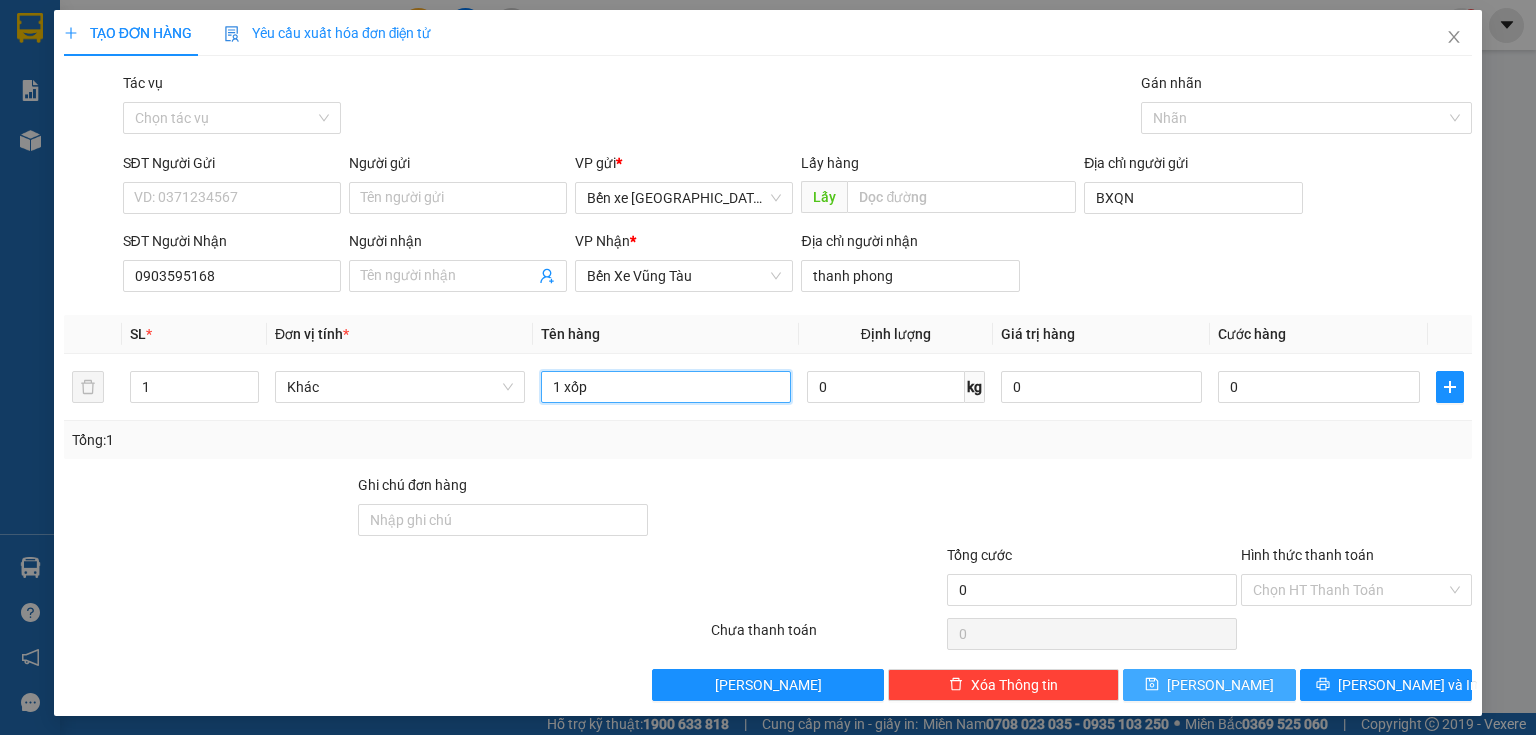 type on "1 xốp" 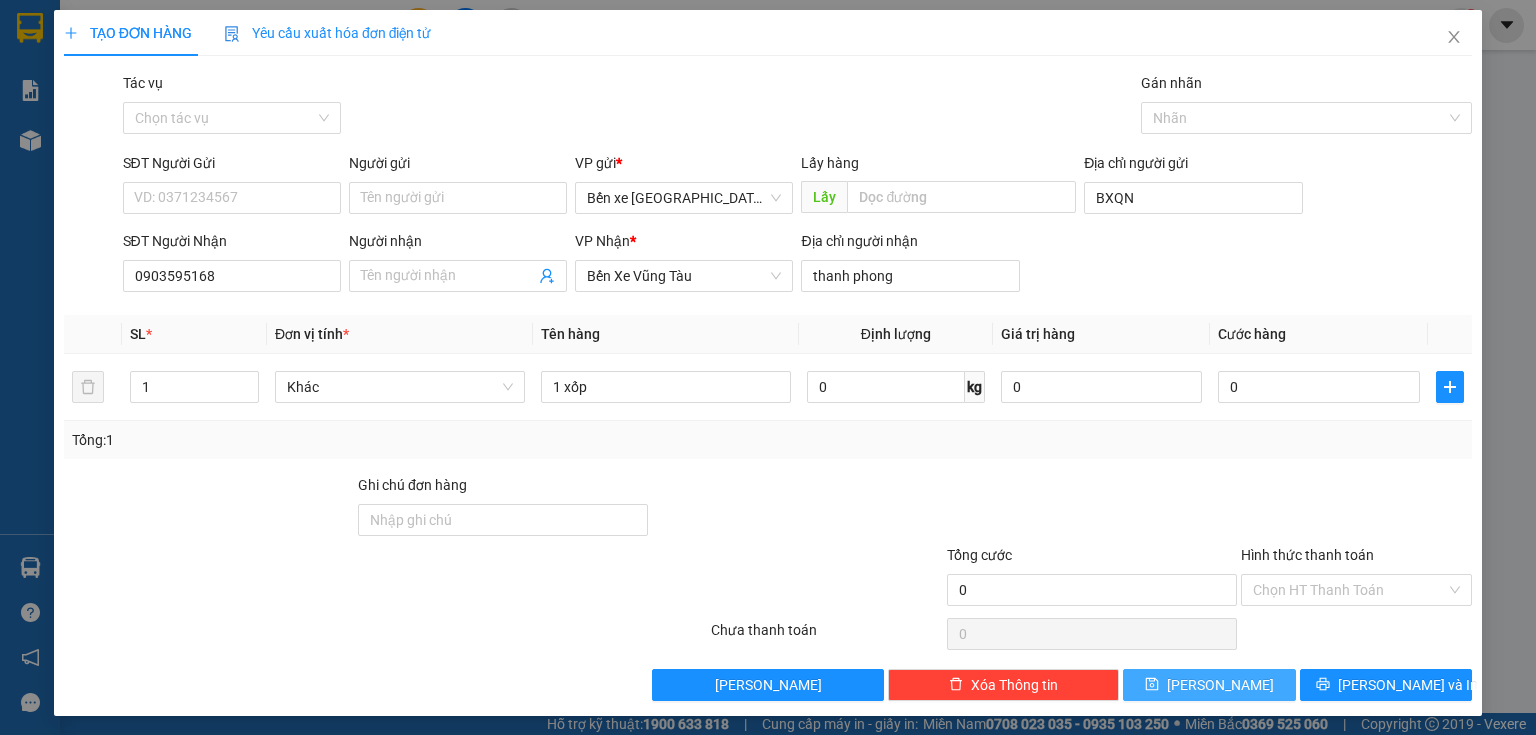 click 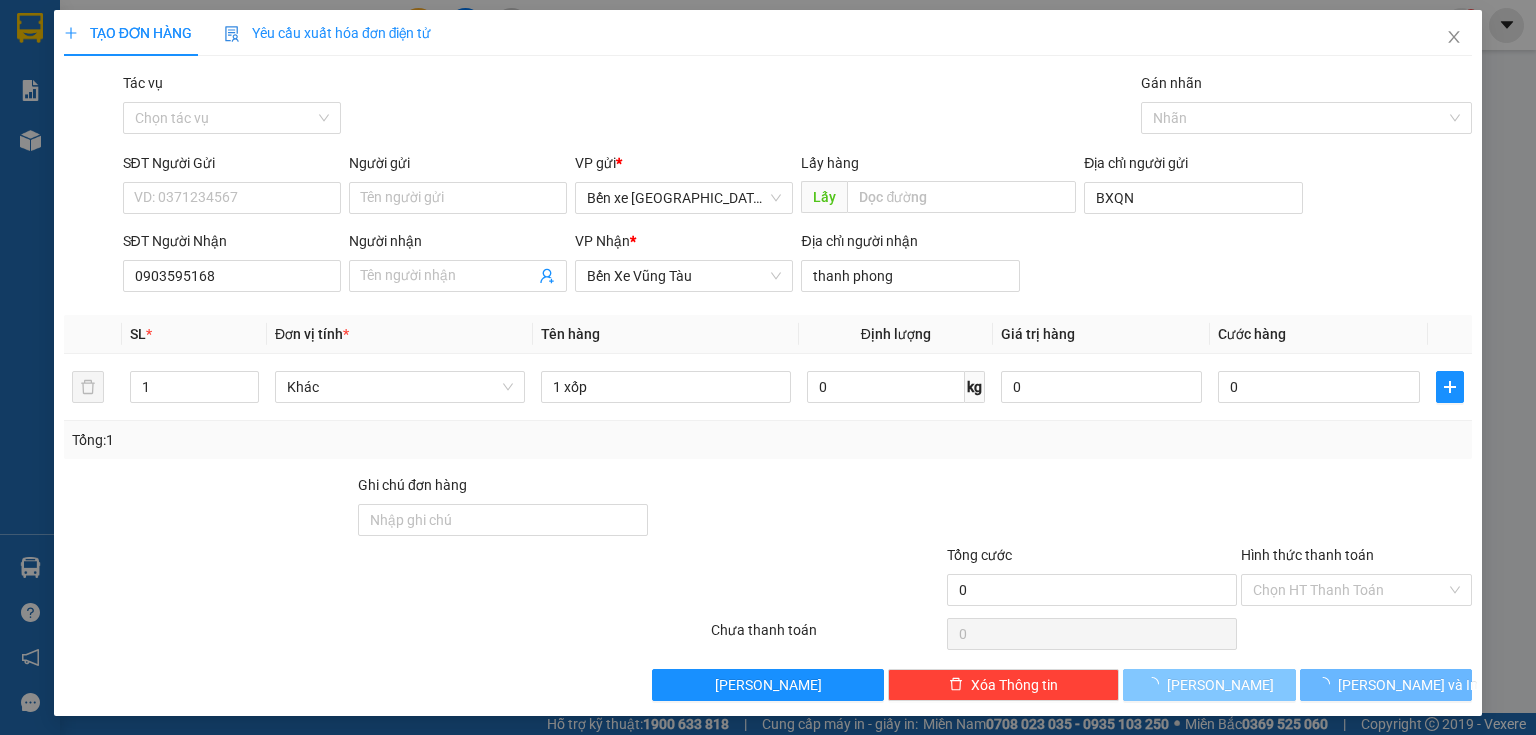 type 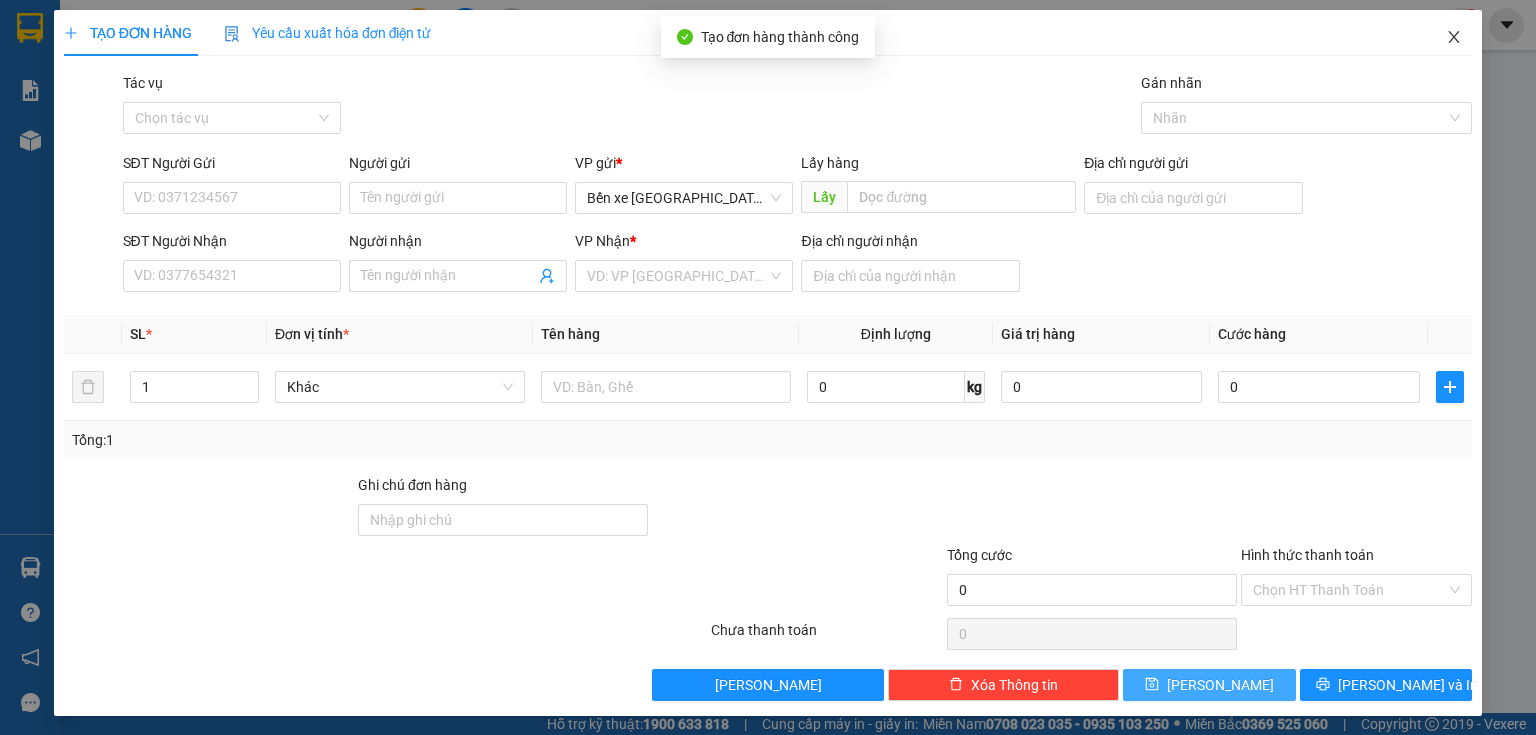 drag, startPoint x: 1433, startPoint y: 37, endPoint x: 1422, endPoint y: 41, distance: 11.7046995 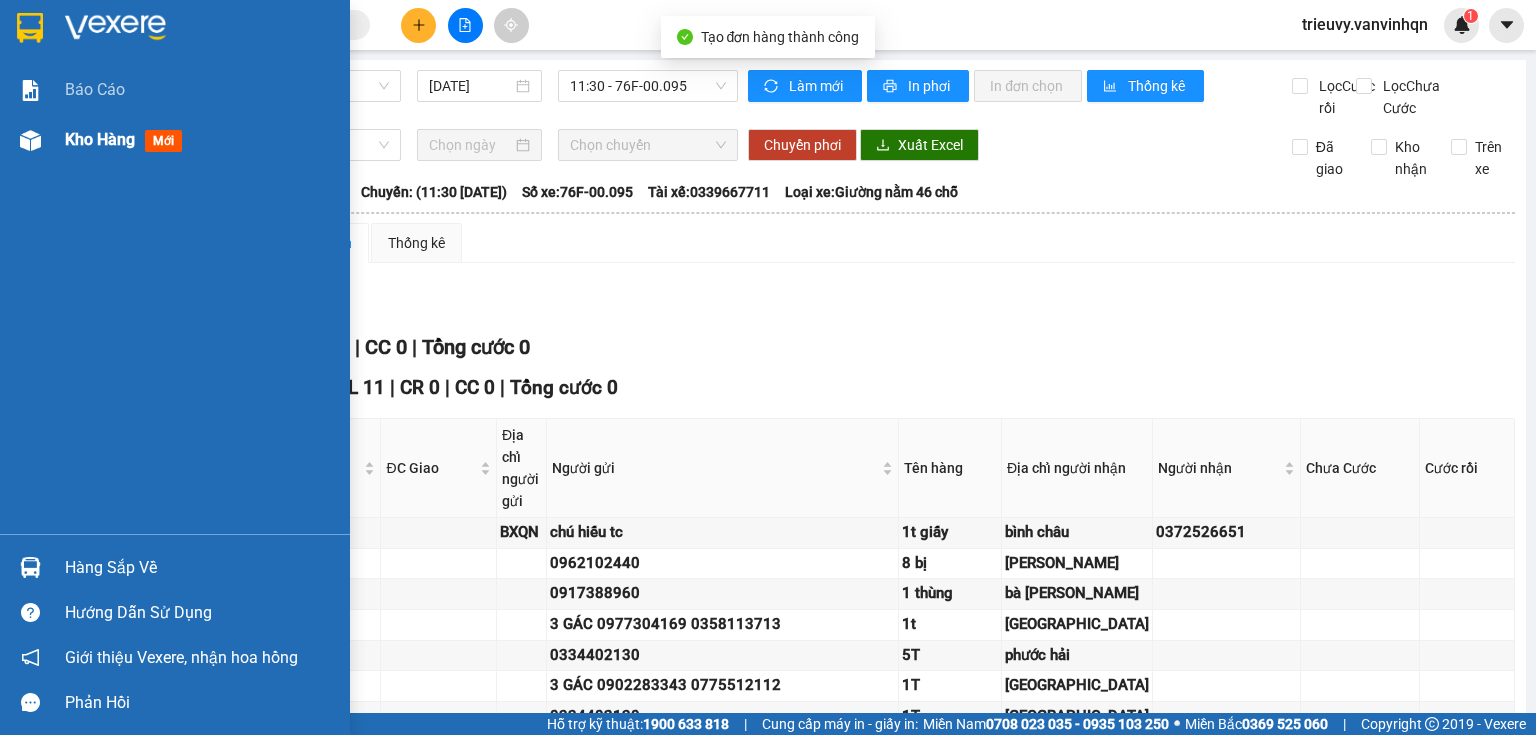 click on "Kho hàng" at bounding box center (100, 139) 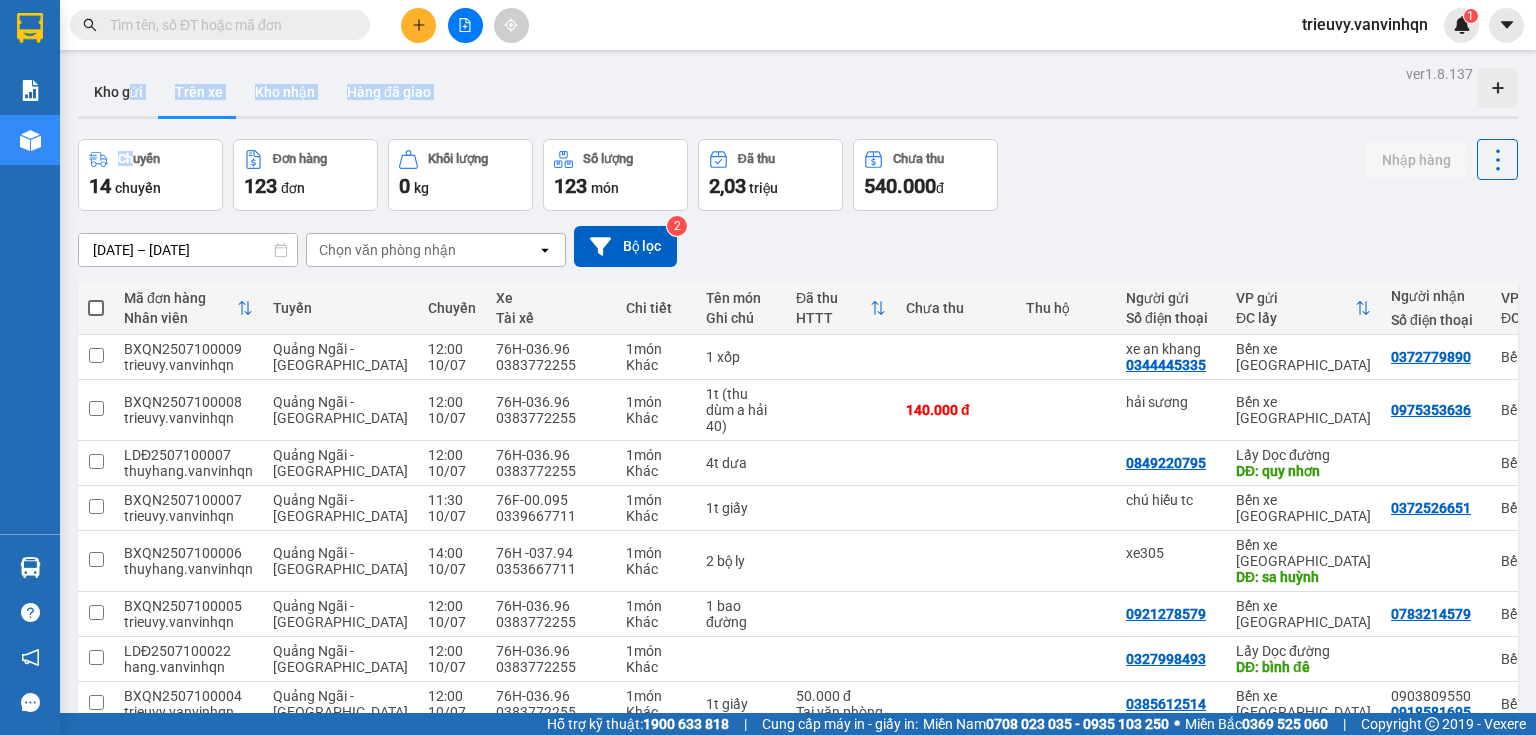 click on "ver  1.8.137 Kho gửi Trên xe Kho nhận Hàng đã giao Chuyến 14 chuyến Đơn hàng 123 đơn Khối lượng 0 kg Số lượng 123 món Đã thu 2,03   triệu Chưa thu 540.000  đ Nhập hàng [DATE] – [DATE] Press the down arrow key to interact with the calendar and select a date. Press the escape button to close the calendar. Selected date range is from [DATE] to [DATE]. Chọn văn phòng nhận open Bộ lọc 2 Mã đơn hàng Nhân viên Tuyến Chuyến Xe Tài xế Chi tiết Tên món Ghi chú Đã thu HTTT Chưa thu Thu hộ Người gửi Số điện thoại VP gửi ĐC lấy Người nhận Số điện thoại VP nhận ĐC giao Tồn kho BXQN2507100009 trieuvy.vanvinhqn Quảng Ngãi - [GEOGRAPHIC_DATA] 12:00 [DATE] 76H-036.96 0383772255 1  món Khác 1 xốp xe an khang 0344445335 Bến xe [GEOGRAPHIC_DATA] Bến Xe Vũng Tàu  0   BXQN2507100008 trieuvy.vanvinhqn [GEOGRAPHIC_DATA] - [GEOGRAPHIC_DATA] 12:00 [DATE] 76H-036.96 0383772255 1  món Khác 1t (thu dùm a hải 40) 0" at bounding box center (798, 474) 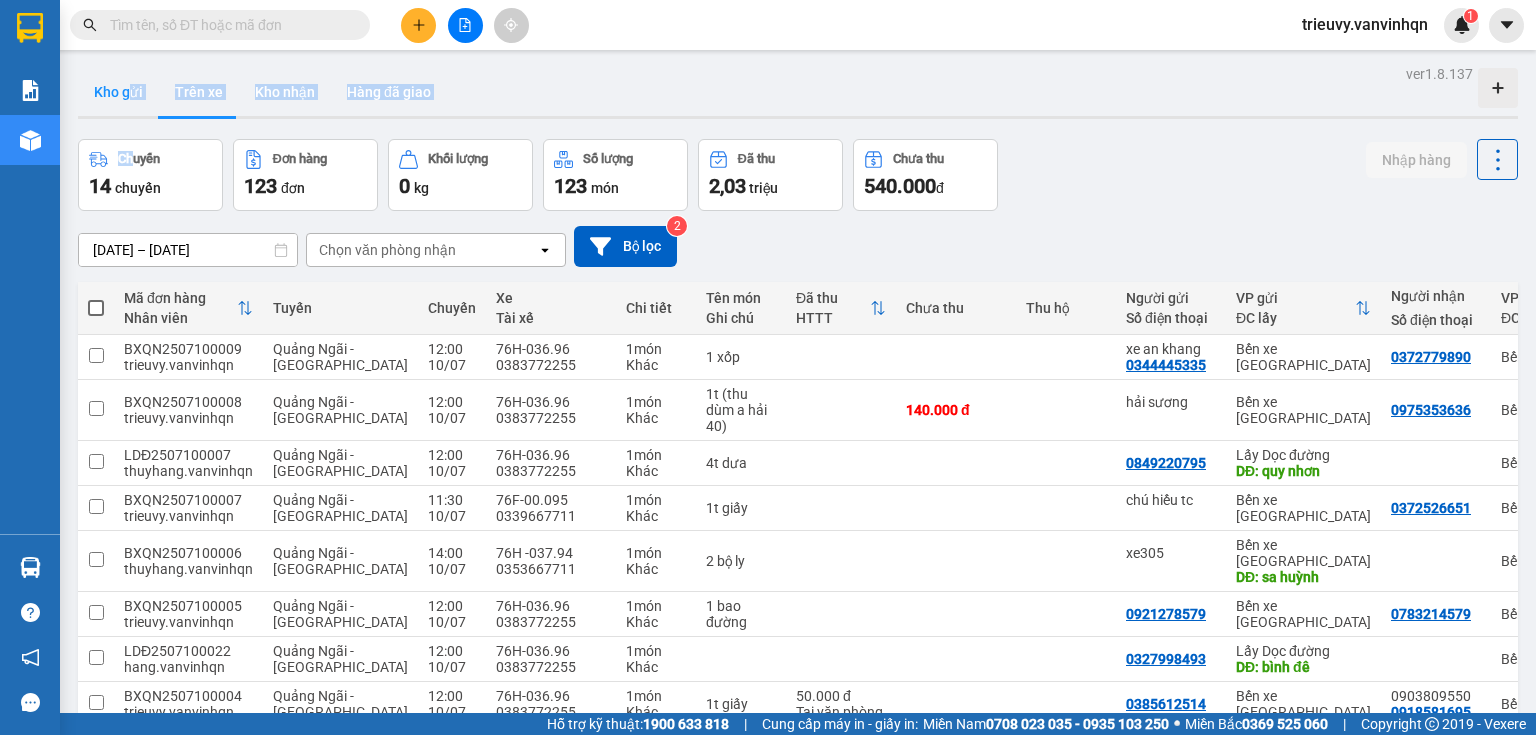 click on "Kho gửi" at bounding box center (118, 92) 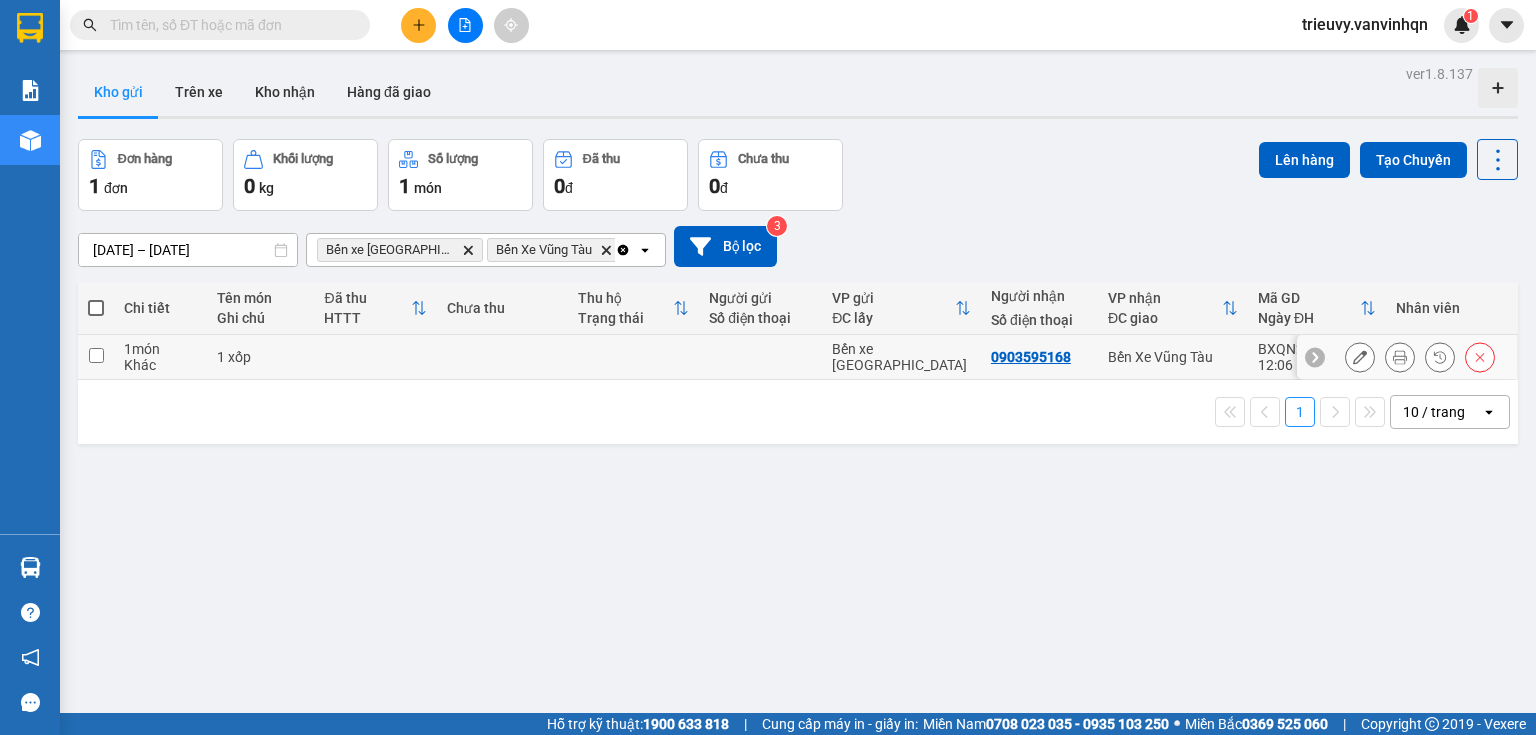click at bounding box center (633, 357) 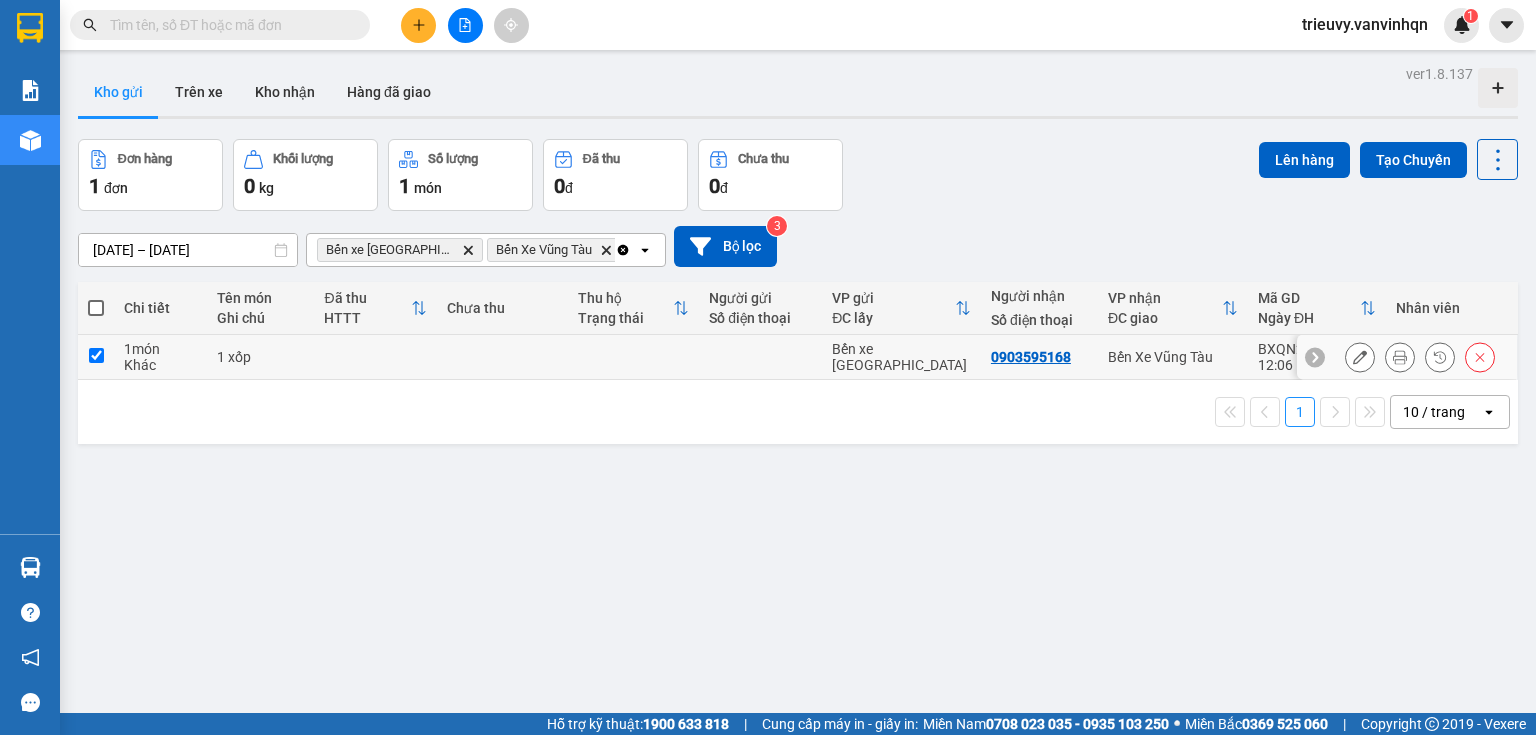 checkbox on "true" 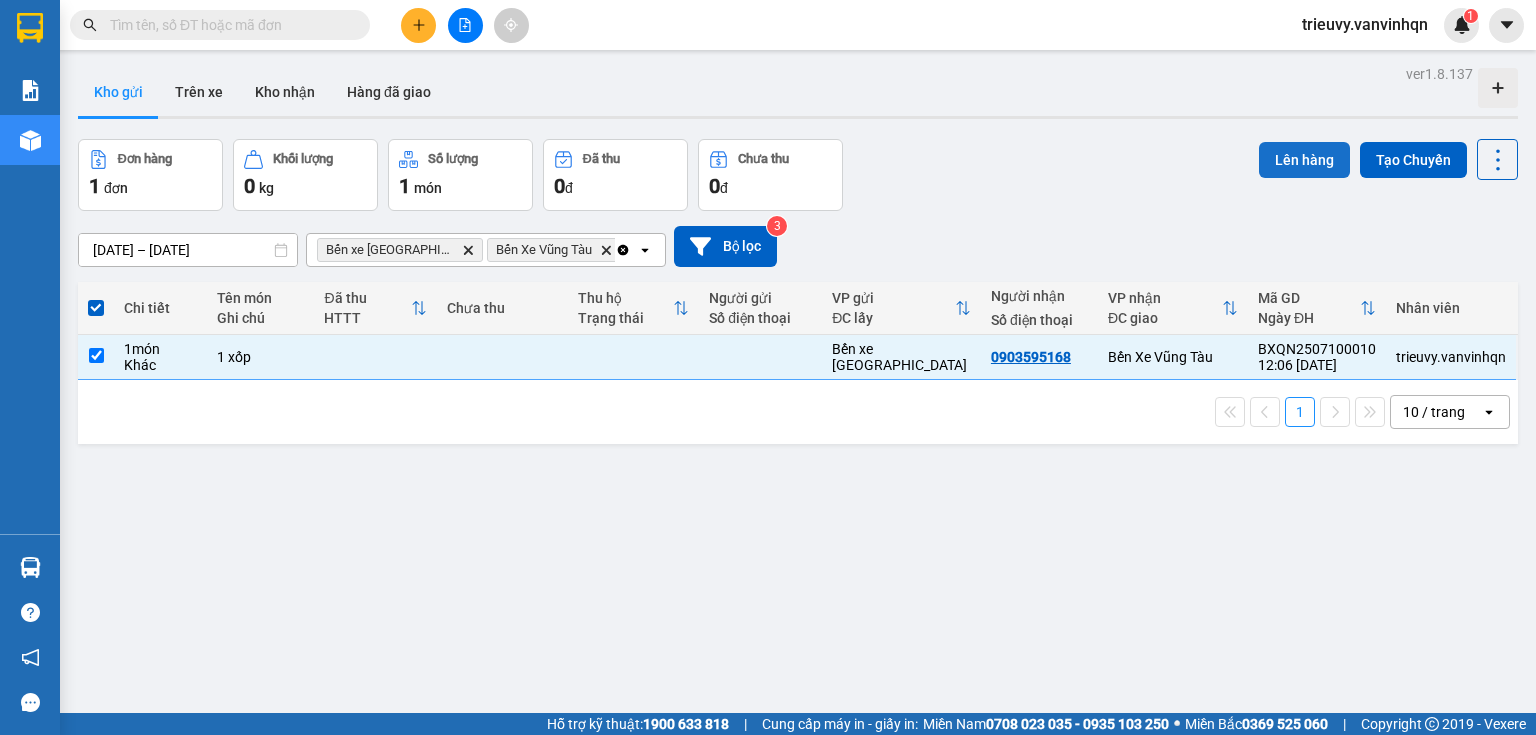 click on "Lên hàng" at bounding box center (1304, 160) 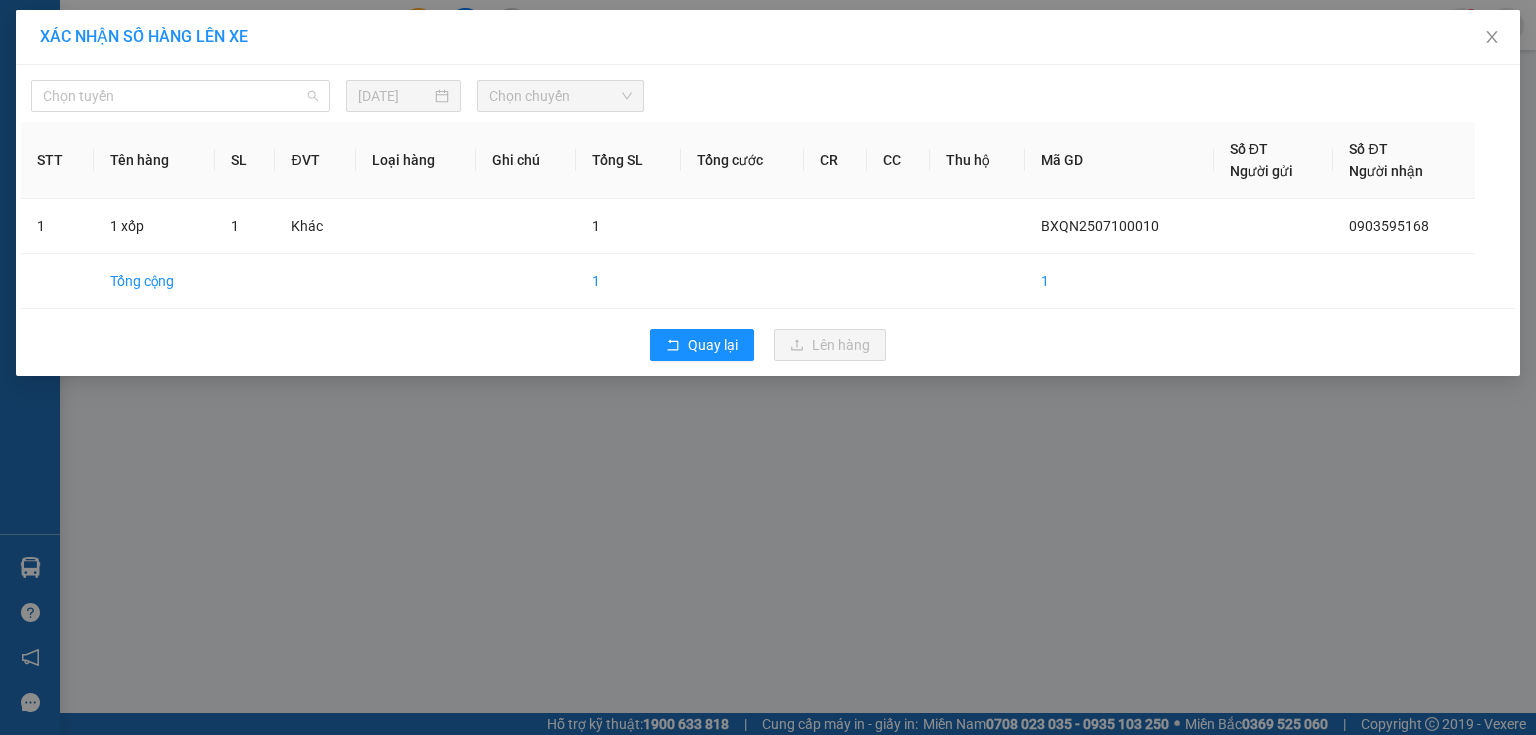 drag, startPoint x: 292, startPoint y: 85, endPoint x: 210, endPoint y: 155, distance: 107.81466 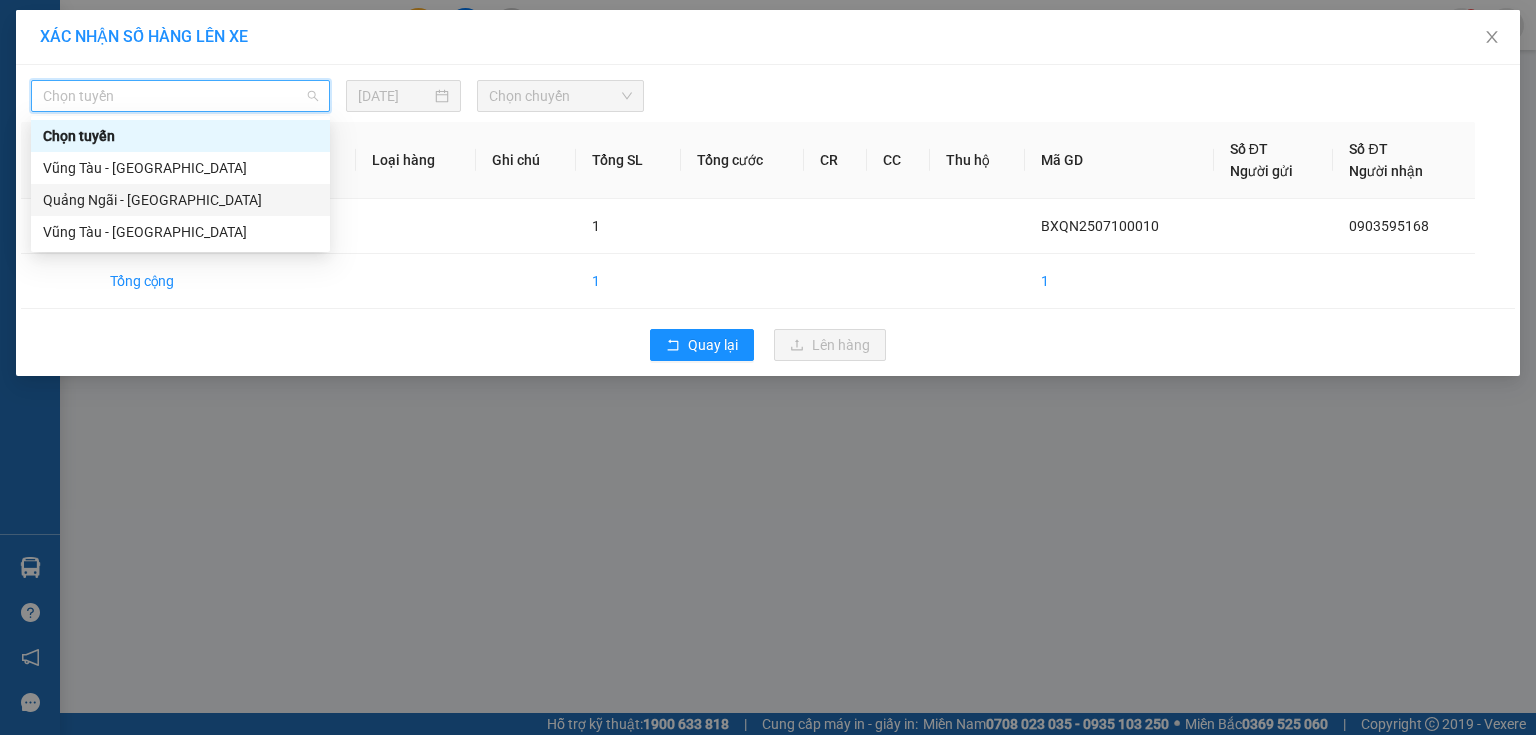 click on "Quảng Ngãi - [GEOGRAPHIC_DATA]" at bounding box center [180, 200] 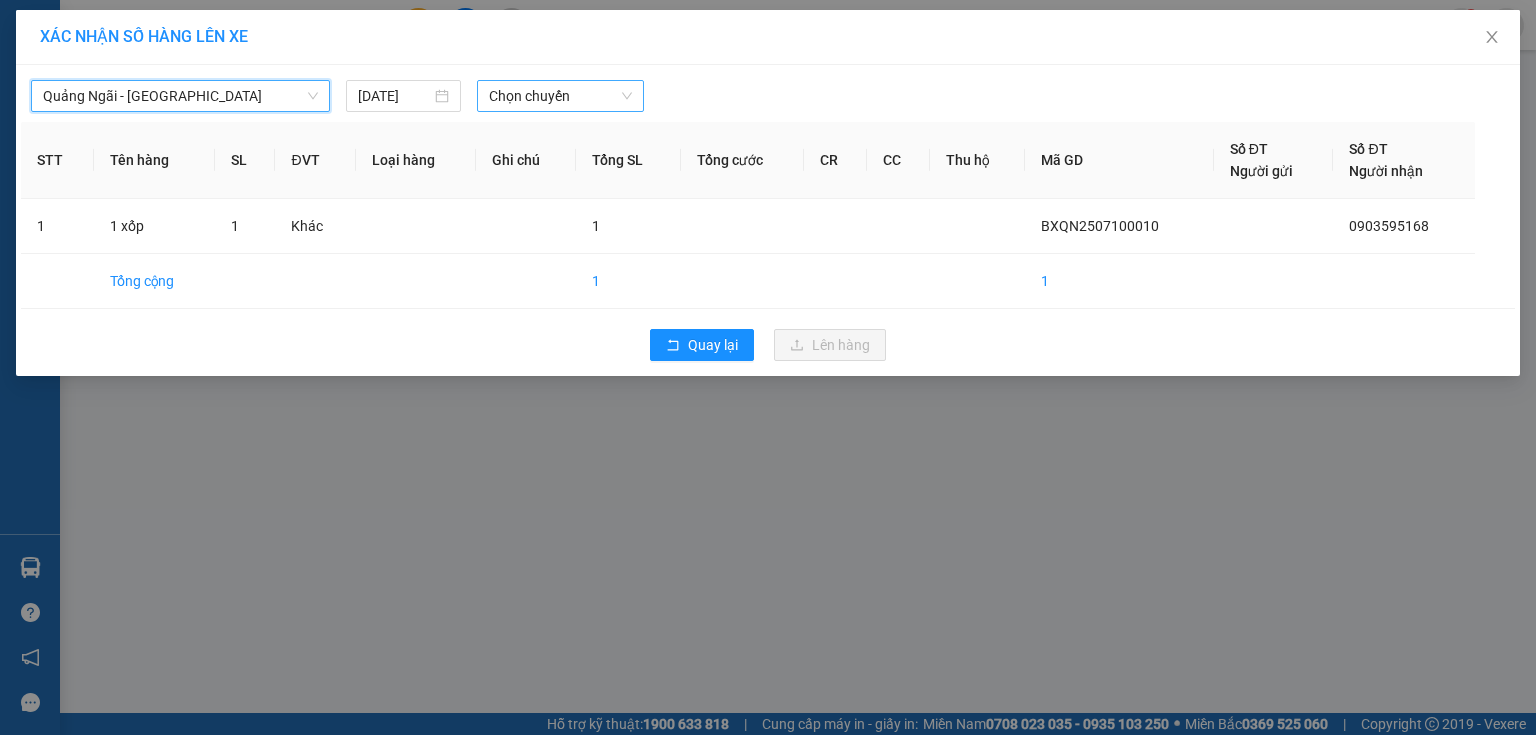 click on "Chọn chuyến" at bounding box center [561, 96] 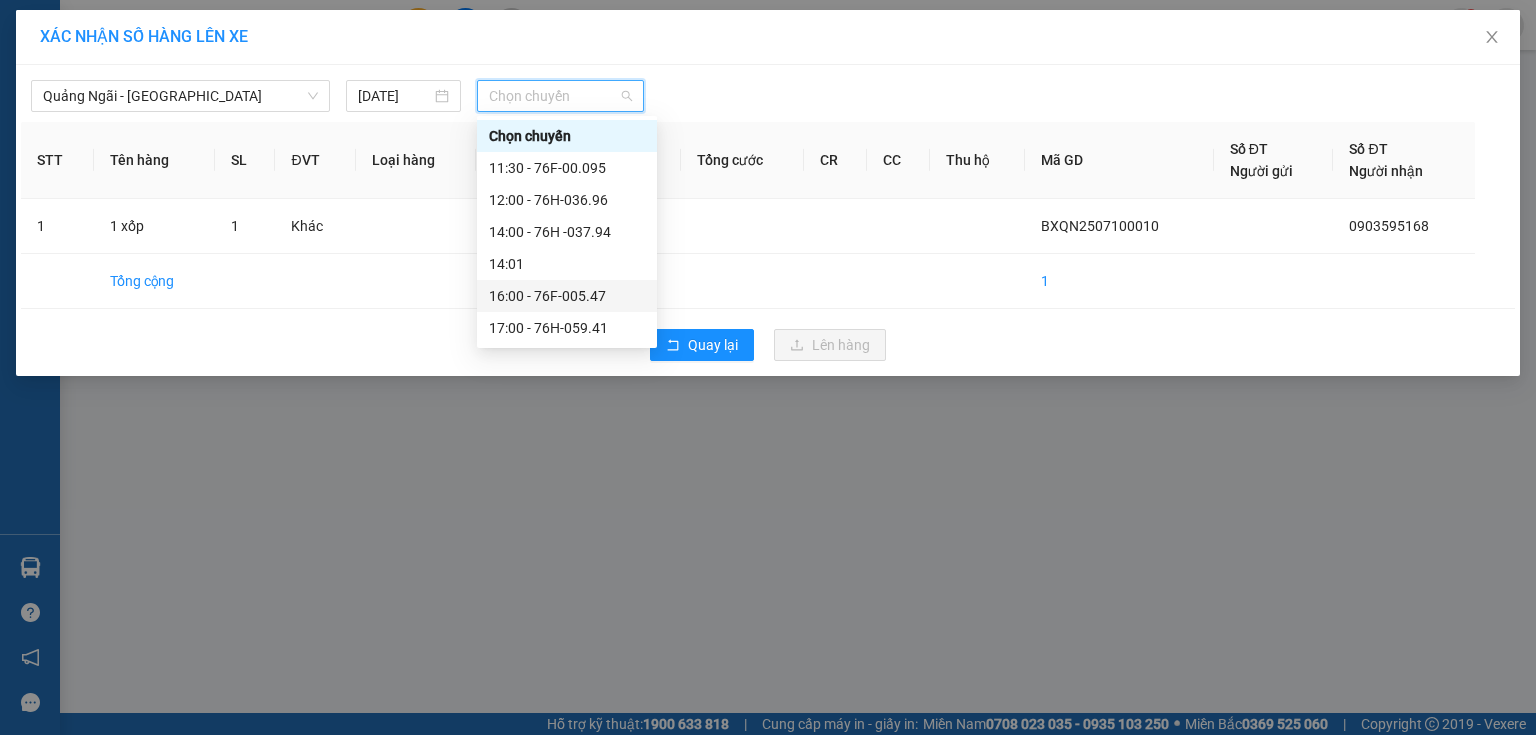 click on "16:00     - 76F-005.47" at bounding box center [567, 296] 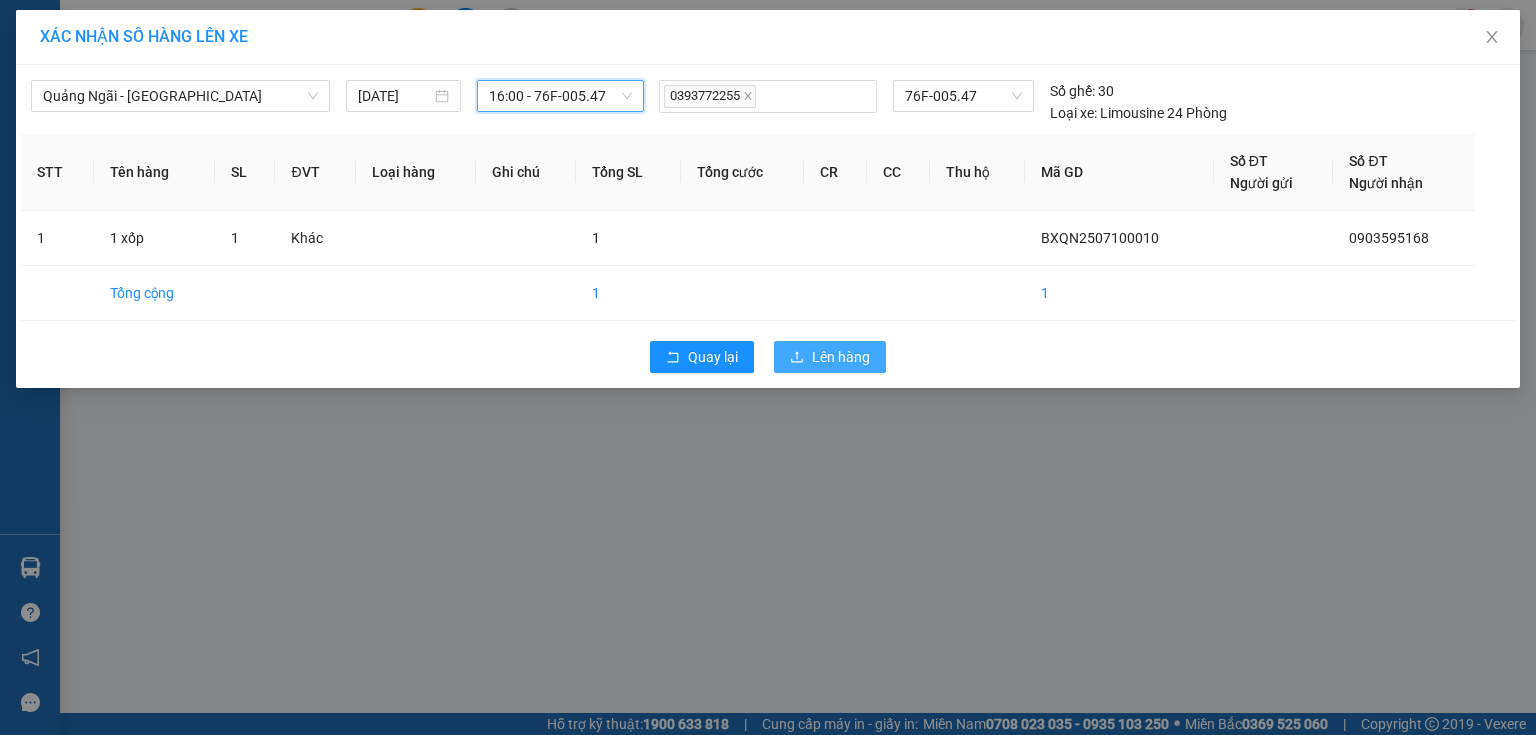click 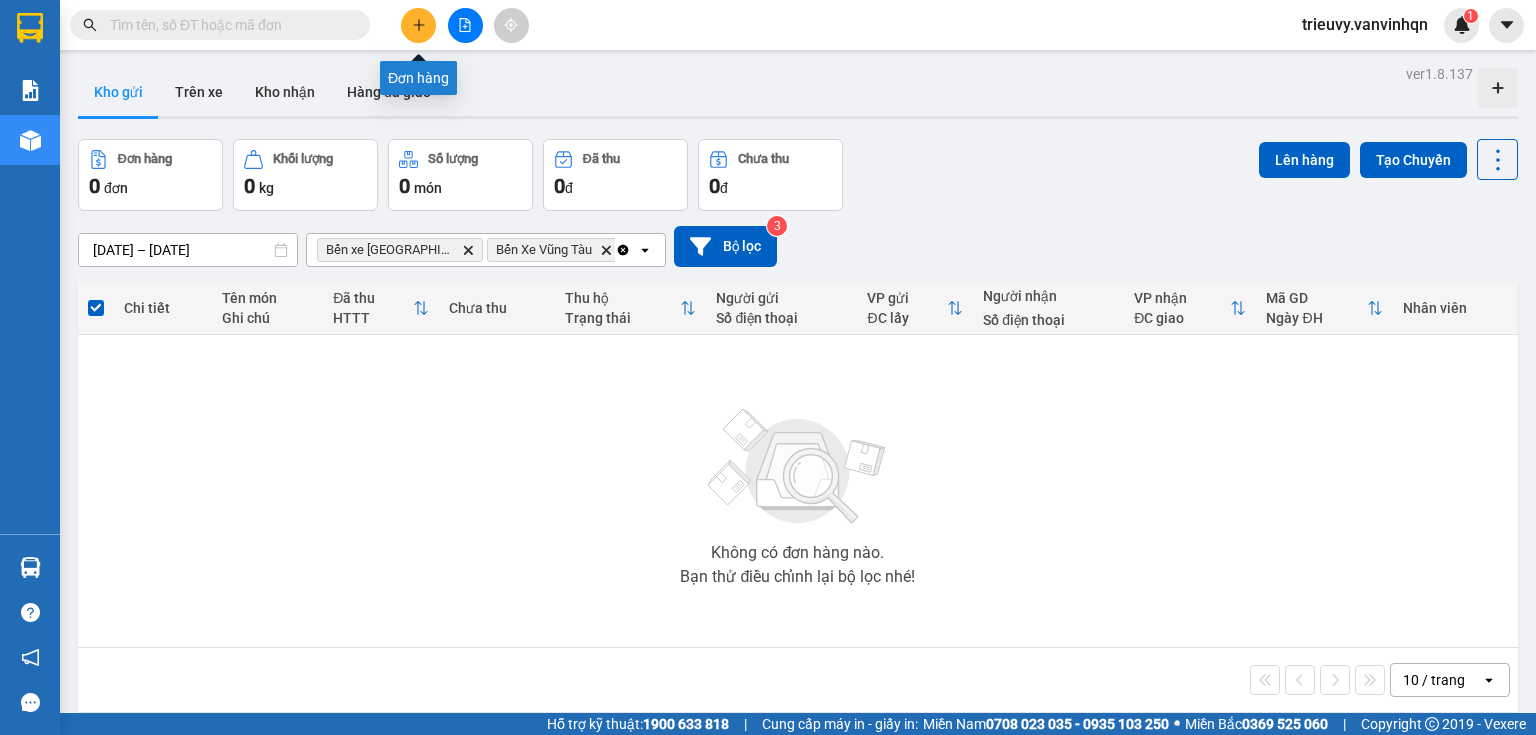 click at bounding box center (418, 25) 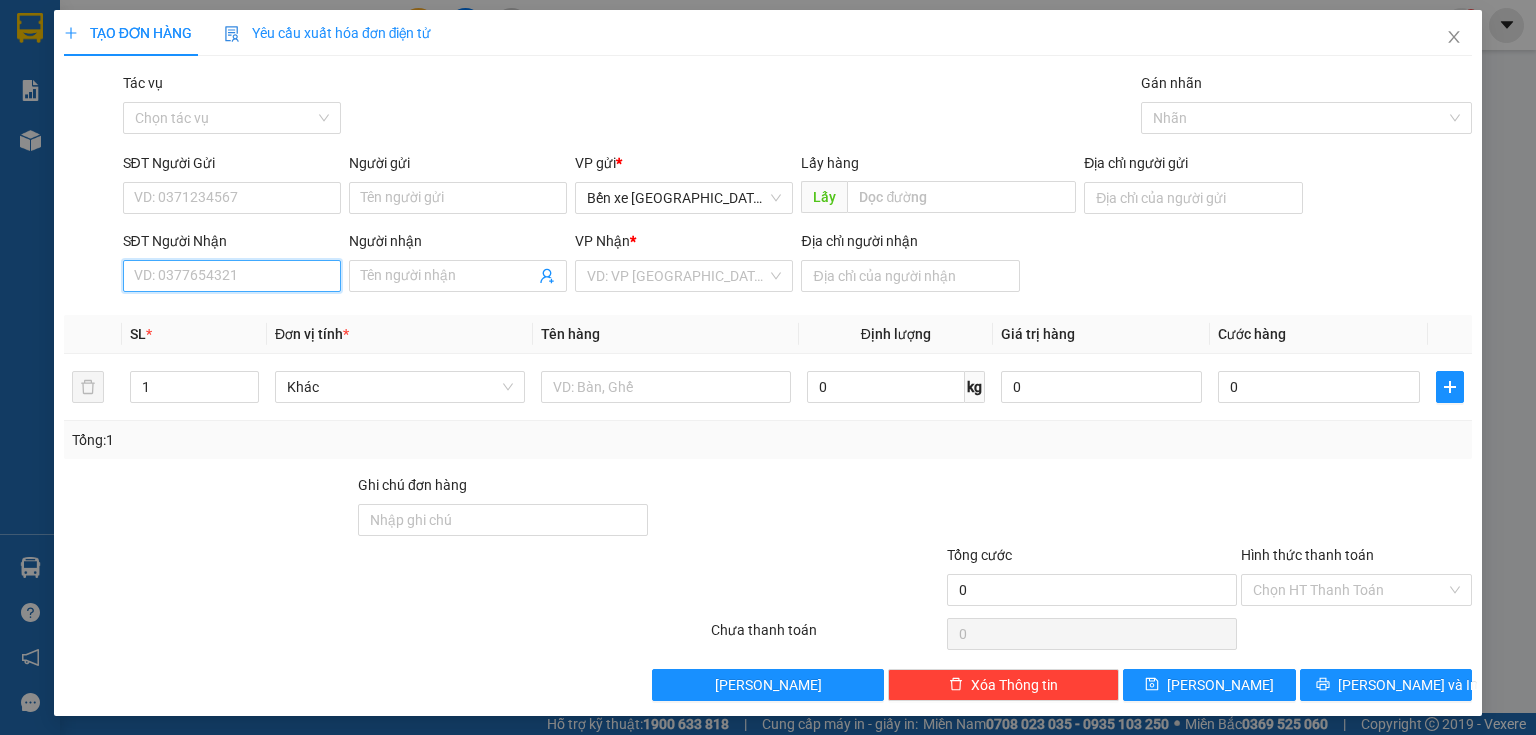 click on "SĐT Người Nhận" at bounding box center (232, 276) 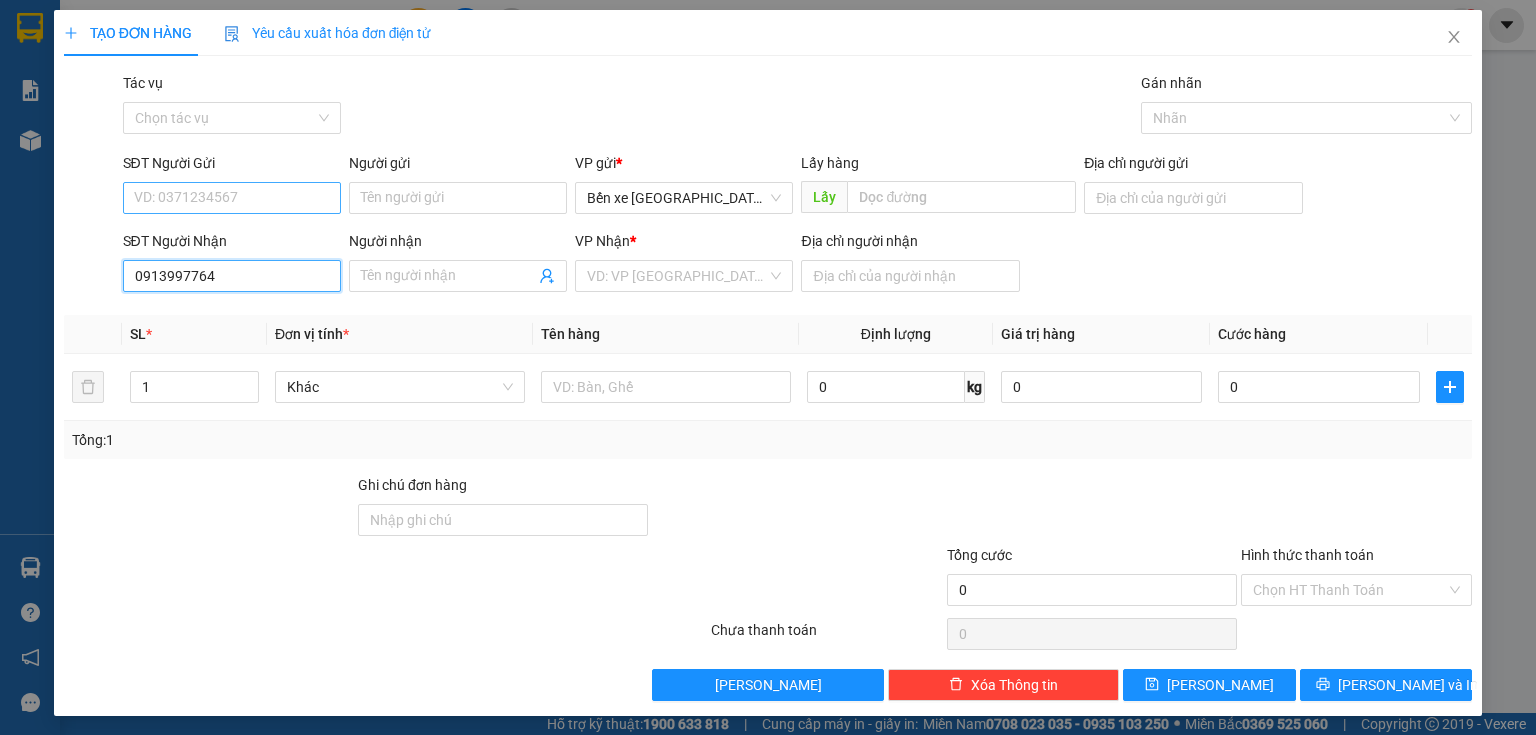 type on "0913997764" 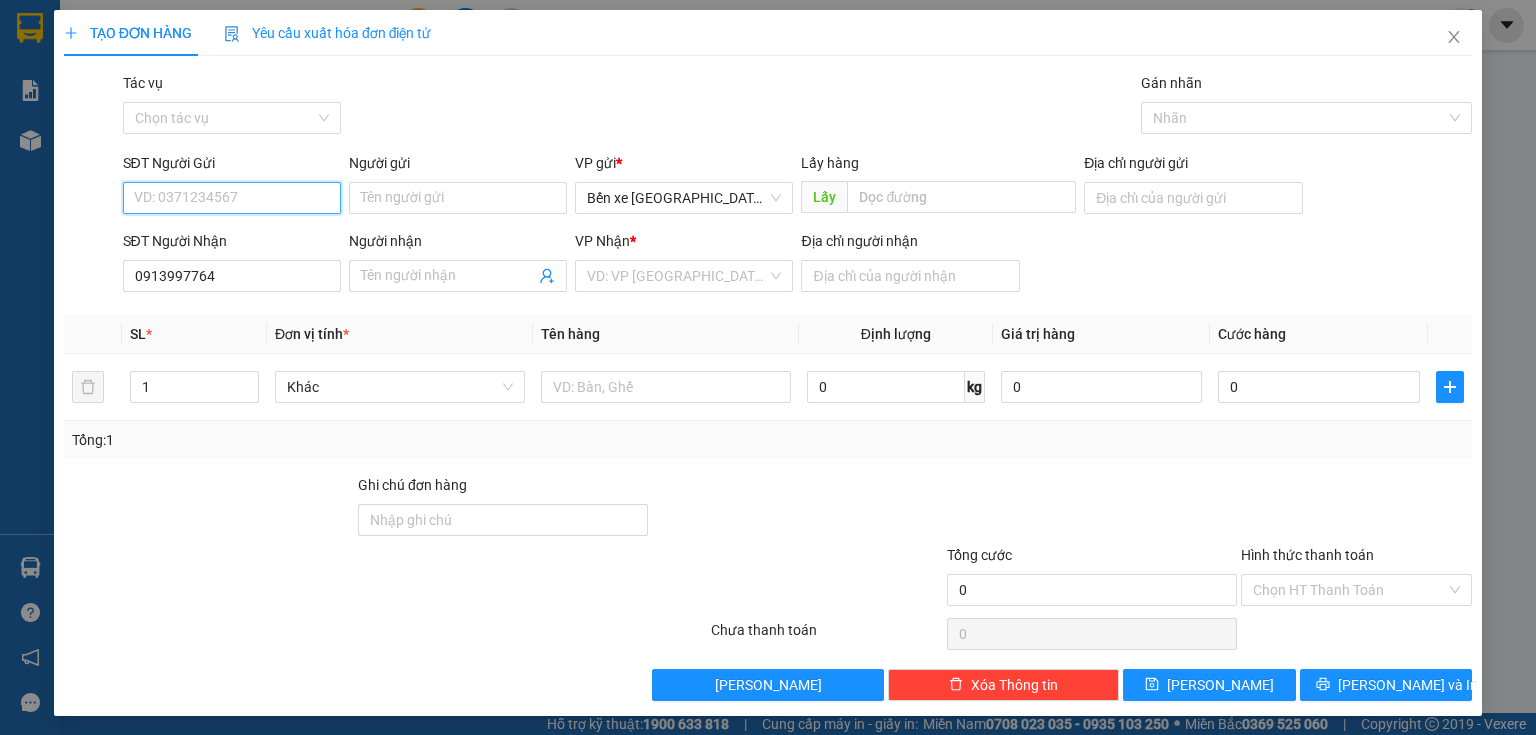click on "SĐT Người Gửi" at bounding box center [232, 198] 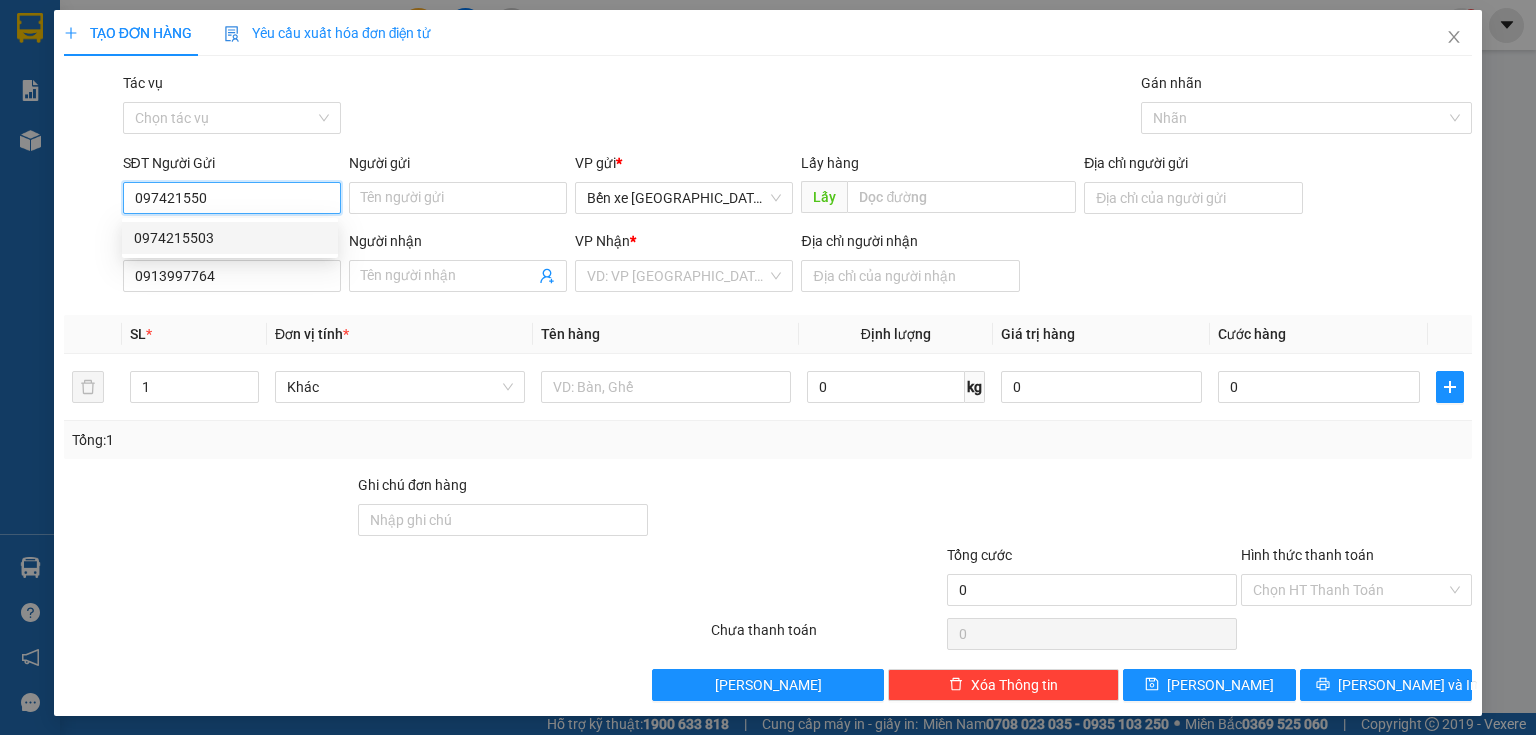 click on "0974215503" at bounding box center [230, 238] 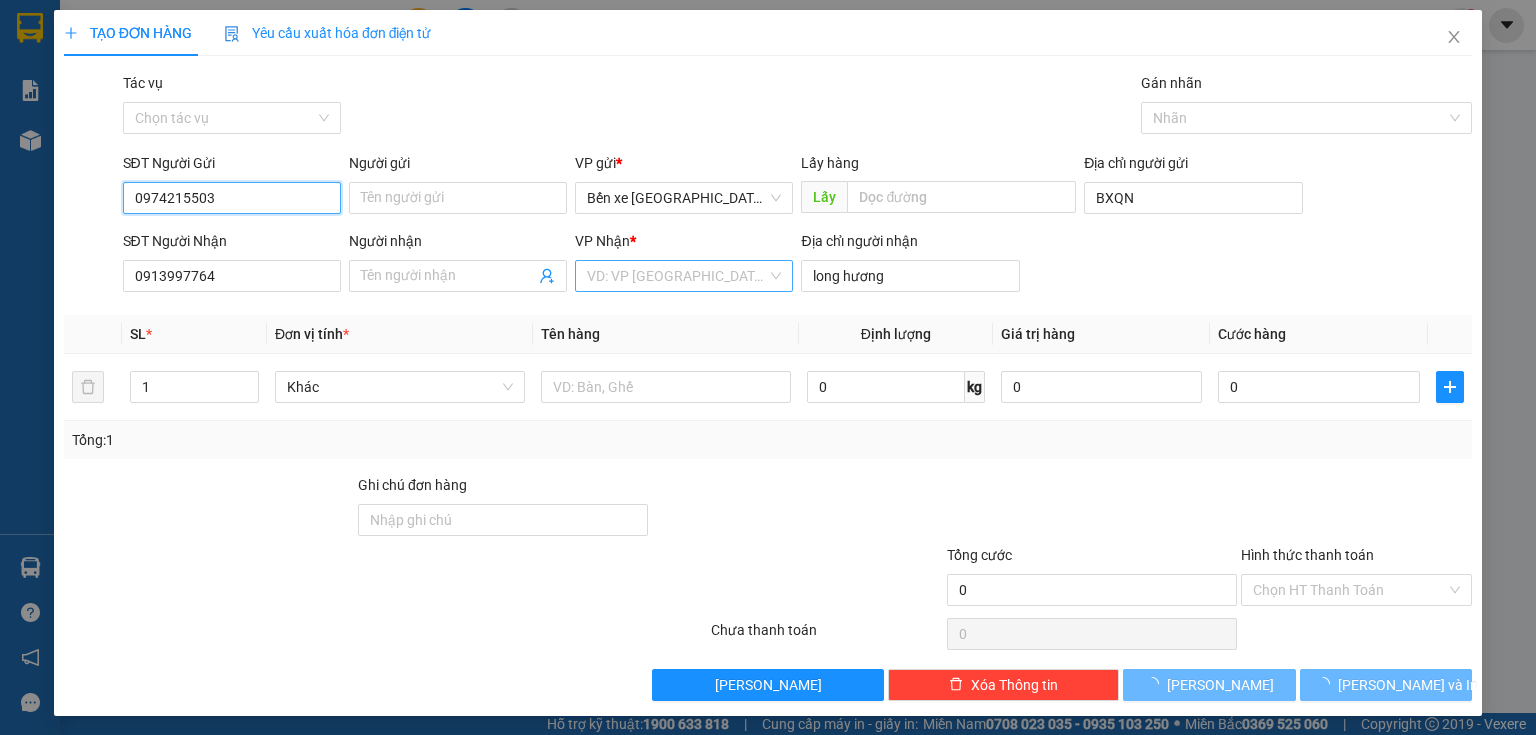 type on "0974215503" 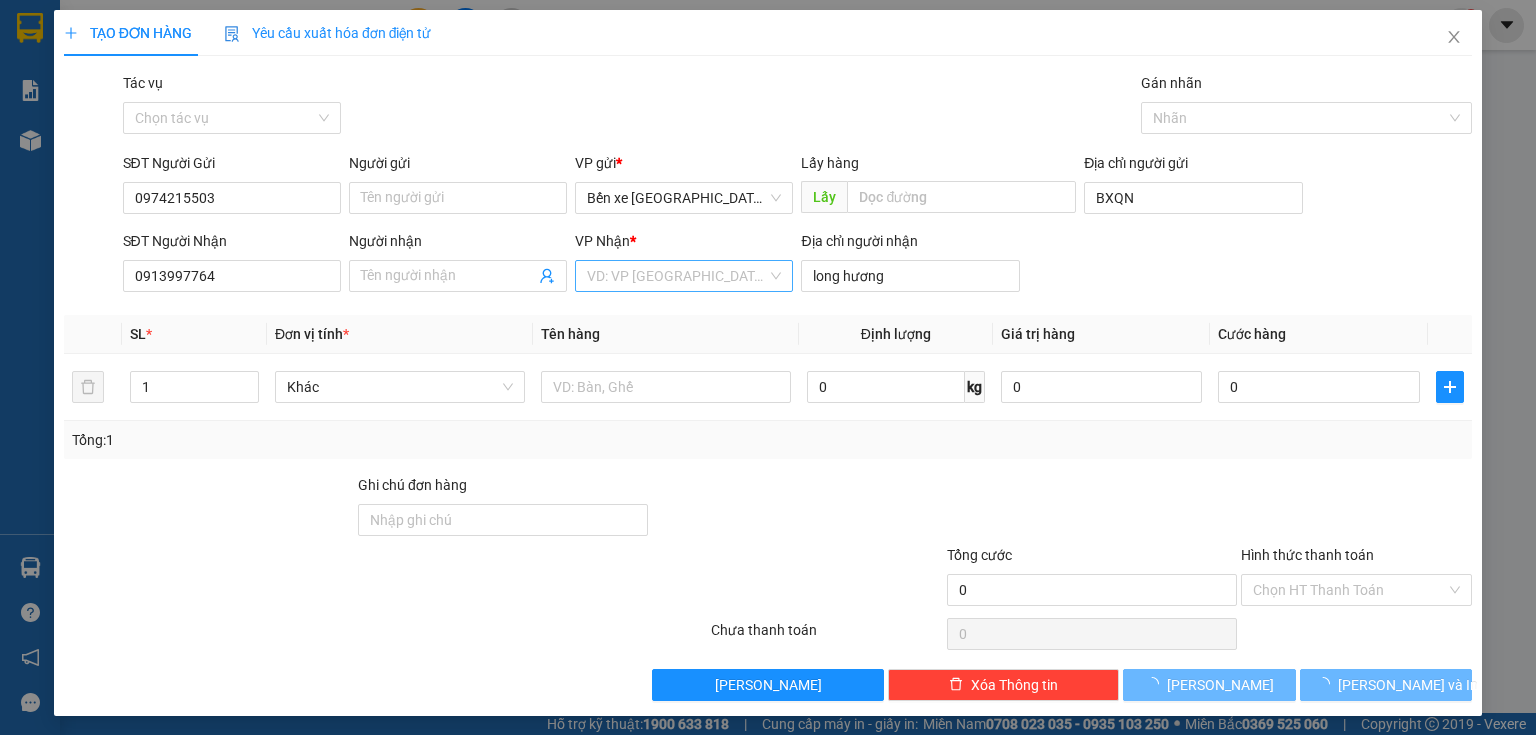 click at bounding box center (677, 276) 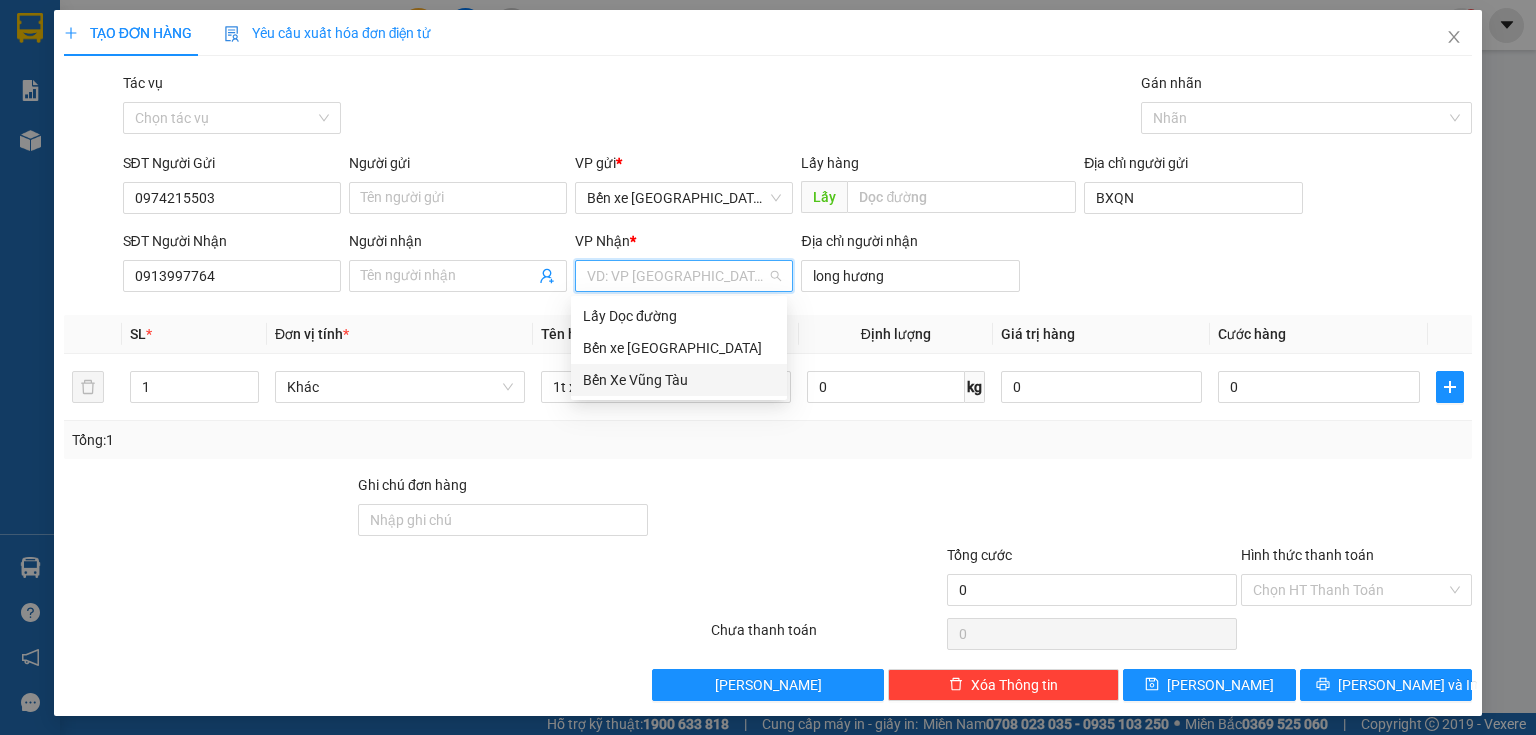 click on "Bến Xe Vũng Tàu" at bounding box center [679, 380] 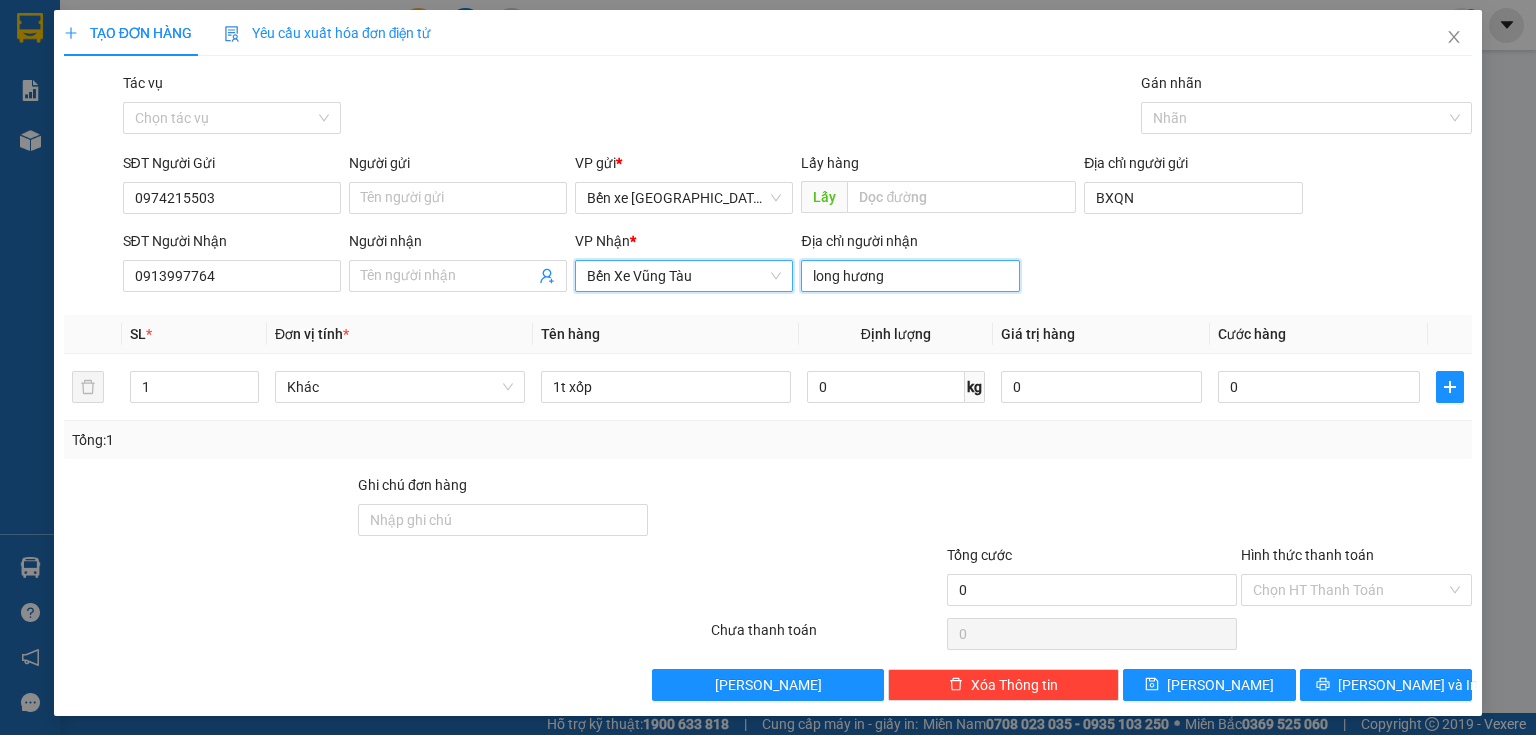 click on "long hương" at bounding box center (910, 276) 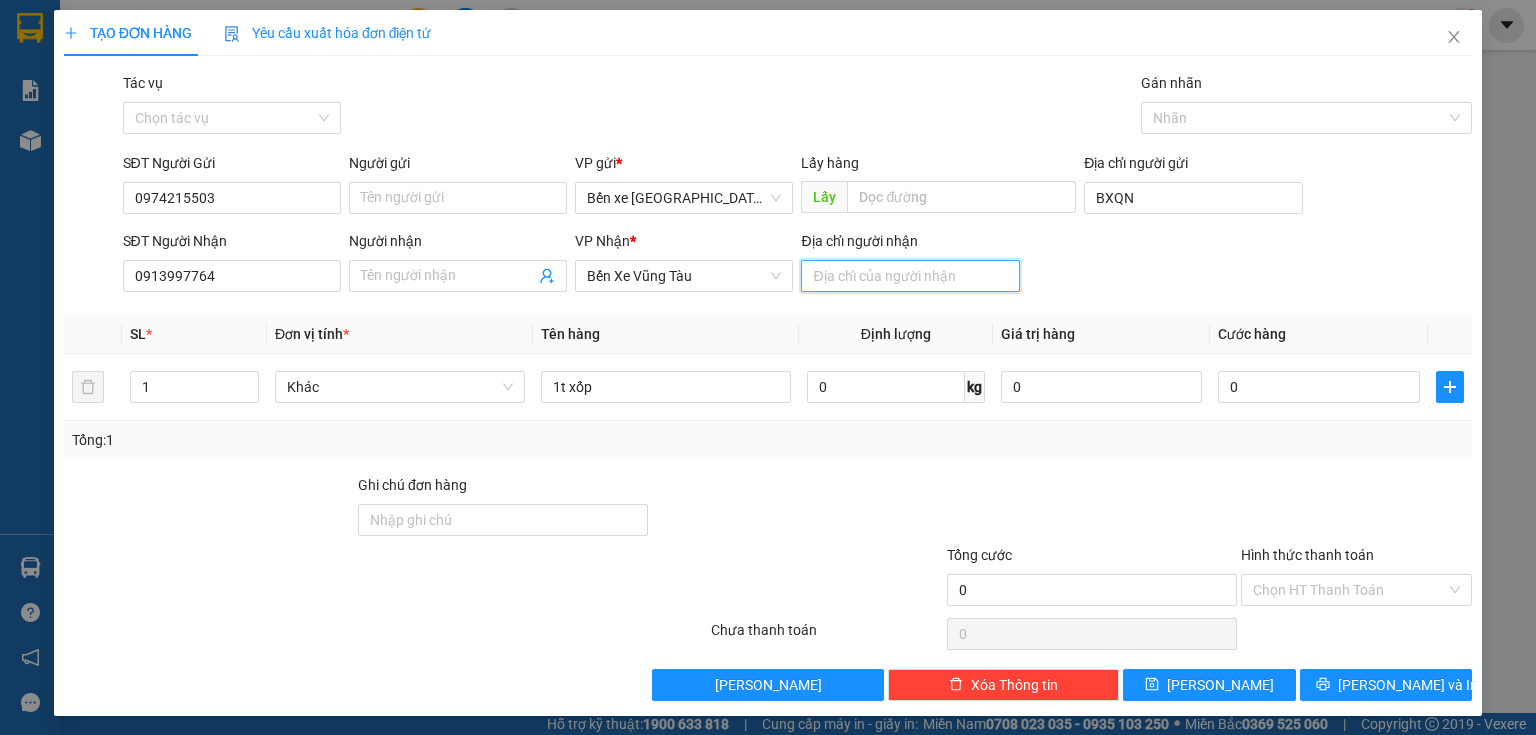 click on "Địa chỉ người nhận" at bounding box center (910, 276) 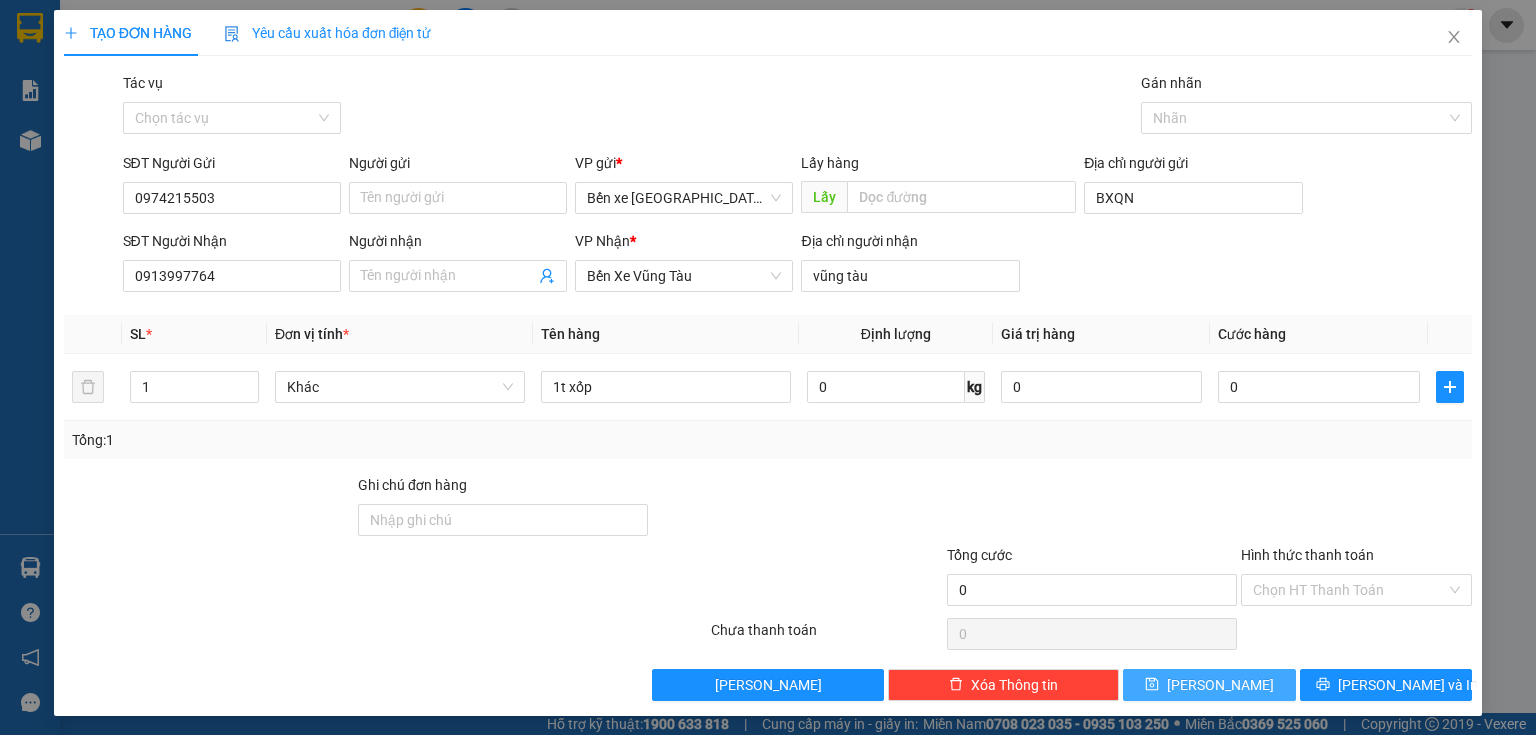 click 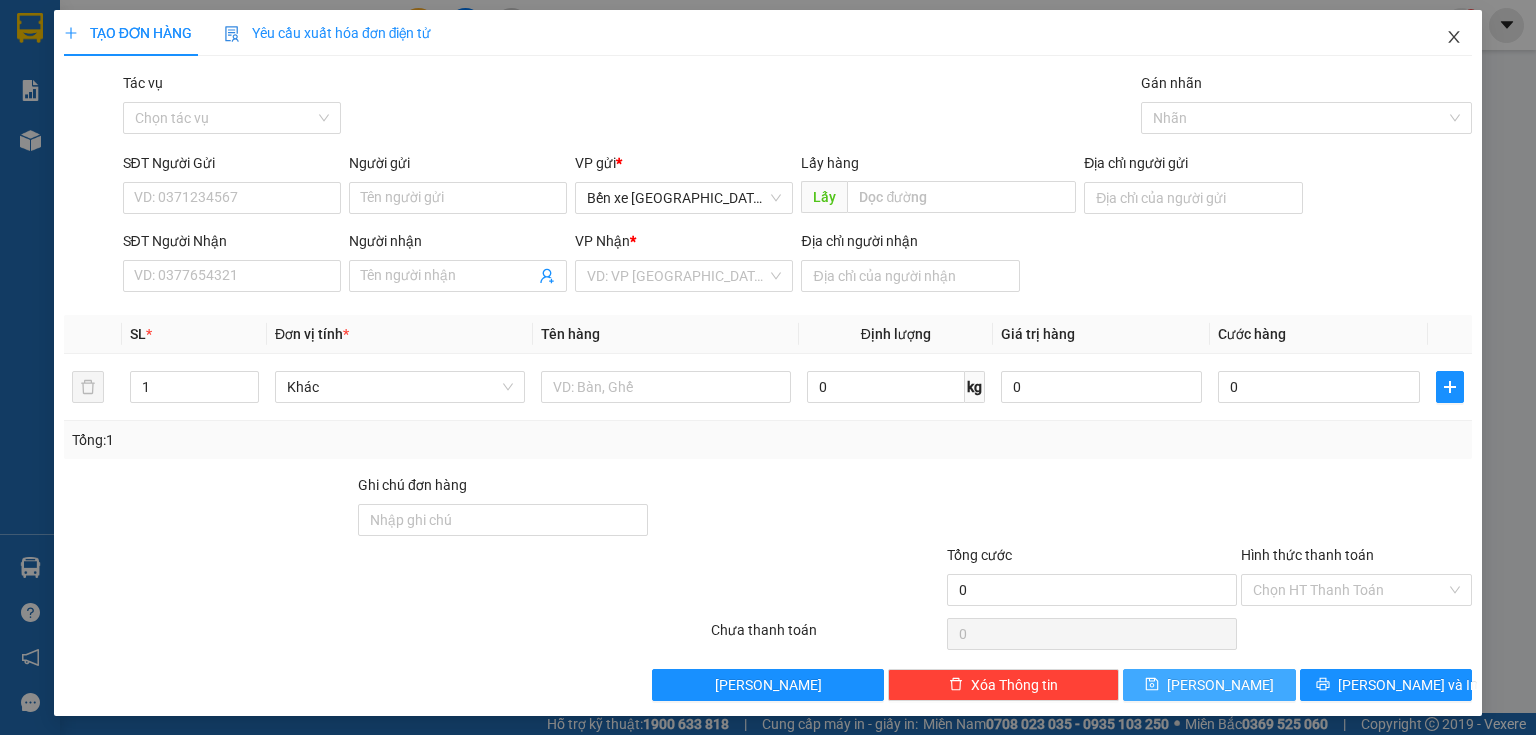 click at bounding box center (1454, 38) 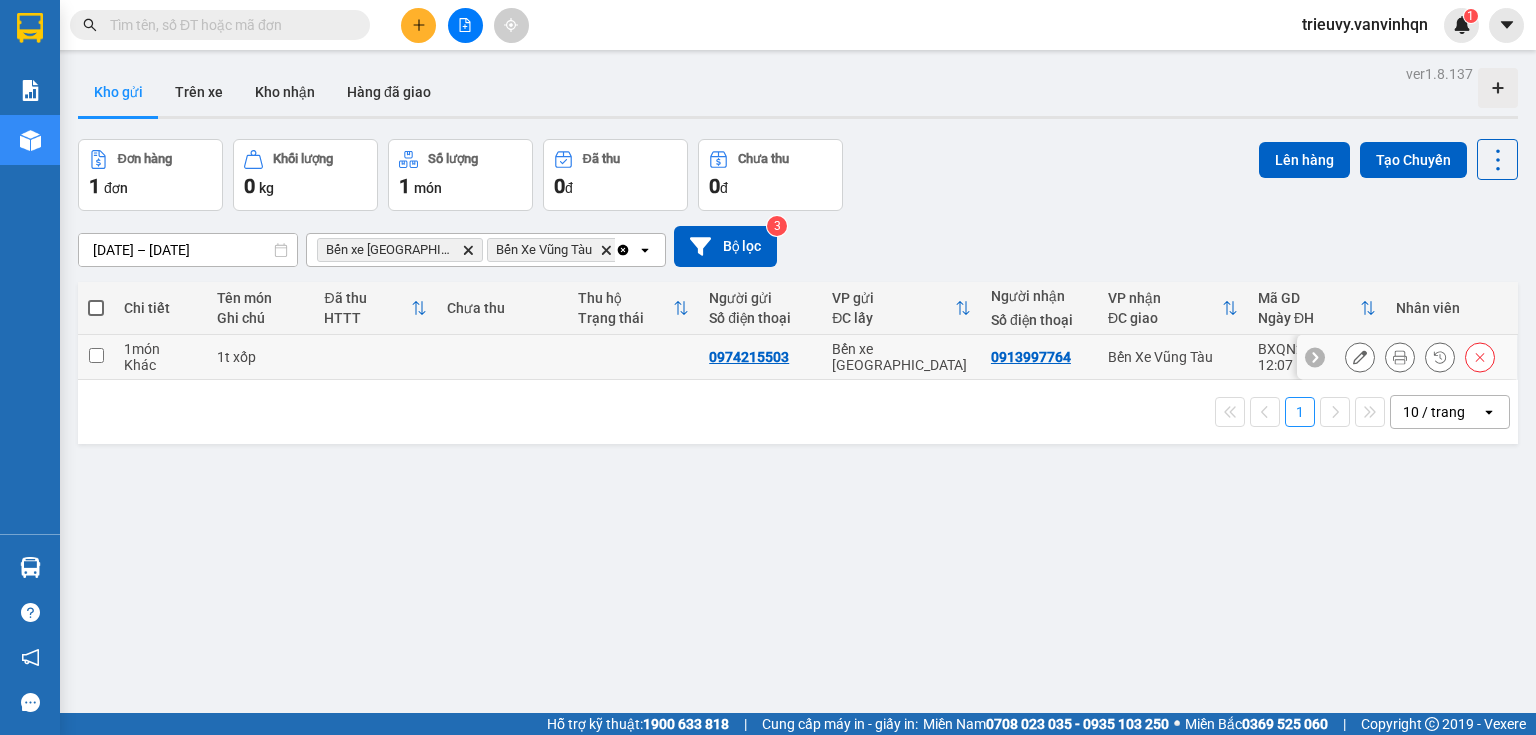click on "1t xốp" at bounding box center [260, 357] 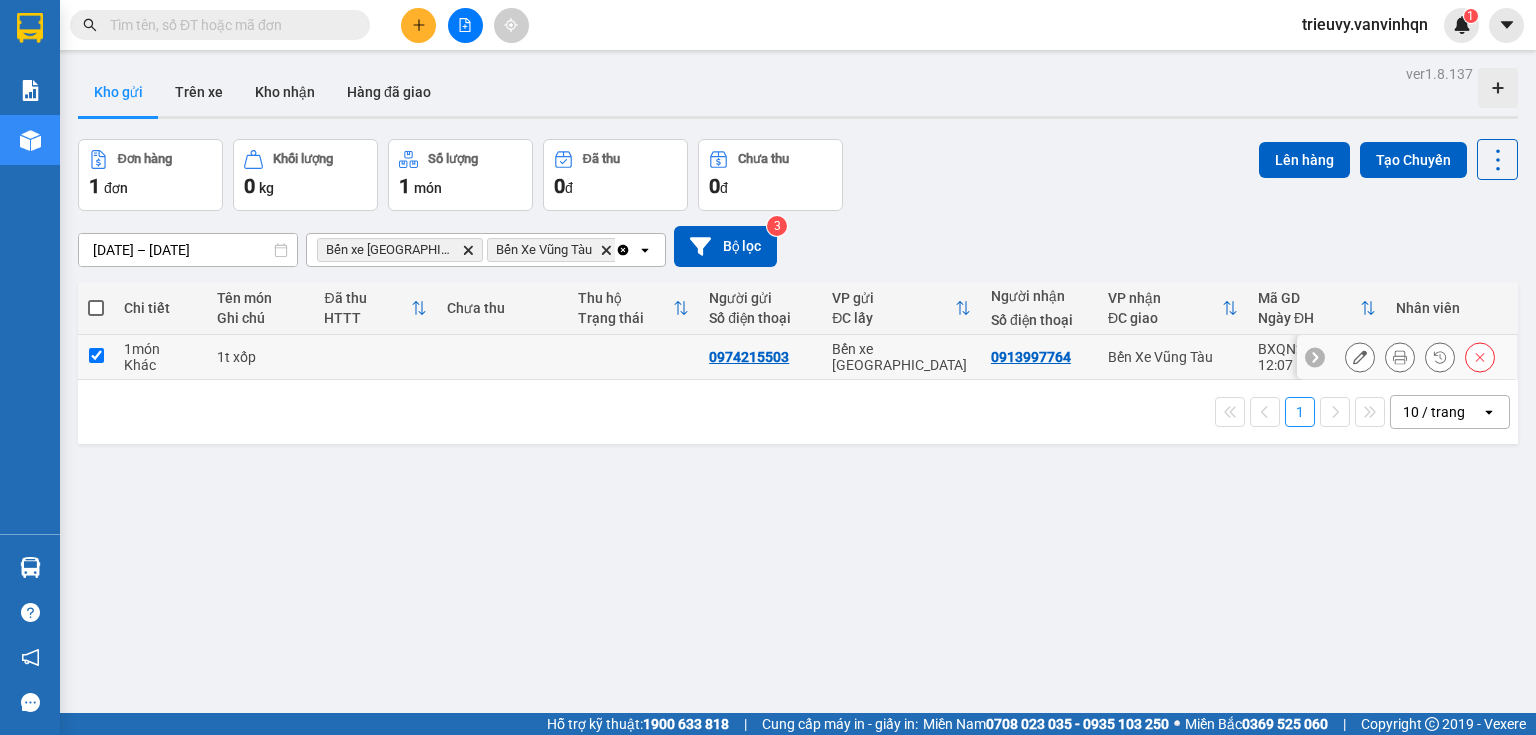 checkbox on "true" 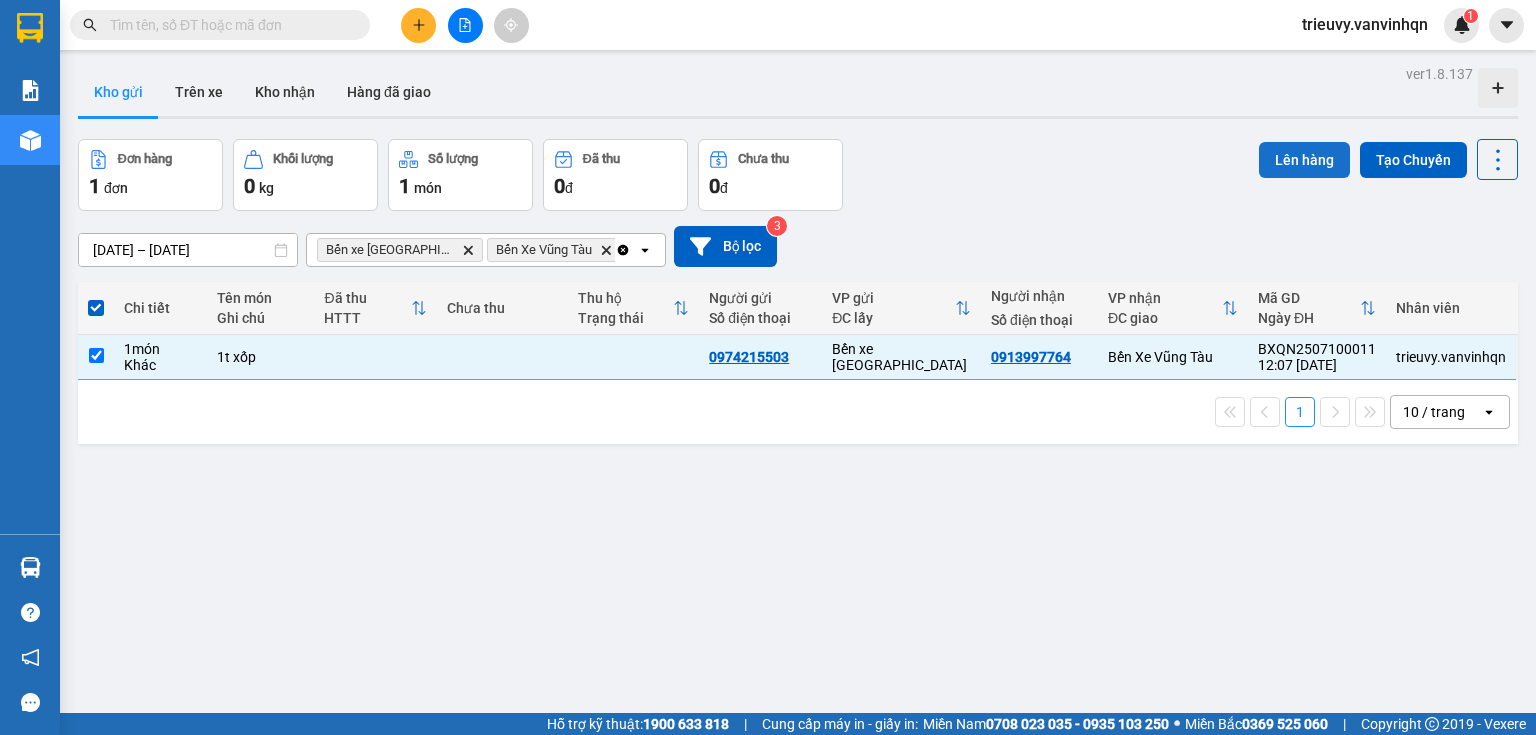 click on "Lên hàng" at bounding box center [1304, 160] 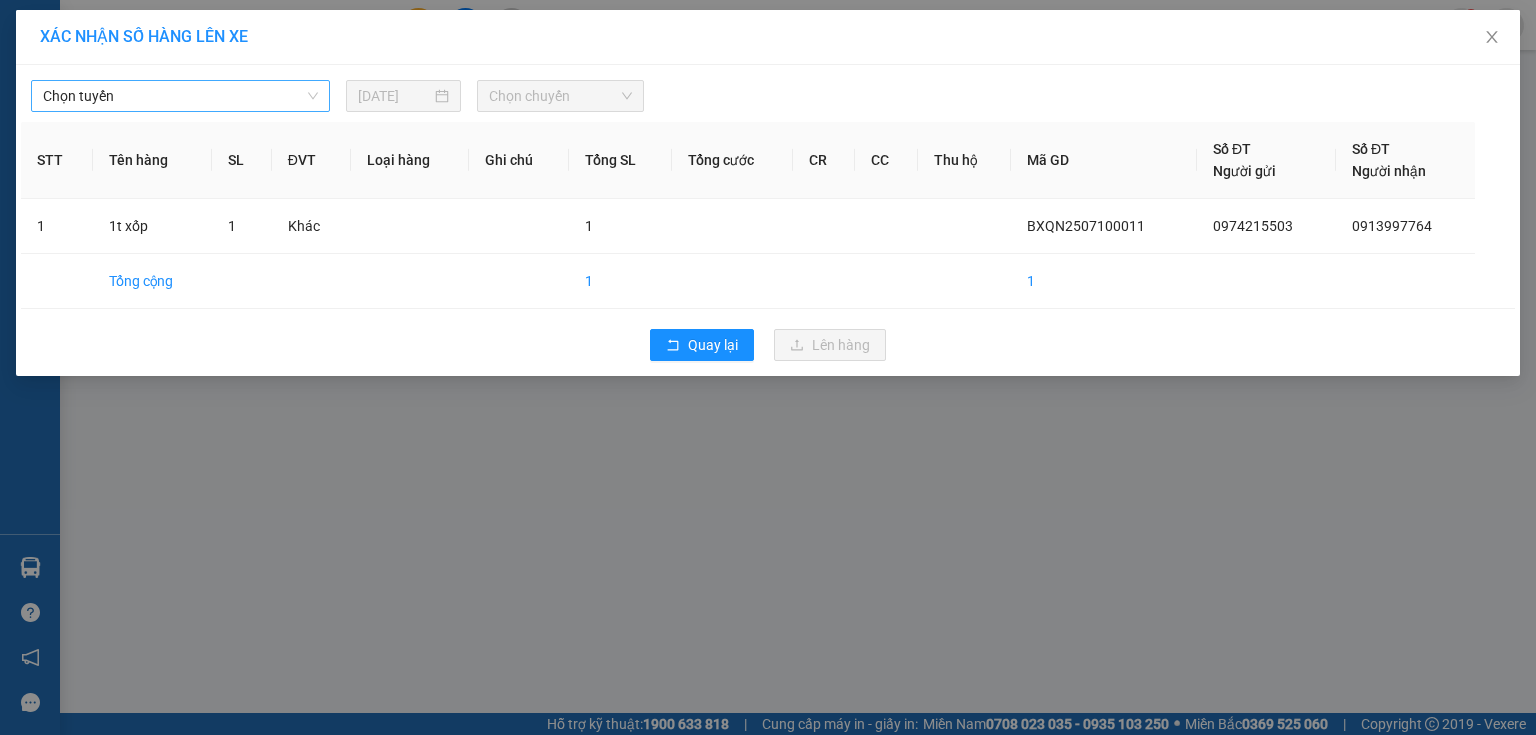 click on "Chọn tuyến" at bounding box center [180, 96] 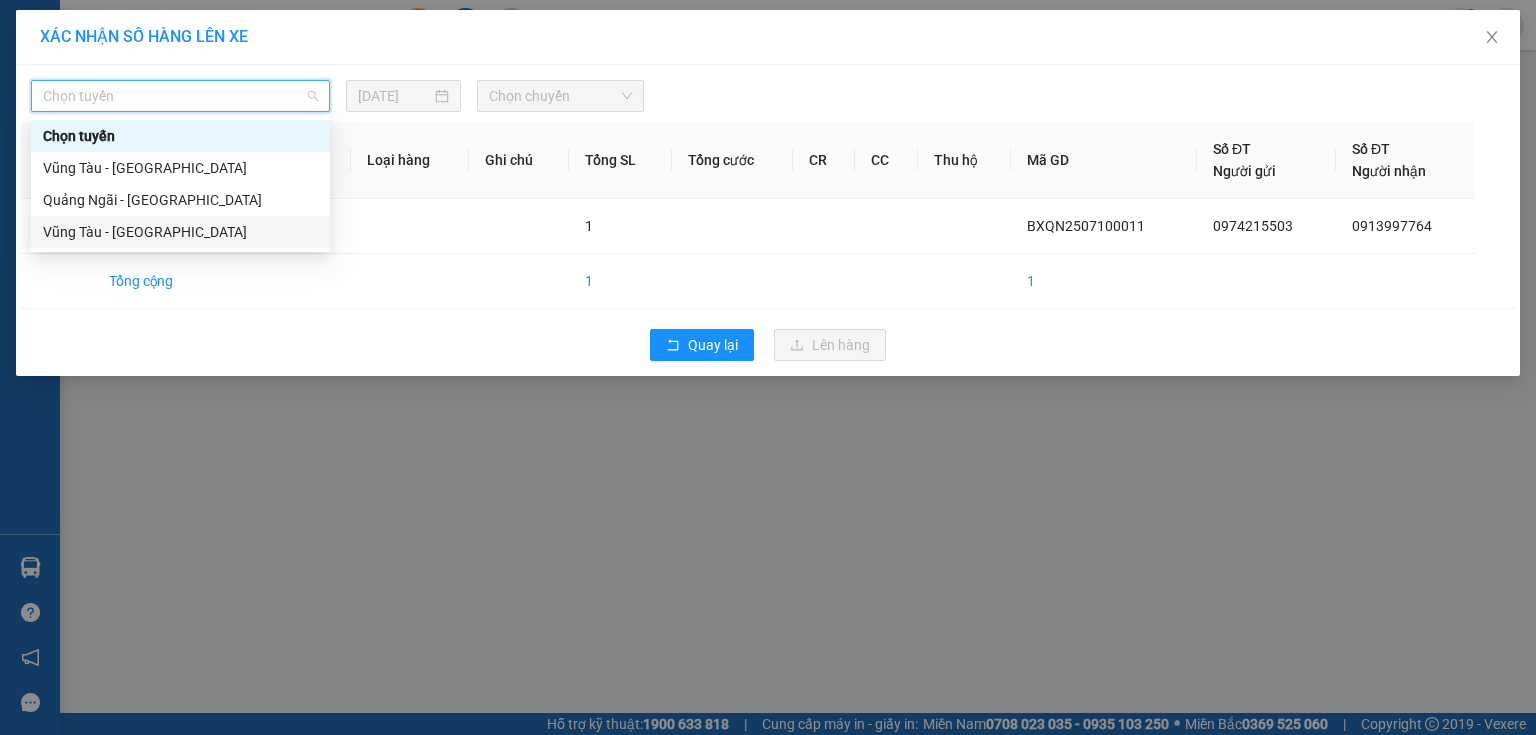 click on "Vũng Tàu - [GEOGRAPHIC_DATA]" at bounding box center [180, 232] 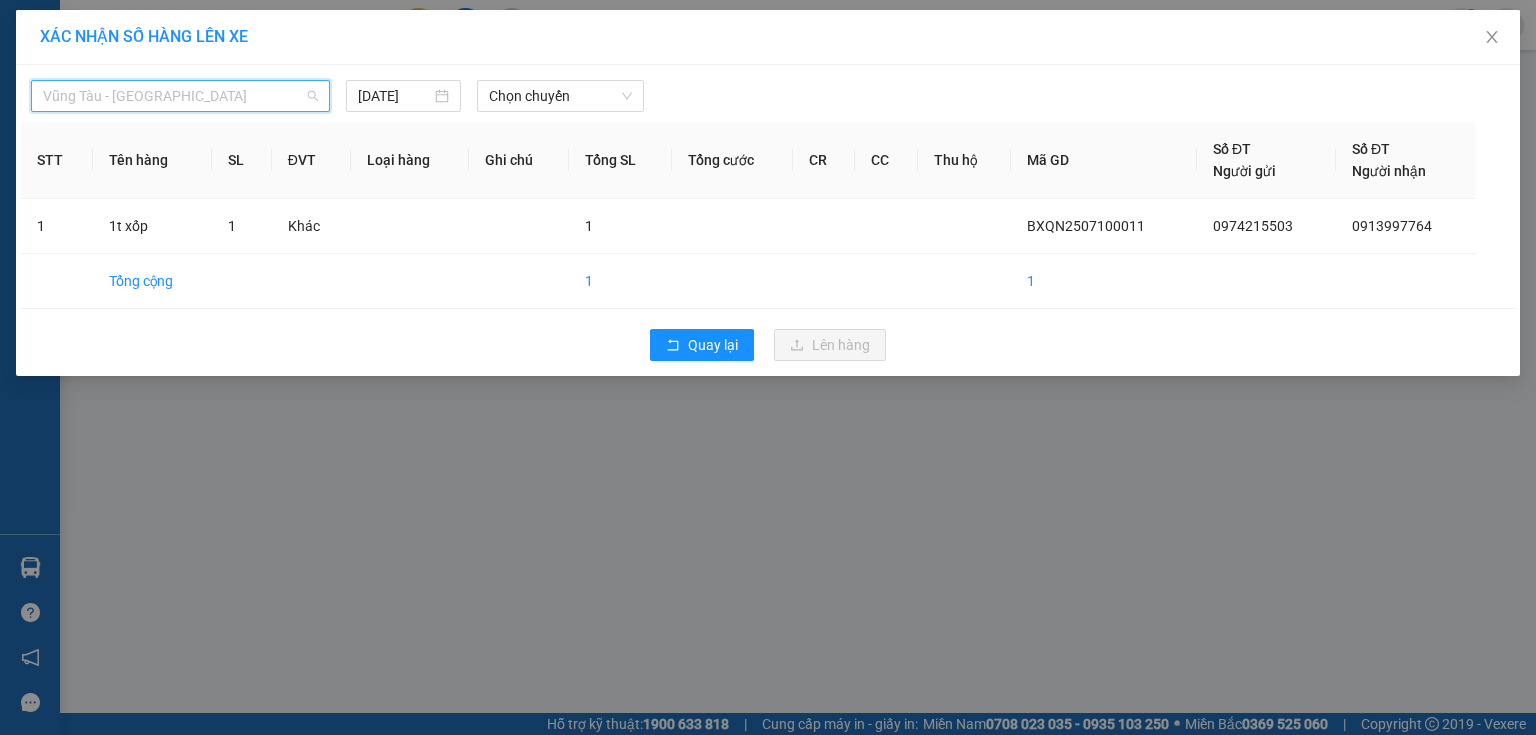 drag, startPoint x: 202, startPoint y: 106, endPoint x: 191, endPoint y: 190, distance: 84.71718 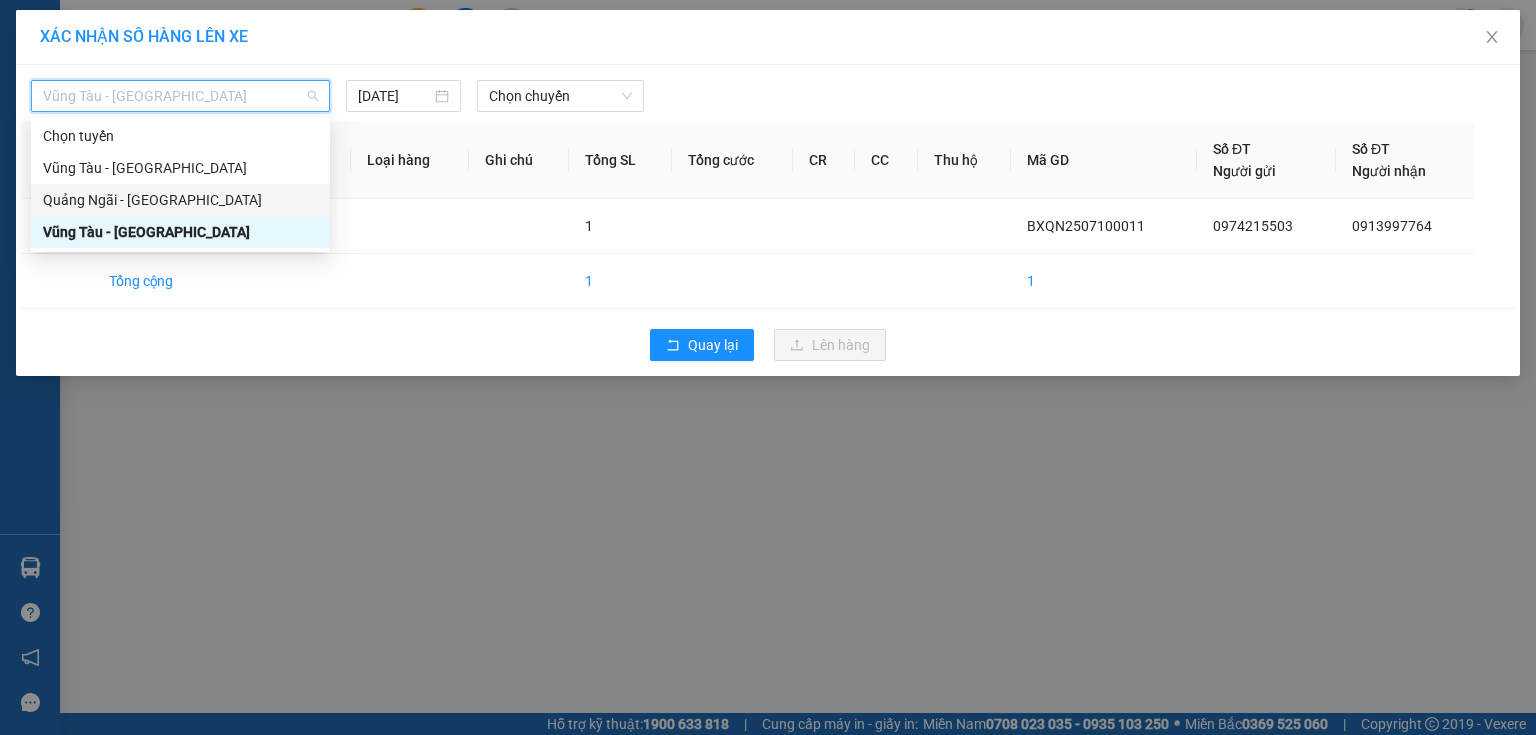 click on "Quảng Ngãi - [GEOGRAPHIC_DATA]" at bounding box center [180, 200] 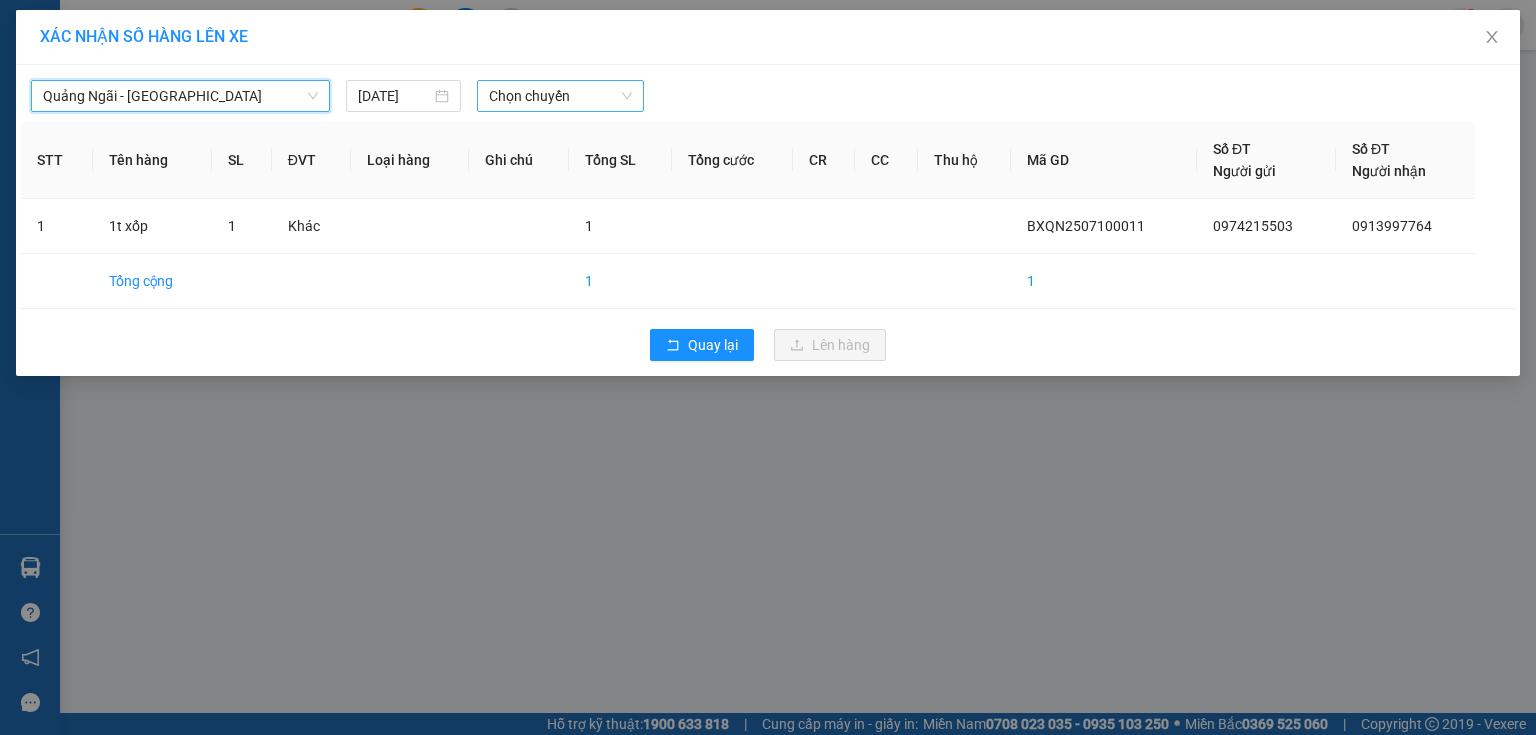 click on "Chọn chuyến" at bounding box center [561, 96] 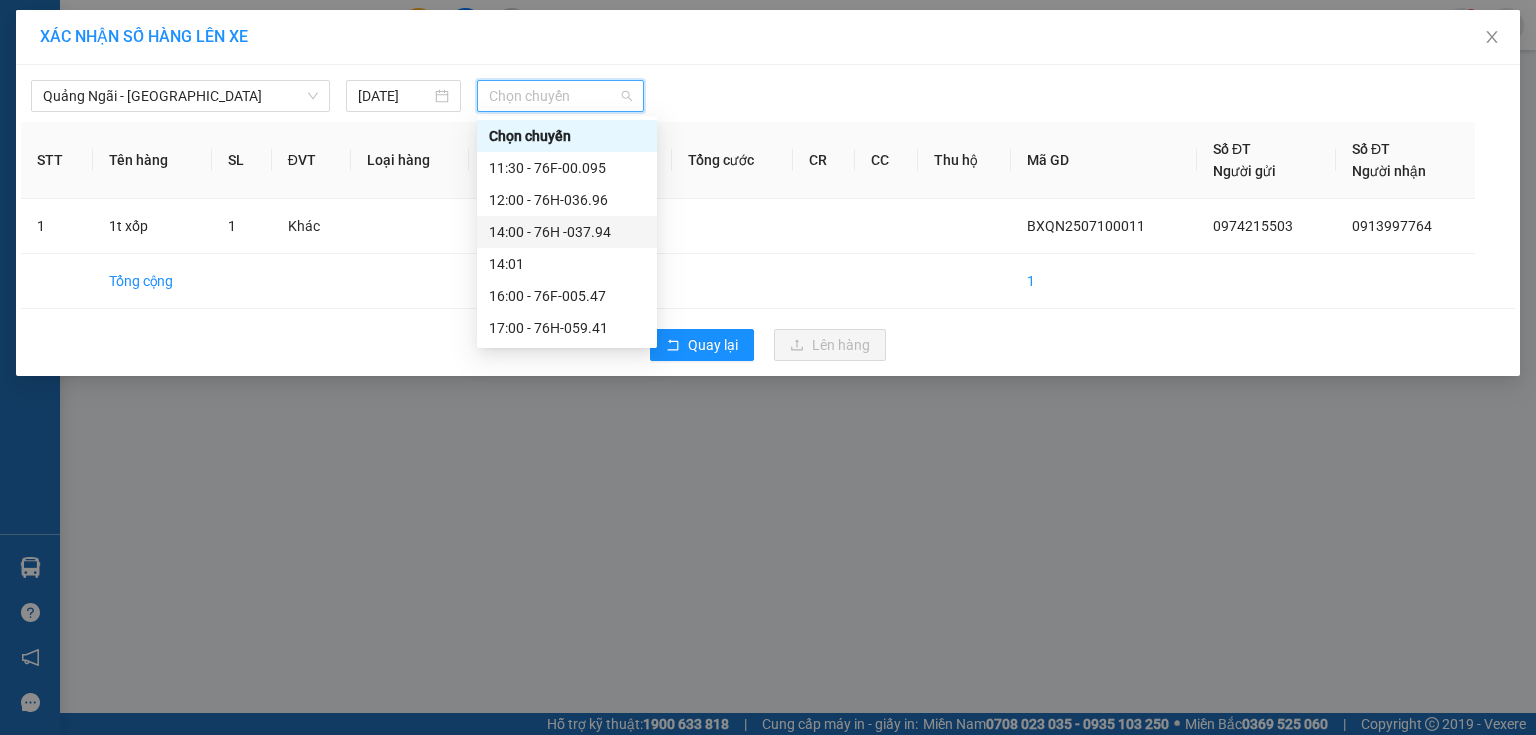 click on "14:00     - 76H -037.94" at bounding box center [567, 232] 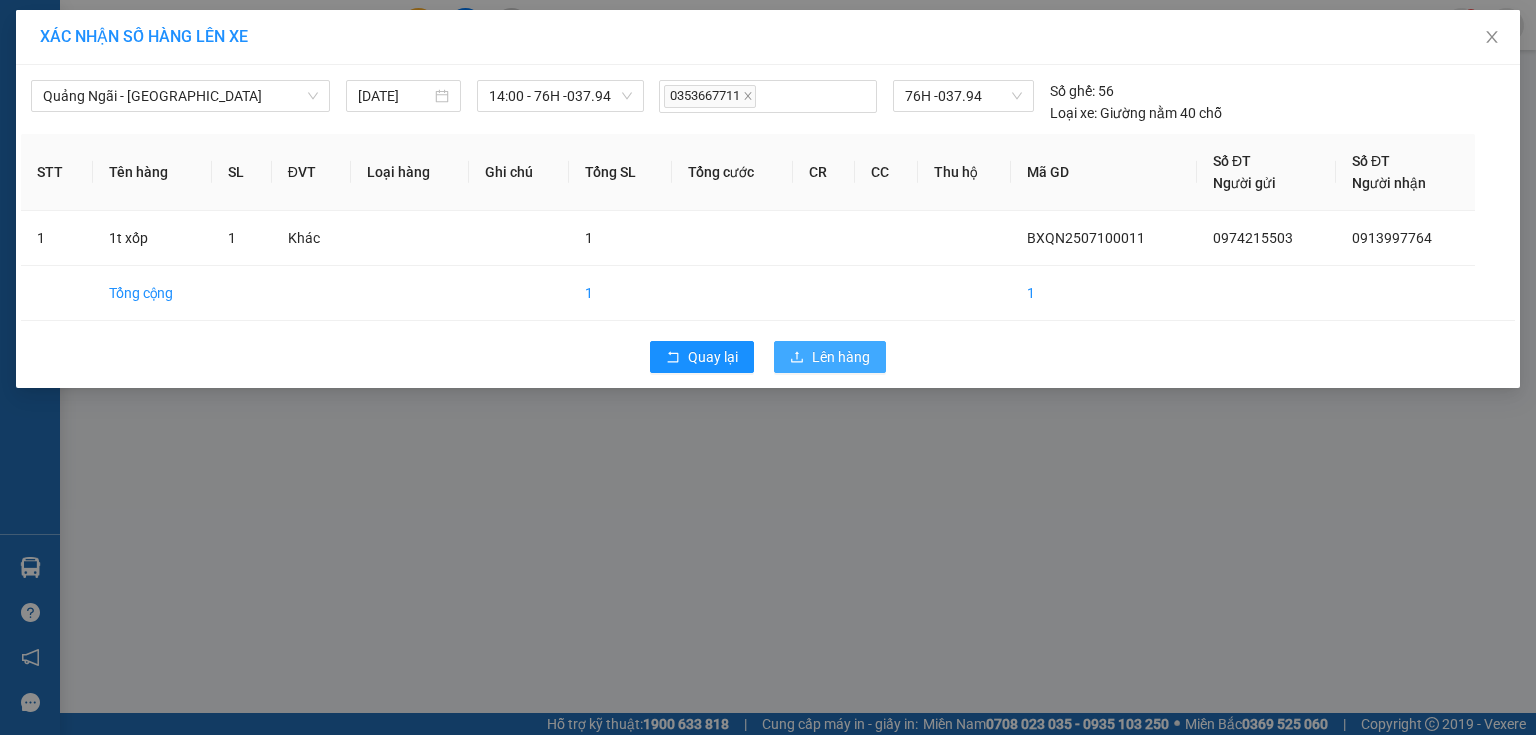 click on "Lên hàng" at bounding box center [841, 357] 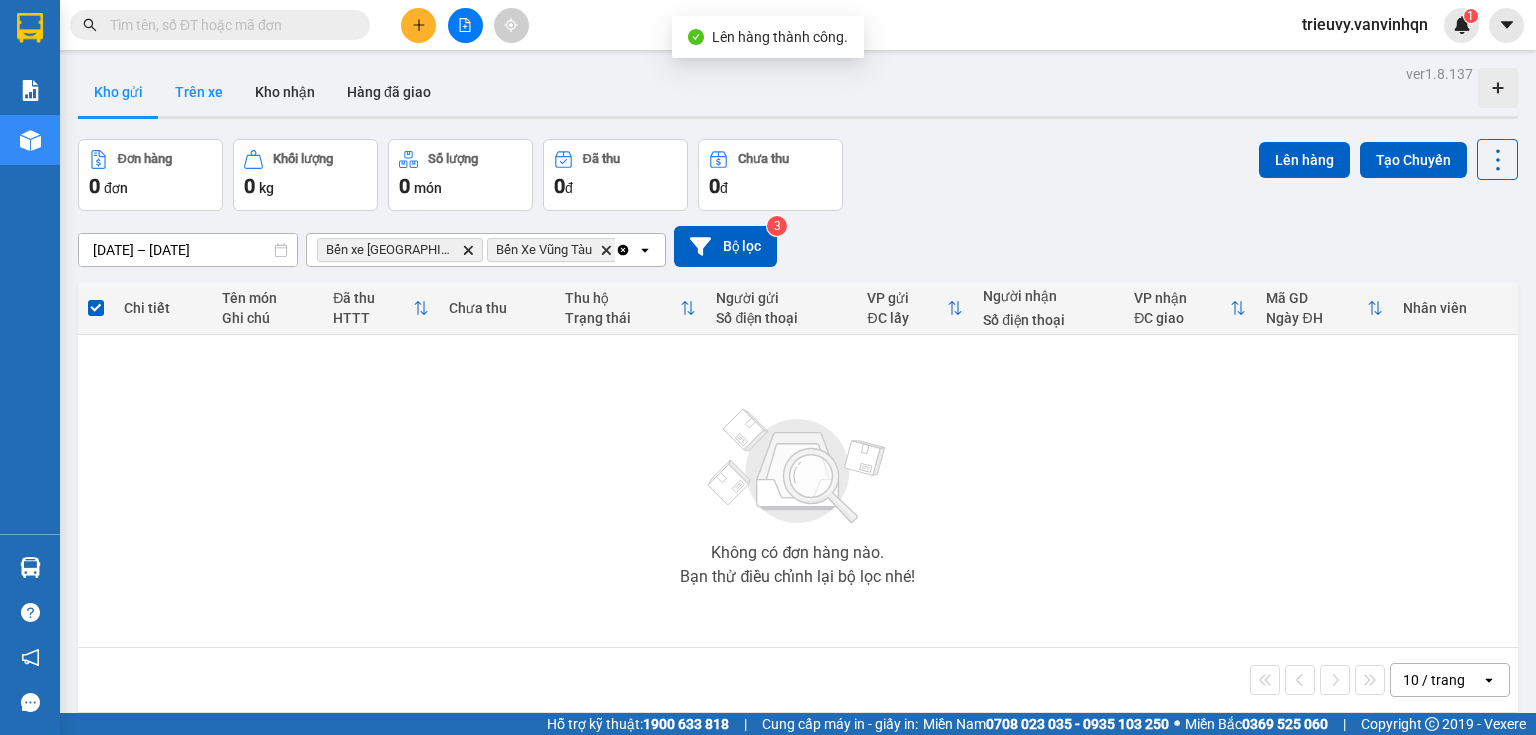 click on "Trên xe" at bounding box center [199, 92] 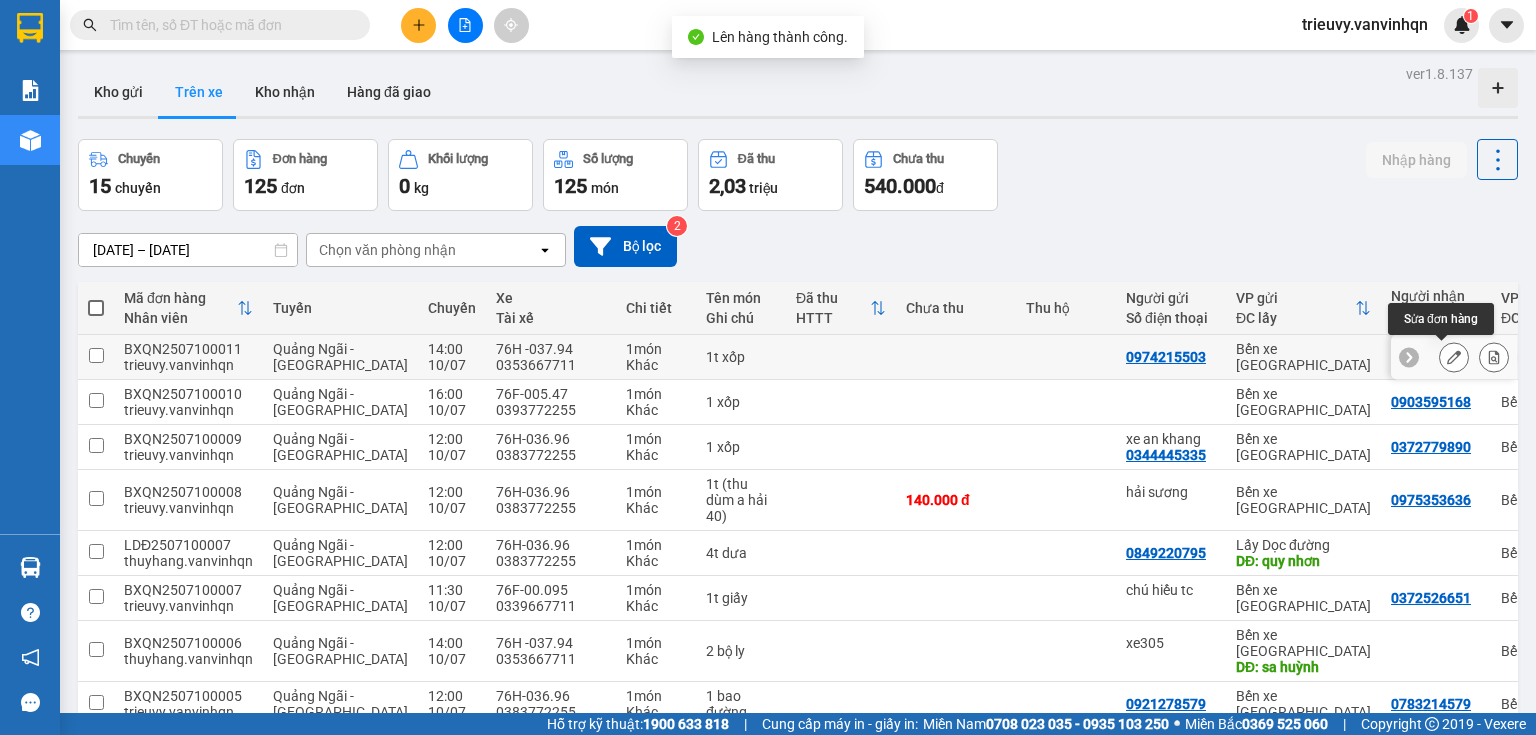 click 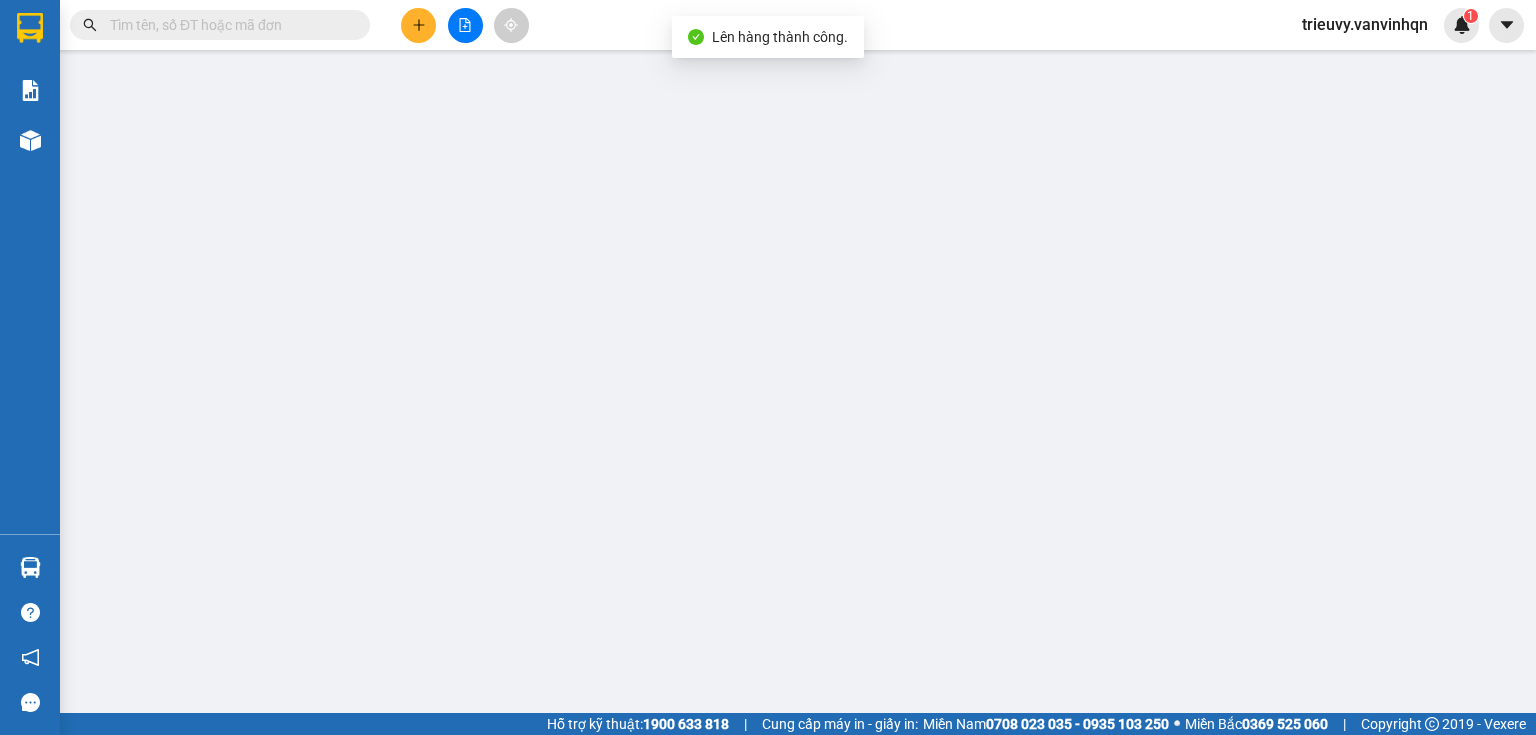 type on "0974215503" 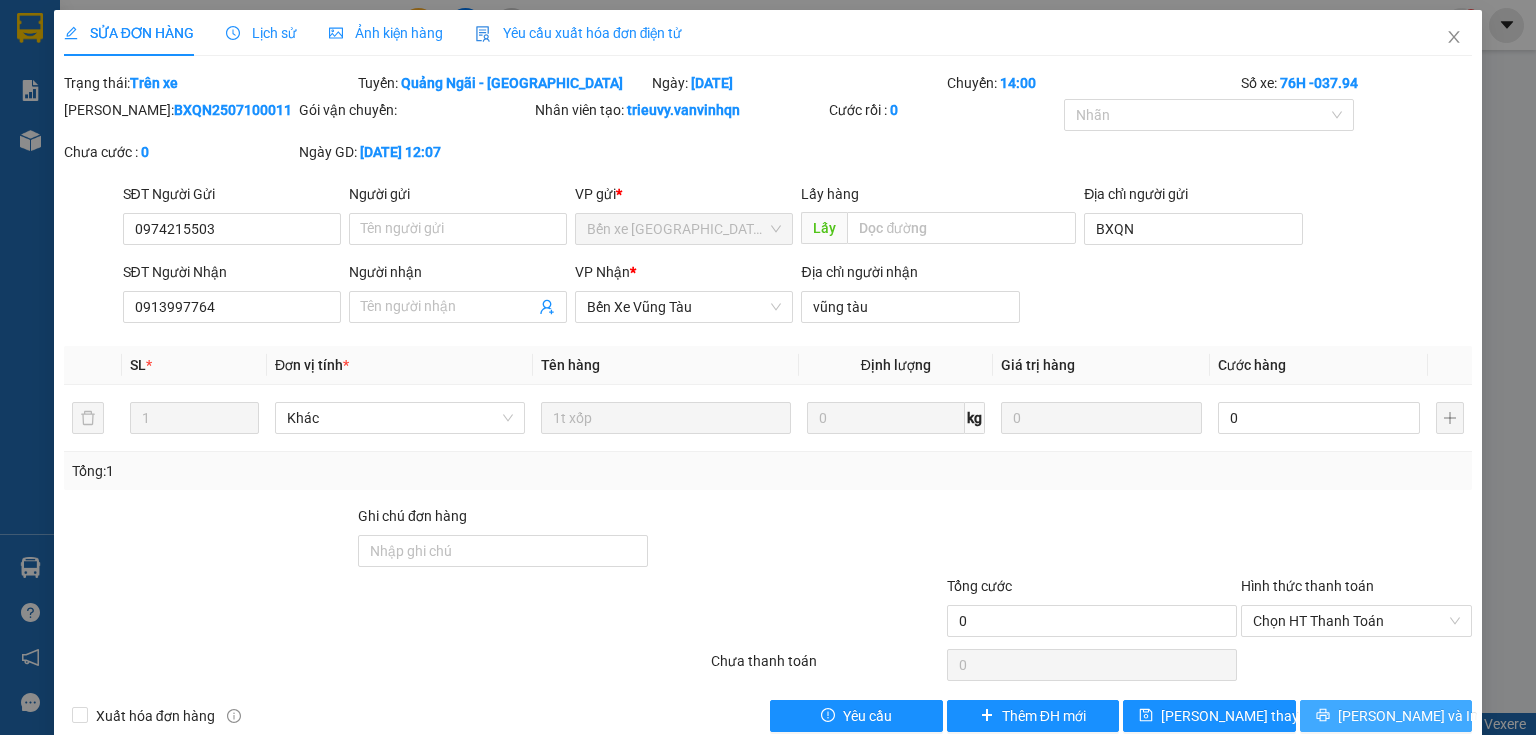 click on "[PERSON_NAME] và In" at bounding box center [1408, 716] 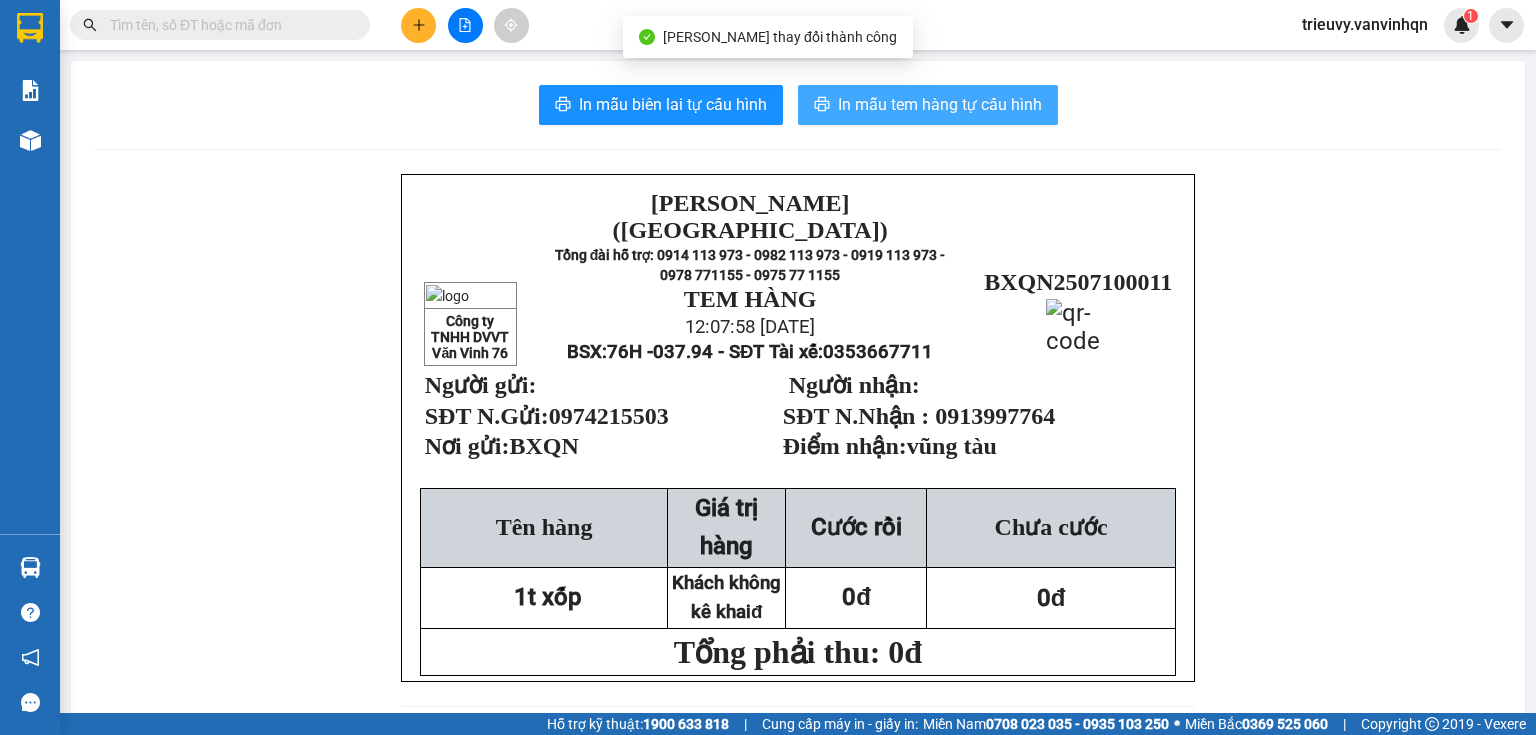 click on "In mẫu tem hàng tự cấu hình" at bounding box center [940, 104] 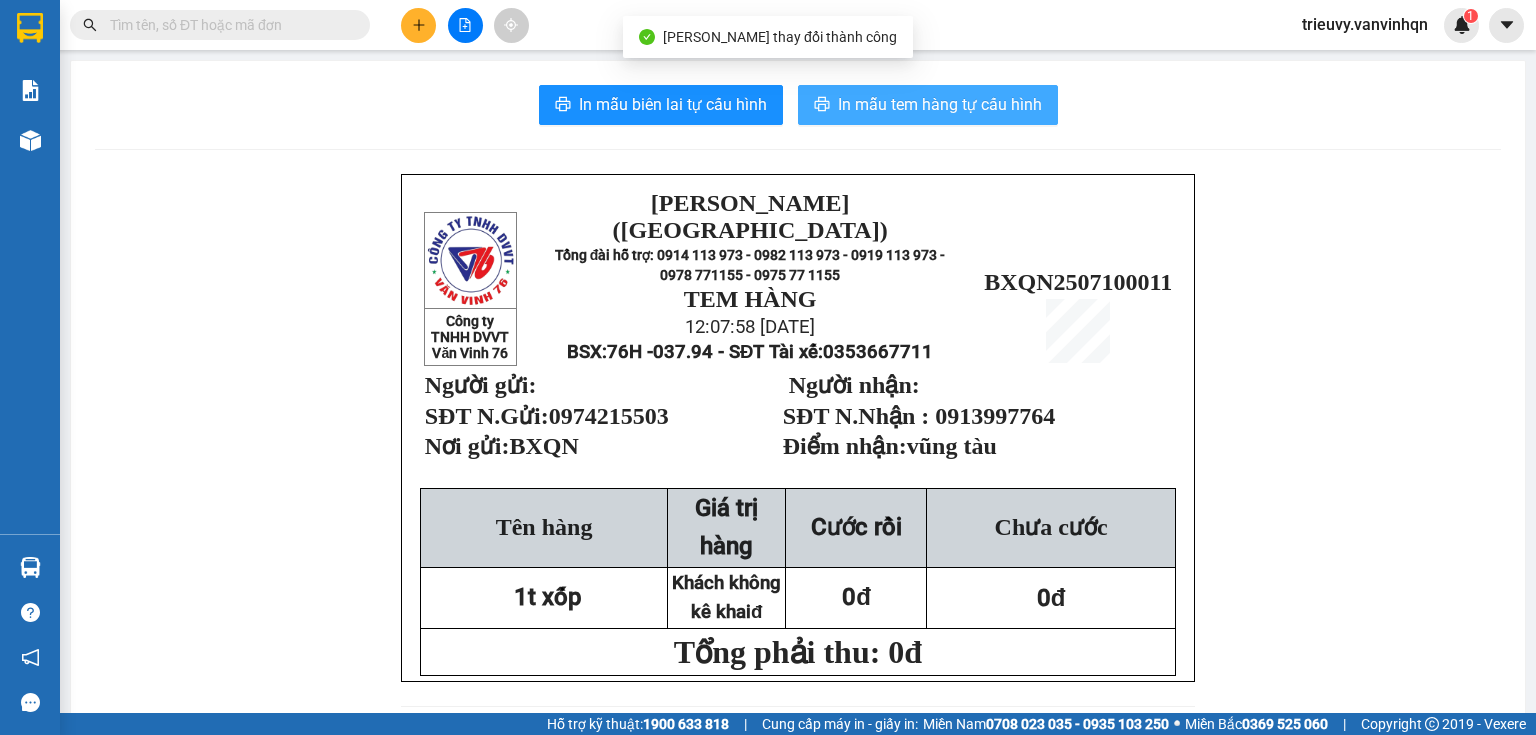 scroll, scrollTop: 0, scrollLeft: 0, axis: both 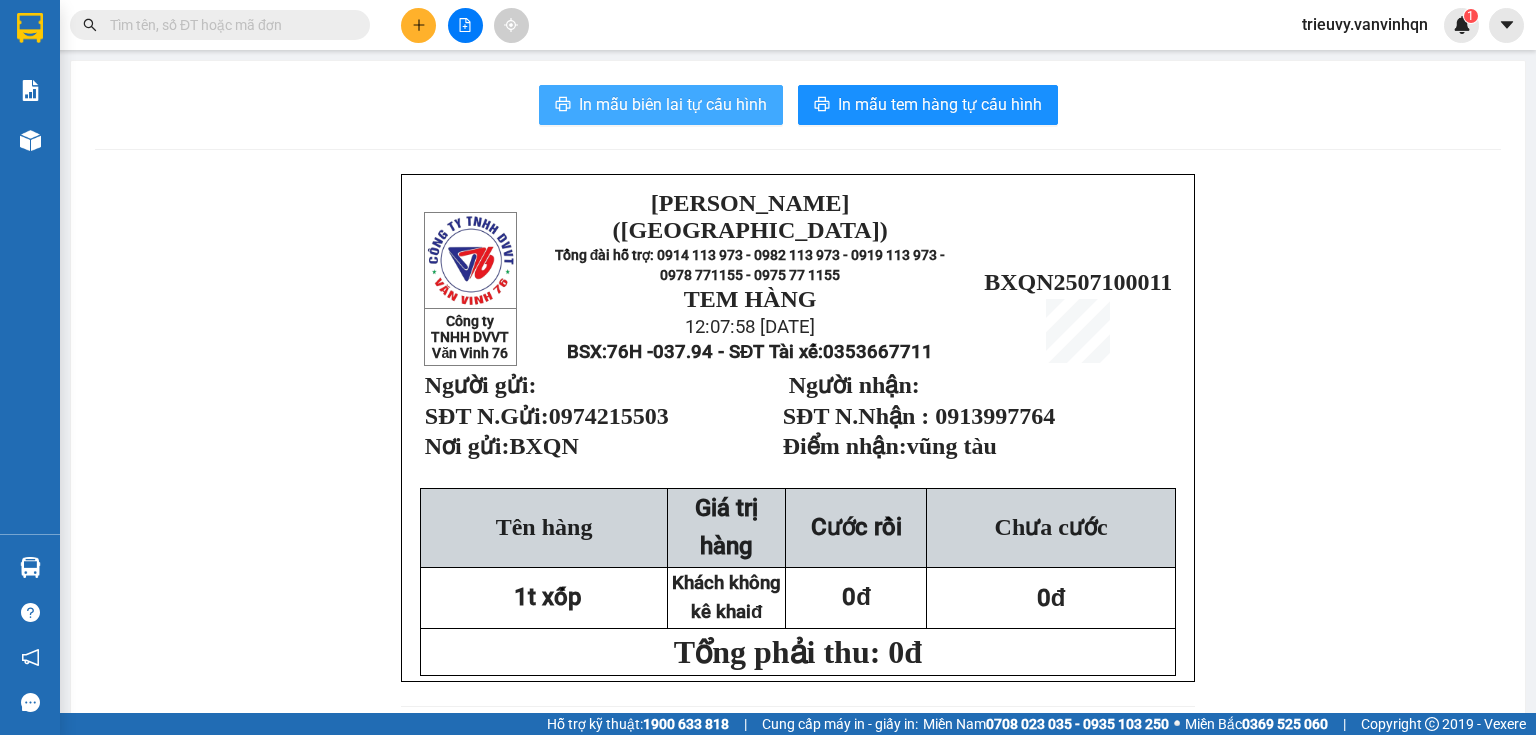 drag, startPoint x: 700, startPoint y: 96, endPoint x: 701, endPoint y: 107, distance: 11.045361 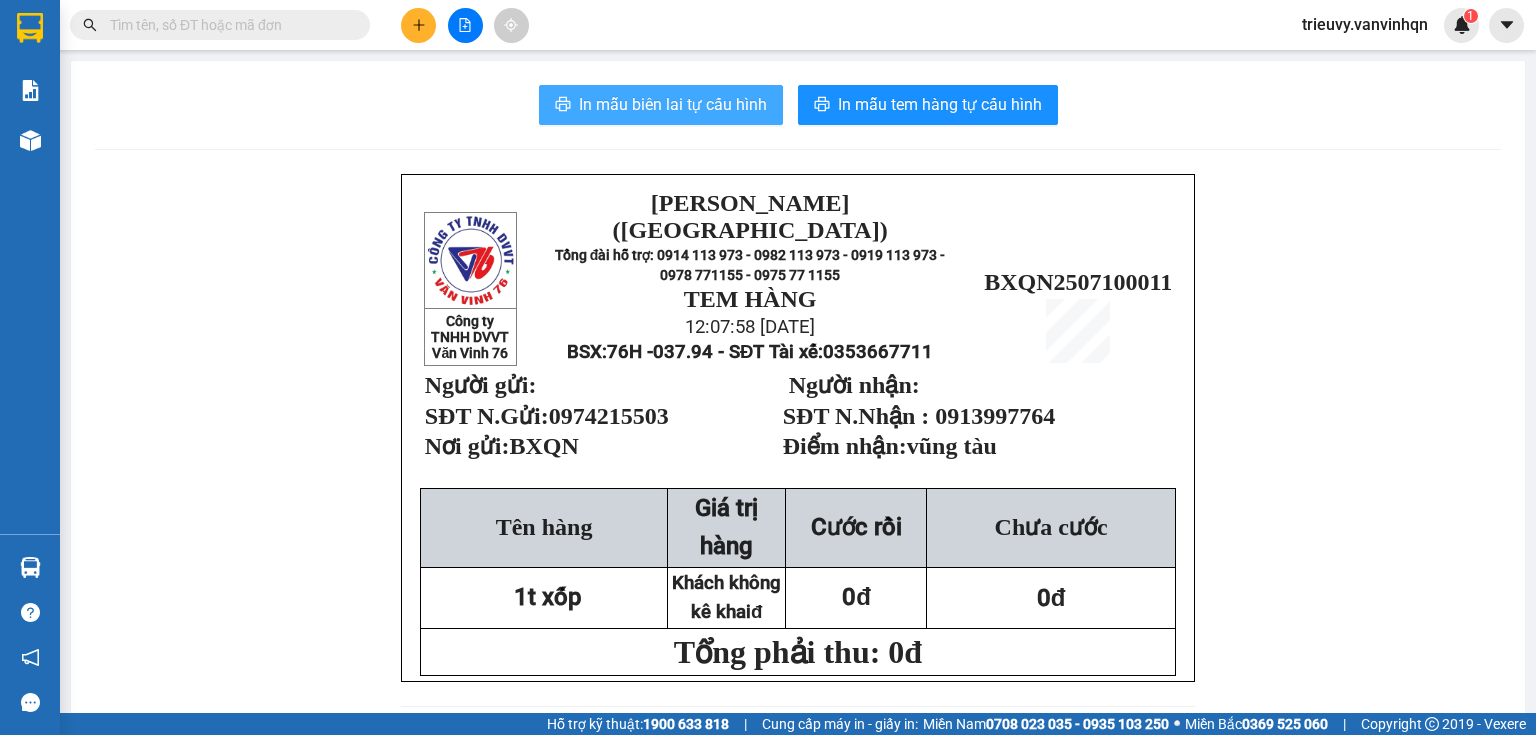 scroll, scrollTop: 0, scrollLeft: 0, axis: both 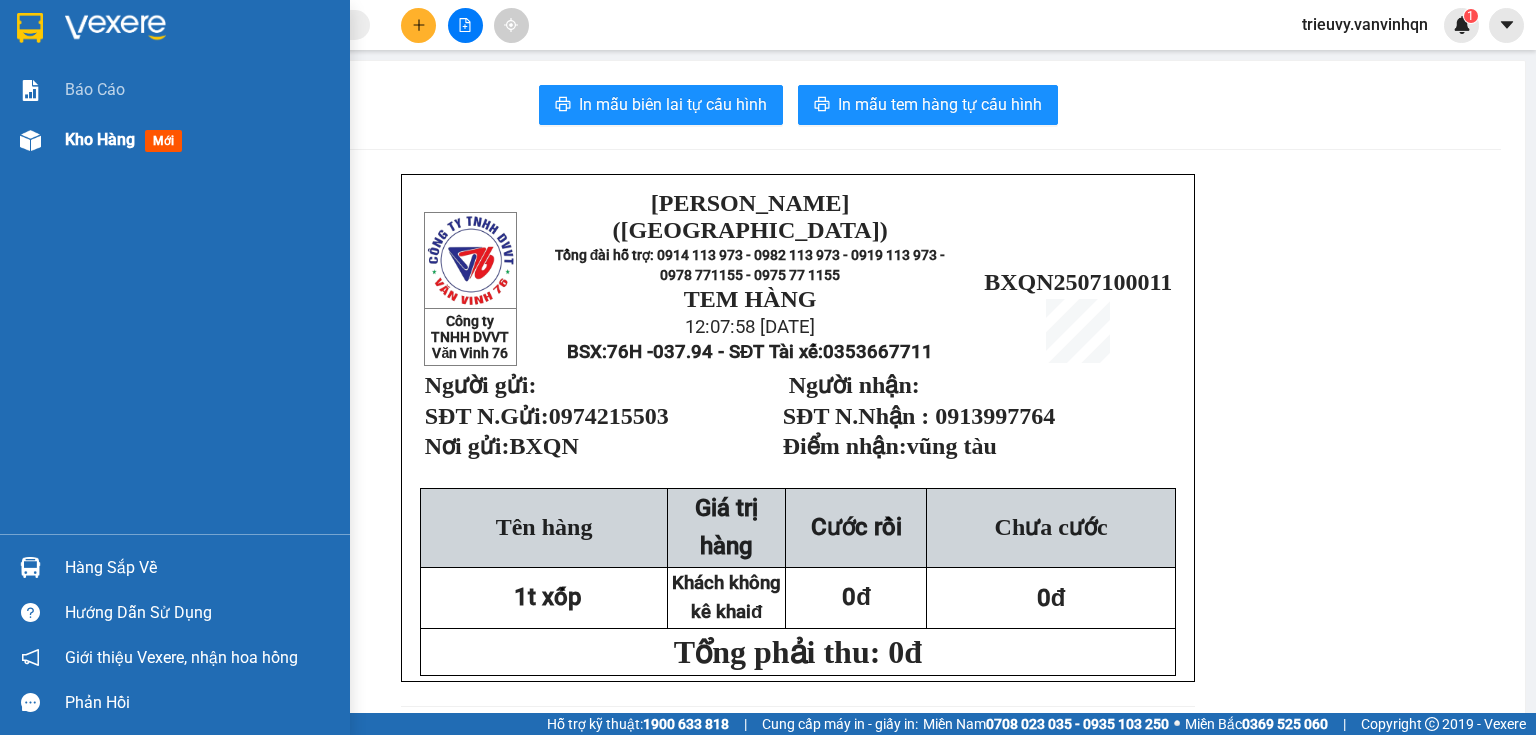 click on "Kho hàng" at bounding box center (100, 139) 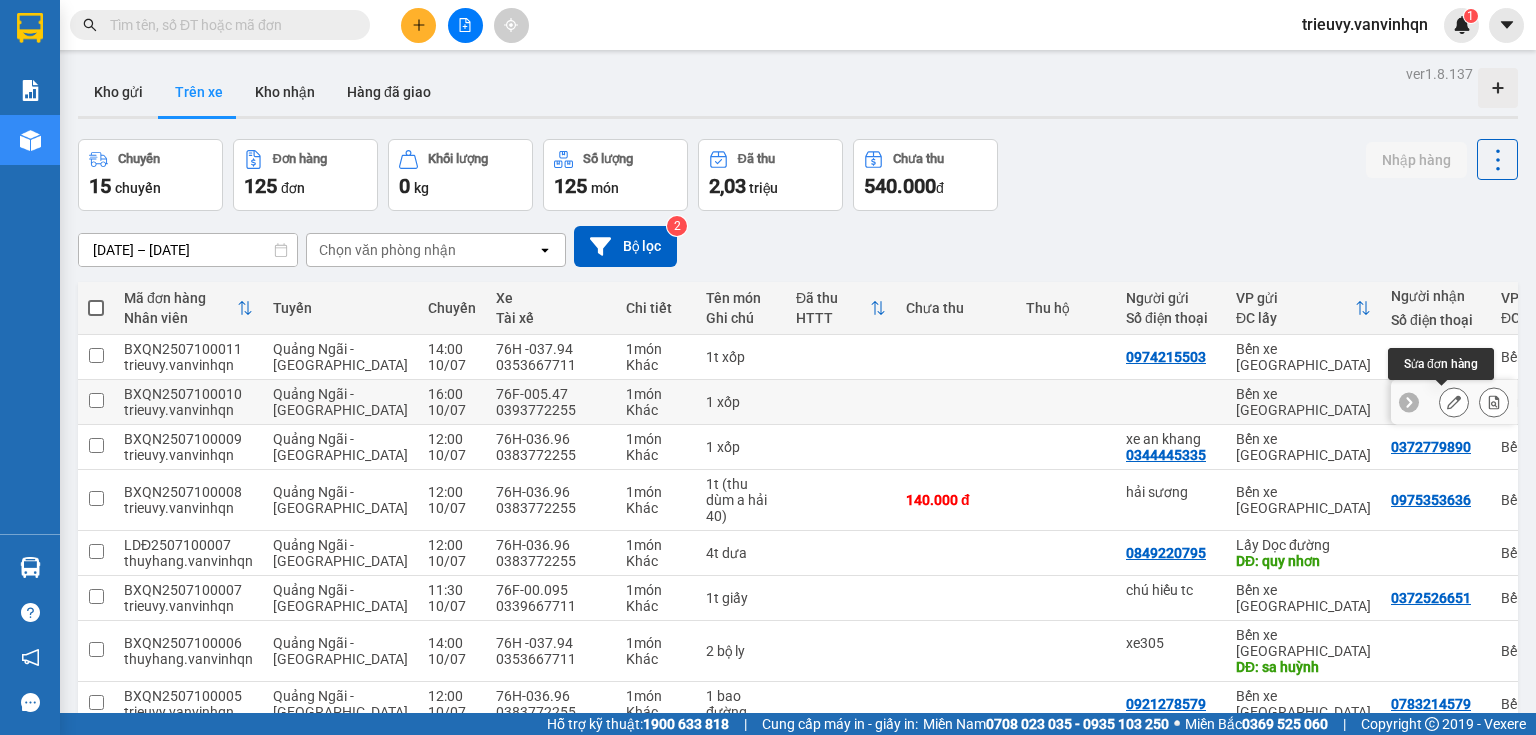 click 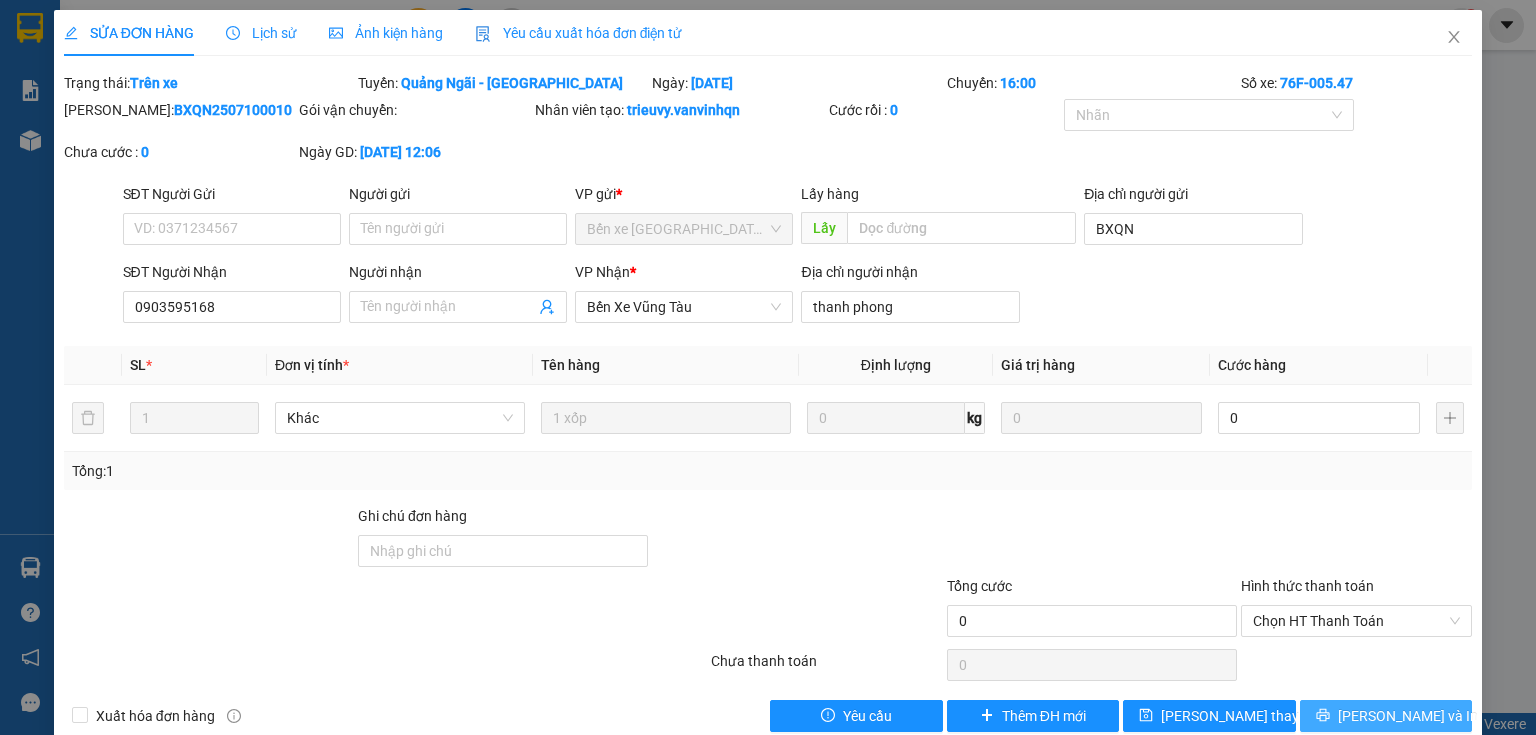 click on "[PERSON_NAME] và In" at bounding box center [1408, 716] 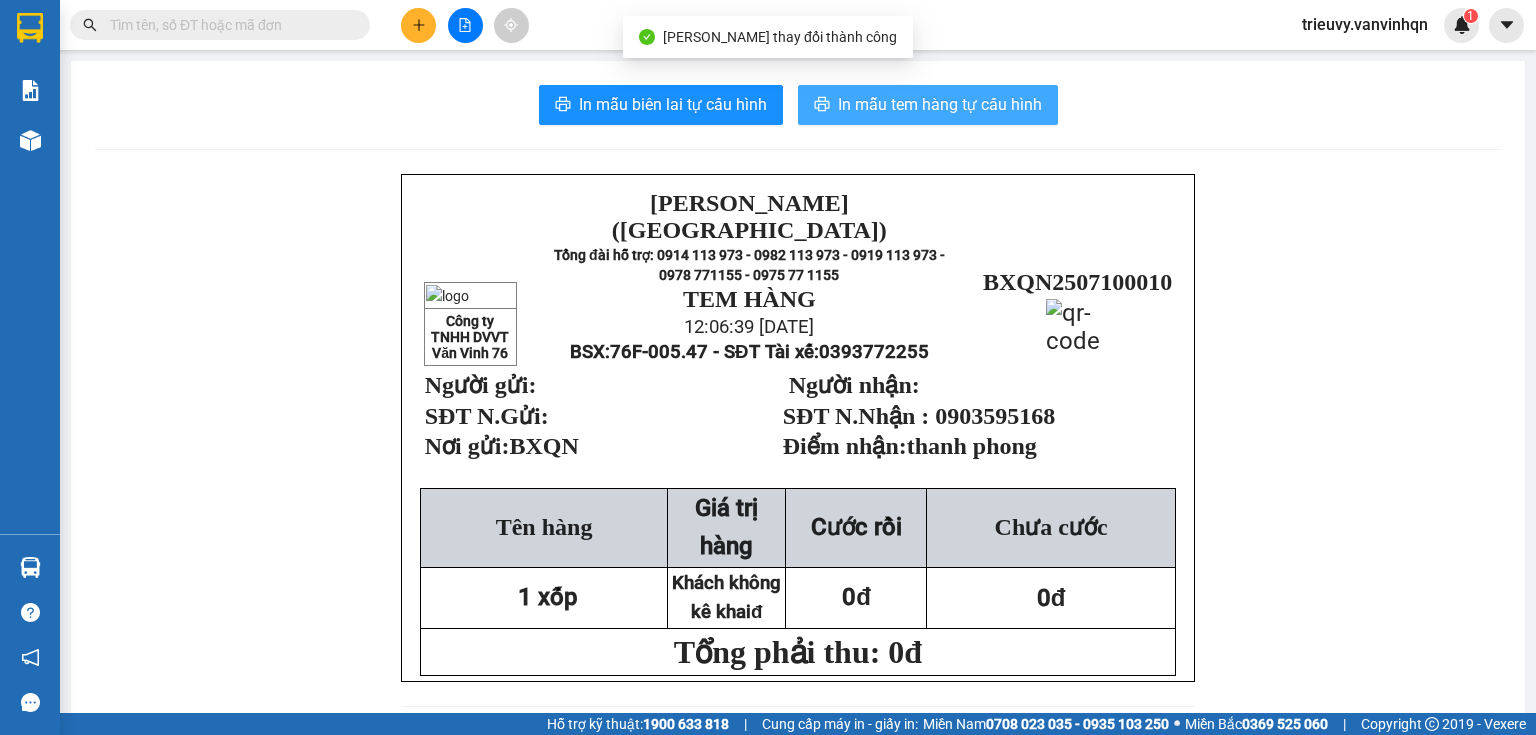 click on "In mẫu tem hàng tự cấu hình" at bounding box center [928, 105] 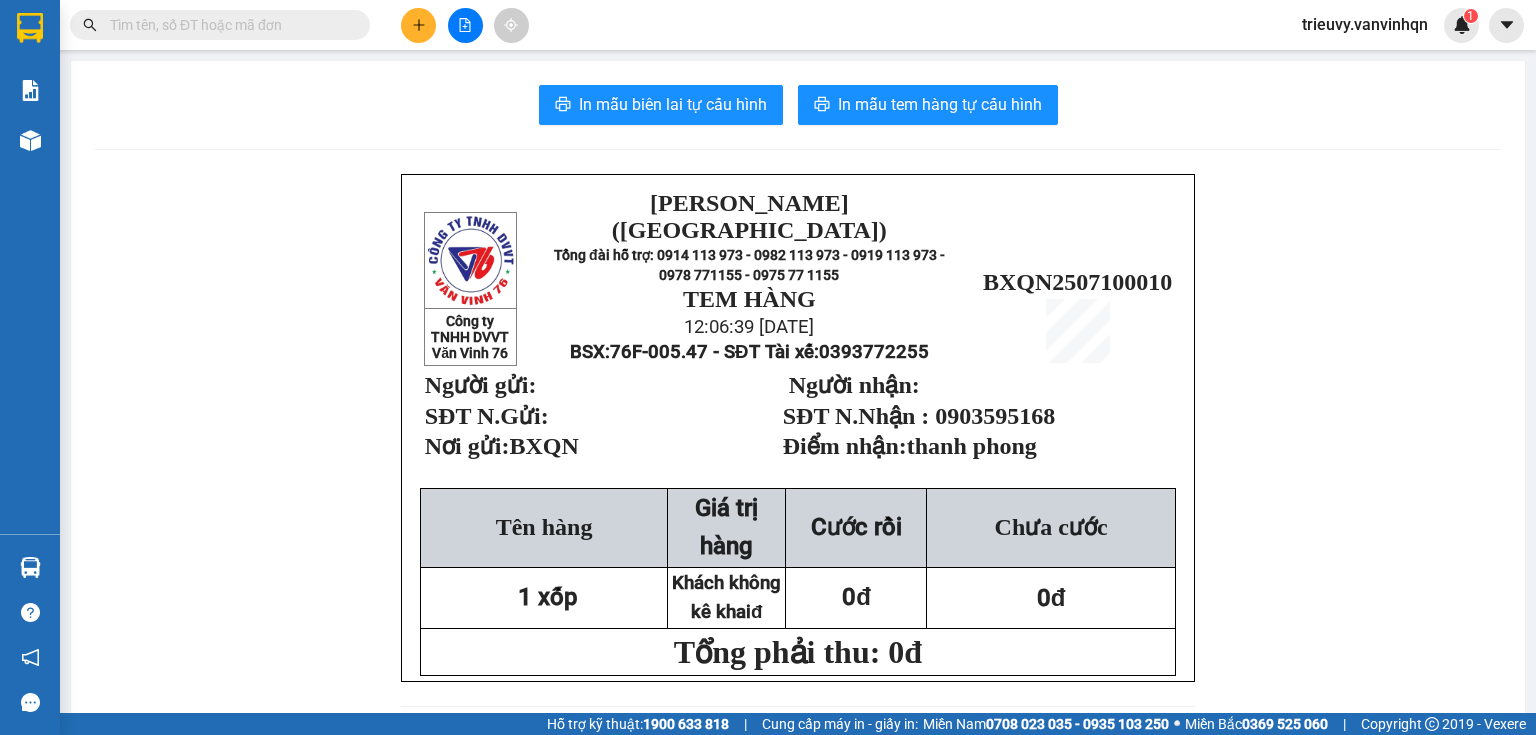 click at bounding box center (228, 25) 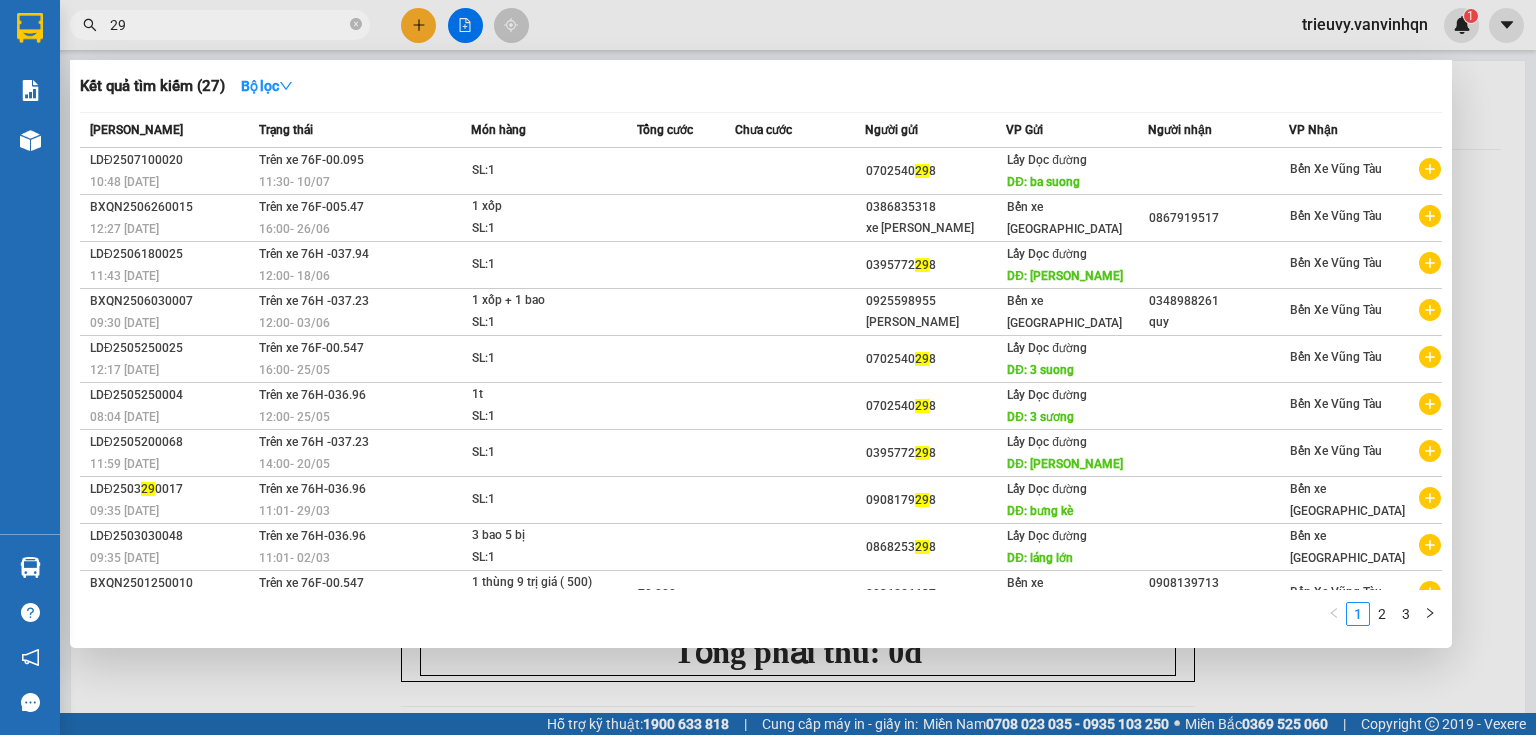 type on "2" 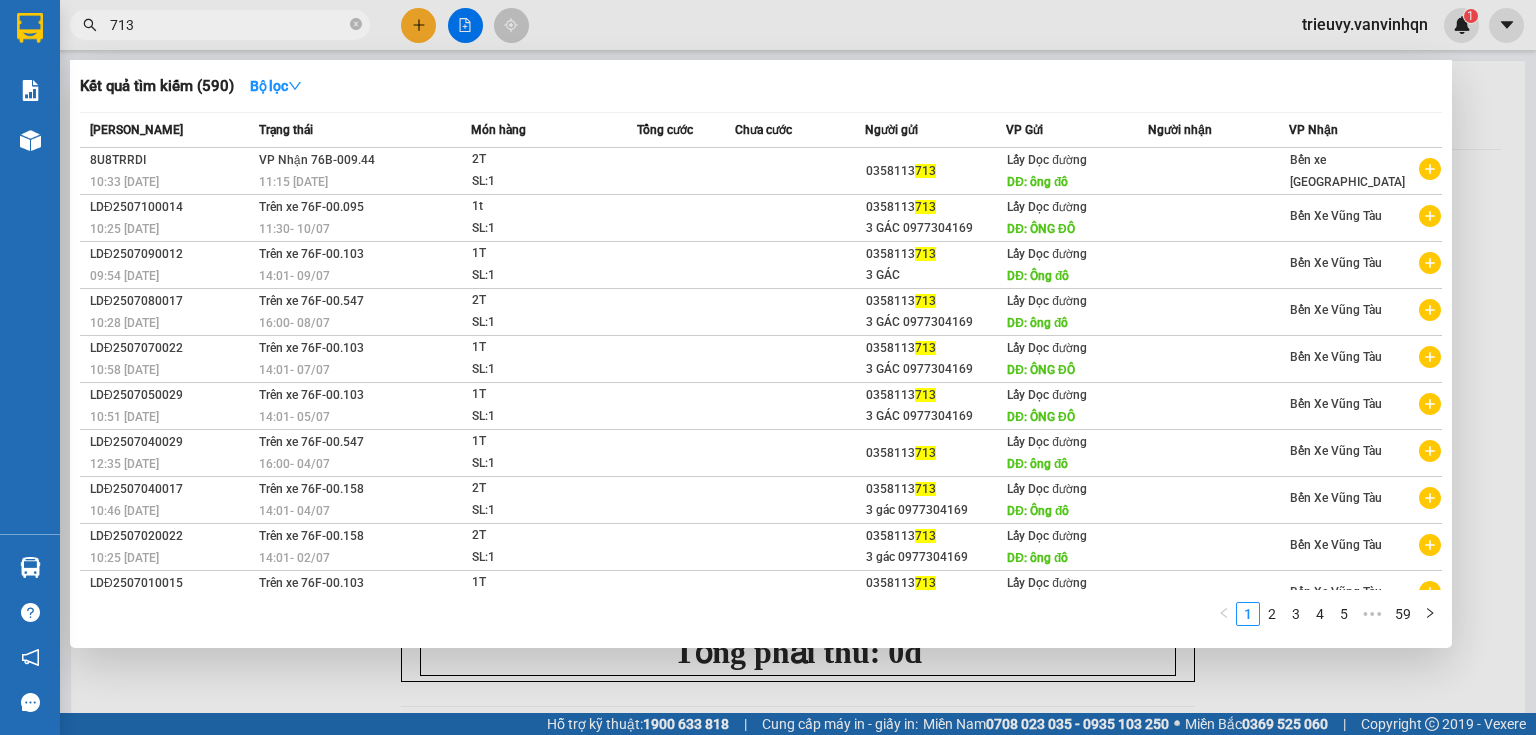 type on "713" 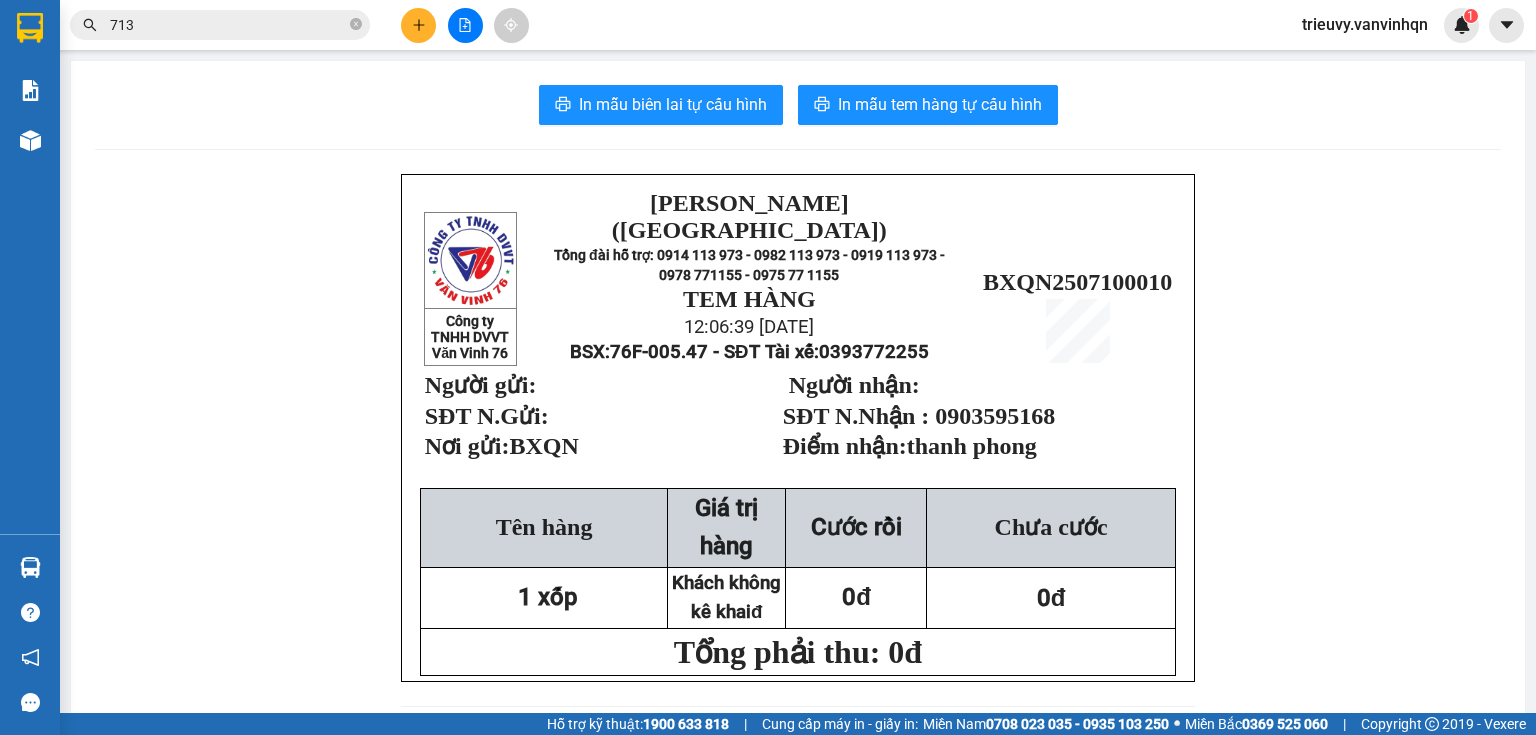 click at bounding box center [418, 25] 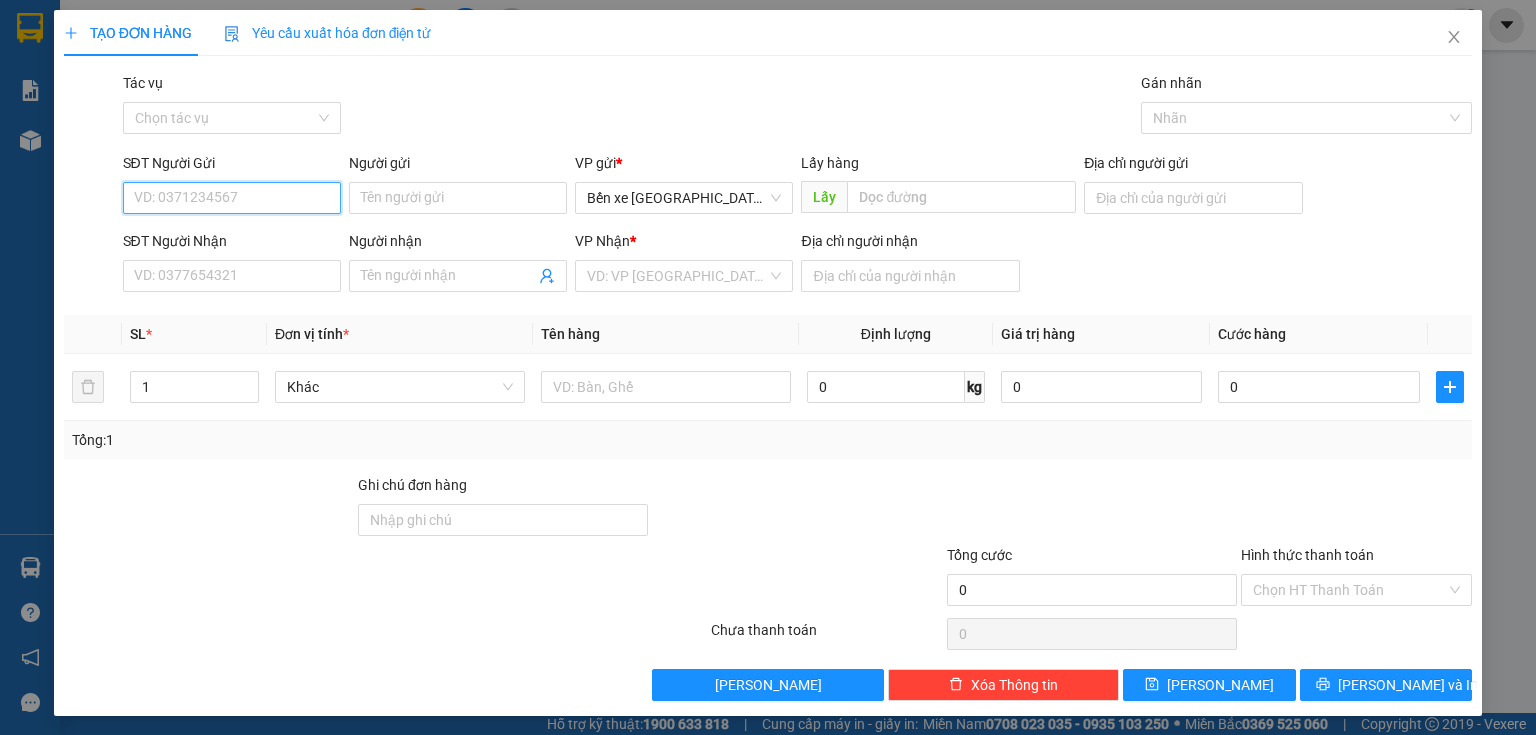 click on "SĐT Người Gửi" at bounding box center (232, 198) 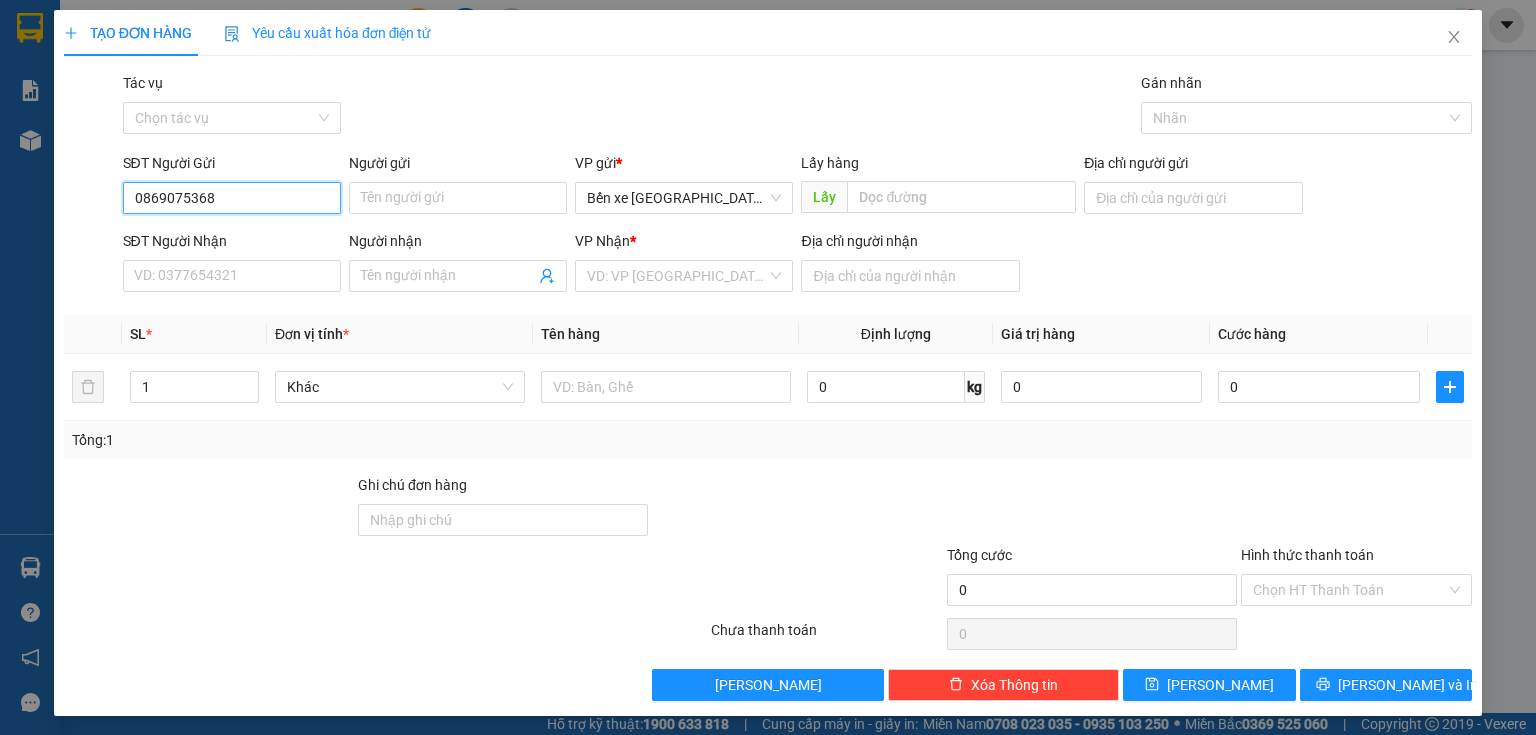 click on "0869075368" at bounding box center (232, 198) 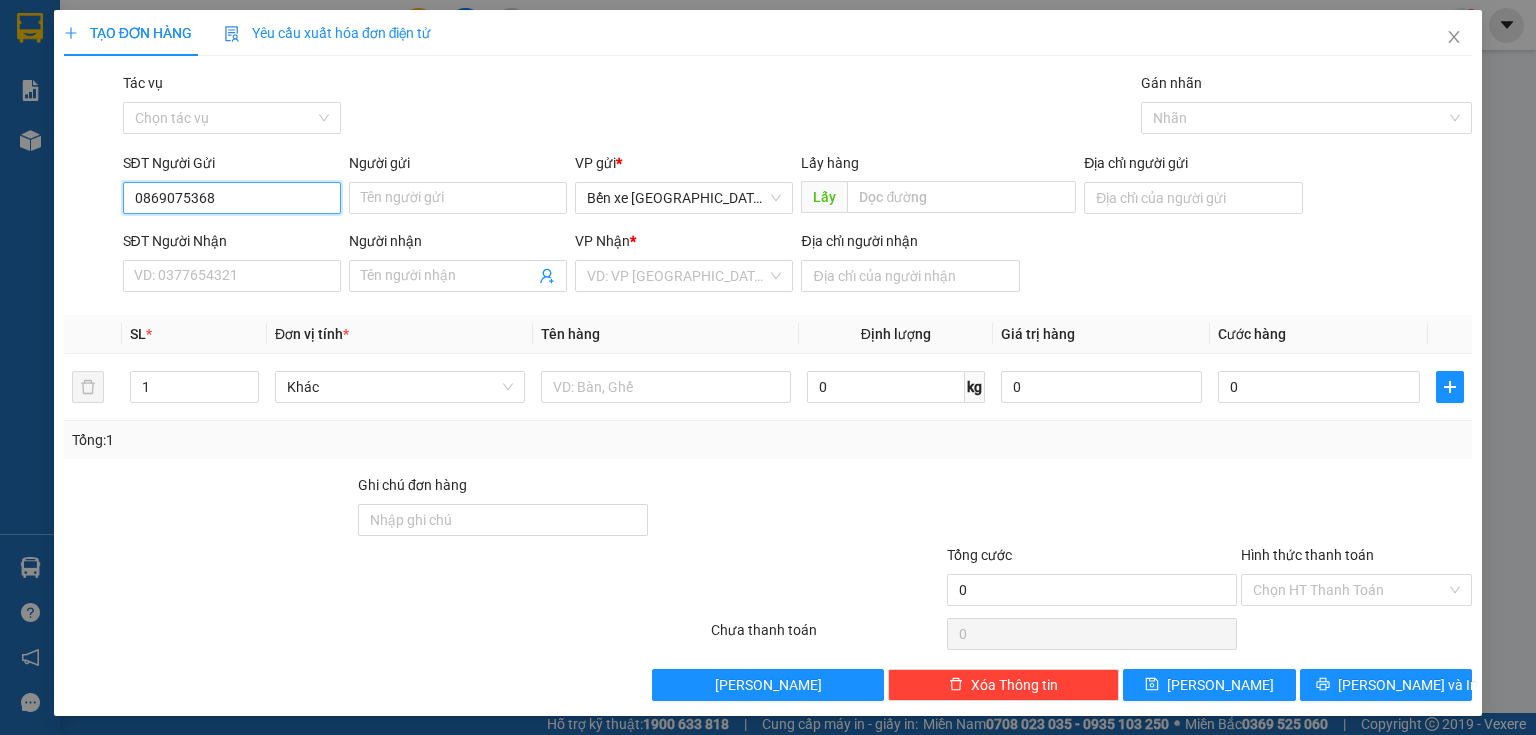 click on "0869075368" at bounding box center (232, 198) 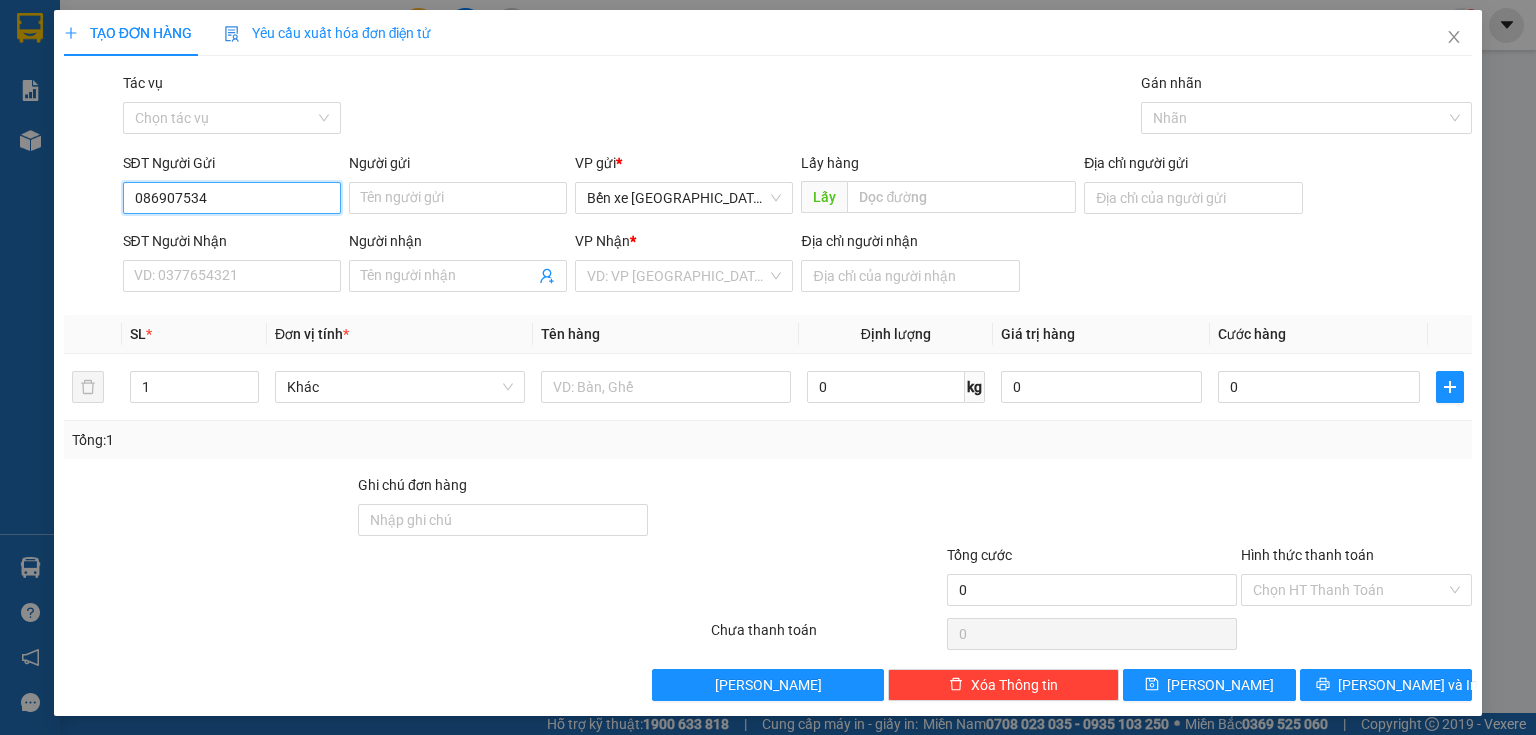 type on "0869075348" 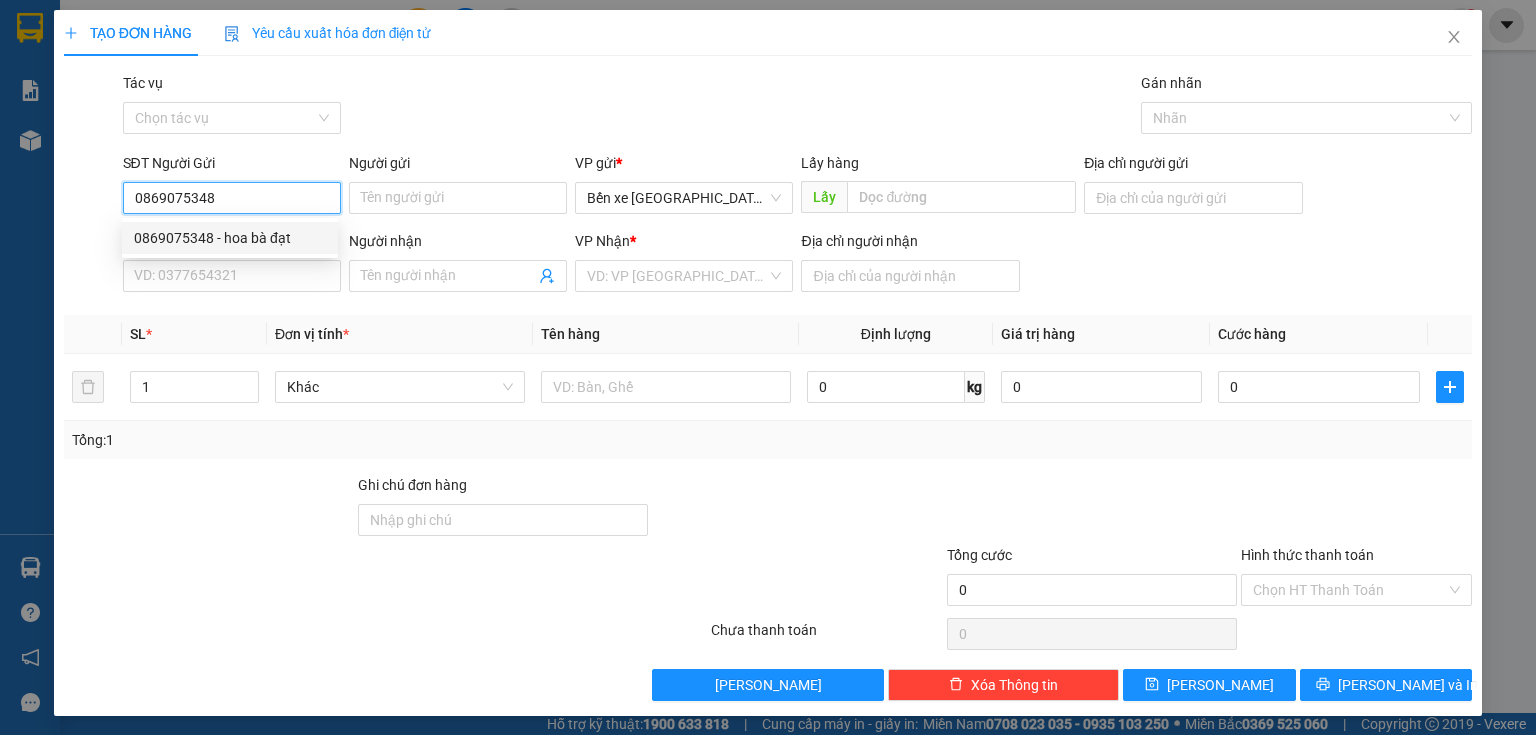 click on "0869075348 - hoa bà đạt" at bounding box center (230, 238) 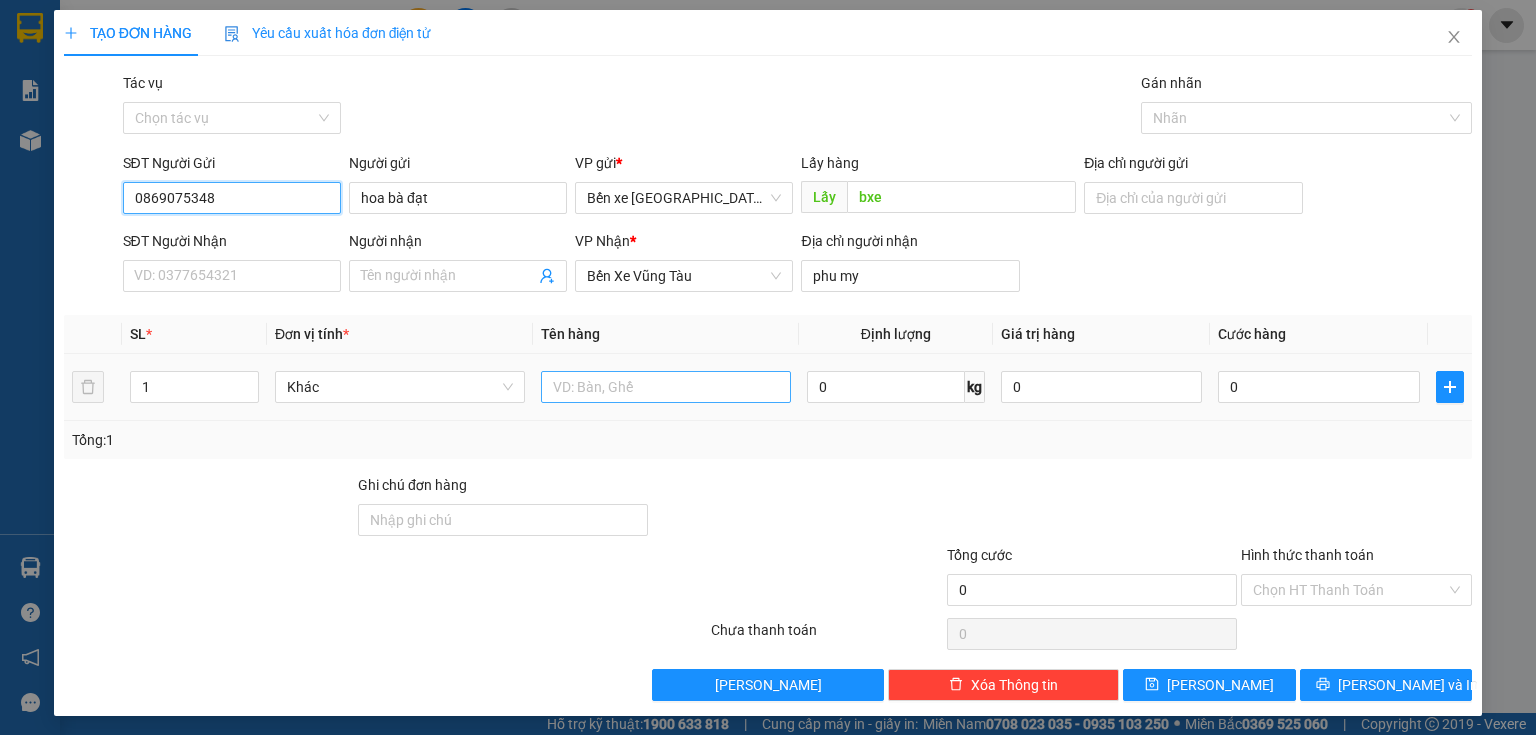 type on "0869075348" 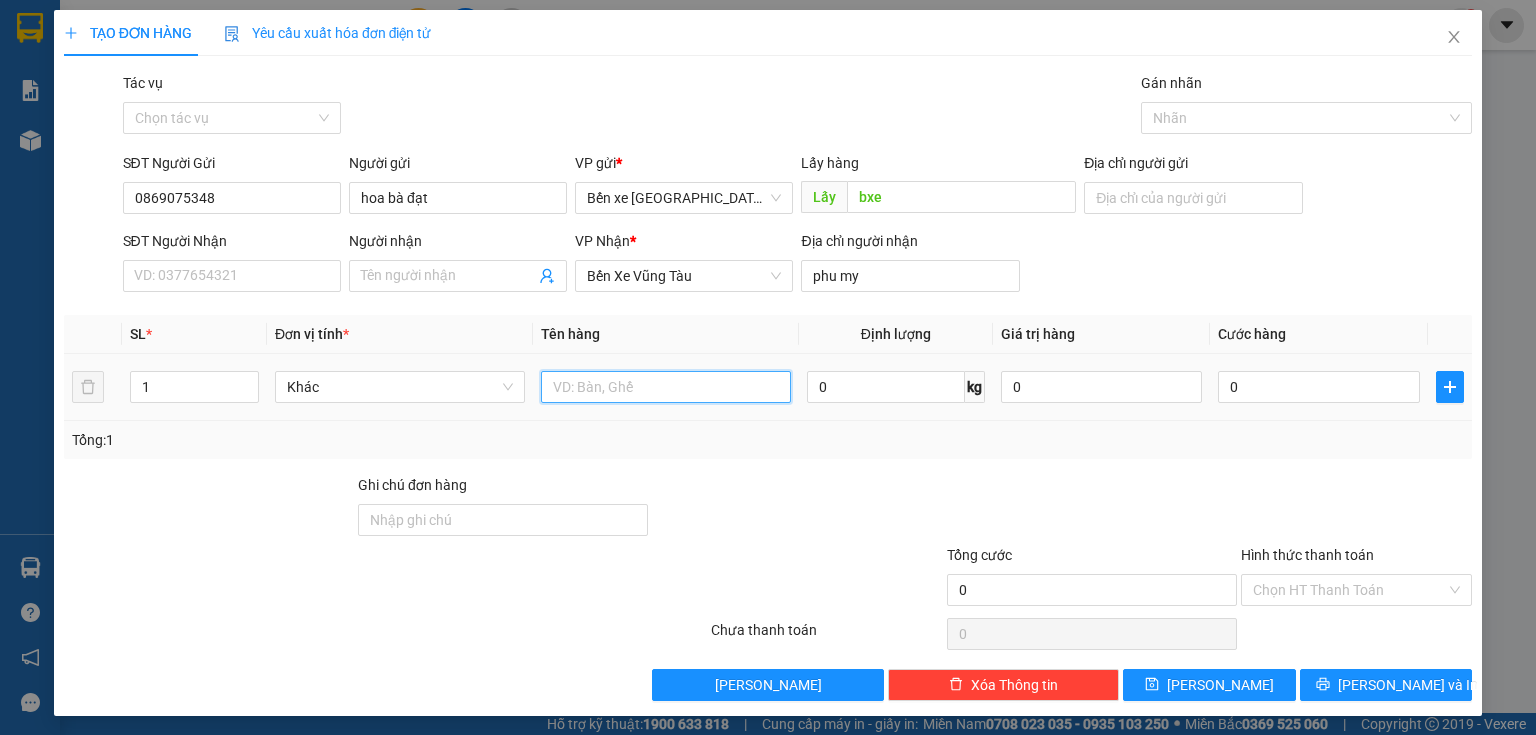 click at bounding box center (666, 387) 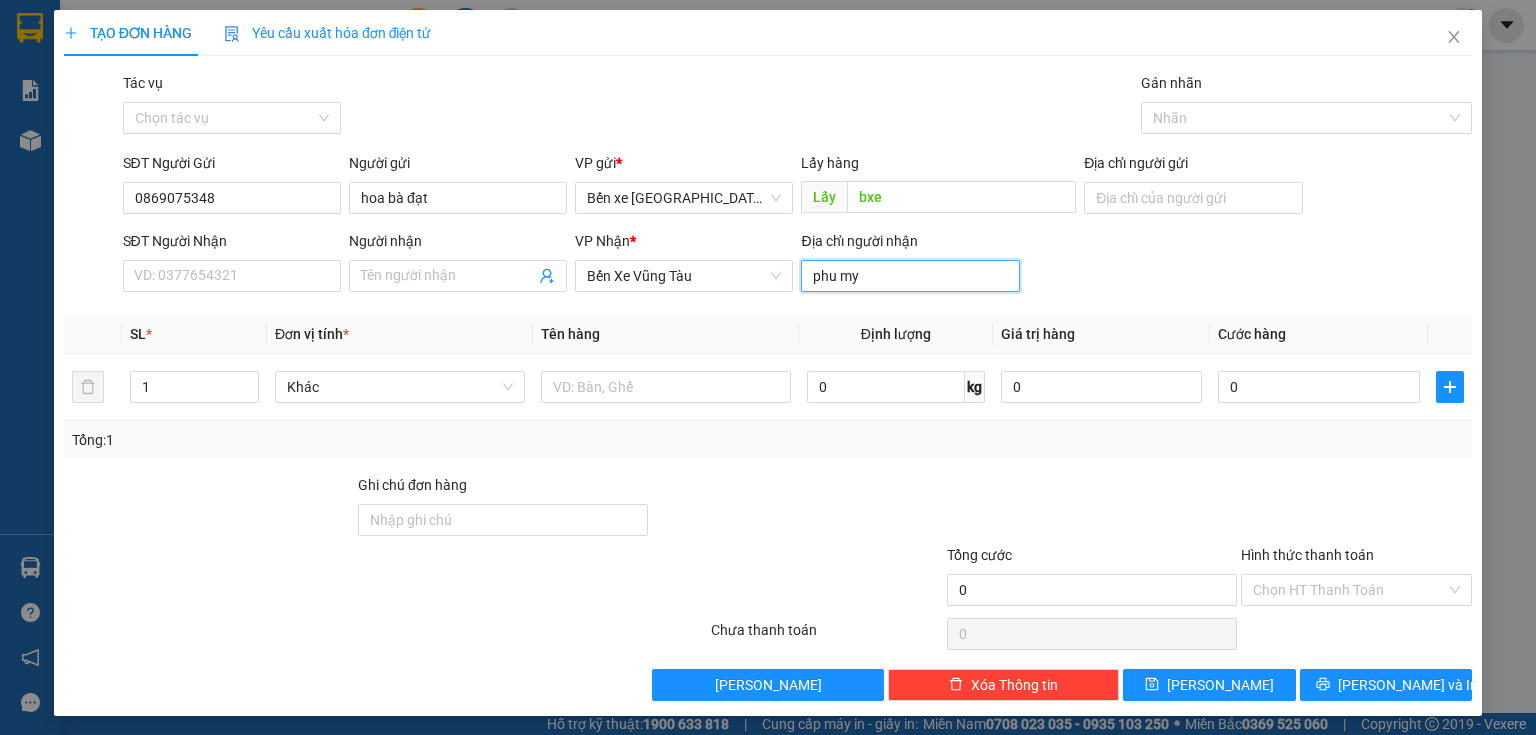 click on "phu my" at bounding box center (910, 276) 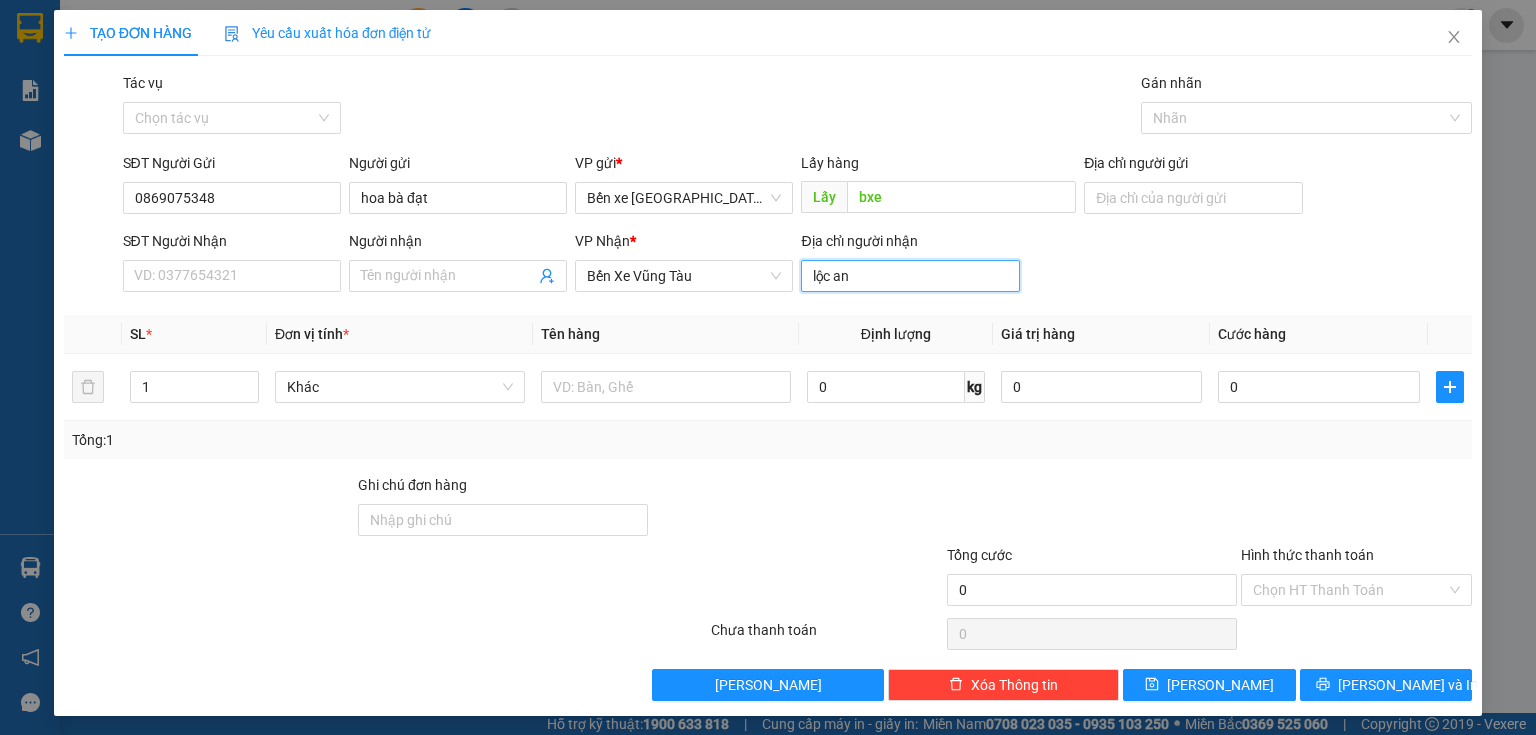 type on "lộc an" 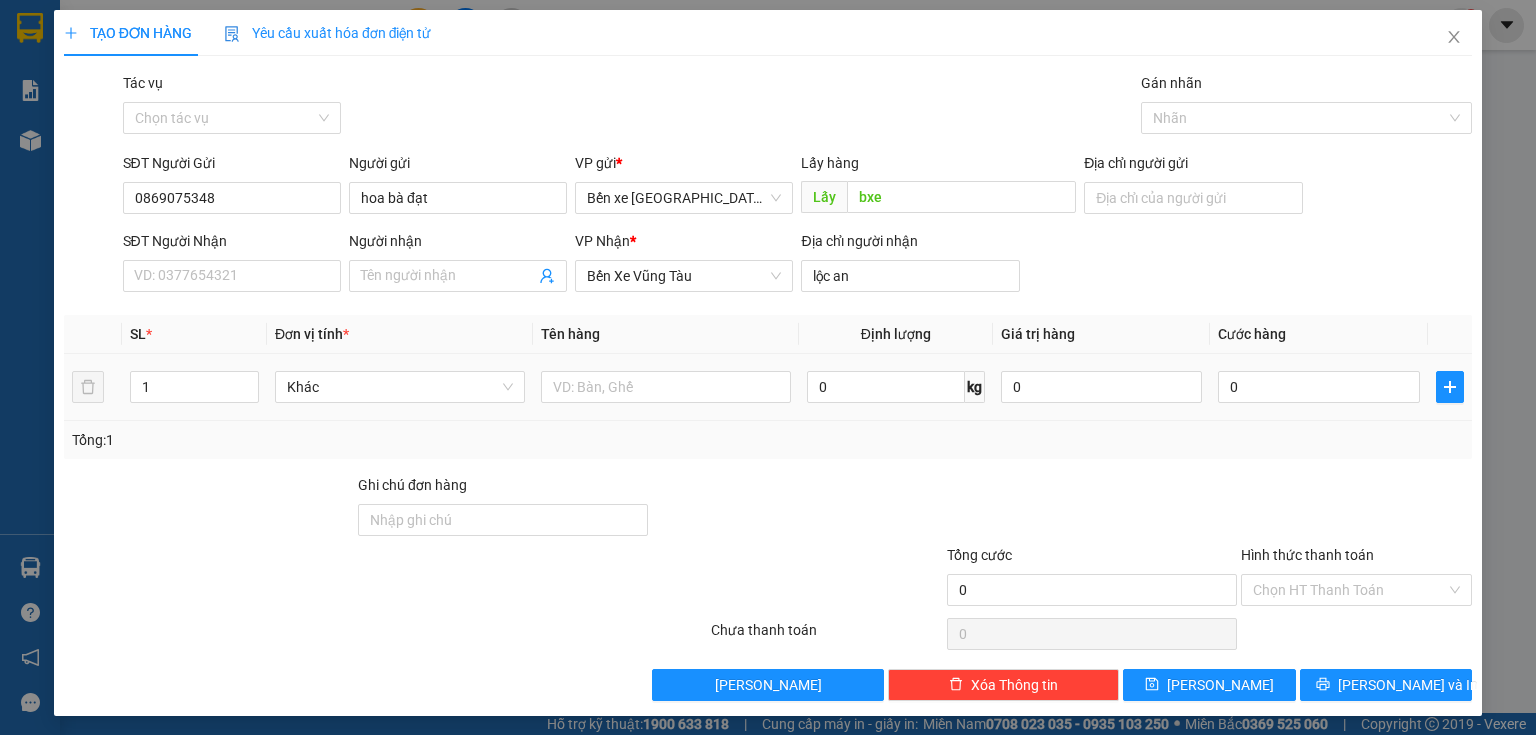 click at bounding box center [666, 387] 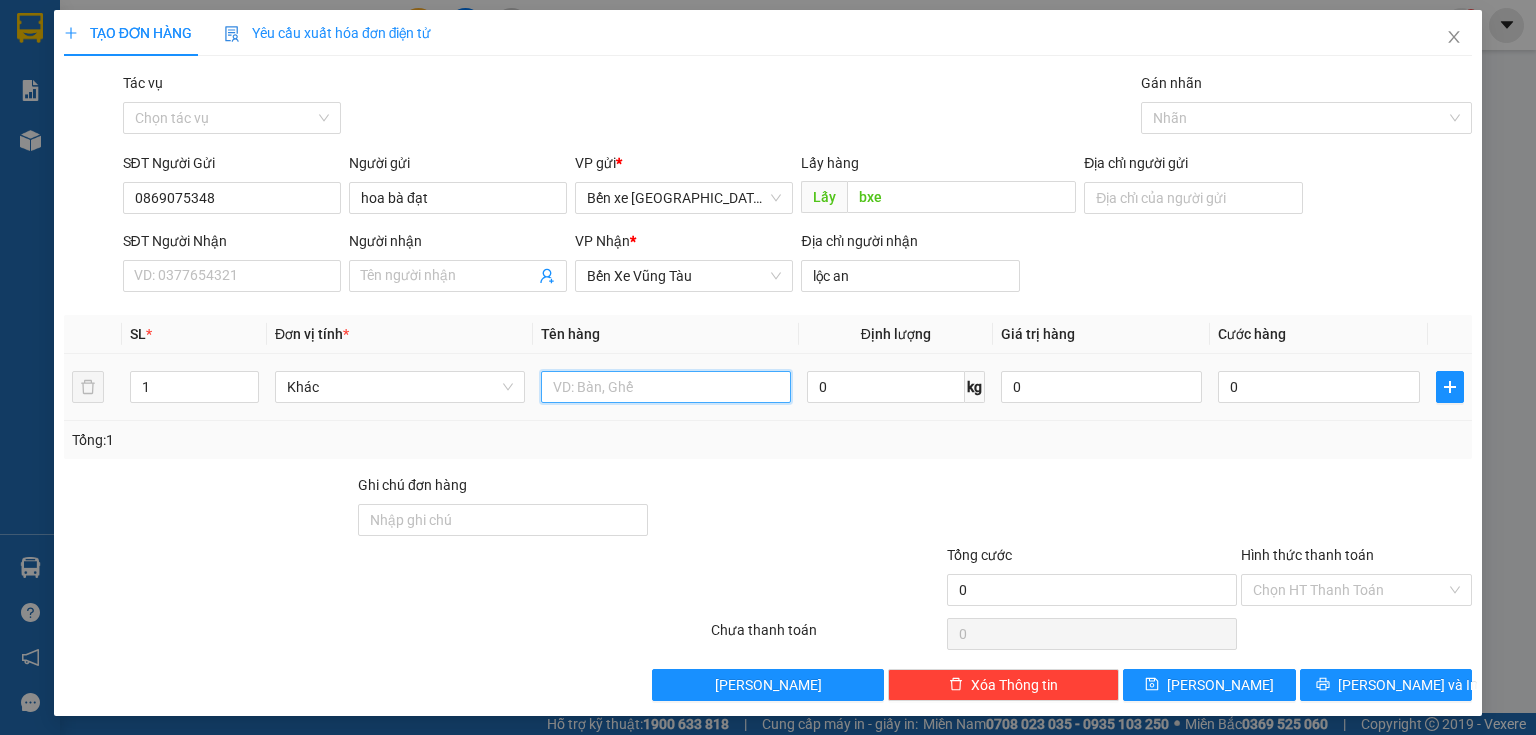 click at bounding box center [666, 387] 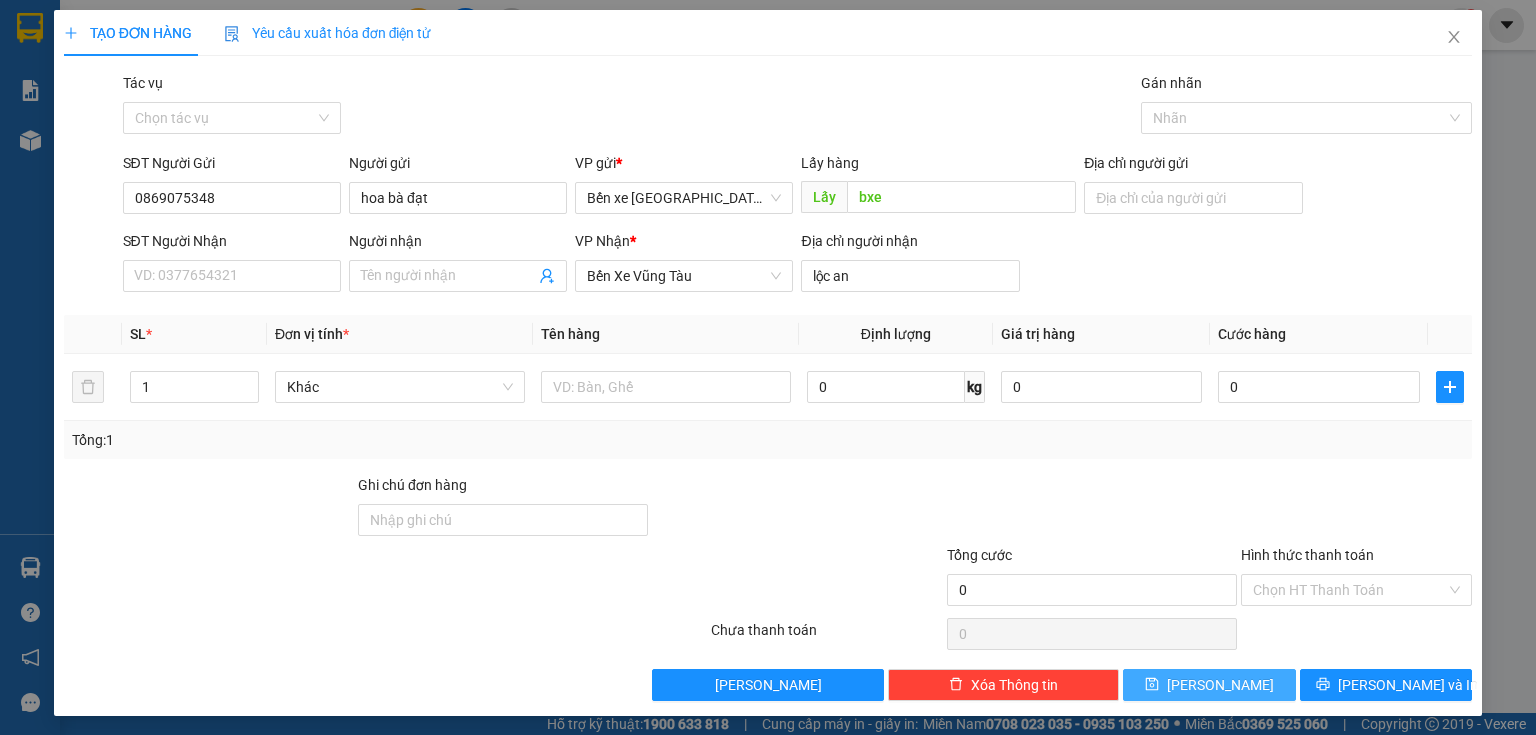 click on "[PERSON_NAME]" at bounding box center [1209, 685] 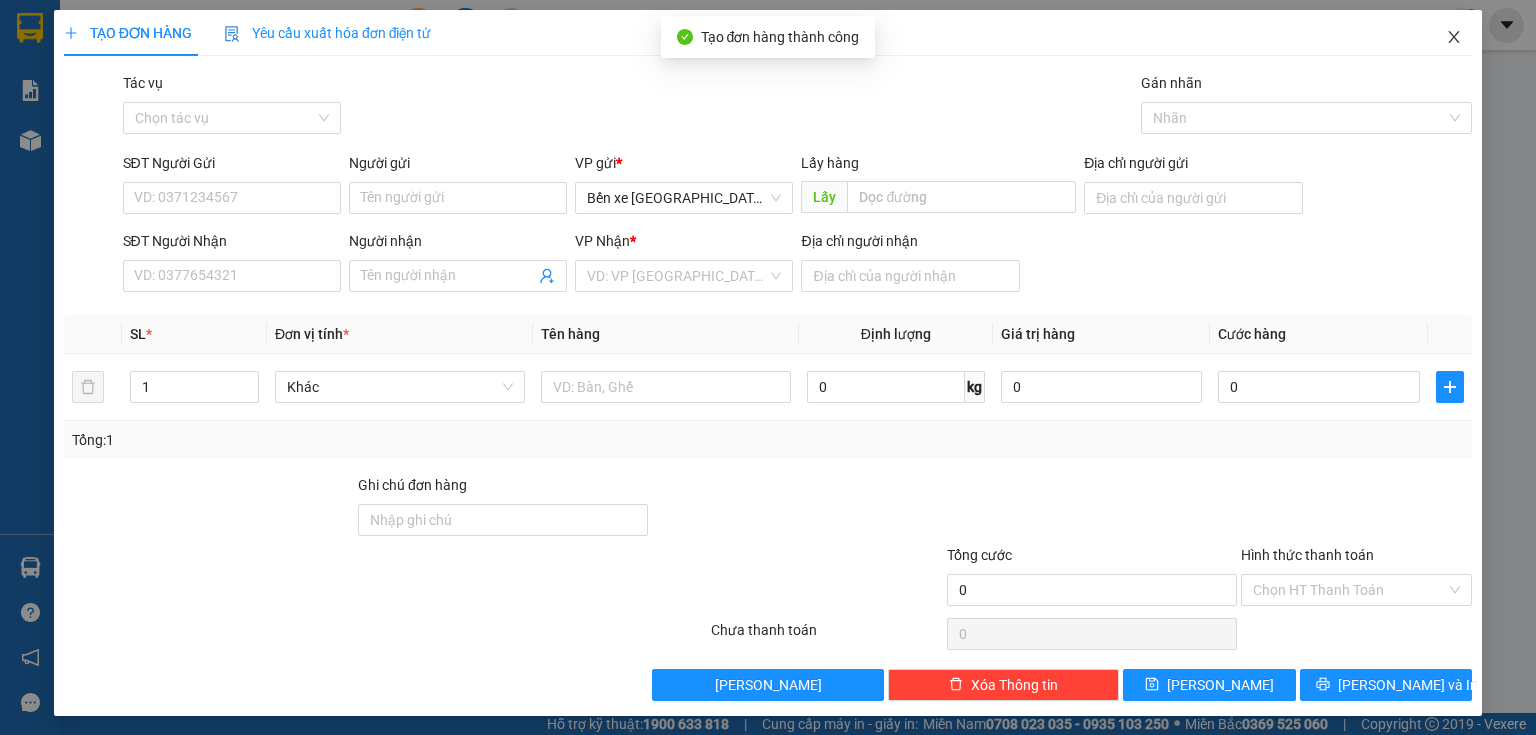 click at bounding box center (1454, 38) 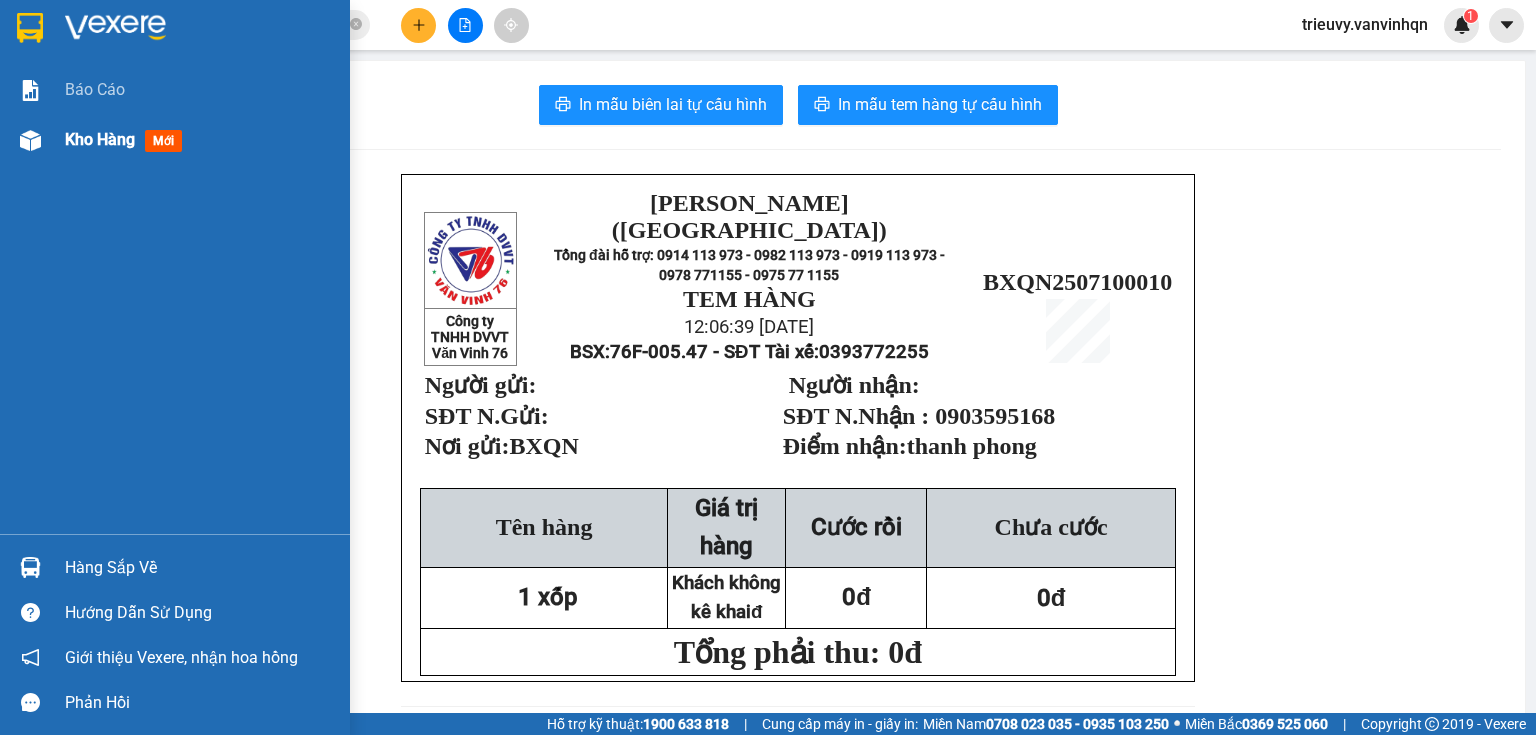 click on "Kho hàng" at bounding box center [100, 139] 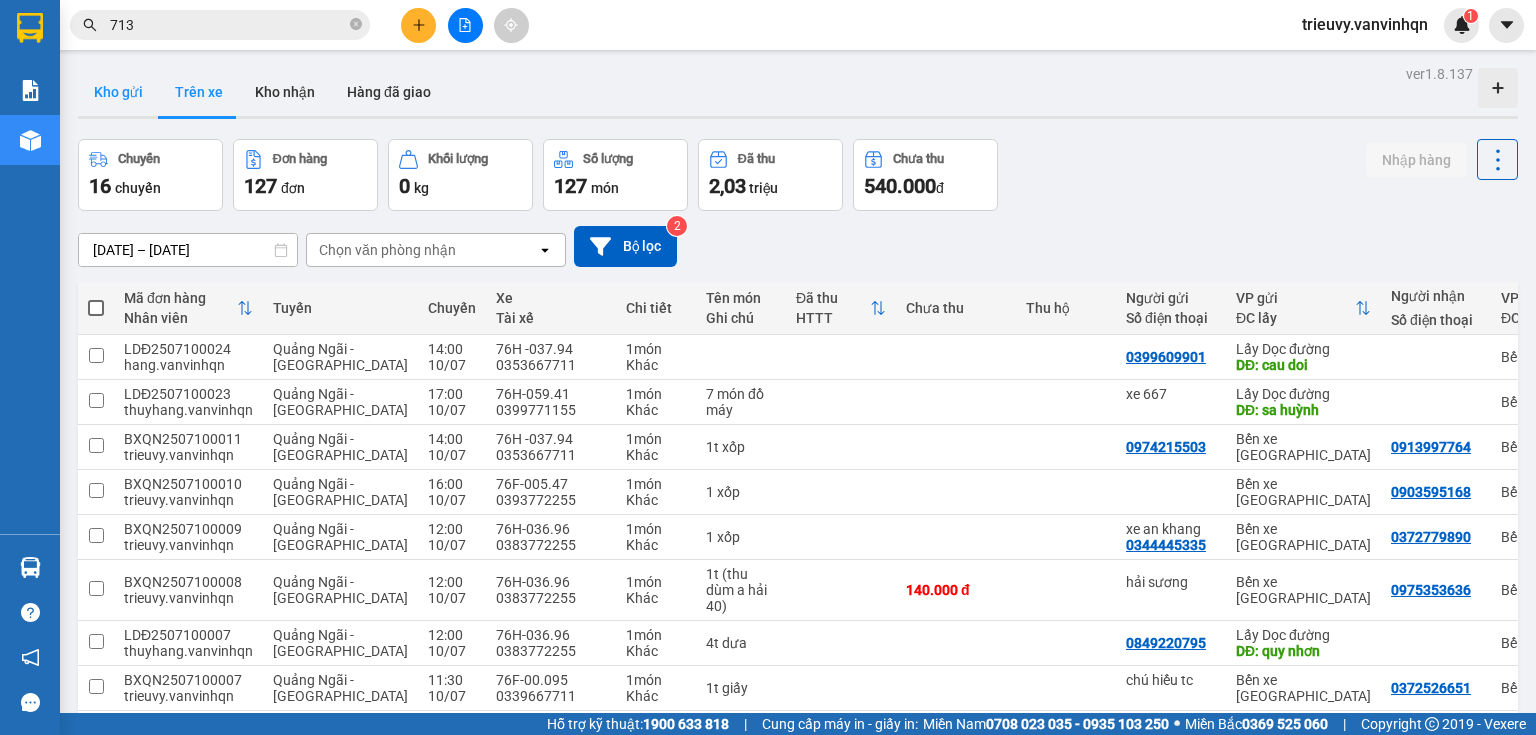 click on "Kho gửi" at bounding box center (118, 92) 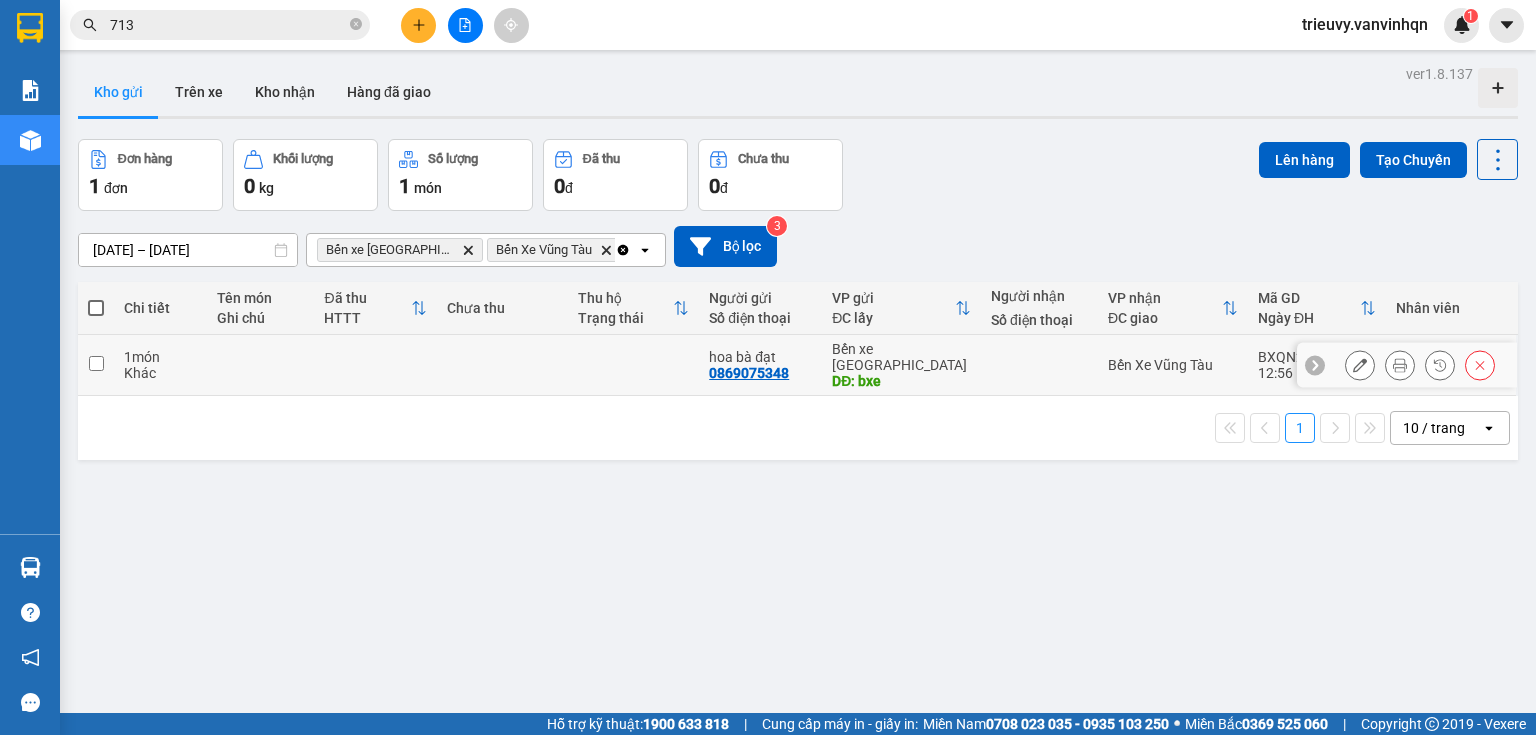 click at bounding box center (502, 365) 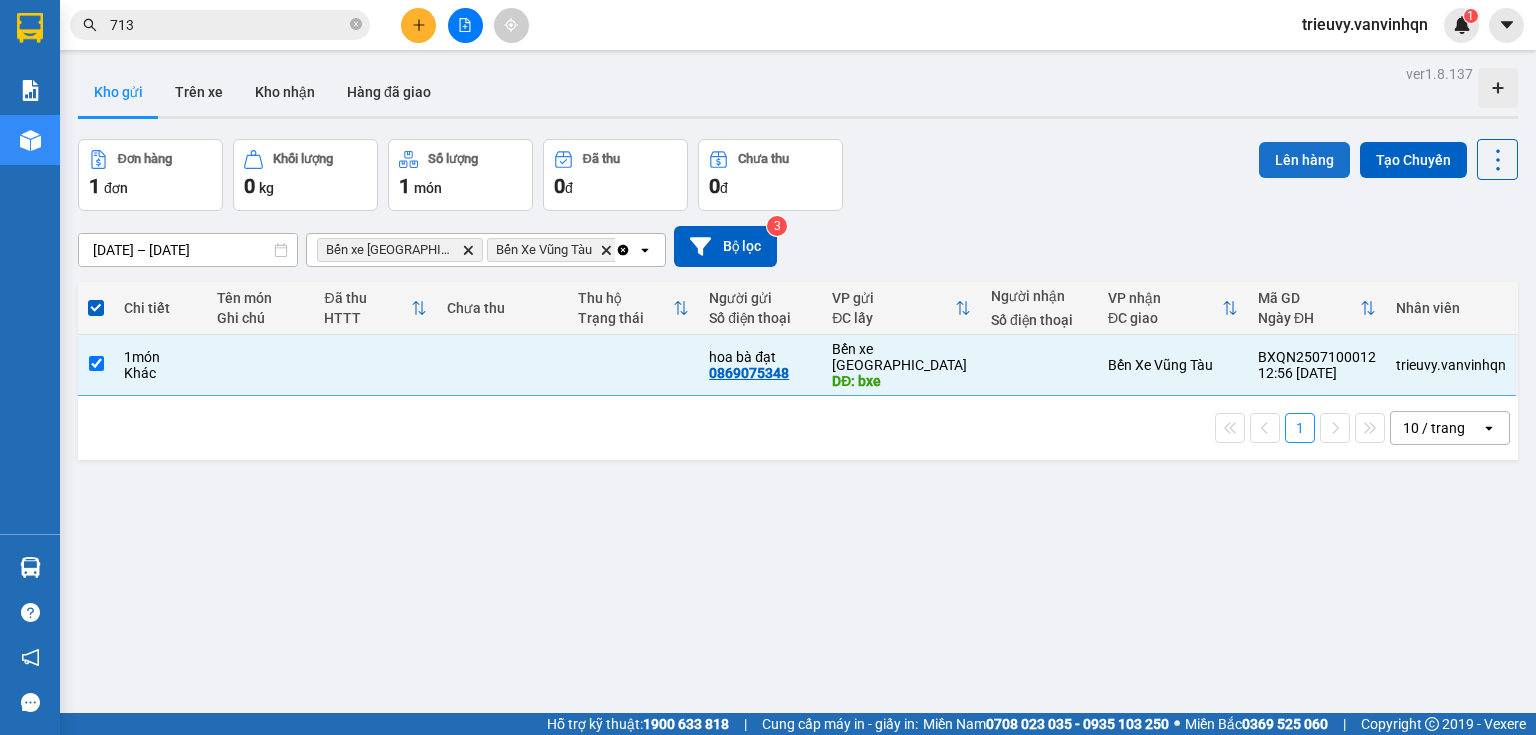 click on "Lên hàng" at bounding box center (1304, 160) 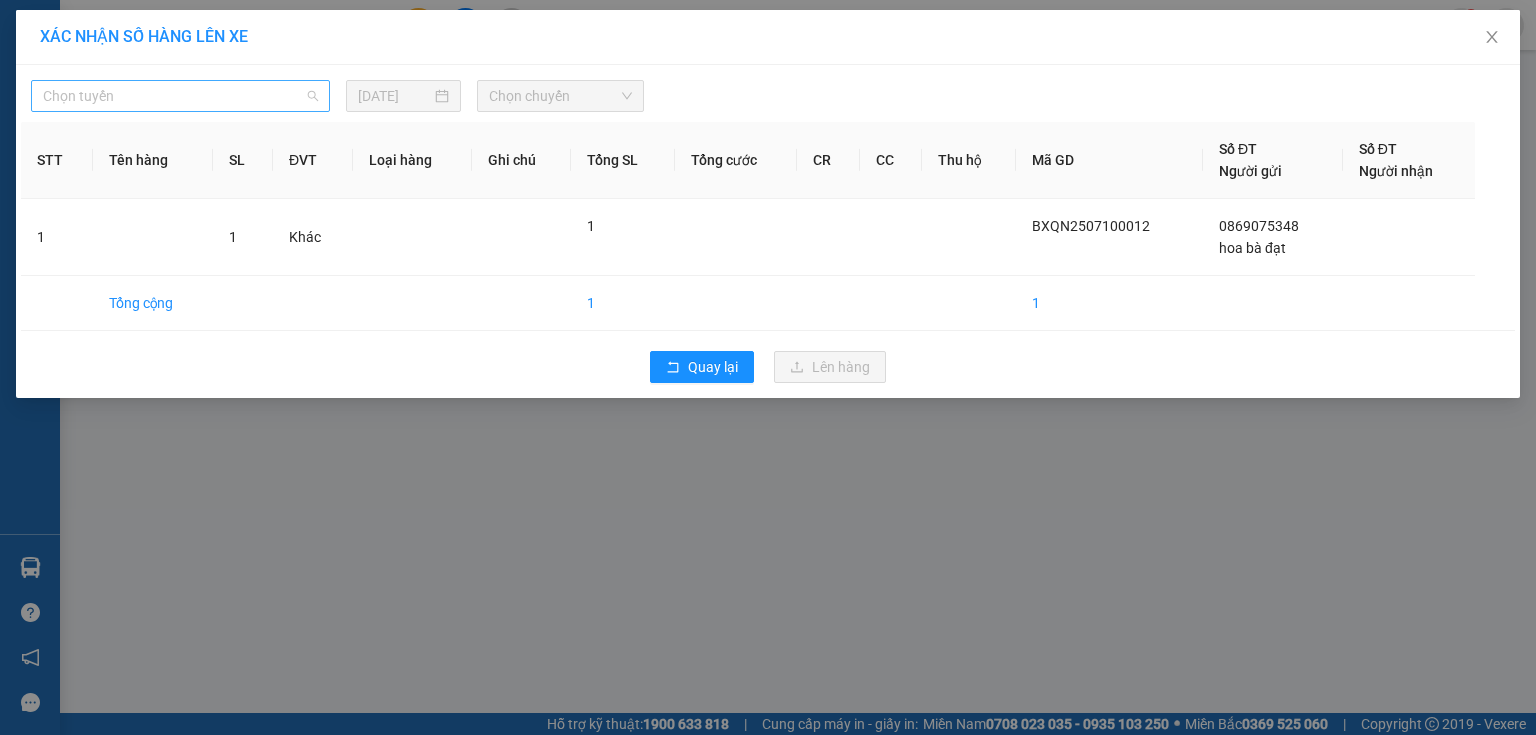 click on "Chọn tuyến" at bounding box center [180, 96] 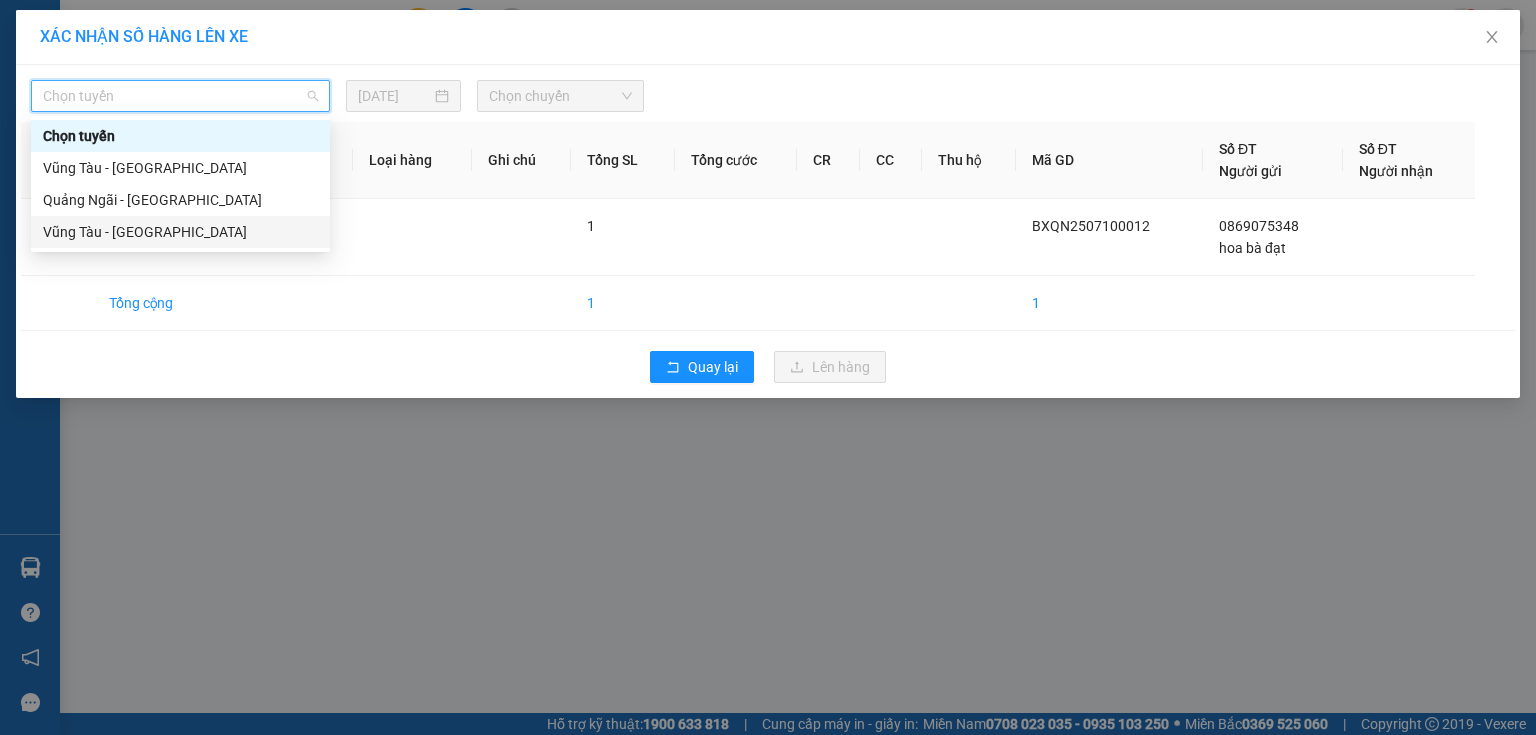 click on "Vũng Tàu - [GEOGRAPHIC_DATA]" at bounding box center [180, 232] 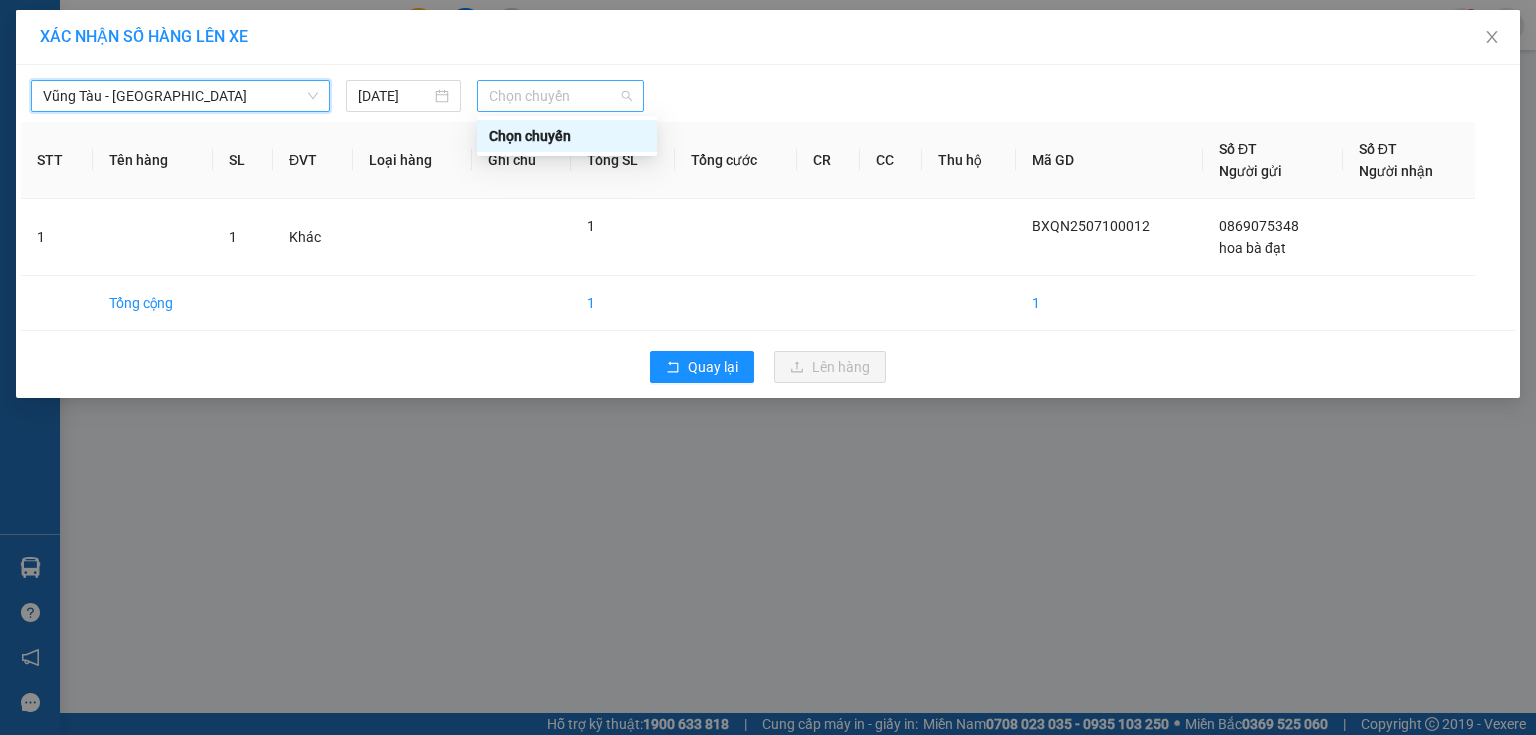 click on "Chọn chuyến" at bounding box center [561, 96] 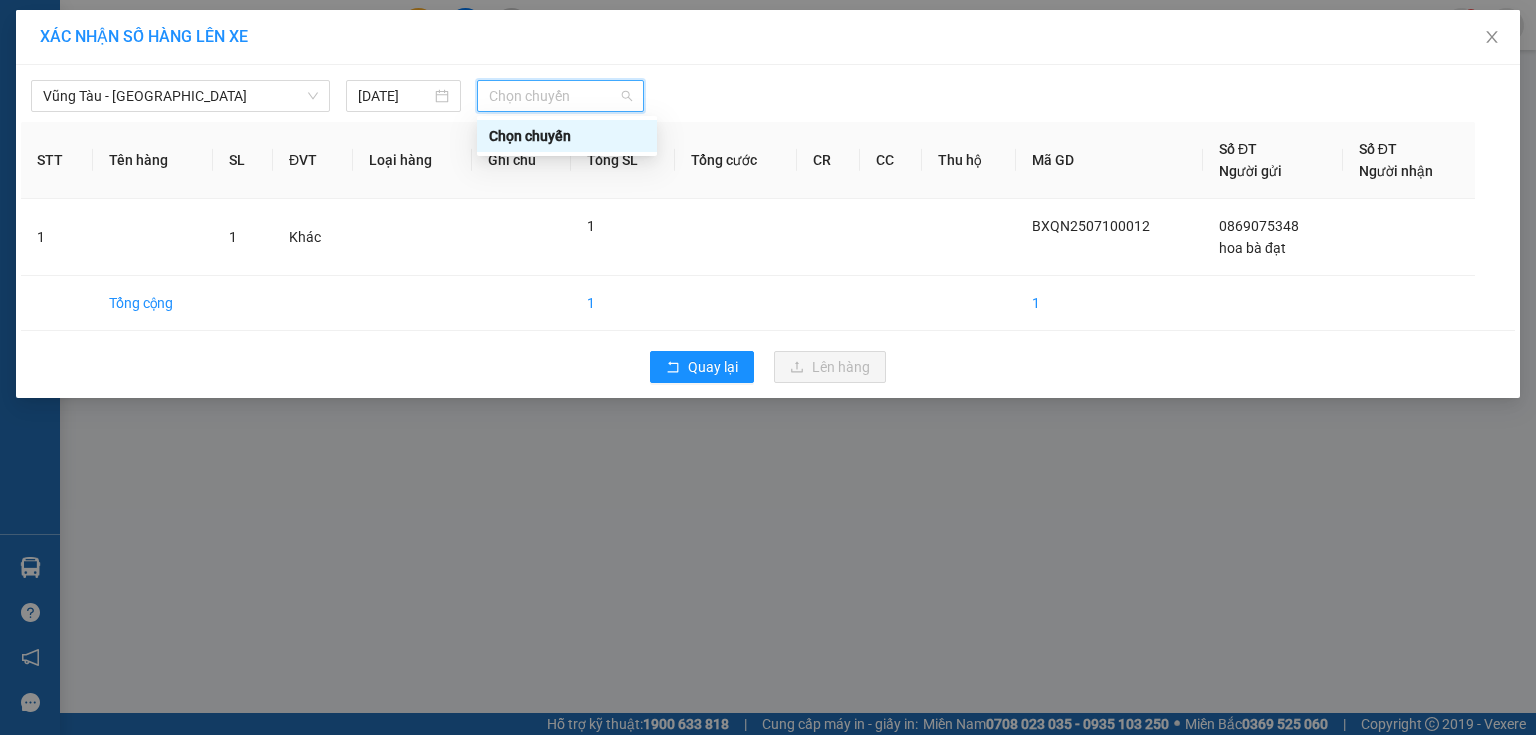 click on "Chọn chuyến" at bounding box center (561, 96) 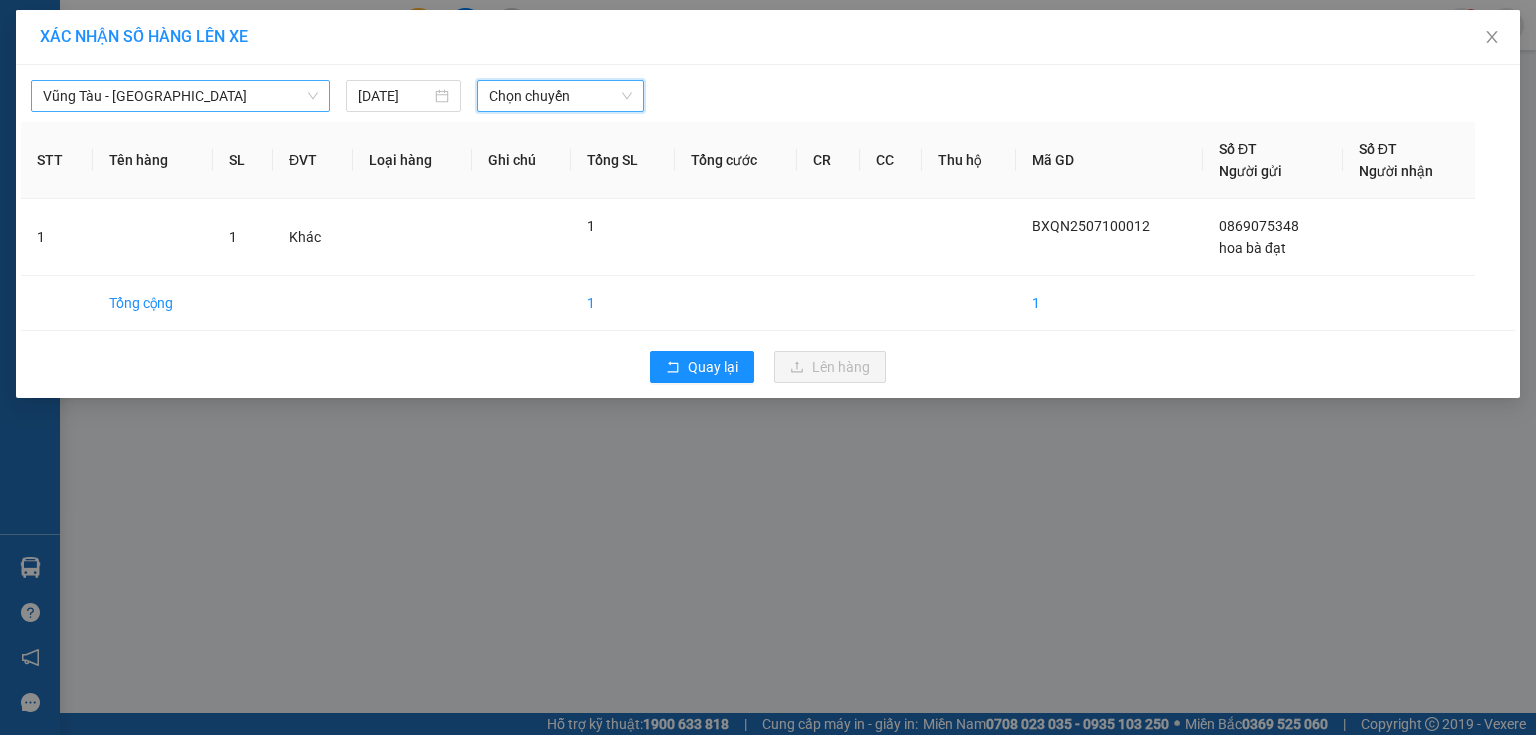 click on "Vũng Tàu - [GEOGRAPHIC_DATA]" at bounding box center (180, 96) 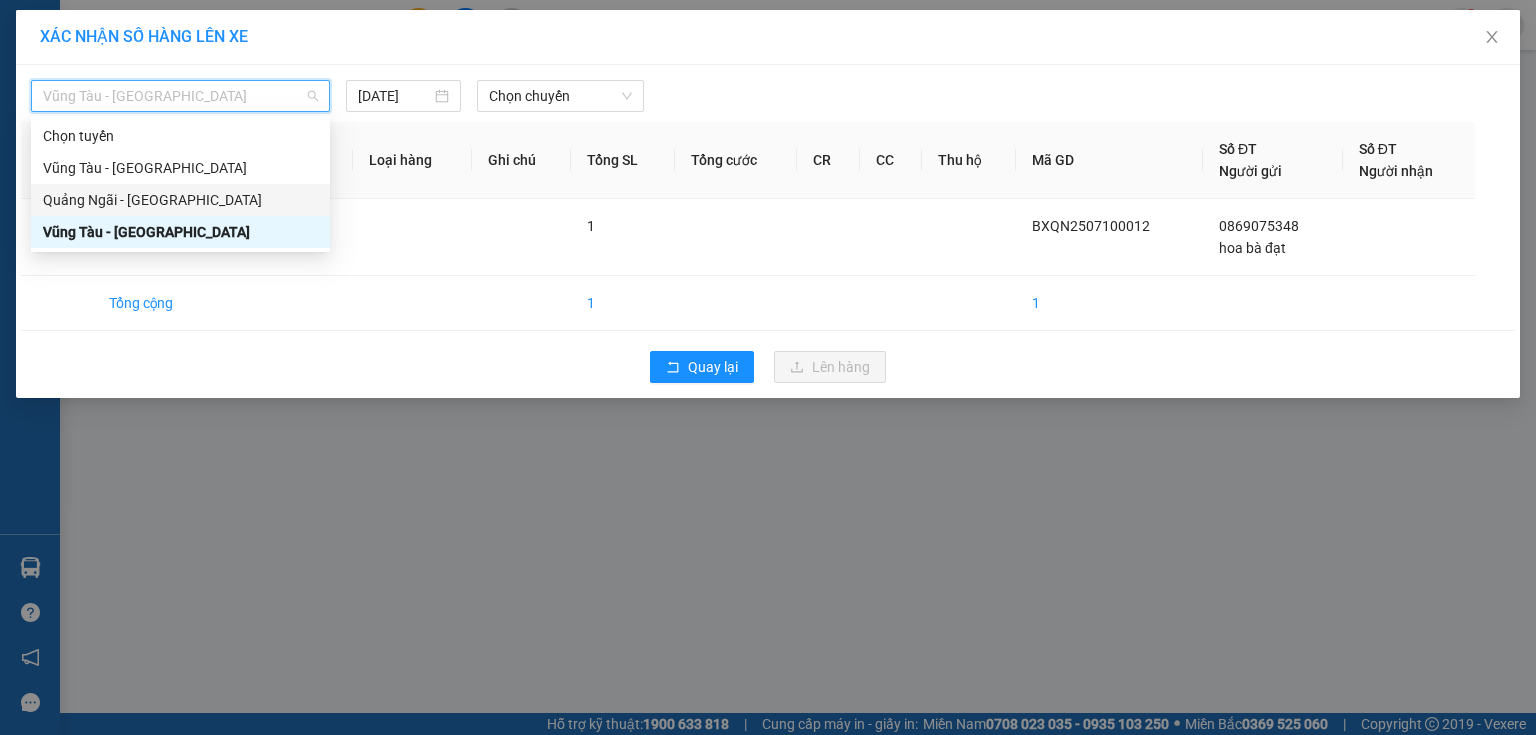 click on "Quảng Ngãi - [GEOGRAPHIC_DATA]" at bounding box center [180, 200] 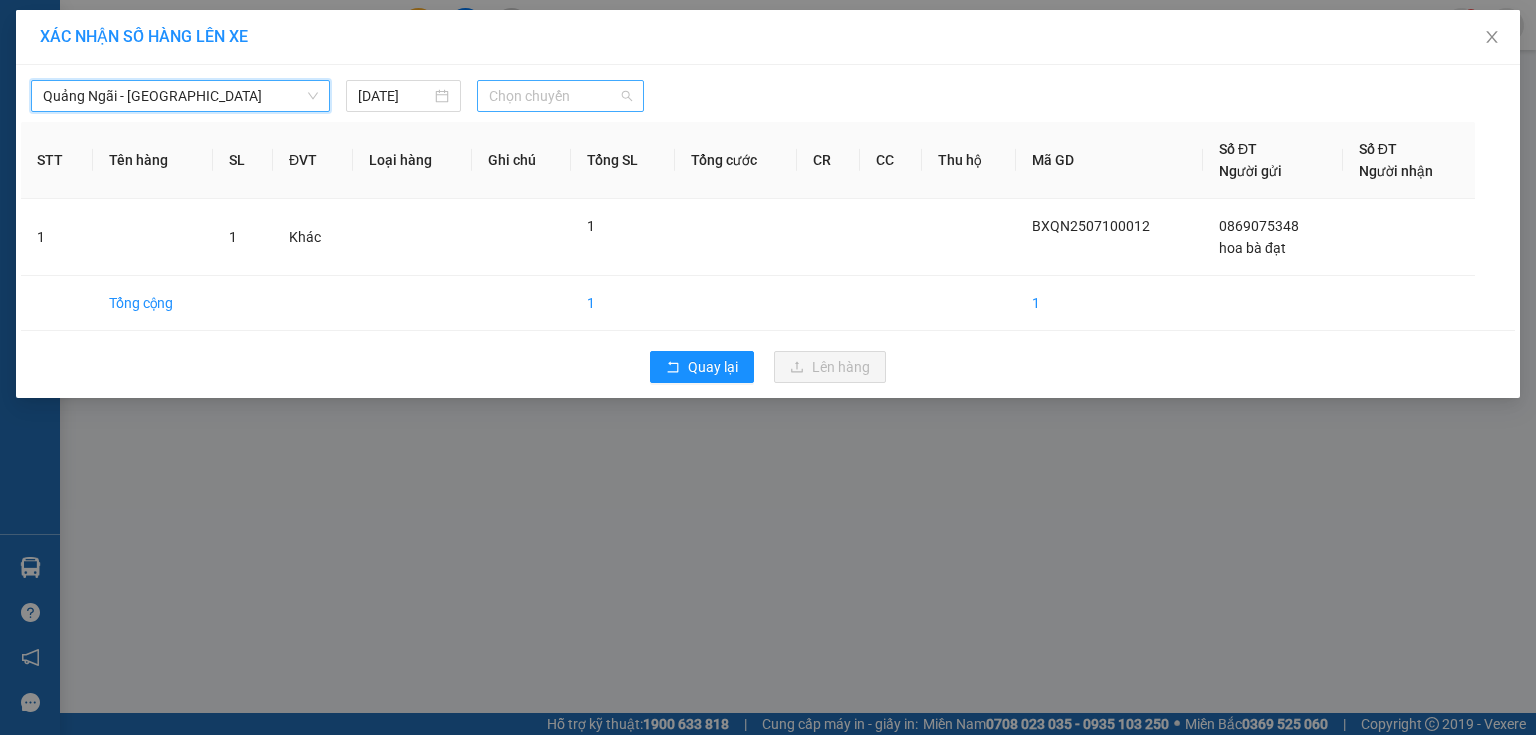 click on "Chọn chuyến" at bounding box center [561, 96] 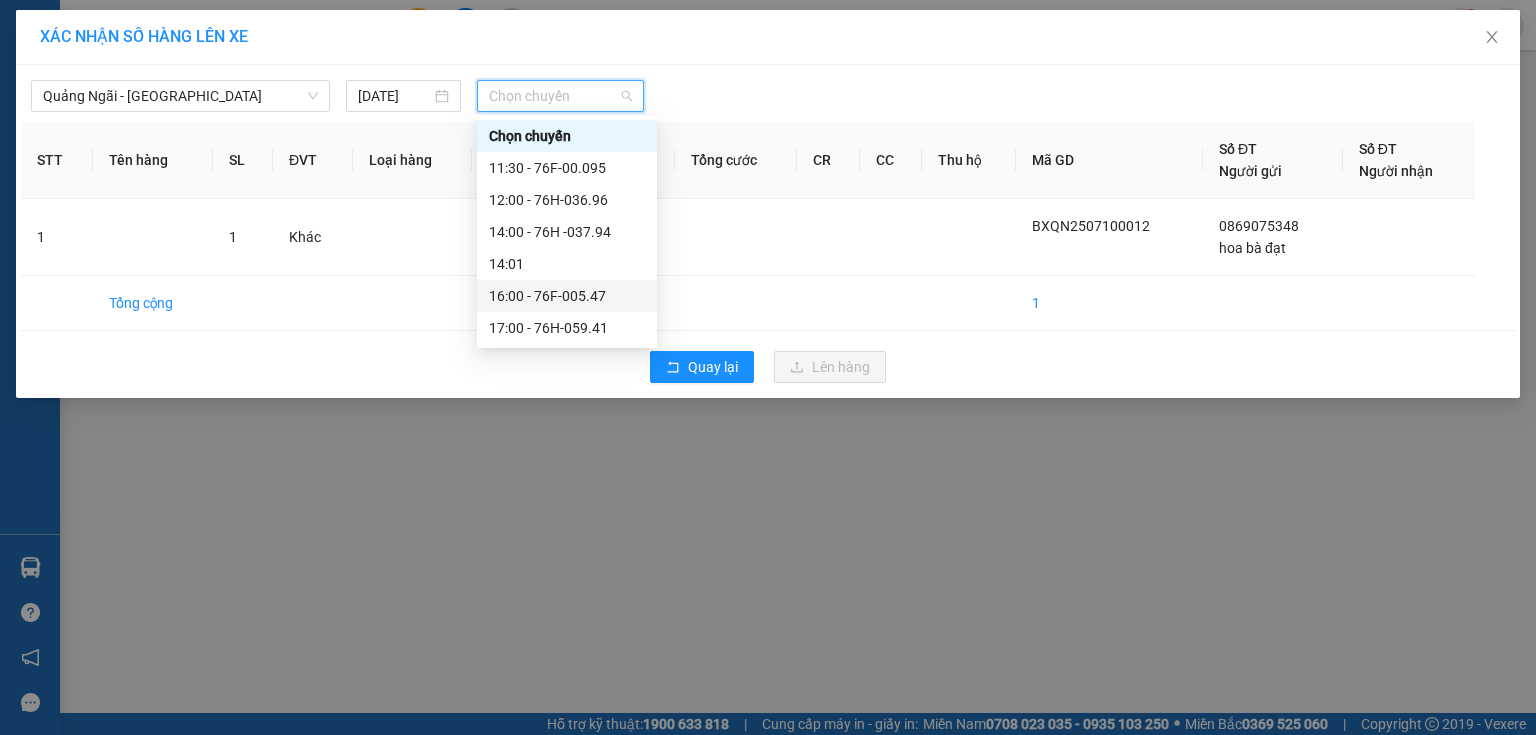 click on "16:00     - 76F-005.47" at bounding box center (567, 296) 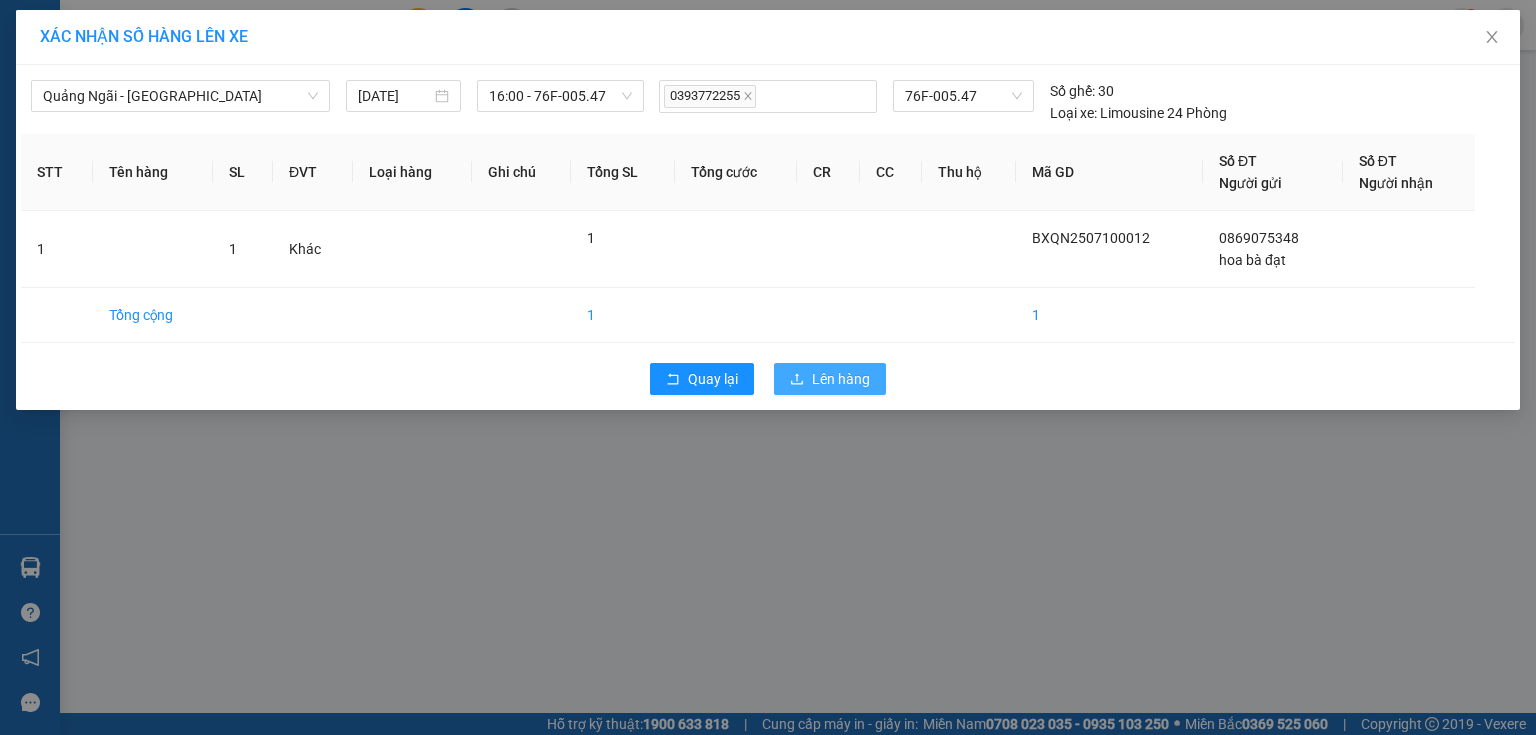 click 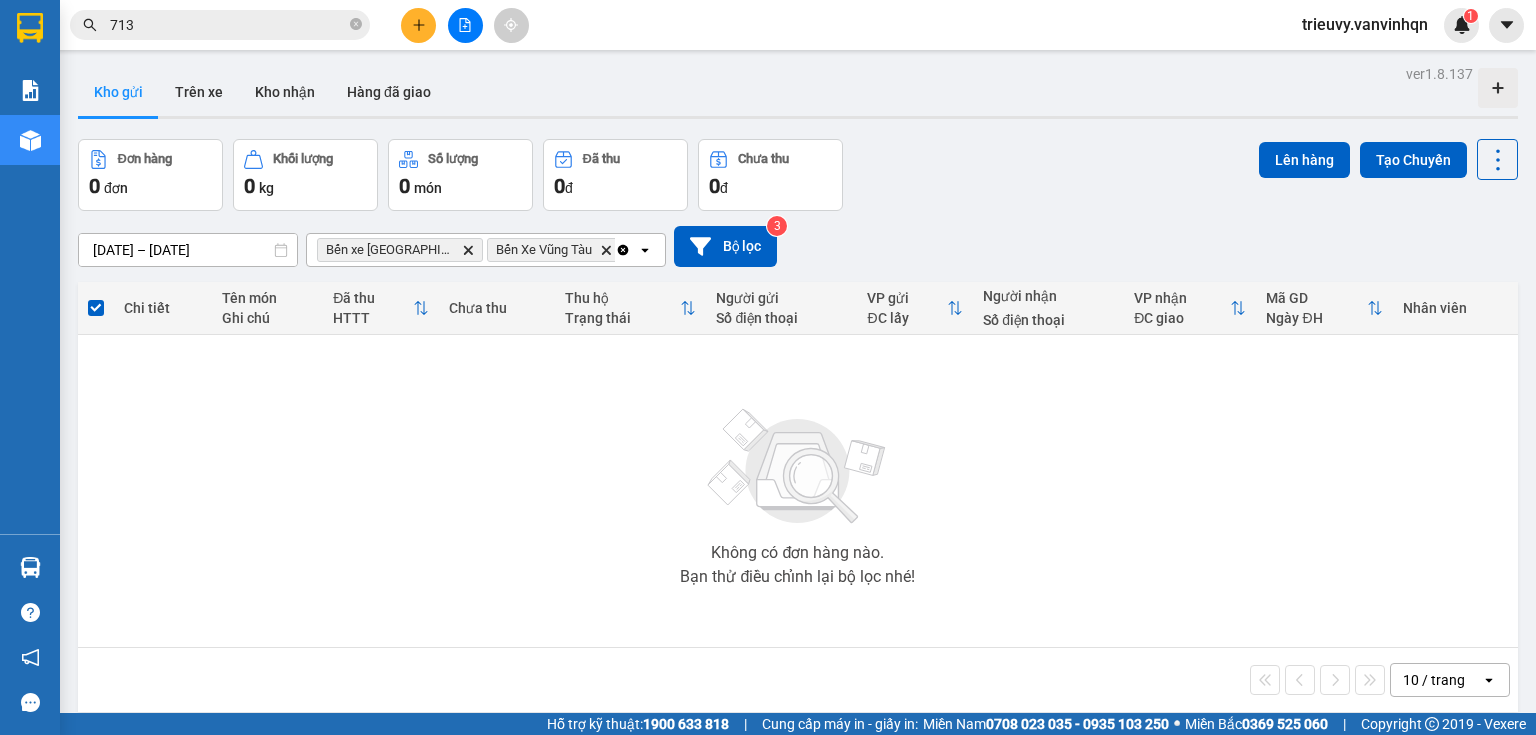 click 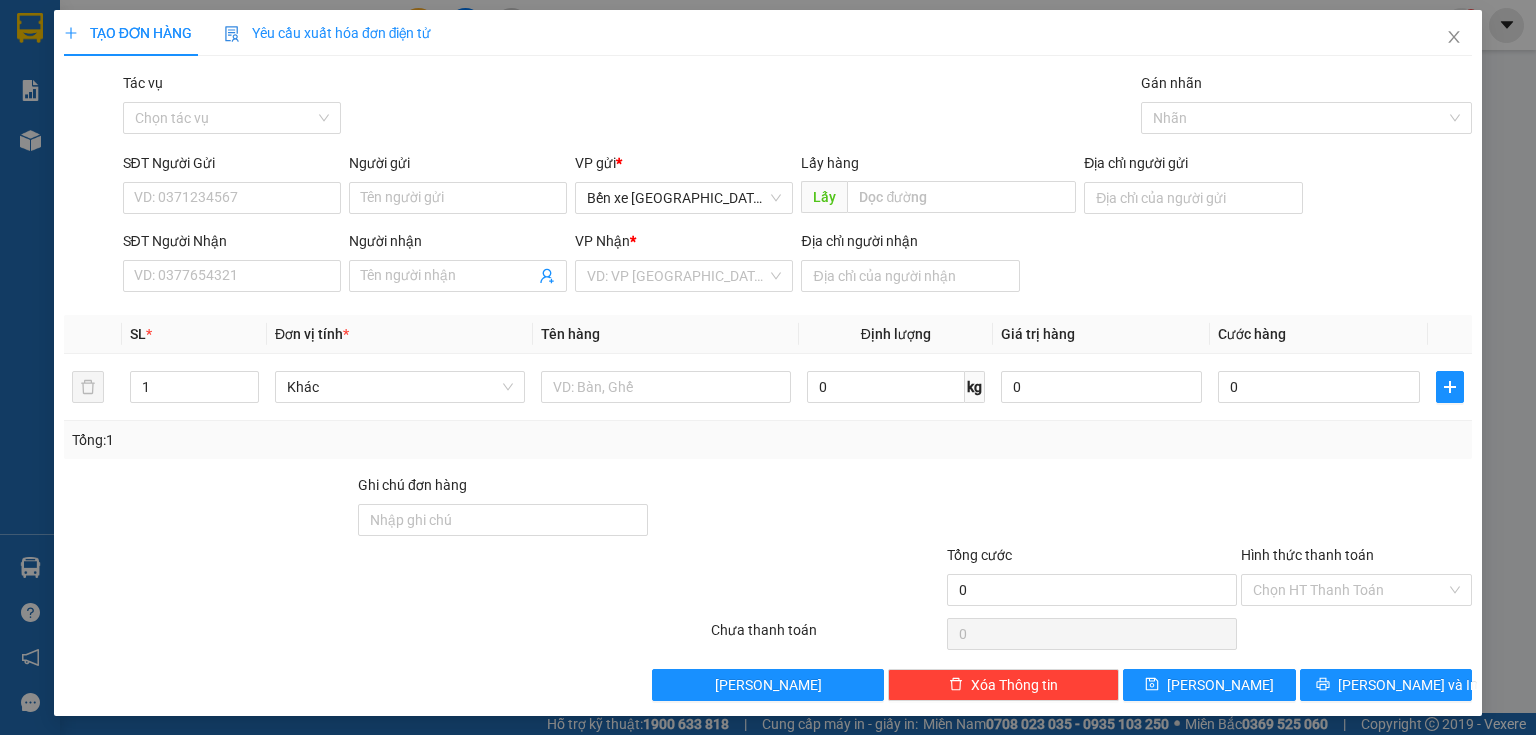 click on "Địa chỉ người gửi" at bounding box center [1193, 187] 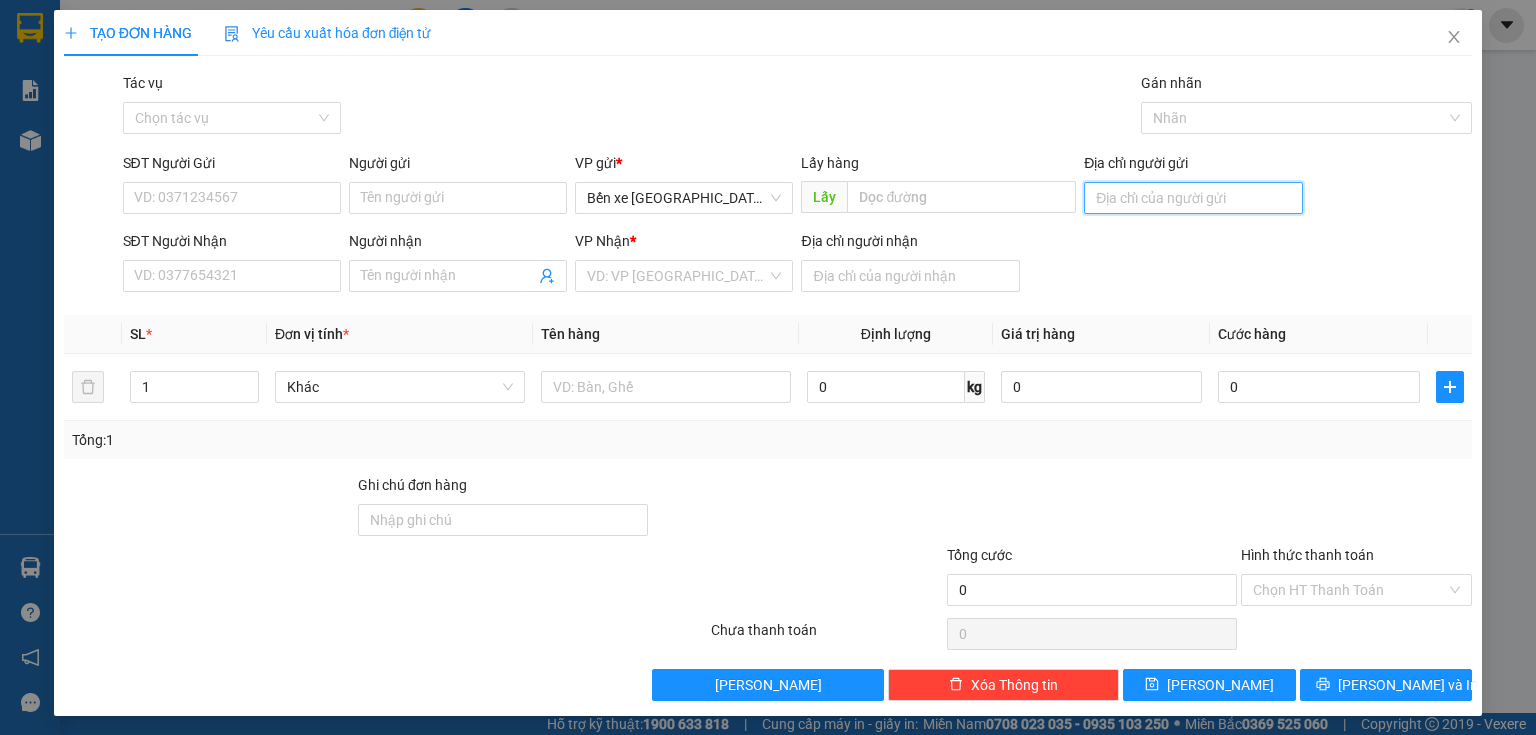 click on "Địa chỉ người gửi" at bounding box center (1193, 198) 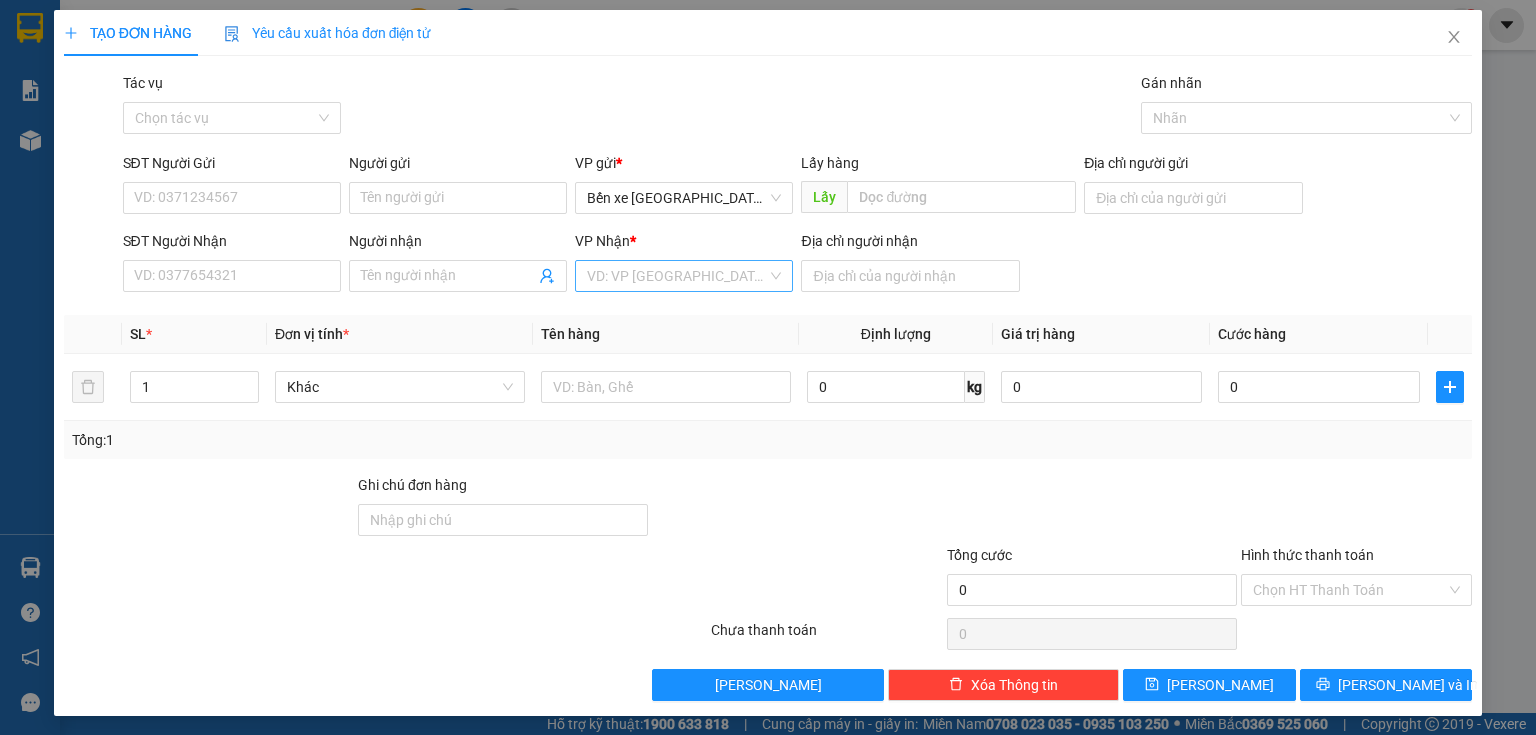 click at bounding box center (677, 276) 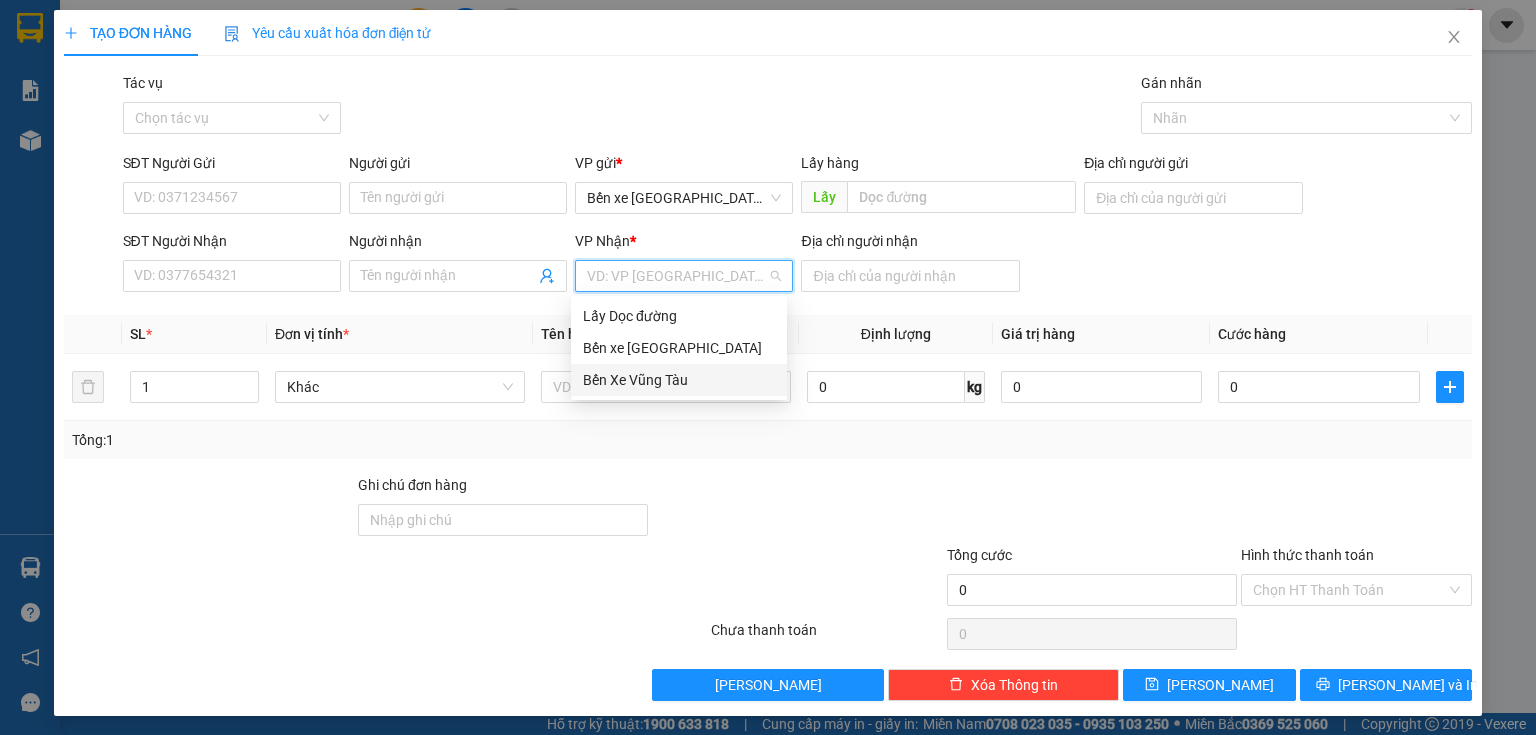 click on "Bến Xe Vũng Tàu" at bounding box center [679, 380] 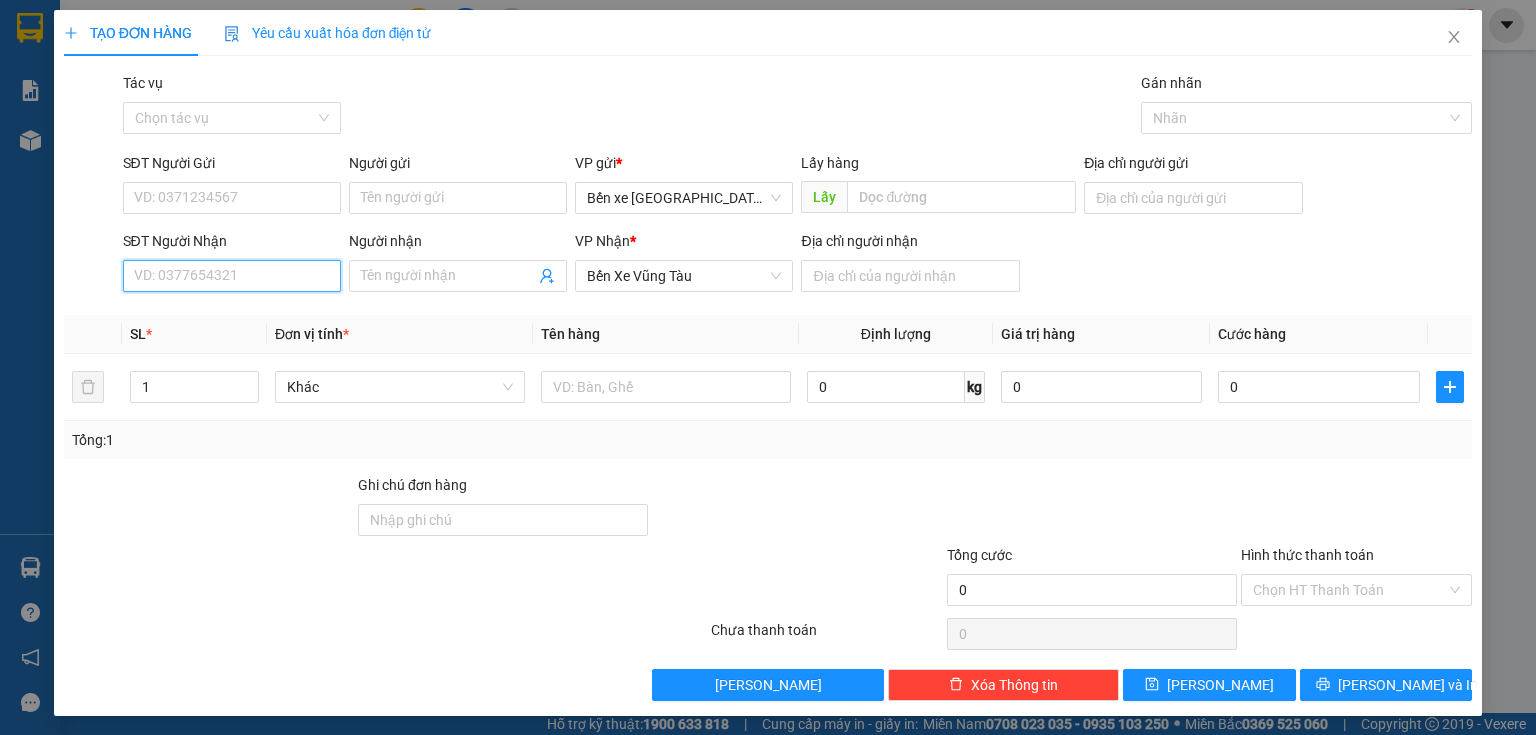 click on "SĐT Người Nhận" at bounding box center (232, 276) 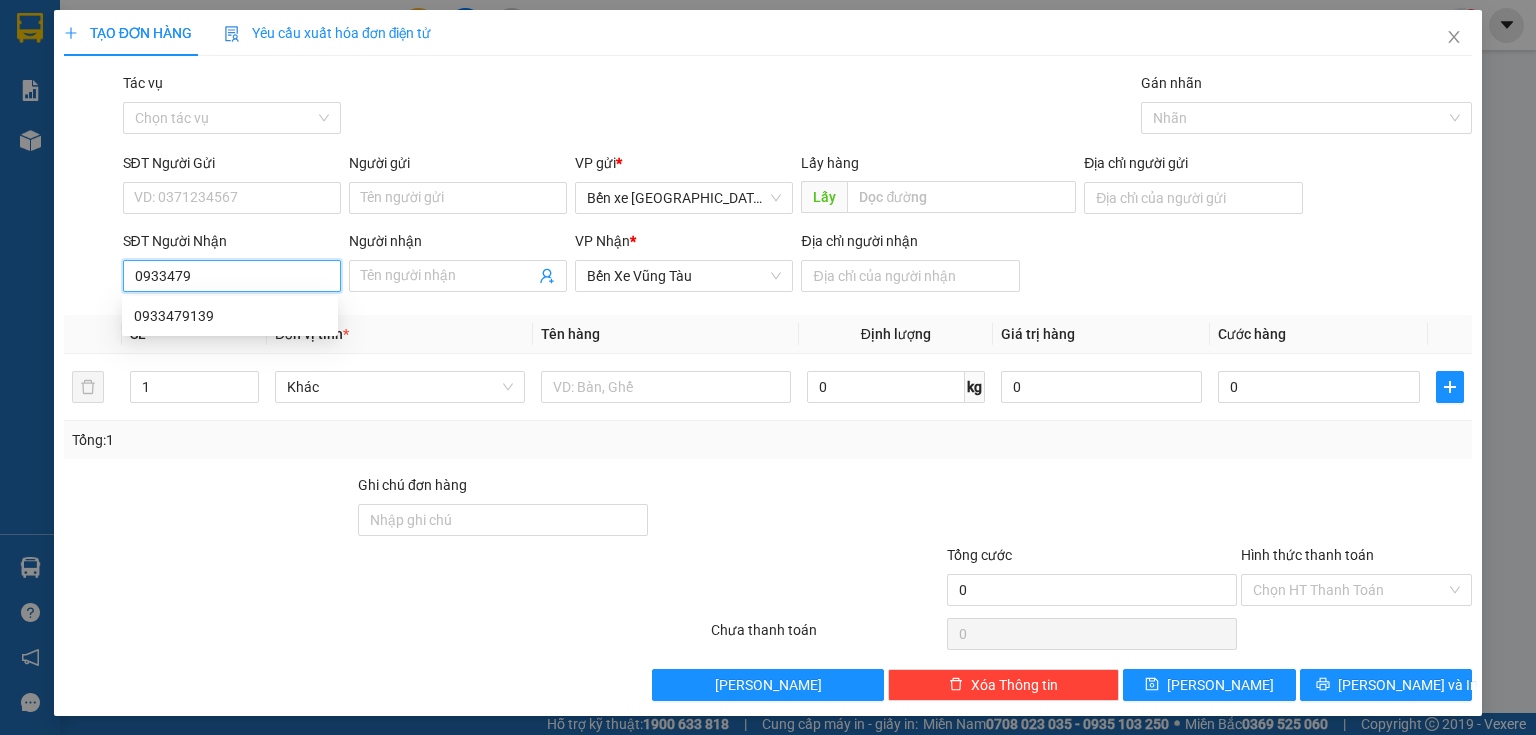 type on "09334791" 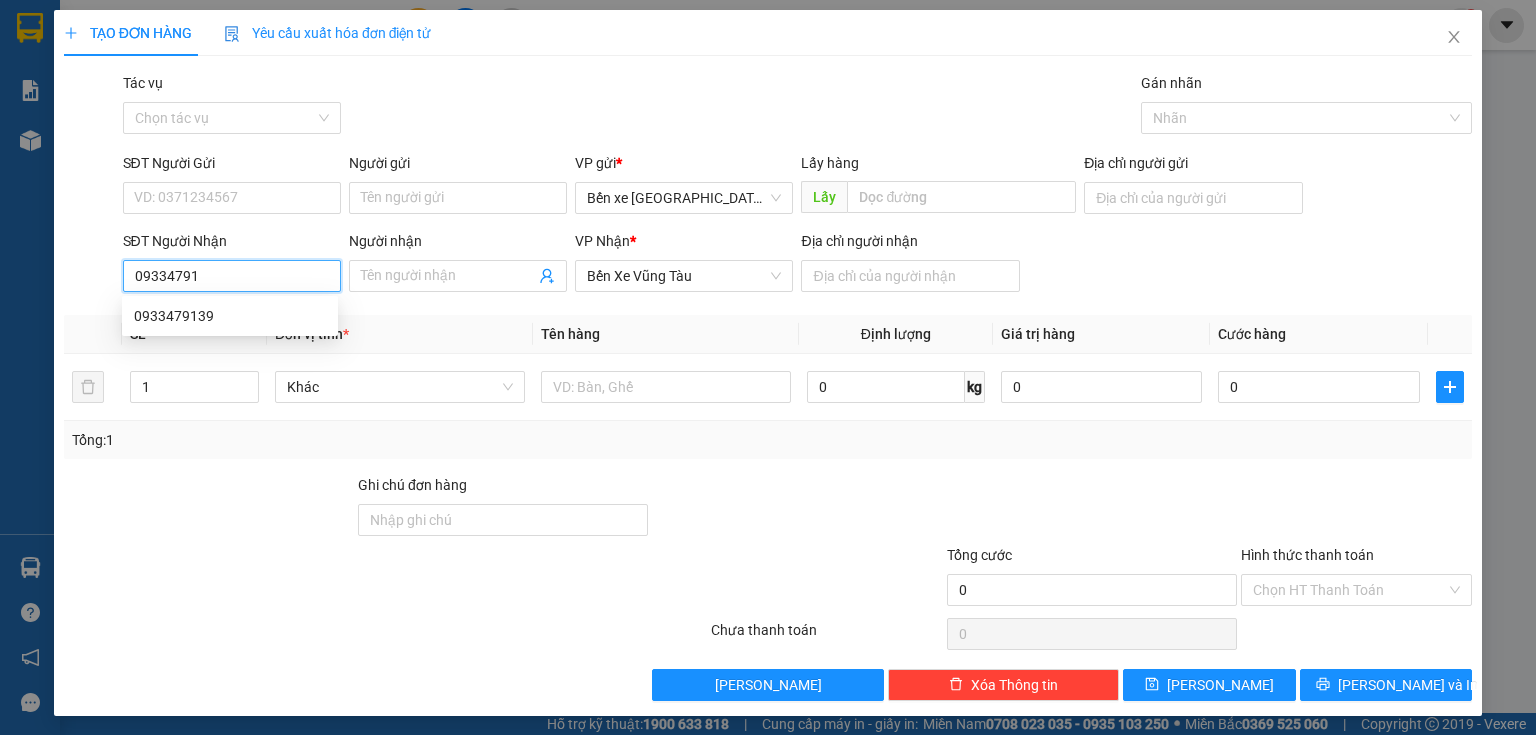 click on "0933479139" 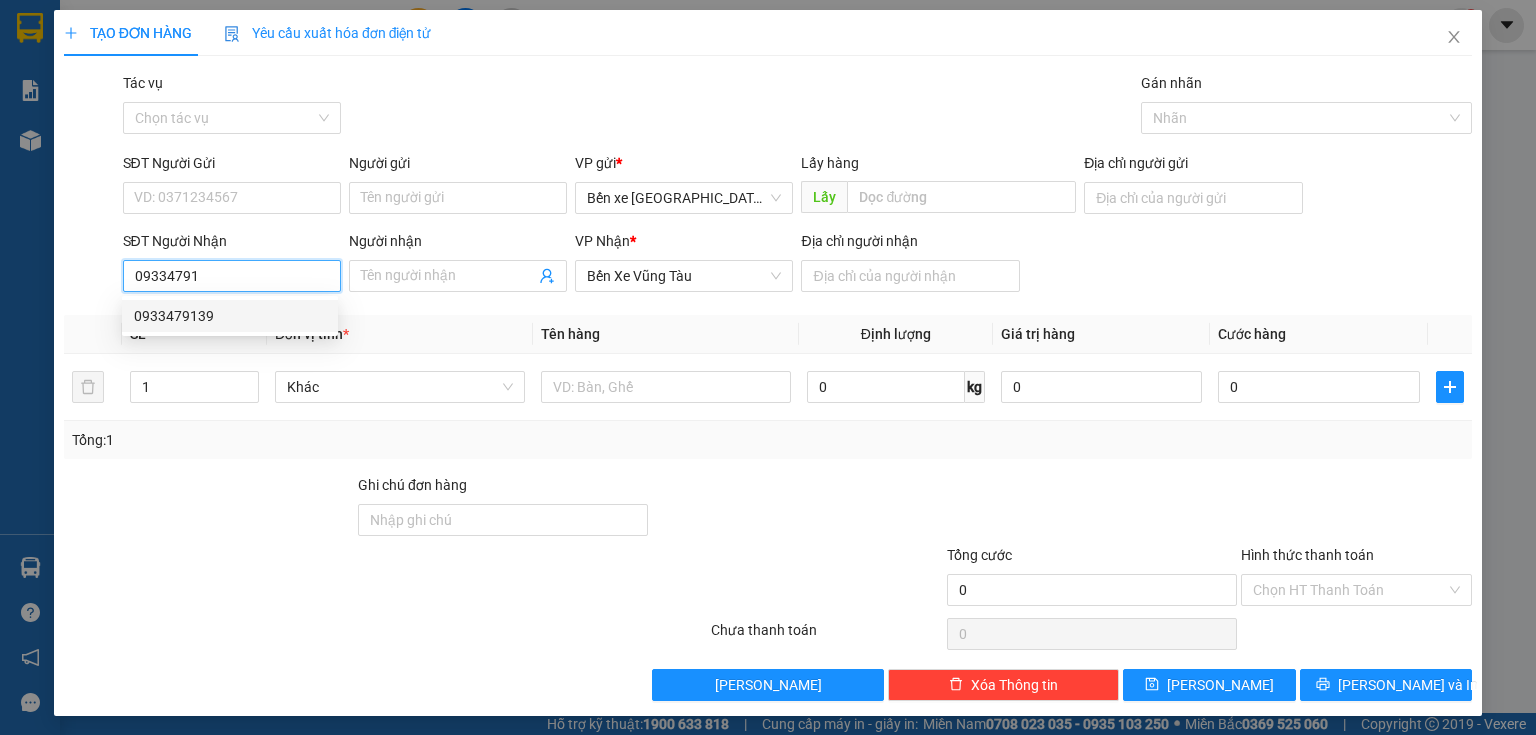 type on "bxe" 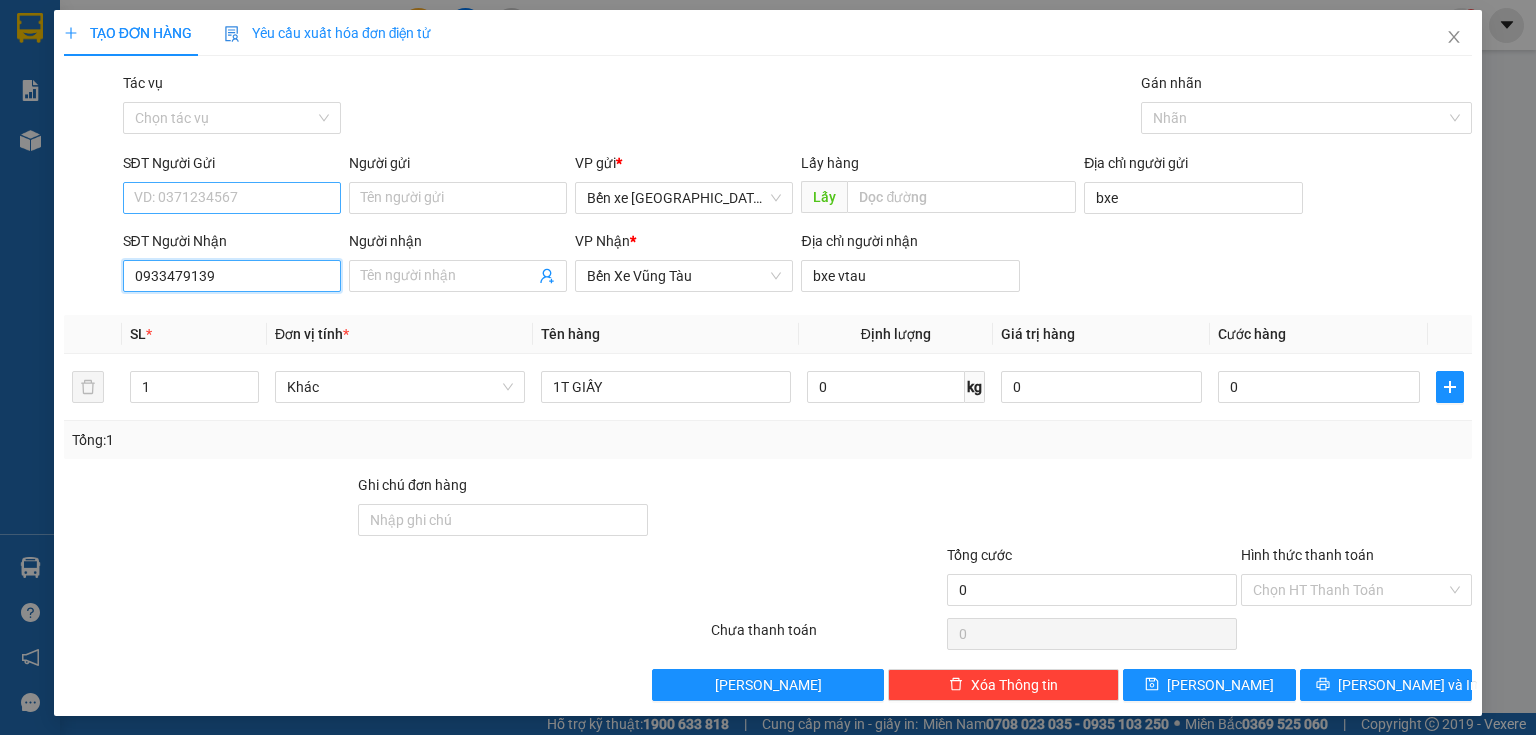 type on "0933479139" 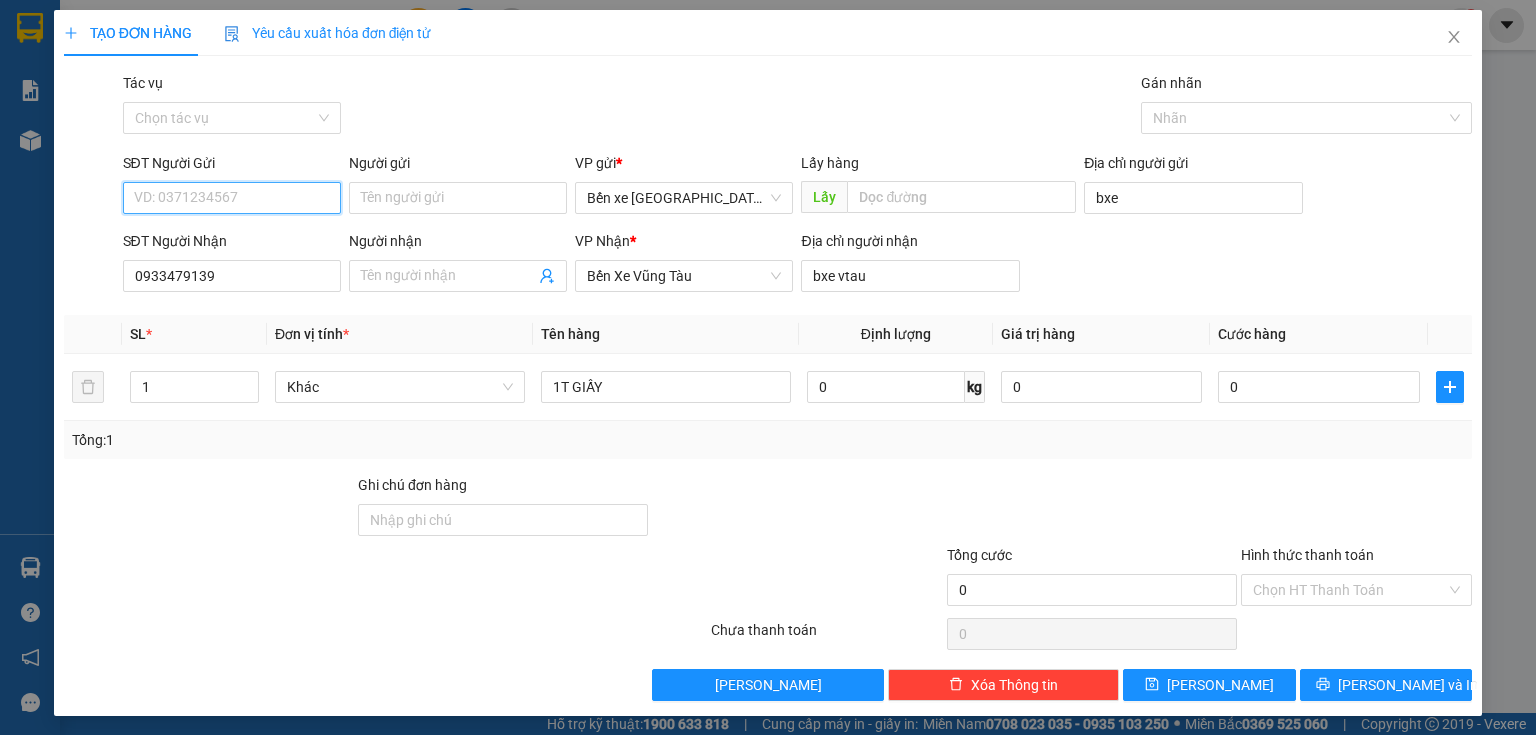 click on "SĐT Người Gửi" at bounding box center [232, 198] 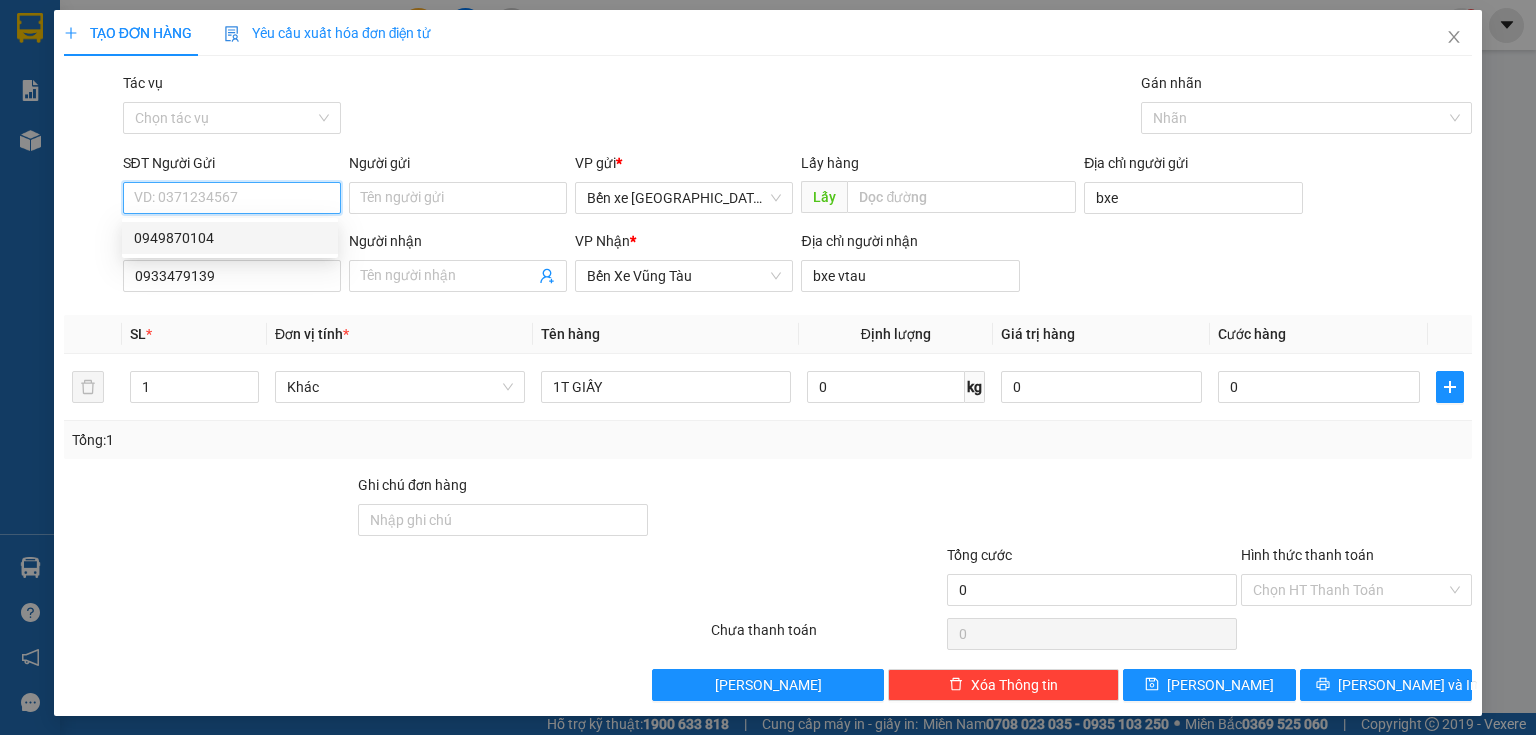 click on "0949870104" at bounding box center [230, 238] 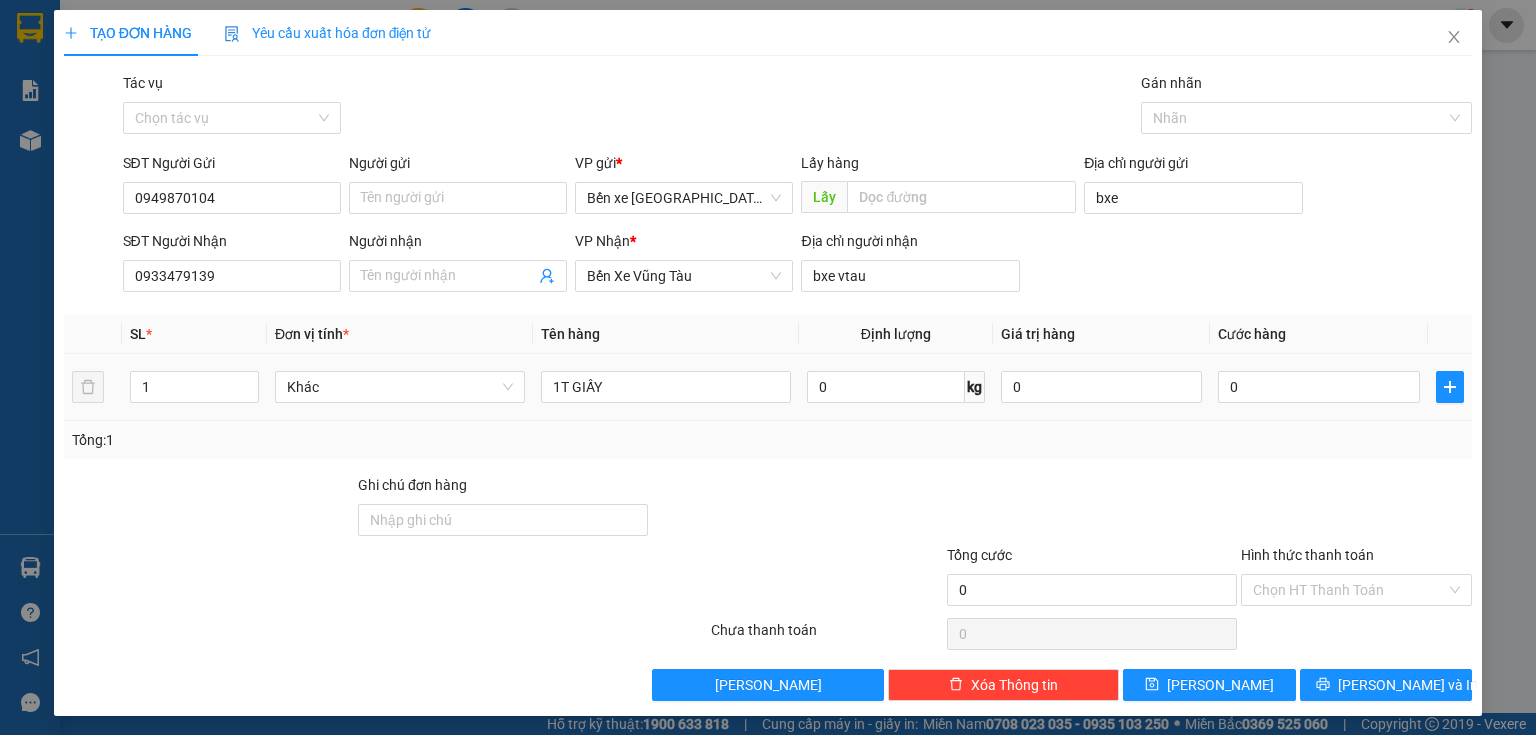 click on "1T GIẤY" at bounding box center [666, 387] 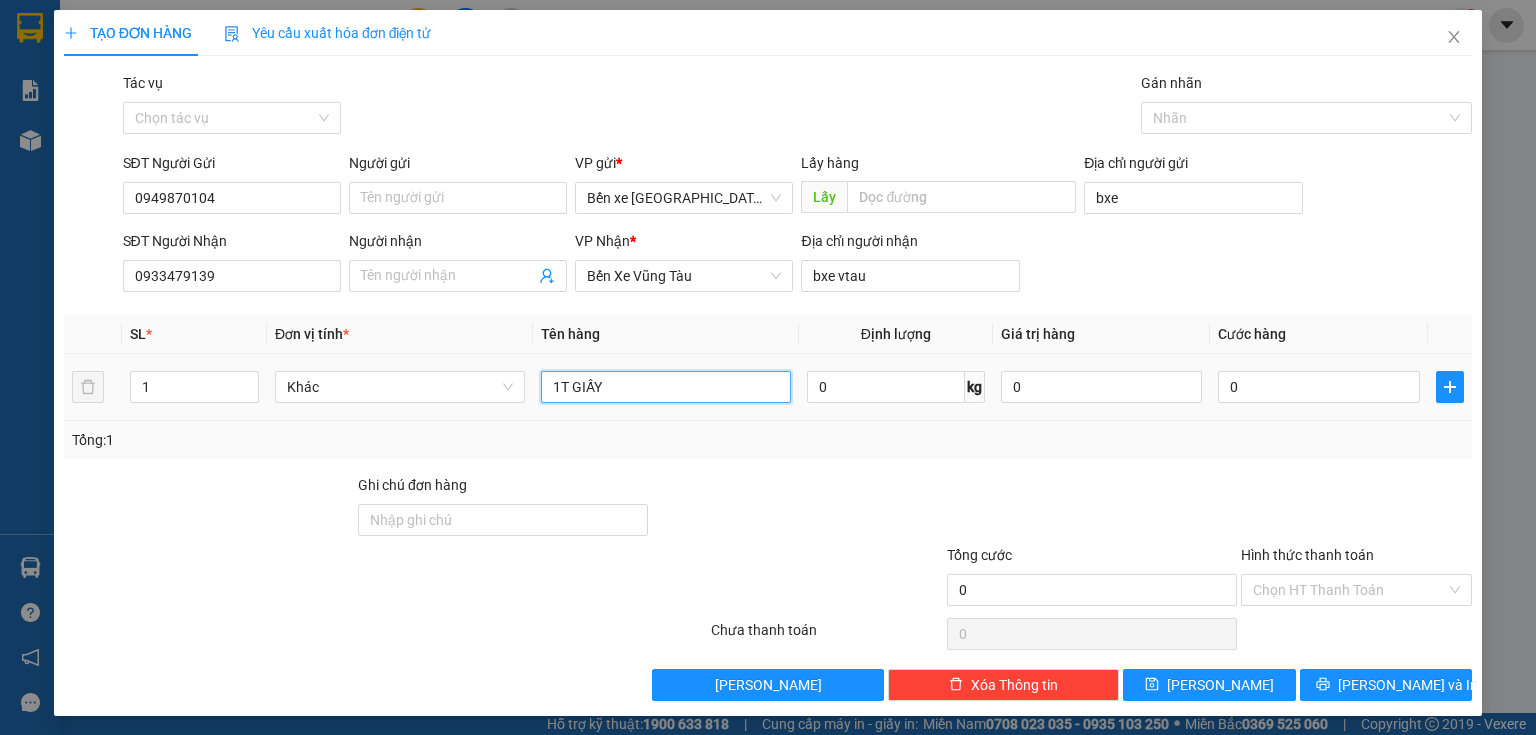 click on "1T GIẤY" at bounding box center (666, 387) 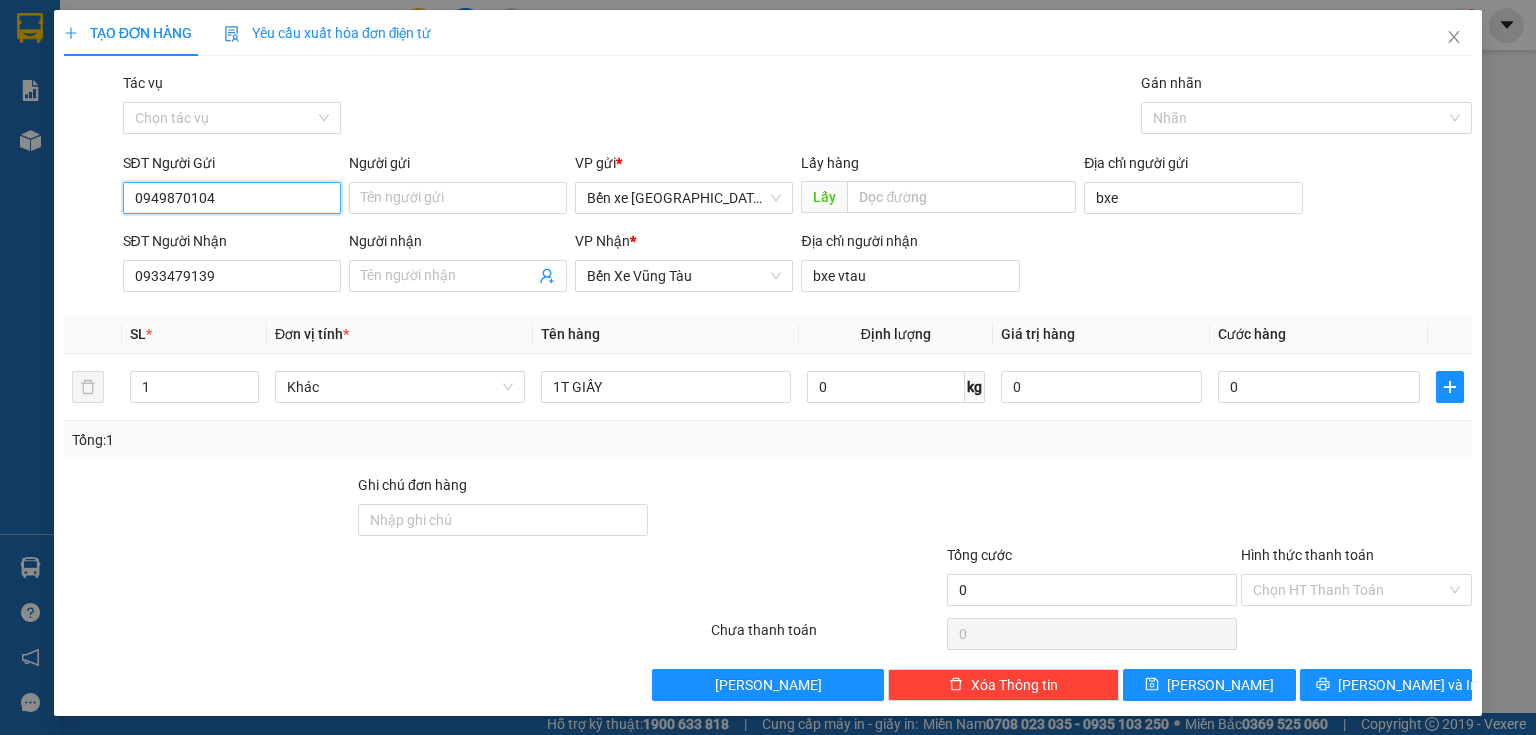 click on "0949870104" at bounding box center (232, 198) 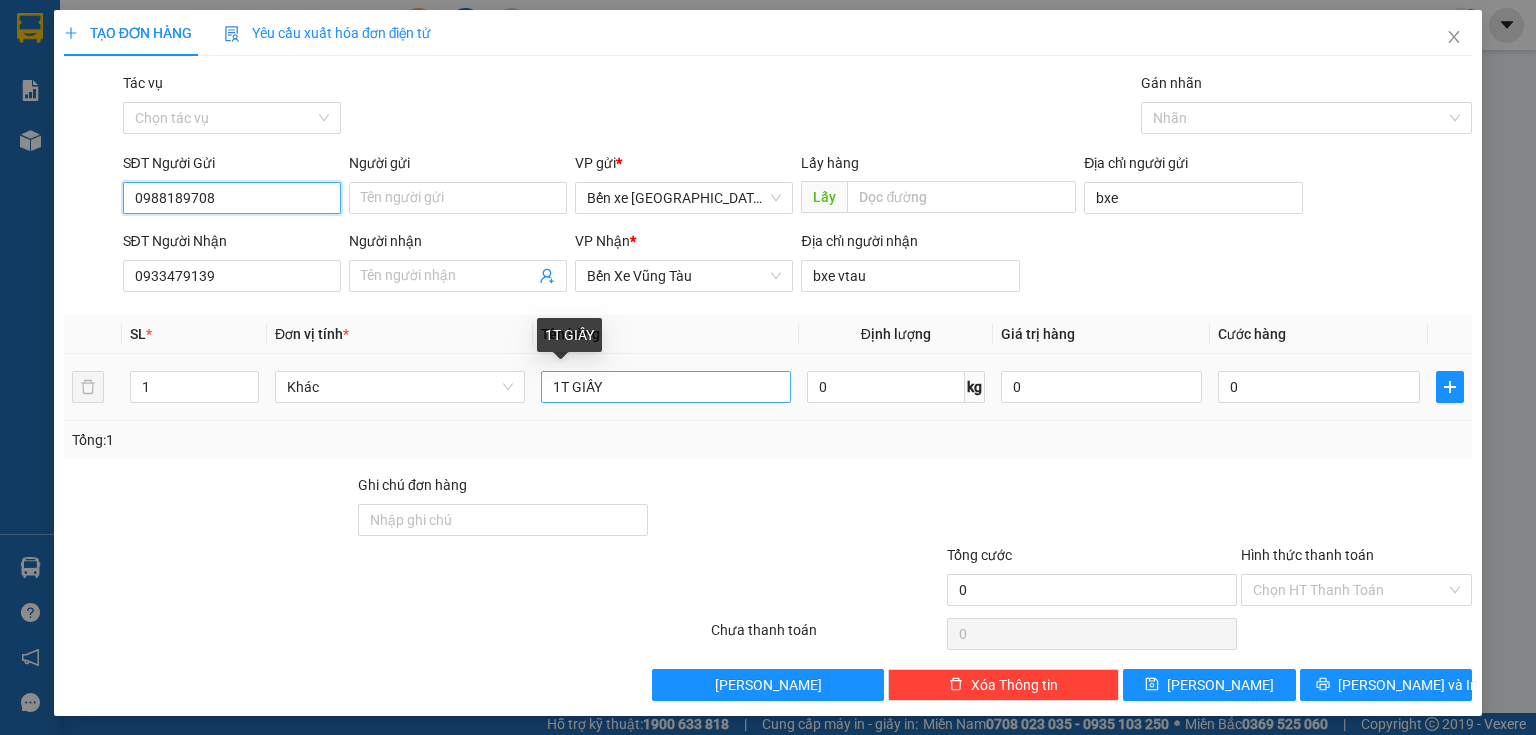 type on "0988189708" 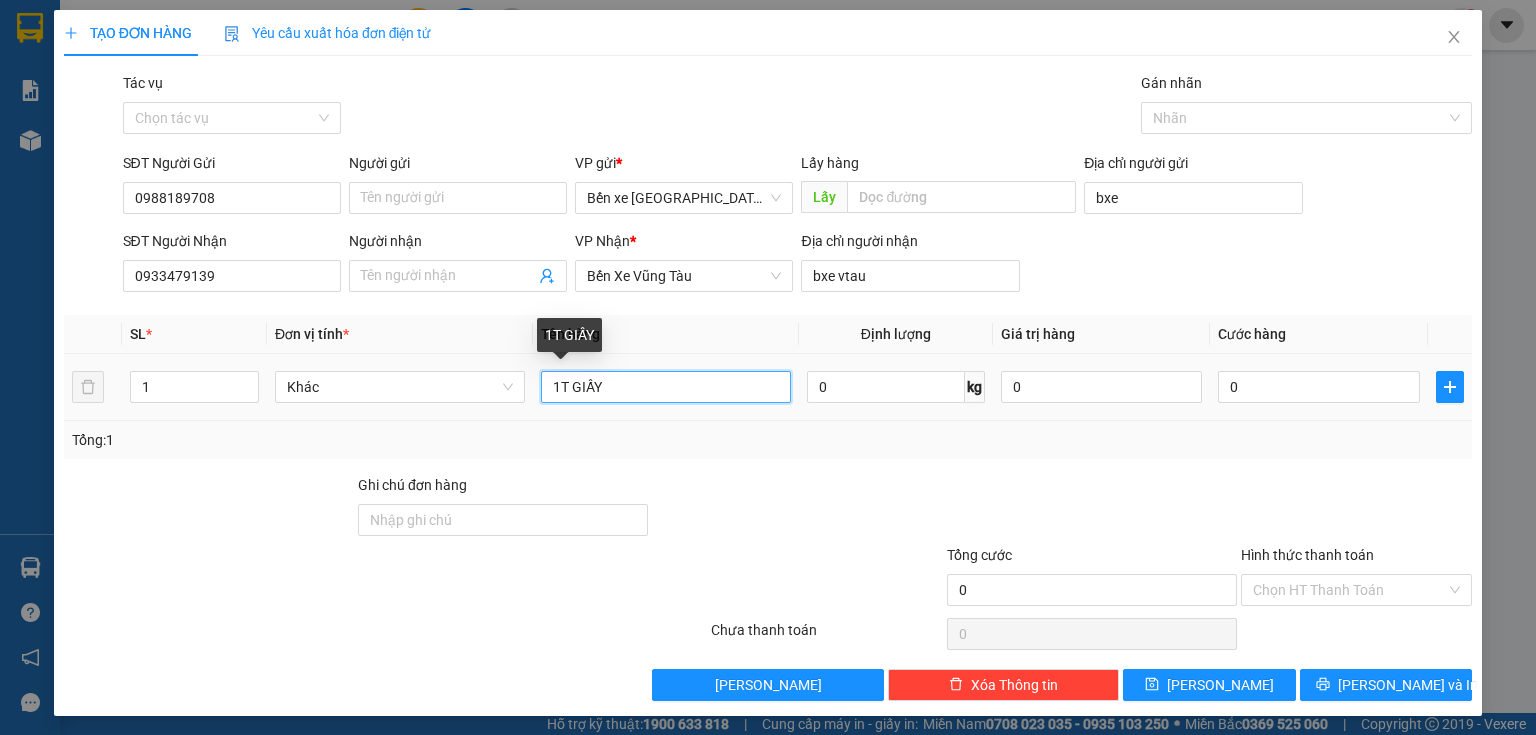 click on "1T GIẤY" at bounding box center [666, 387] 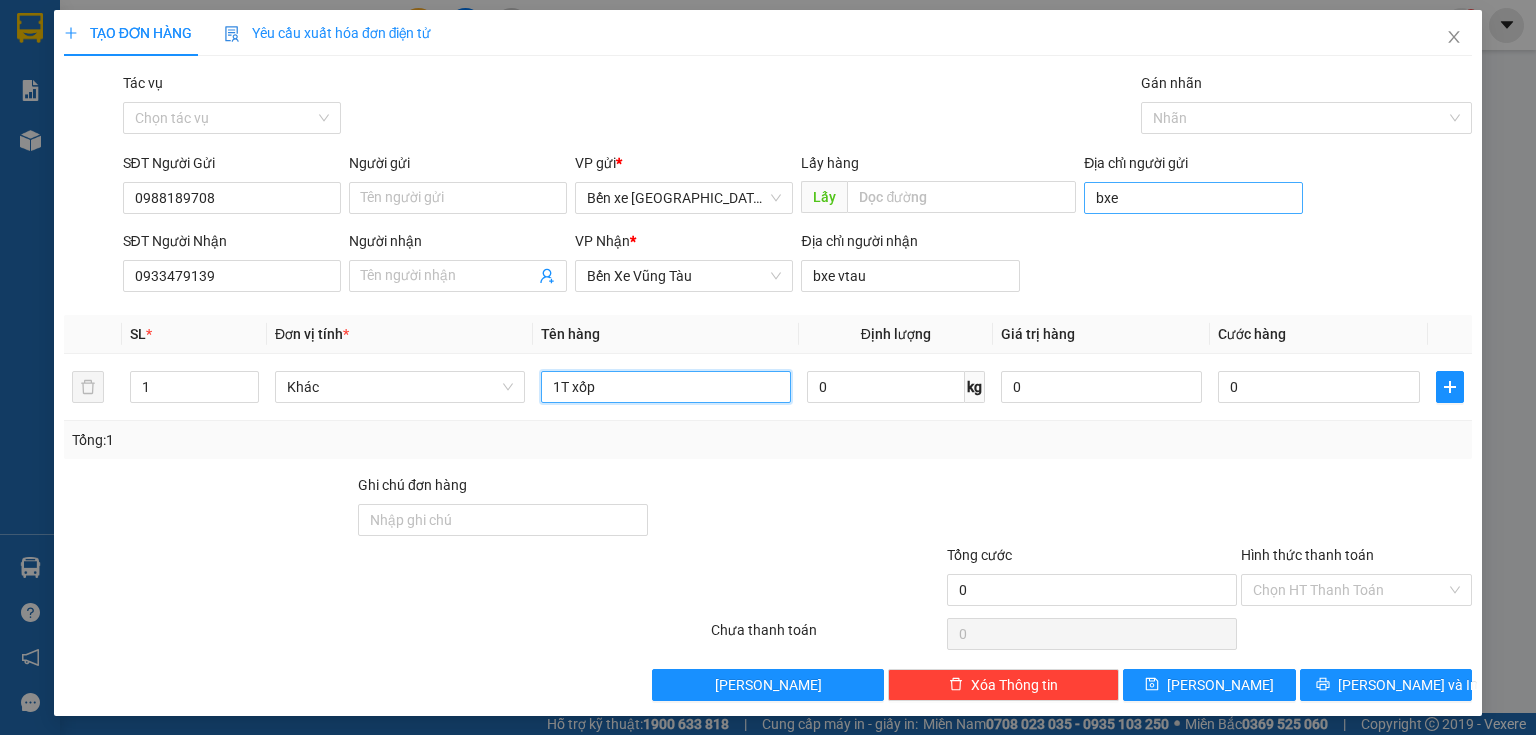 type on "1T xốp" 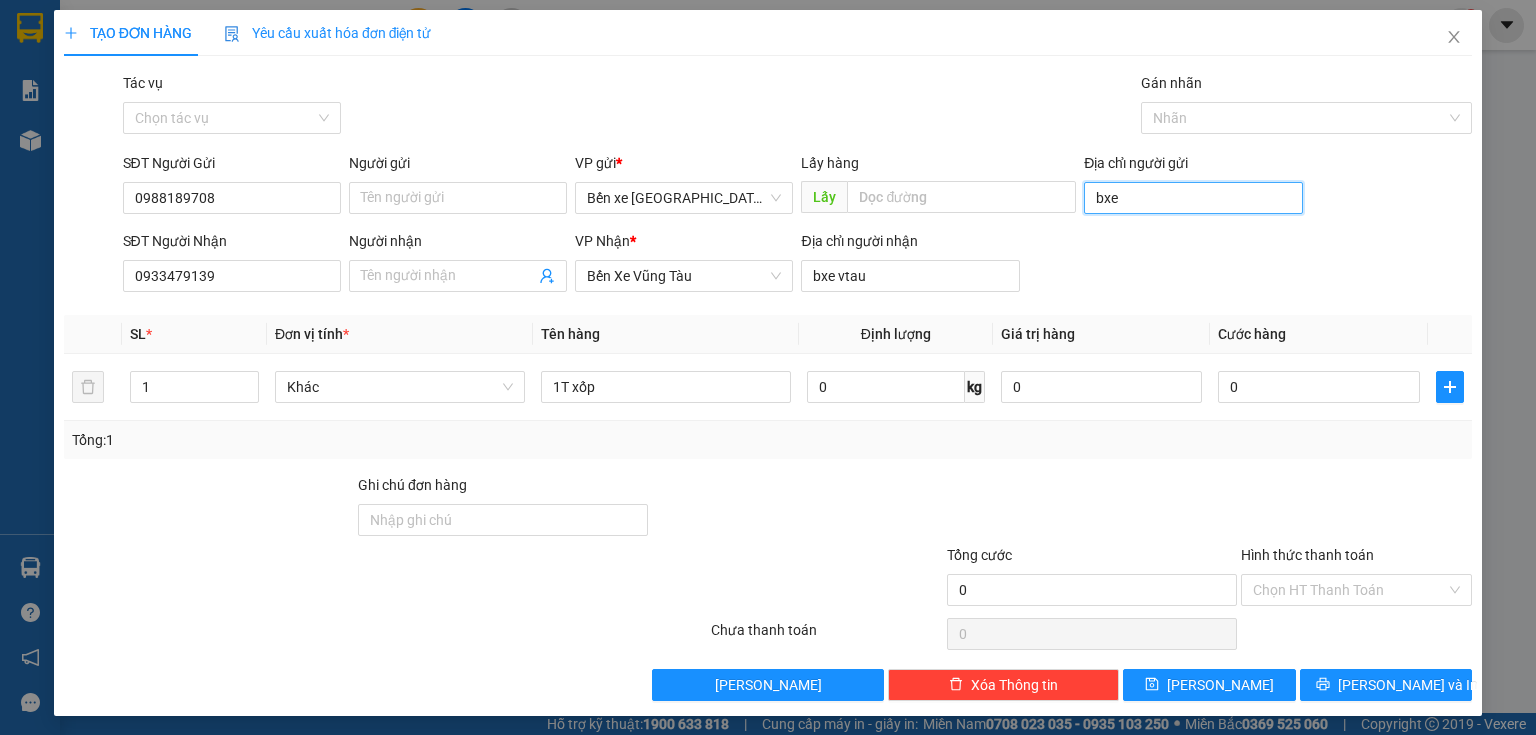 click on "bxe" at bounding box center [1193, 198] 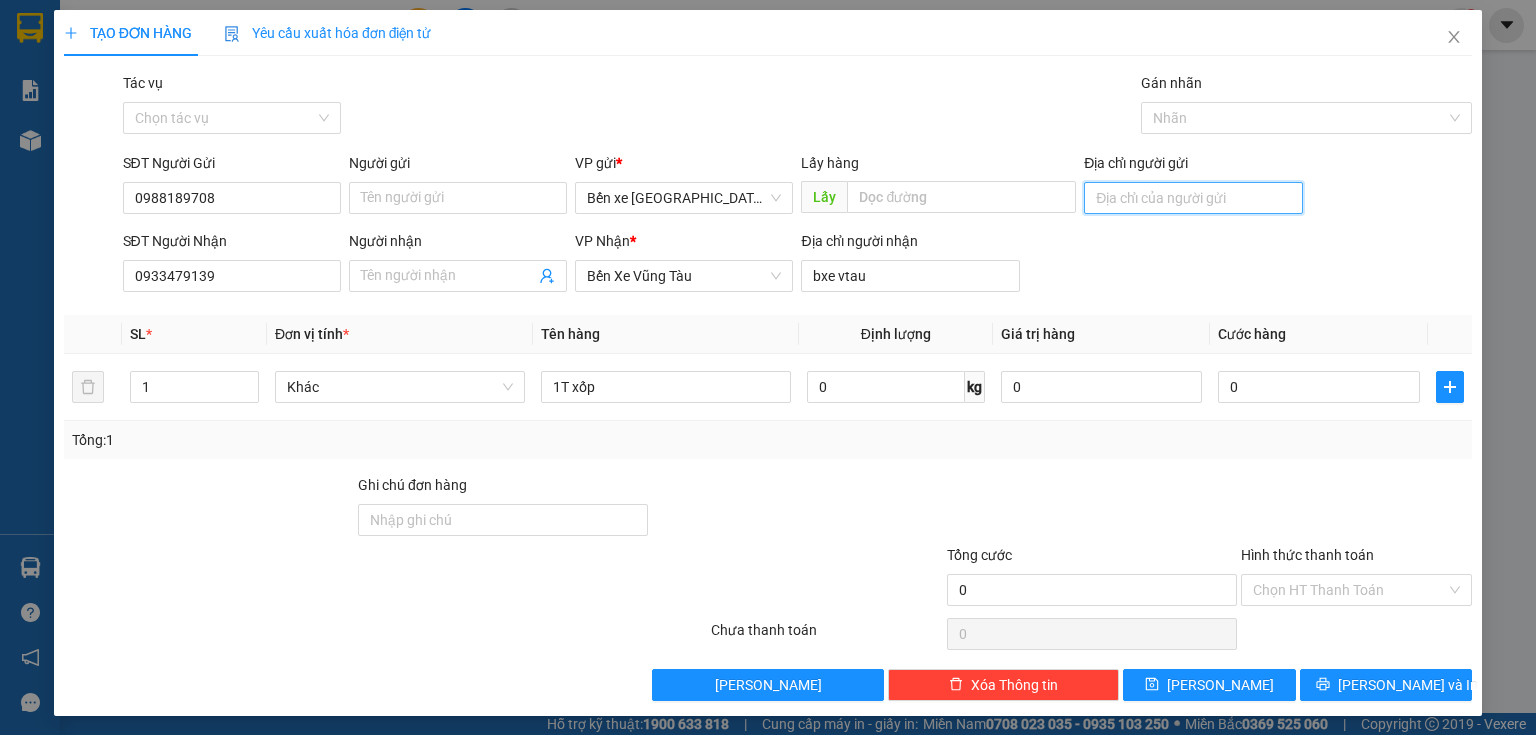 click on "Địa chỉ người gửi" at bounding box center (1193, 198) 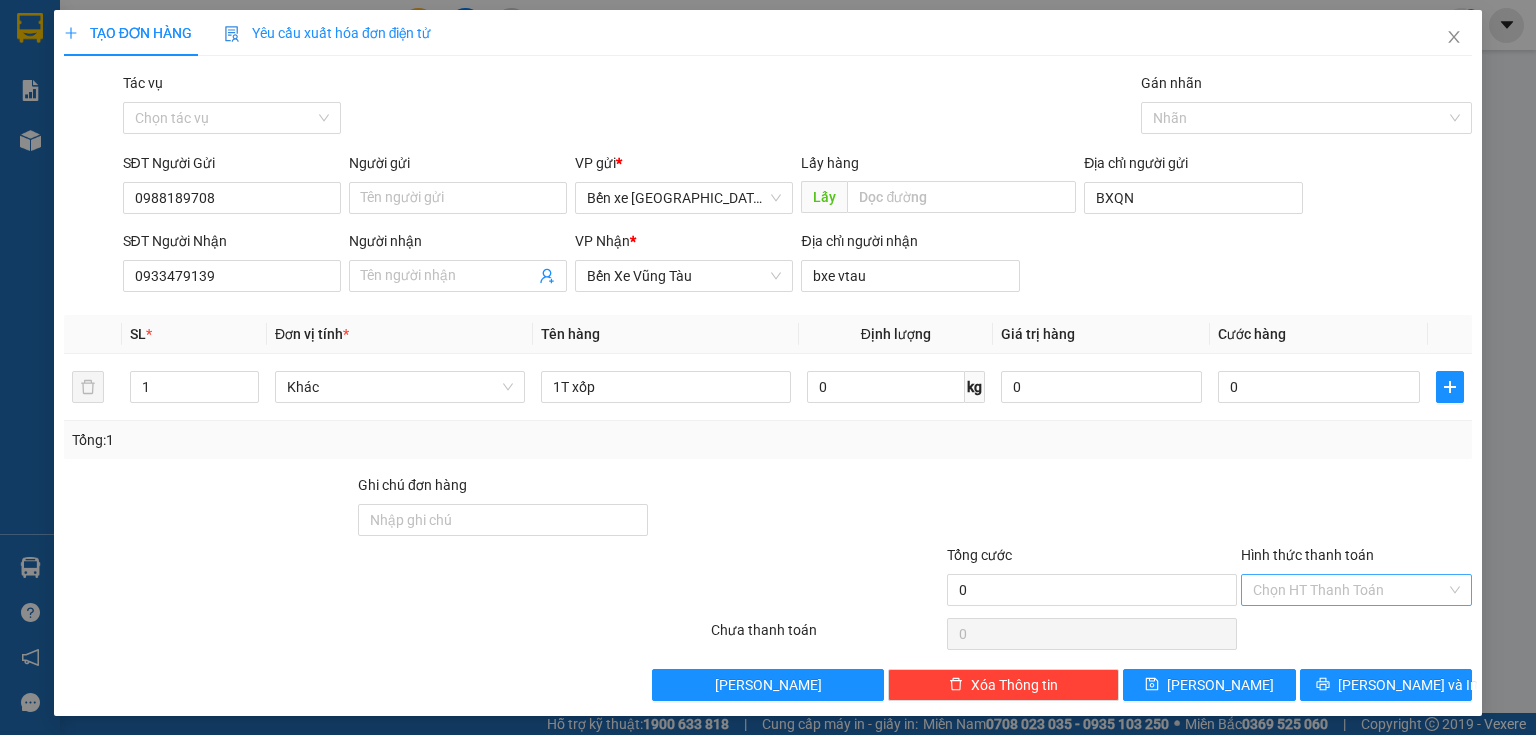 click on "Hình thức thanh toán" at bounding box center (1349, 590) 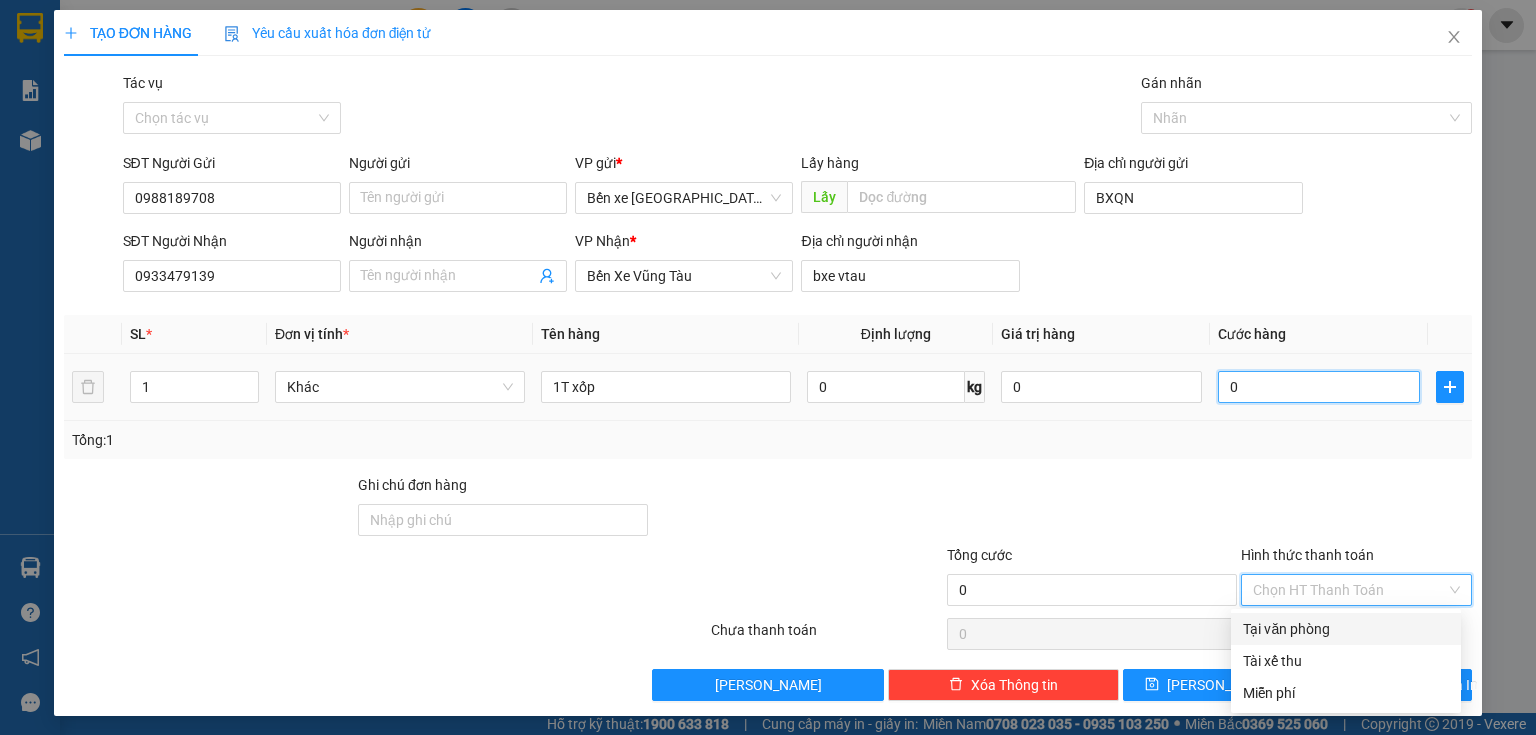 click on "0" at bounding box center [1319, 387] 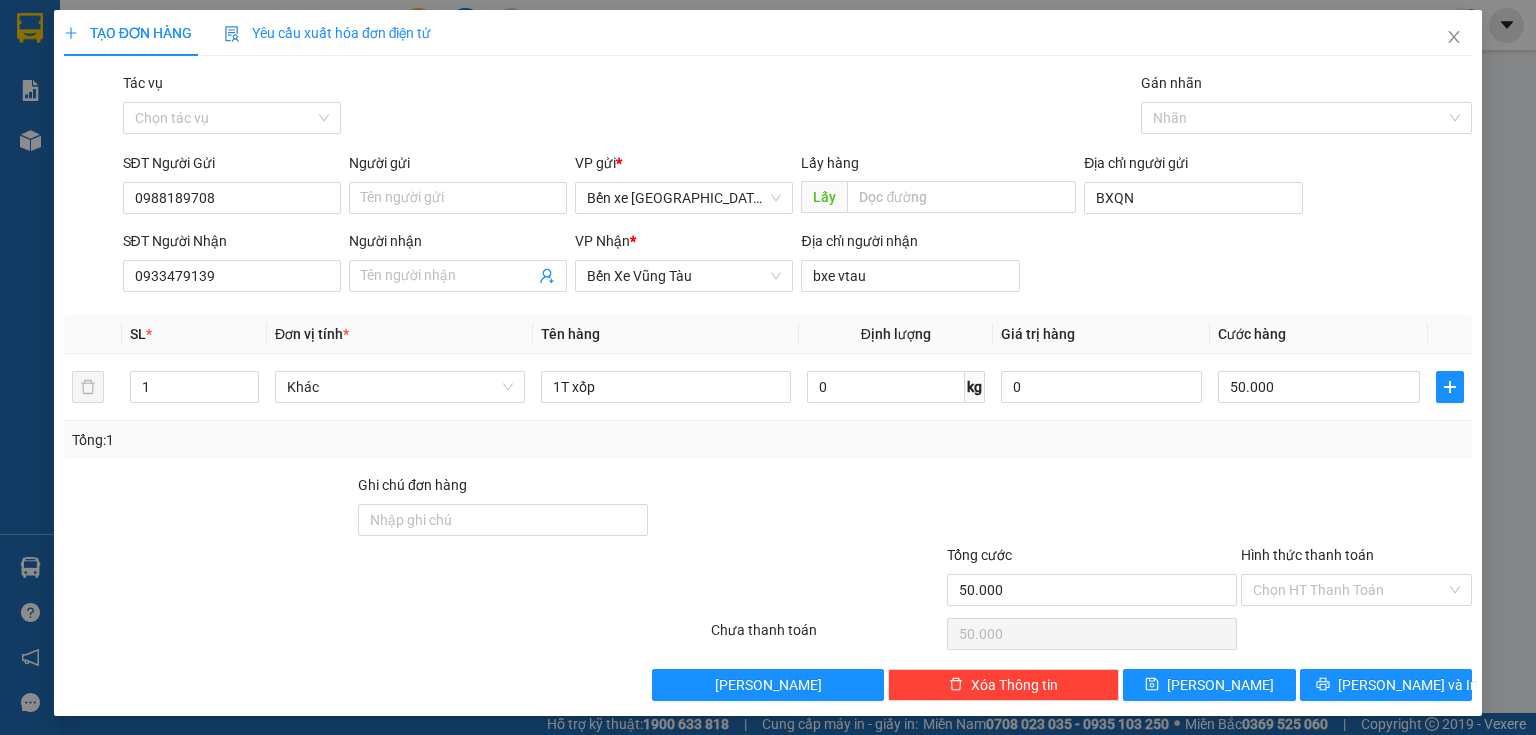 click at bounding box center (1356, 509) 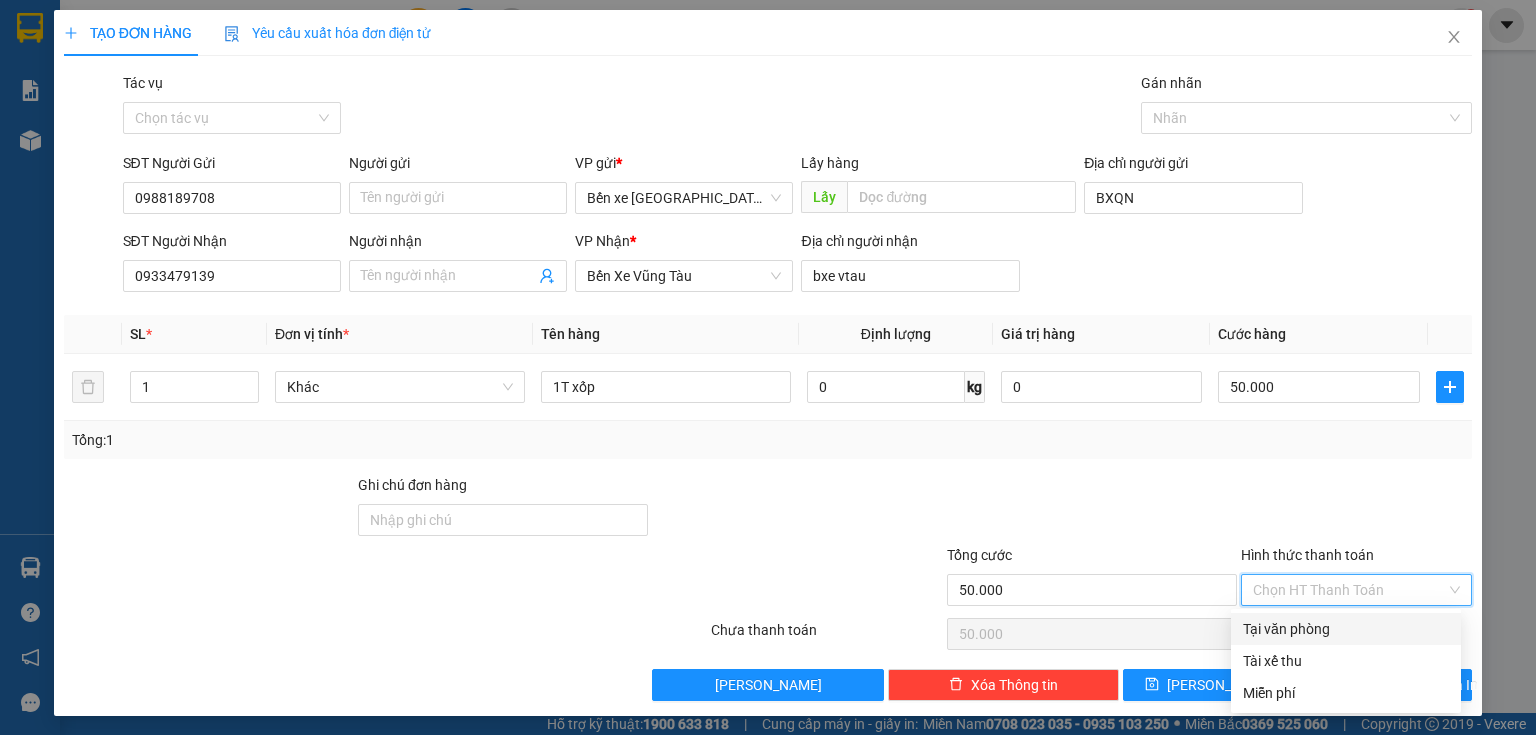 click on "Hình thức thanh toán" at bounding box center (1349, 590) 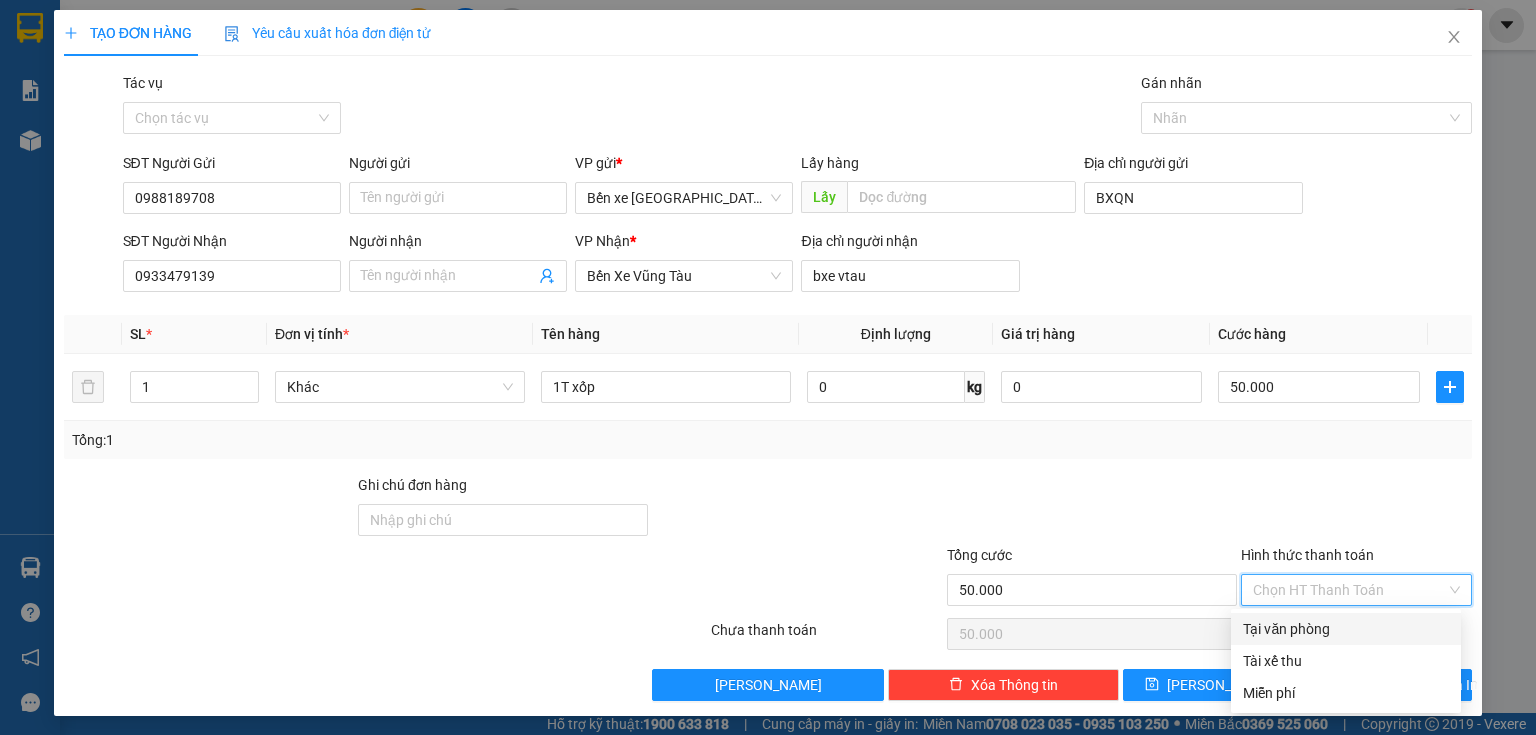 click on "Tại văn phòng" at bounding box center (1346, 629) 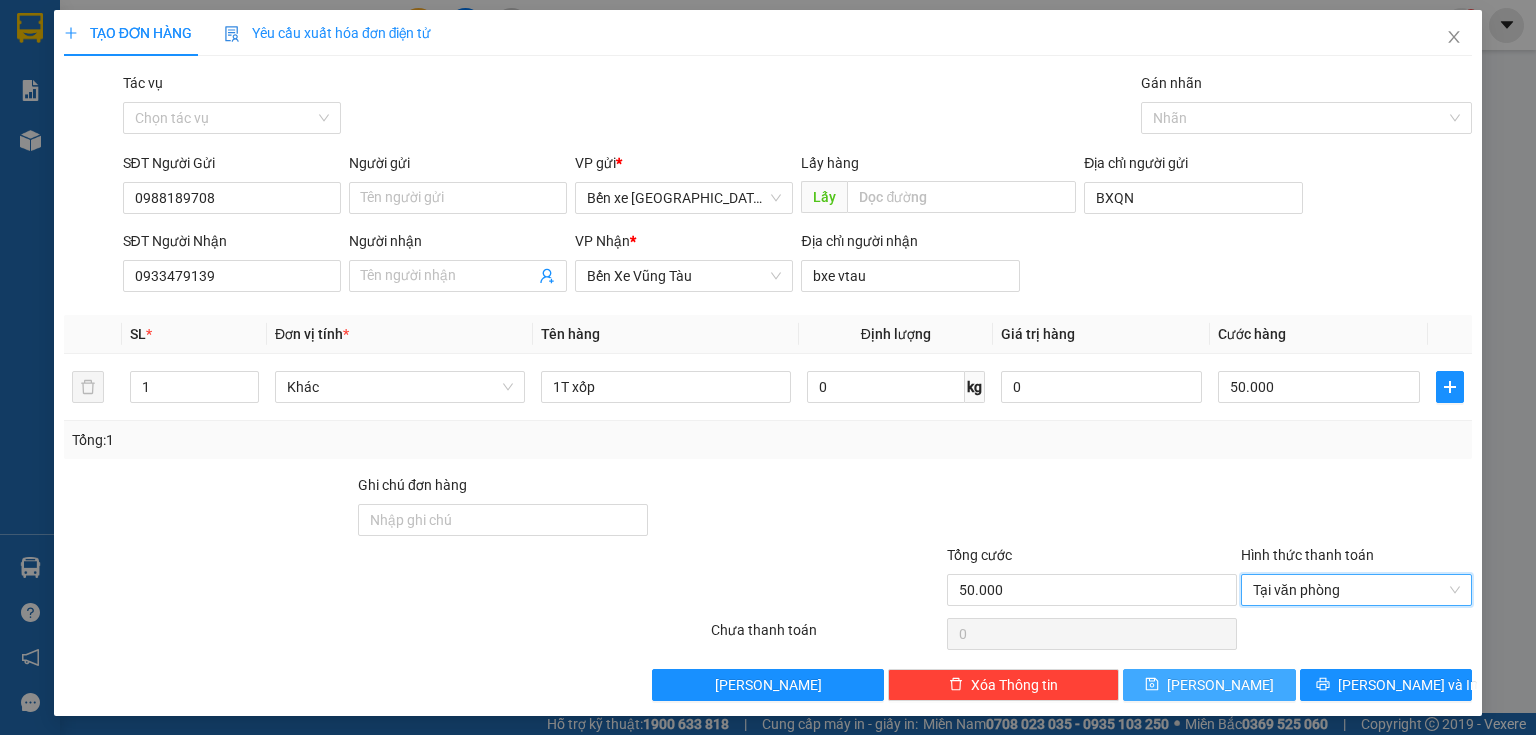 click on "[PERSON_NAME]" at bounding box center (1209, 685) 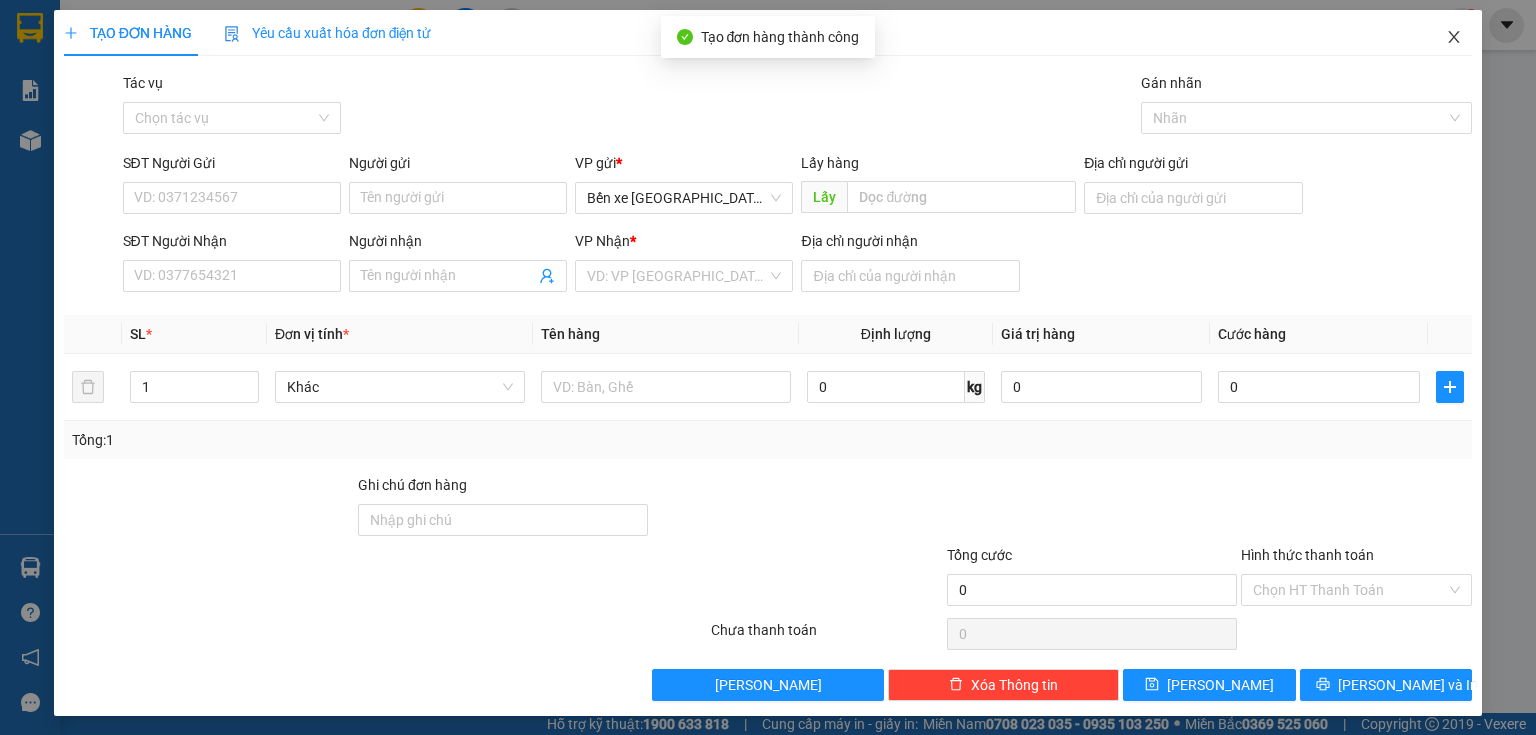 click 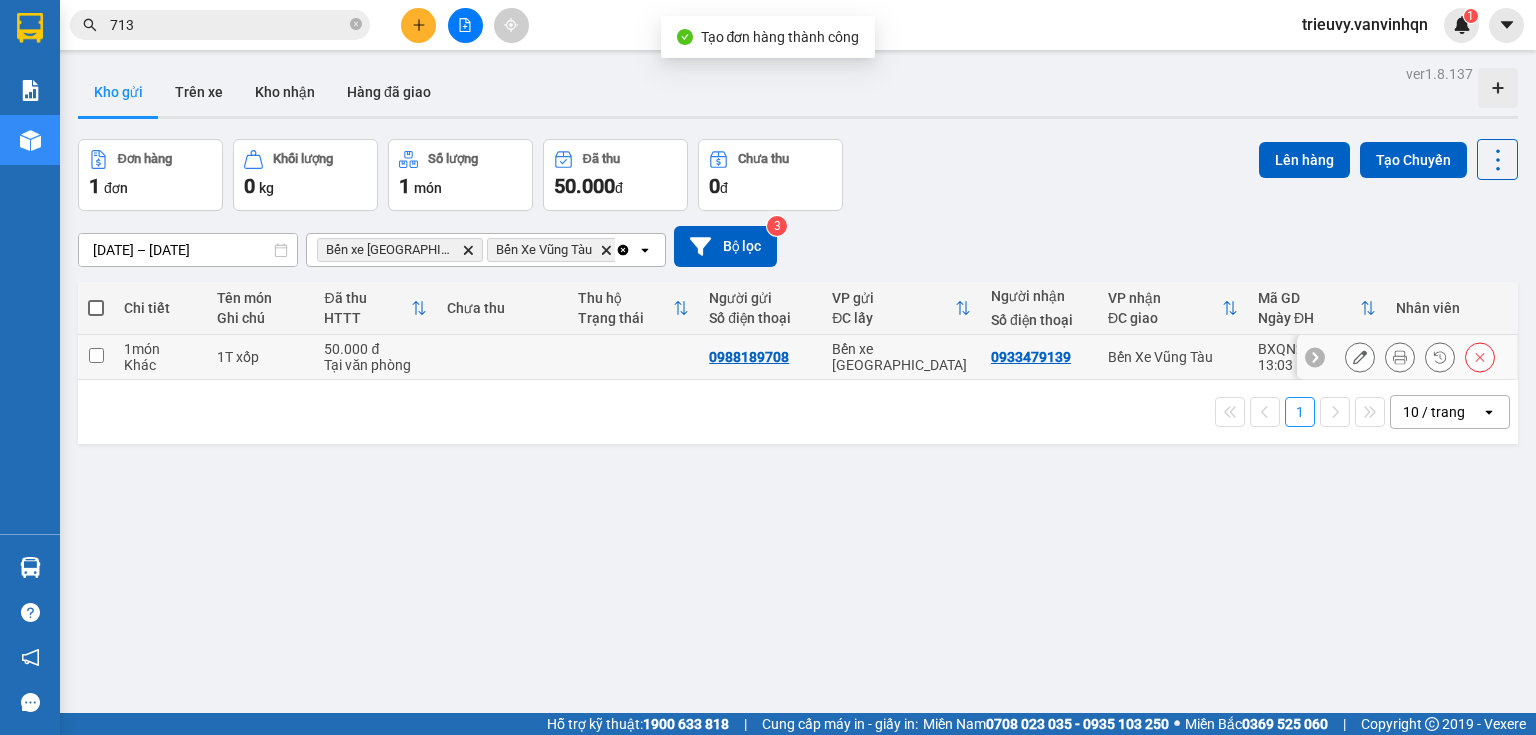 click on "1  món" at bounding box center (160, 349) 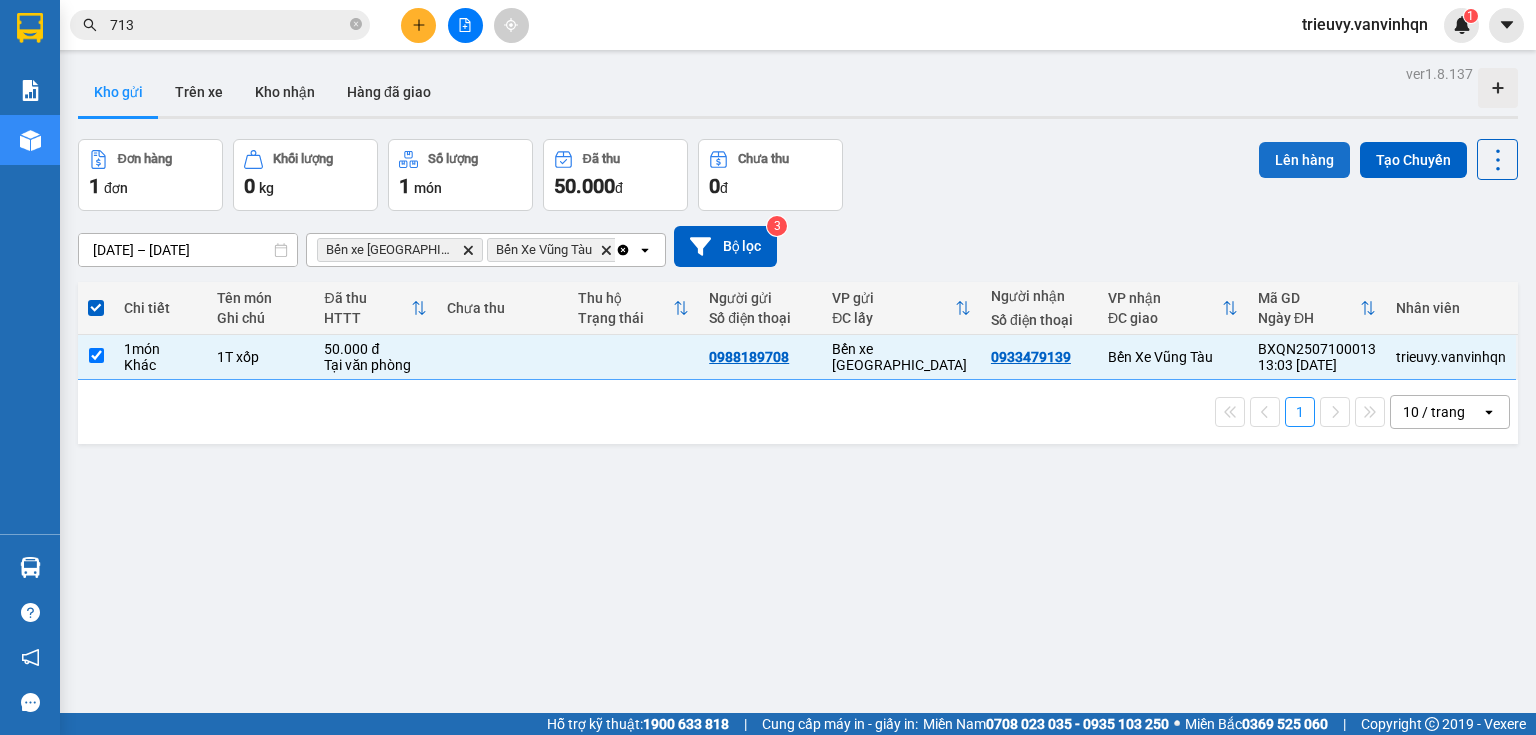 click on "Lên hàng" at bounding box center [1304, 160] 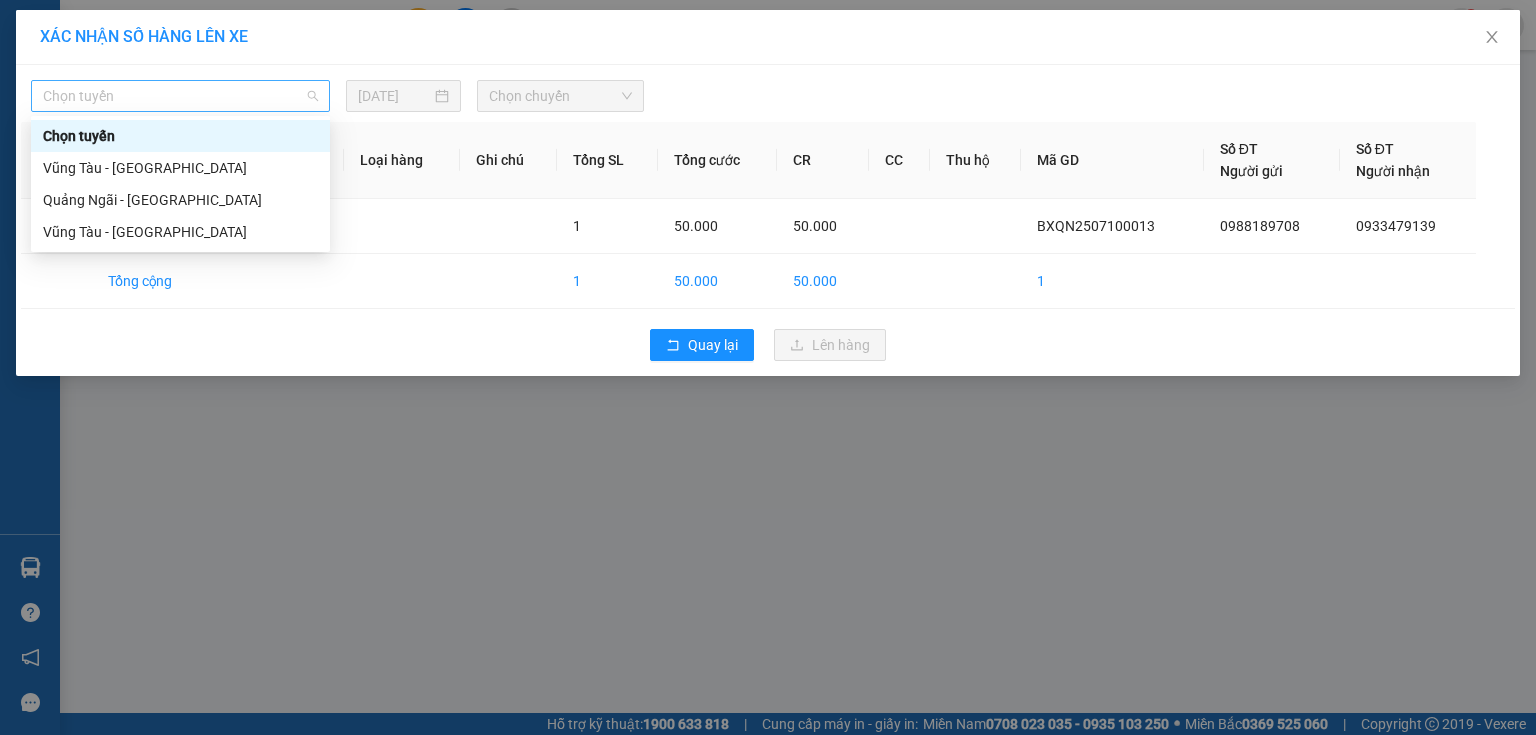 click on "Chọn tuyến" at bounding box center (180, 96) 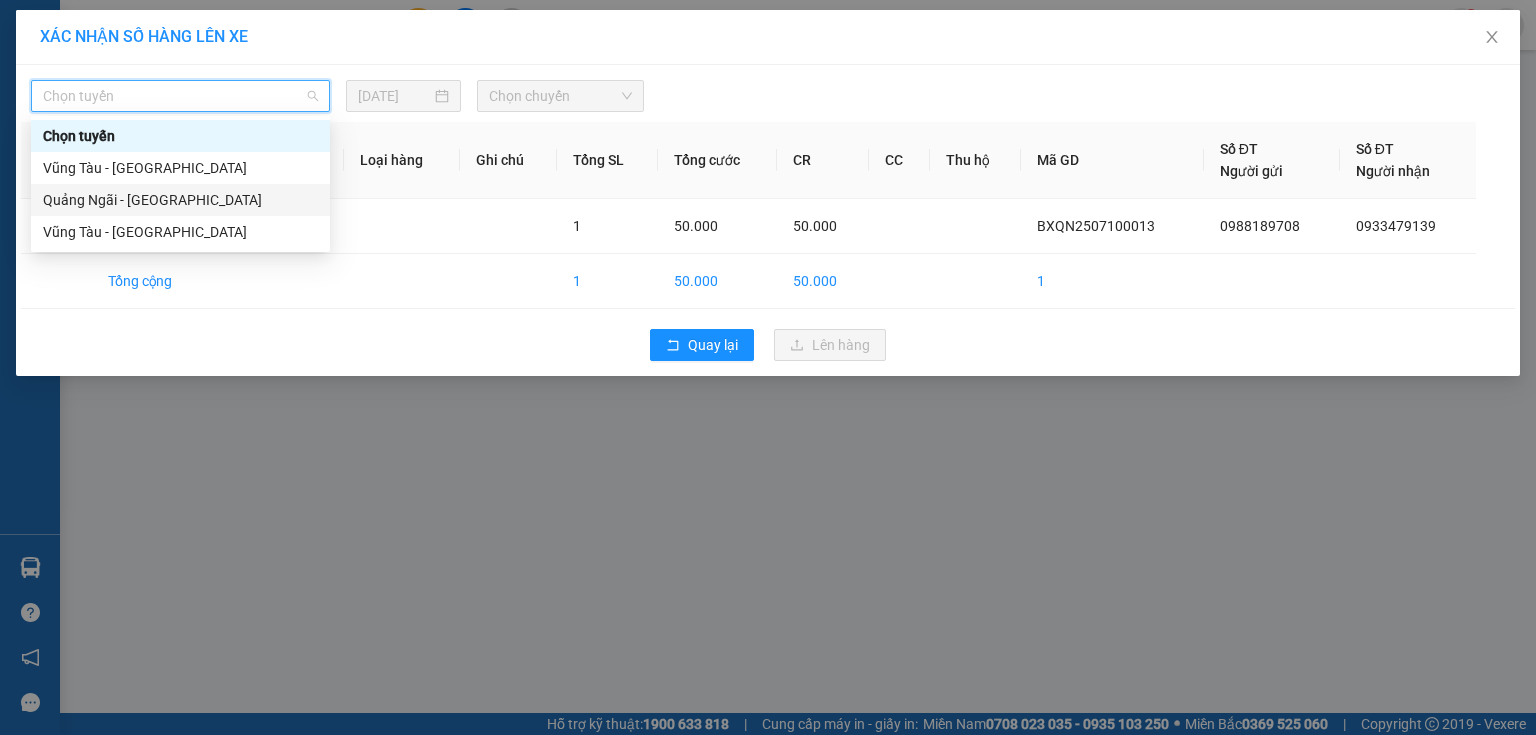drag, startPoint x: 80, startPoint y: 206, endPoint x: 202, endPoint y: 147, distance: 135.51753 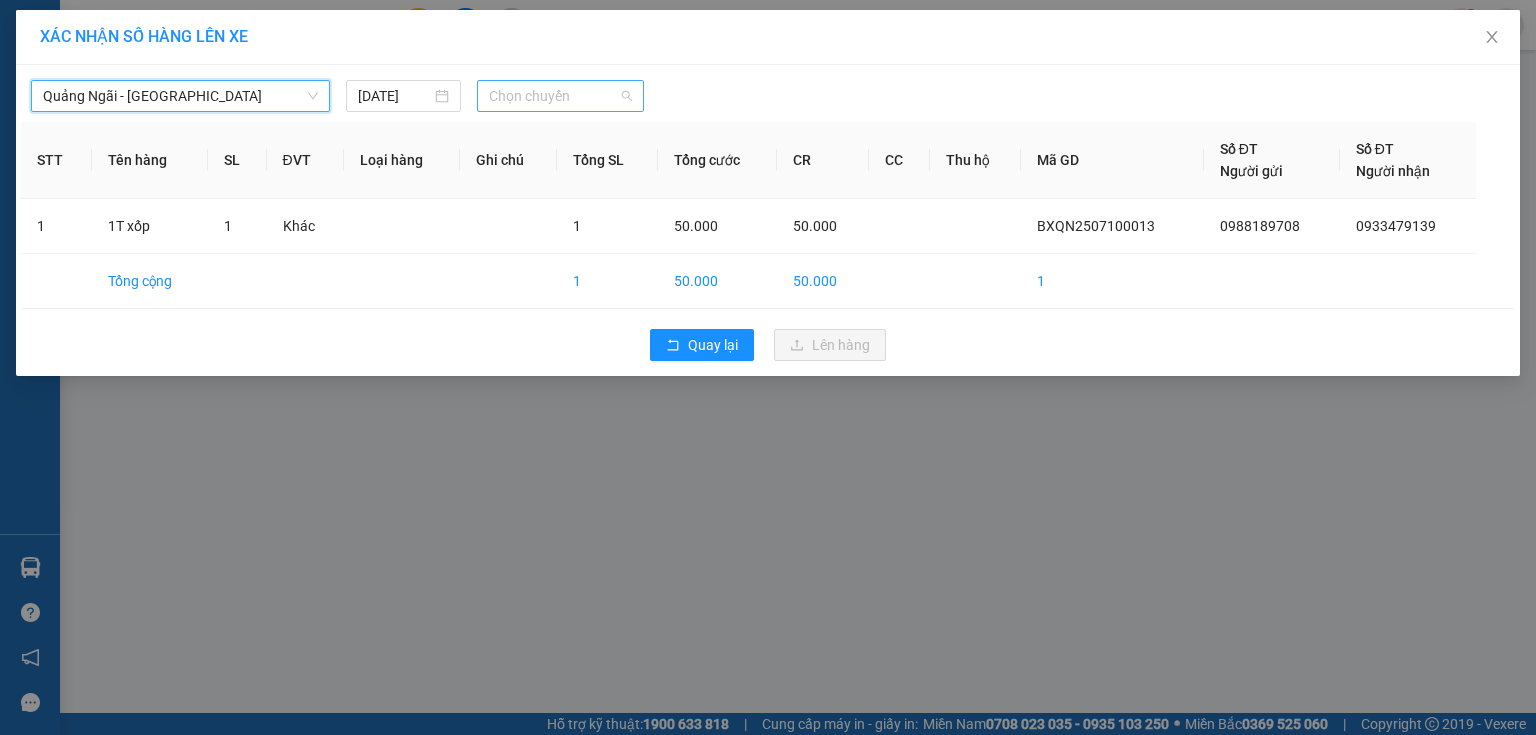 click on "Chọn chuyến" at bounding box center [561, 96] 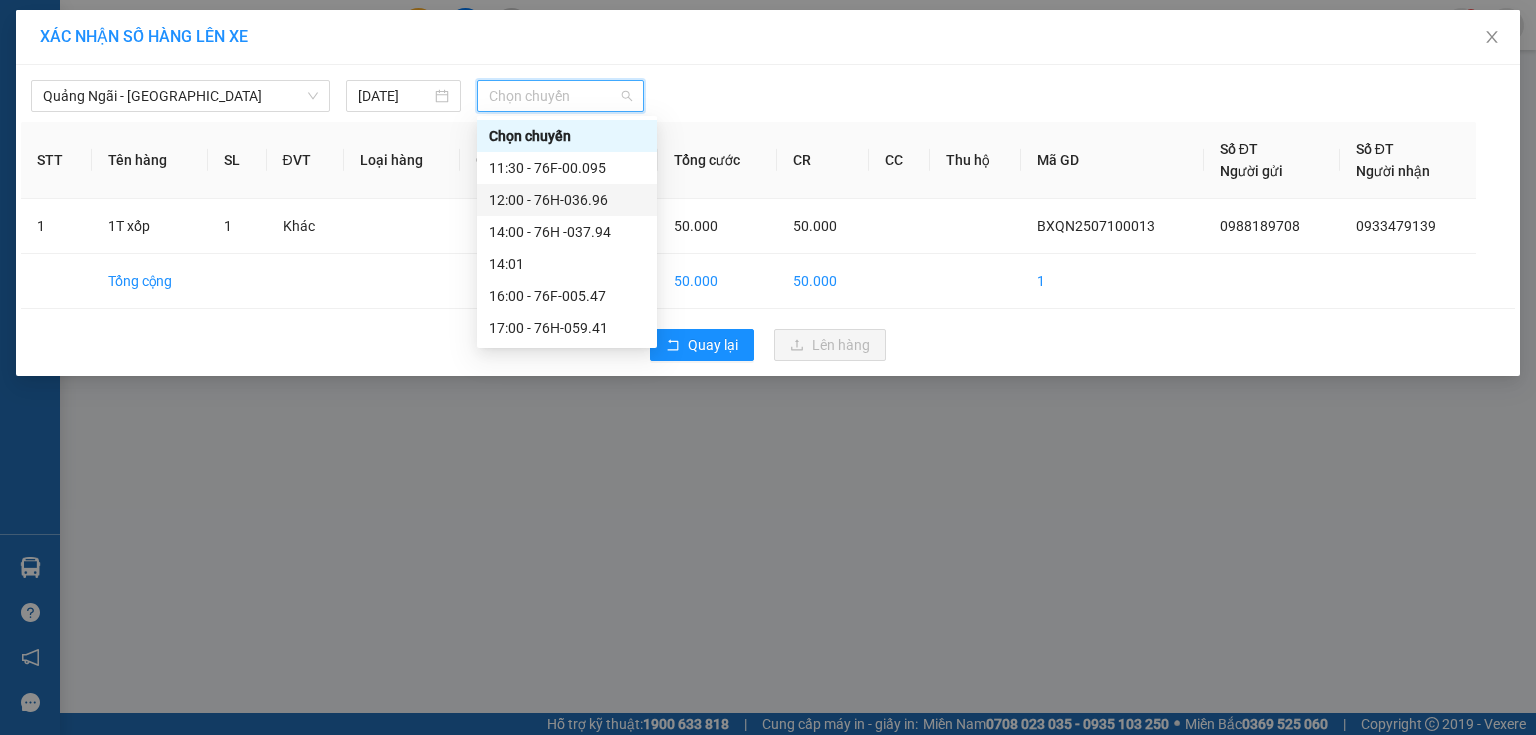 click on "12:00     - 76H-036.96" at bounding box center (567, 200) 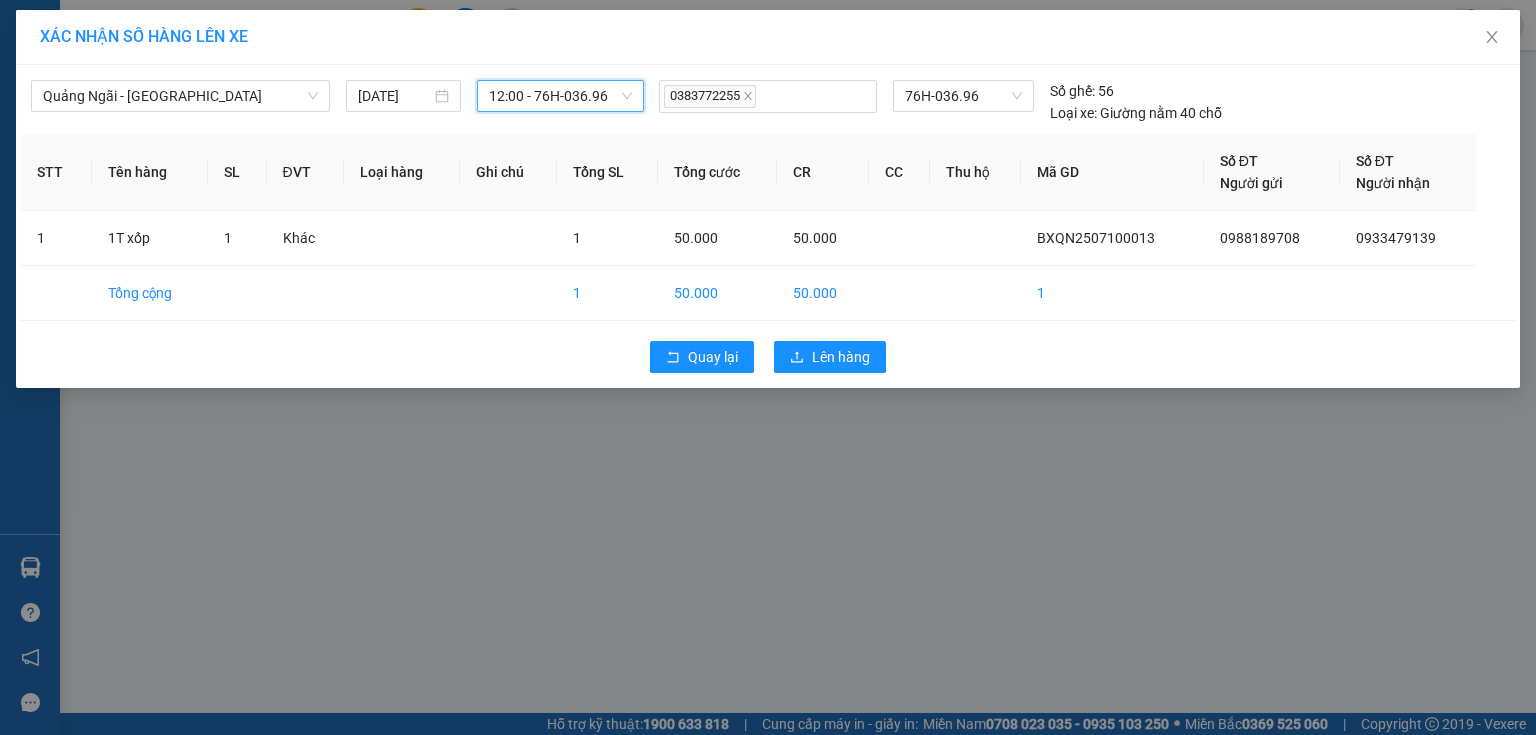 drag, startPoint x: 605, startPoint y: 101, endPoint x: 597, endPoint y: 164, distance: 63.505905 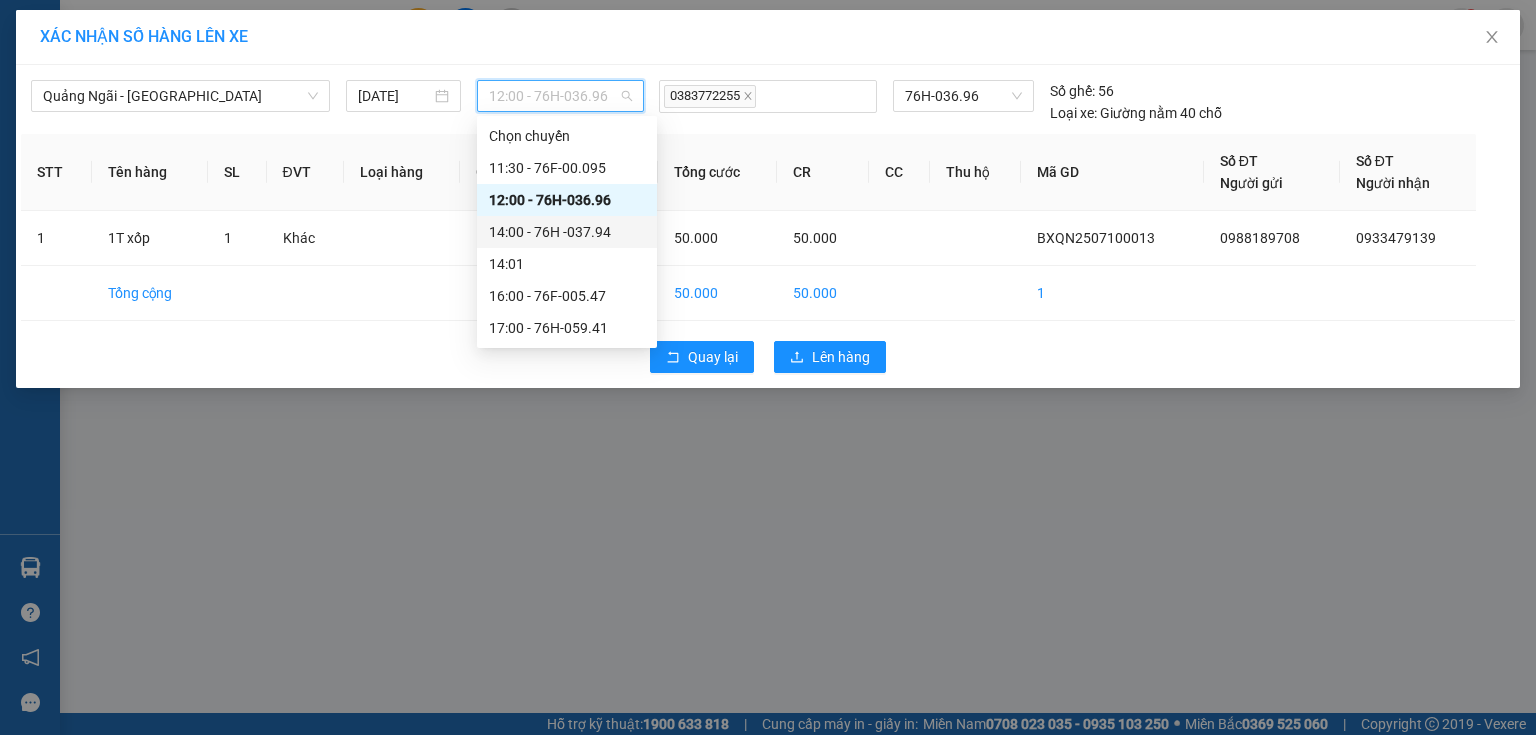 click on "14:00     - 76H -037.94" at bounding box center (567, 232) 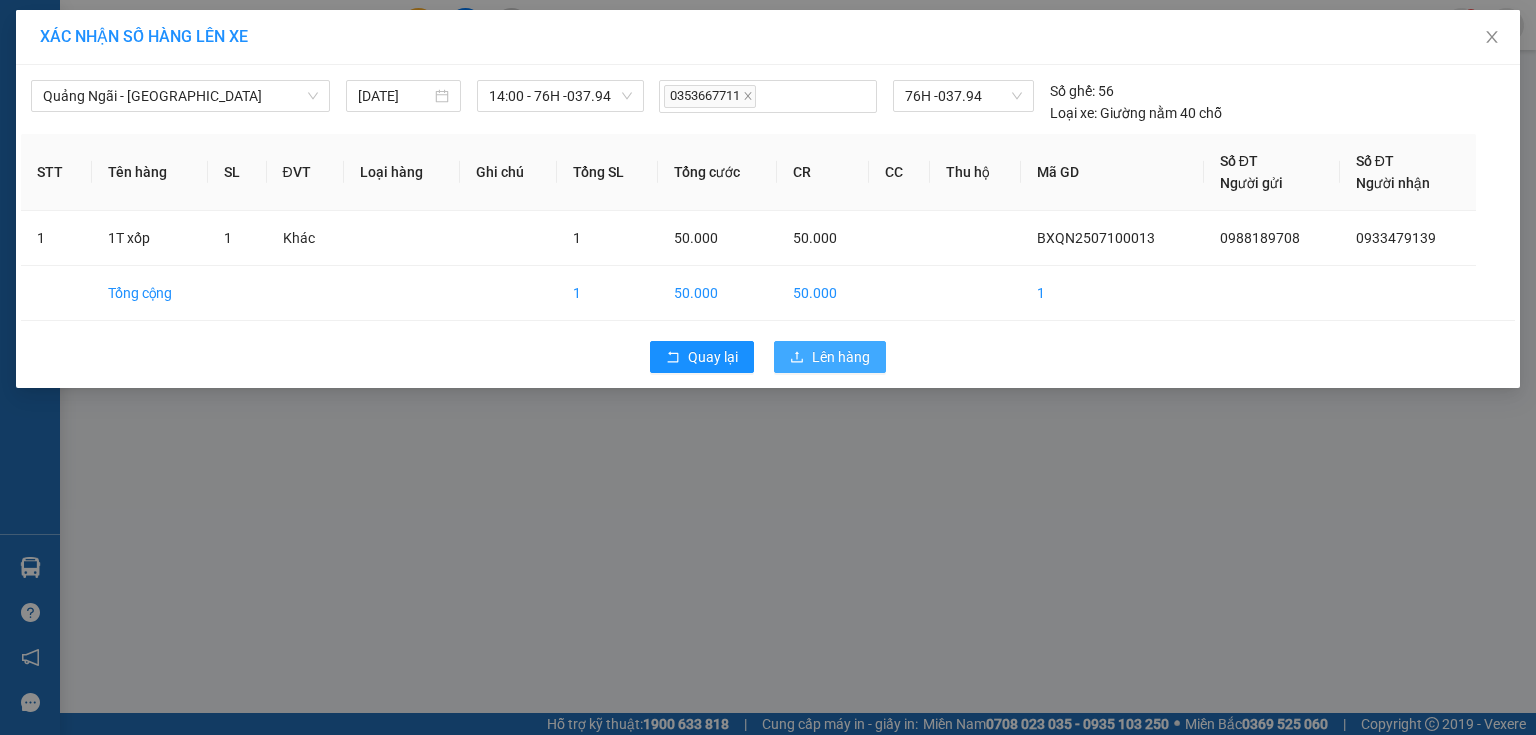 click on "Quay lại Lên hàng" at bounding box center (768, 357) 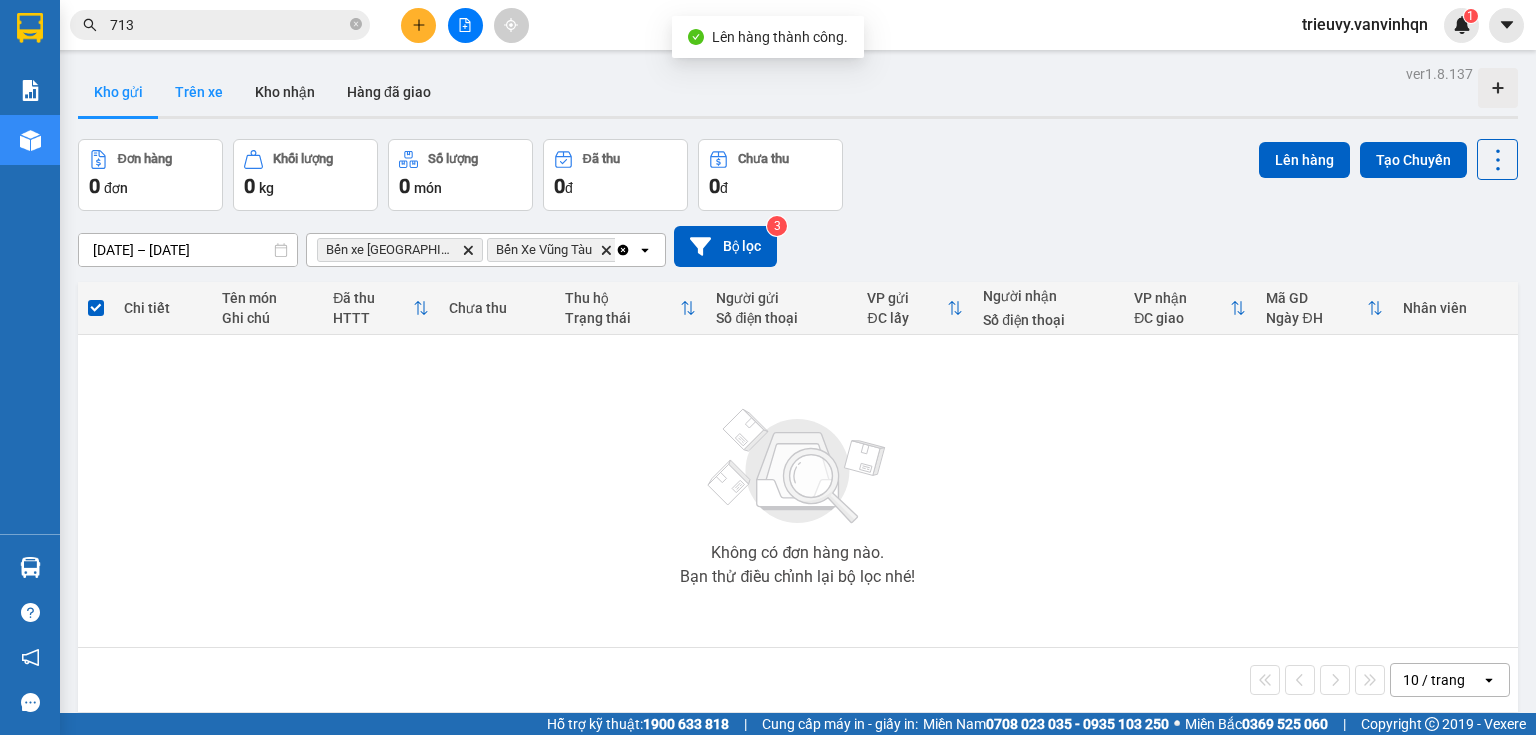 click on "Trên xe" at bounding box center [199, 92] 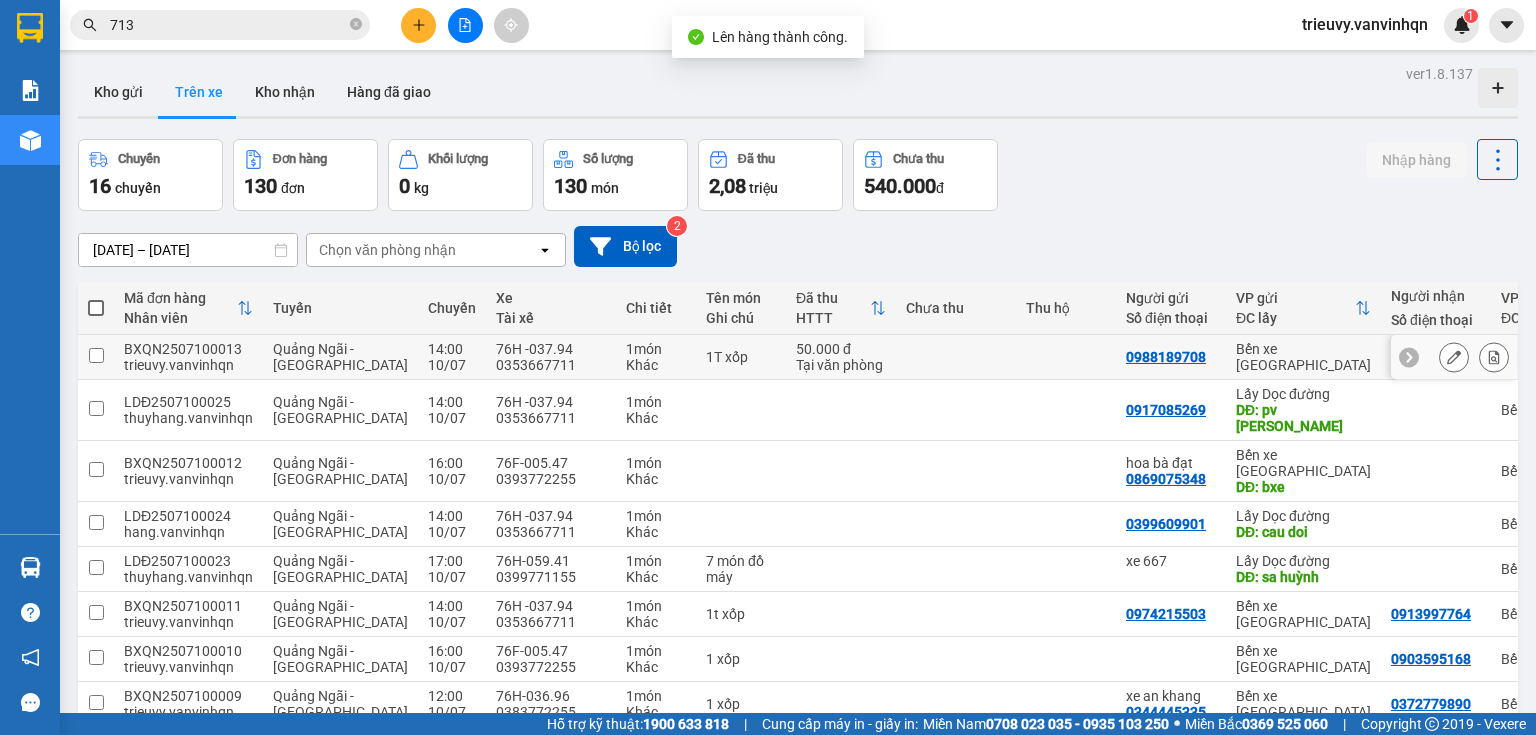 click 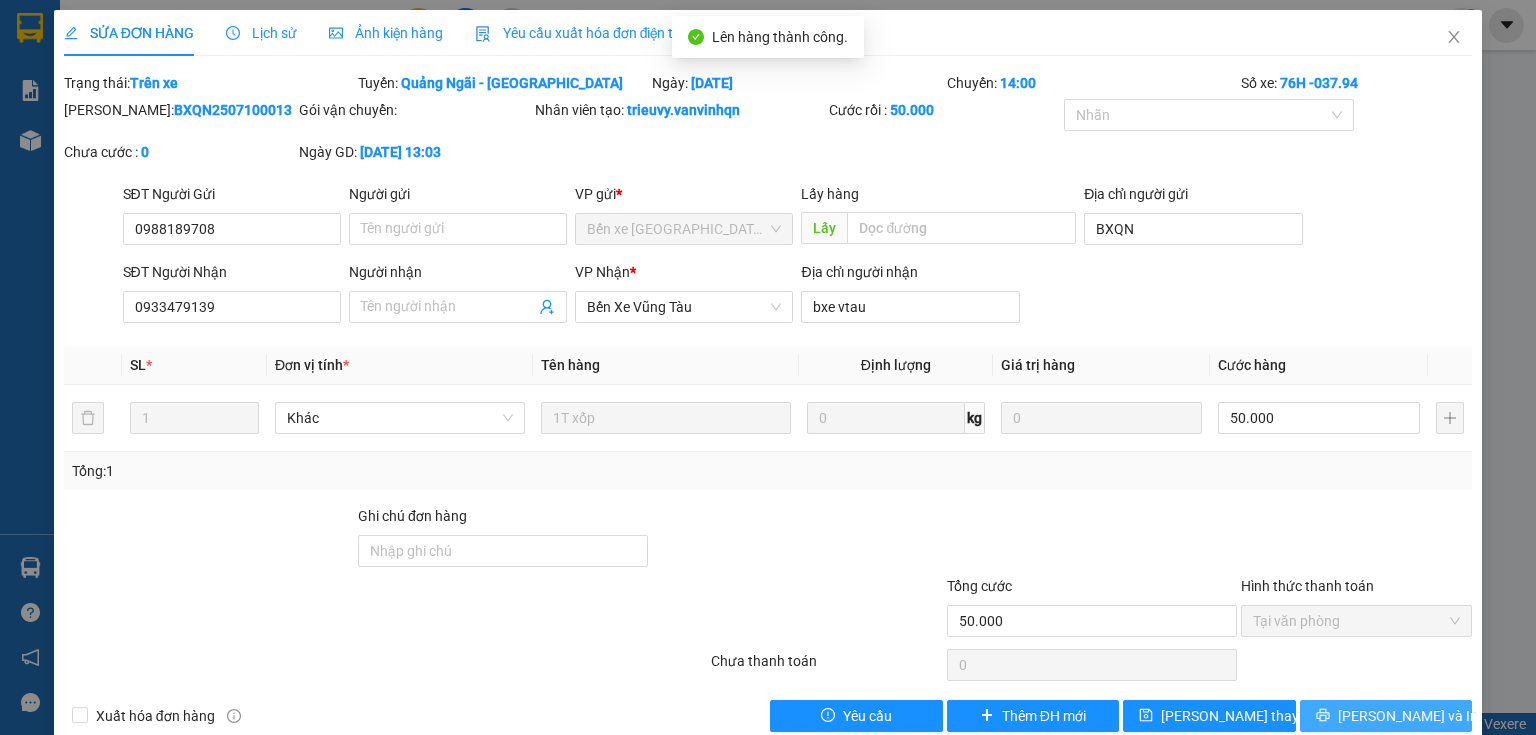 click on "[PERSON_NAME] và In" at bounding box center [1386, 716] 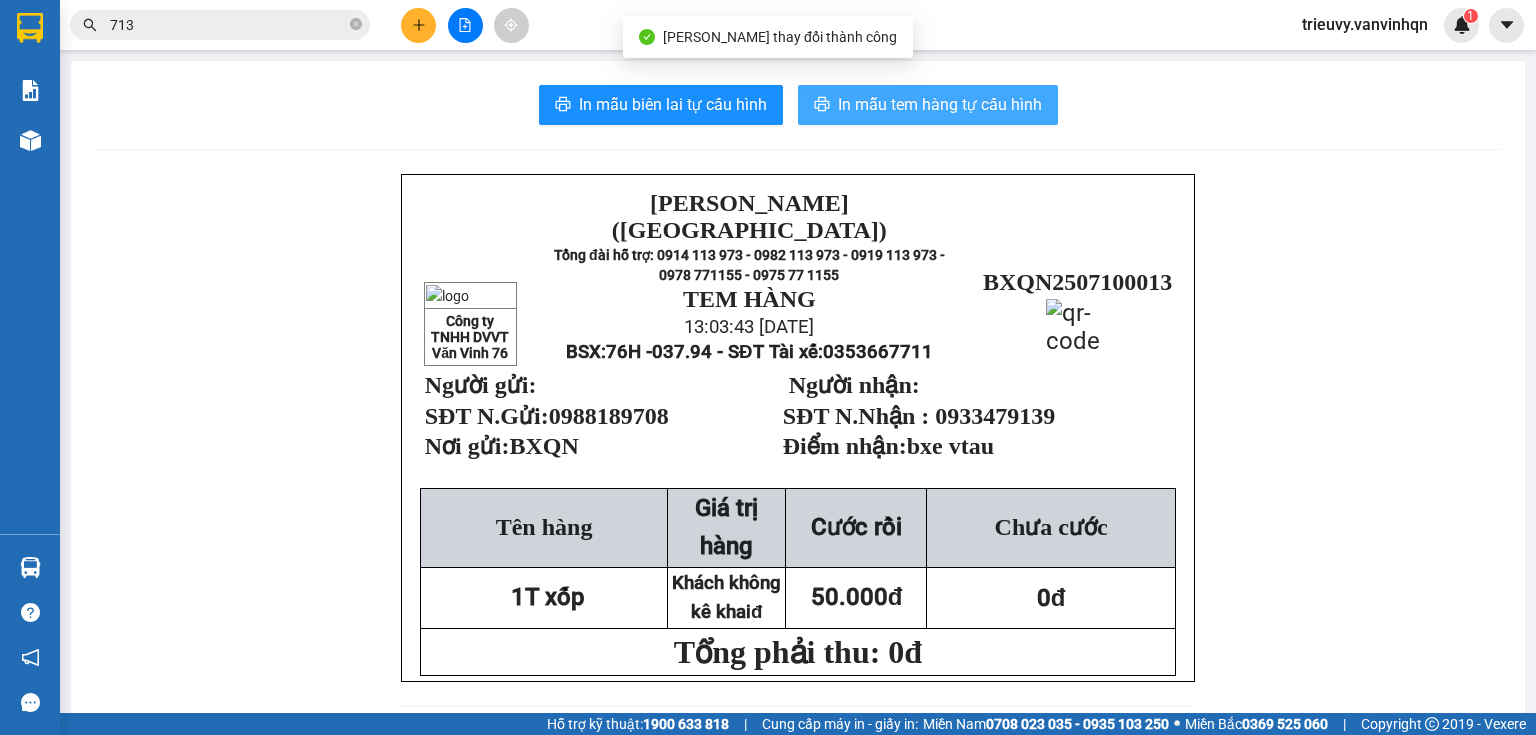 click on "In mẫu biên lai tự cấu hình In mẫu tem hàng tự cấu hình
Công ty TNHH DVVT Văn Vinh 76
[PERSON_NAME] ([GEOGRAPHIC_DATA])
Tổng đài hỗ trợ: 0914 113 973 - 0982 113 973 - 0919 113 973 -
0978 771155 - 0975 77 1155
TEM HÀNG
13:03:43 [DATE]
BSX:  76H -037.94 - SĐT Tài xế:  0353667711
BXQN2507100013
Người gửi:
SĐT N.Gửi:  0988189708
Nơi gửi:  BXQN
Người nhận:
SĐT N.Nhận :    0933479139
Điểm nhận:  bxe vtau
Tên hàng
Giá trị hàng
Cước rồi
Chưa cước
1T xốp
Khách không kê khaiđ
50.000đ
0đ
Tổng phải thu: 0đ
[PERSON_NAME] ([GEOGRAPHIC_DATA])
Tổng đài hỗ trợ:
0914 113 973 - 0982 113 973 - 0919 113 973 -
0978 771155 - 0975 77 1155
----------------------------------------------
BIÊN NHẬN HÀNG GỬI
Mã đơn : BXQN2507100013" at bounding box center (798, 946) 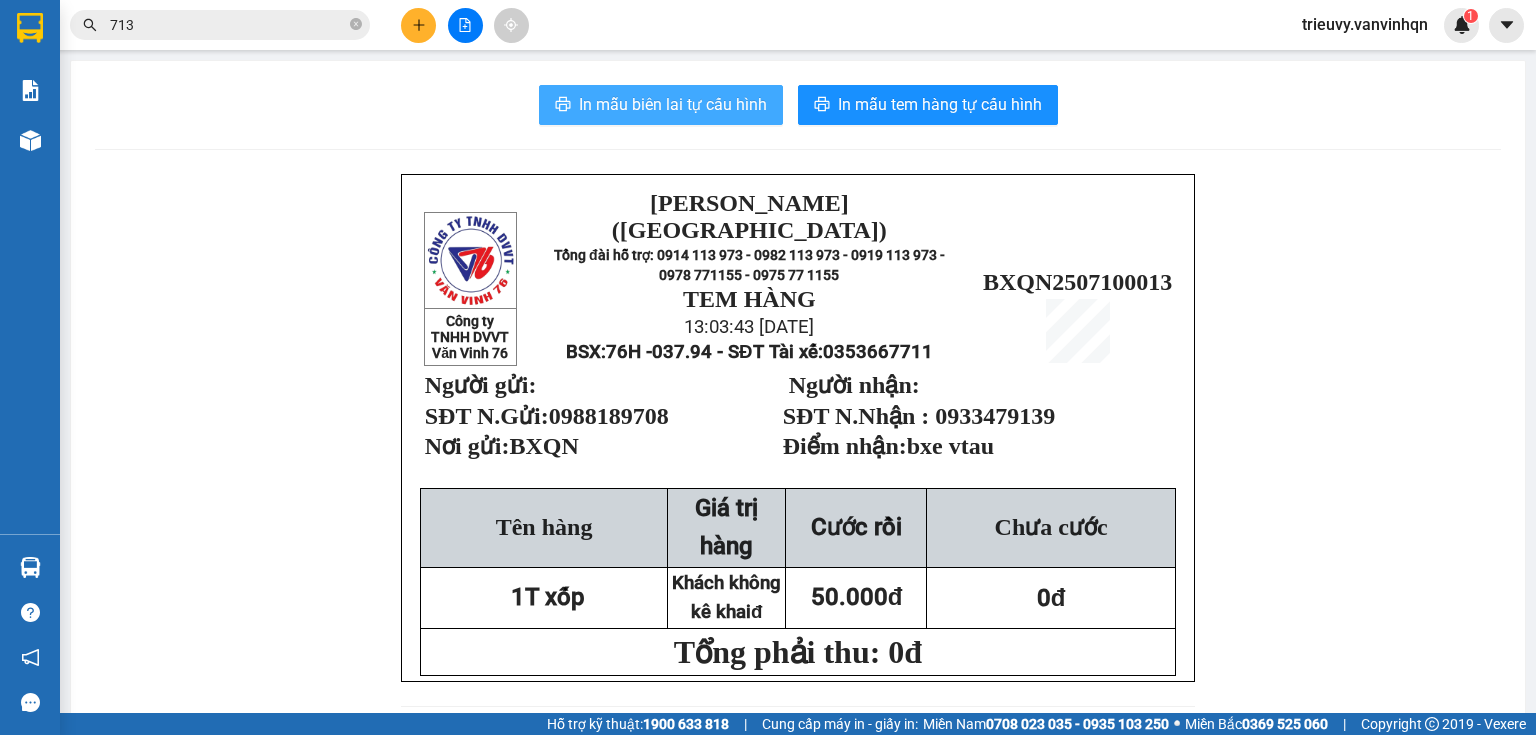 drag, startPoint x: 695, startPoint y: 80, endPoint x: 700, endPoint y: 102, distance: 22.561028 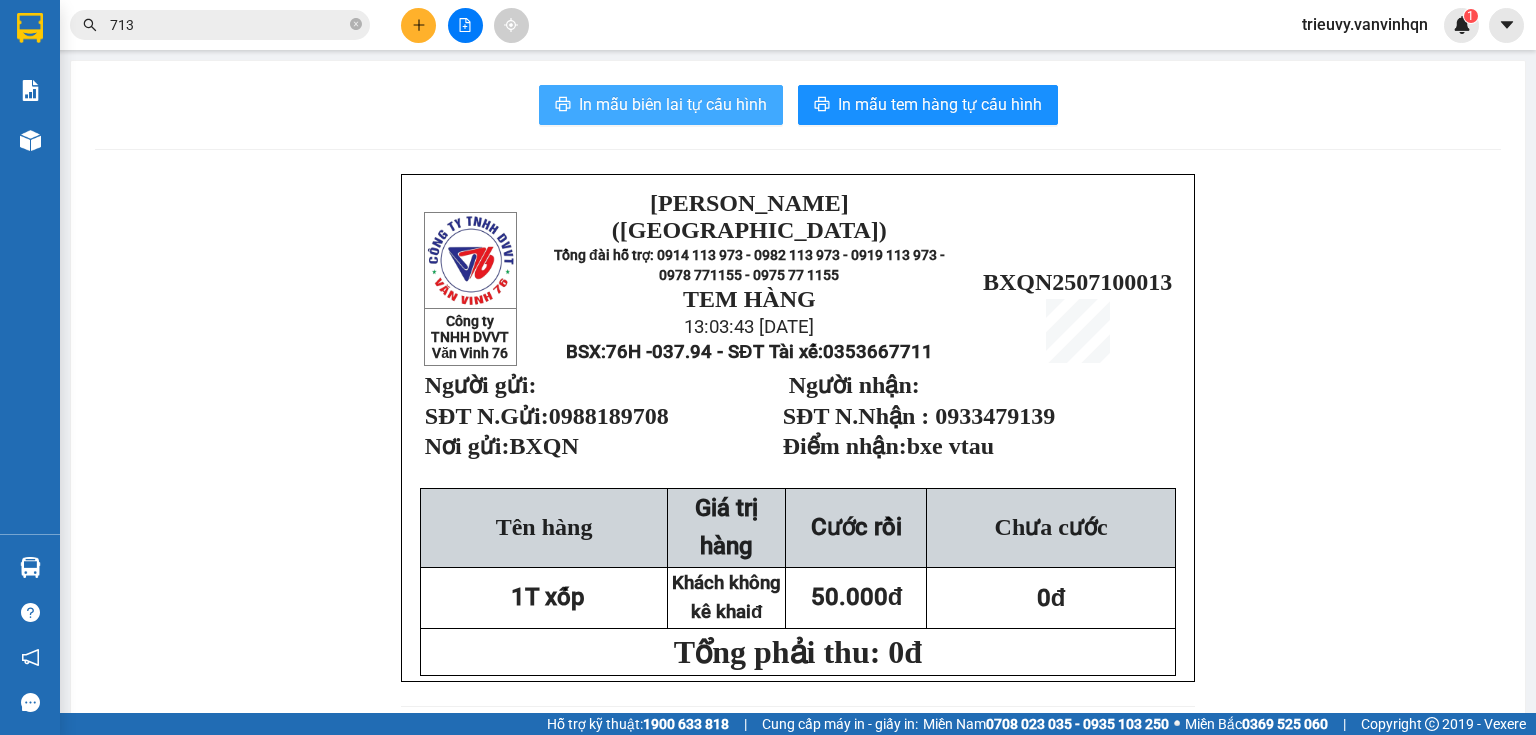 click on "In mẫu biên lai tự cấu hình" at bounding box center (673, 104) 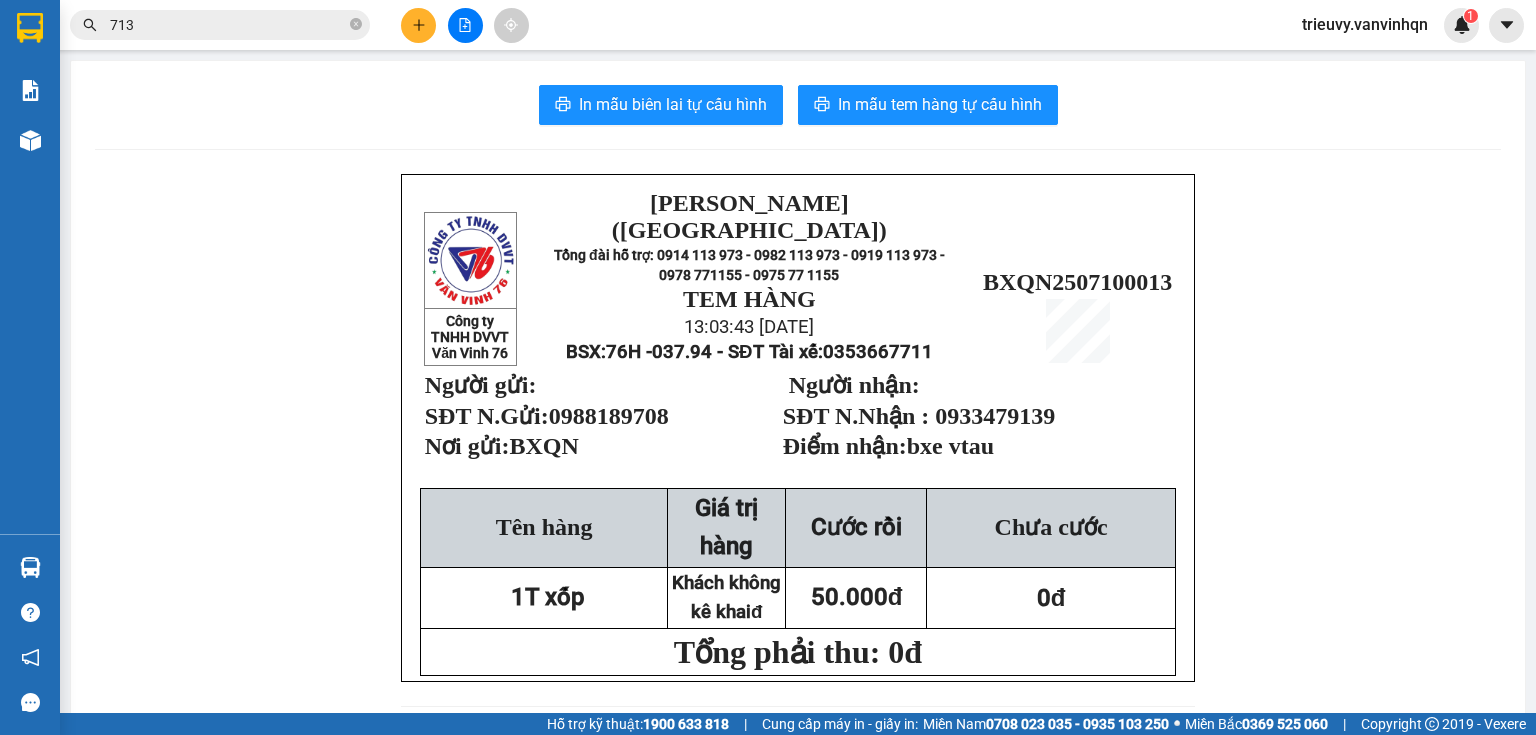 click at bounding box center (465, 25) 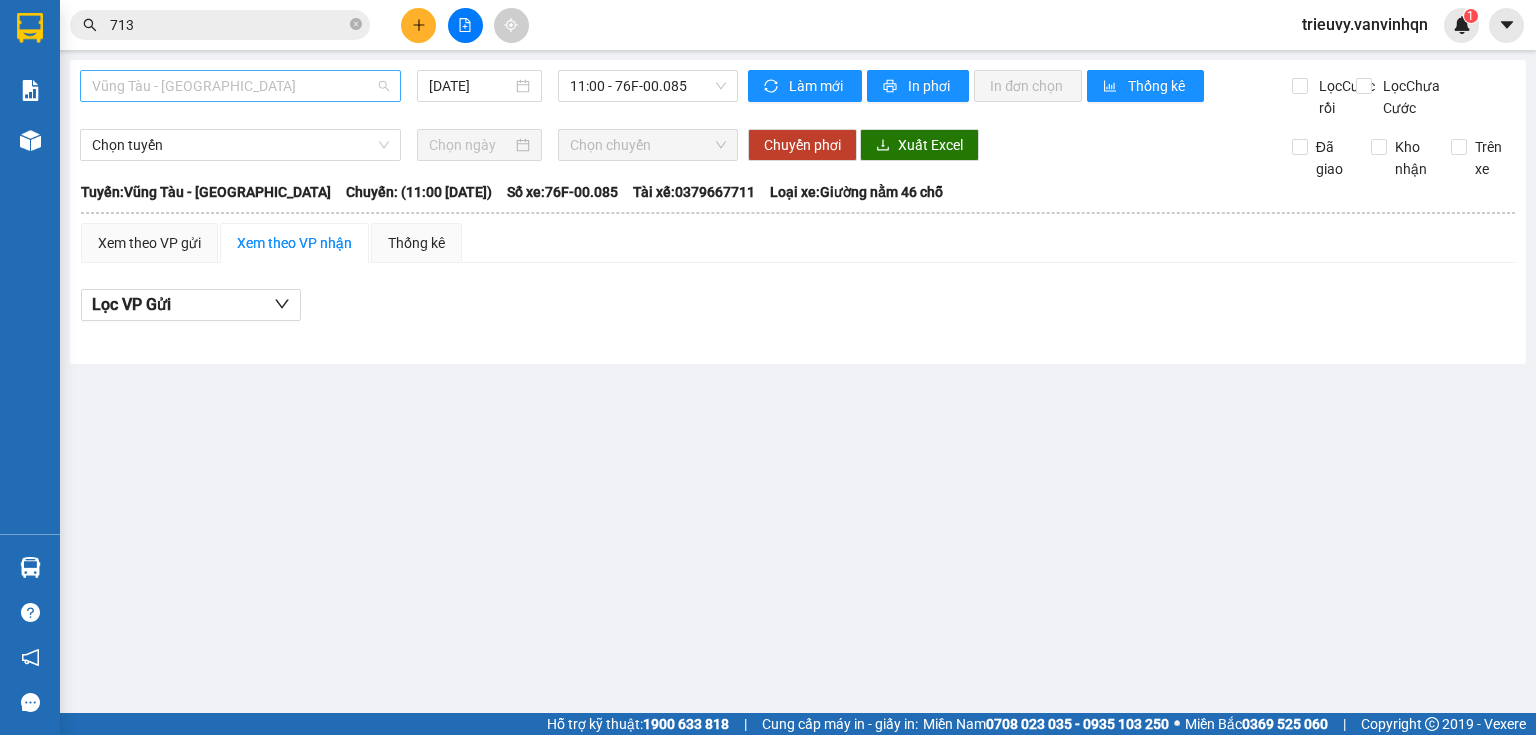 drag, startPoint x: 366, startPoint y: 72, endPoint x: 326, endPoint y: 95, distance: 46.141087 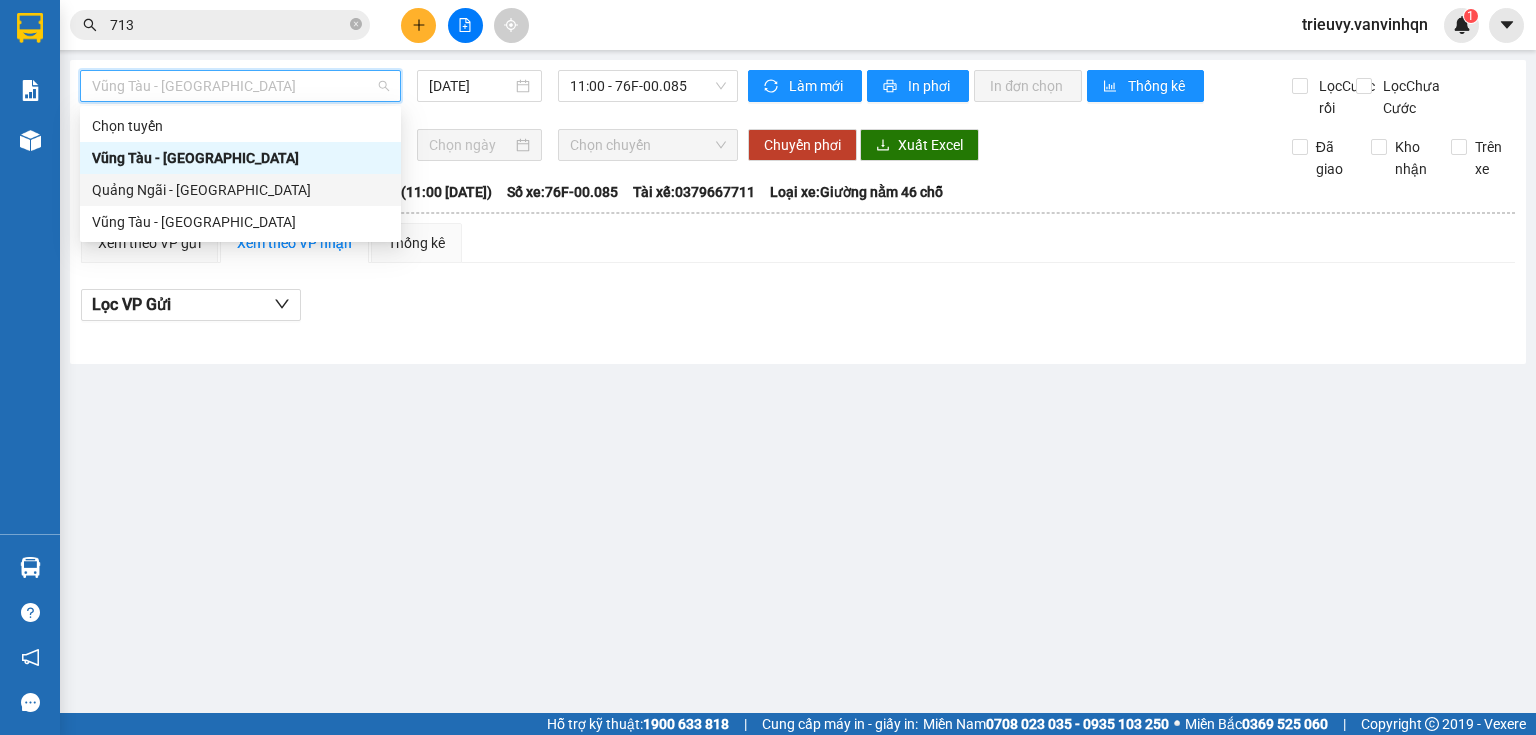 click on "Quảng Ngãi - [GEOGRAPHIC_DATA]" at bounding box center [240, 190] 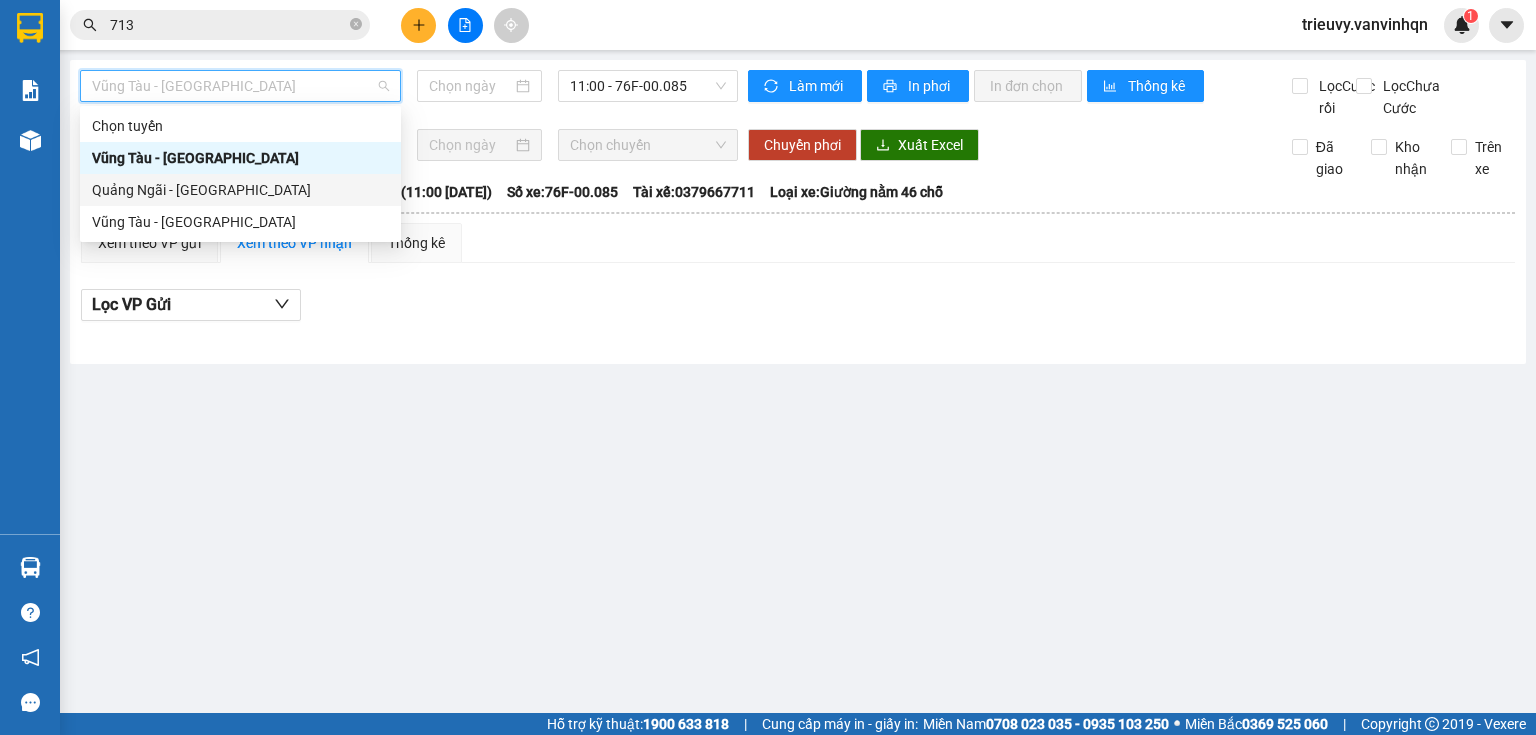 type on "[DATE]" 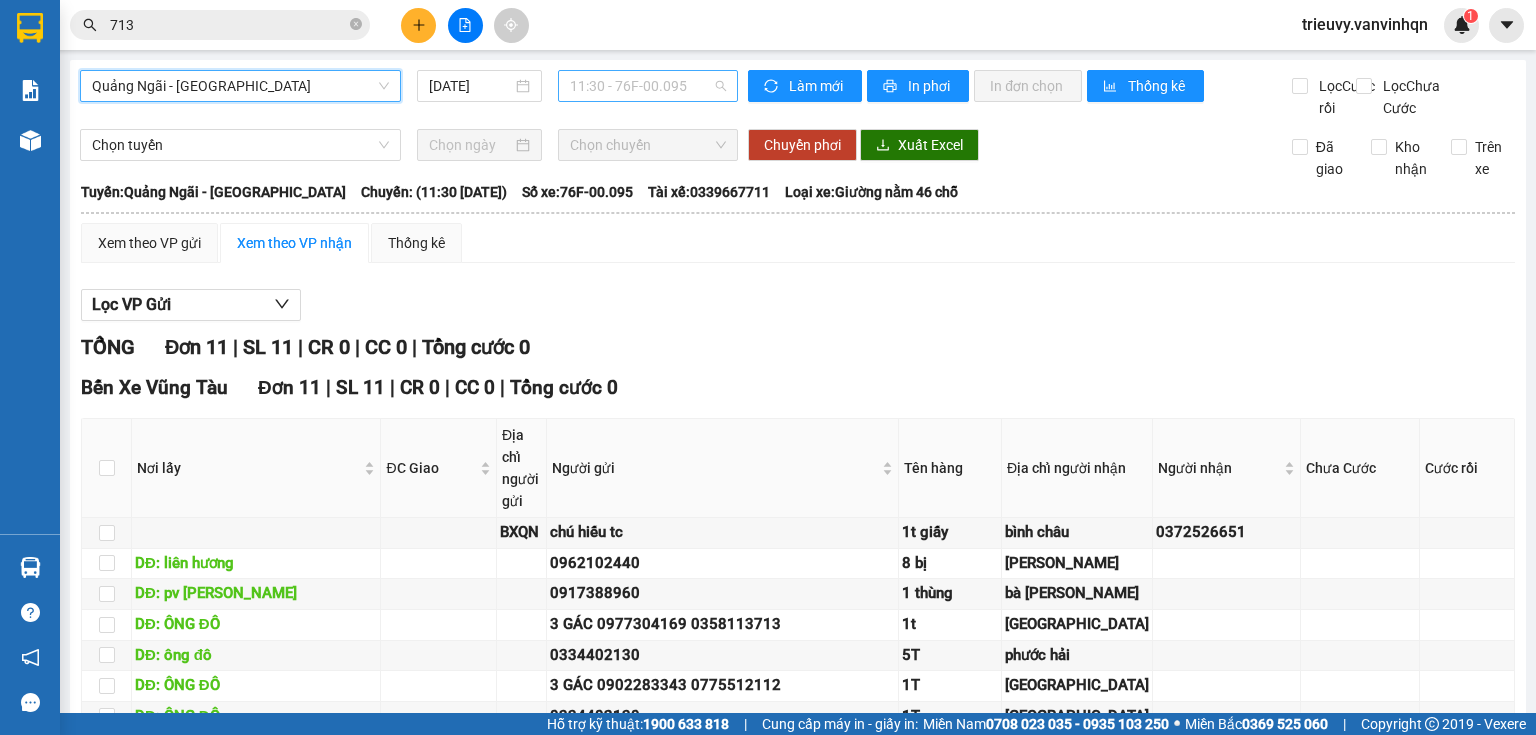 click on "11:30     - 76F-00.095" at bounding box center (648, 86) 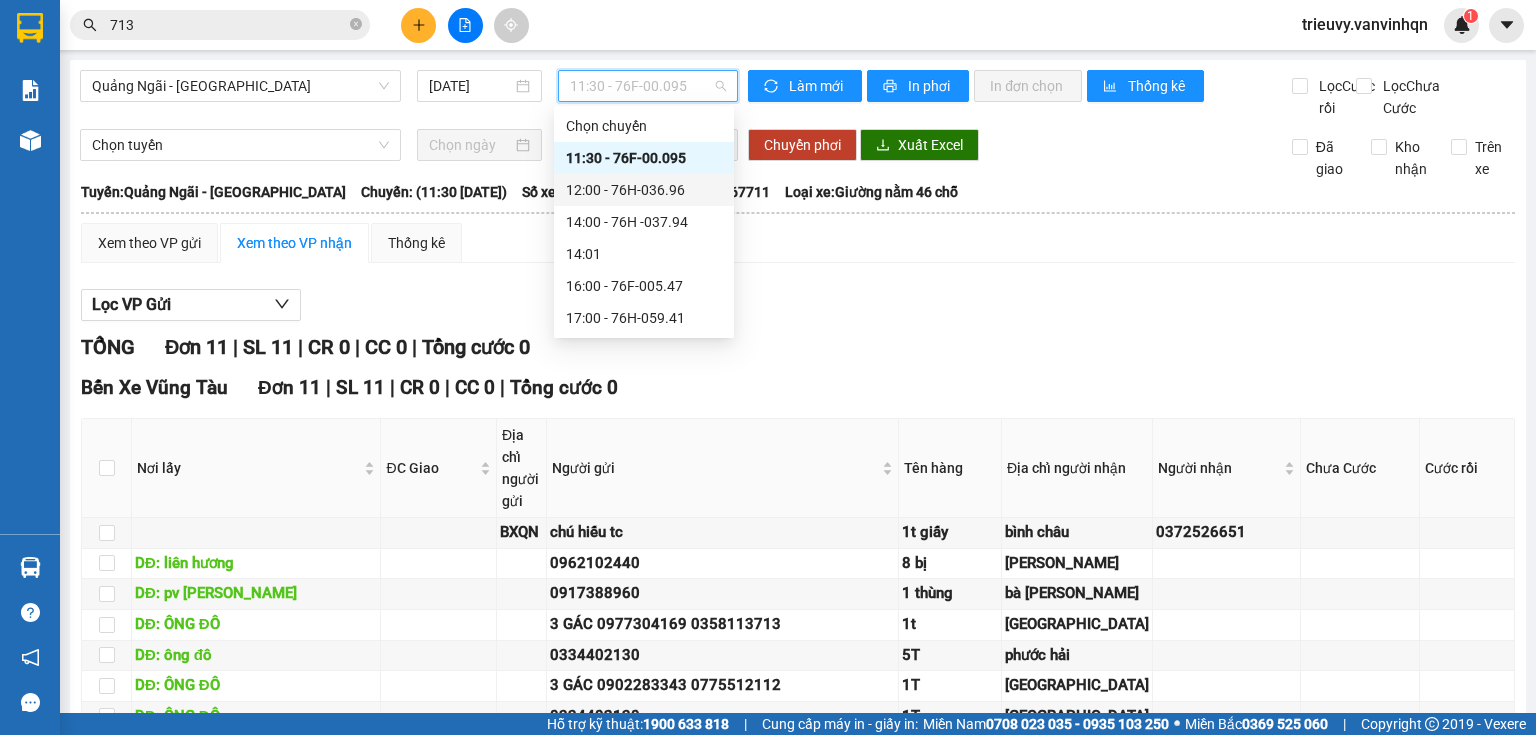 click on "12:00     - 76H-036.96" at bounding box center [644, 190] 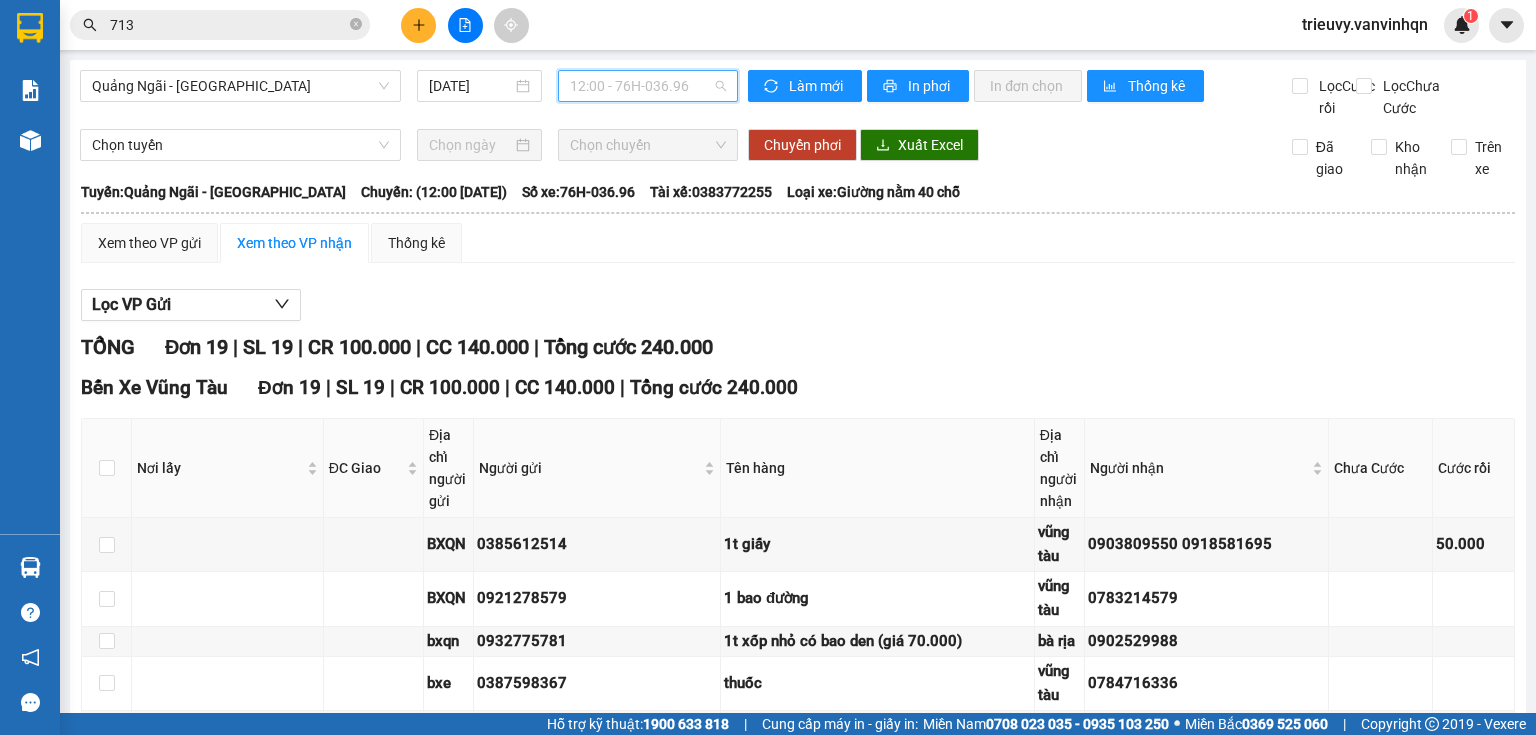drag, startPoint x: 656, startPoint y: 97, endPoint x: 653, endPoint y: 184, distance: 87.05171 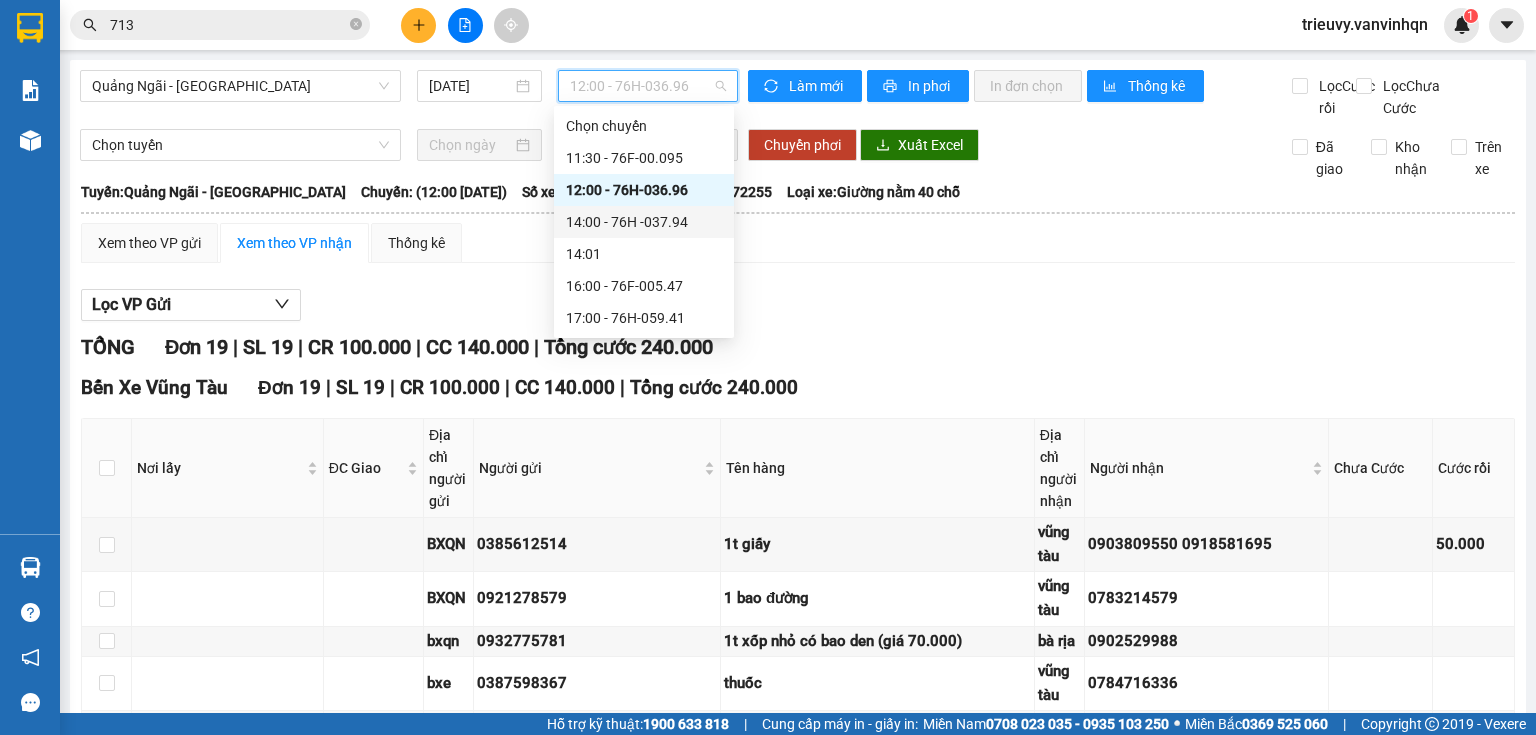 click on "14:00     - 76H -037.94" at bounding box center [644, 222] 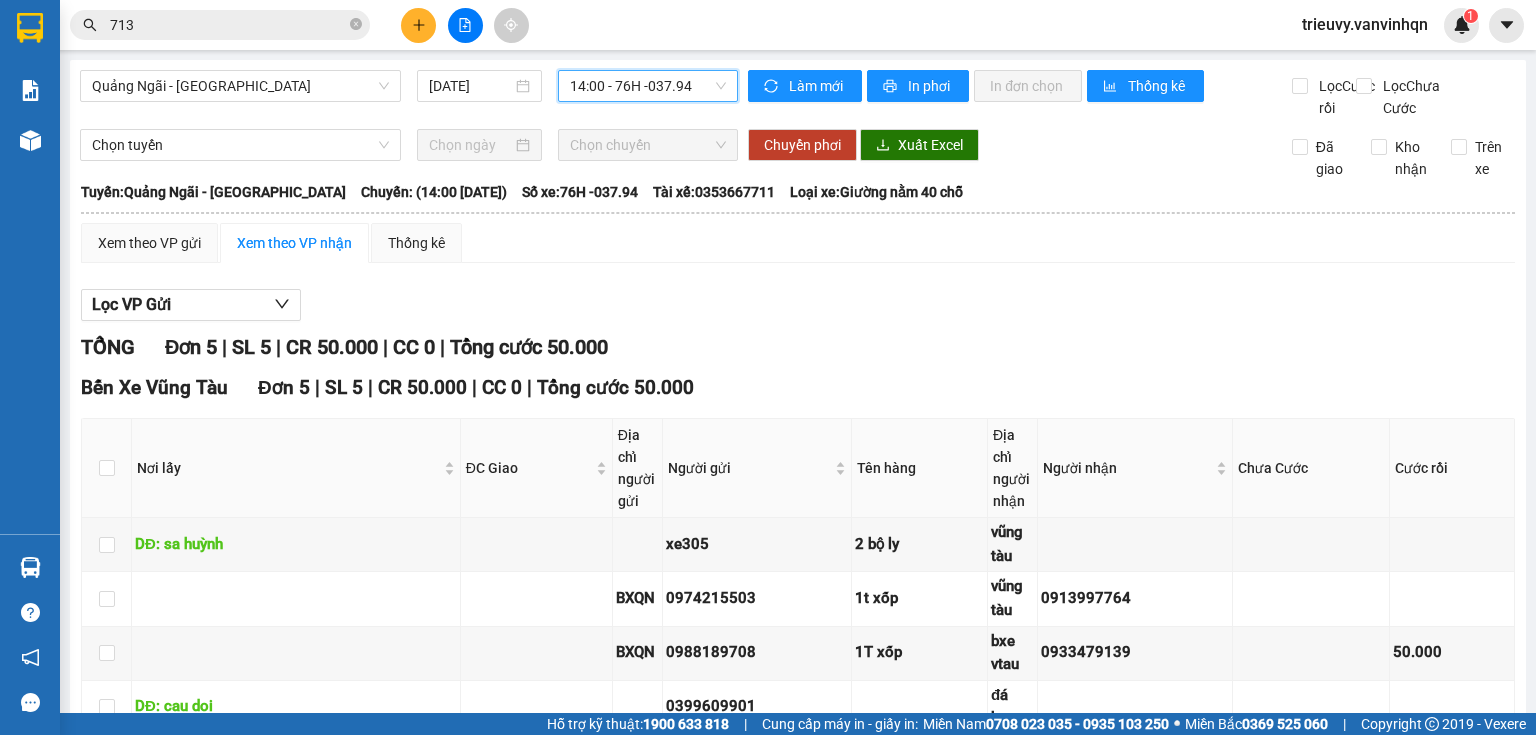 click on "Quảng Ngãi - [GEOGRAPHIC_DATA] [DATE] 14:00 14:00     - 76H -037.94" at bounding box center [409, 94] 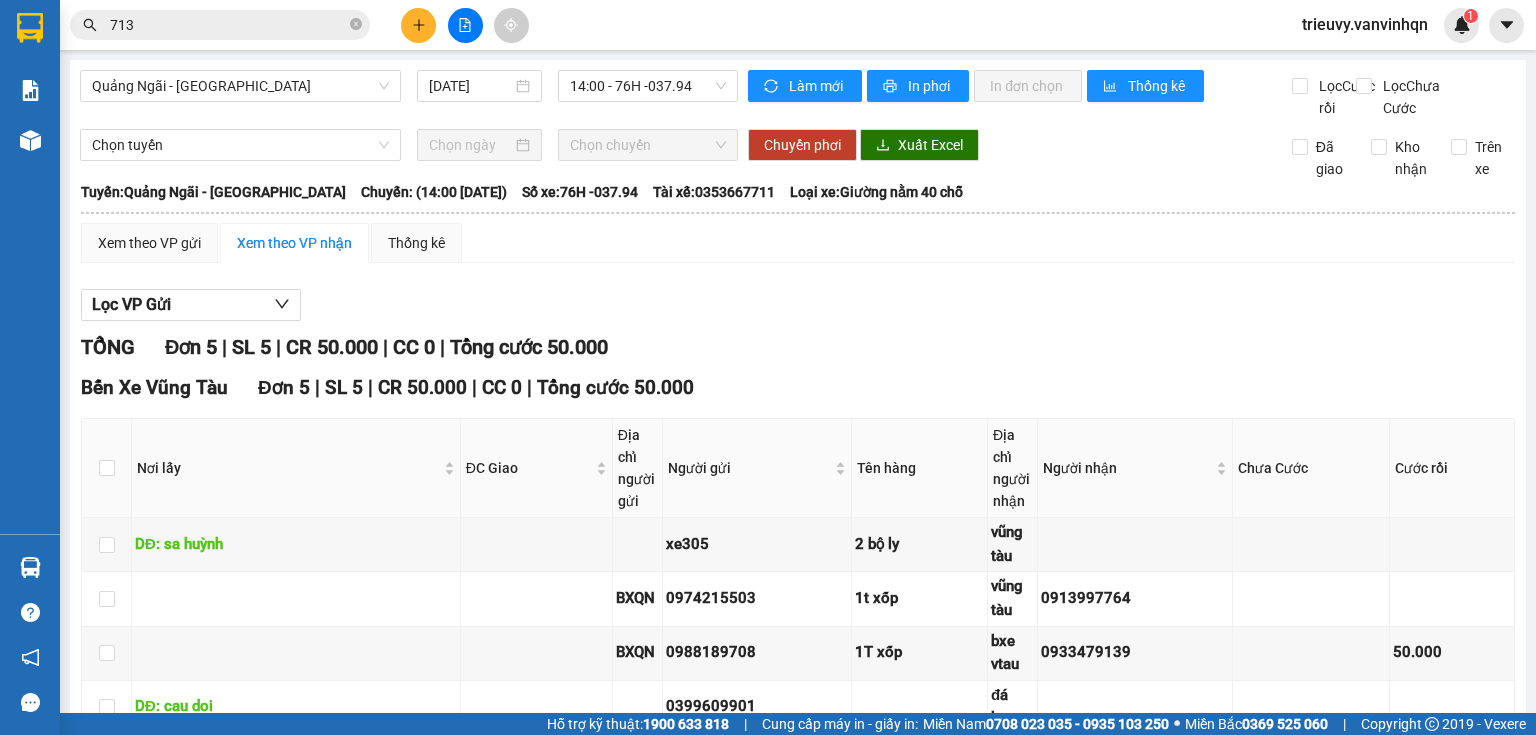 drag, startPoint x: 683, startPoint y: 92, endPoint x: 698, endPoint y: 212, distance: 120.93387 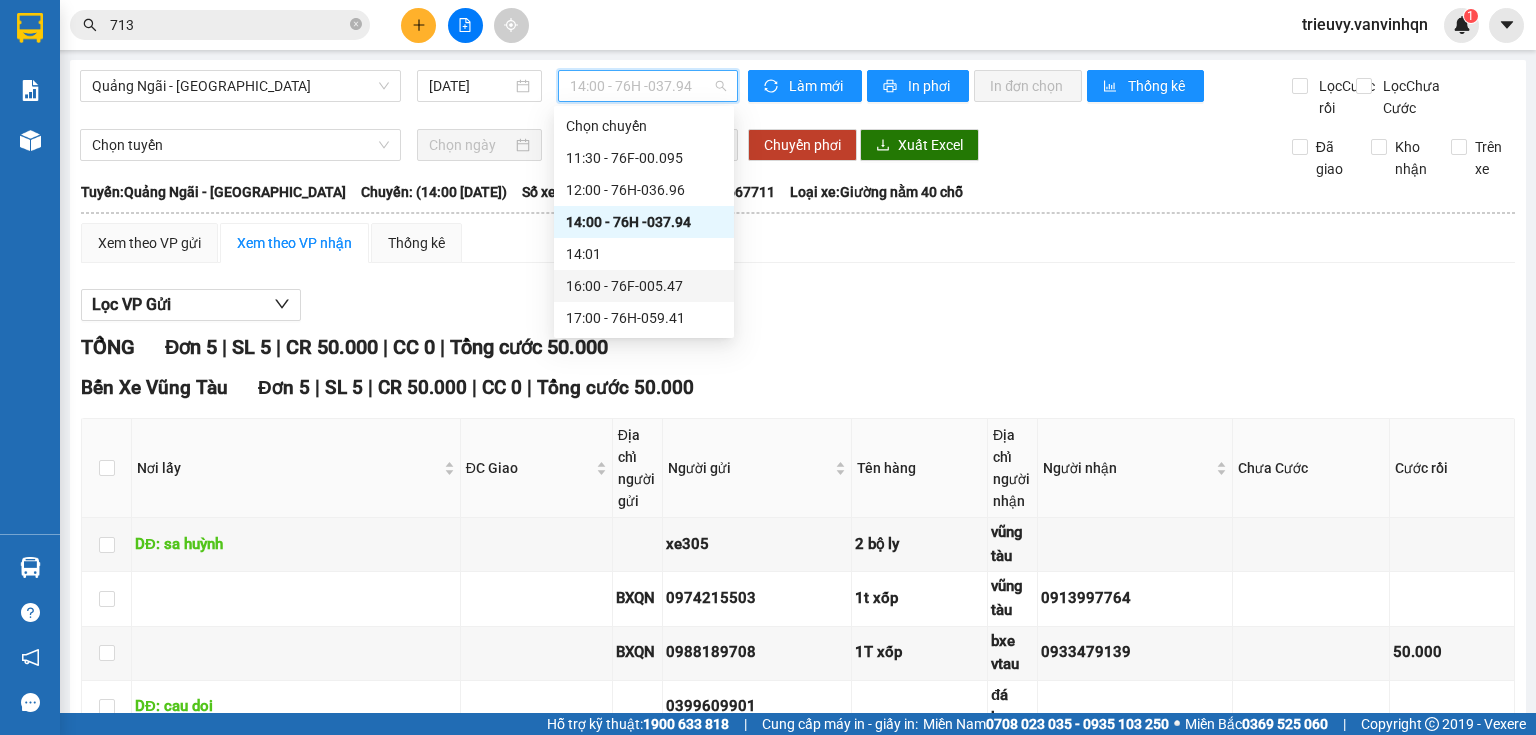 click on "16:00     - 76F-005.47" at bounding box center (644, 286) 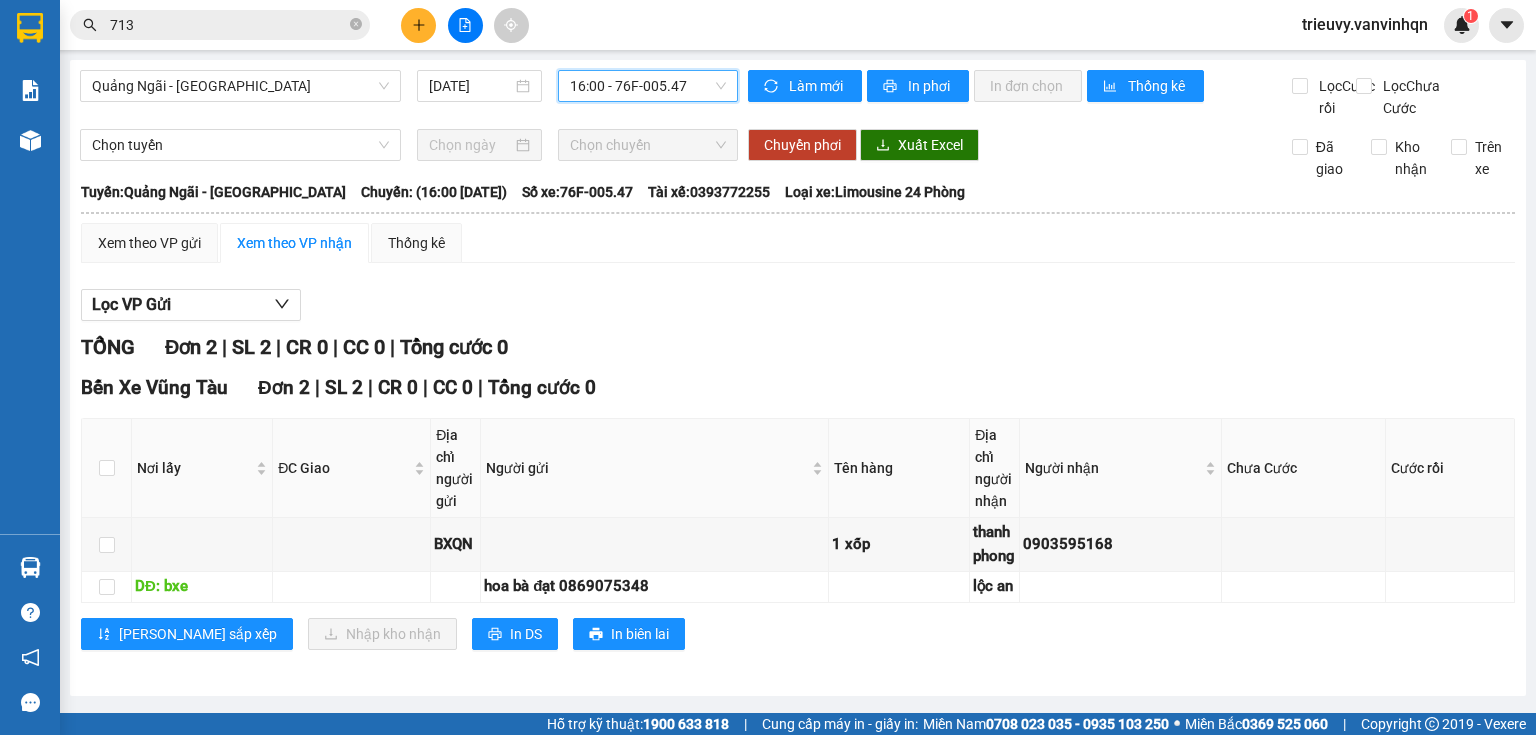 drag, startPoint x: 699, startPoint y: 106, endPoint x: 698, endPoint y: 96, distance: 10.049875 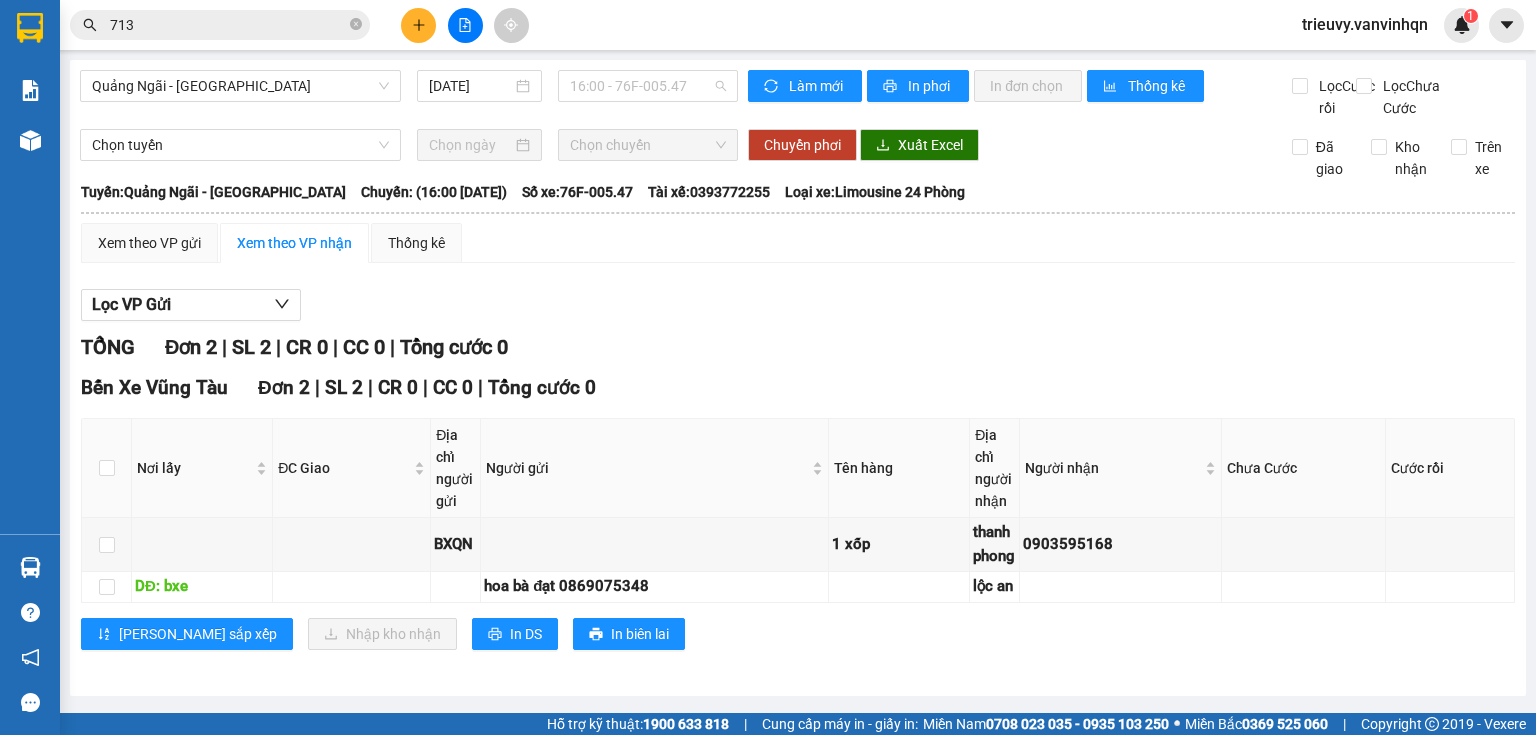 drag, startPoint x: 716, startPoint y: 88, endPoint x: 706, endPoint y: 178, distance: 90.55385 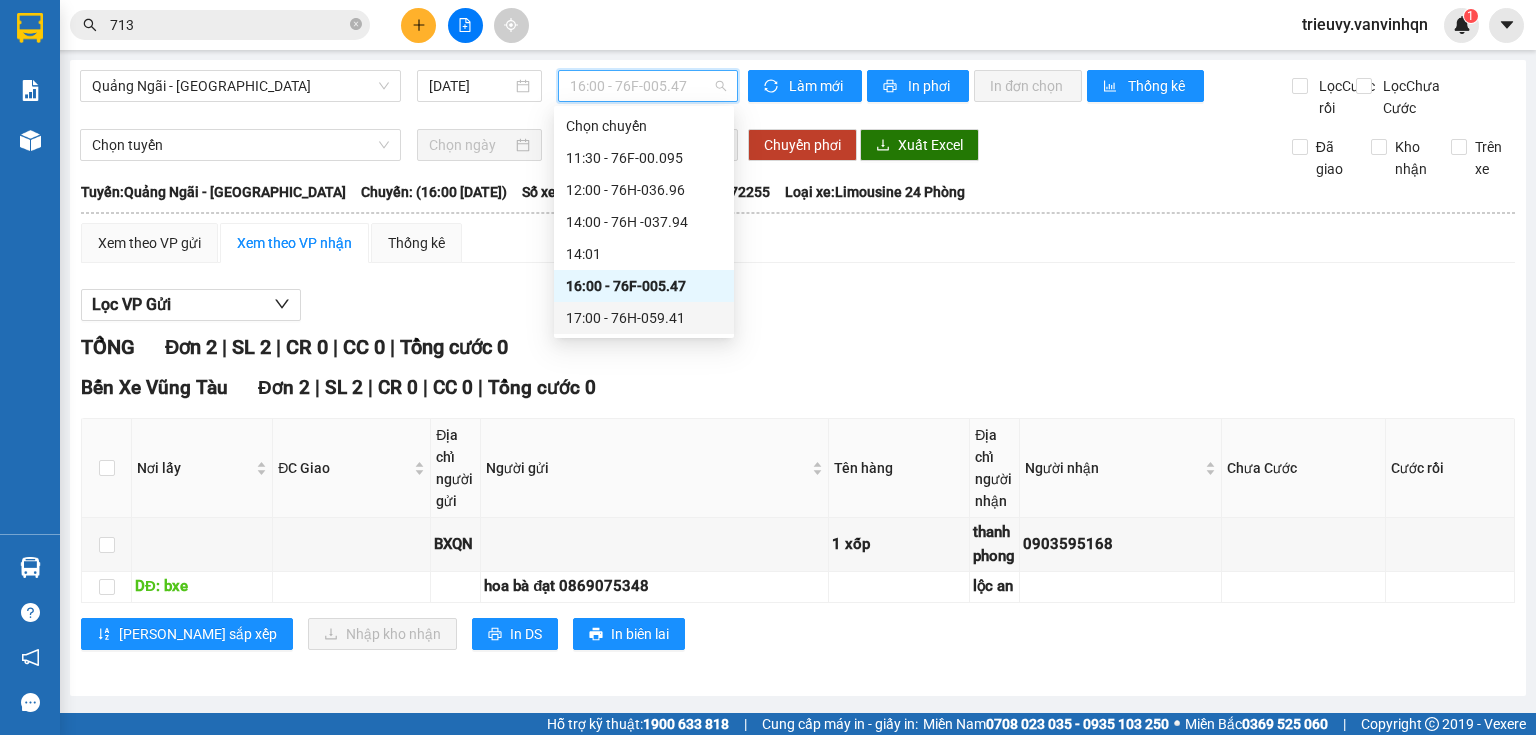 click on "17:00     - 76H-059.41" at bounding box center (644, 318) 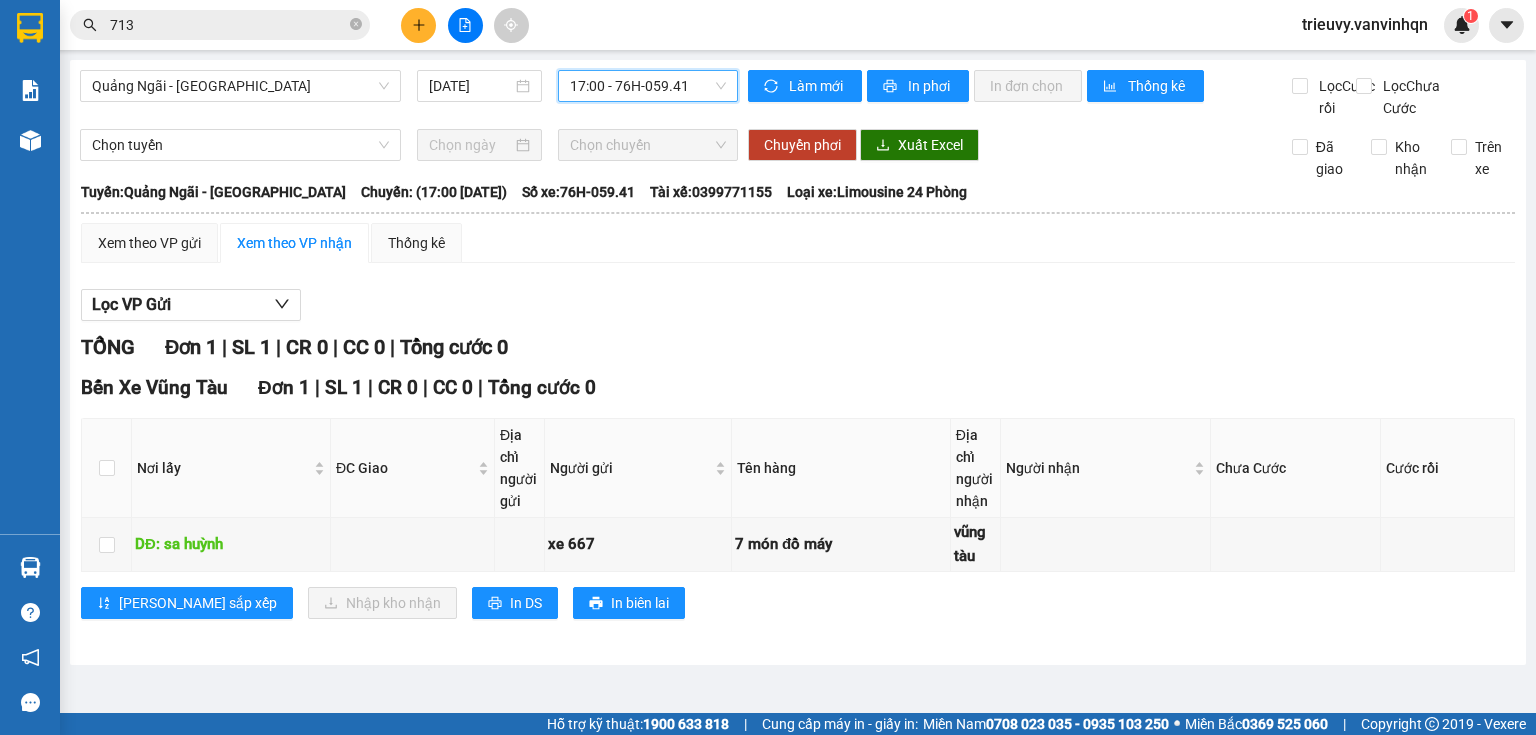 drag, startPoint x: 832, startPoint y: 326, endPoint x: 818, endPoint y: 310, distance: 21.260292 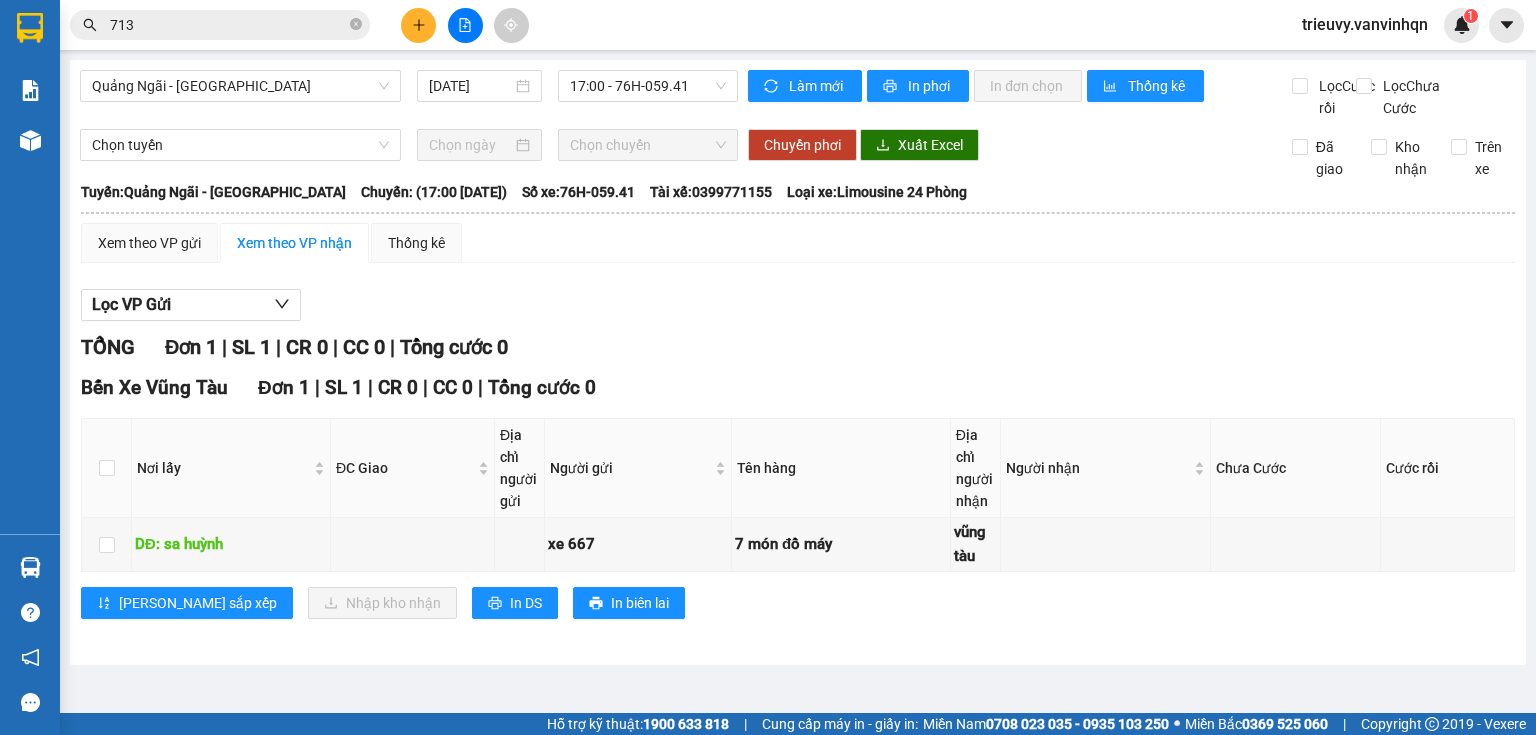 click 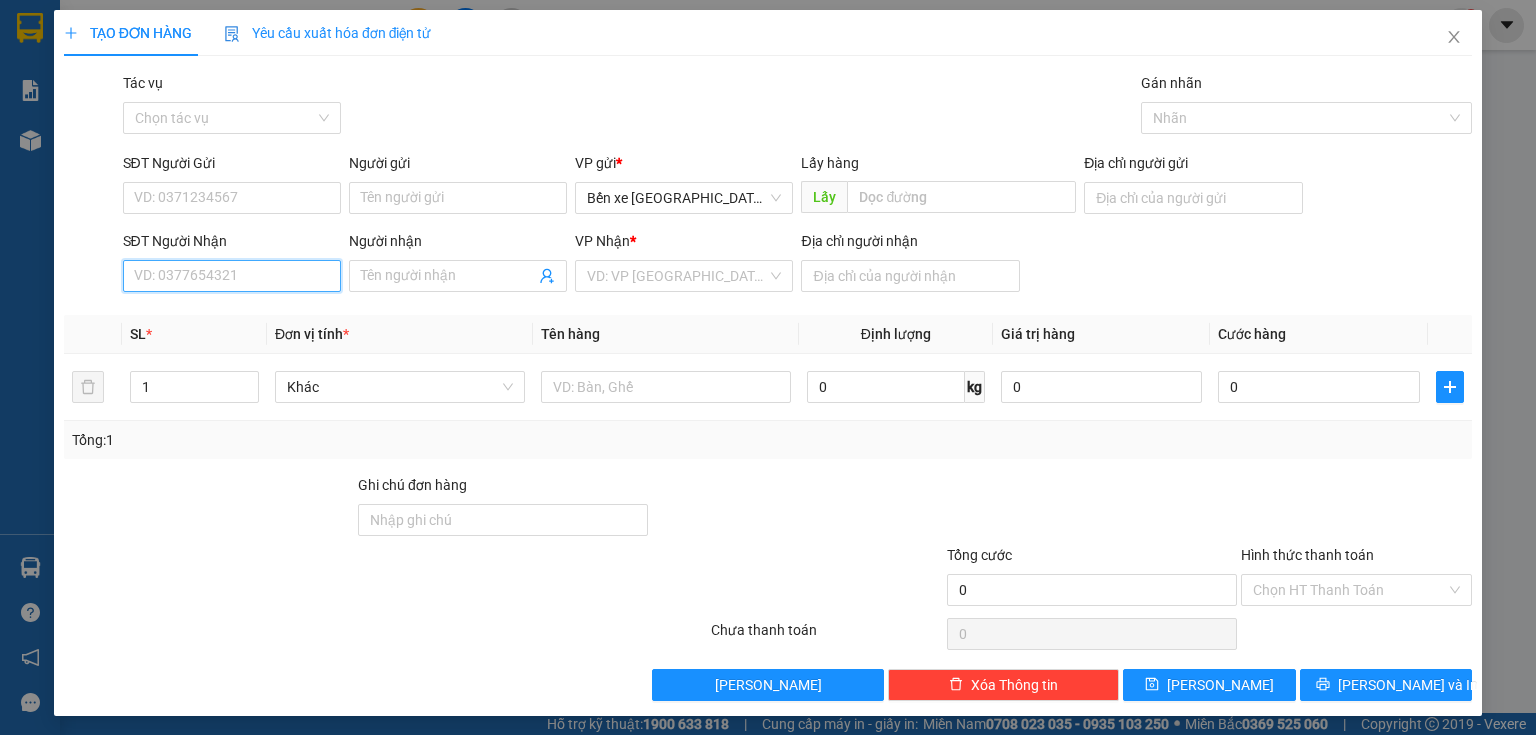 click on "SĐT Người Nhận" at bounding box center (232, 276) 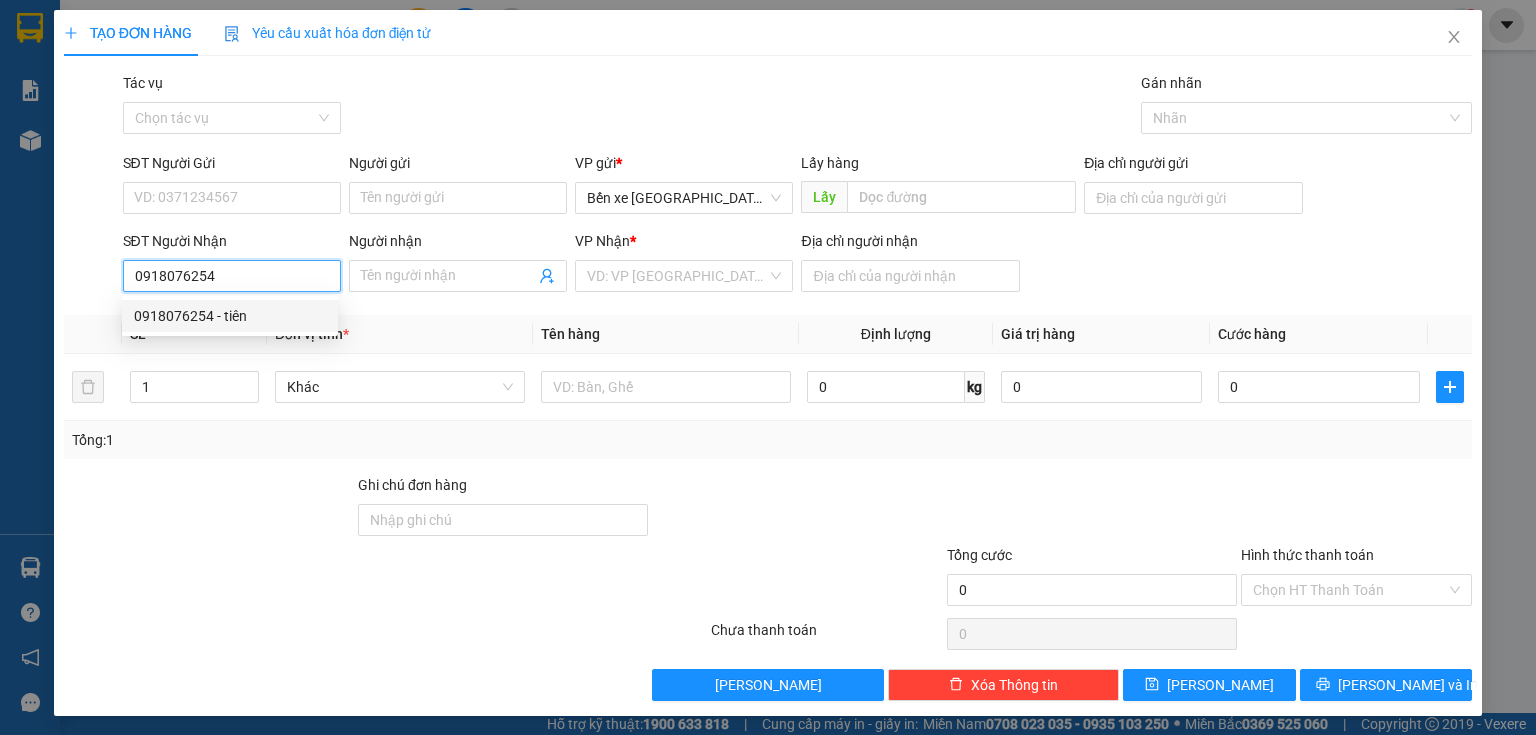 type on "0918076254" 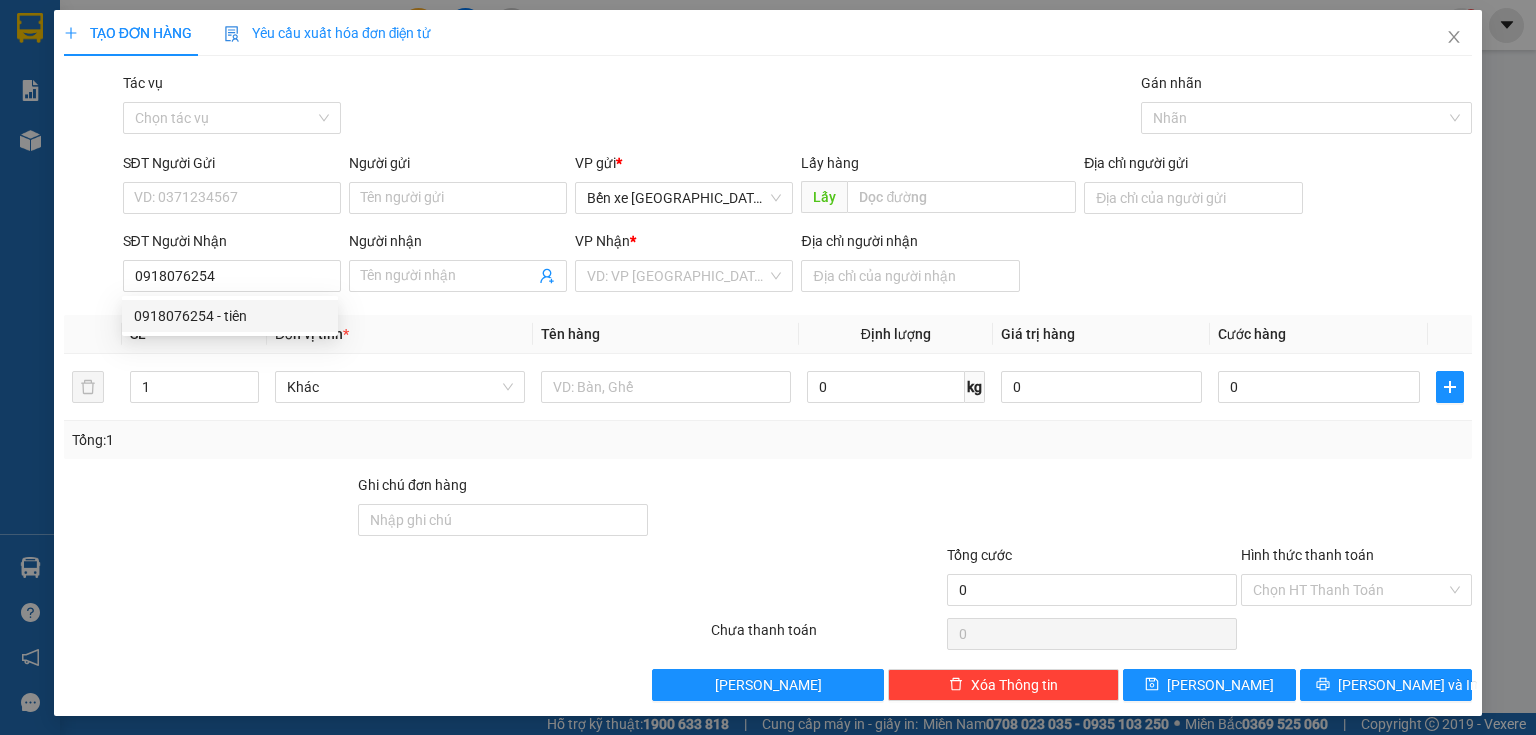 click on "SL  *" at bounding box center [194, 334] 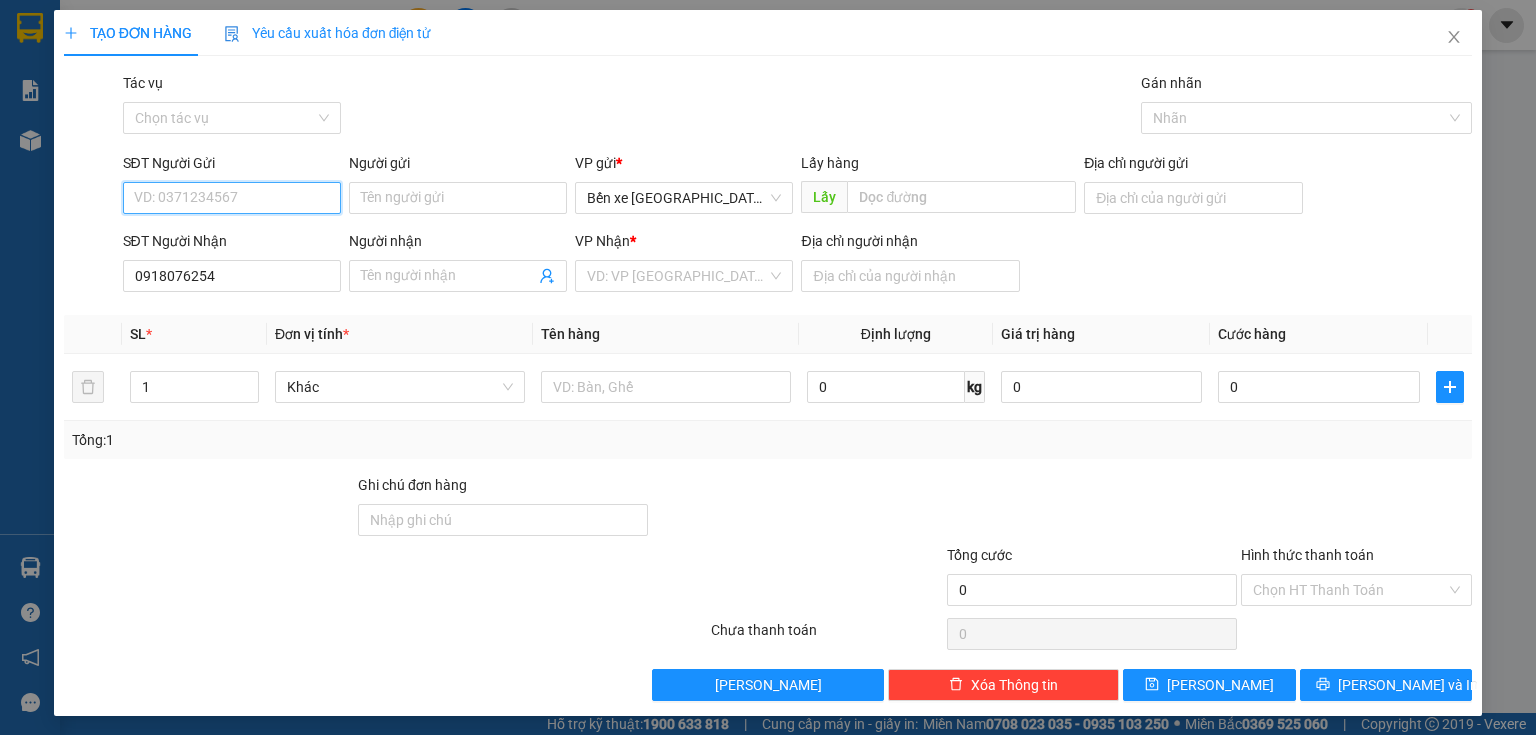 click on "SĐT Người Gửi" at bounding box center [232, 198] 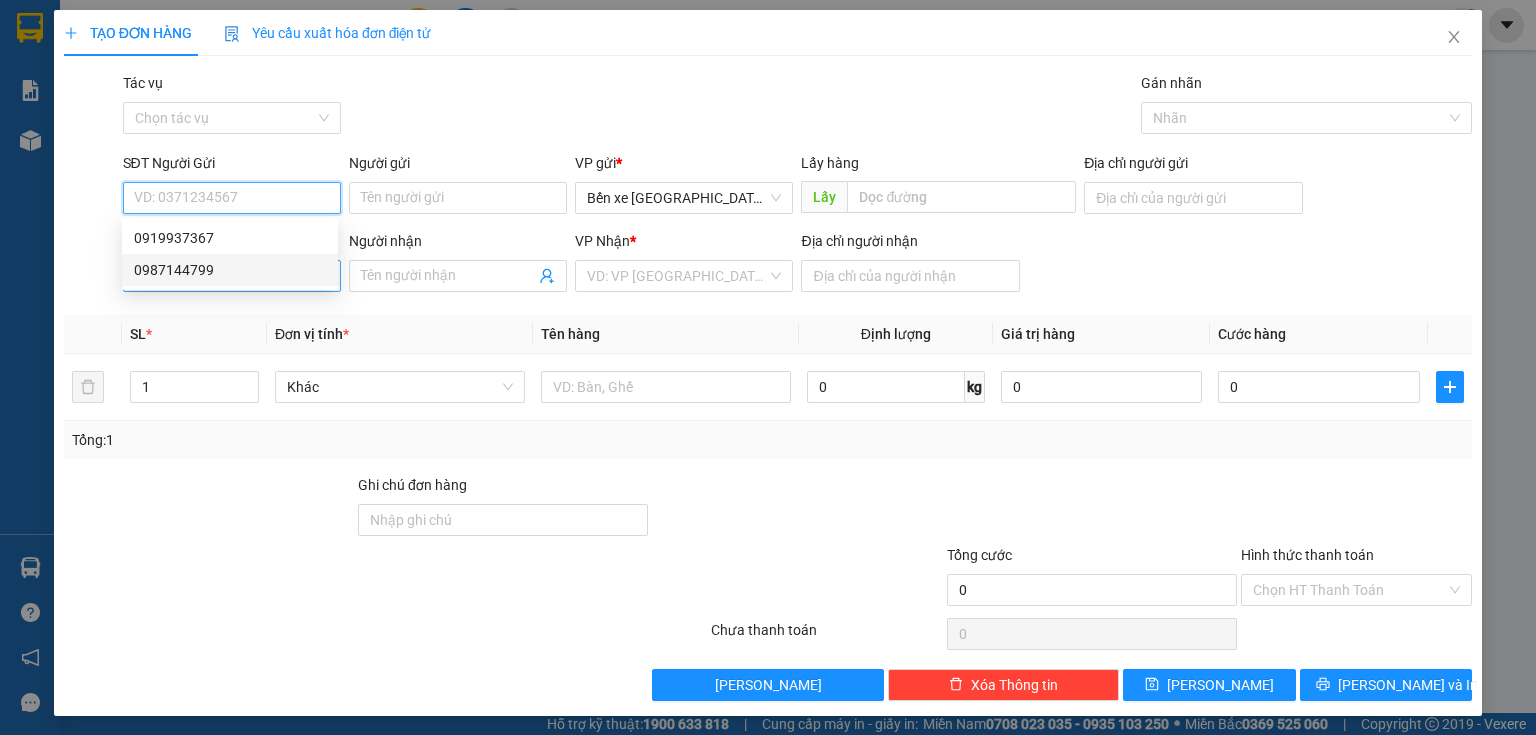 click on "0987144799" at bounding box center (230, 270) 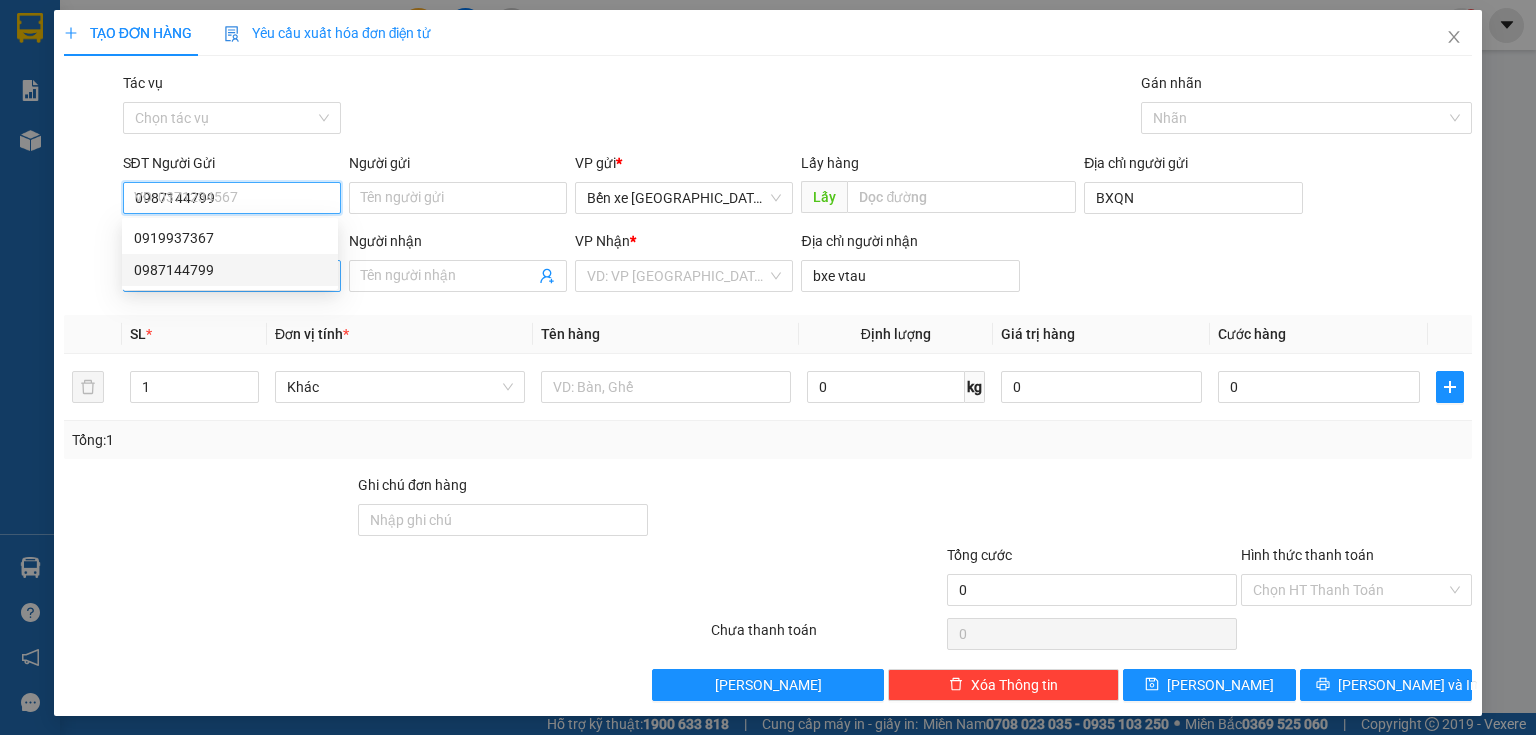type on "50.000" 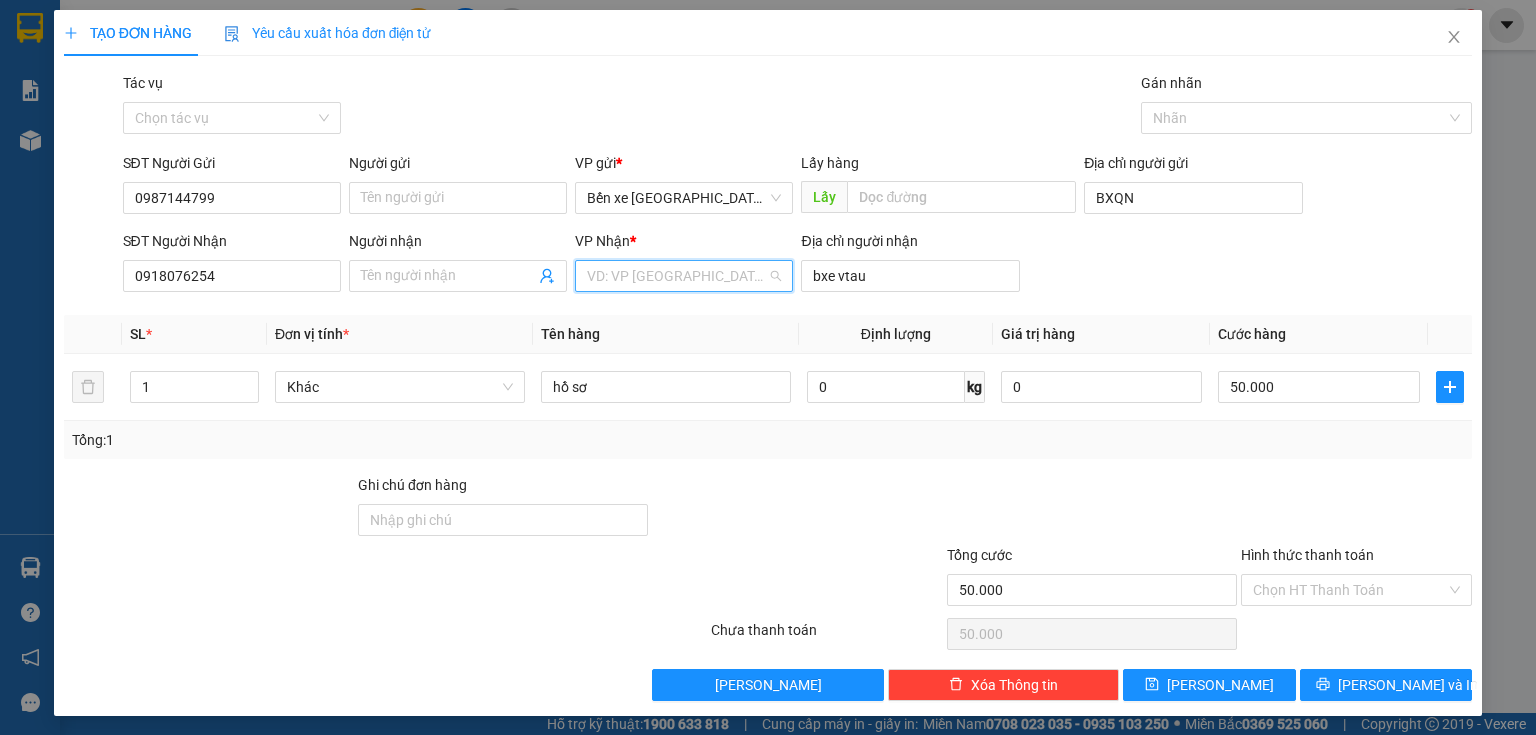 click at bounding box center (677, 276) 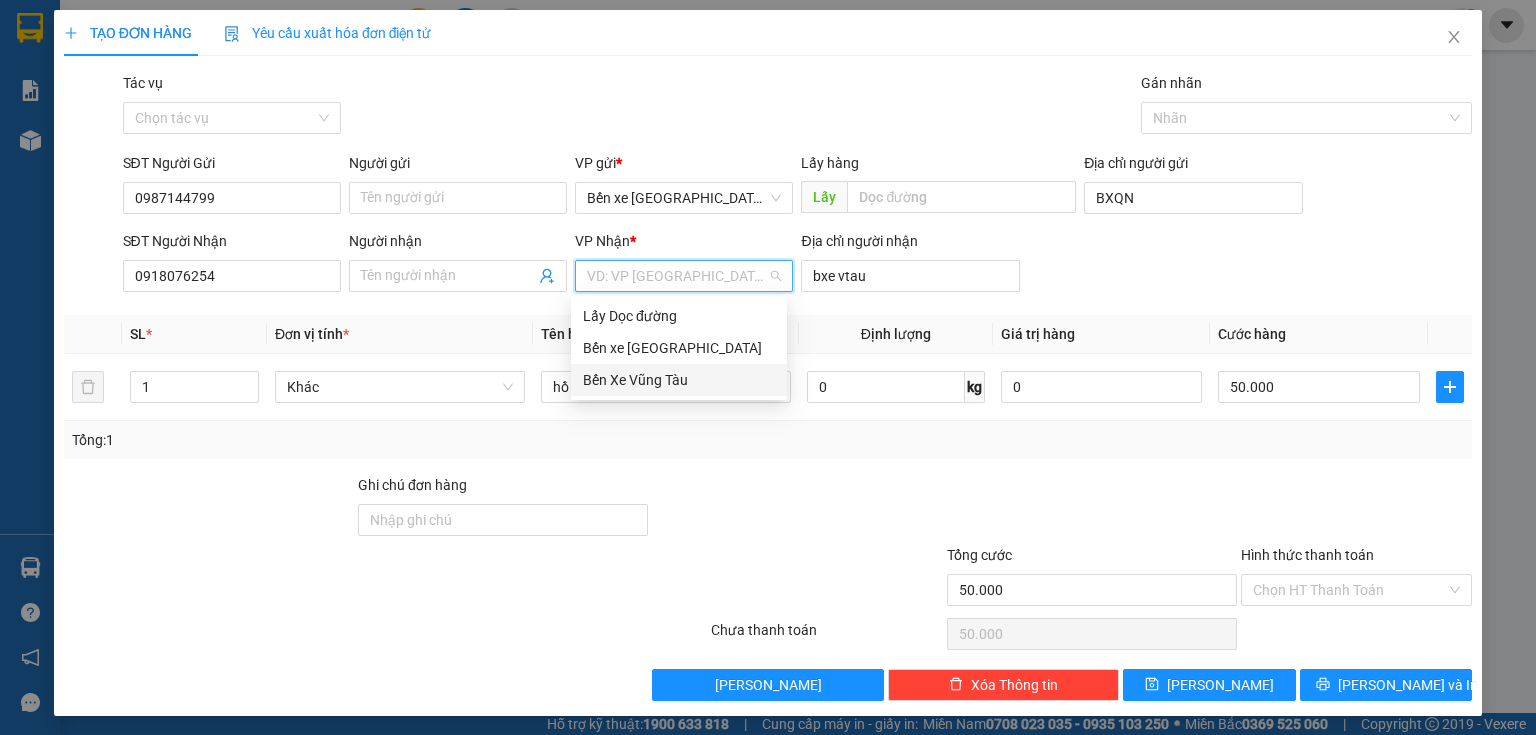 click on "Bến Xe Vũng Tàu" at bounding box center [679, 380] 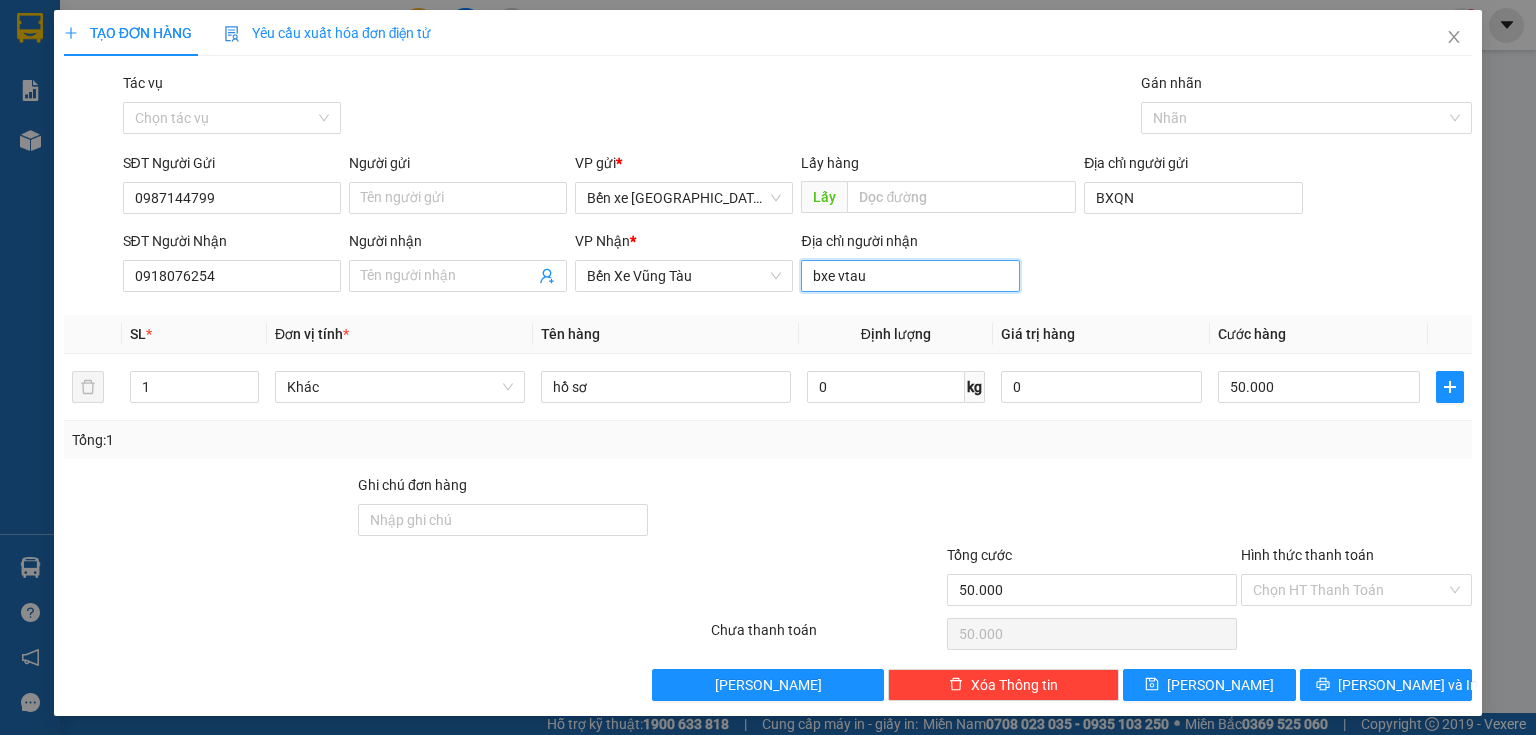click on "bxe vtau" at bounding box center (910, 276) 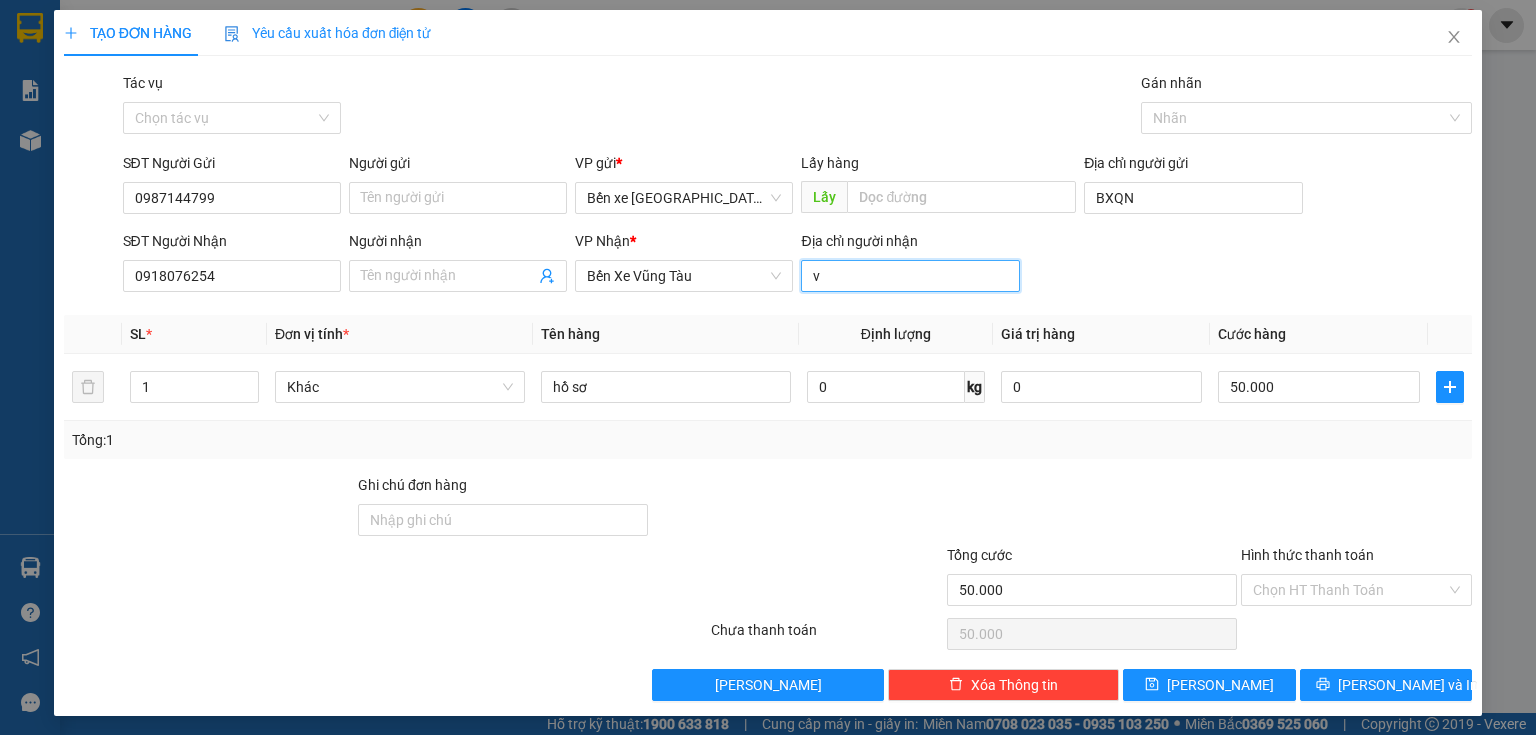 type on "vũng tàu" 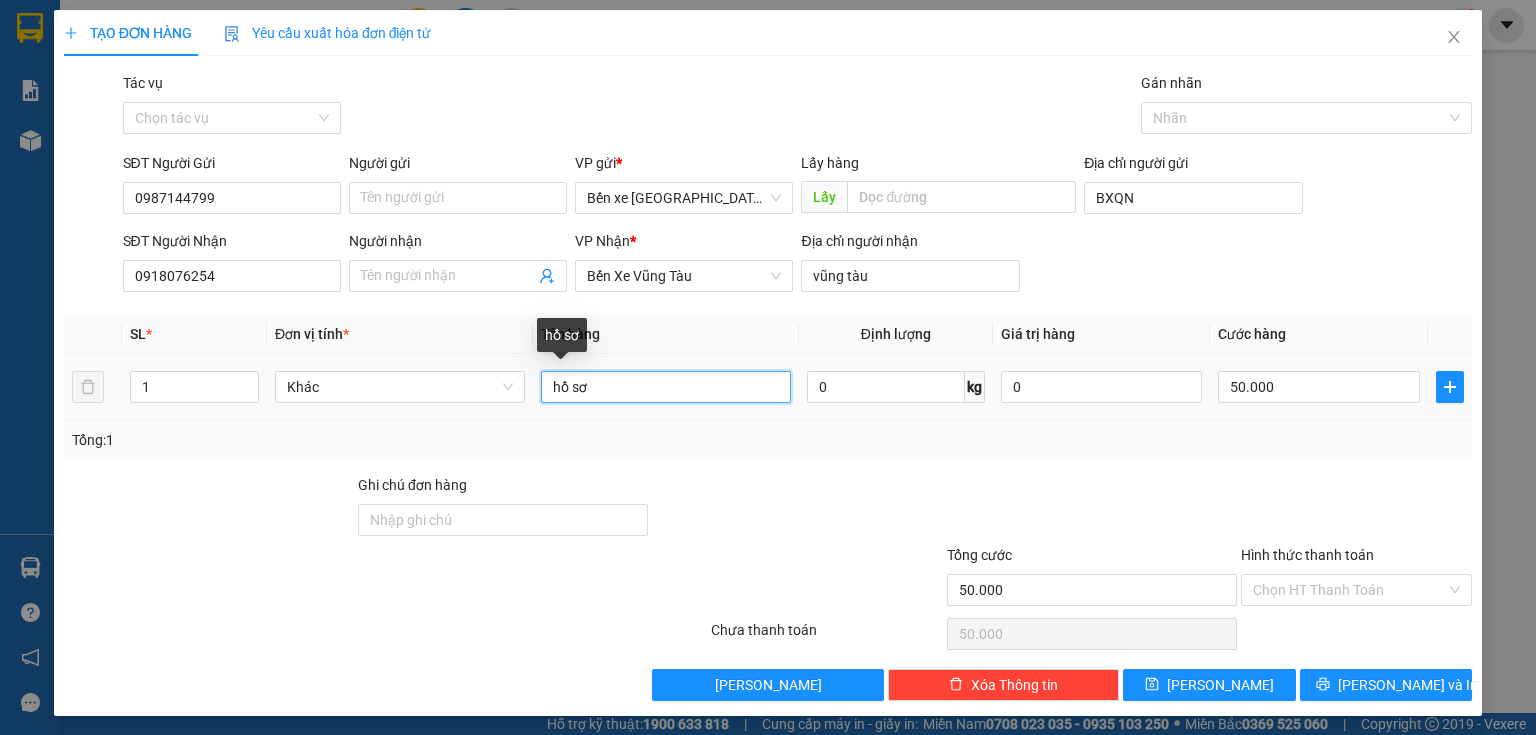 click on "hồ sơ" at bounding box center (666, 387) 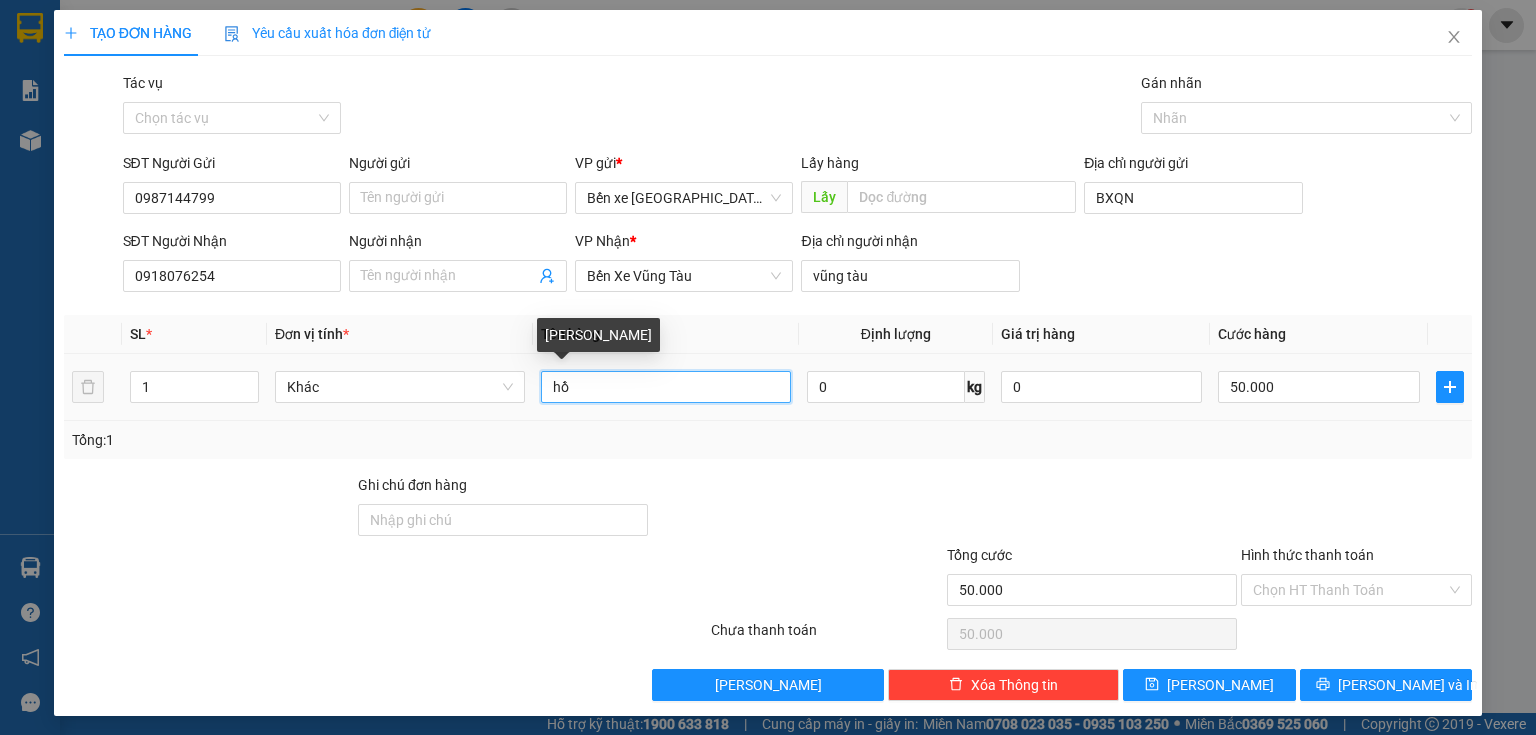 type on "h" 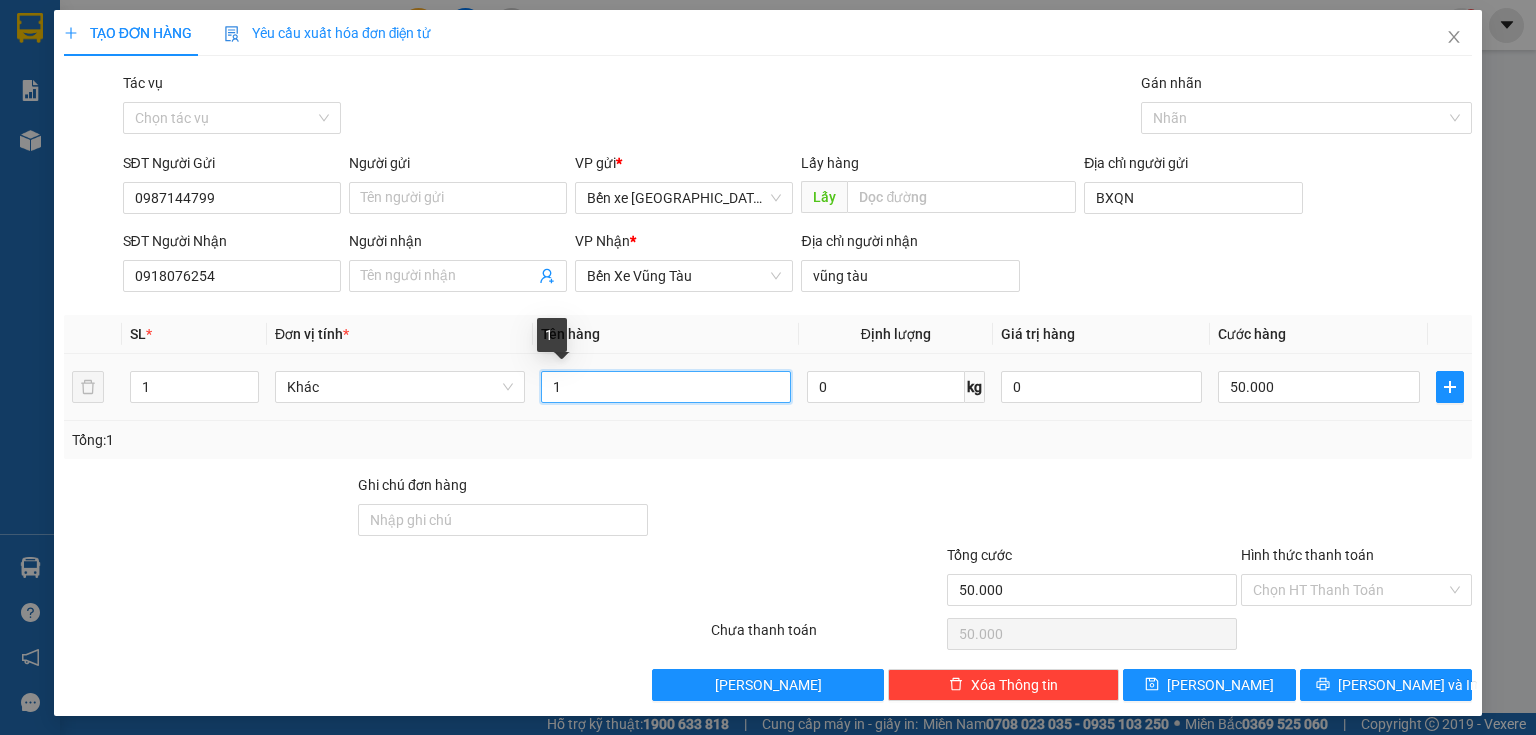 type on "1 b" 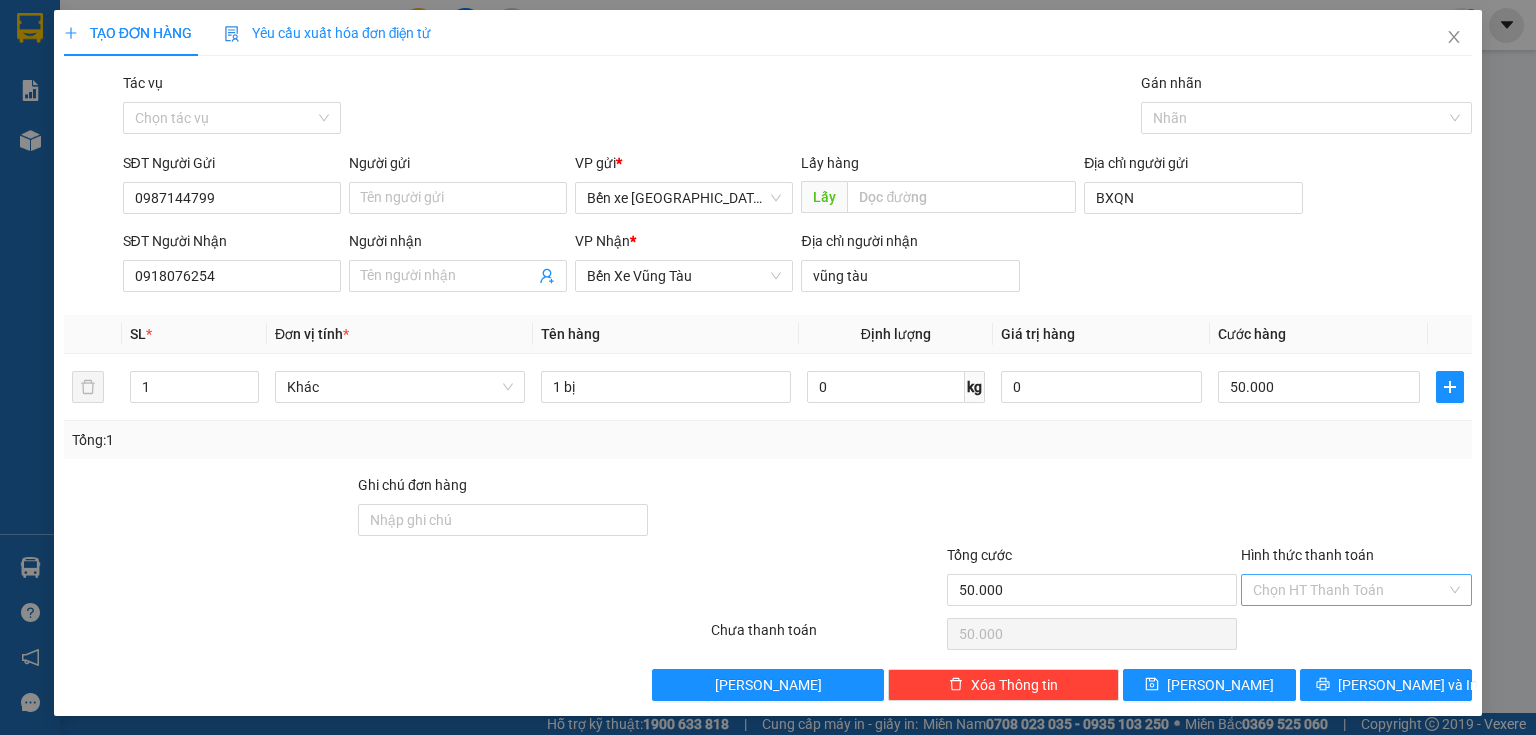 click on "Hình thức thanh toán" at bounding box center [1349, 590] 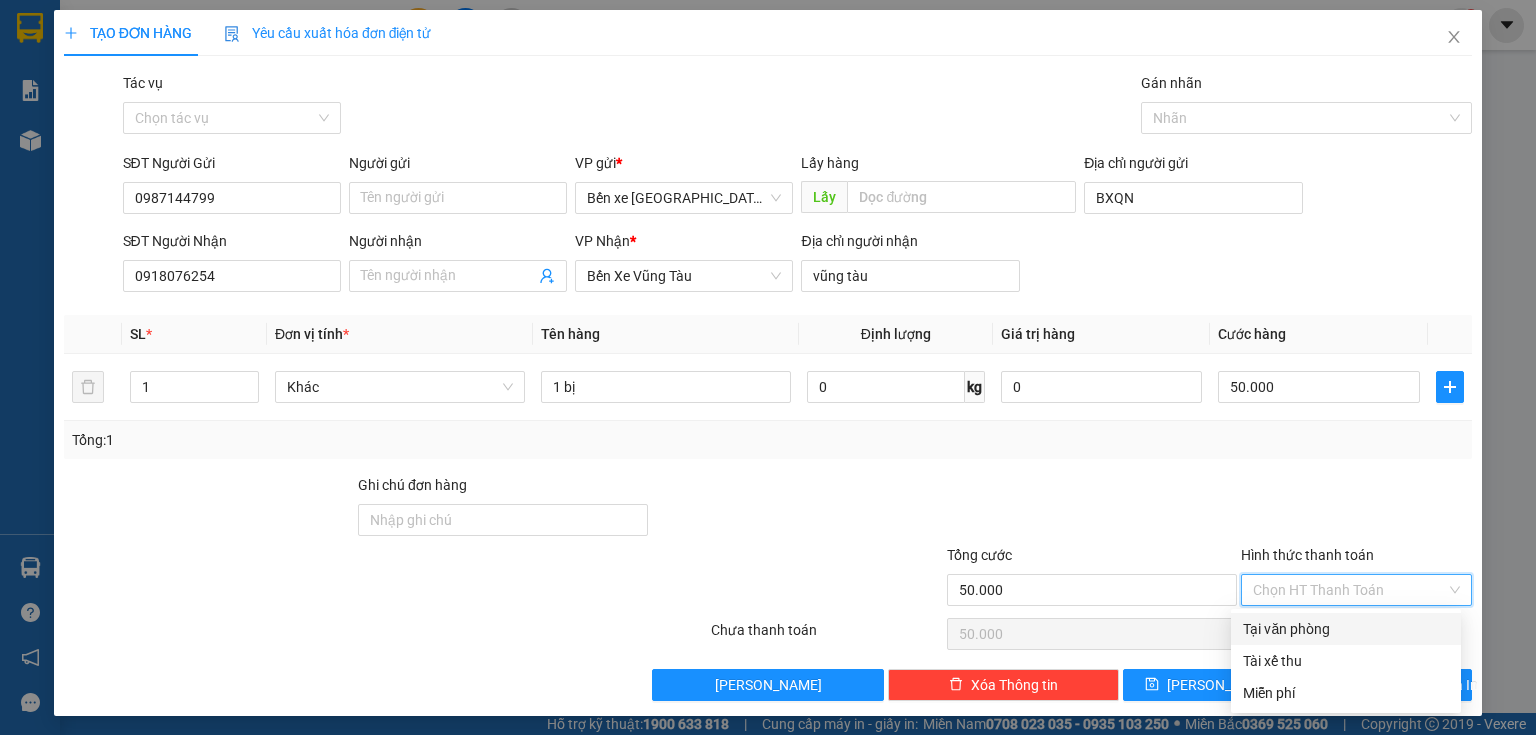 click on "Tại văn phòng" at bounding box center [1346, 629] 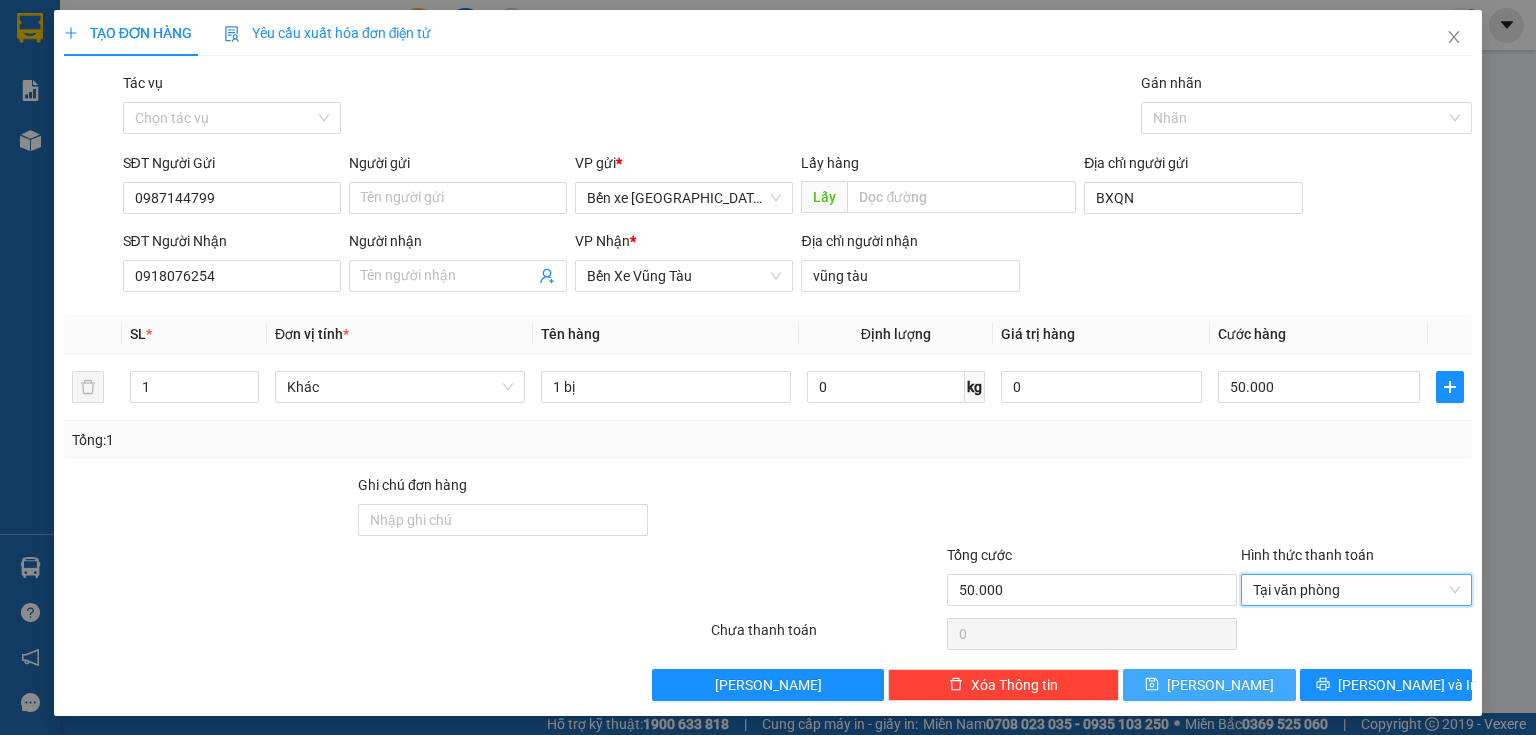 click on "[PERSON_NAME]" at bounding box center [1209, 685] 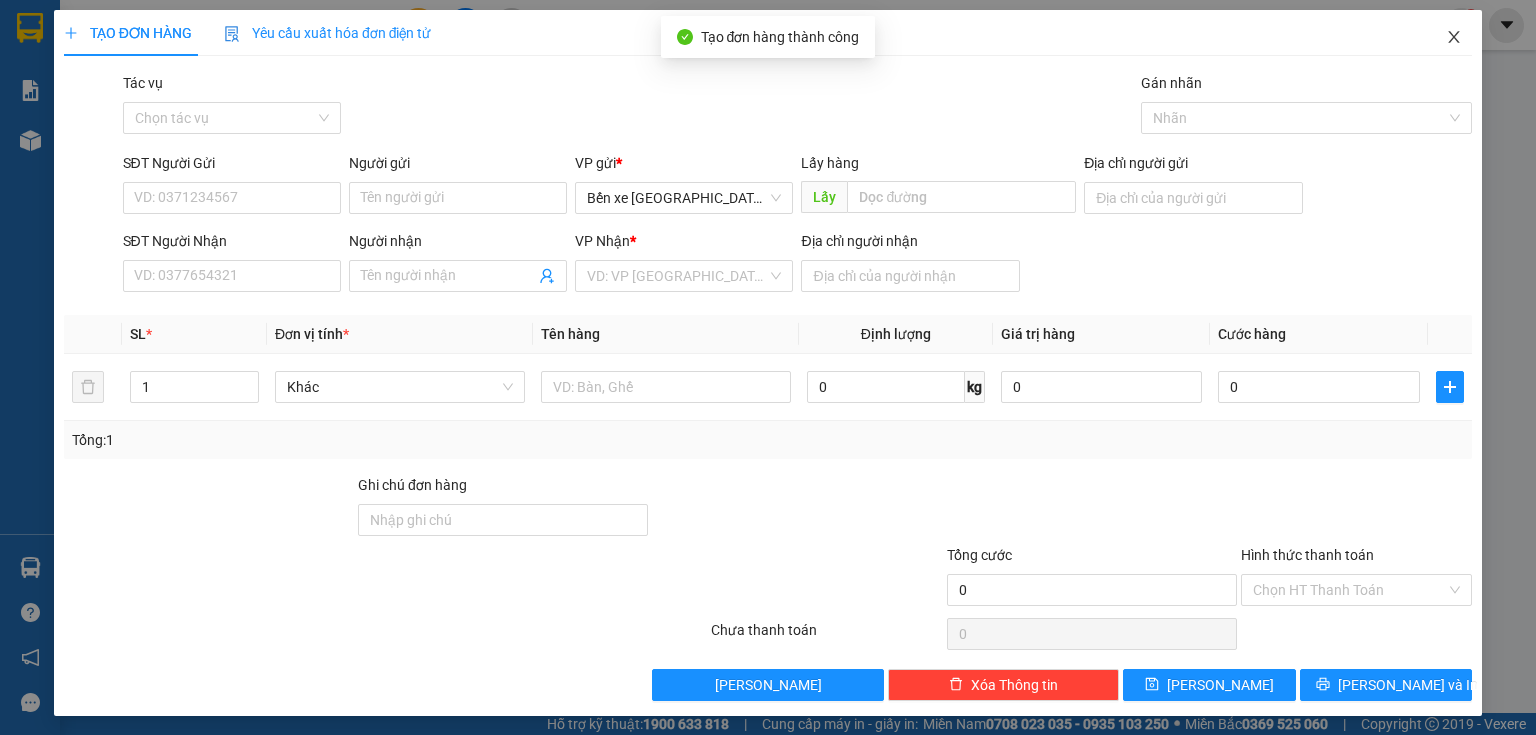 click 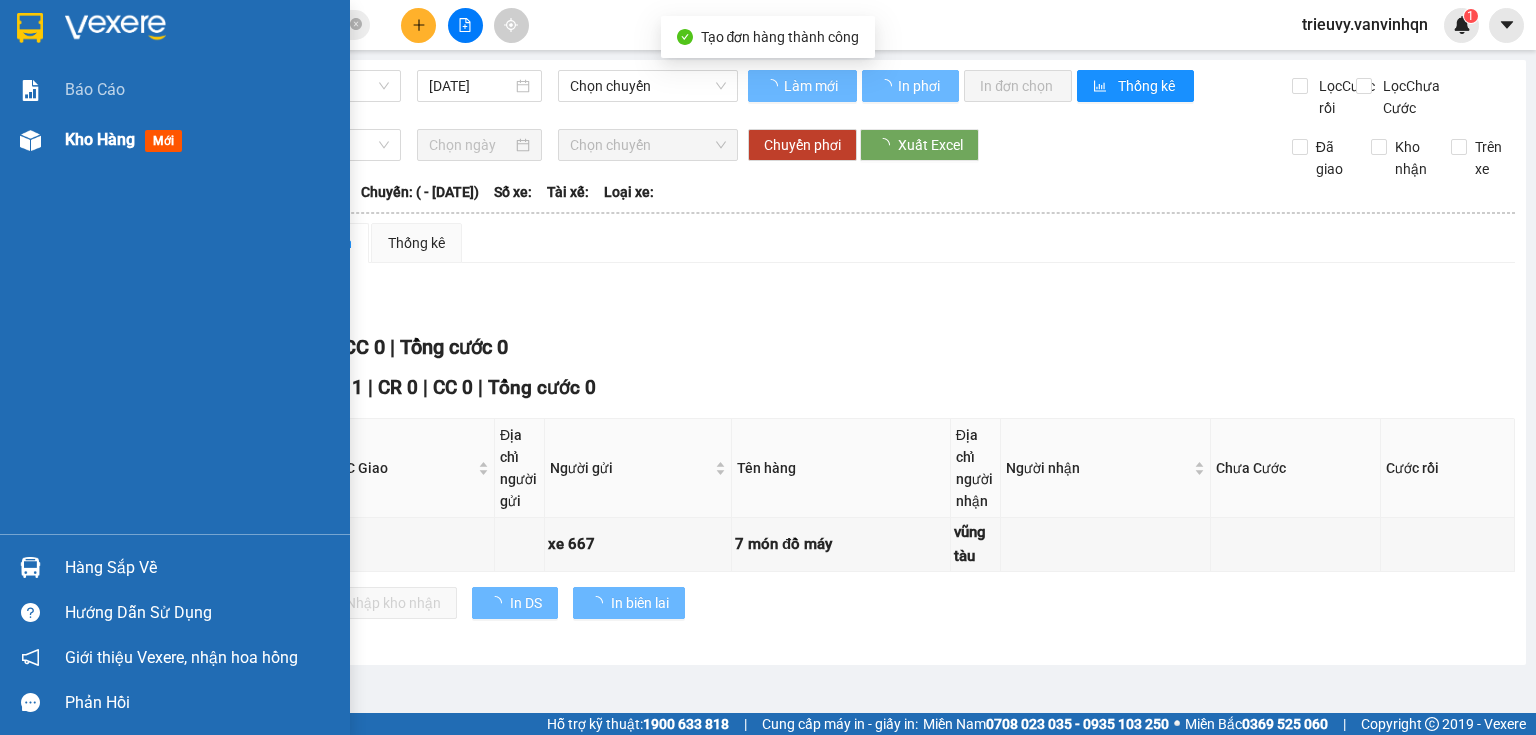 click on "Kho hàng mới" at bounding box center (175, 140) 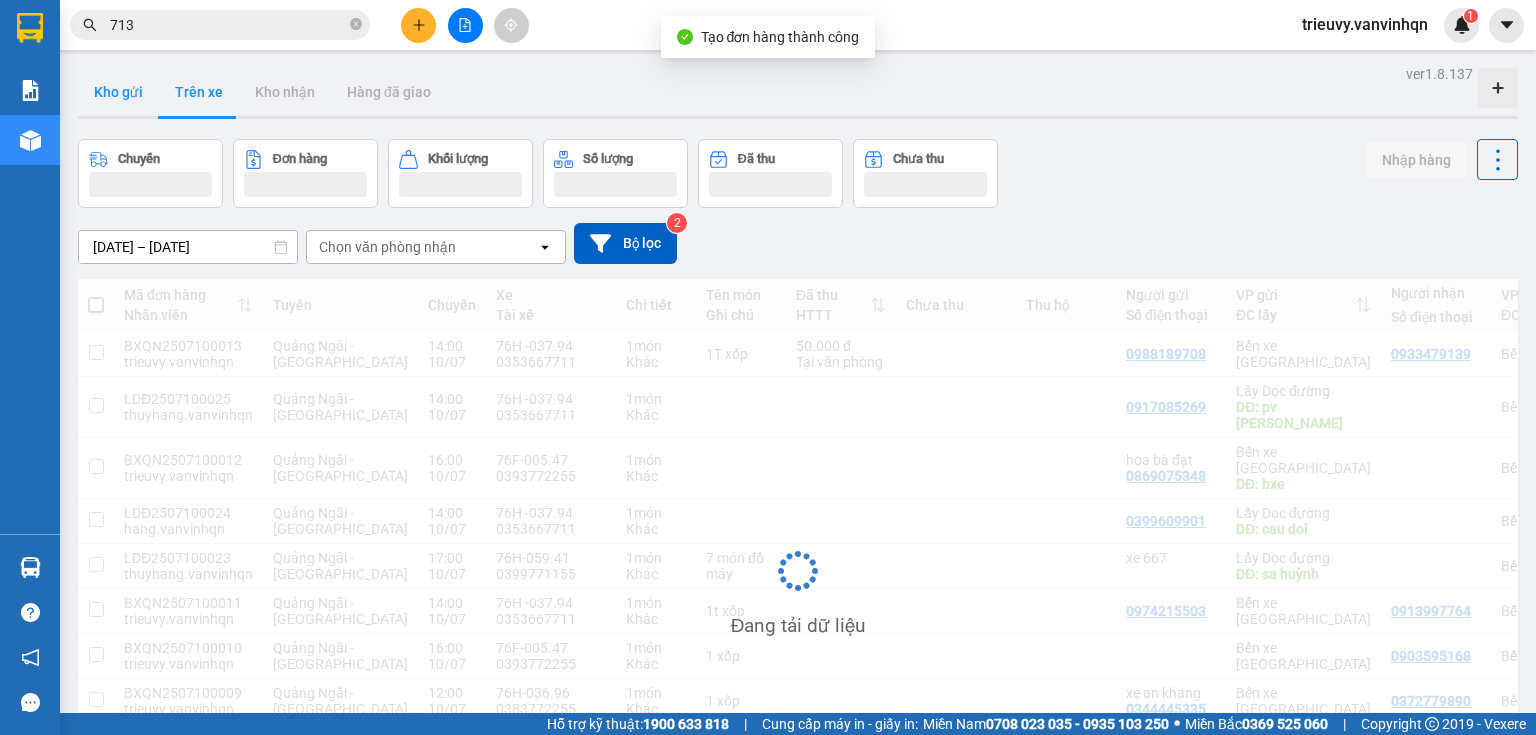click on "Kho gửi" at bounding box center [118, 92] 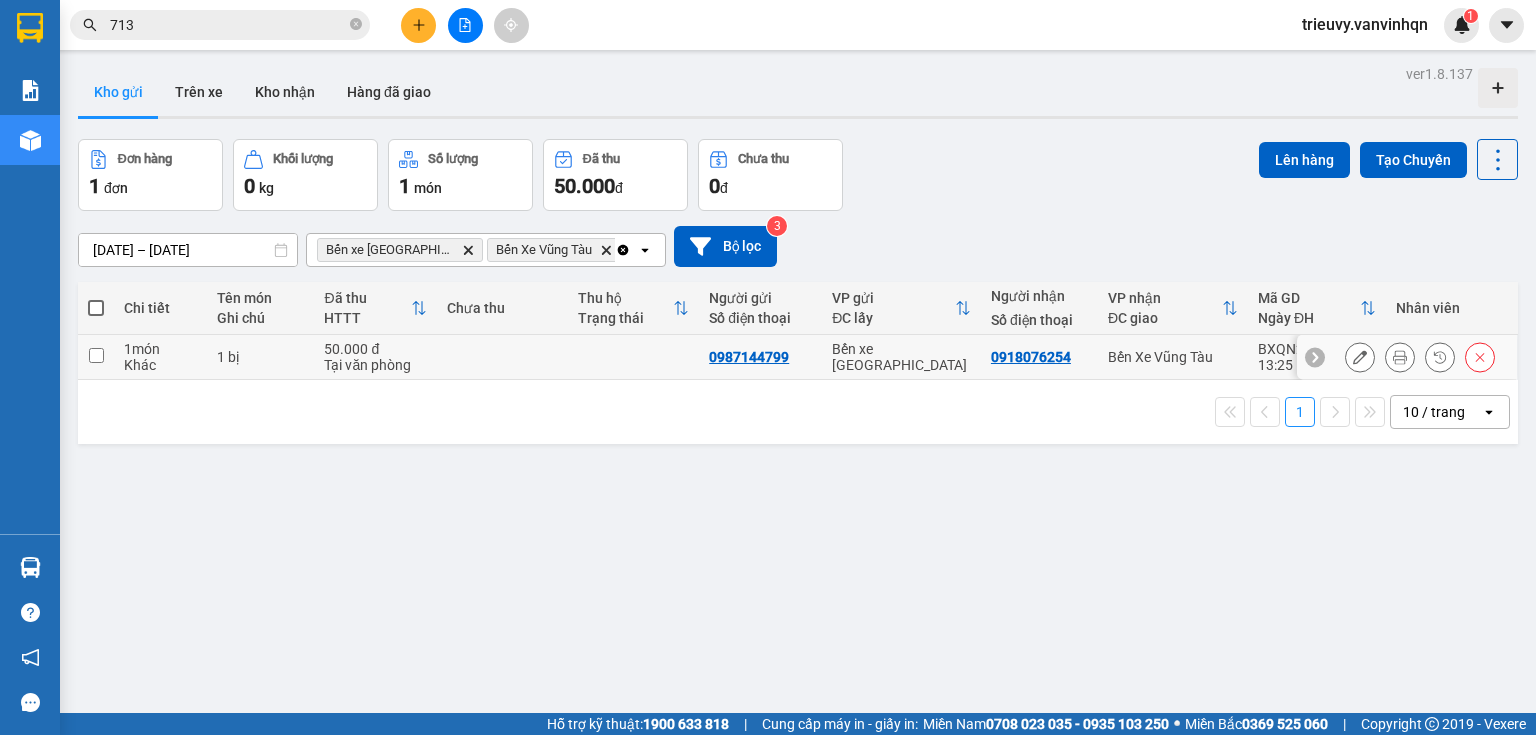 click on "Tại văn phòng" at bounding box center [375, 365] 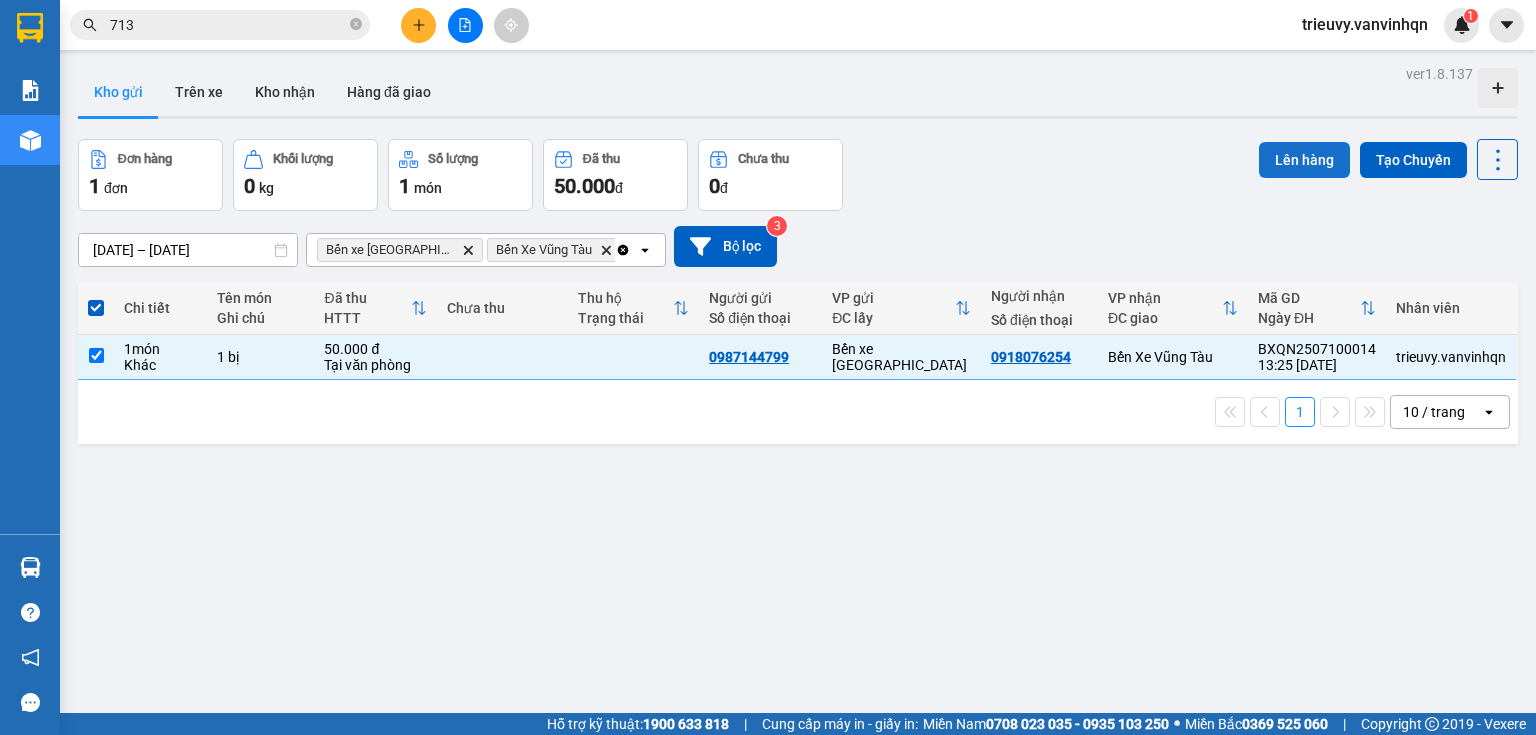 click on "Lên hàng" at bounding box center (1304, 160) 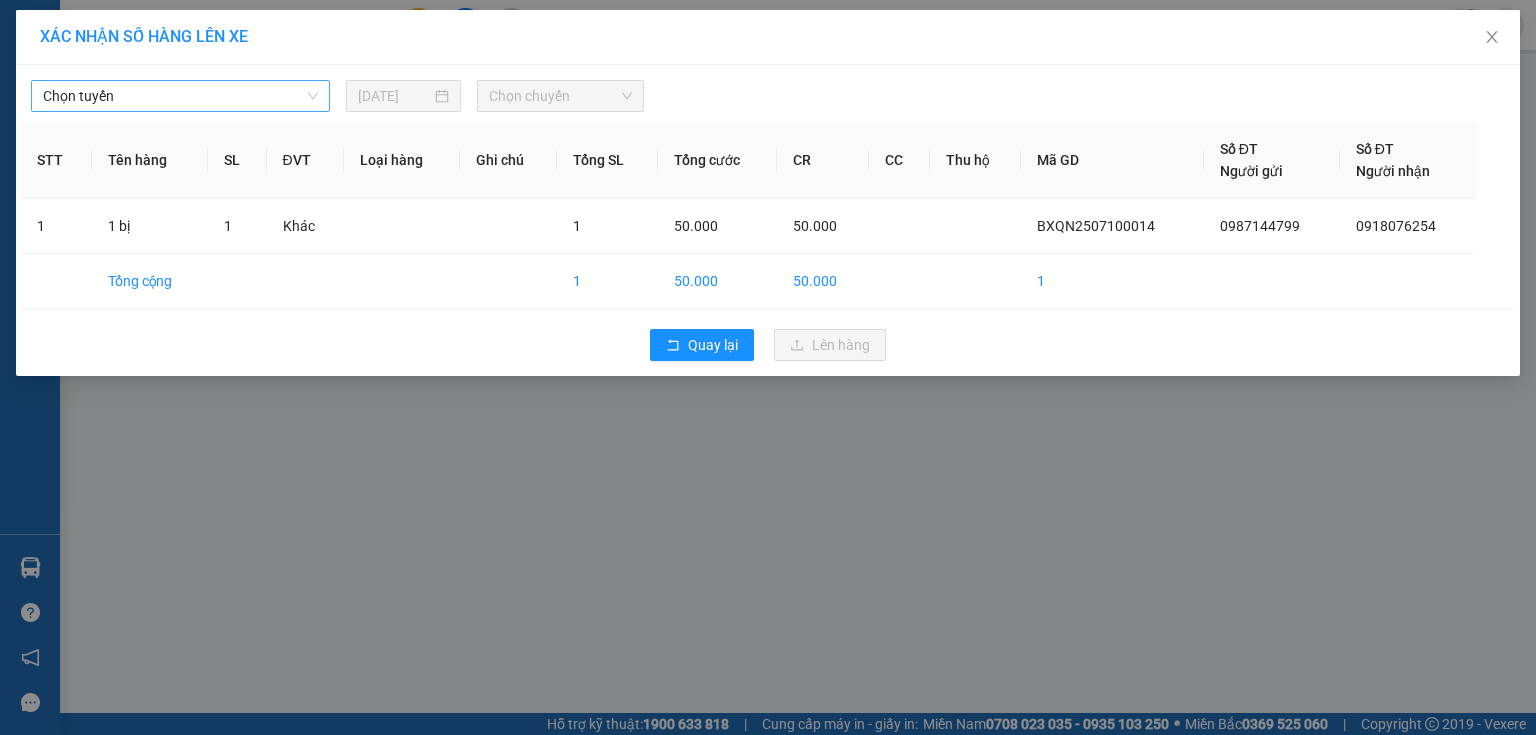click on "Chọn tuyến" at bounding box center [180, 96] 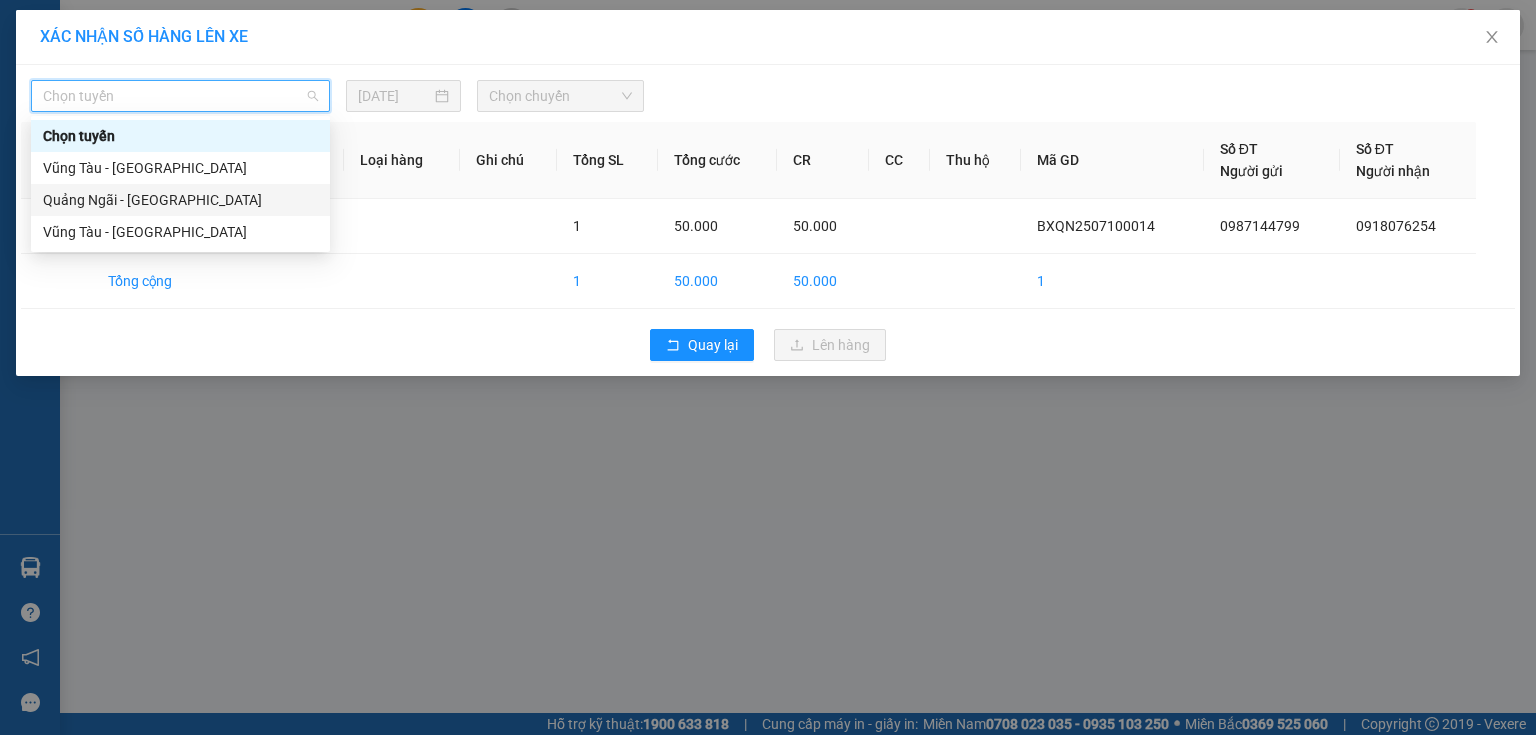 click on "Quảng Ngãi - [GEOGRAPHIC_DATA]" at bounding box center (180, 200) 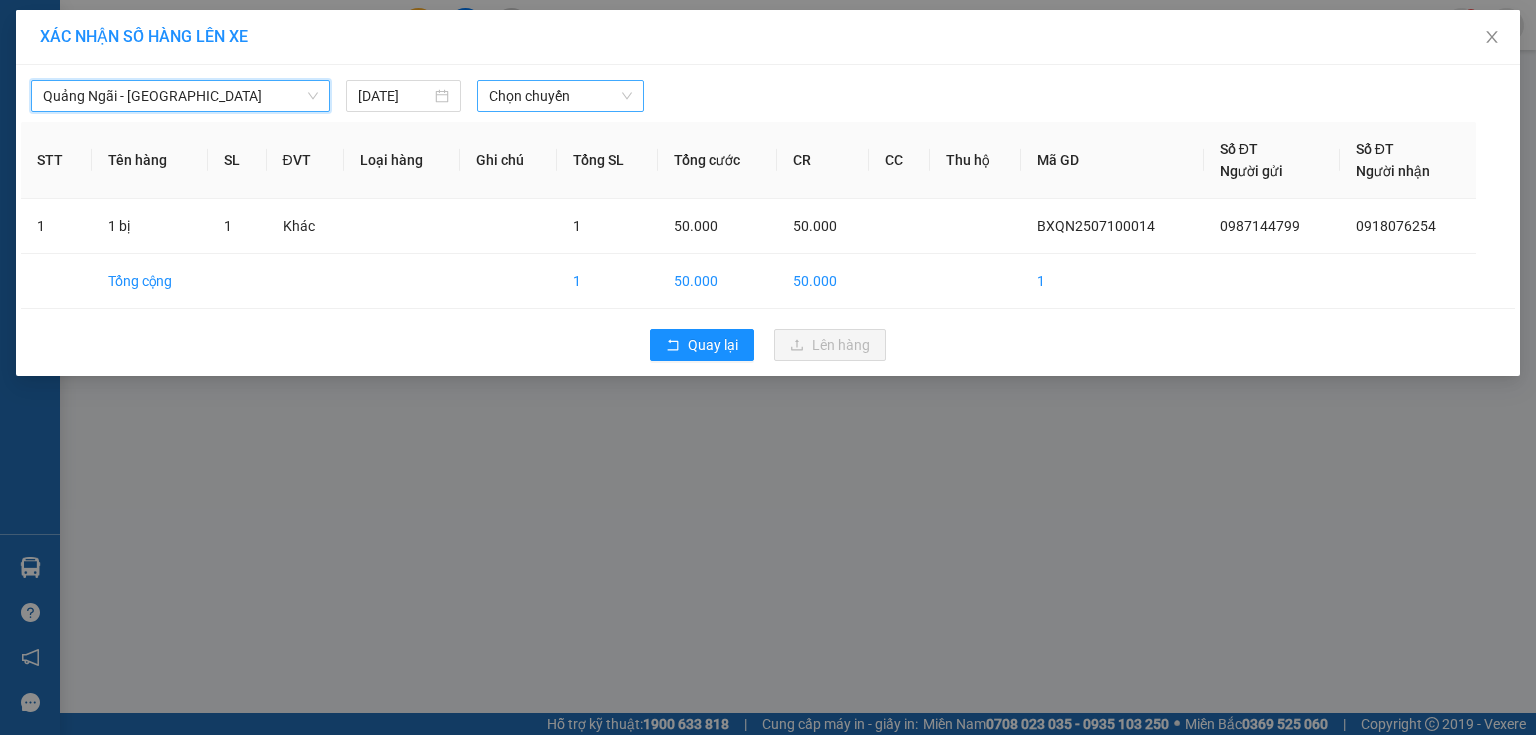 click on "Chọn chuyến" at bounding box center (561, 96) 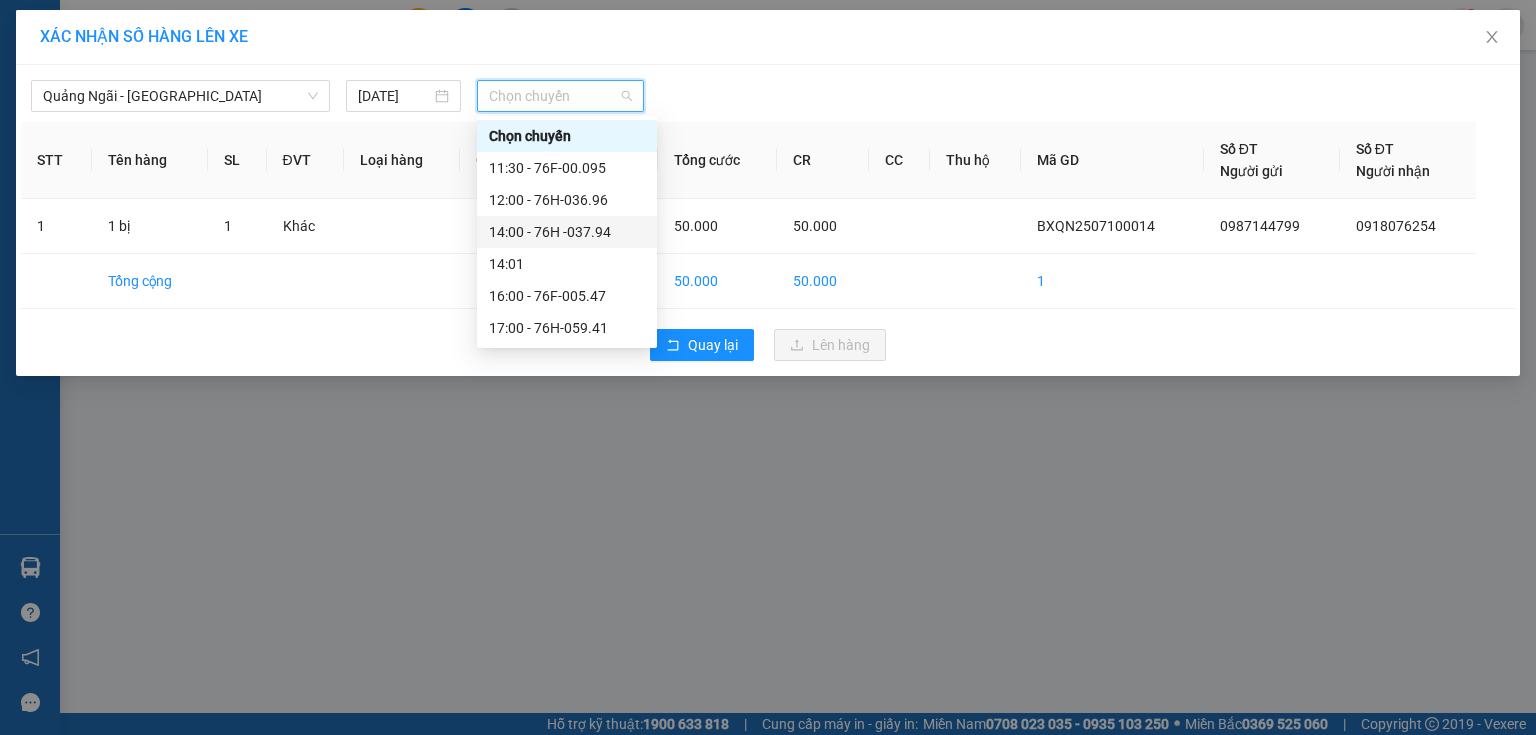 click on "14:00     - 76H -037.94" at bounding box center [567, 232] 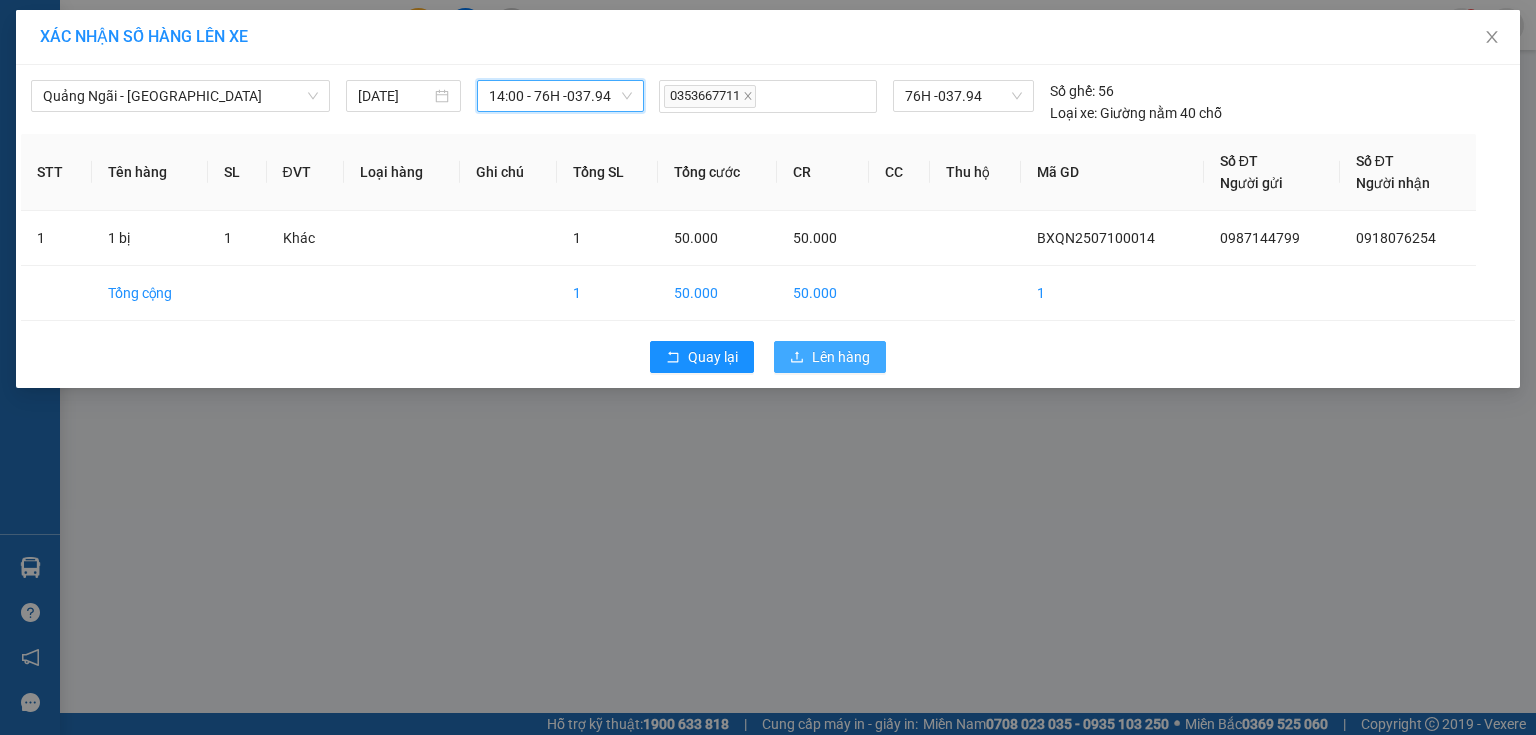 click on "Lên hàng" at bounding box center [841, 357] 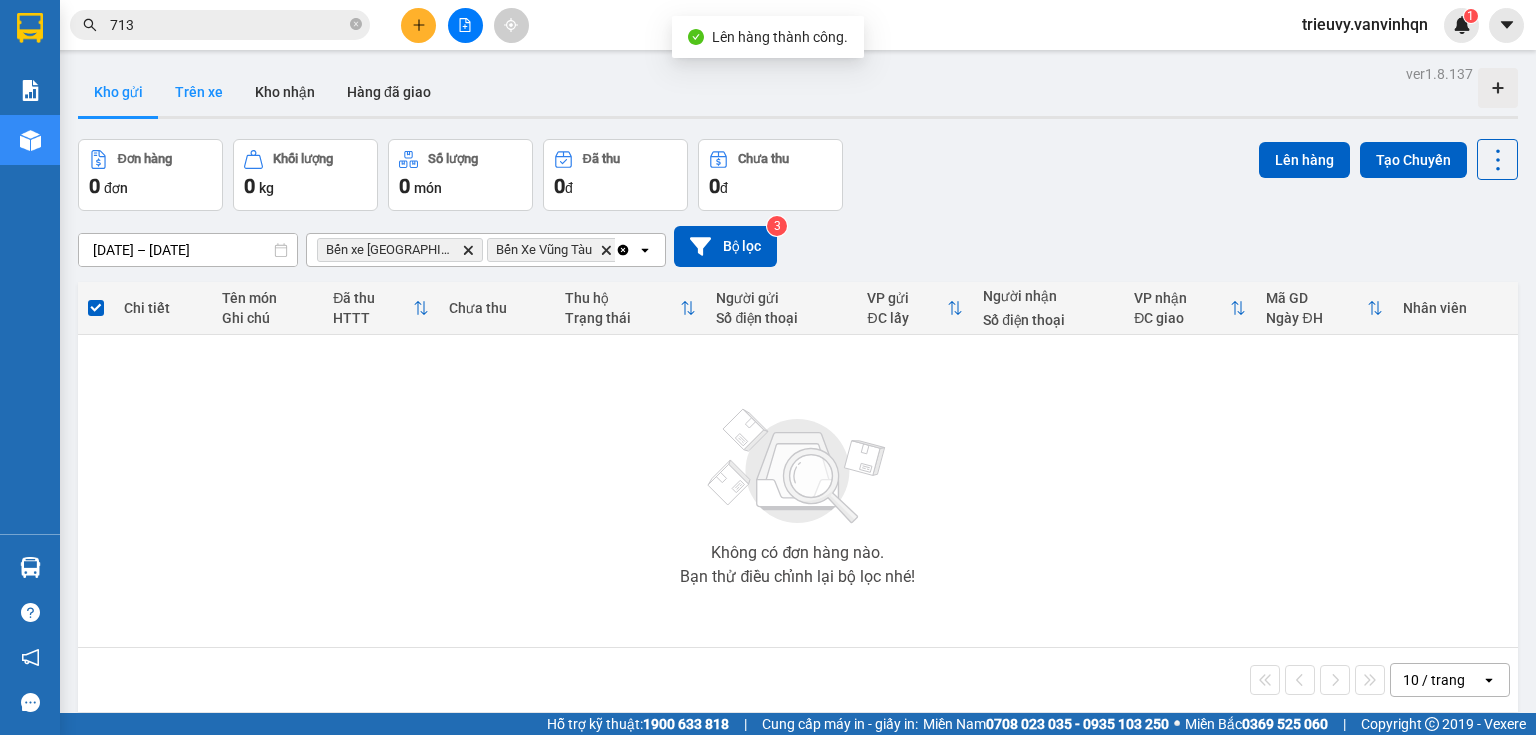 click on "Trên xe" at bounding box center [199, 92] 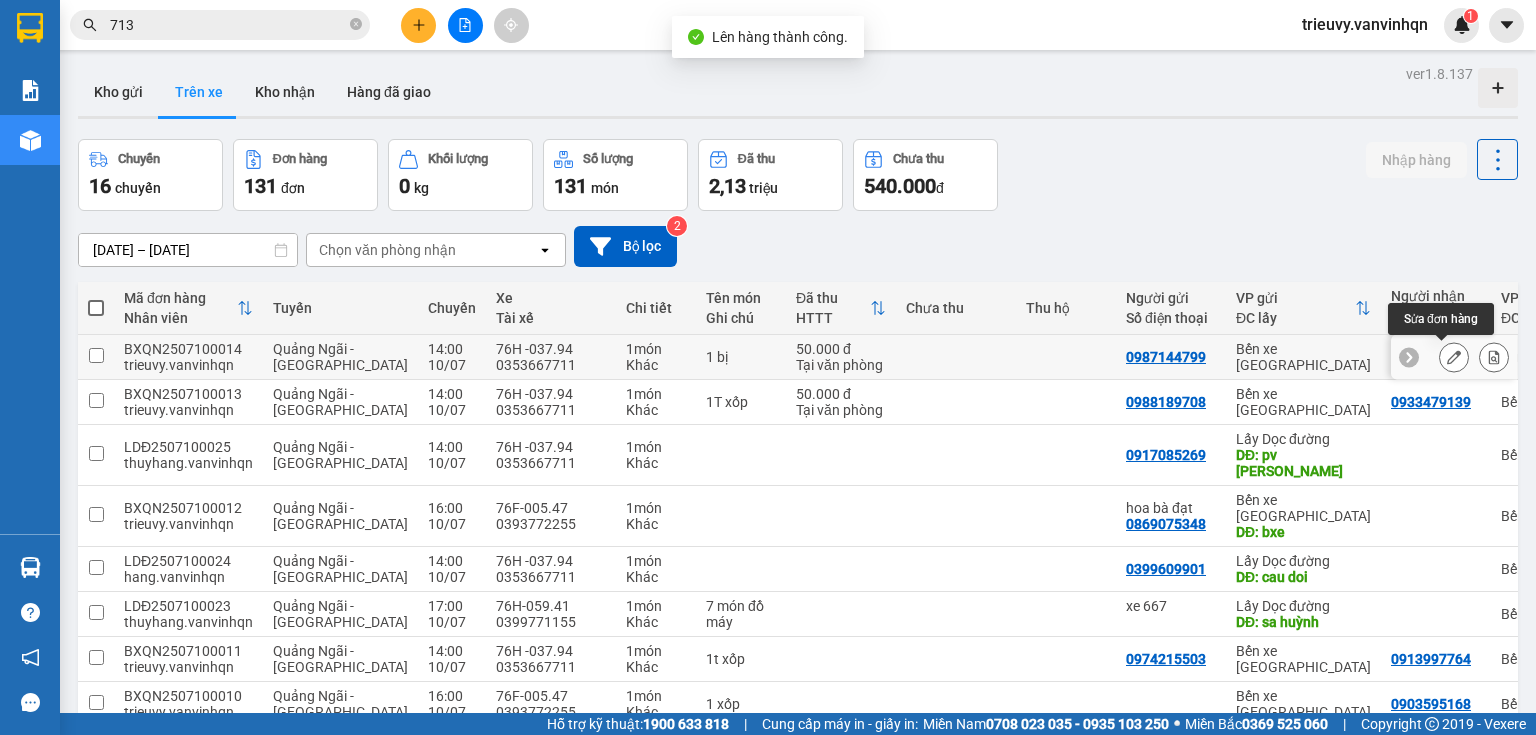 click 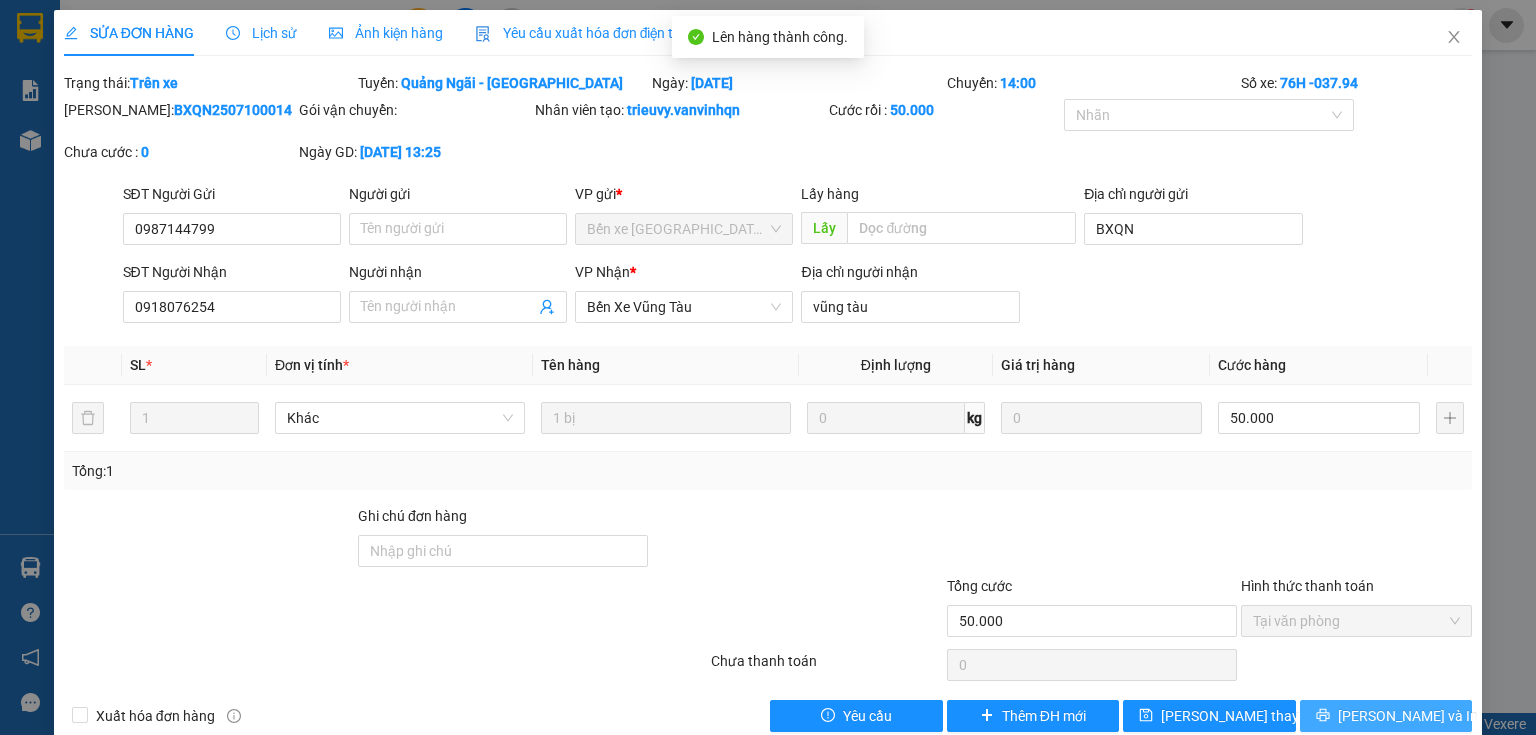 click on "[PERSON_NAME] và In" at bounding box center (1408, 716) 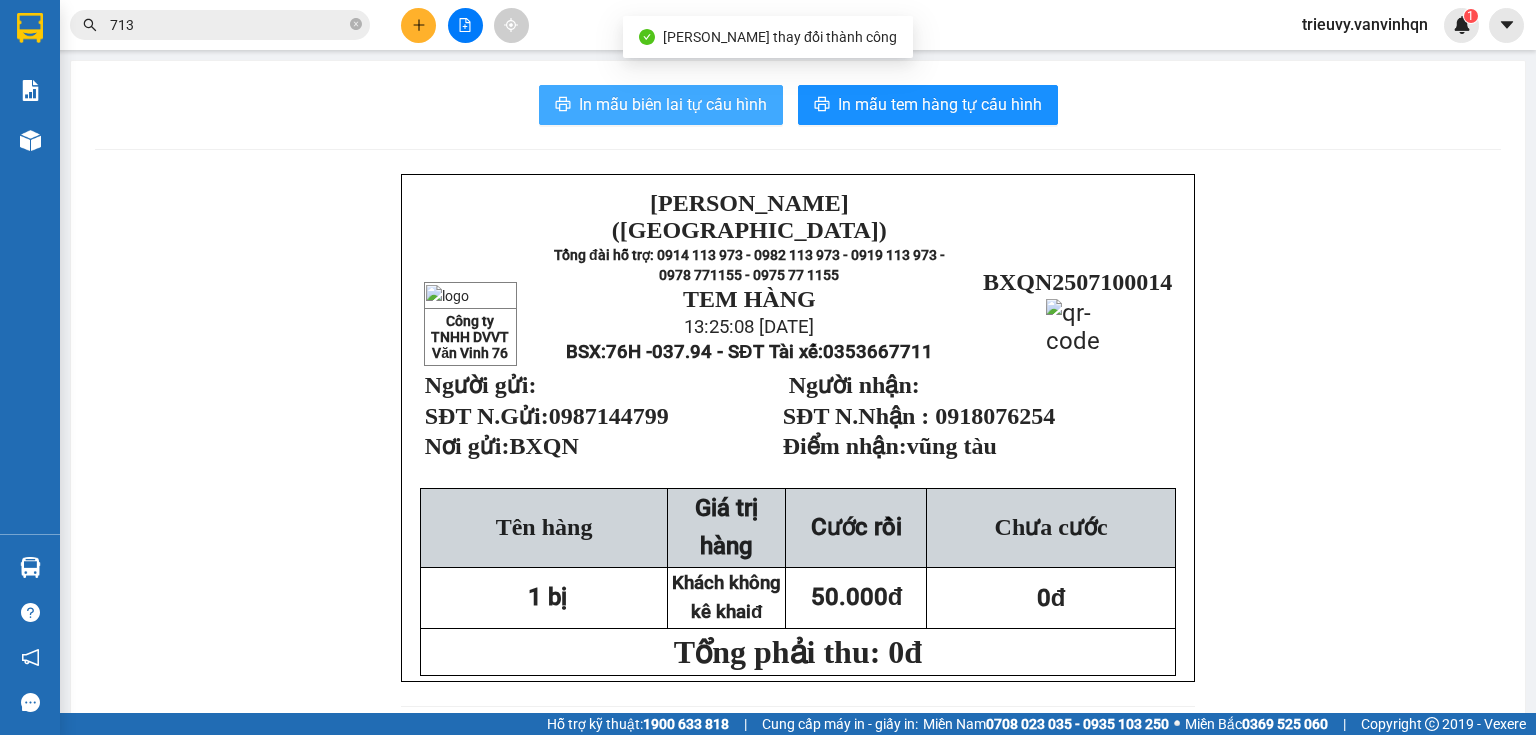 click on "In mẫu biên lai tự cấu hình" at bounding box center (661, 105) 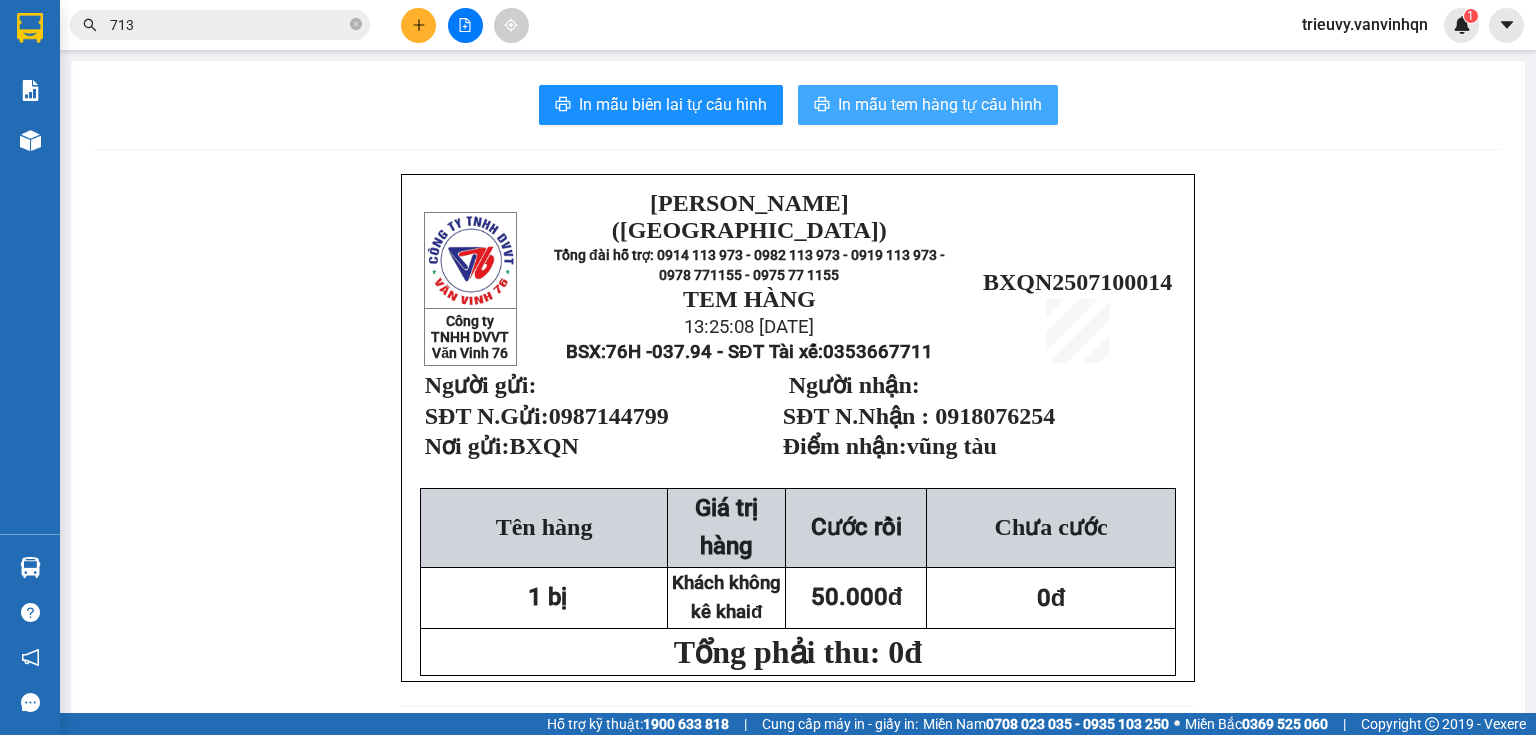click on "In mẫu tem hàng tự cấu hình" at bounding box center [940, 104] 